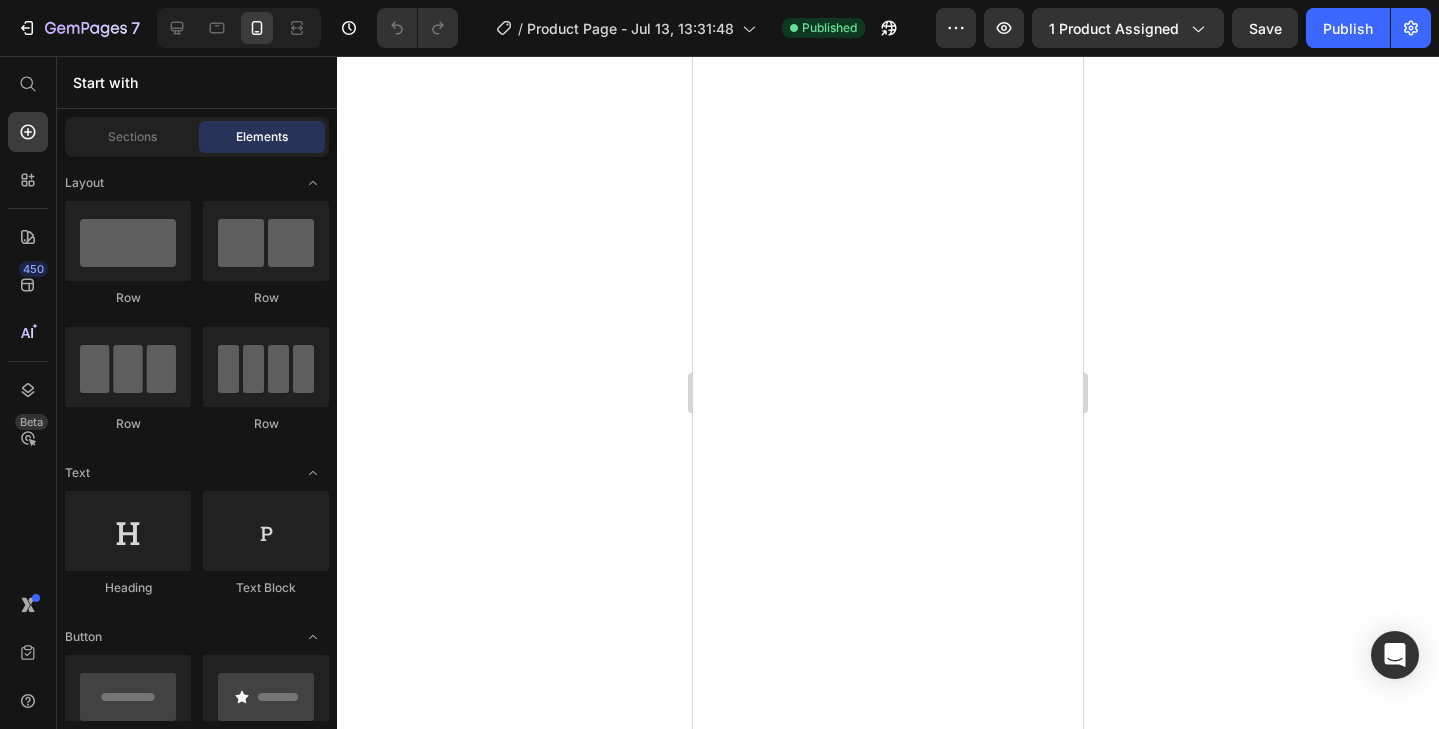 scroll, scrollTop: 0, scrollLeft: 0, axis: both 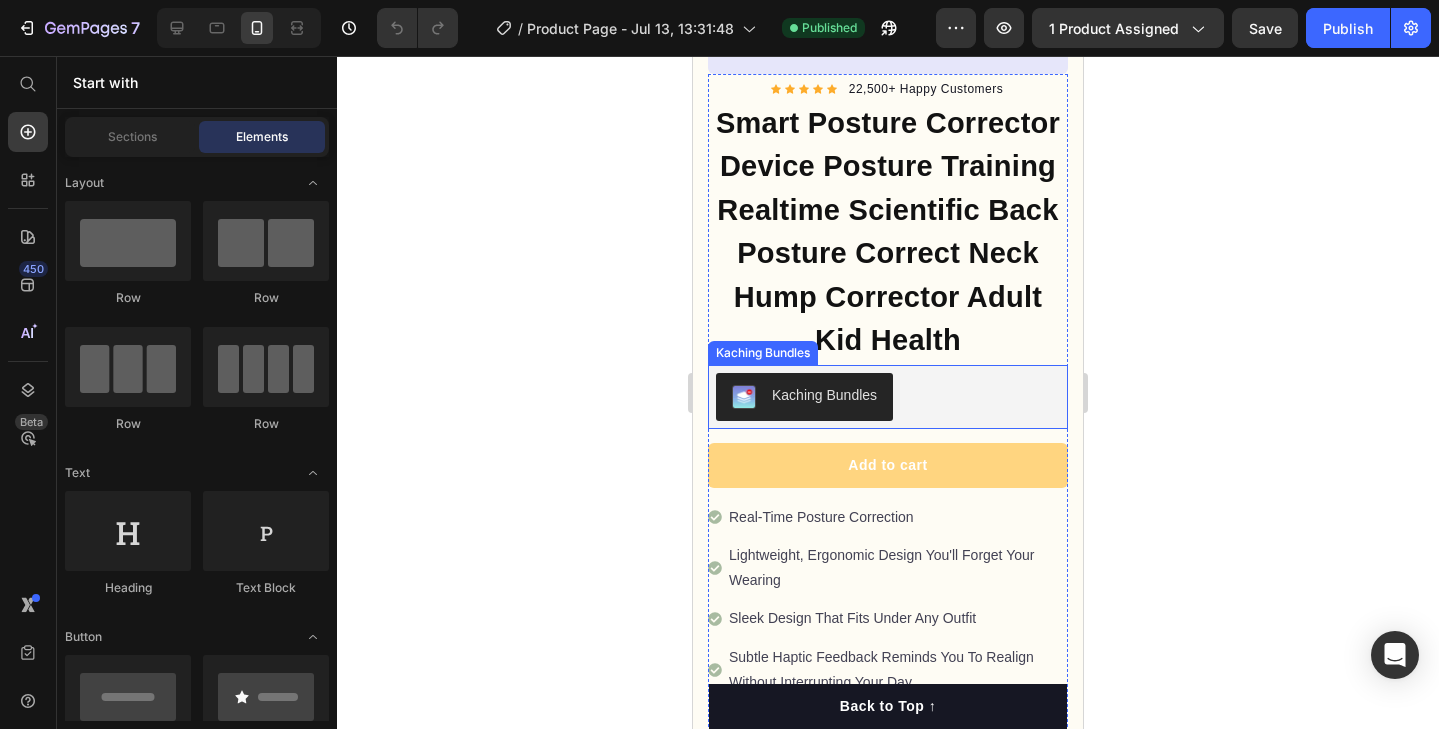 click on "Kaching Bundles" at bounding box center [804, 397] 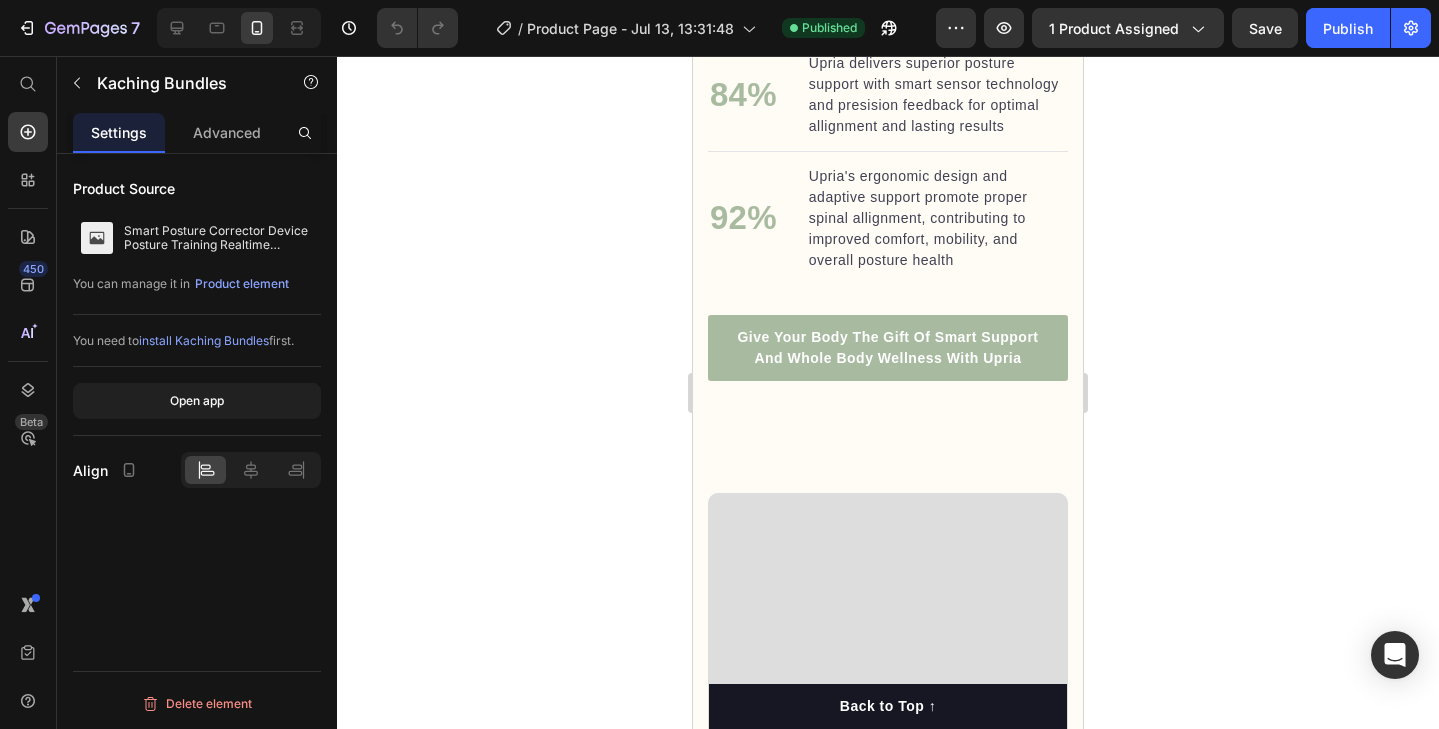 scroll, scrollTop: 2564, scrollLeft: 0, axis: vertical 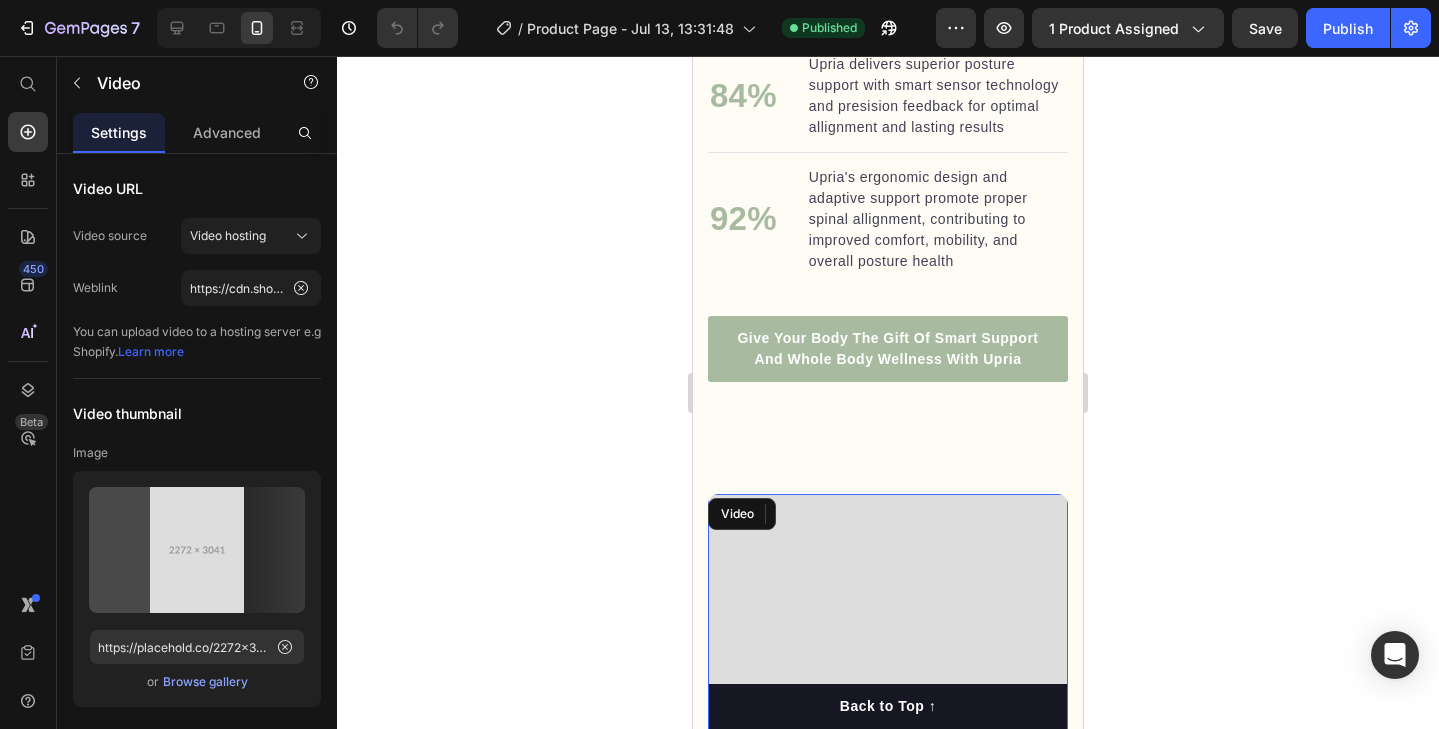 click at bounding box center [888, 735] 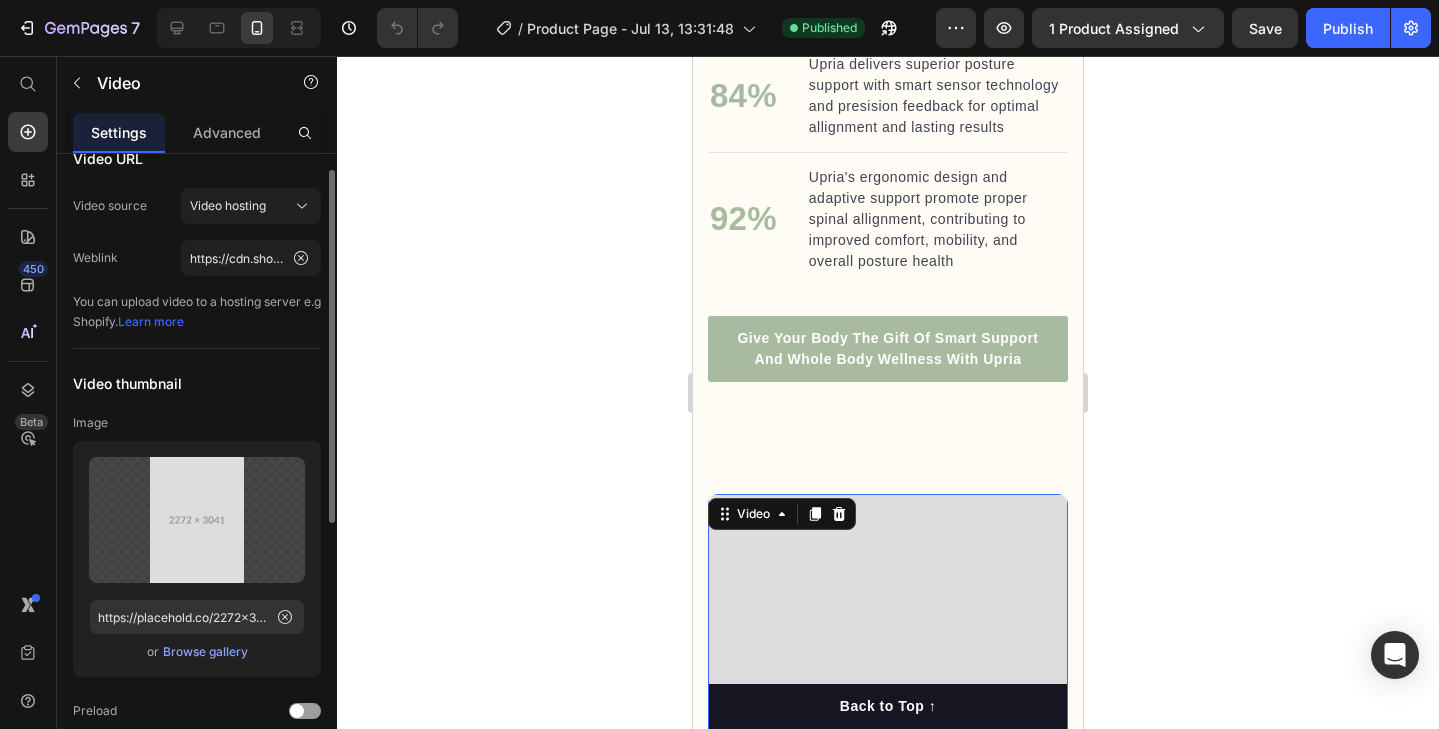 scroll, scrollTop: 31, scrollLeft: 0, axis: vertical 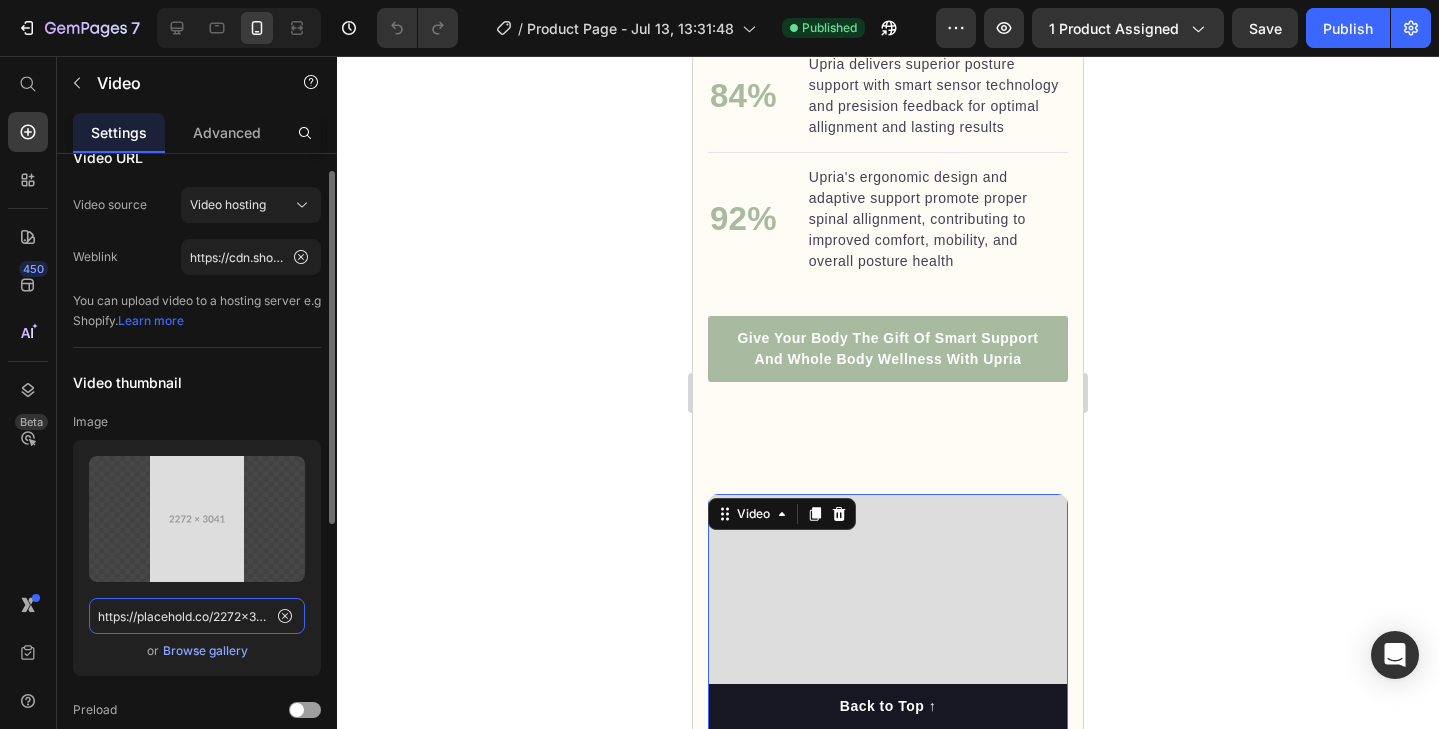 click on "https://placehold.co/2272x3041" 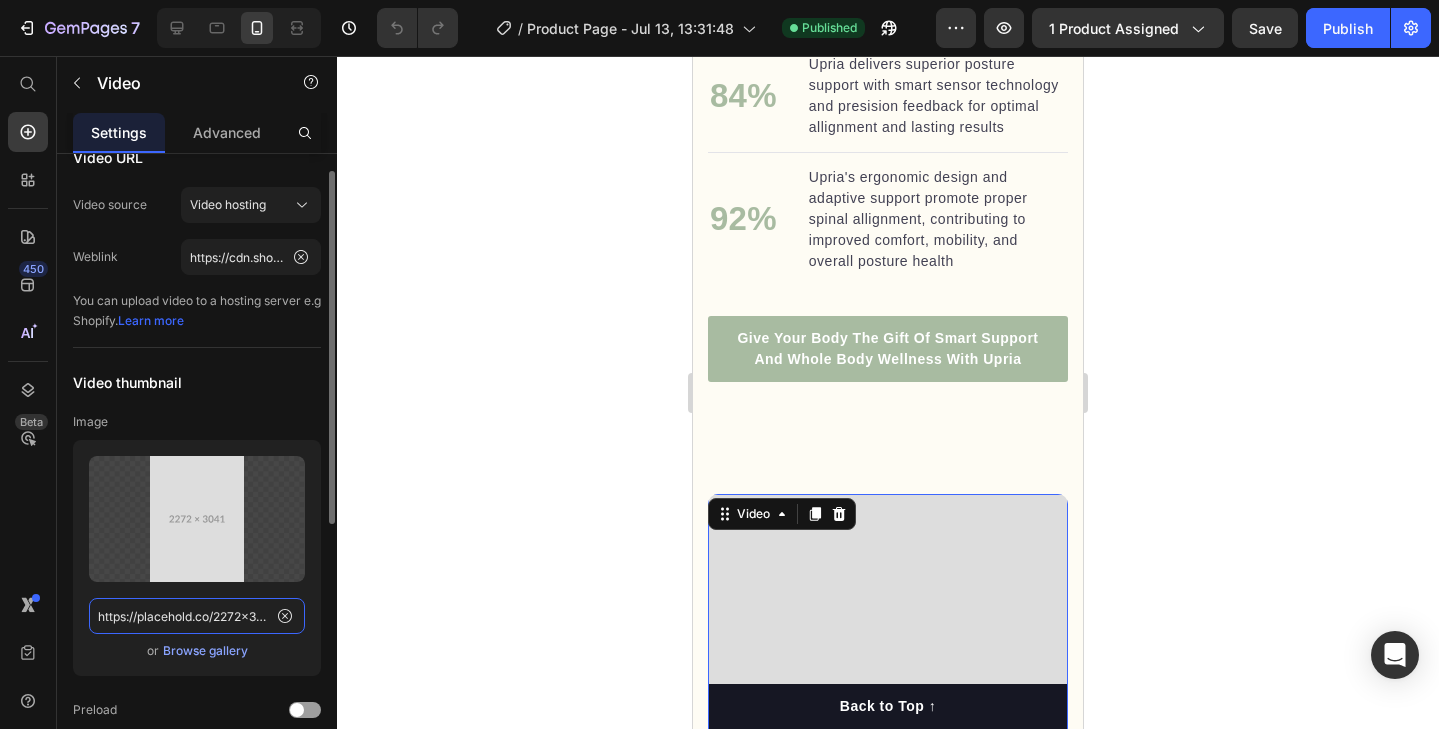 click on "https://placehold.co/2272x3041" 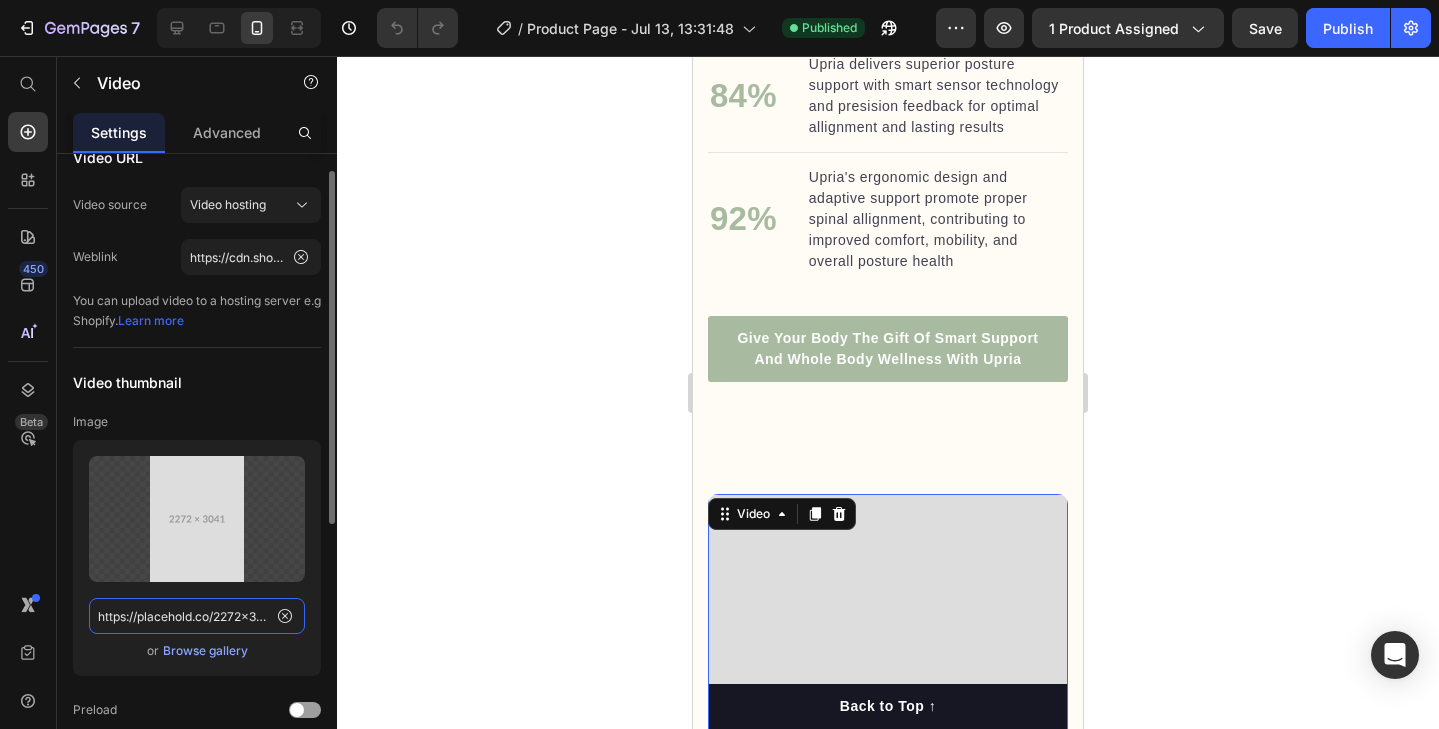 click on "https://placehold.co/2272x3041" 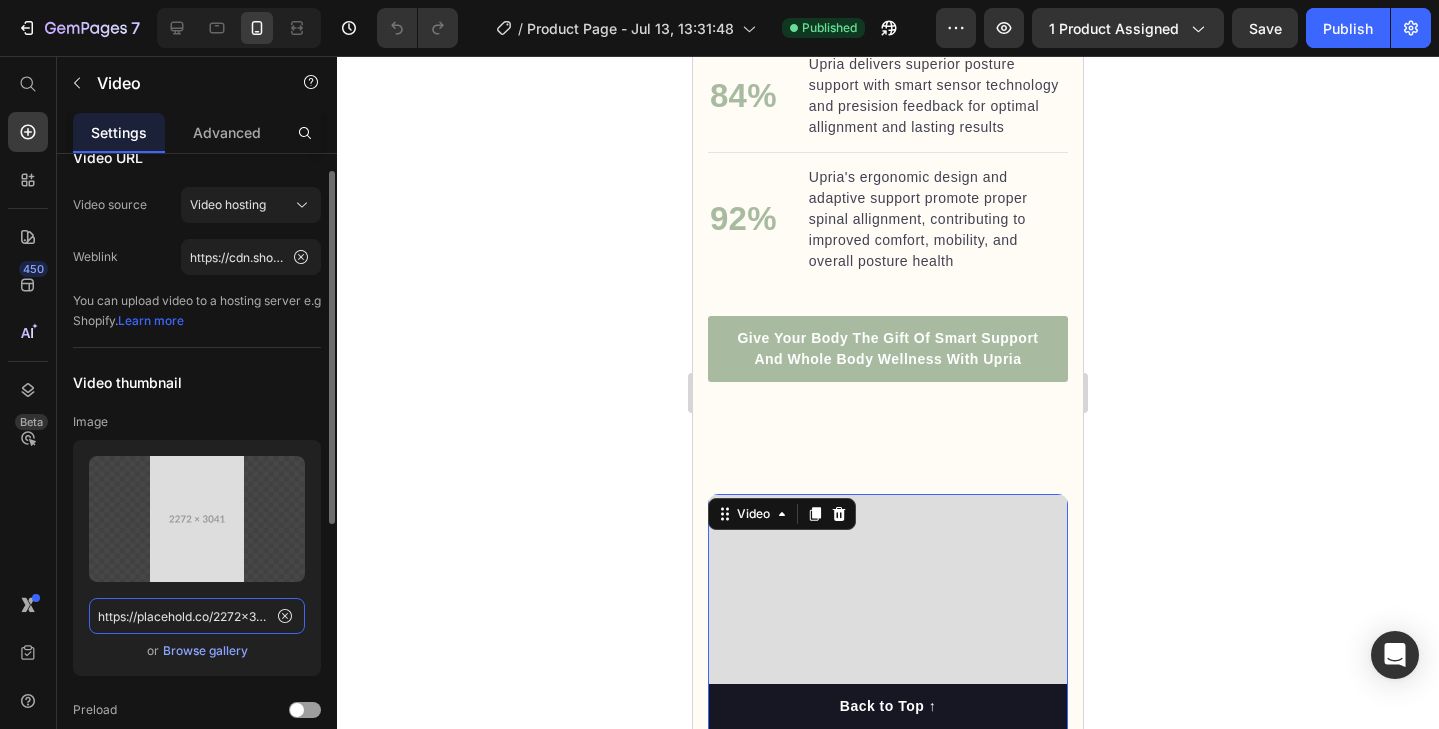 click on "https://placehold.co/2272x3041" 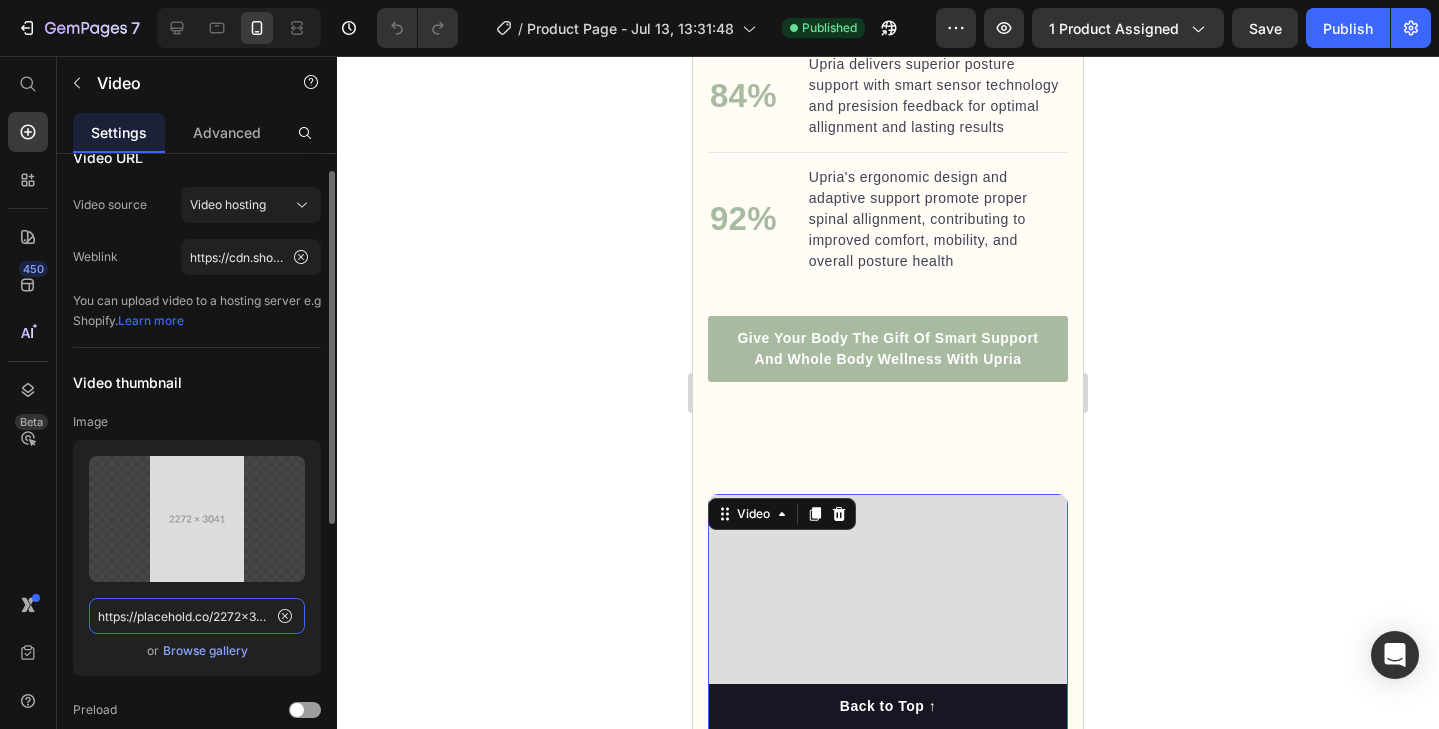 click on "https://placehold.co/2272x3041" 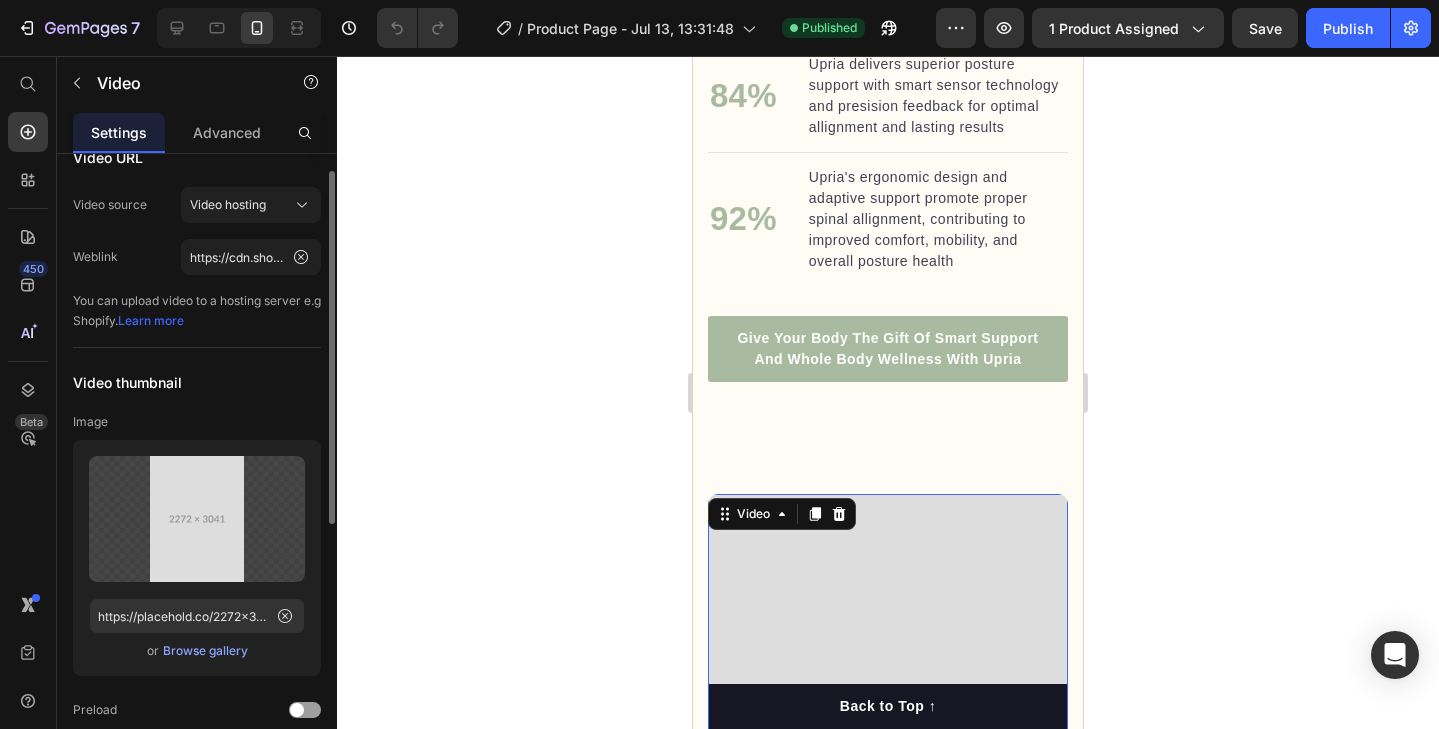 click on "Browse gallery" at bounding box center [205, 651] 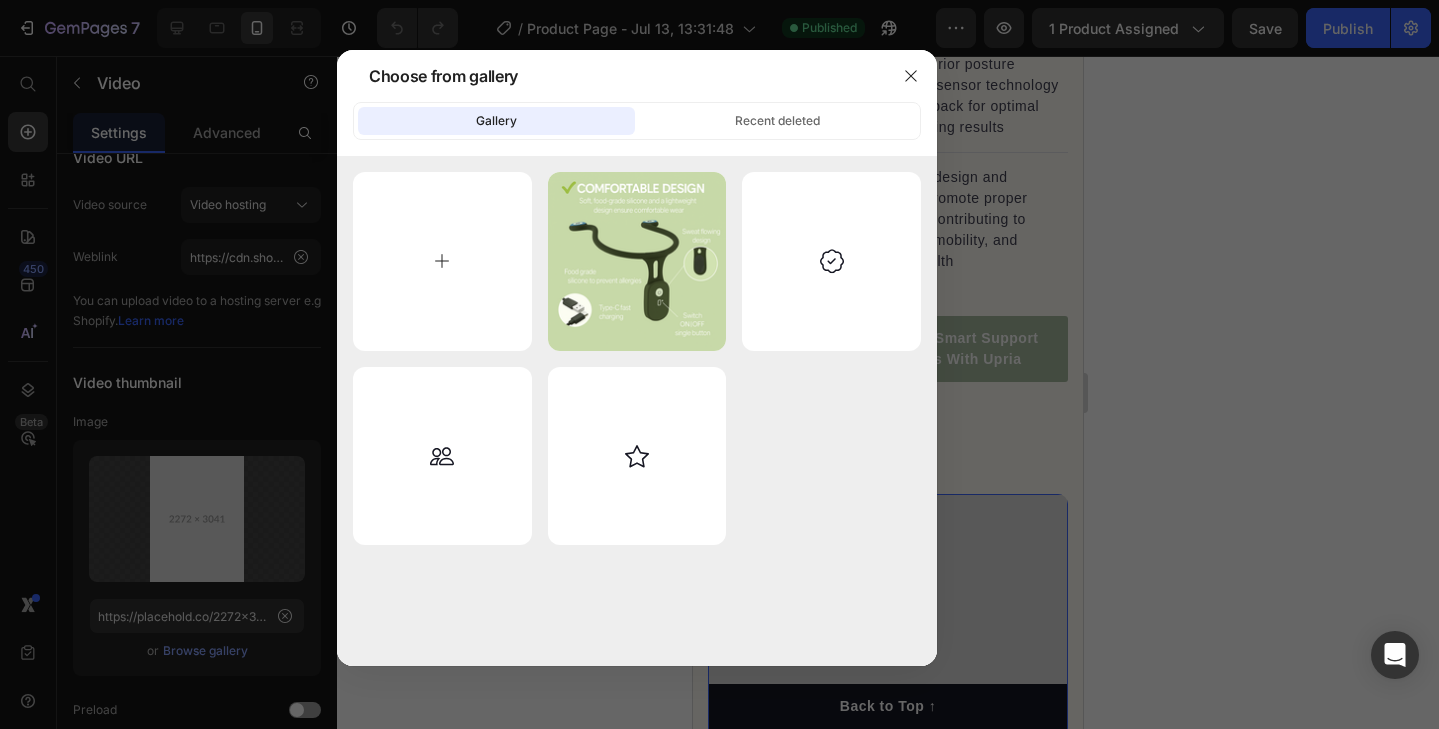 click at bounding box center [442, 261] 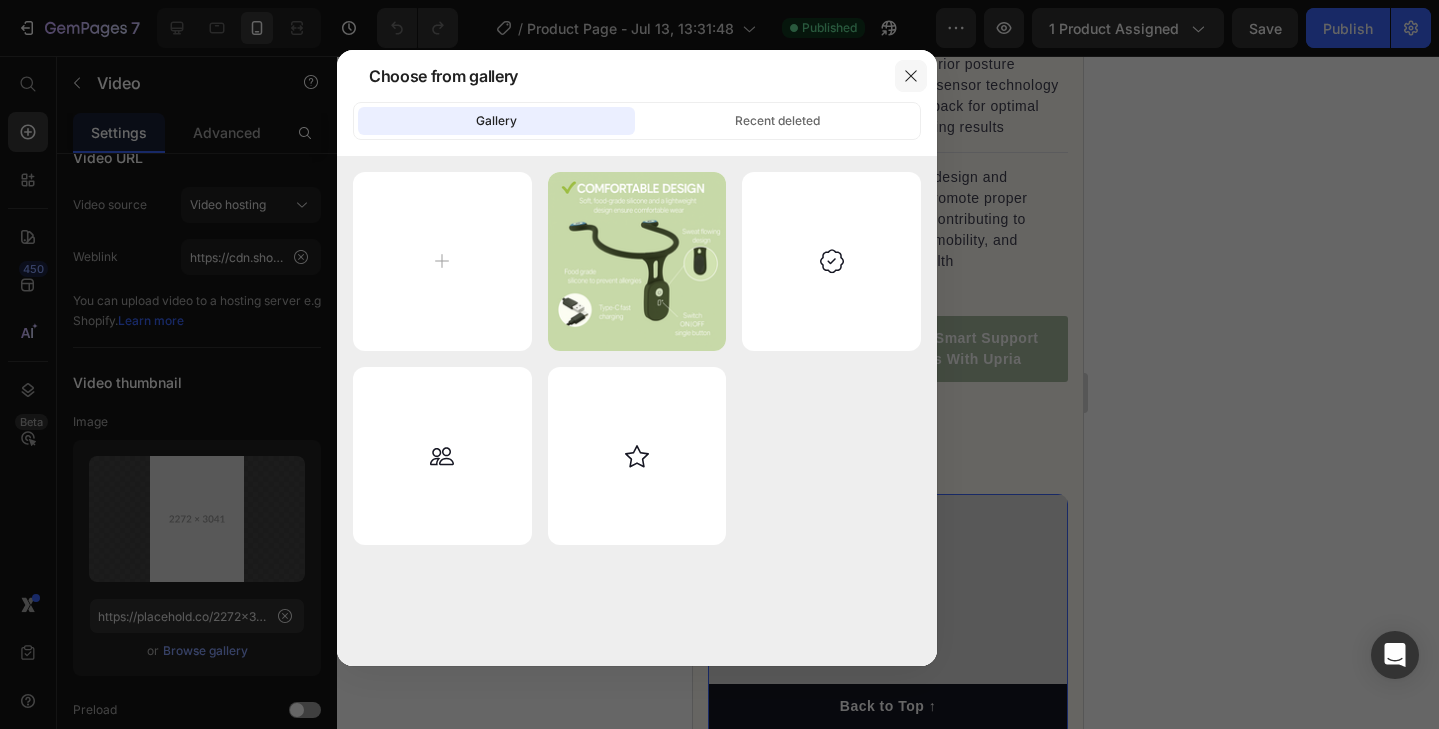 click at bounding box center [911, 76] 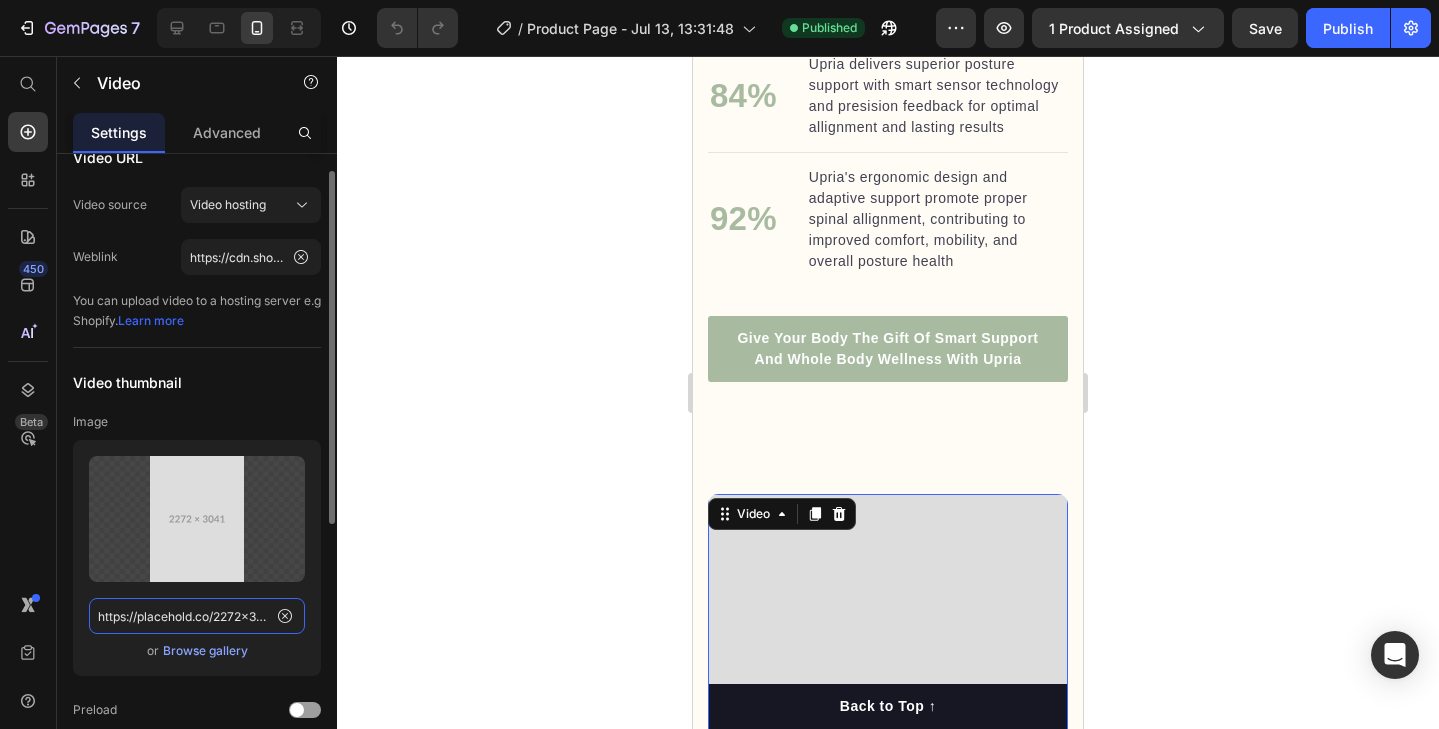 click on "https://placehold.co/2272x3041" 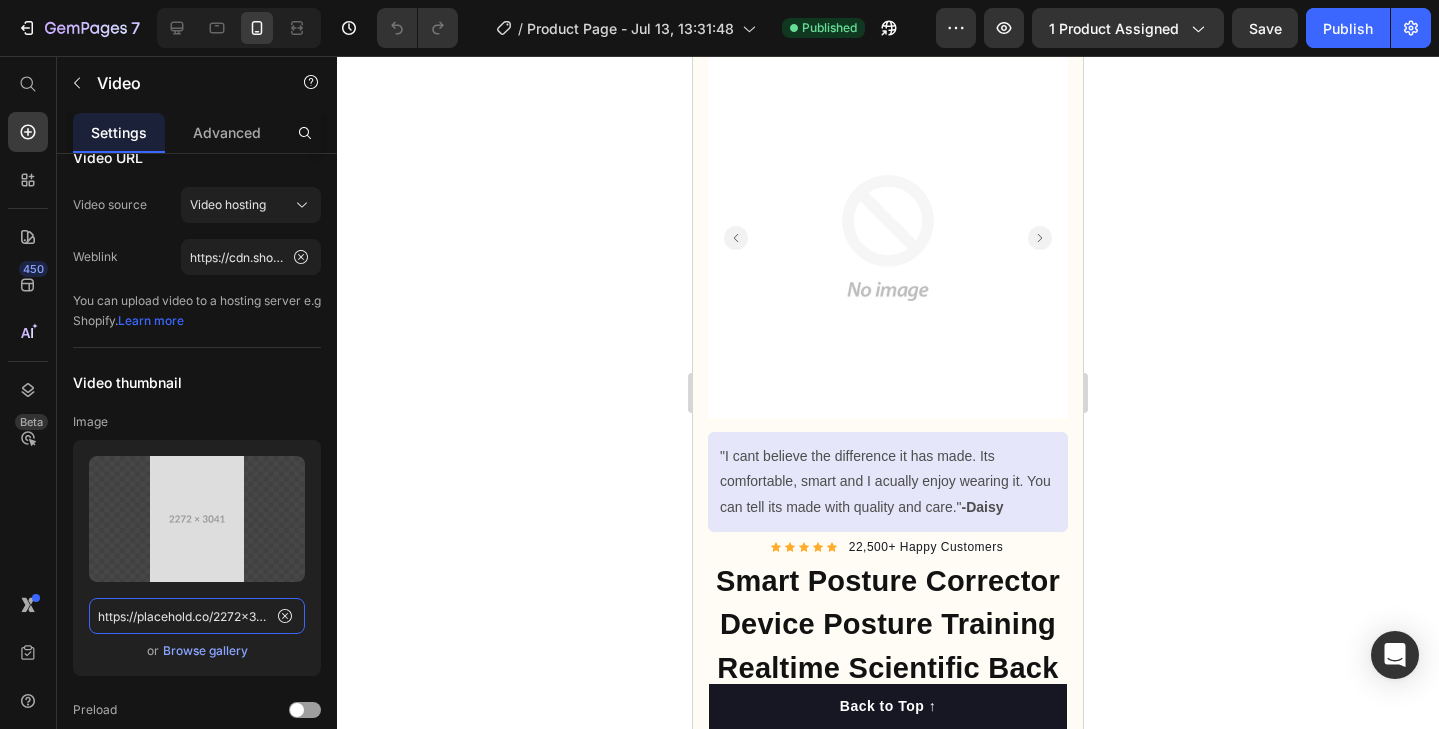 scroll, scrollTop: 314, scrollLeft: 0, axis: vertical 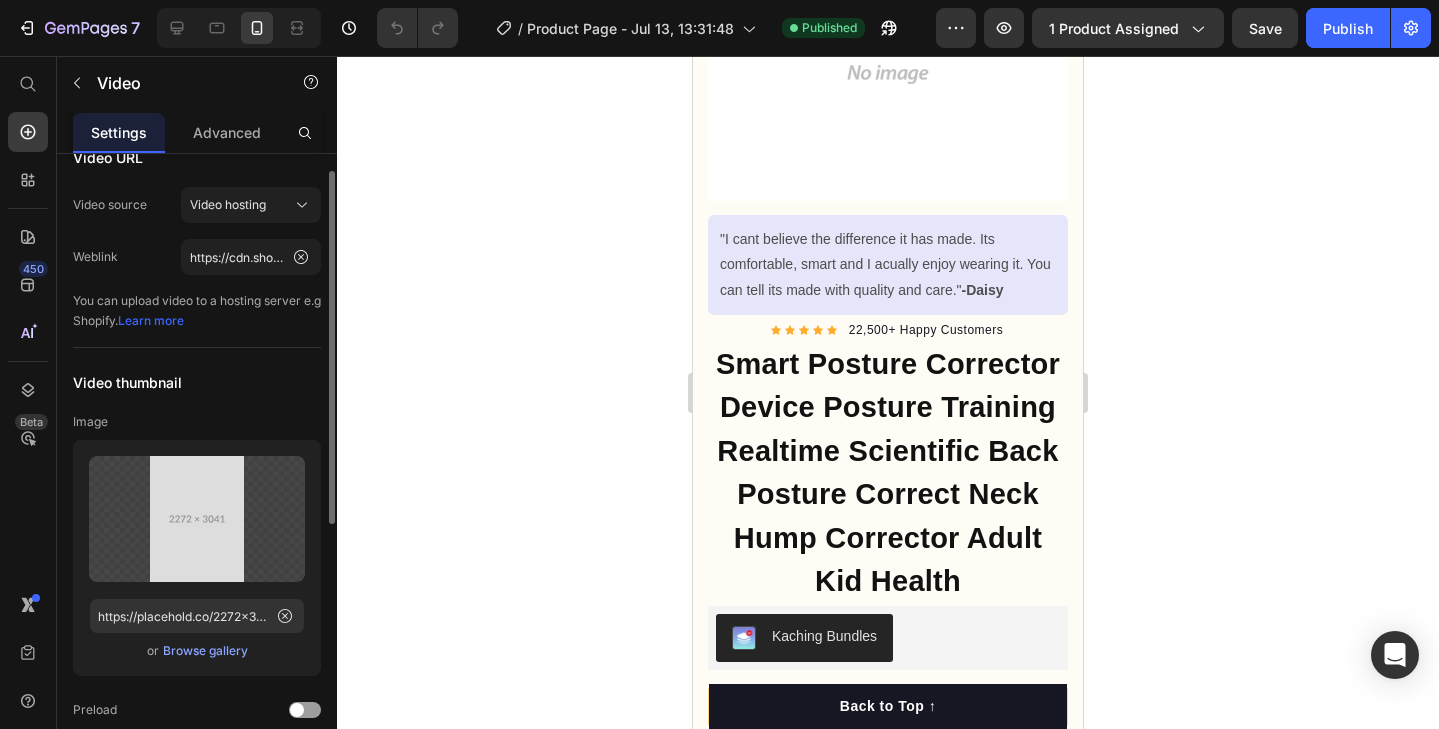 click on "Browse gallery" at bounding box center [205, 651] 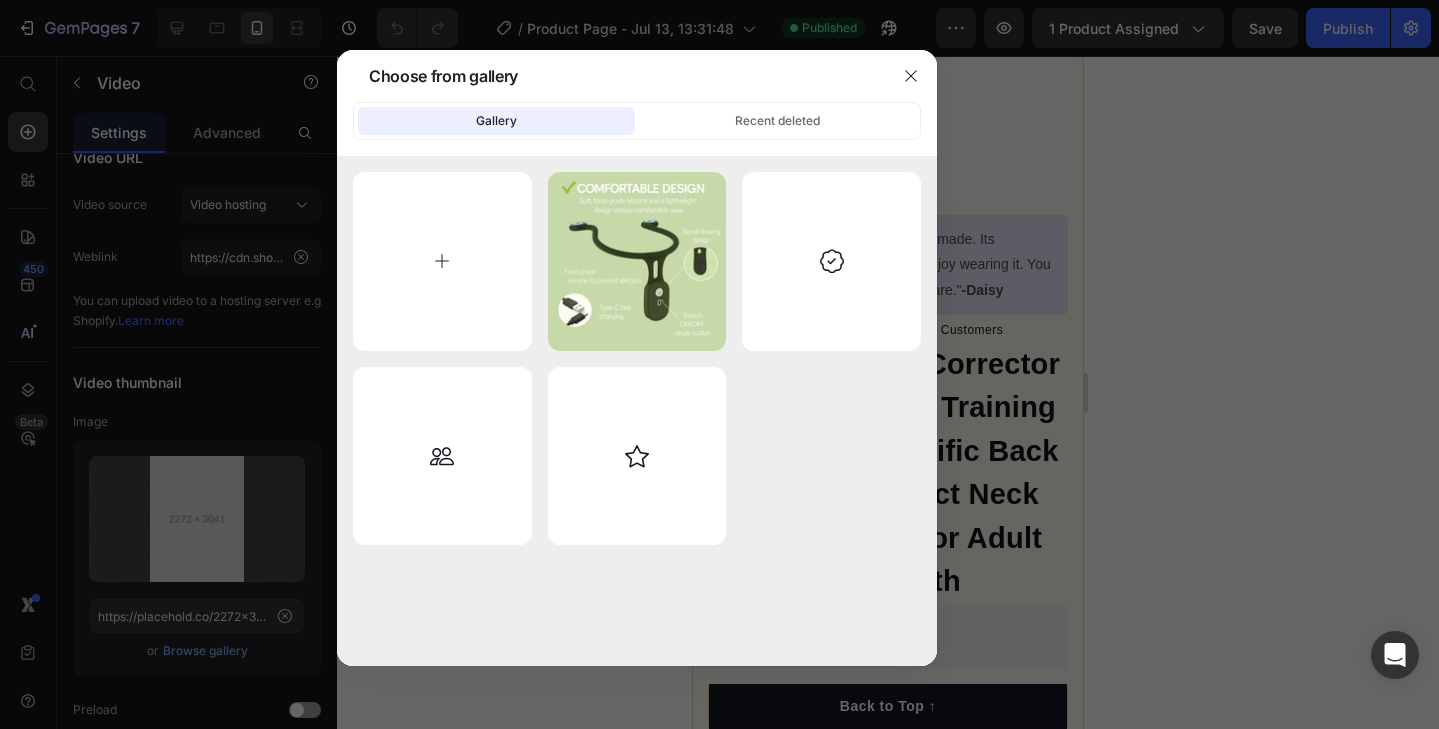 click at bounding box center (442, 261) 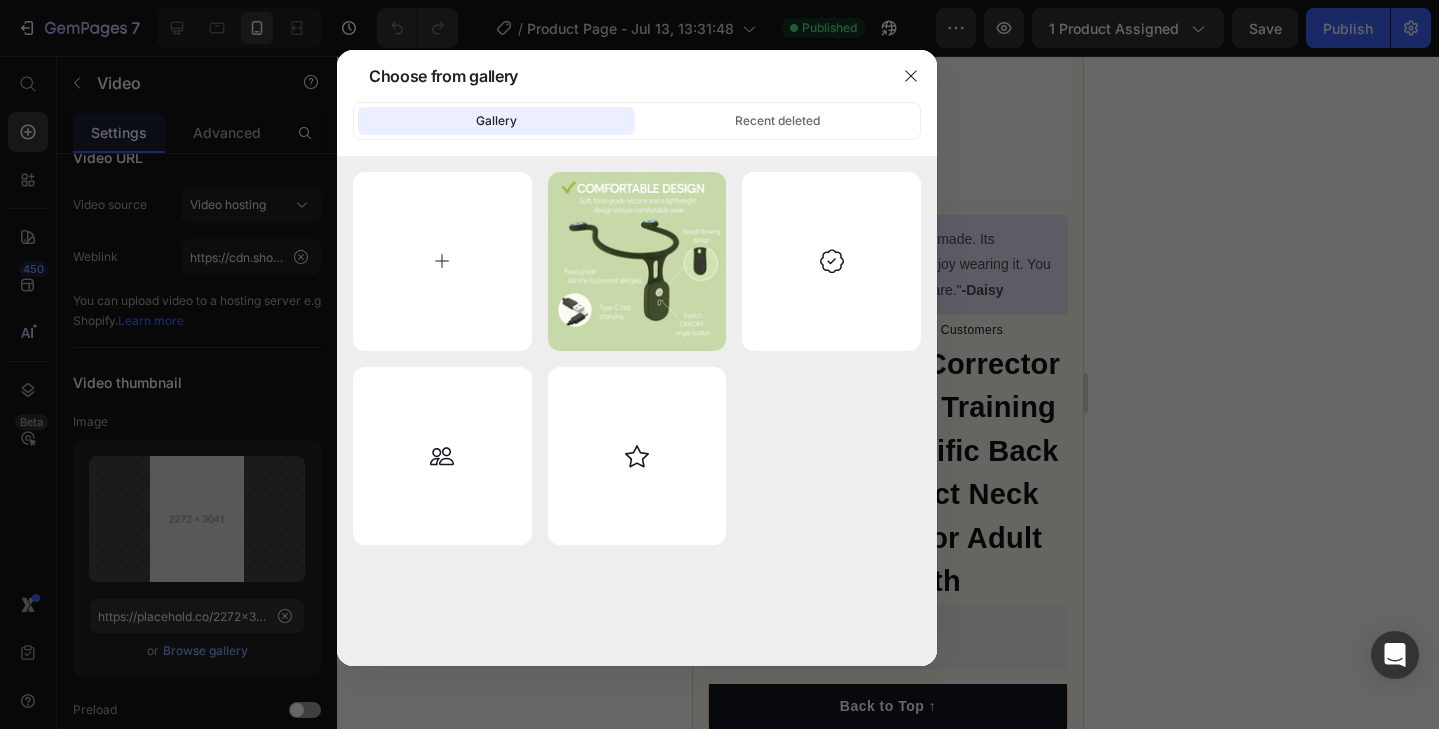 type on "C:\fakepath\ChatGPT Image Jul 13, 2025 at 12_32_58 PM.png" 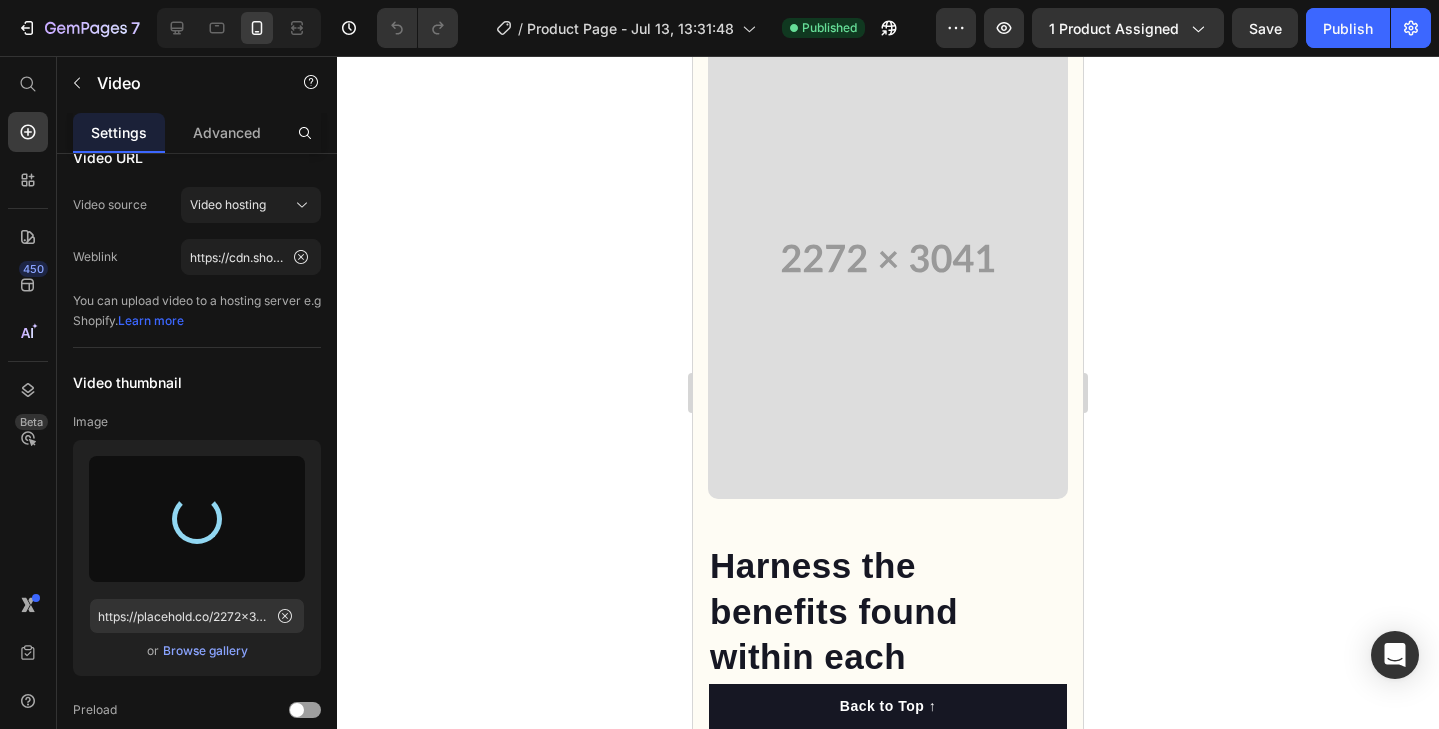 scroll, scrollTop: 3062, scrollLeft: 0, axis: vertical 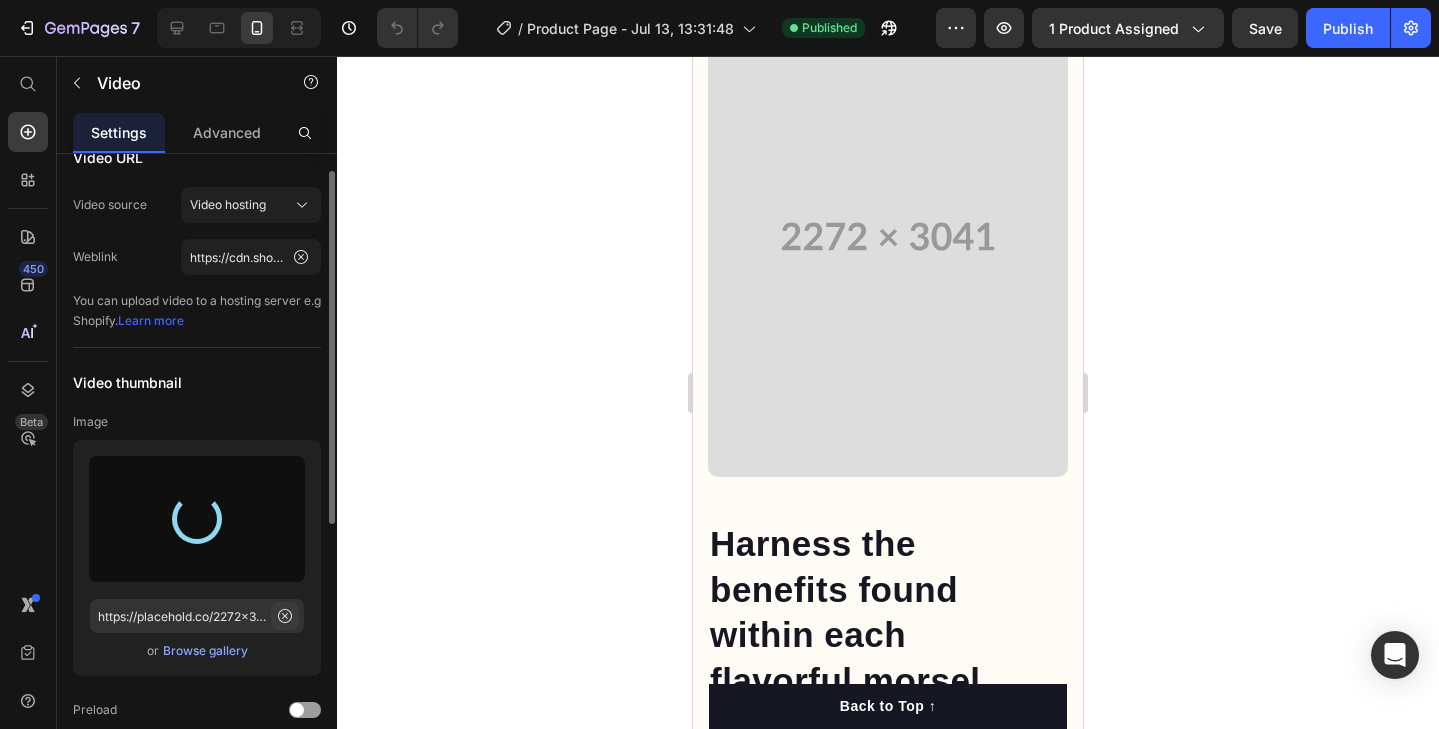 click 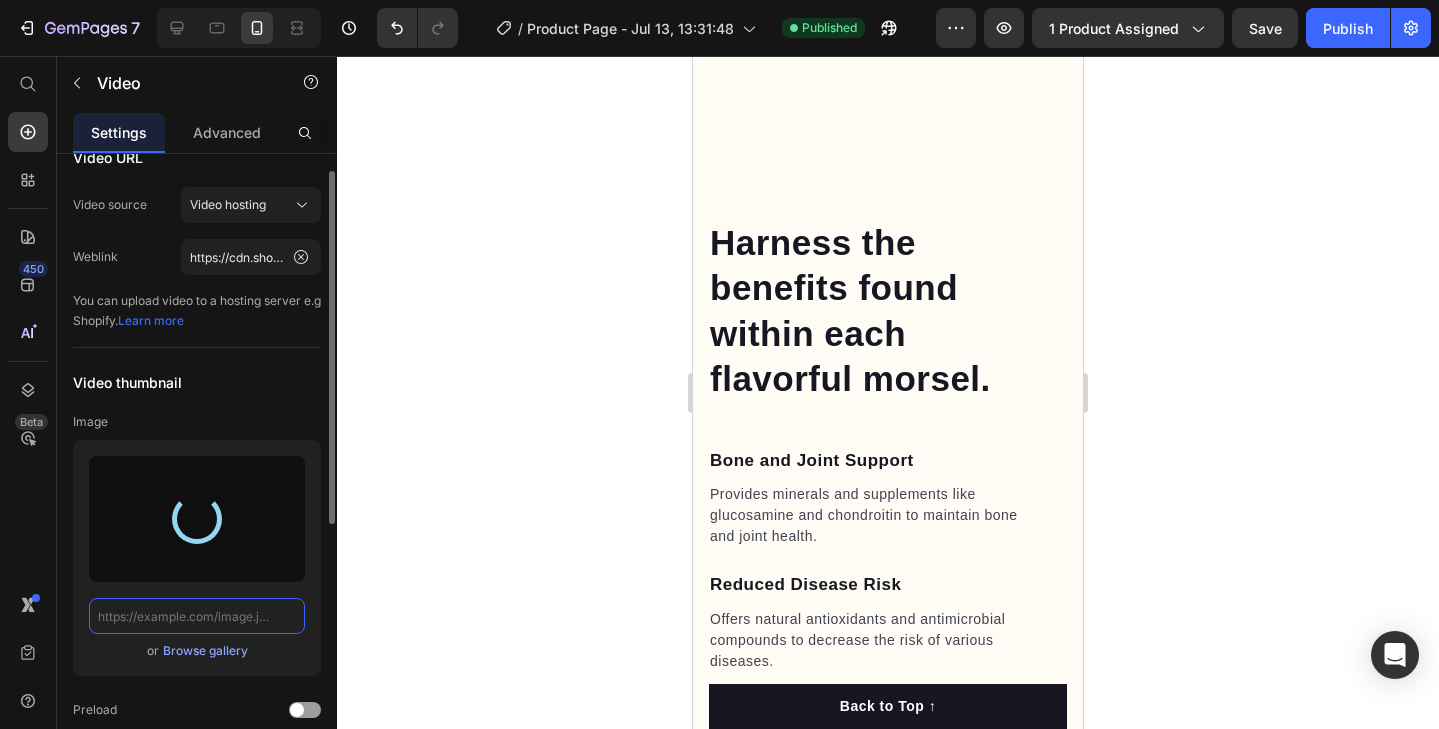type on "https://cdn.shopify.com/s/files/1/0695/3759/5439/files/gempages_575287514860880458-aeddcdf8-6d26-4387-9203-4beec59daa3e.png" 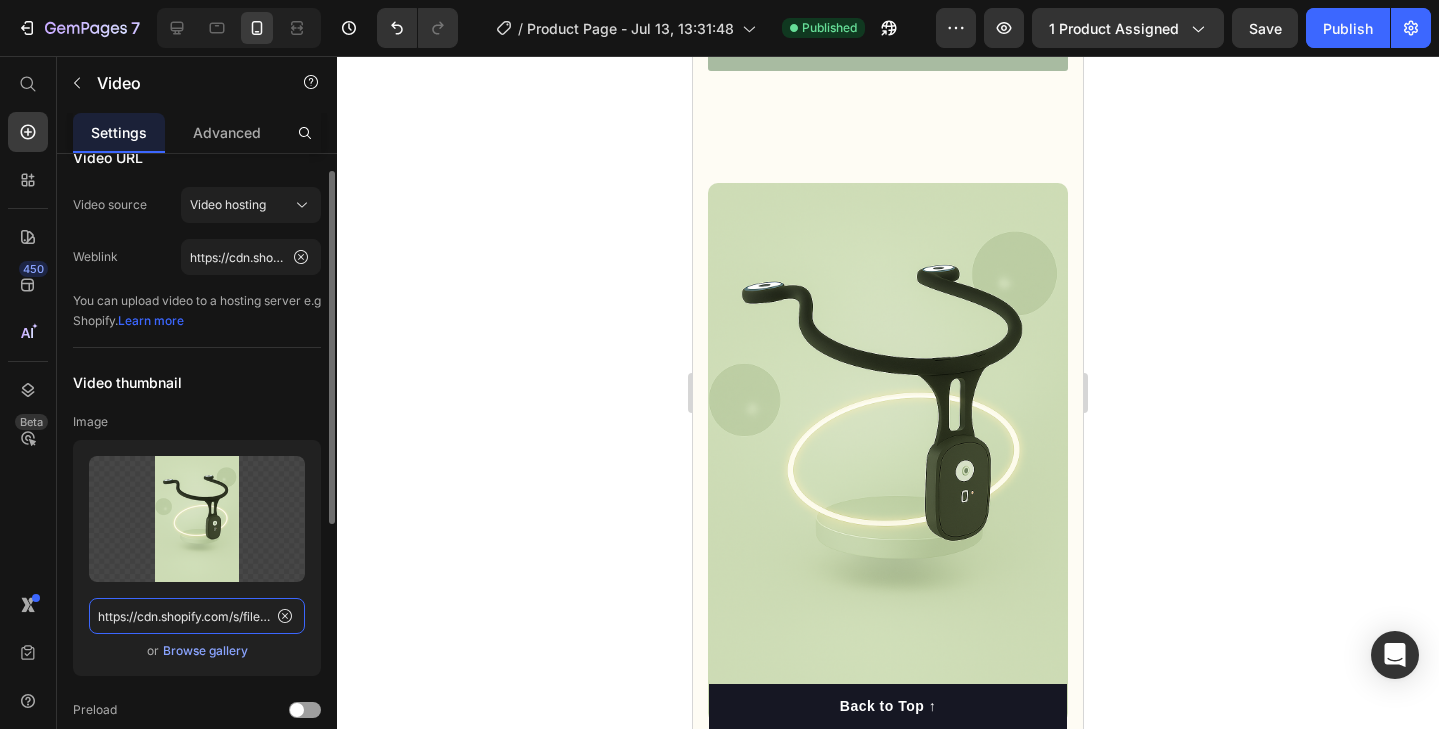 scroll, scrollTop: 2843, scrollLeft: 0, axis: vertical 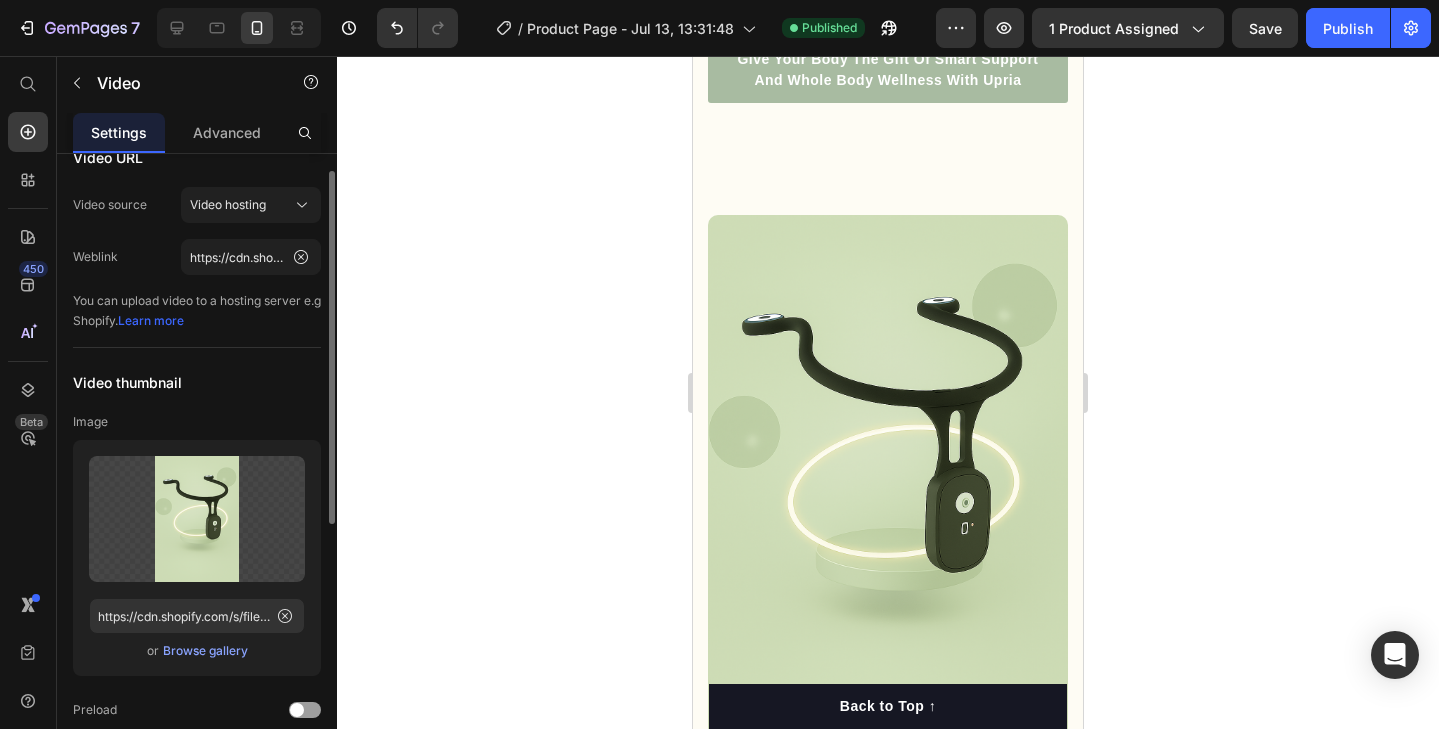 click on "Upload Image https://cdn.shopify.com/s/files/1/0695/3759/5439/files/gempages_575287514860880458-aeddcdf8-6d26-4387-9203-4beec59daa3e.png  or   Browse gallery" at bounding box center [197, 558] 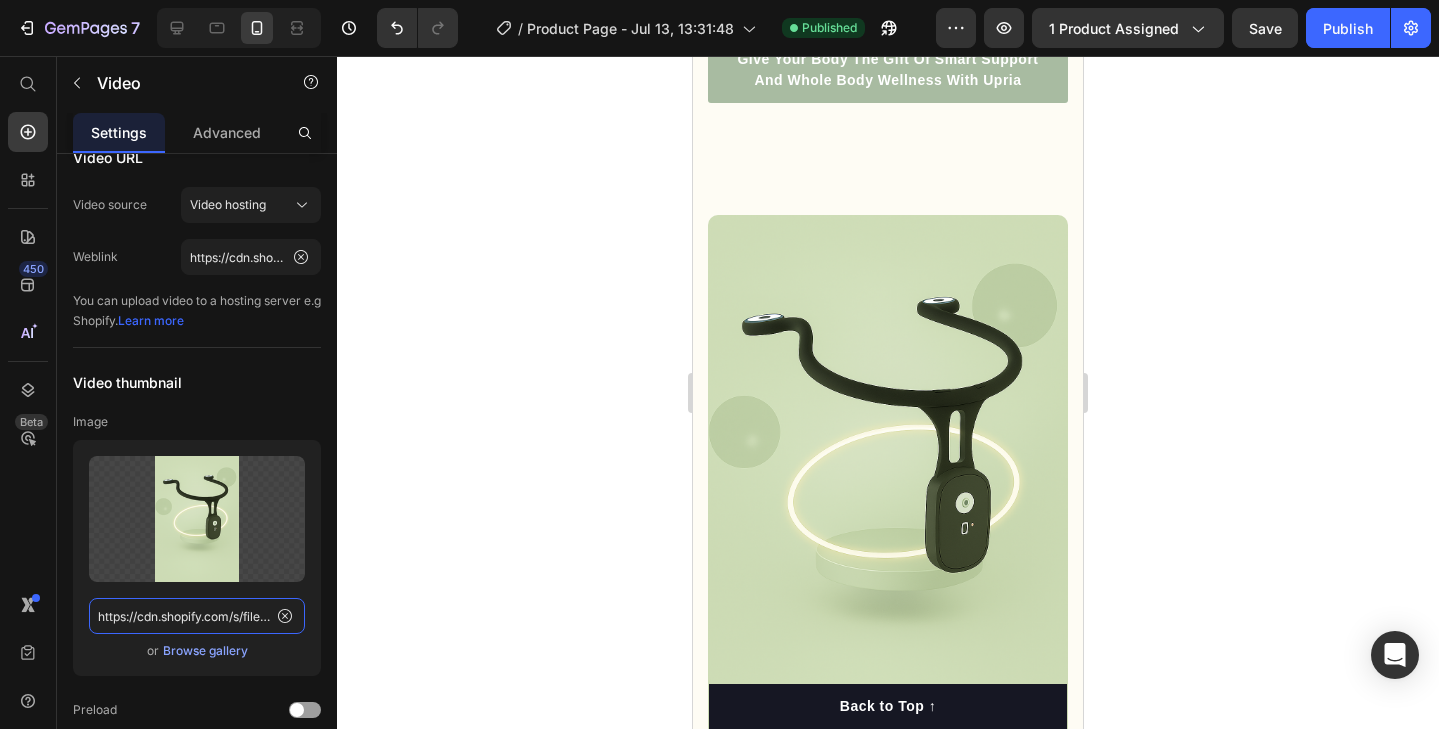 click on "https://cdn.shopify.com/s/files/1/0695/3759/5439/files/gempages_575287514860880458-aeddcdf8-6d26-4387-9203-4beec59daa3e.png" 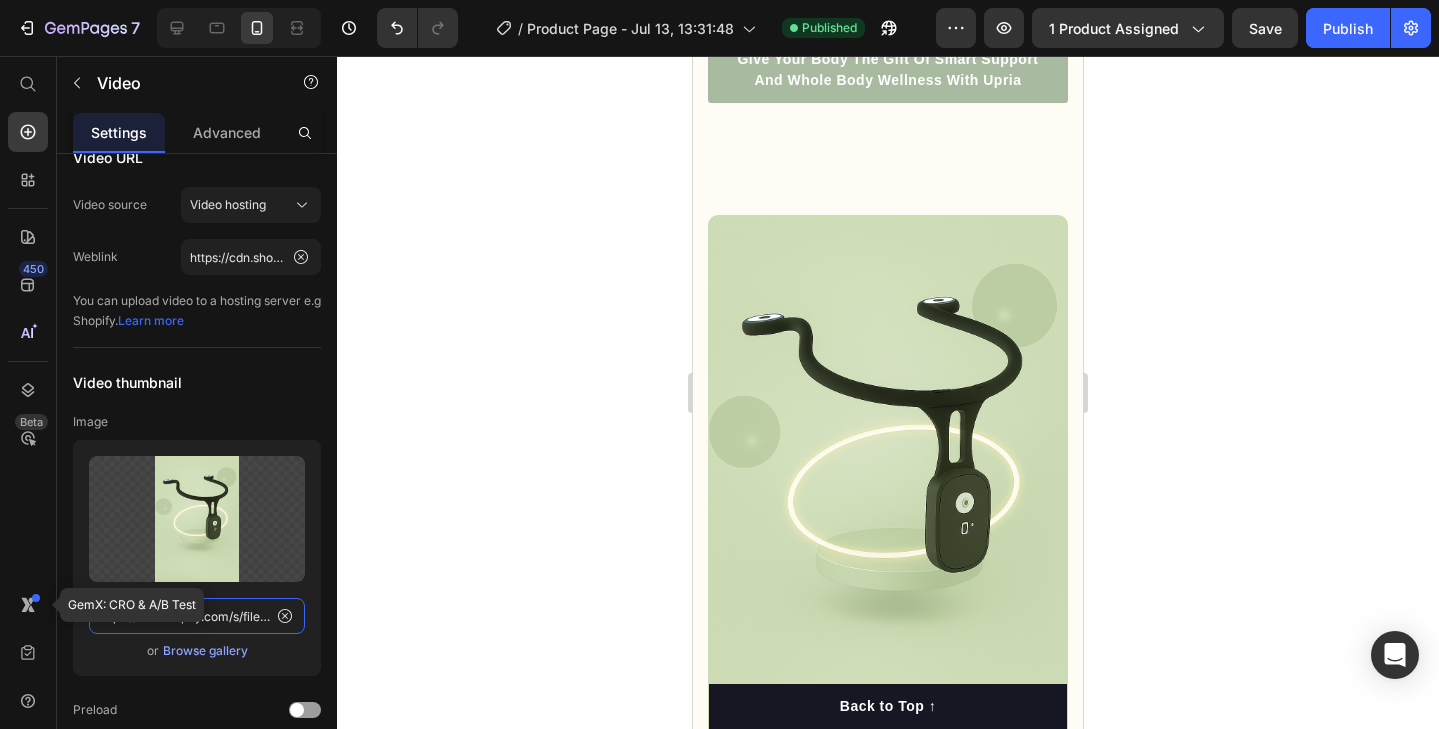 drag, startPoint x: 261, startPoint y: 628, endPoint x: 49, endPoint y: 623, distance: 212.05896 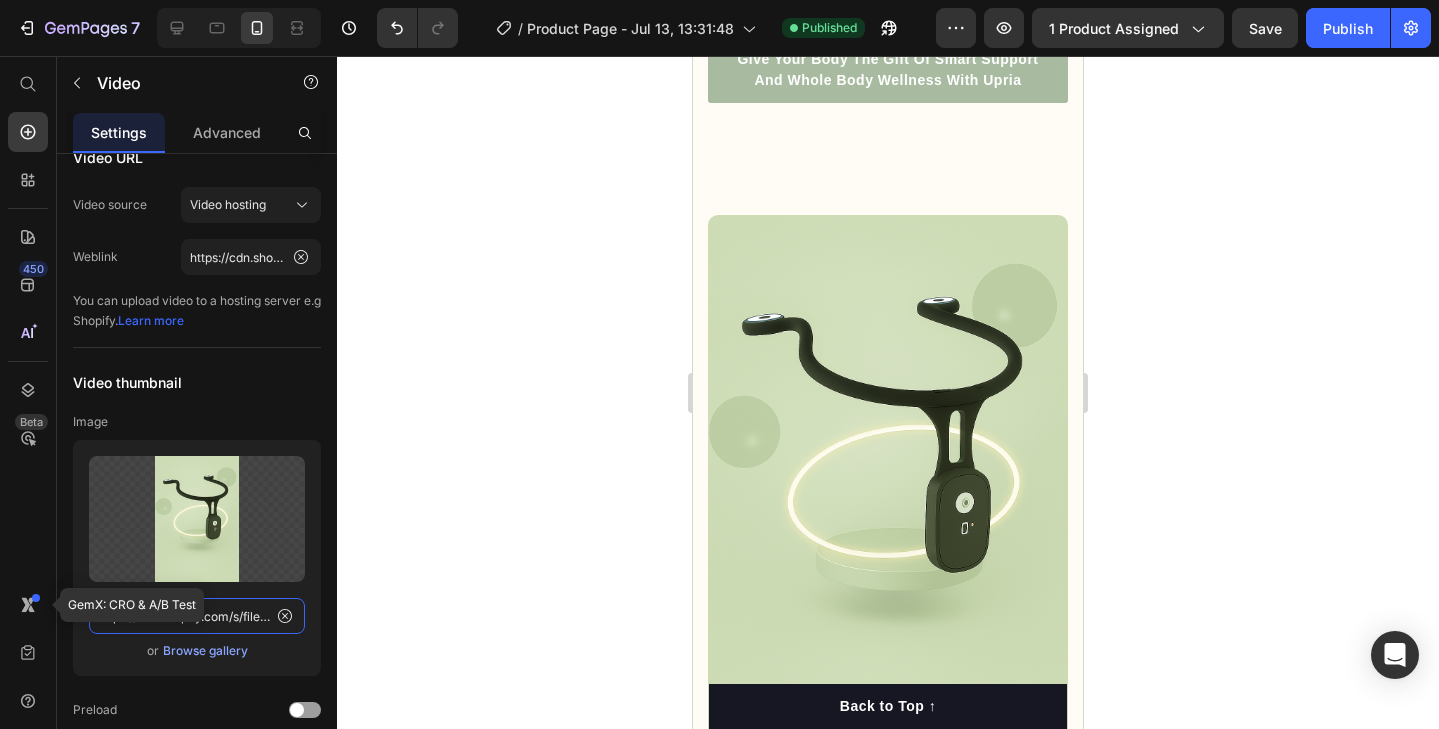 click on "450 Beta GemX: CRO & A/B Test Start with Sections Elements Hero Section Product Detail Brands Trusted Badges Guarantee Product Breakdown How to use Testimonials Compare Bundle FAQs Social Proof Brand Story Product List Collection Blog List Contact Sticky Add to Cart Custom Footer Browse Library 450 Layout
Row
Row
Row
Row Text
Heading
Text Block Button
Button
Button
Sticky Back to top Media
Image
Image" at bounding box center [168, 392] 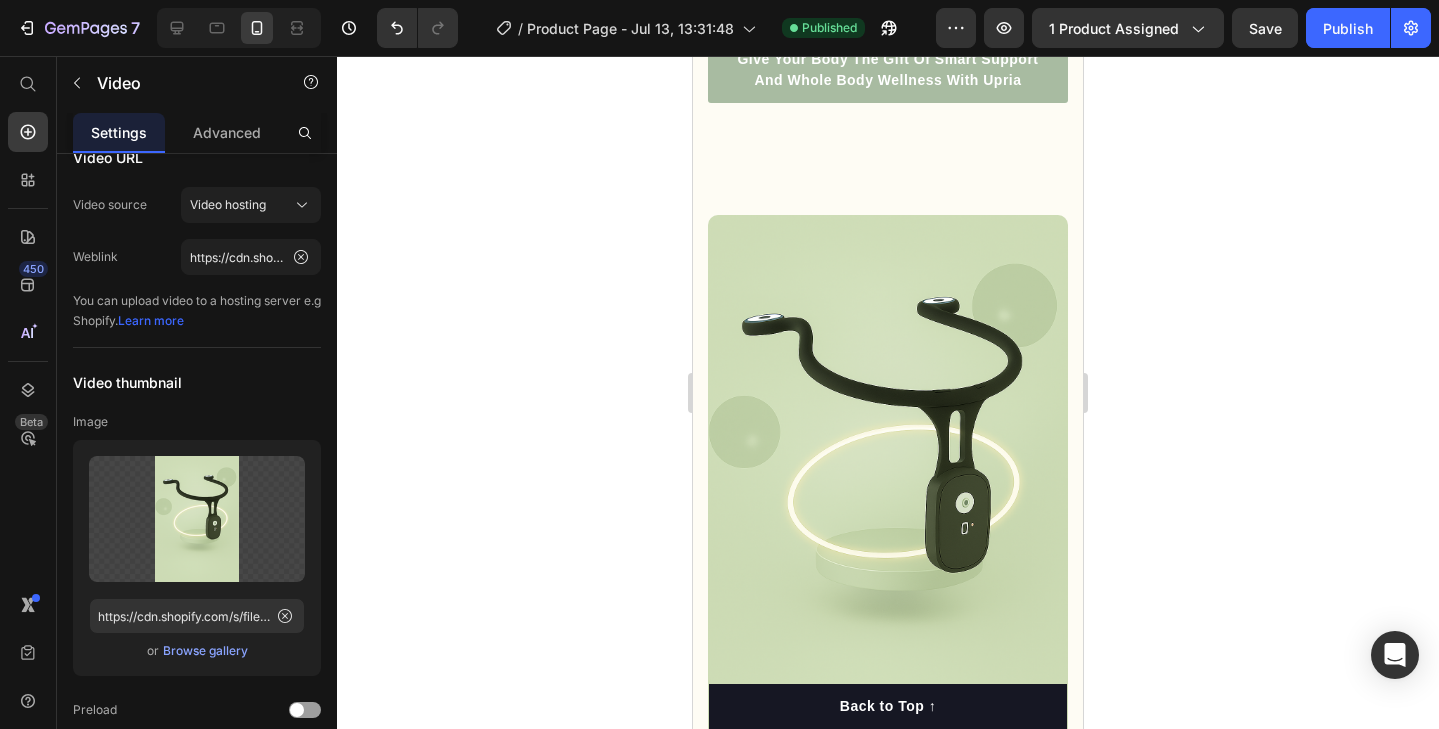 click 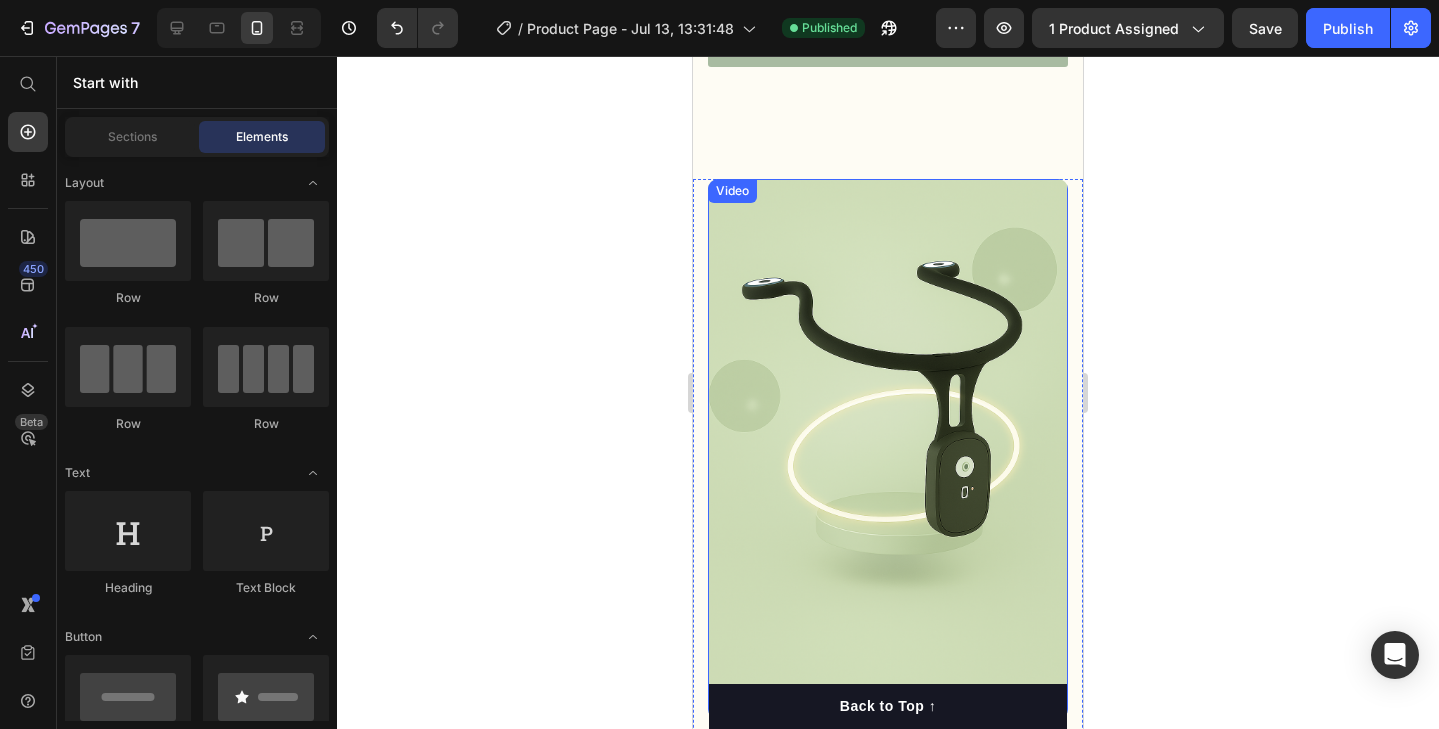 scroll, scrollTop: 3087, scrollLeft: 0, axis: vertical 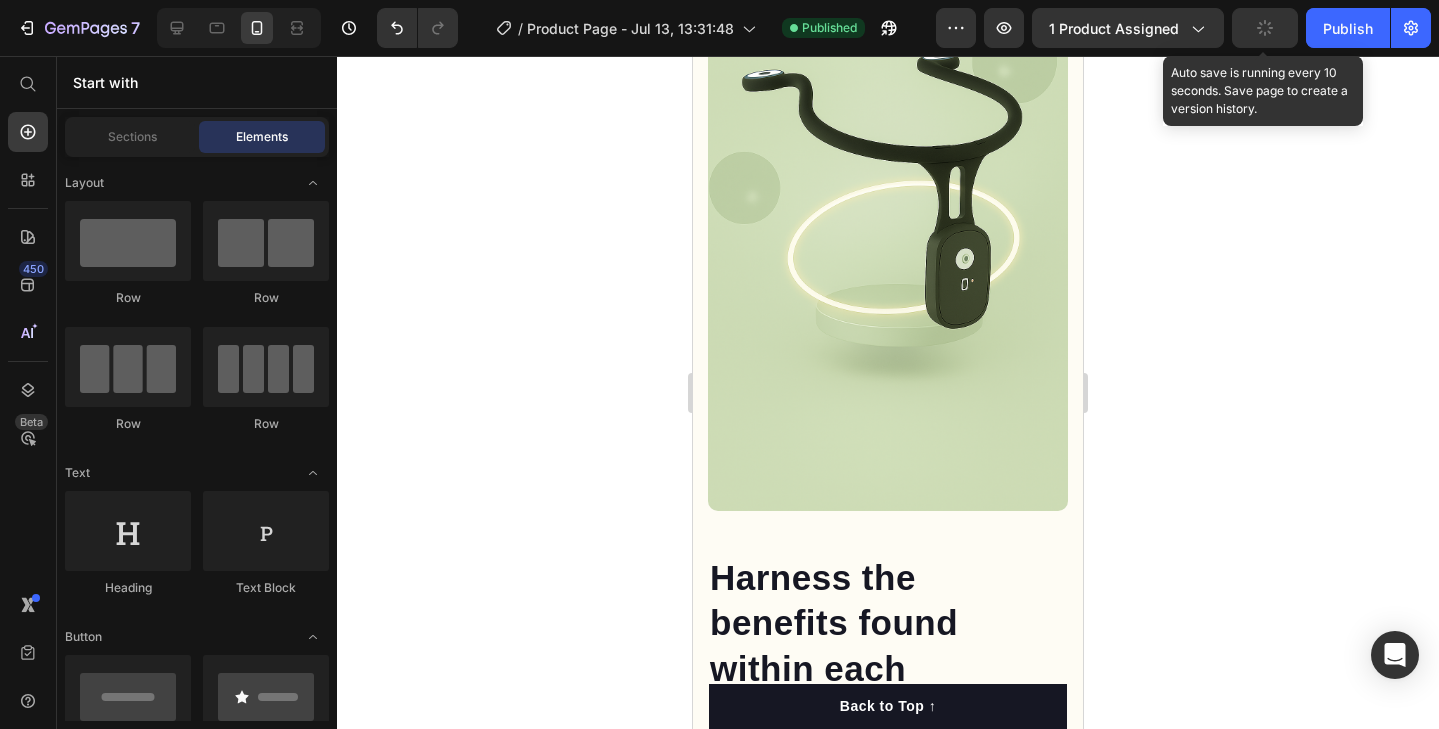 click 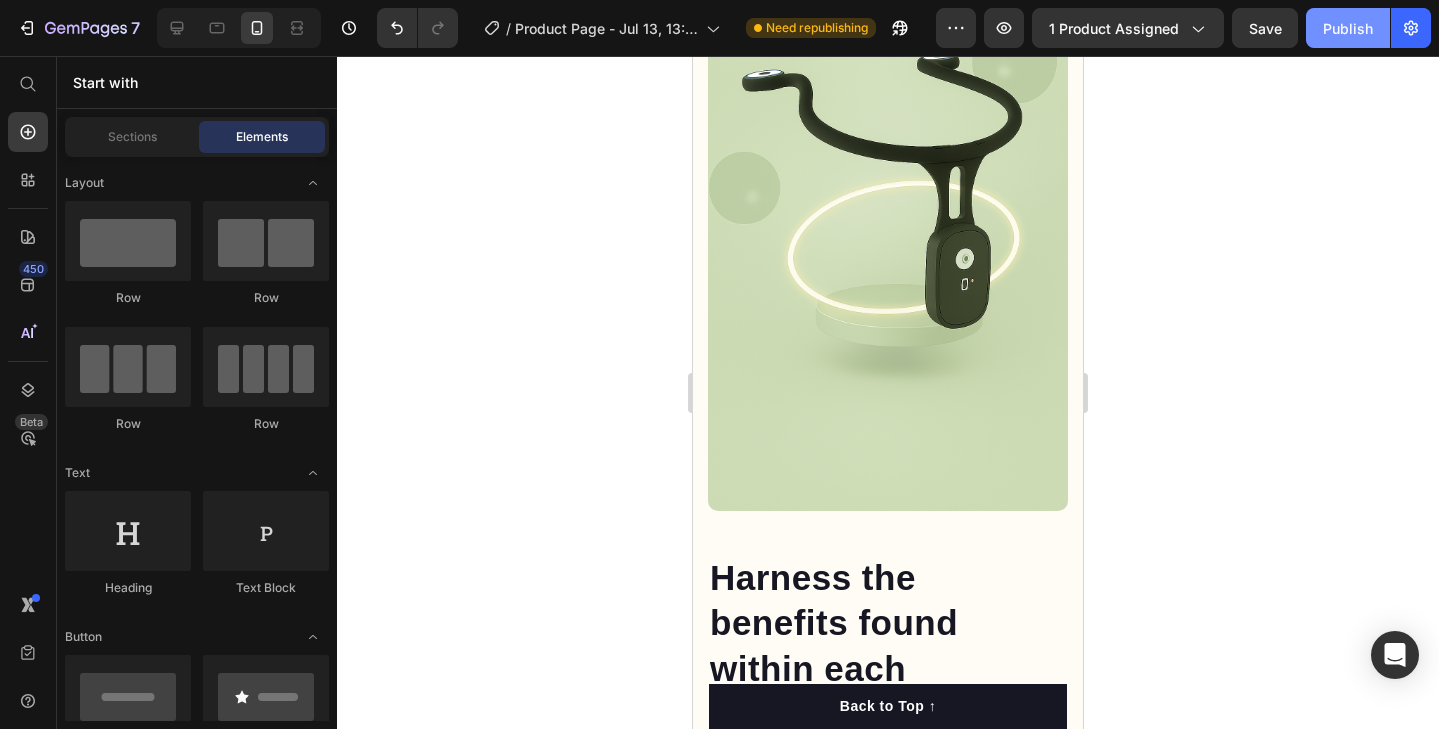 click on "Publish" at bounding box center (1348, 28) 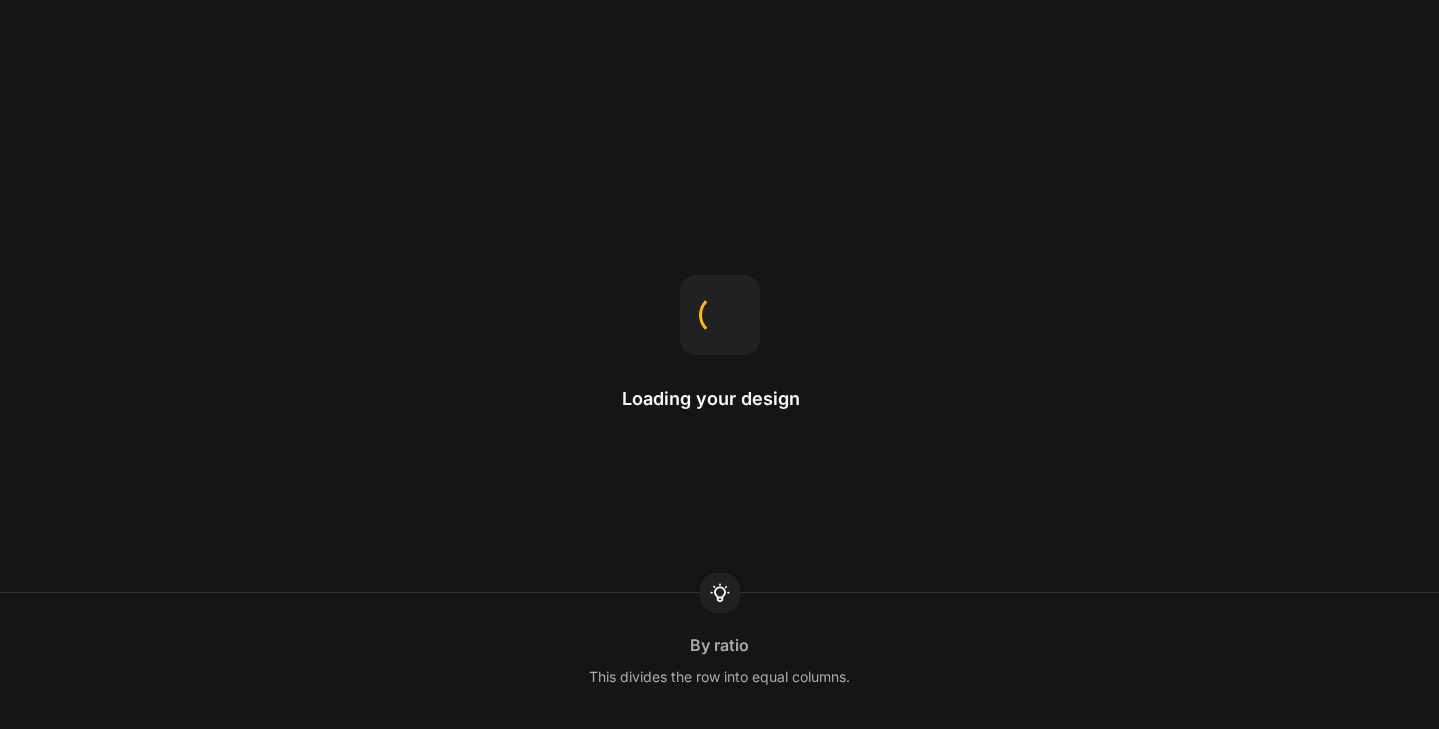 scroll, scrollTop: 0, scrollLeft: 0, axis: both 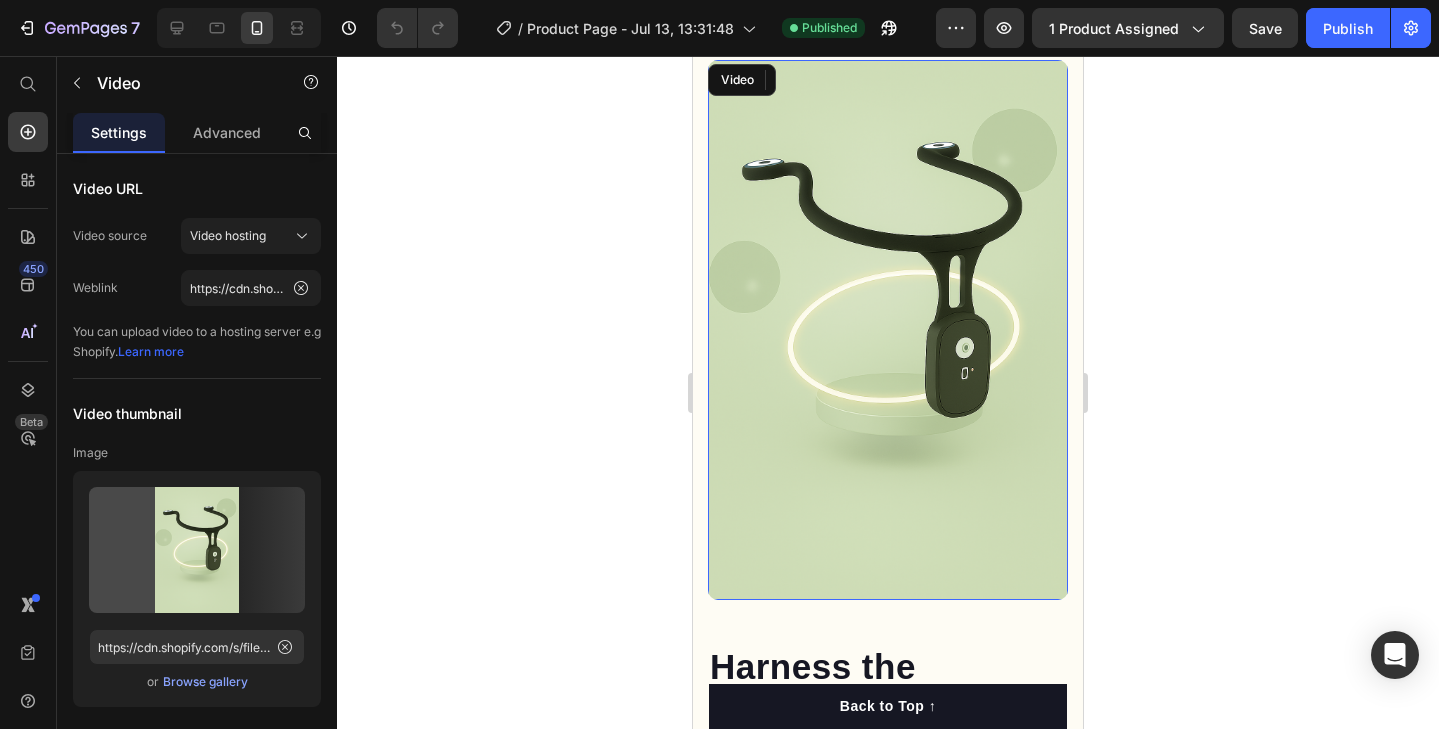 click at bounding box center (888, 330) 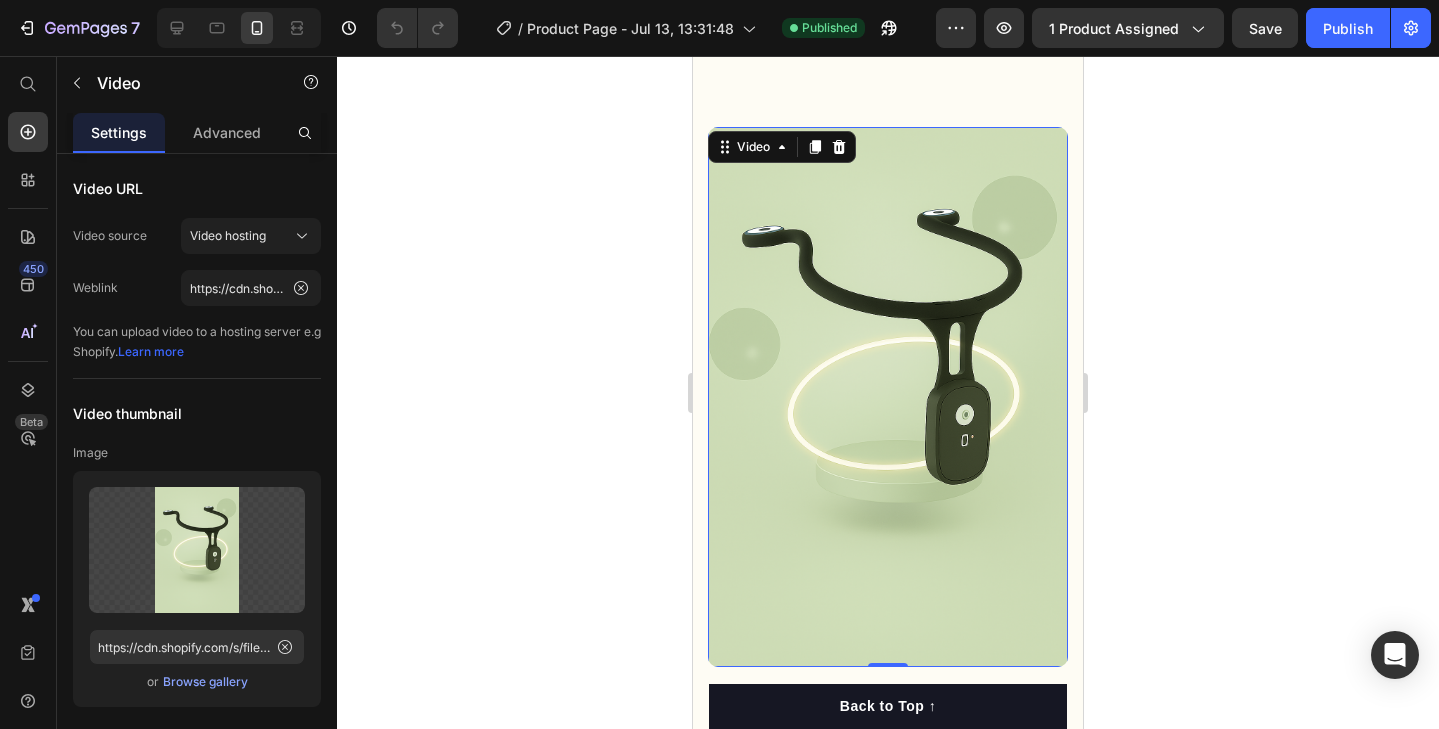 scroll, scrollTop: 2930, scrollLeft: 0, axis: vertical 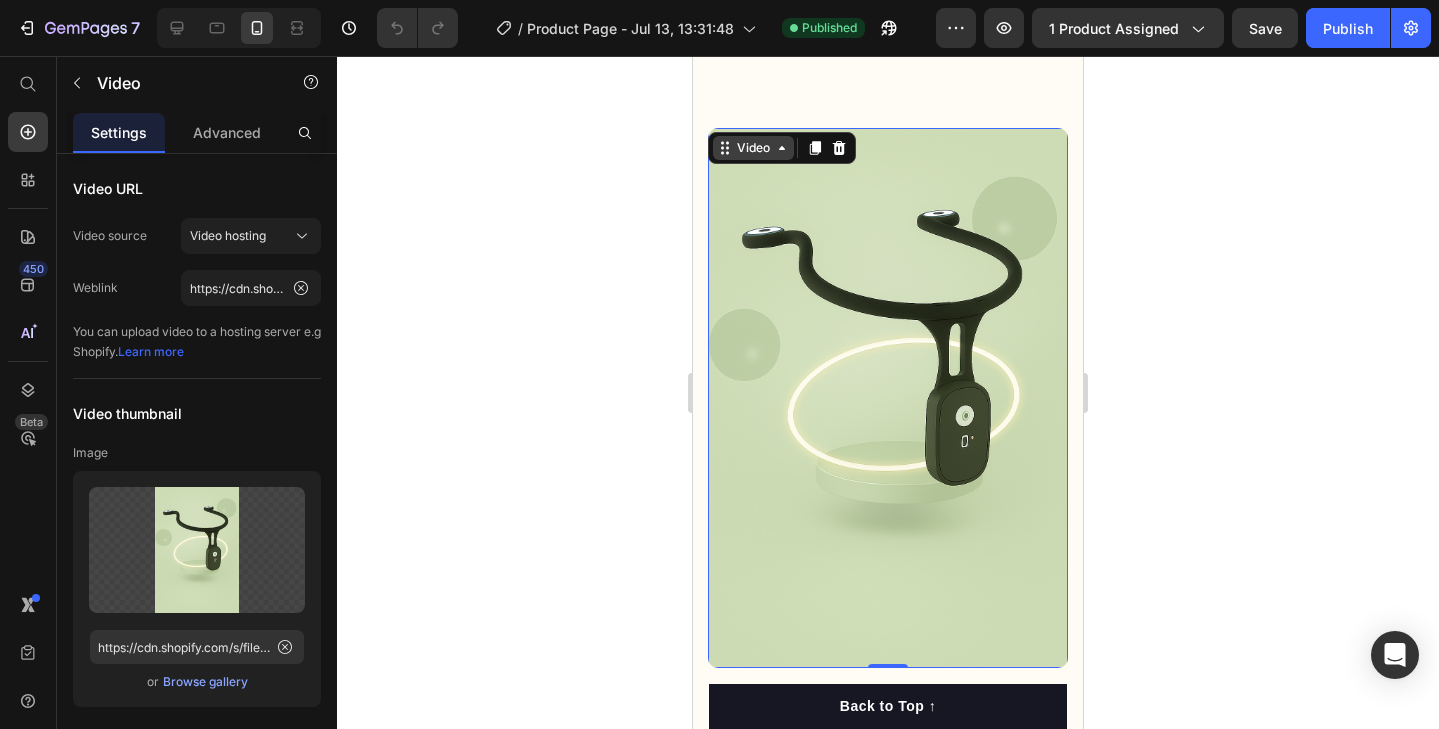 click 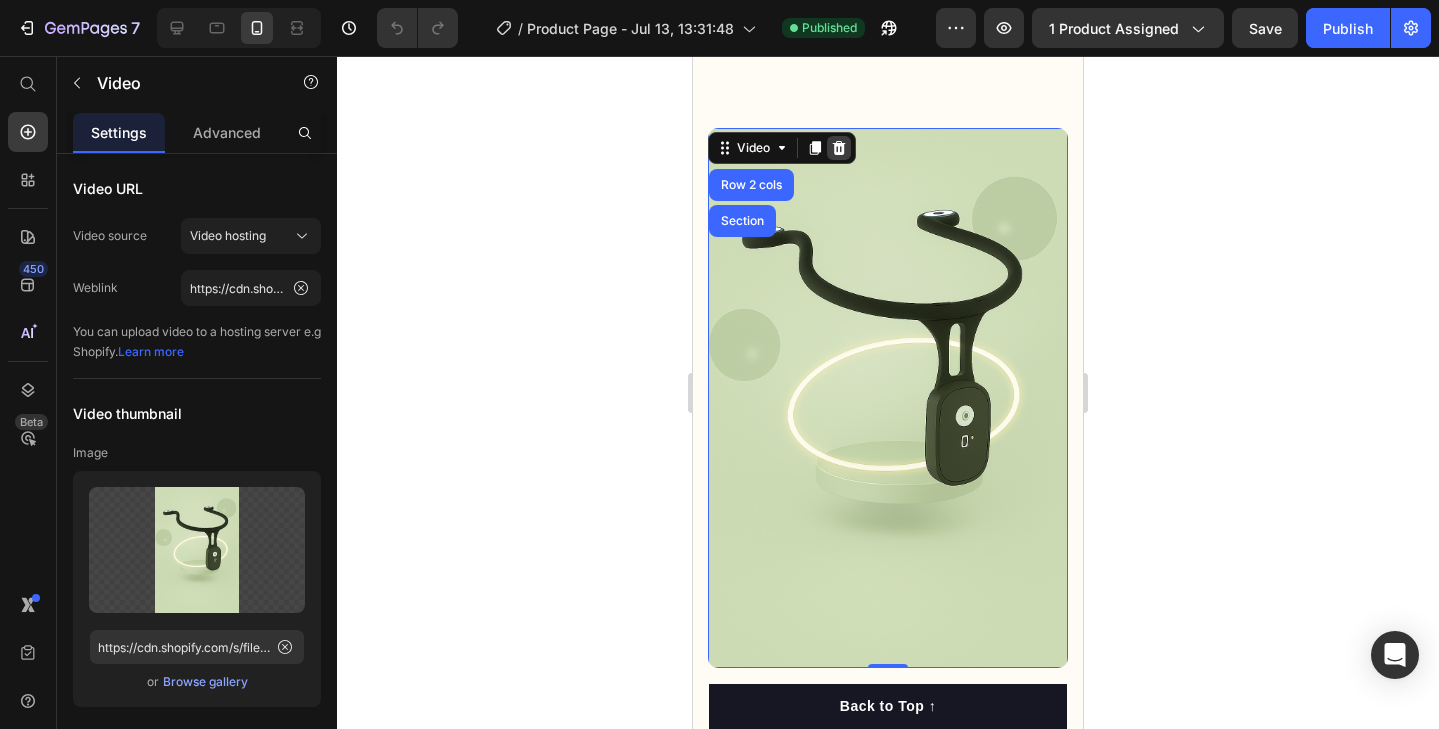 click 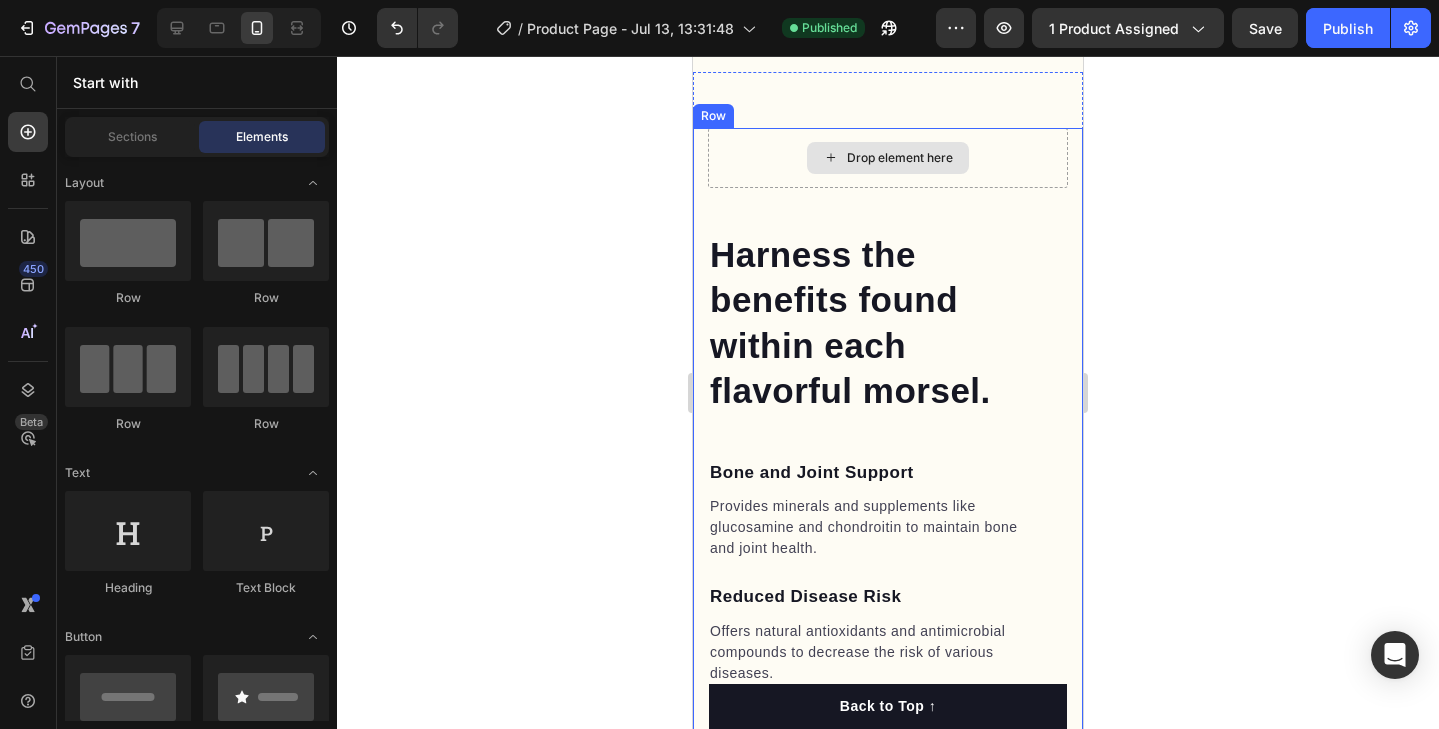 click 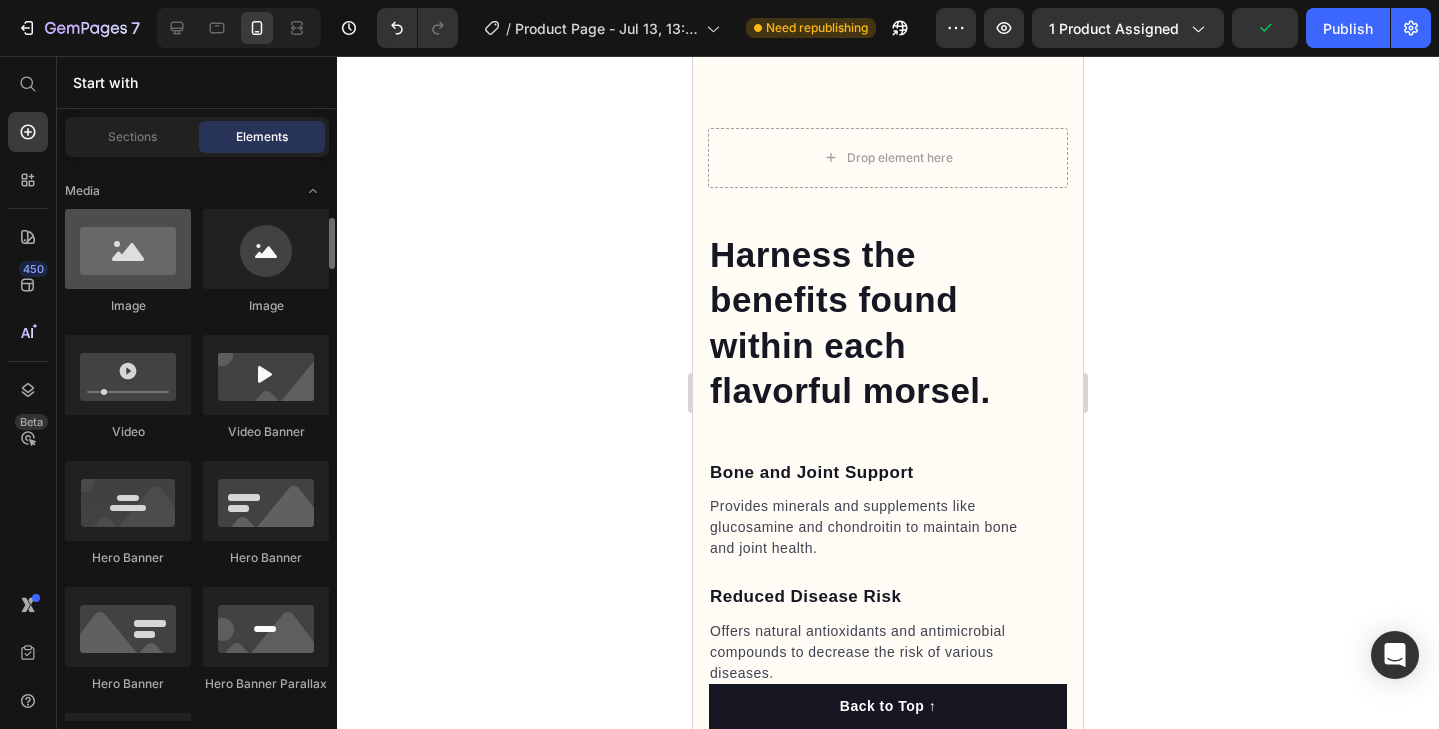 scroll, scrollTop: 731, scrollLeft: 0, axis: vertical 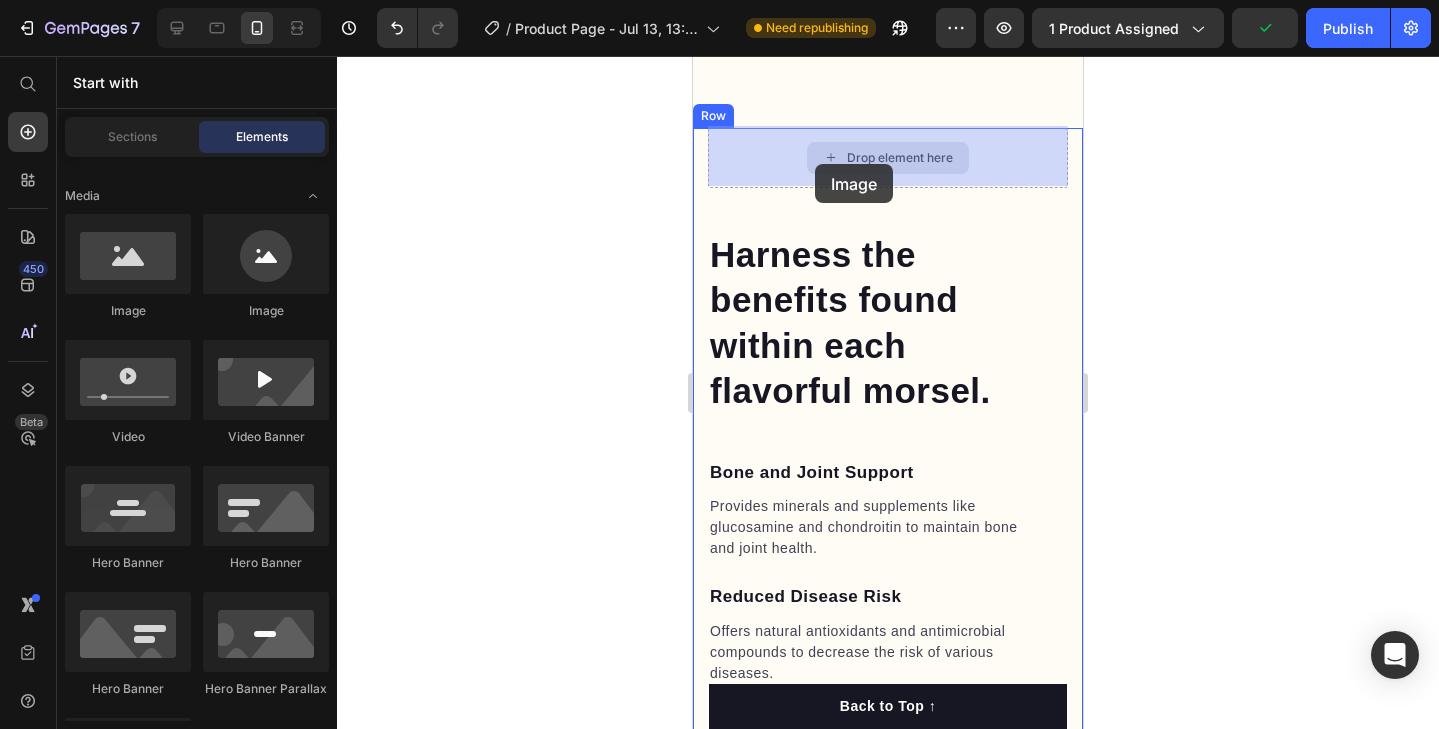 drag, startPoint x: 800, startPoint y: 323, endPoint x: 817, endPoint y: 163, distance: 160.90059 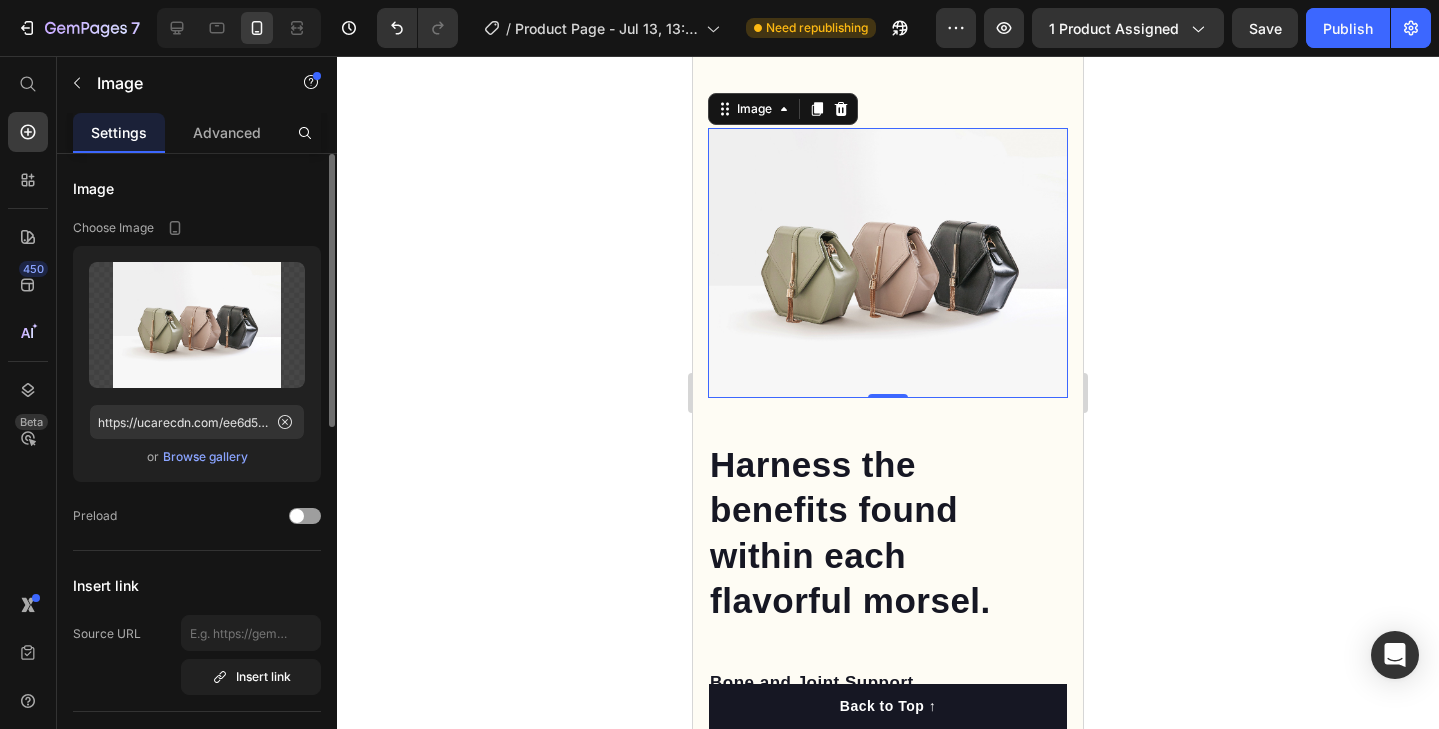 click on "Browse gallery" at bounding box center (205, 457) 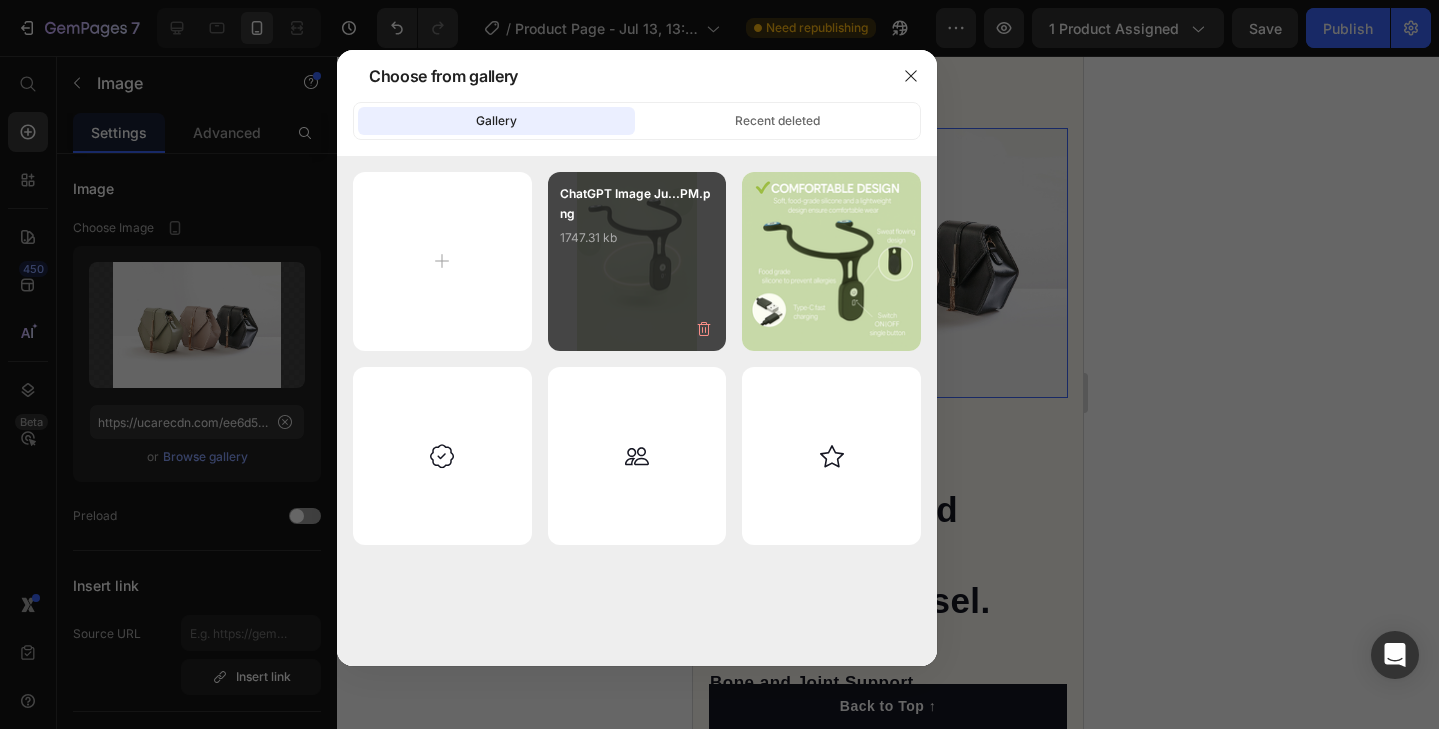 click on "ChatGPT Image Ju...PM.png 1747.31 kb" at bounding box center (637, 261) 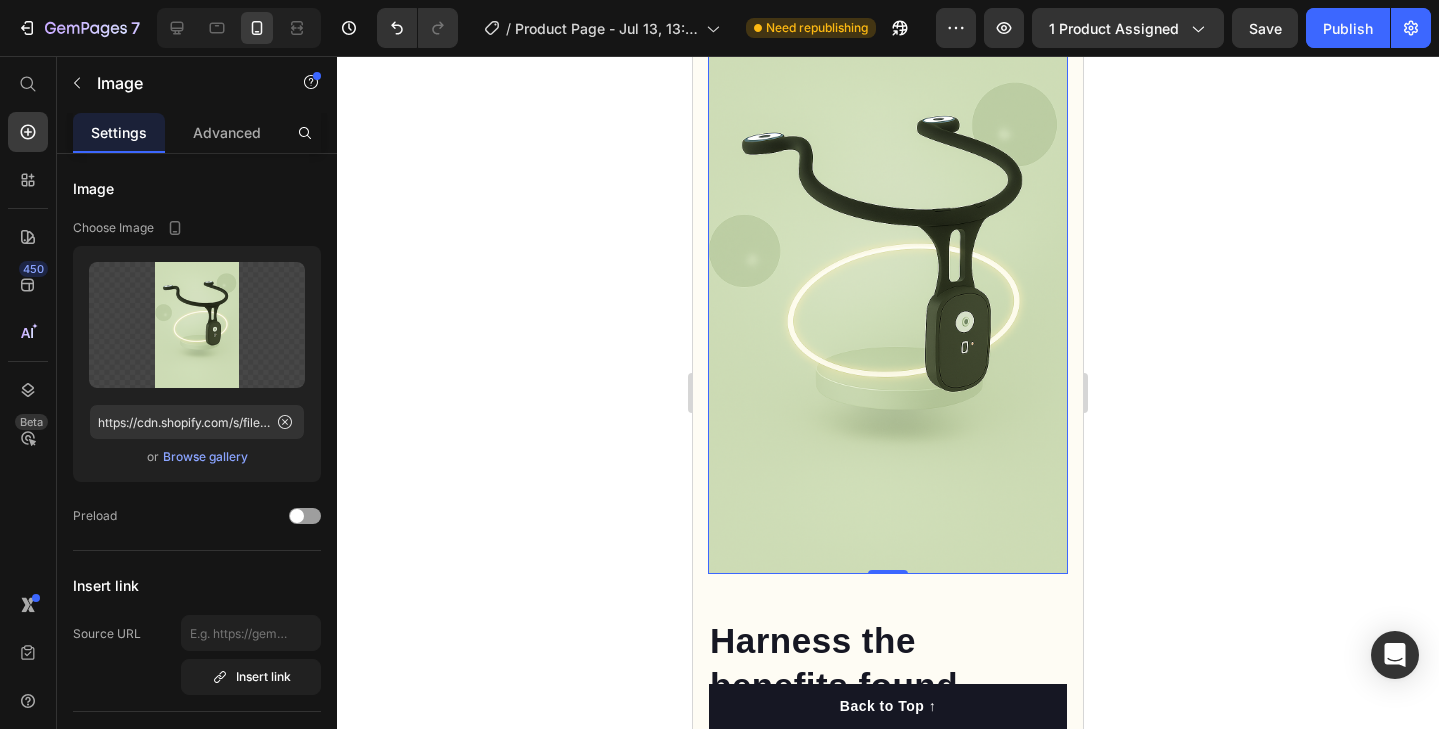 scroll, scrollTop: 3056, scrollLeft: 0, axis: vertical 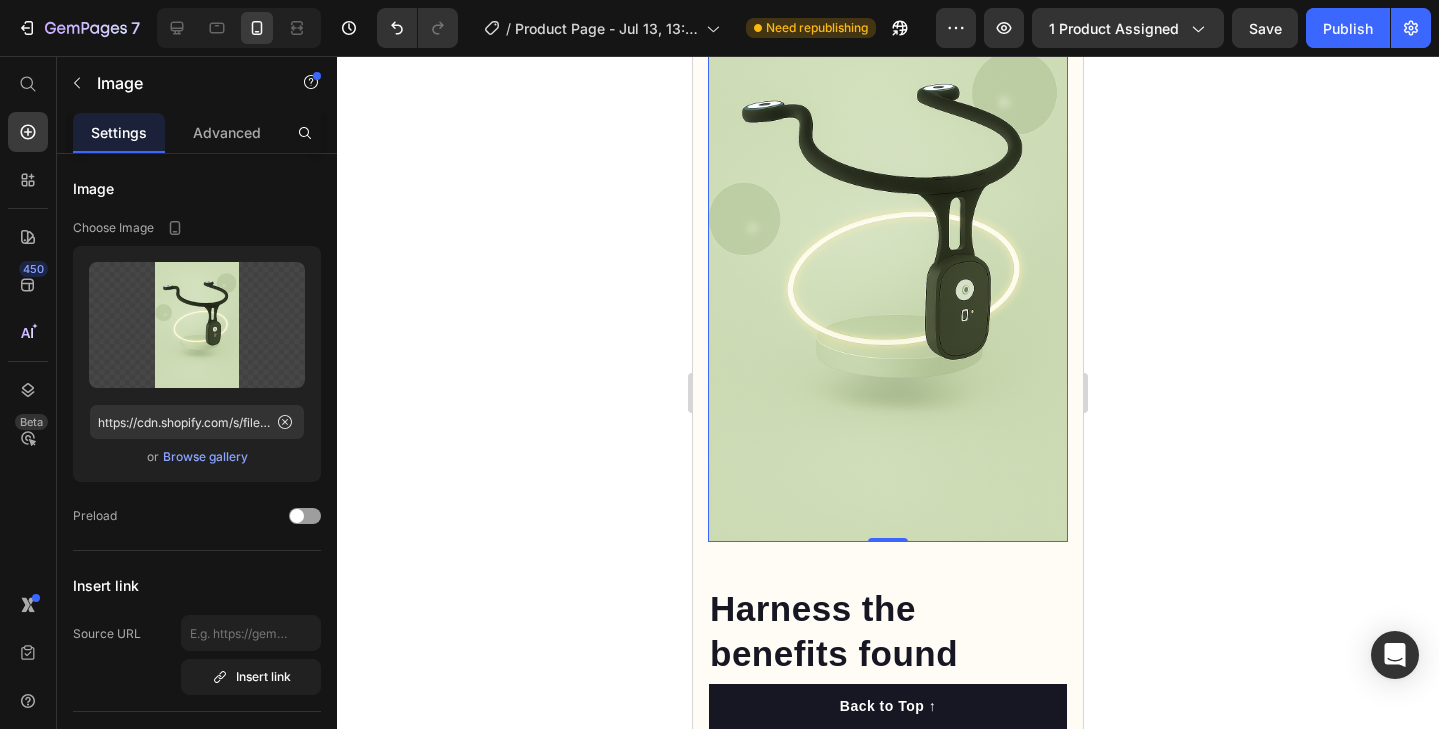 click 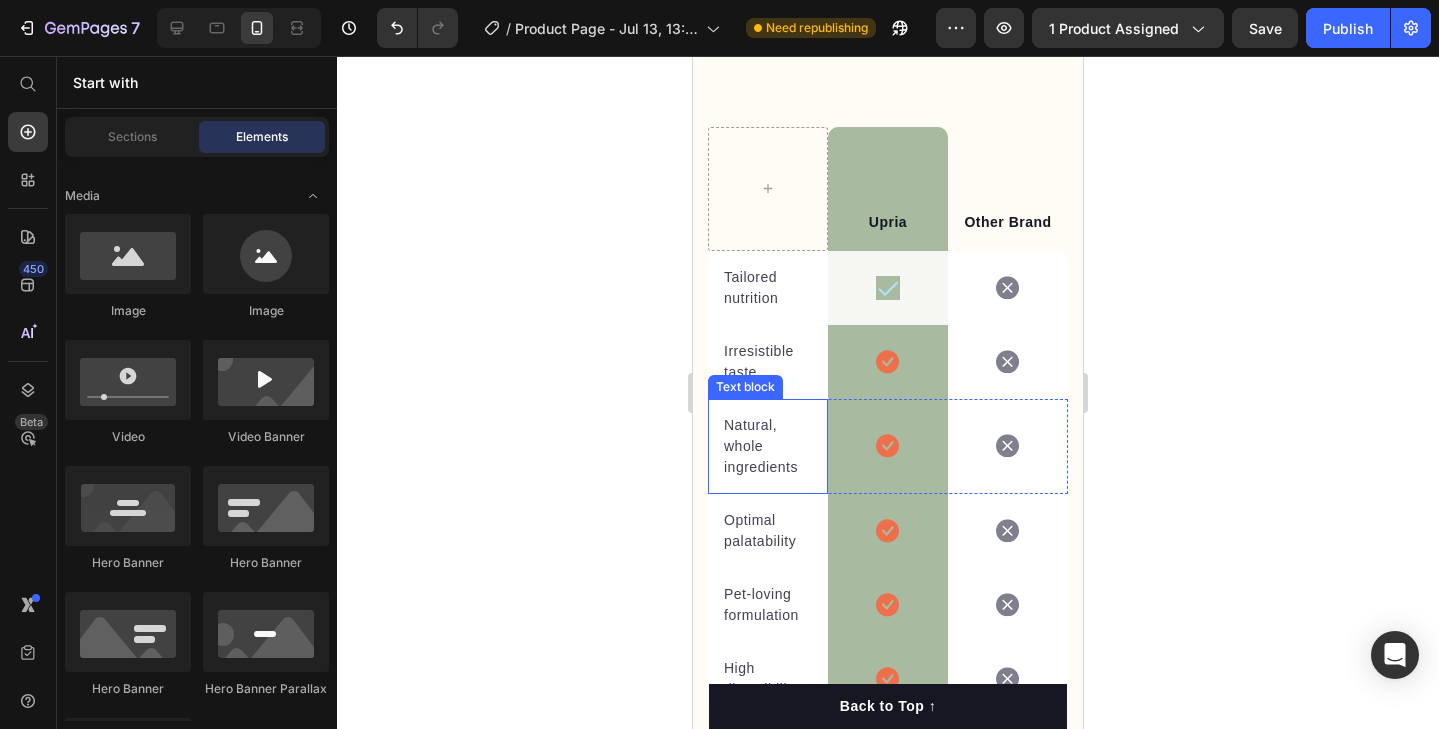 scroll, scrollTop: 4702, scrollLeft: 0, axis: vertical 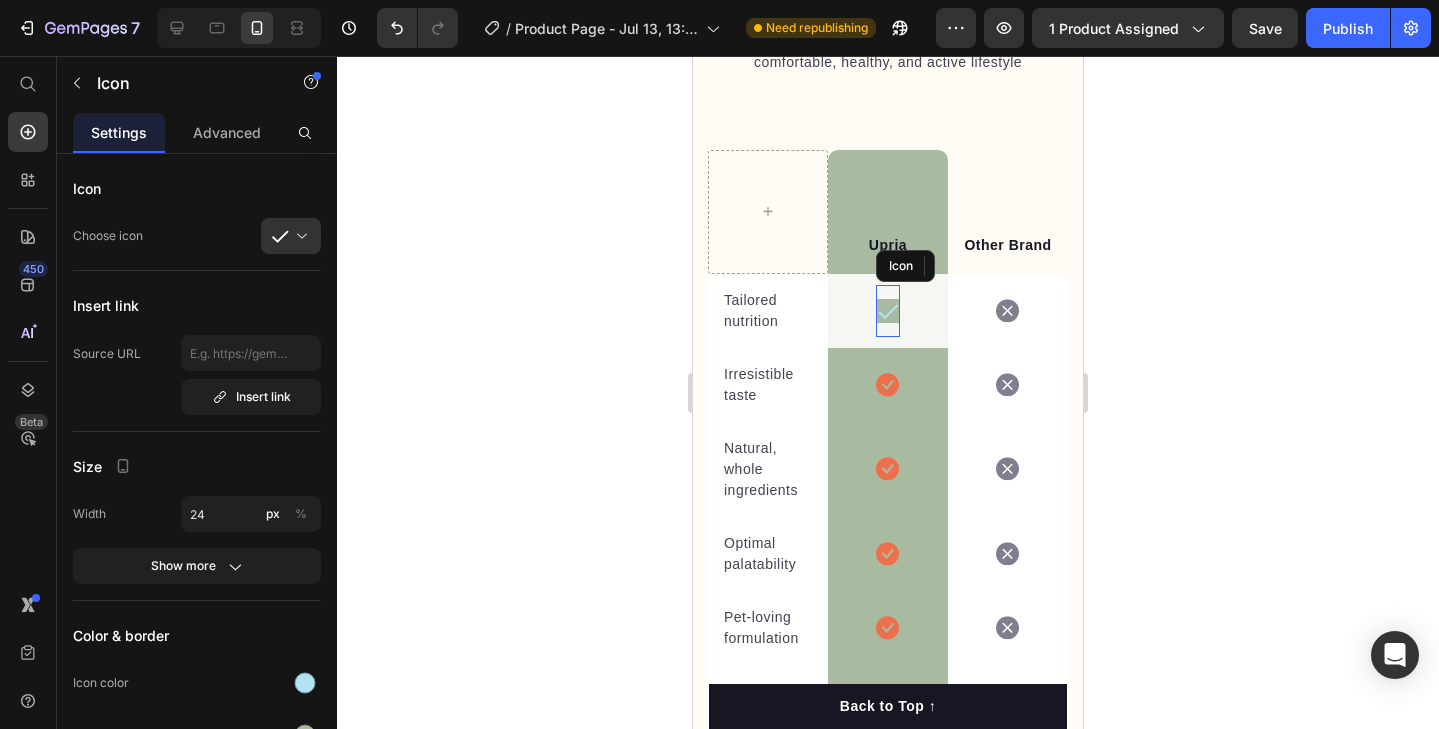 click 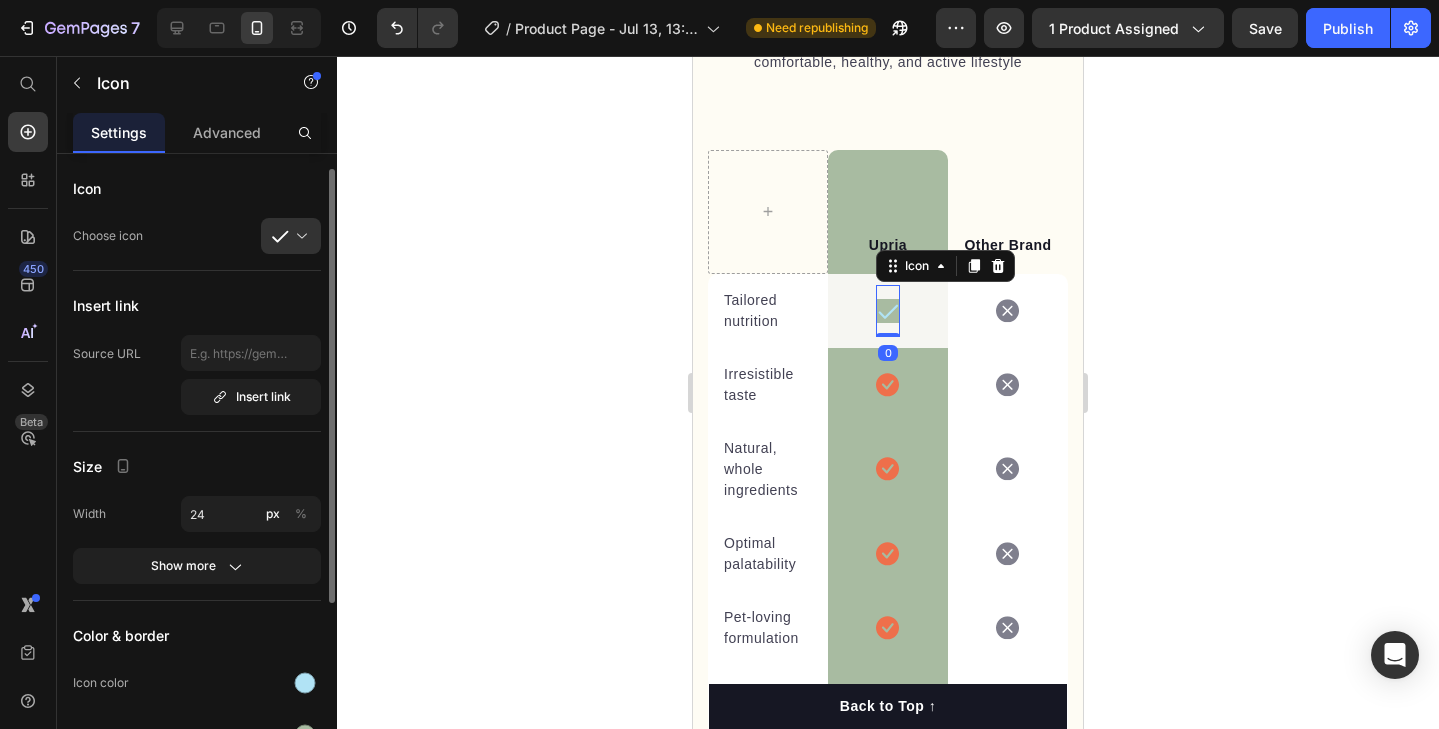 scroll, scrollTop: 9, scrollLeft: 0, axis: vertical 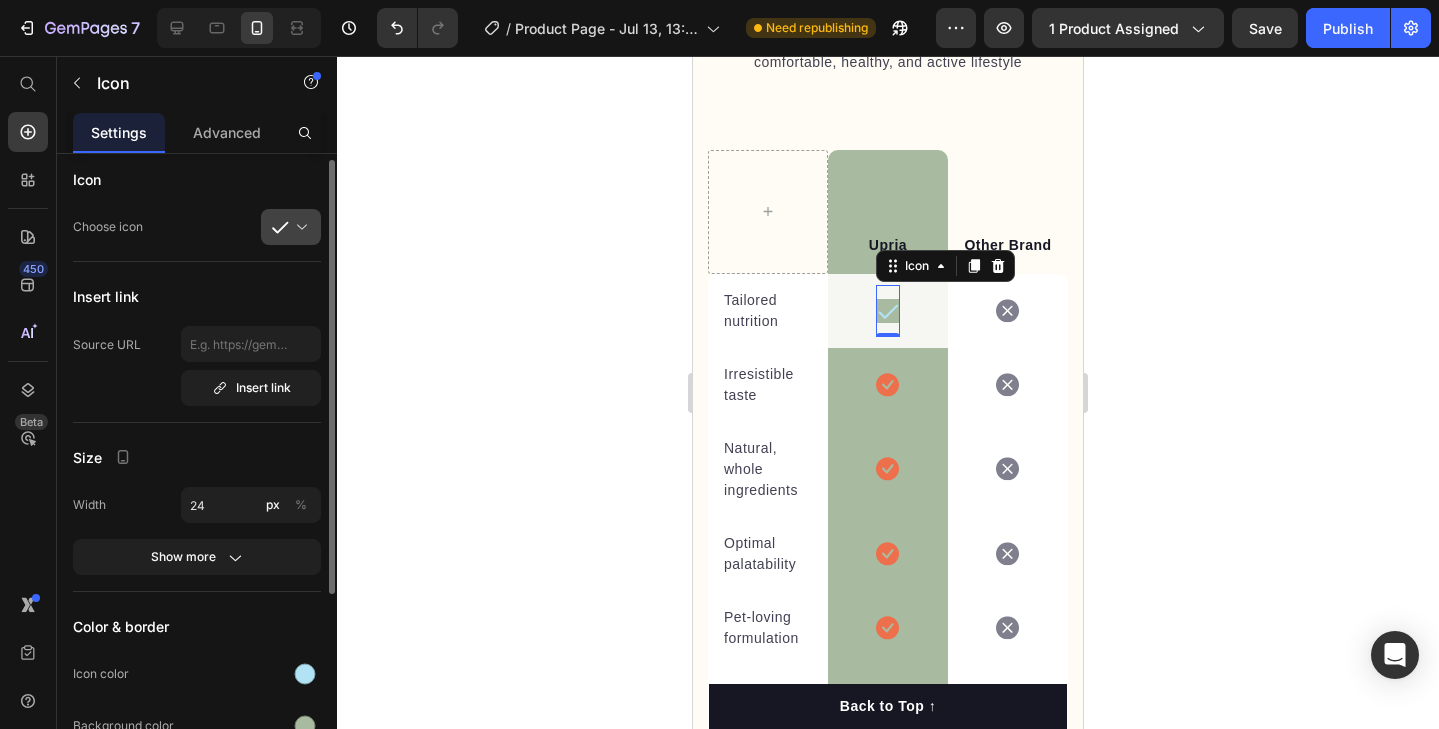 click at bounding box center (299, 227) 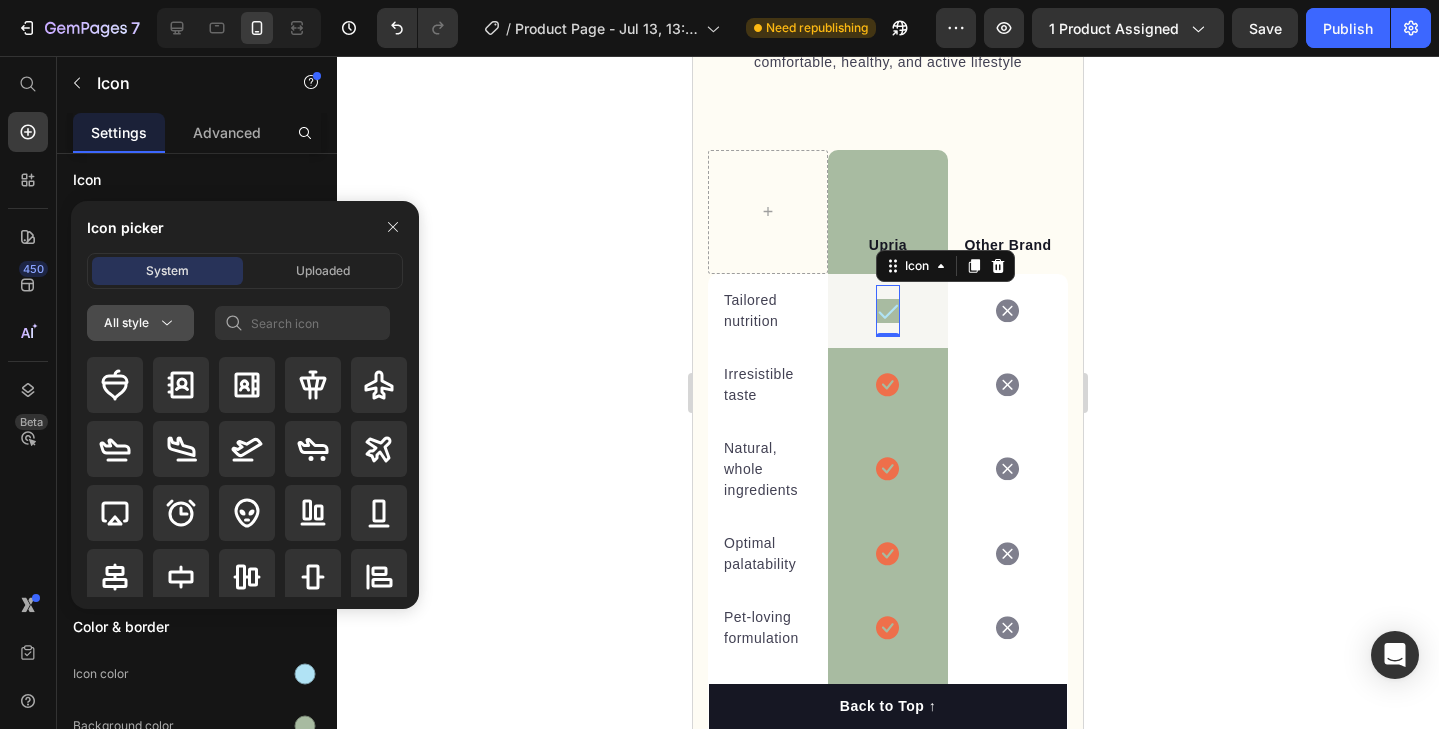 click 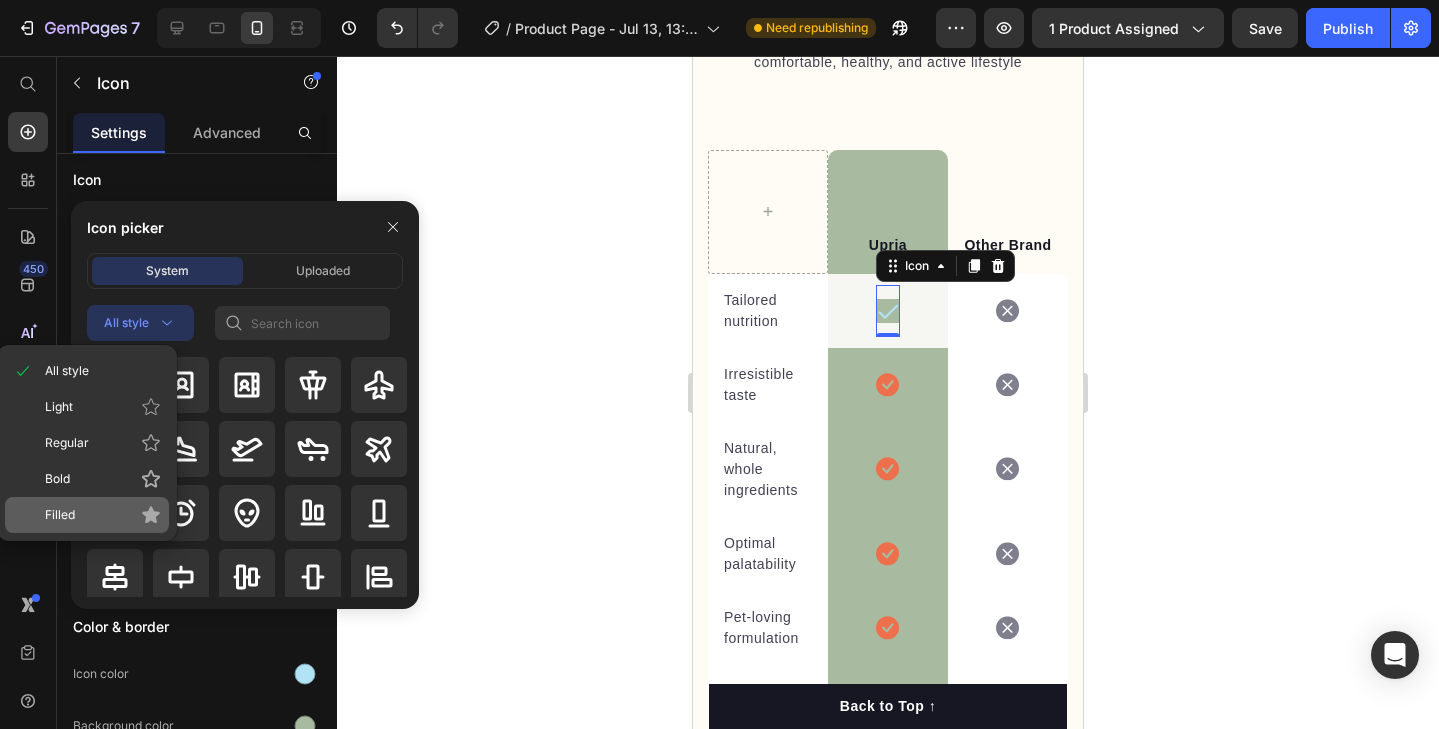 click on "Filled" 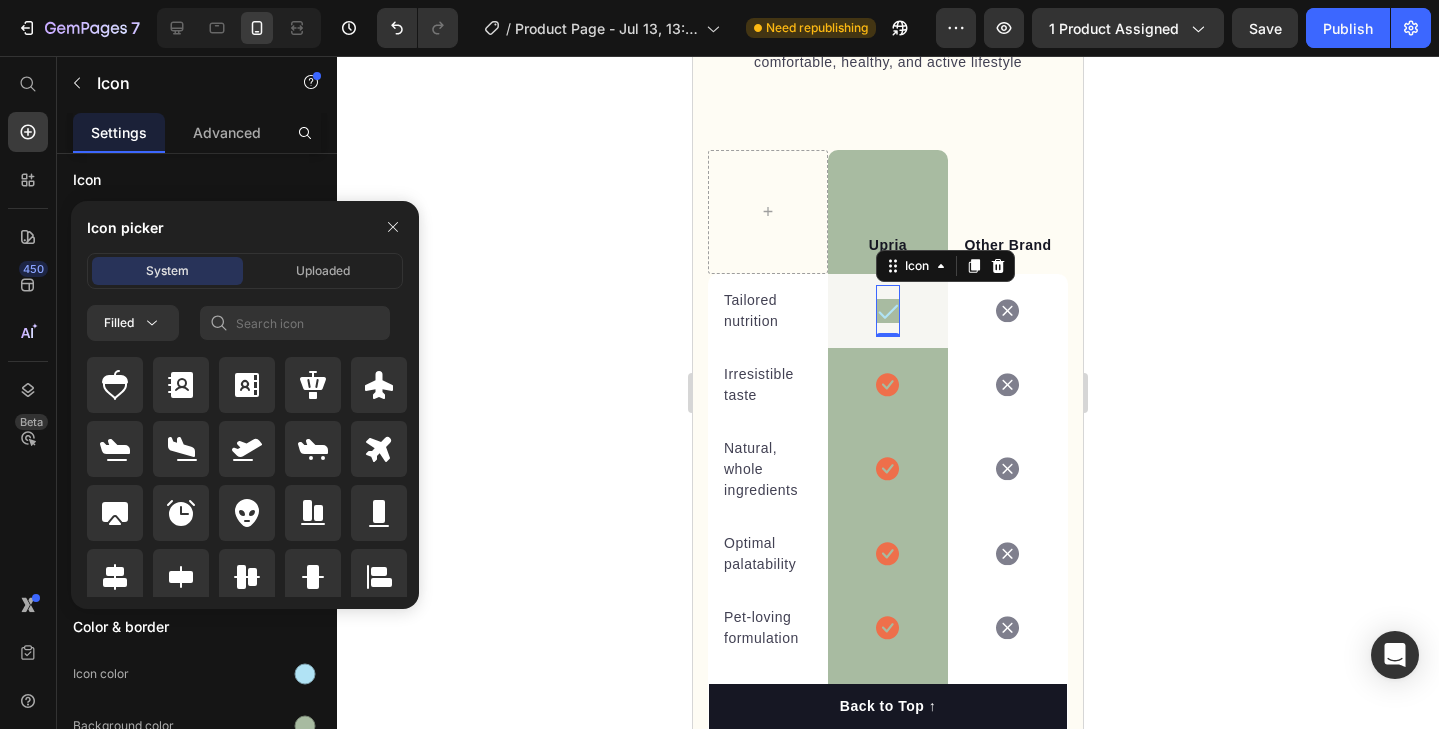 scroll, scrollTop: 0, scrollLeft: 0, axis: both 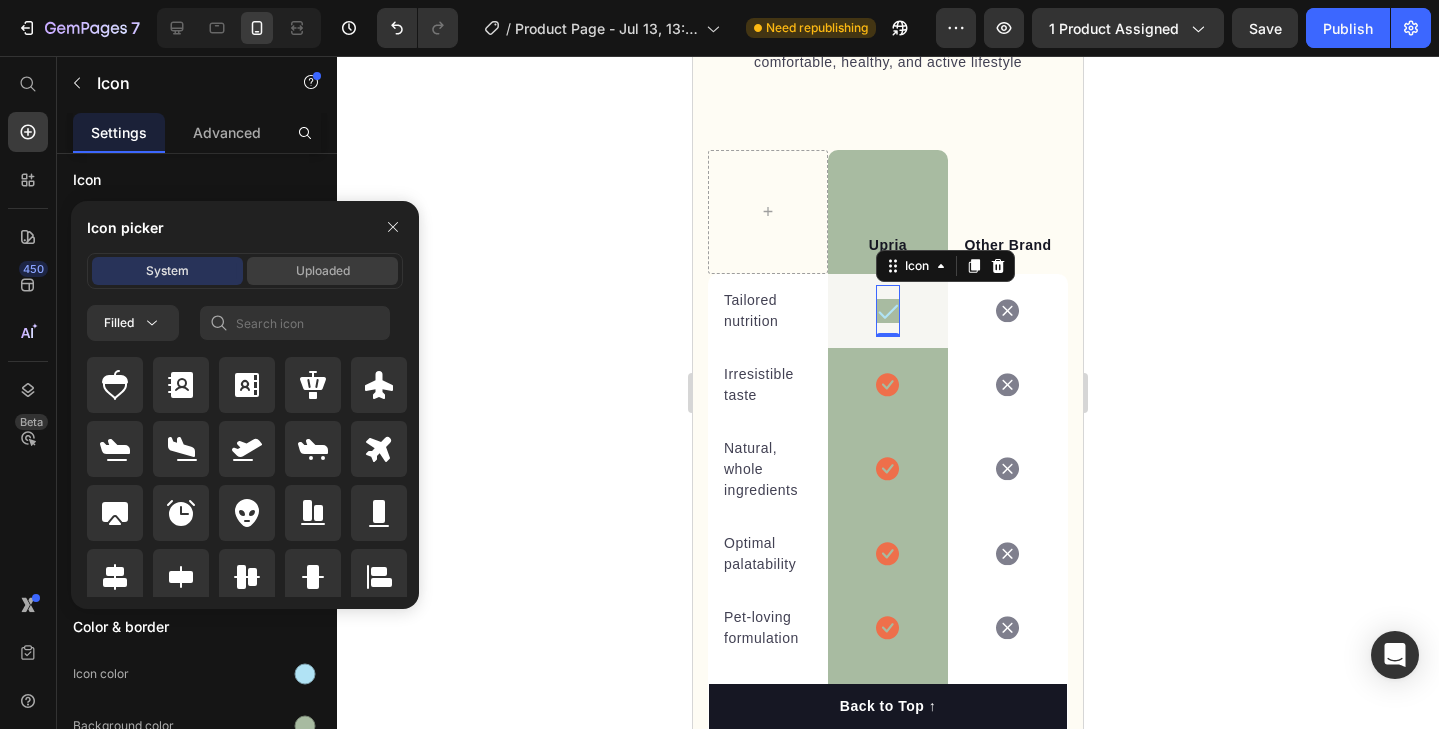 click on "Uploaded" at bounding box center [323, 271] 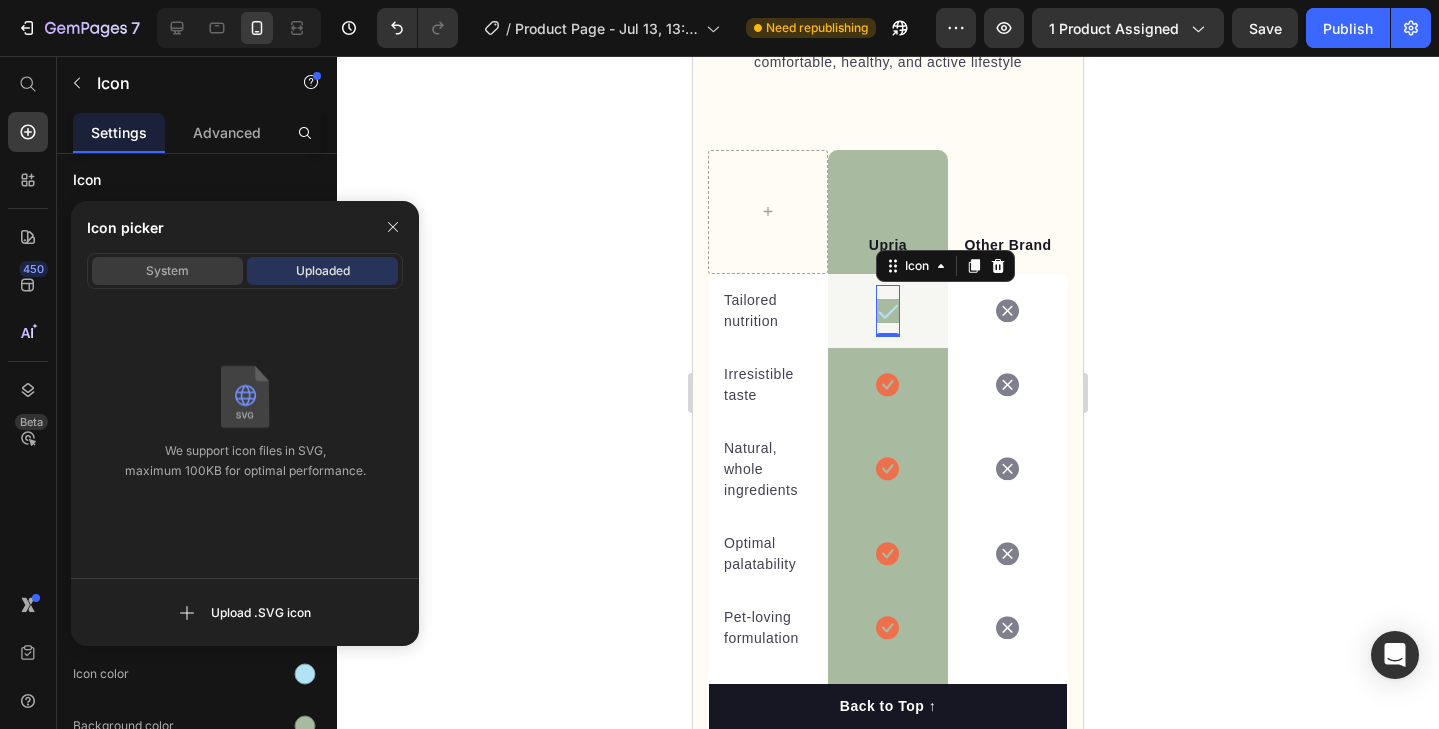 click on "System" at bounding box center (167, 271) 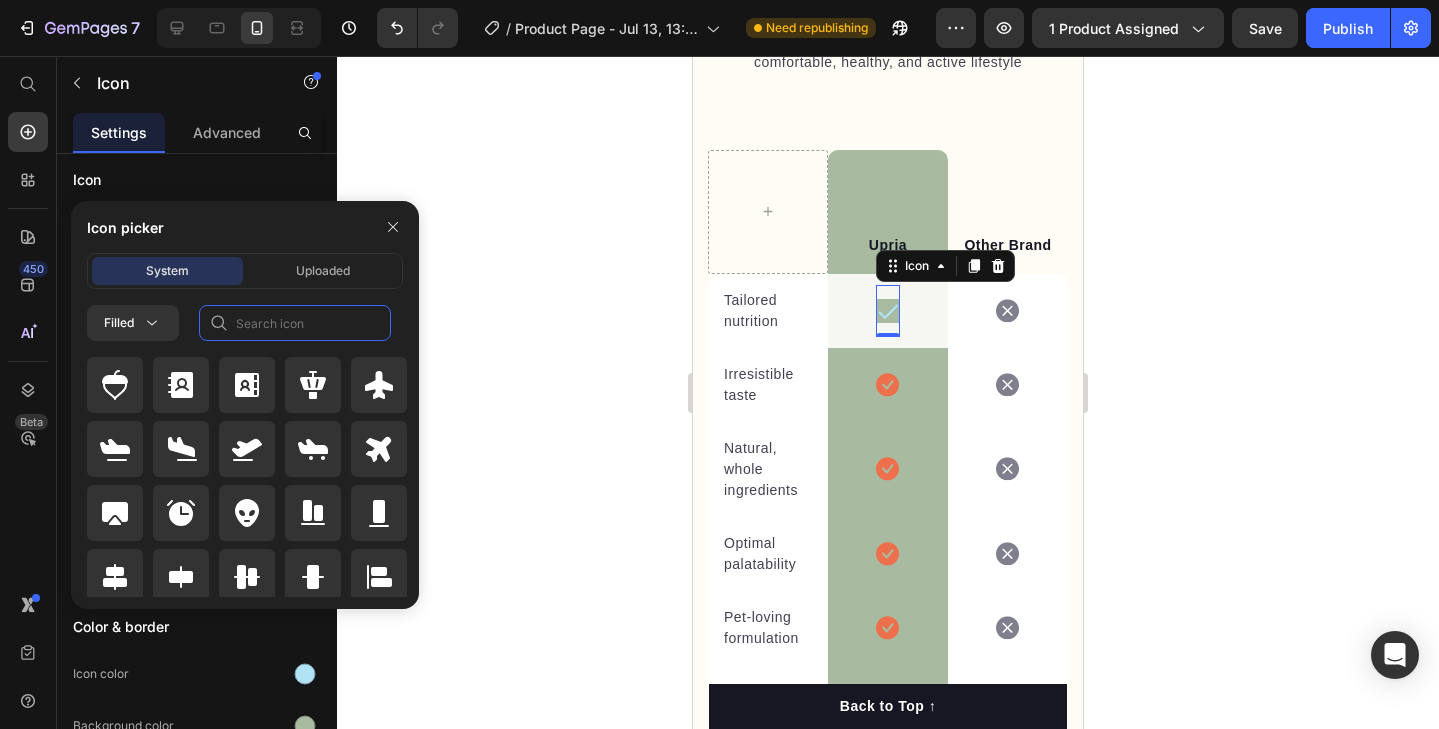 click 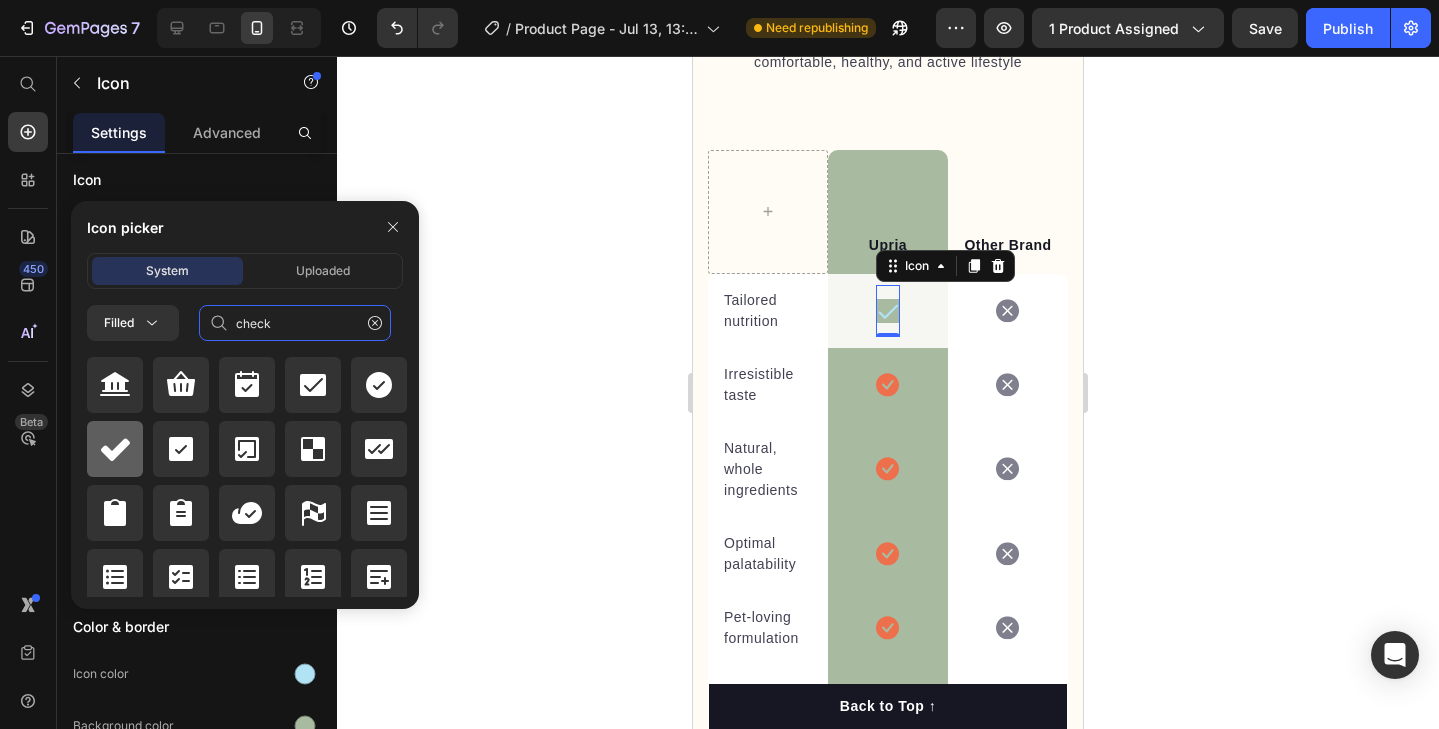 type on "check" 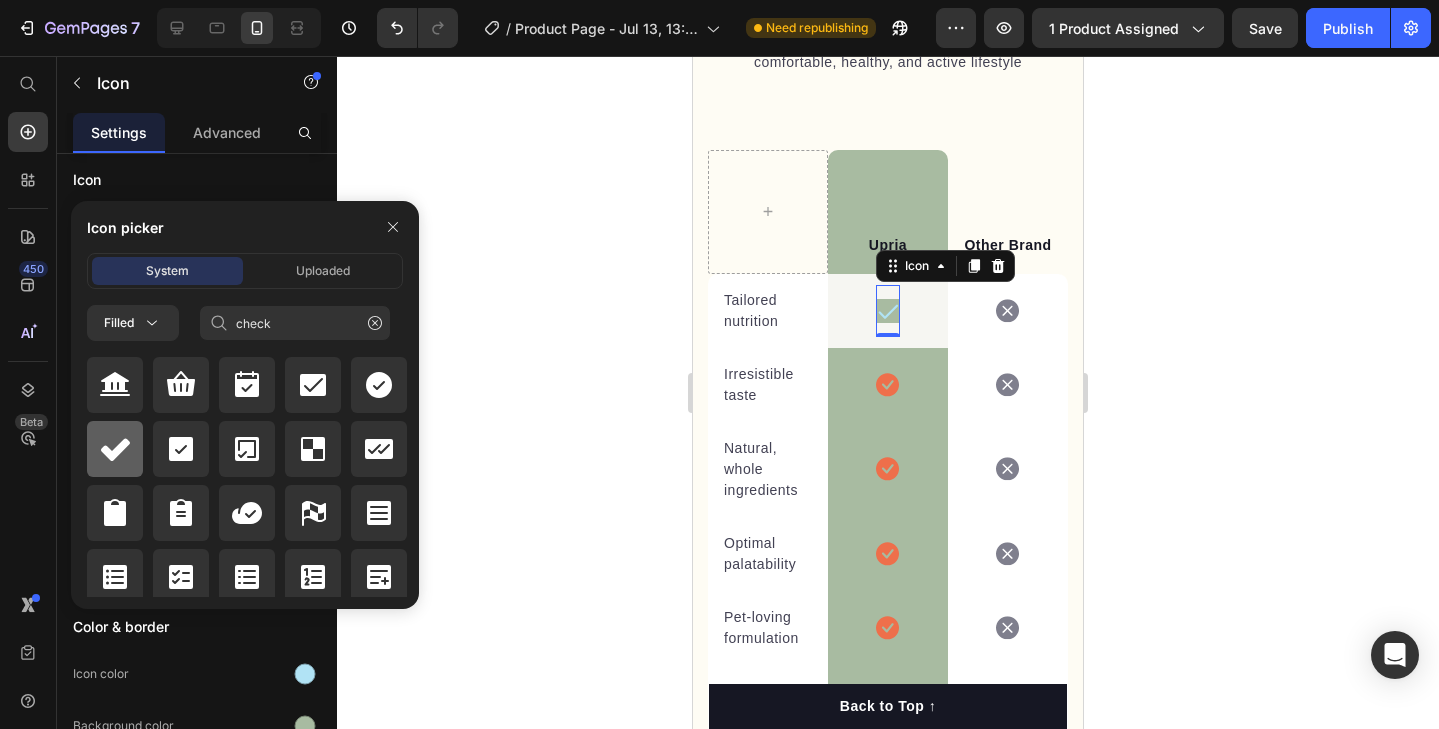 click 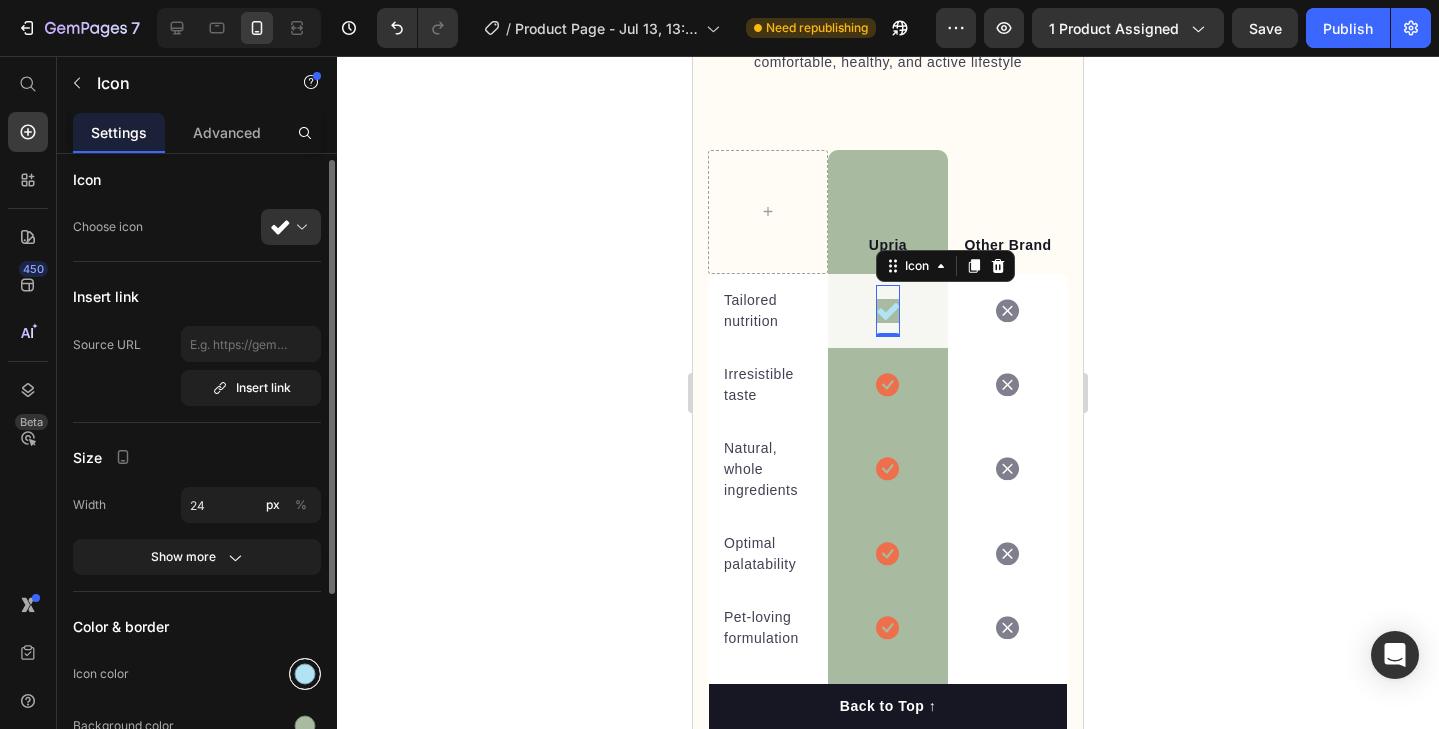 click at bounding box center (305, 674) 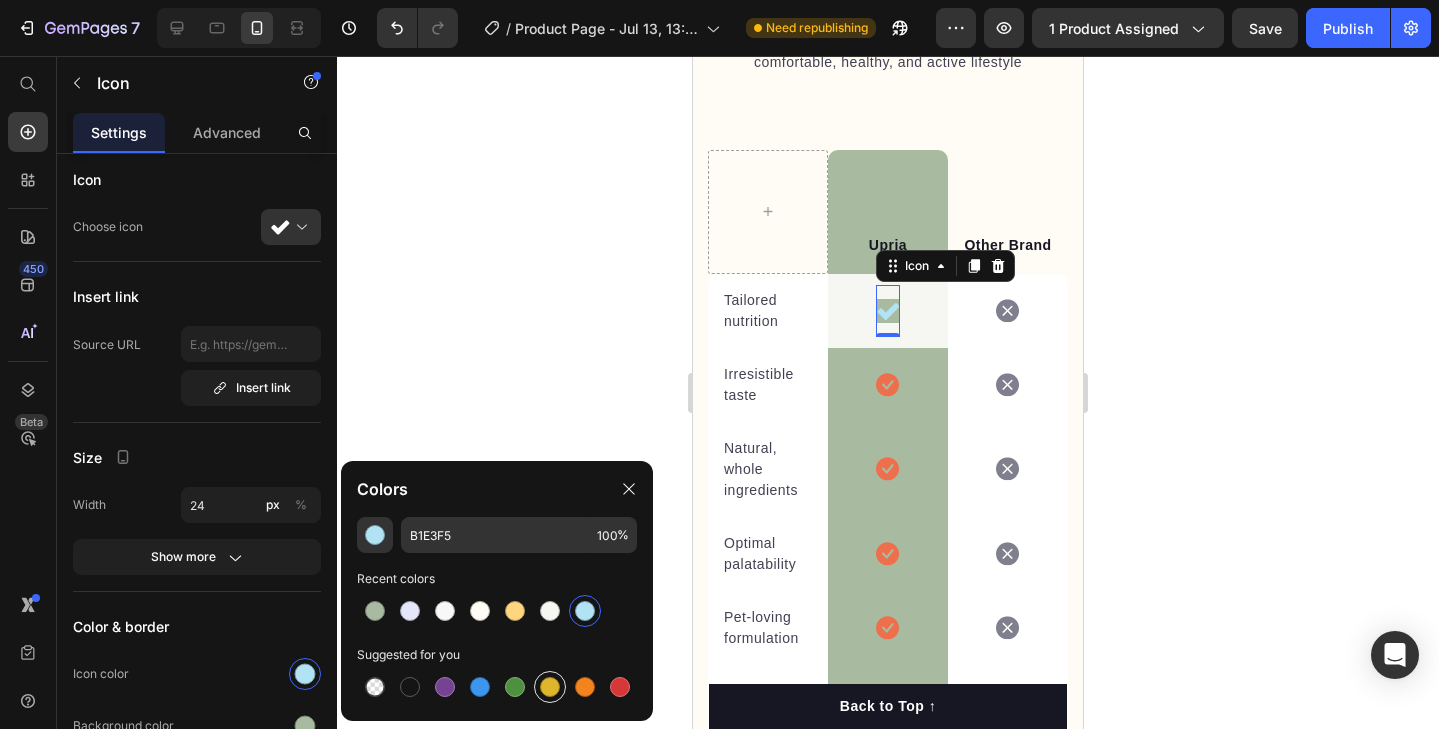 click at bounding box center (550, 687) 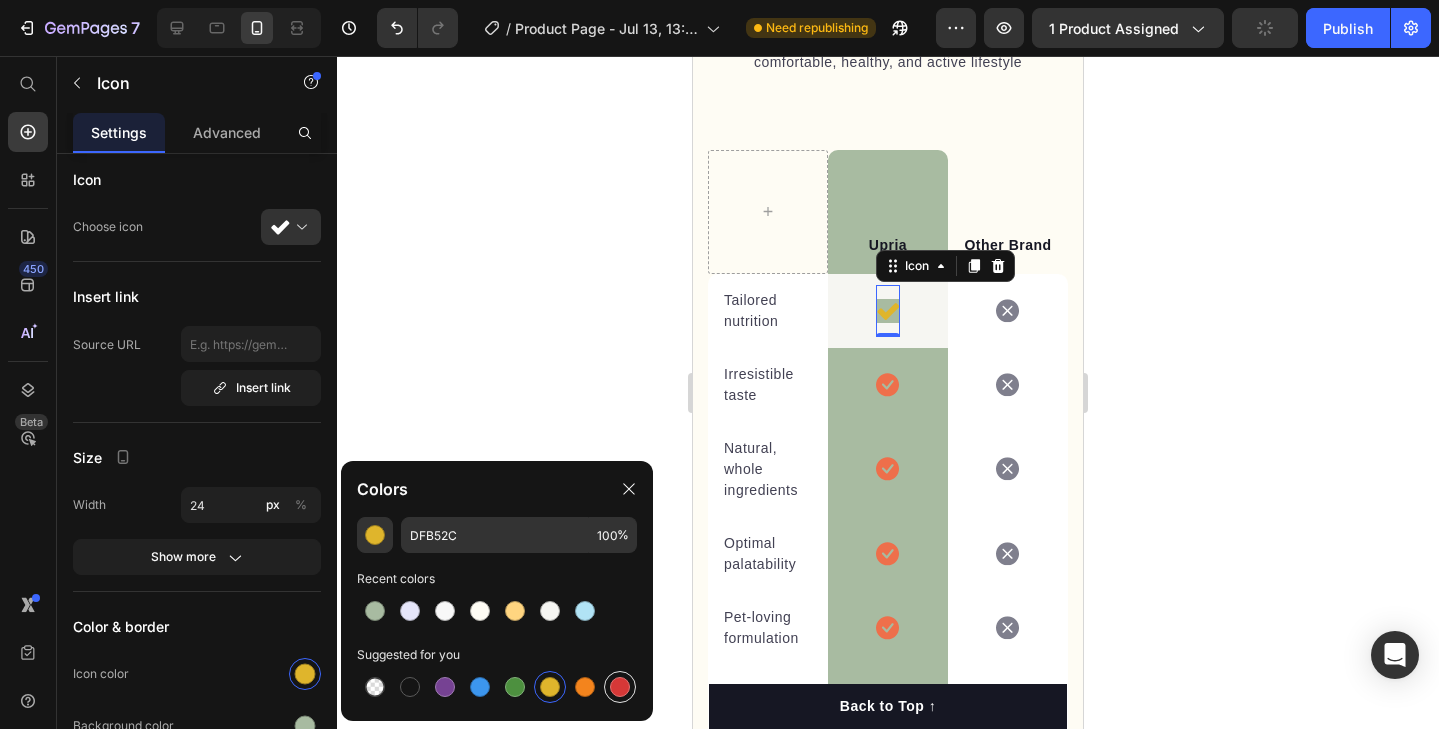 click at bounding box center (620, 687) 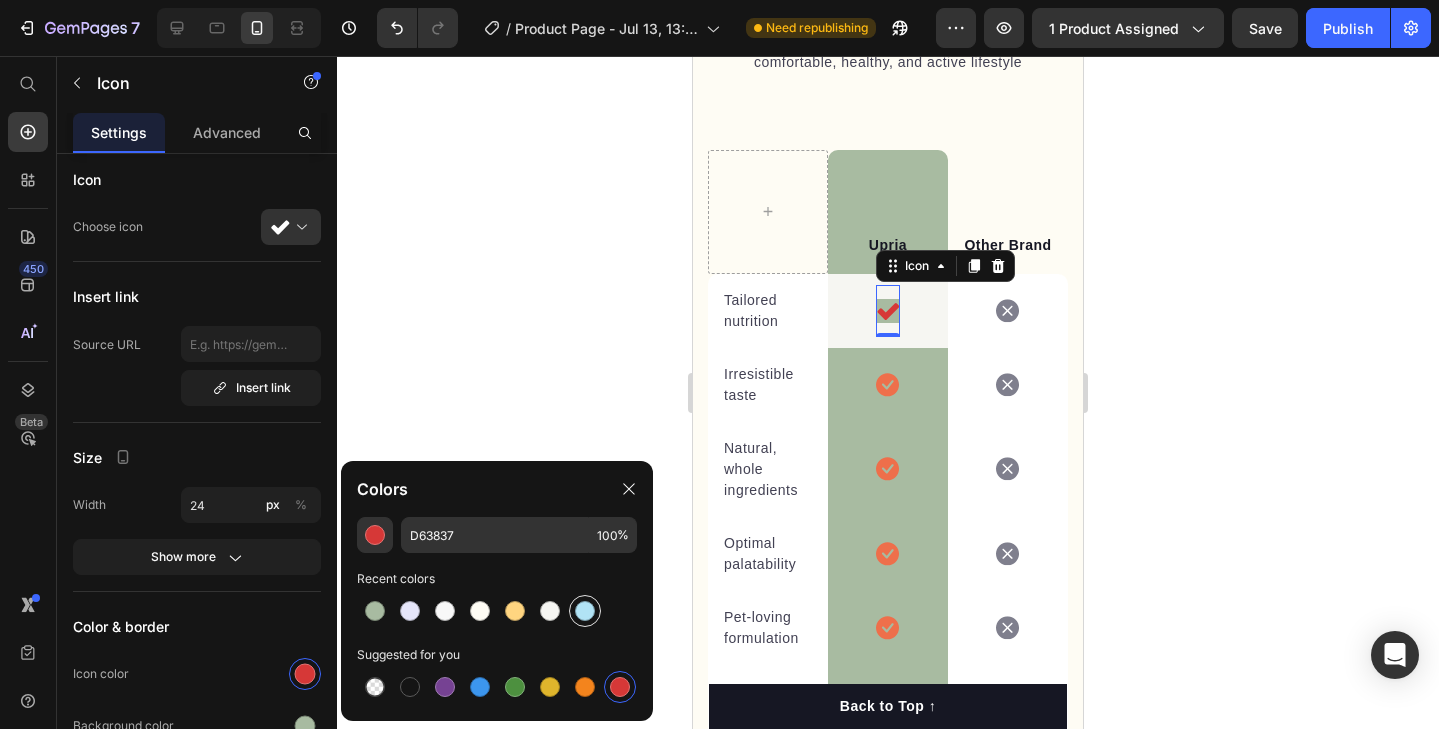 click at bounding box center [585, 611] 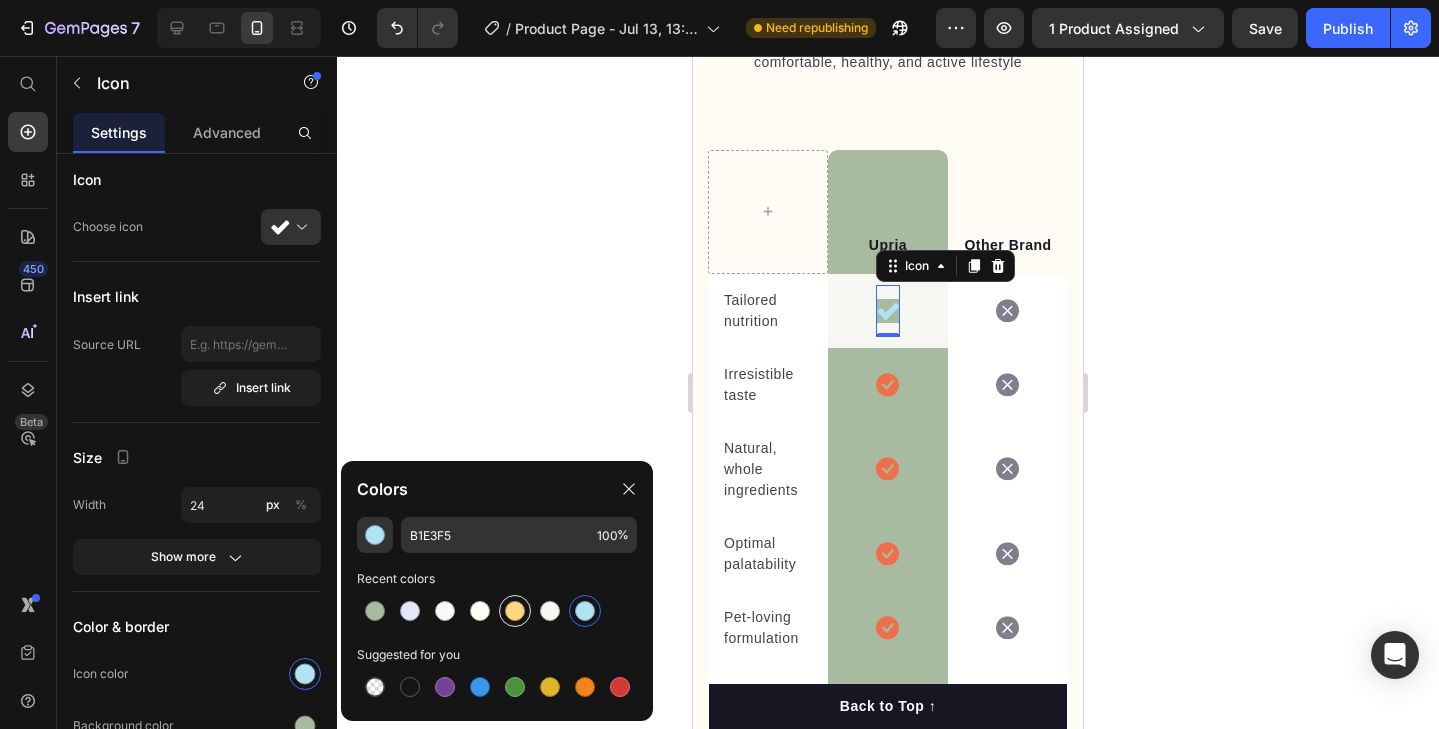 click at bounding box center [515, 611] 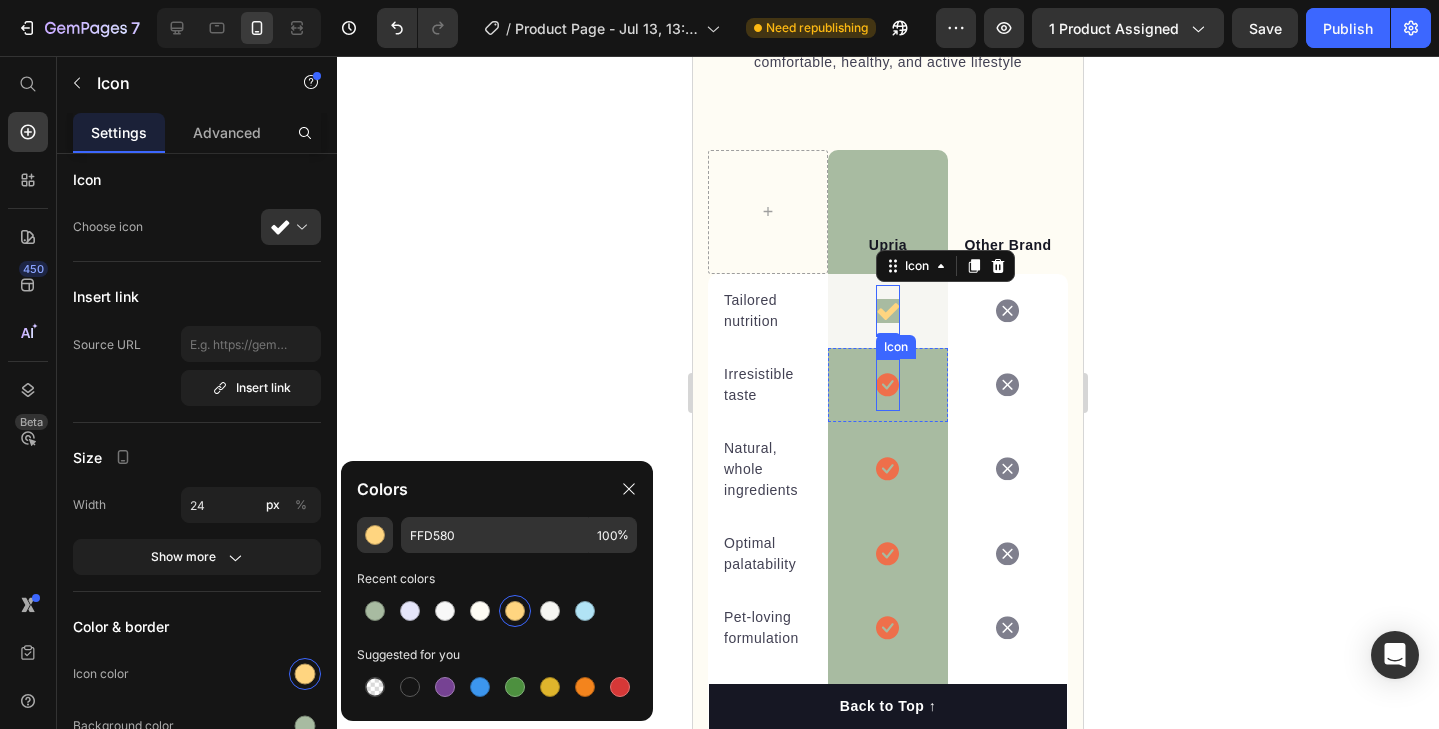 click 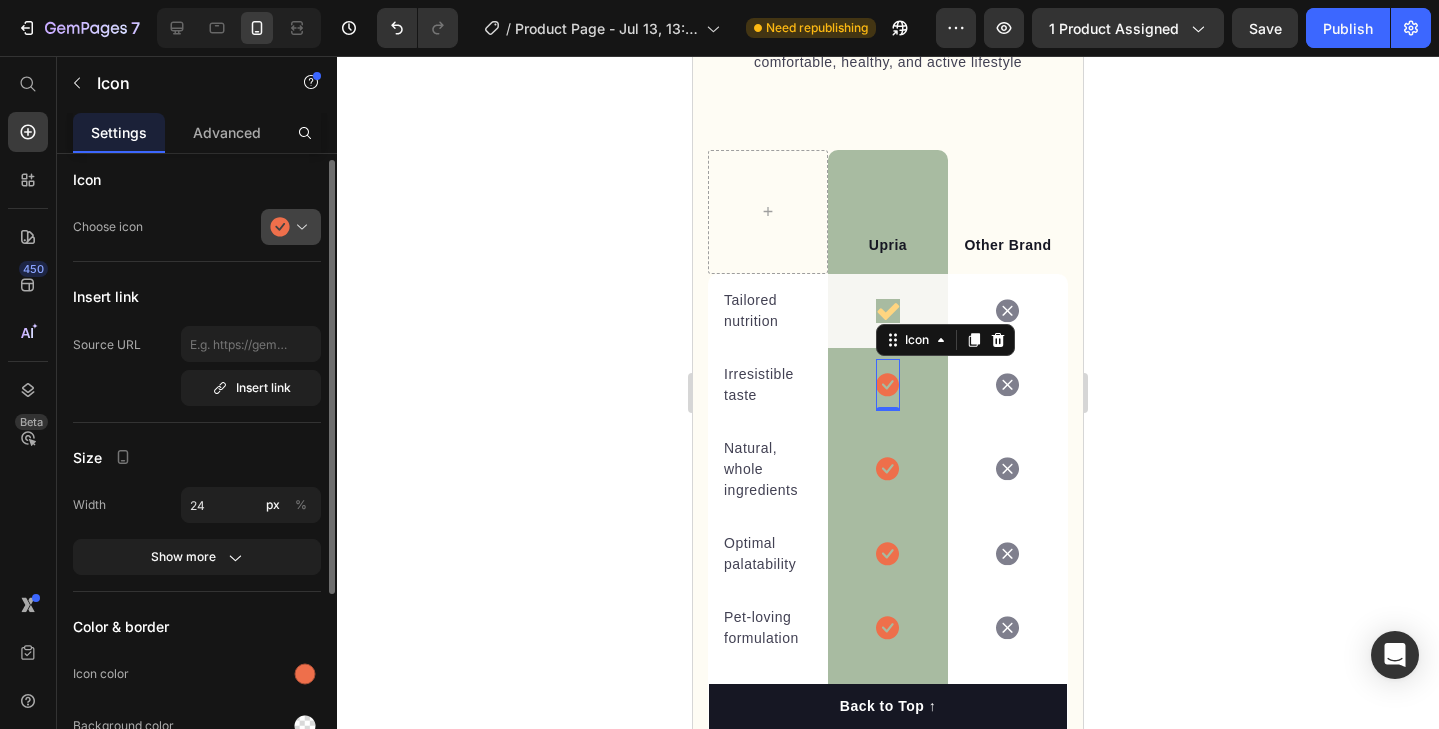 click at bounding box center [299, 227] 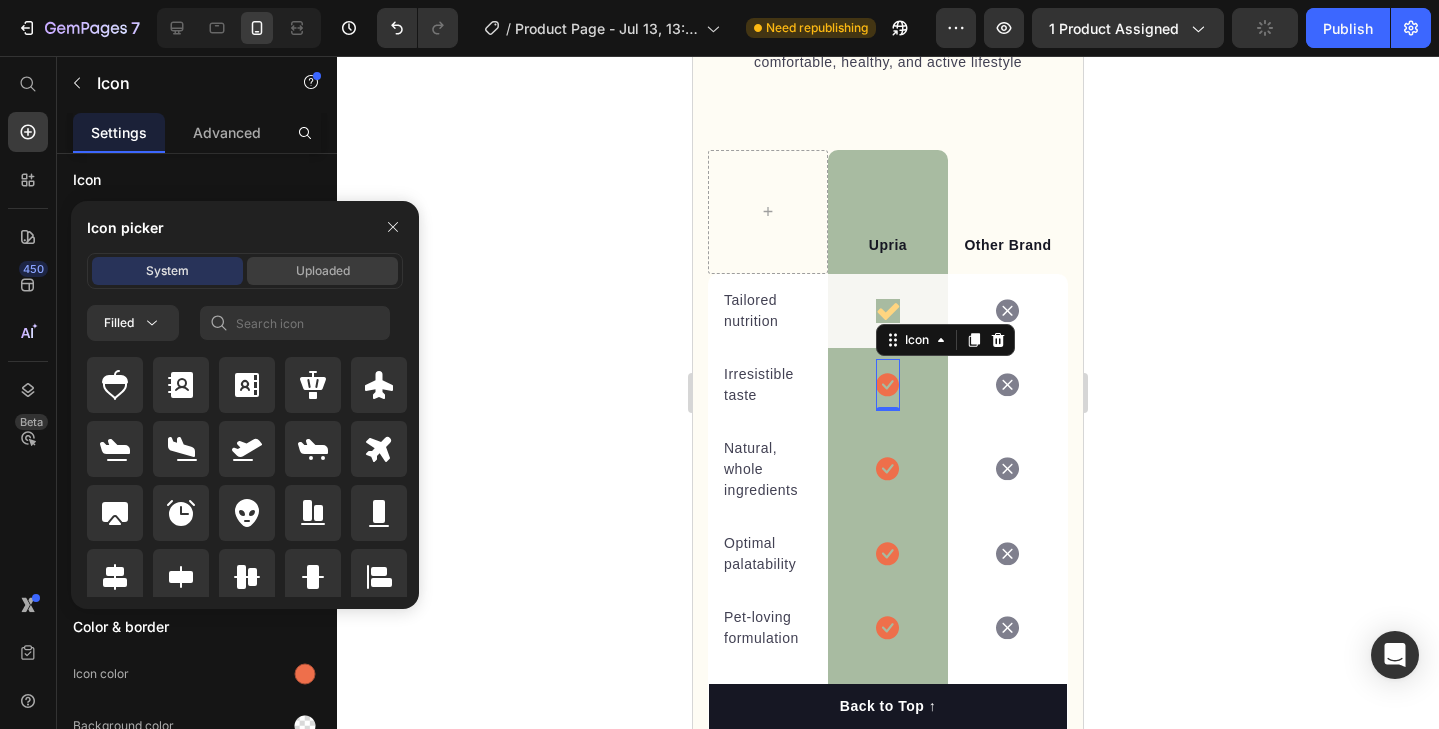 click on "Uploaded" at bounding box center [323, 271] 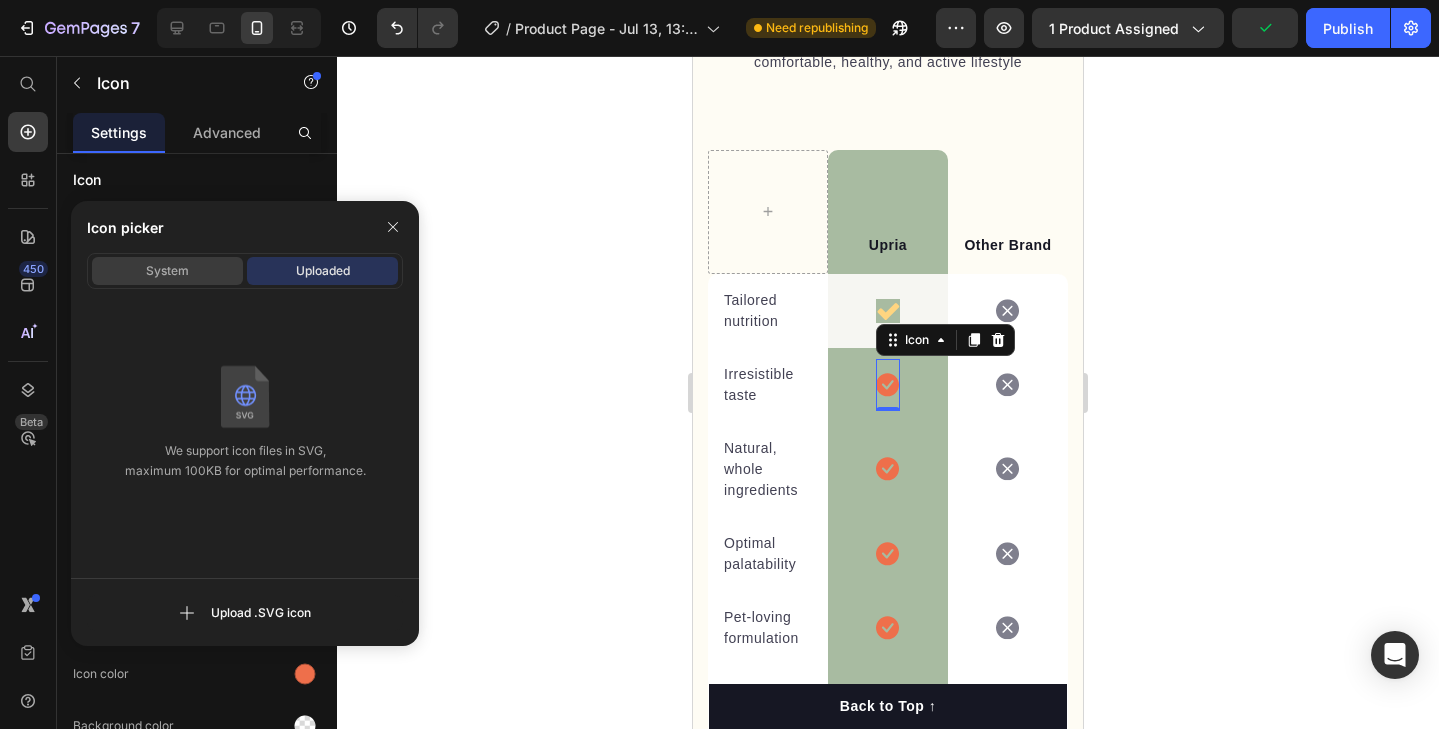 click on "System" at bounding box center (167, 271) 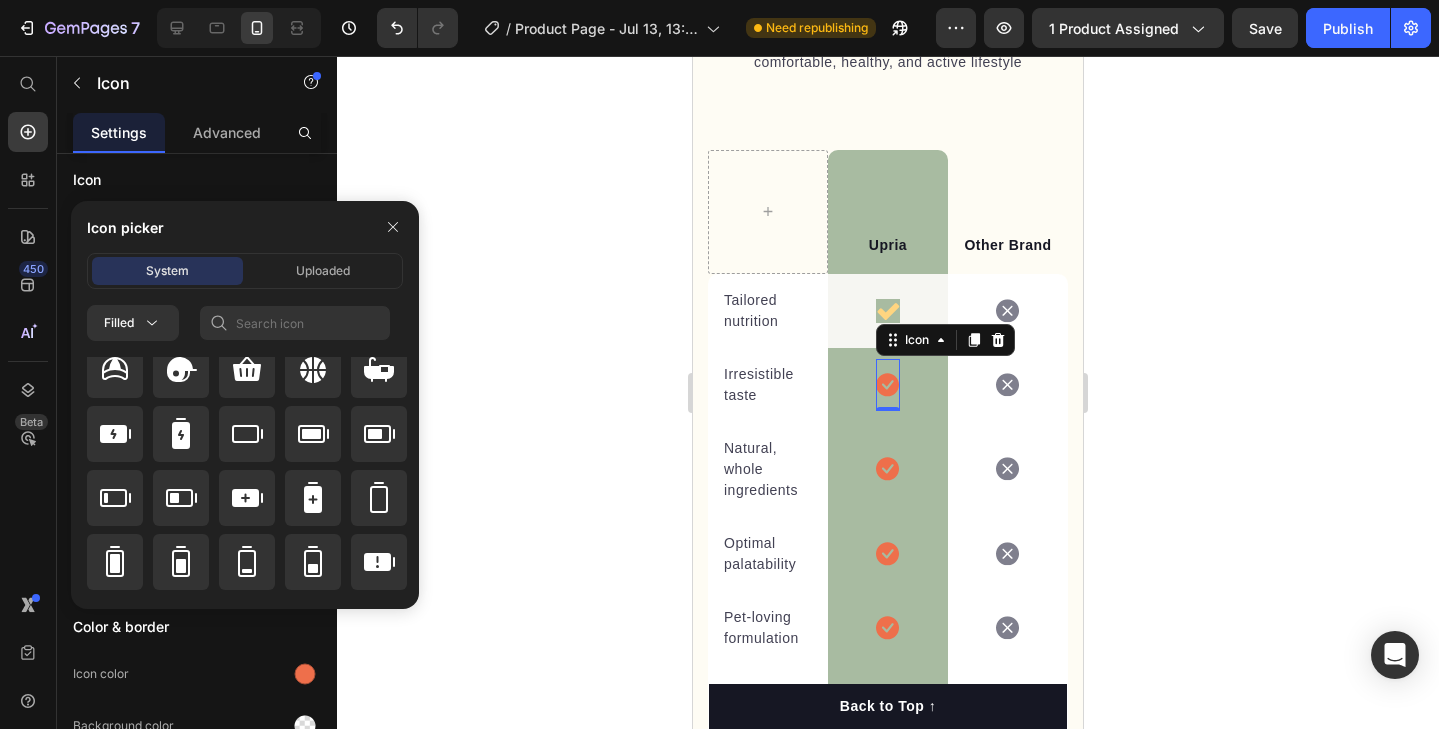 scroll, scrollTop: 1564, scrollLeft: 0, axis: vertical 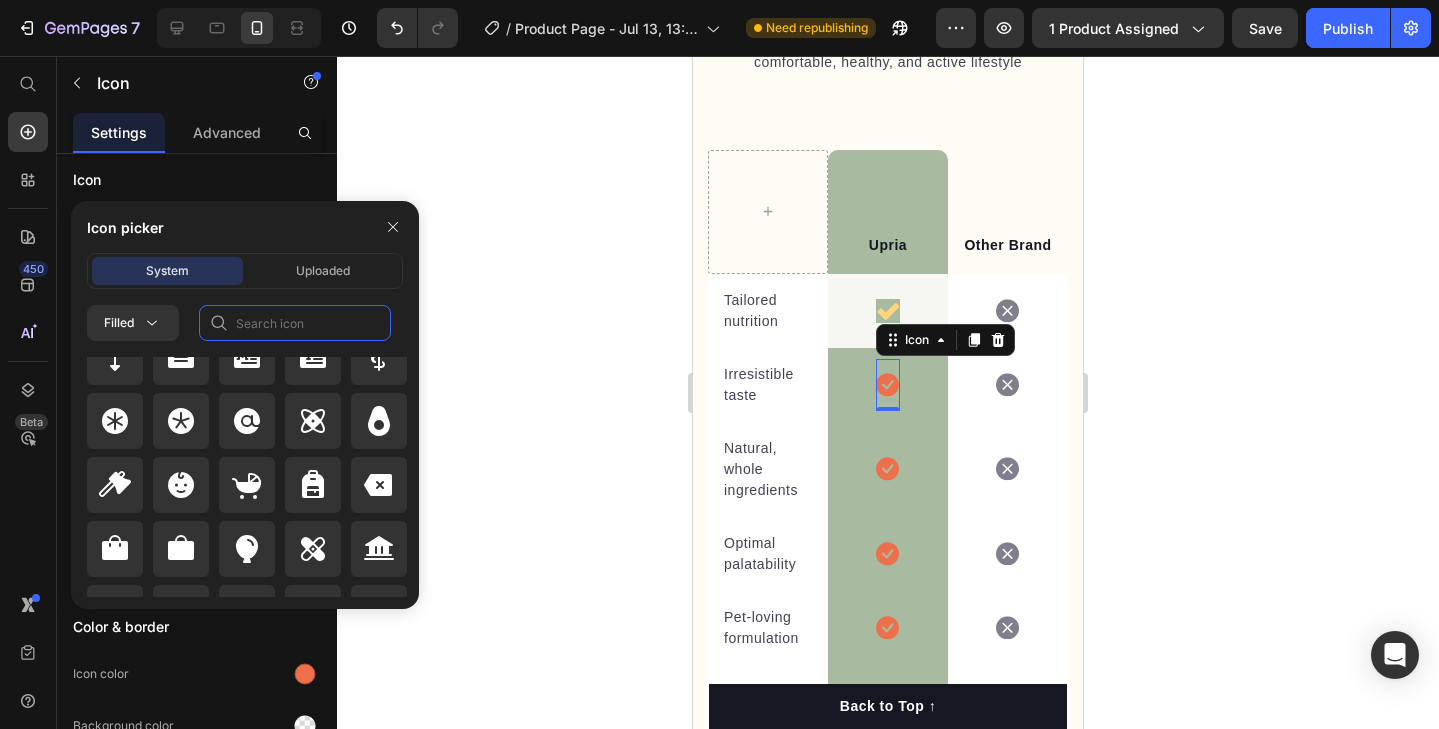 click 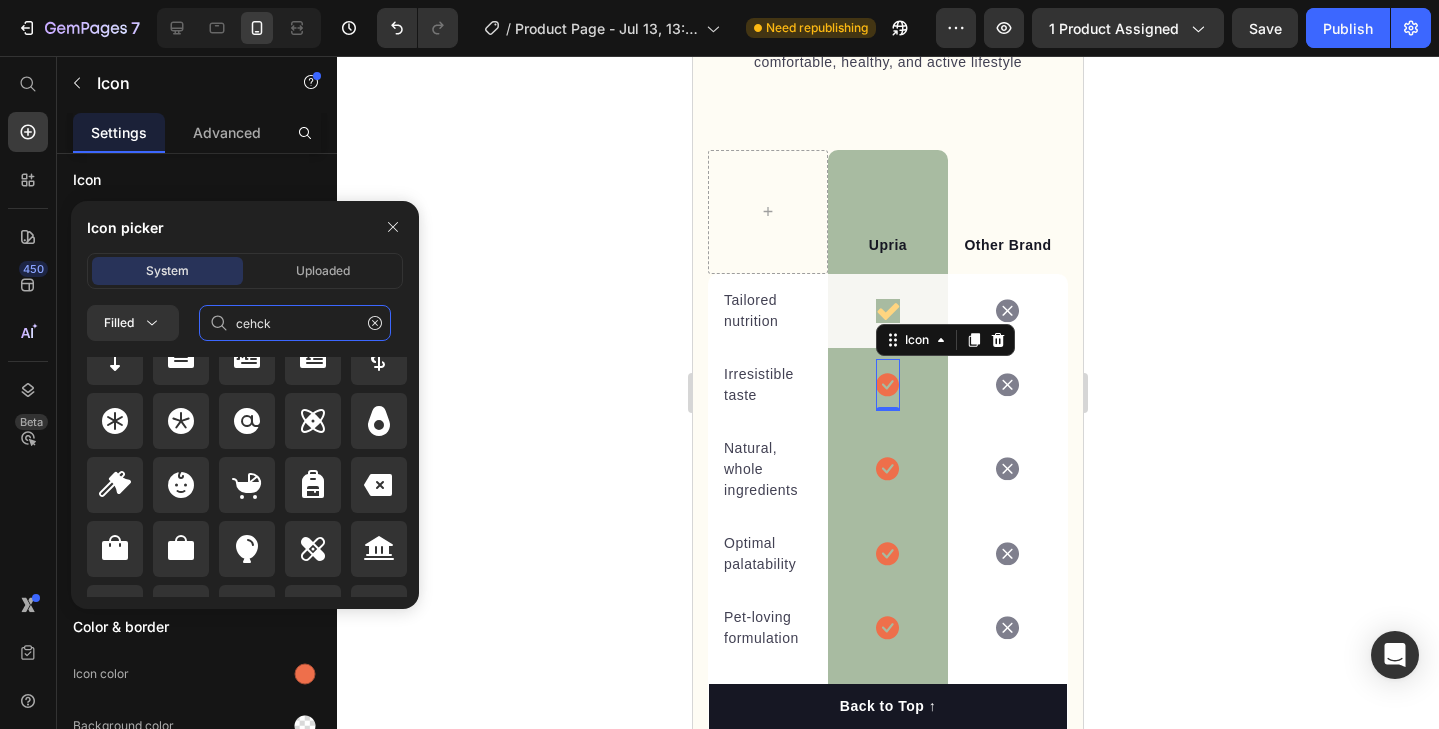 scroll, scrollTop: 0, scrollLeft: 0, axis: both 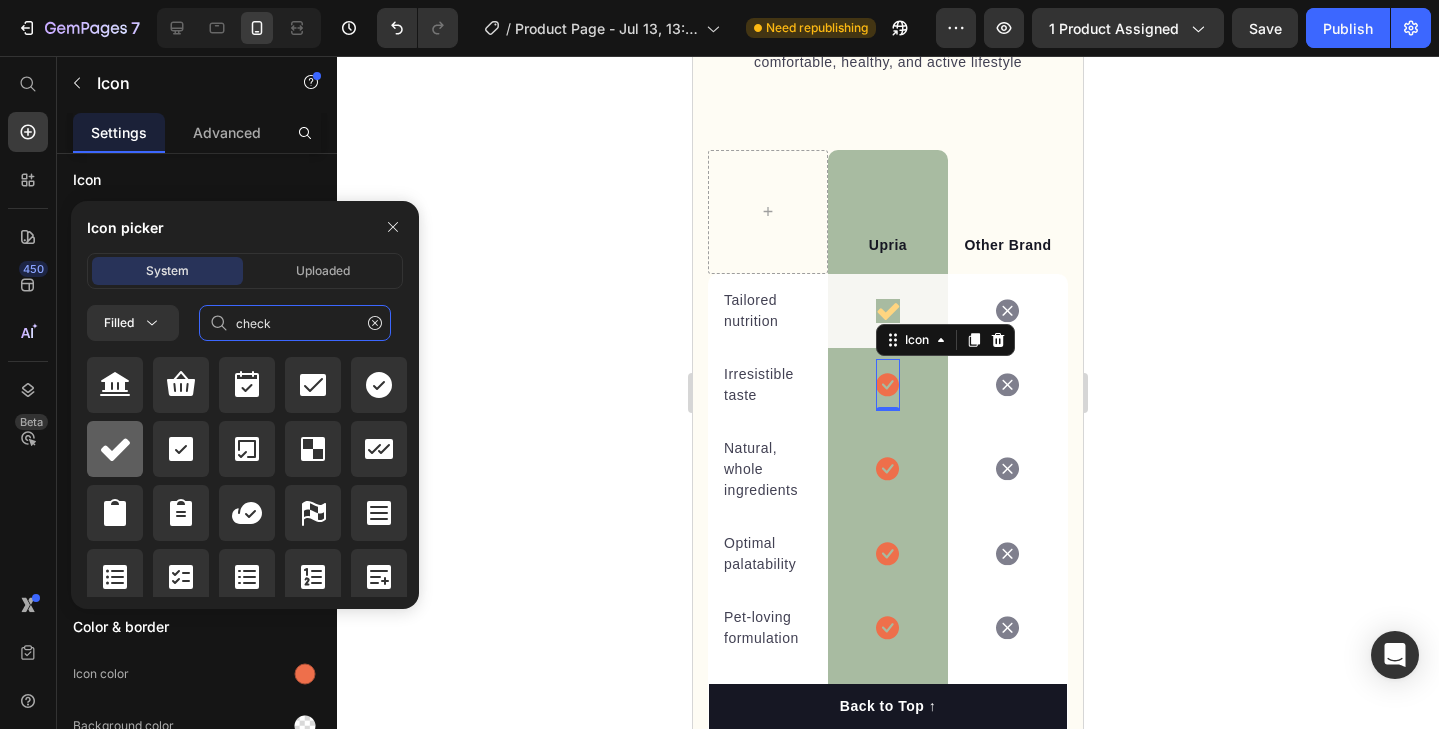type on "check" 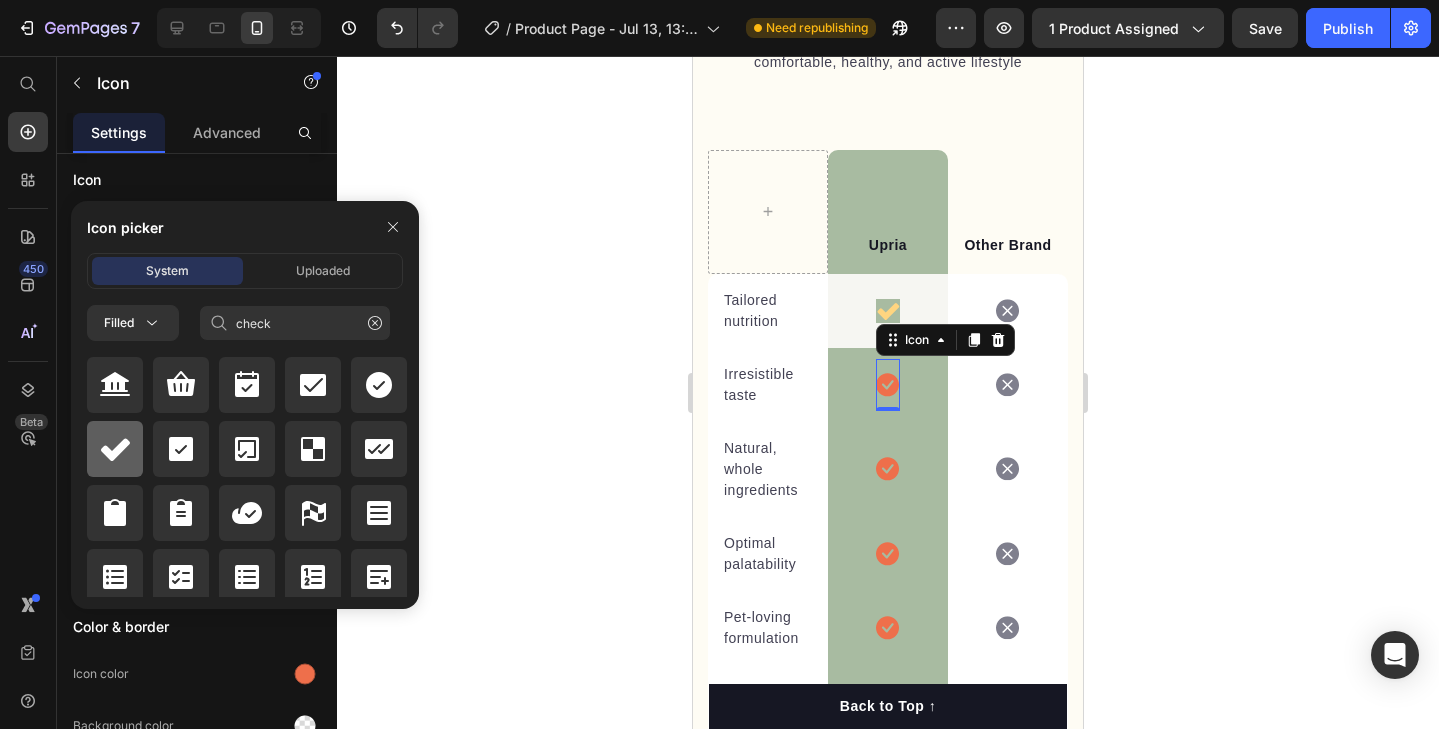 click 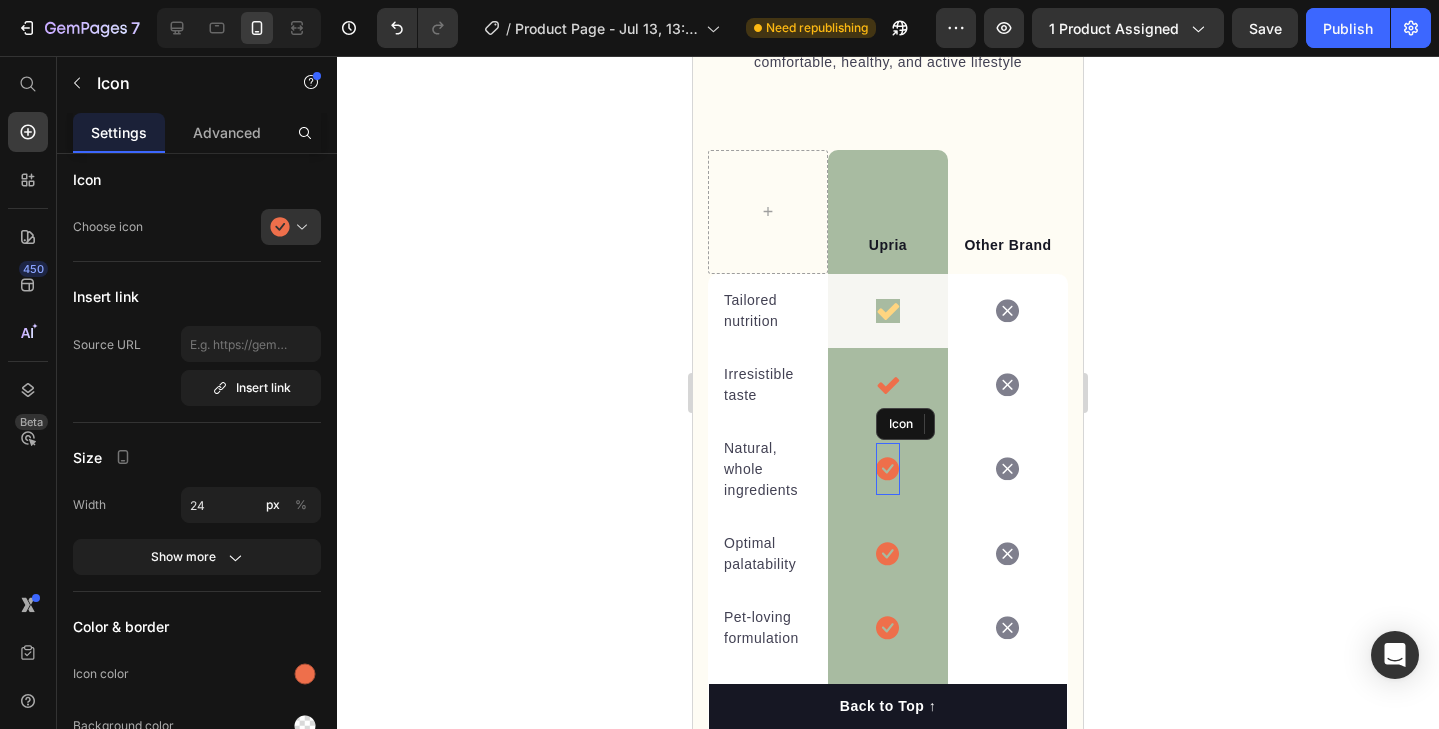 click 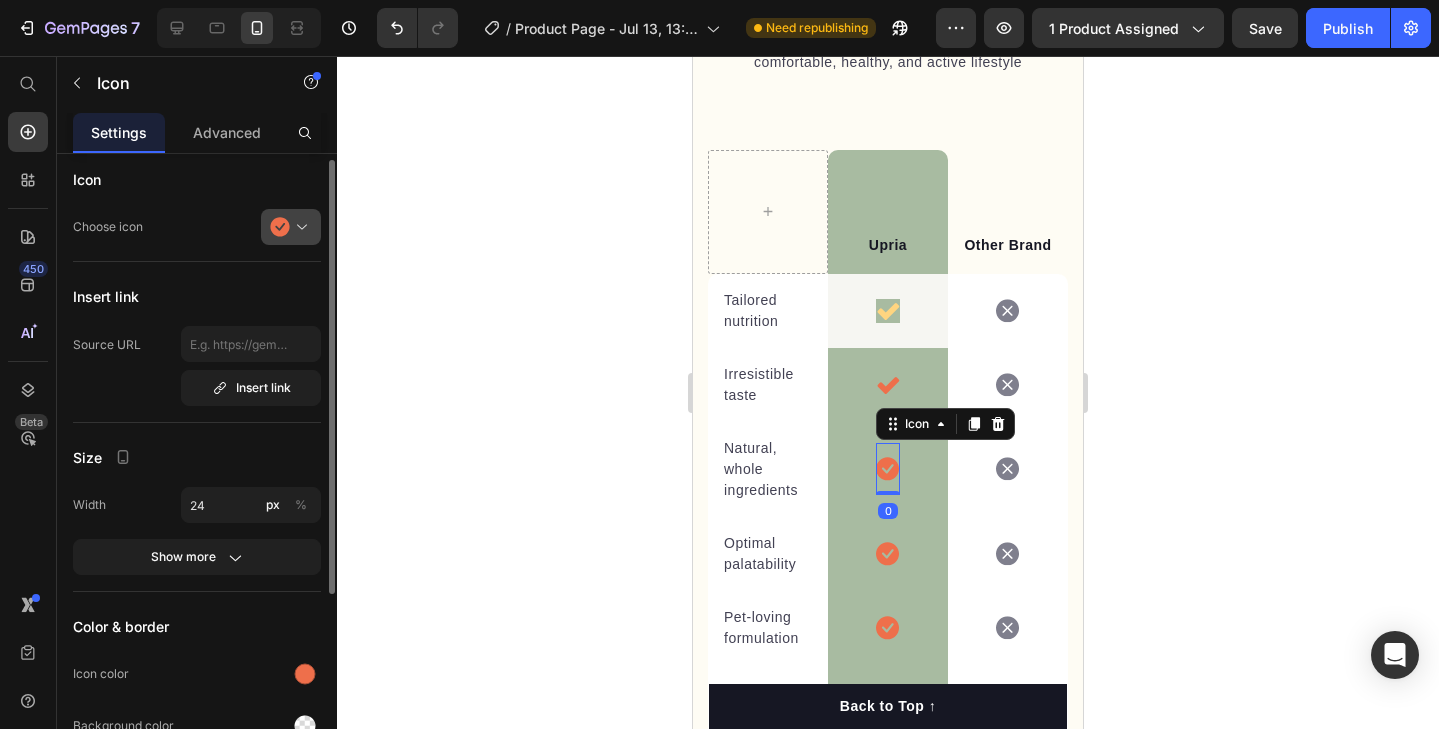 click at bounding box center [299, 227] 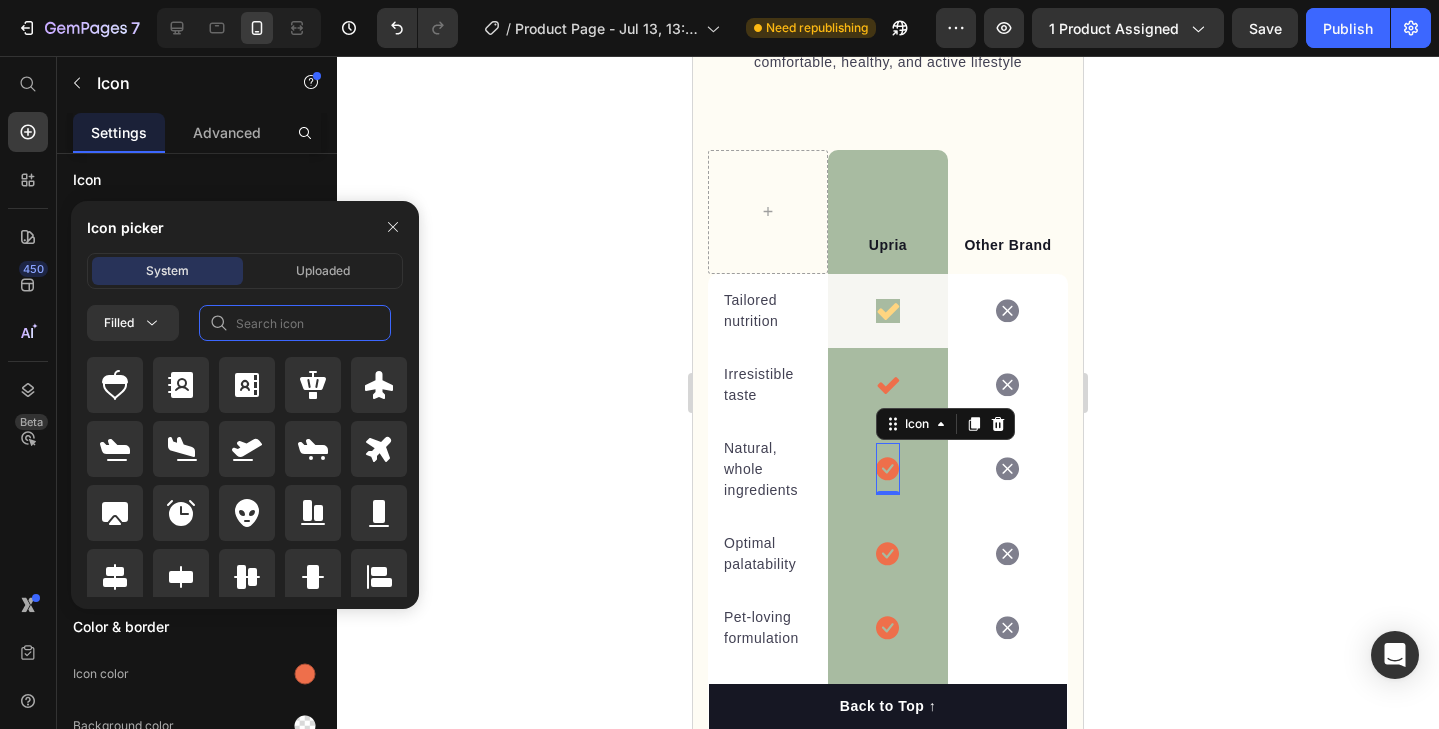 click 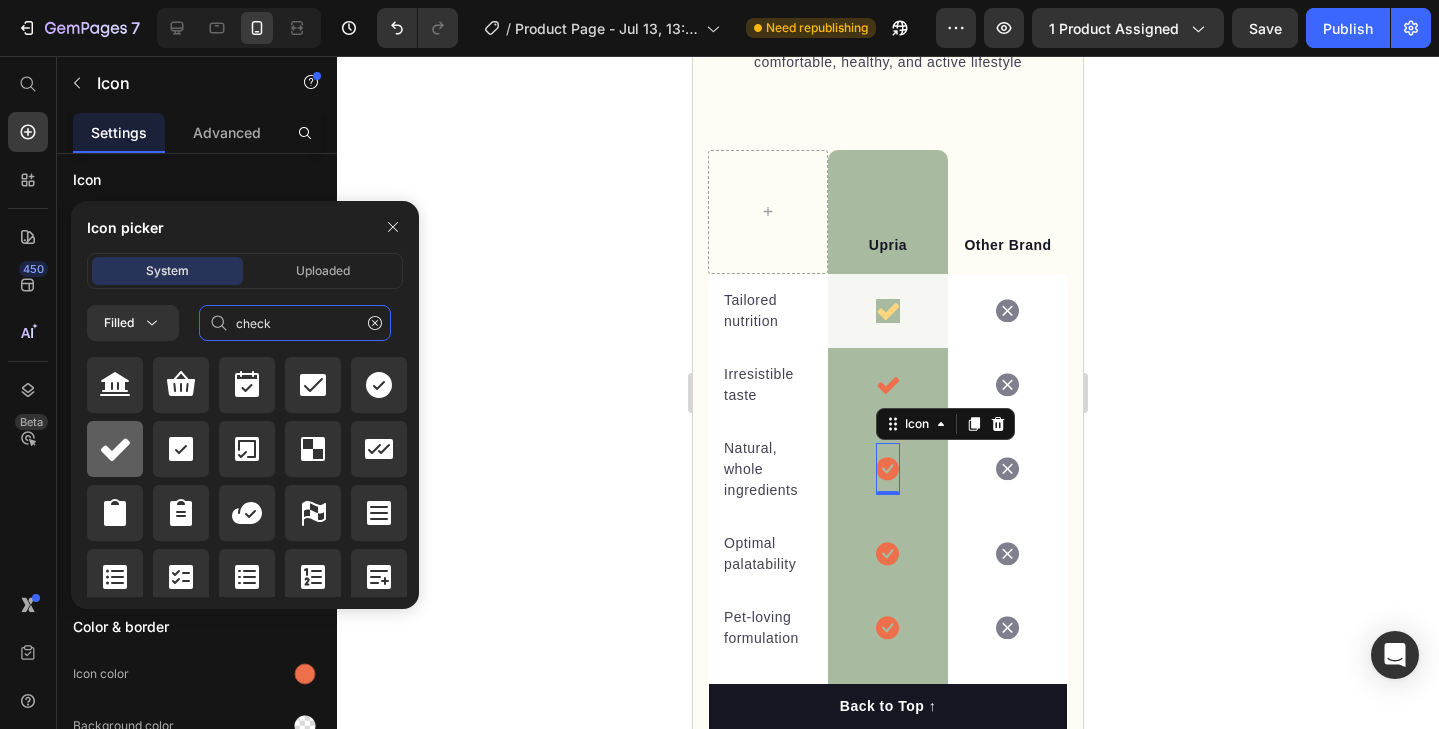 type on "check" 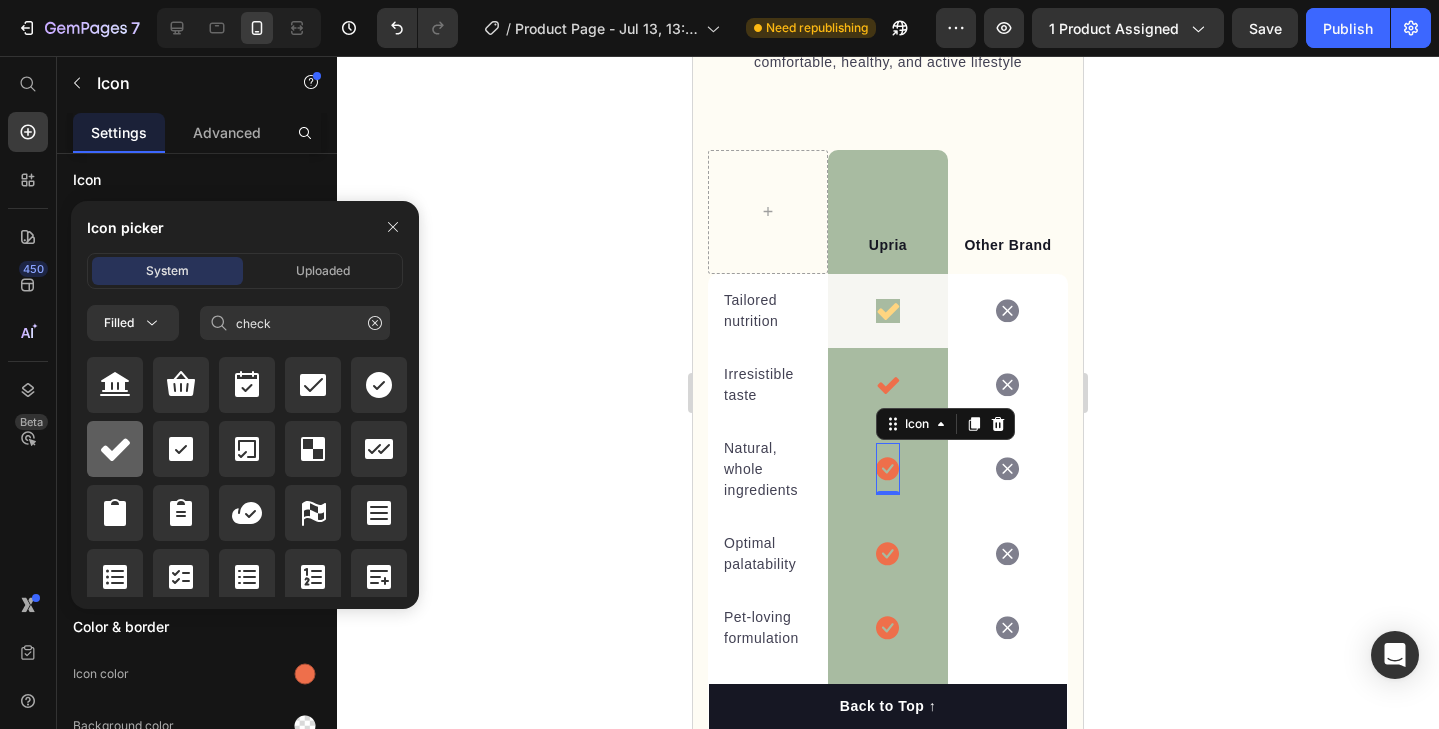 click 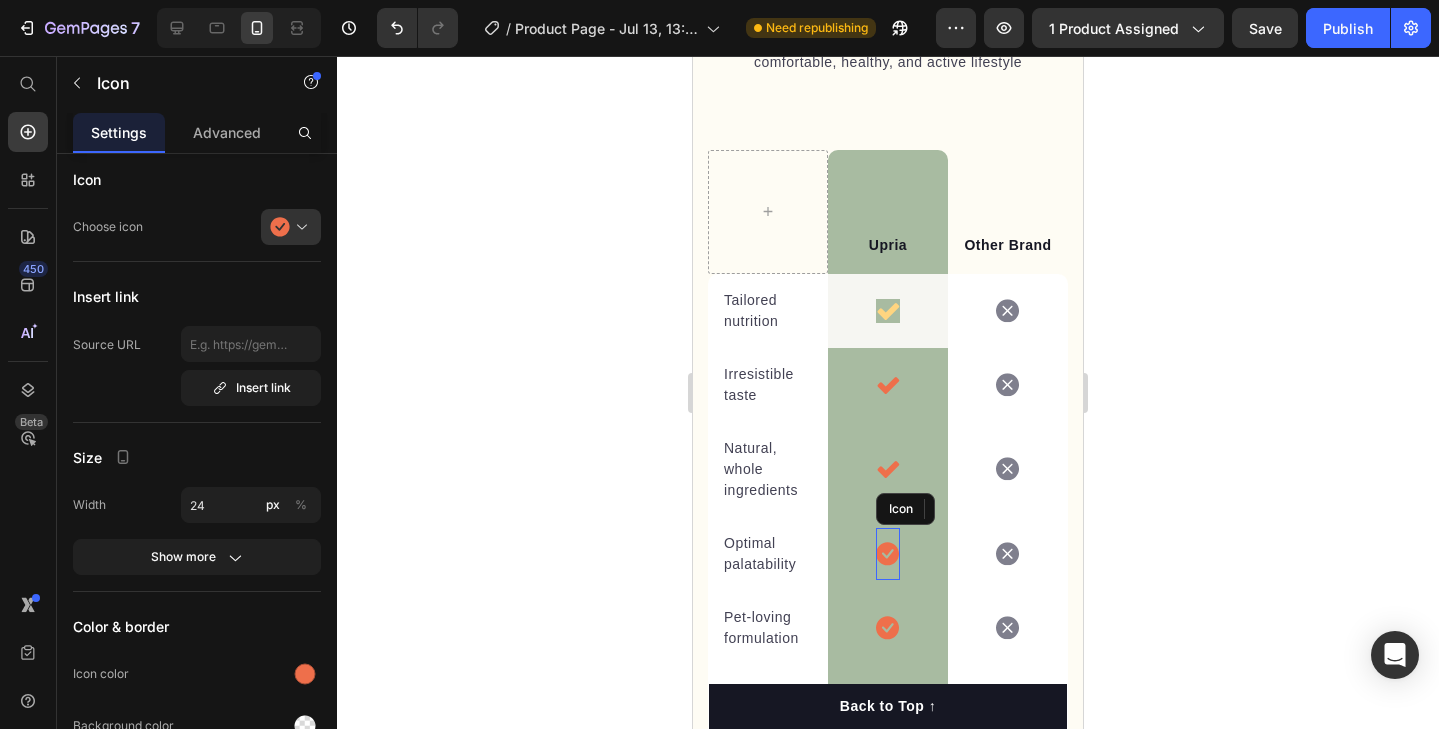 click 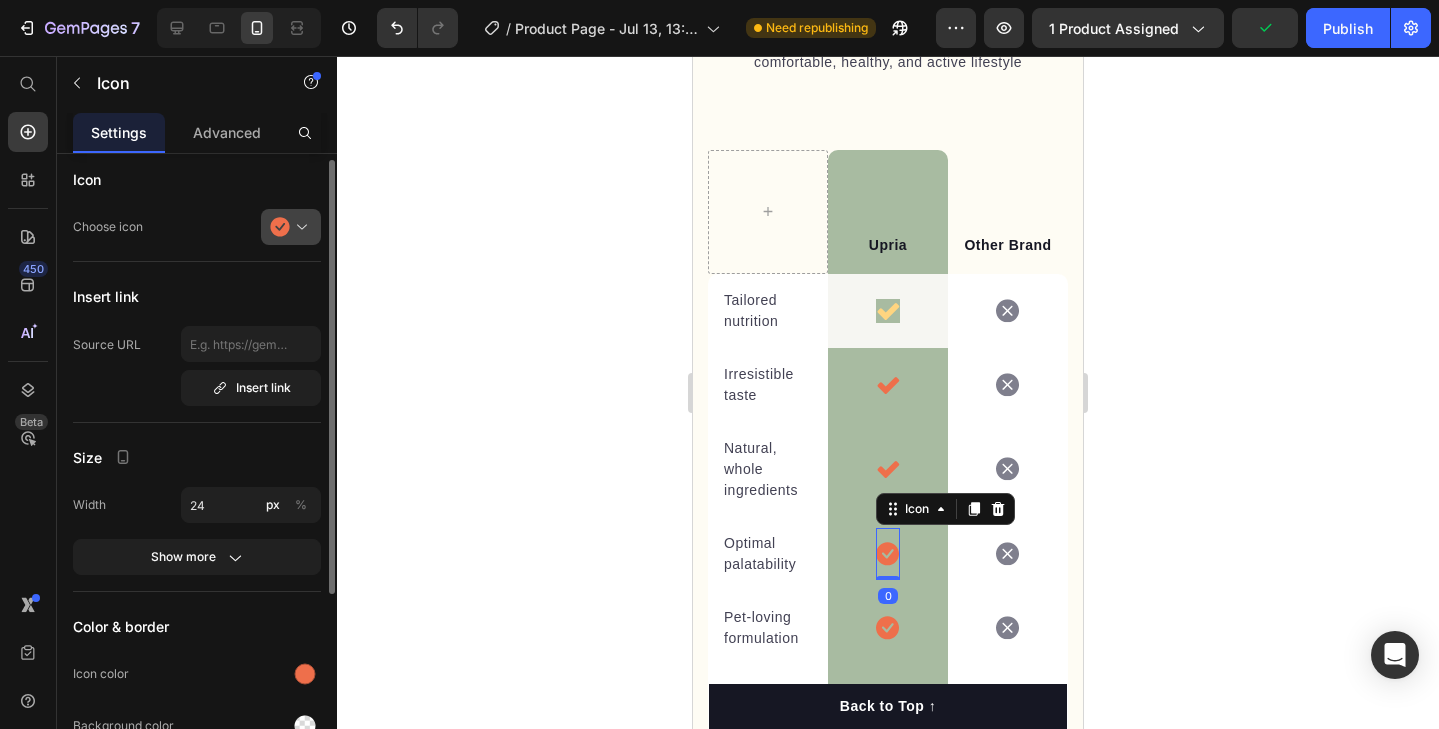 click at bounding box center (299, 227) 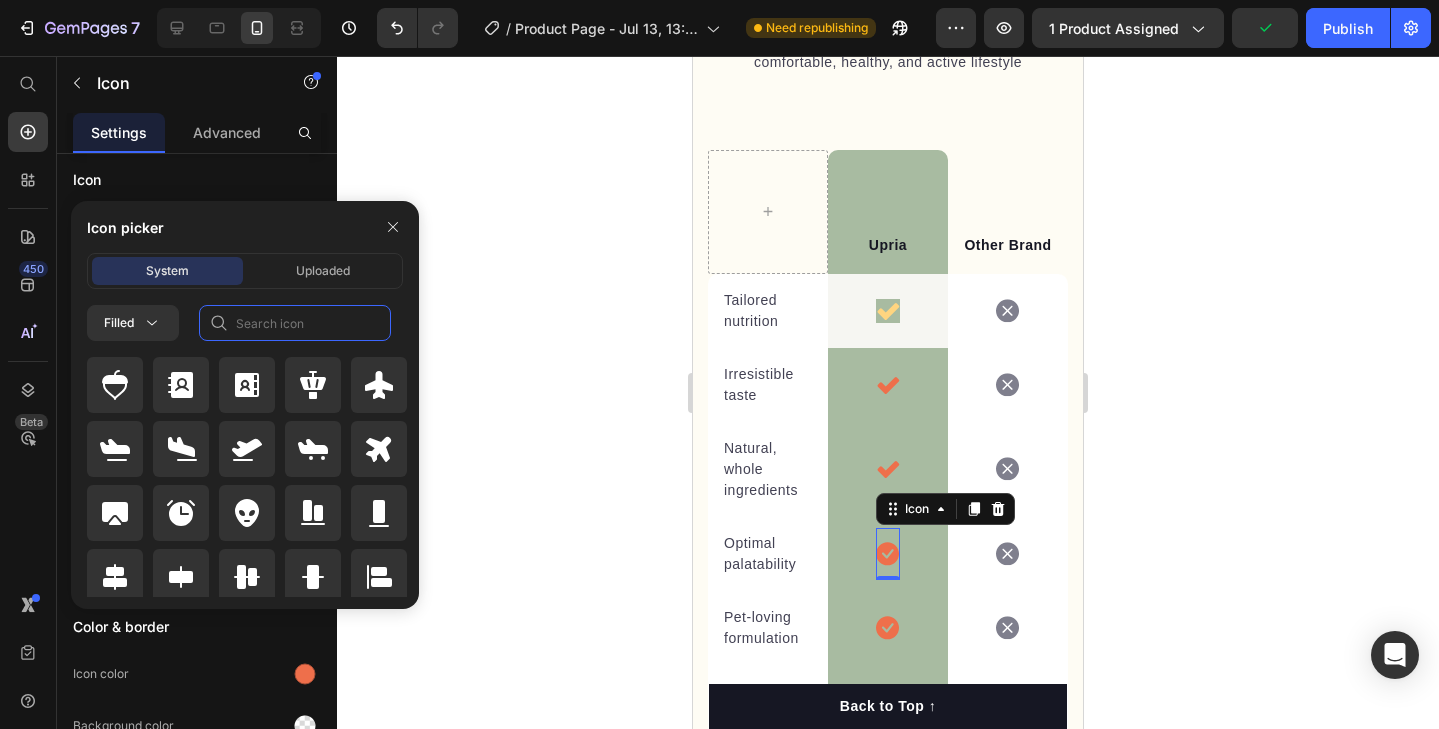 click 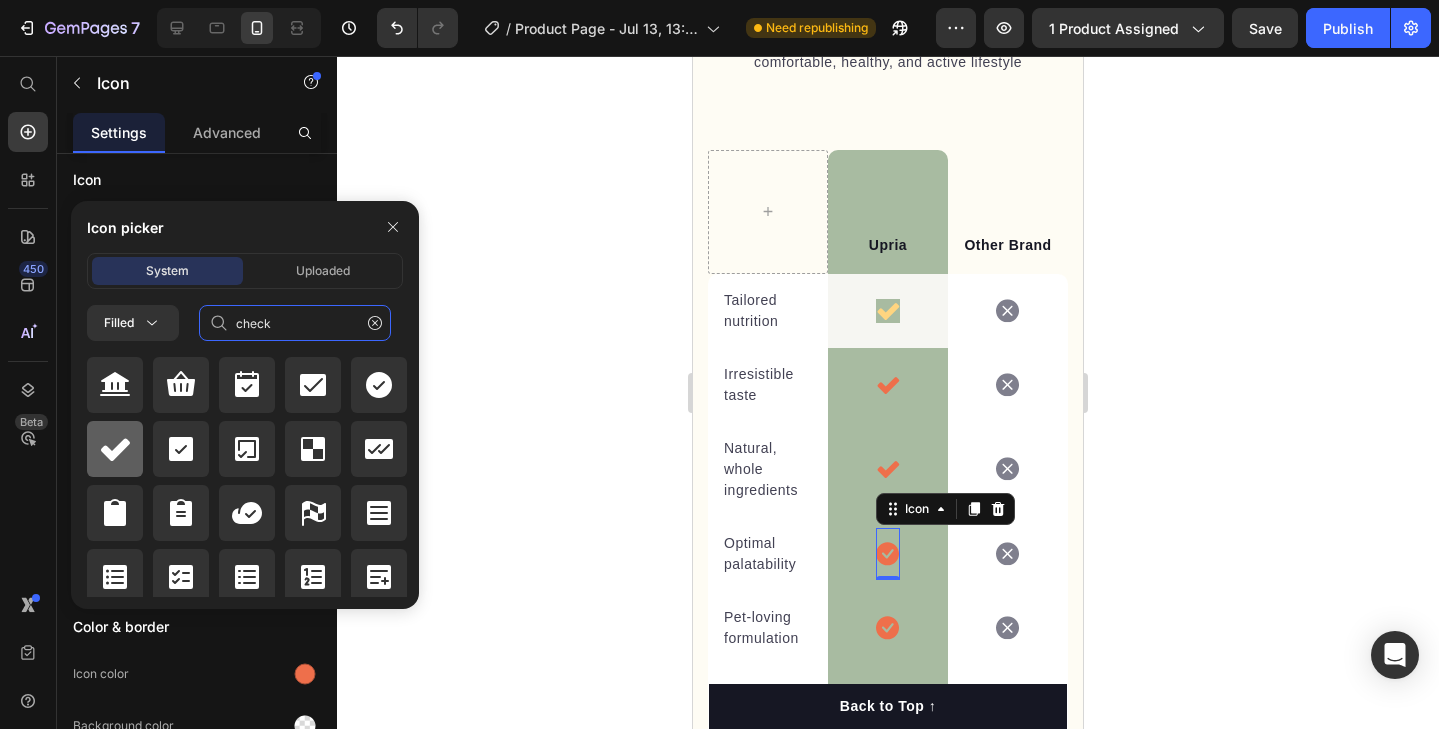 type on "check" 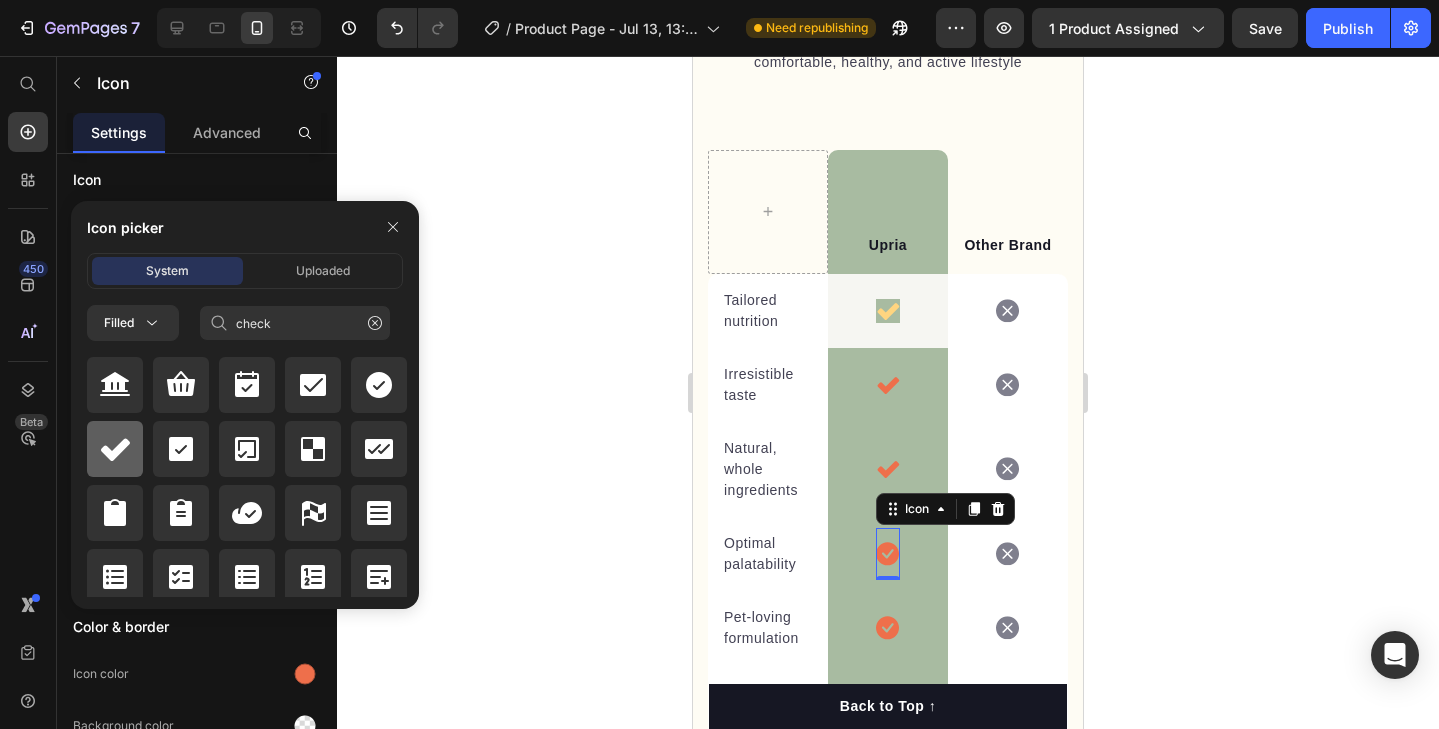 click 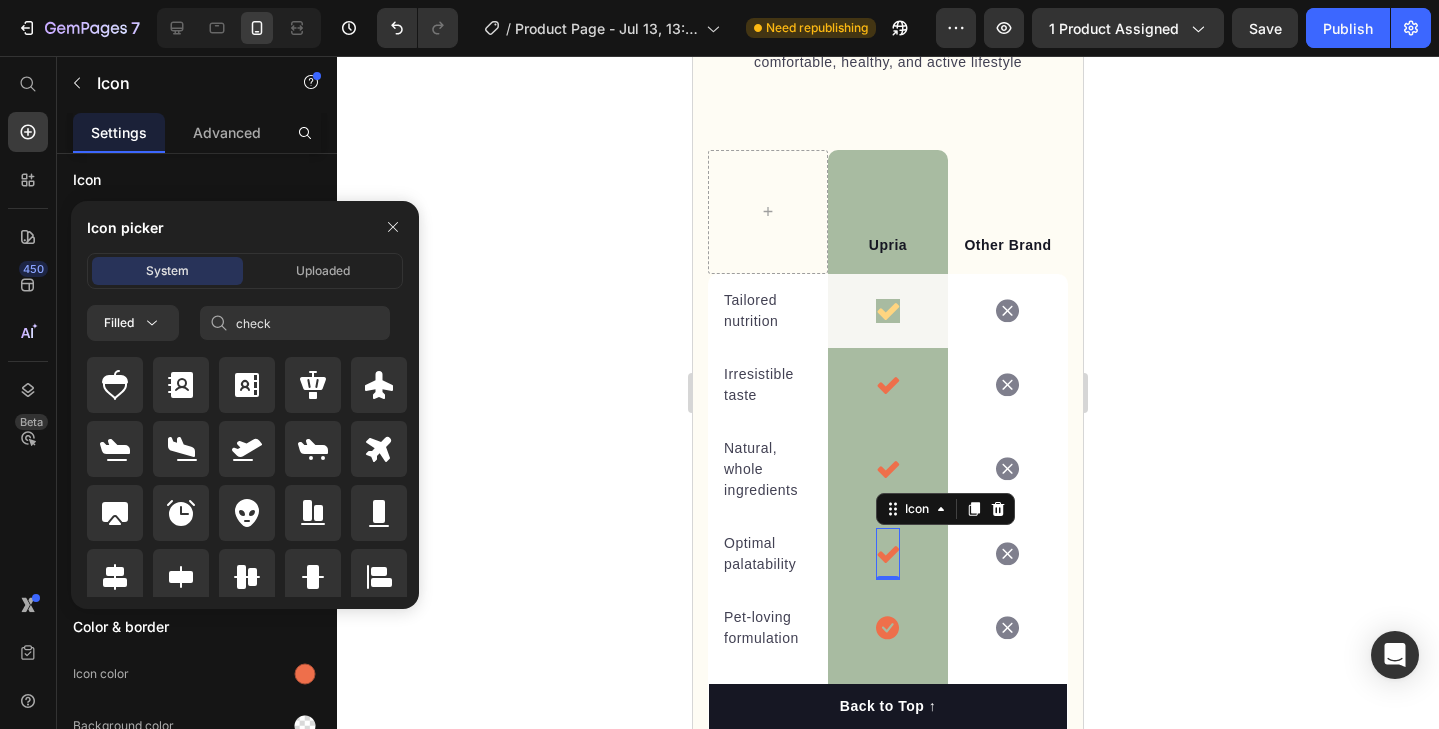 type 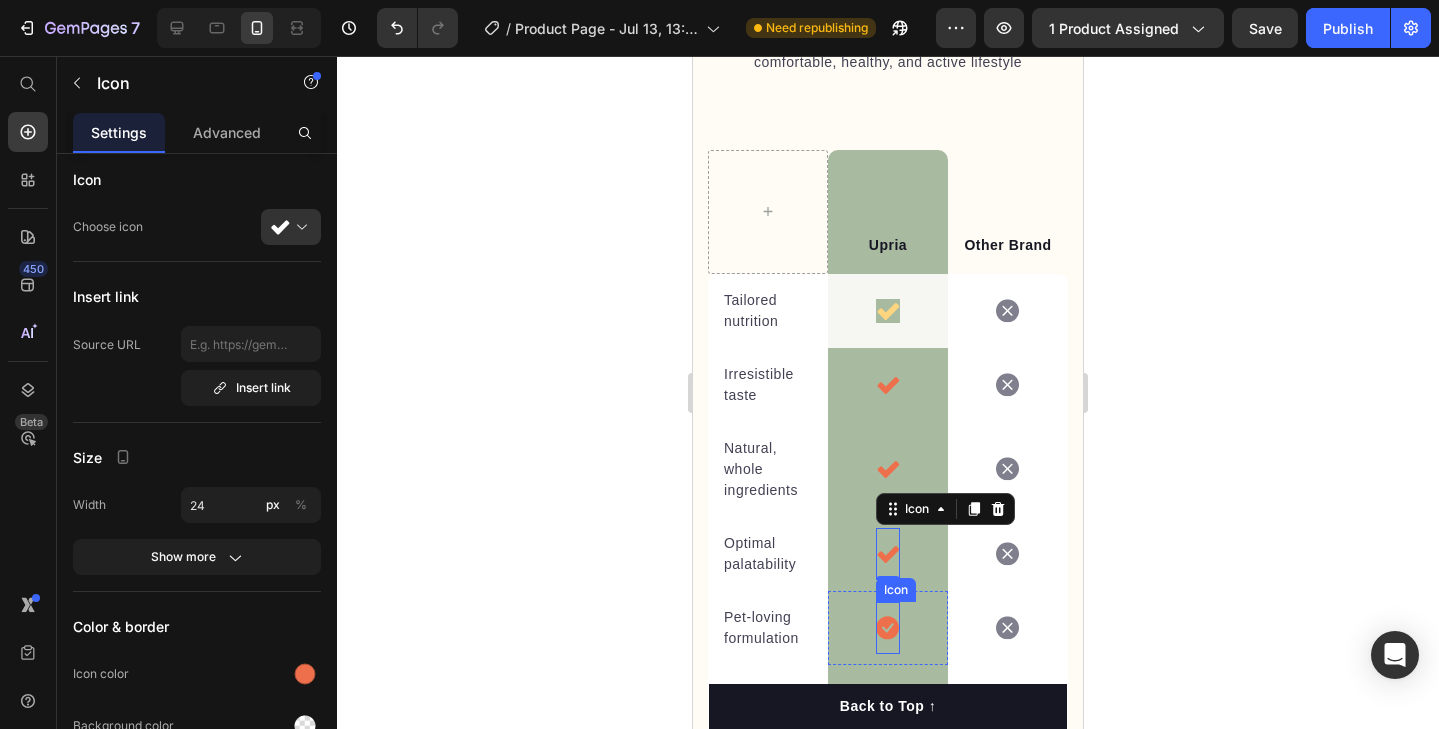 click 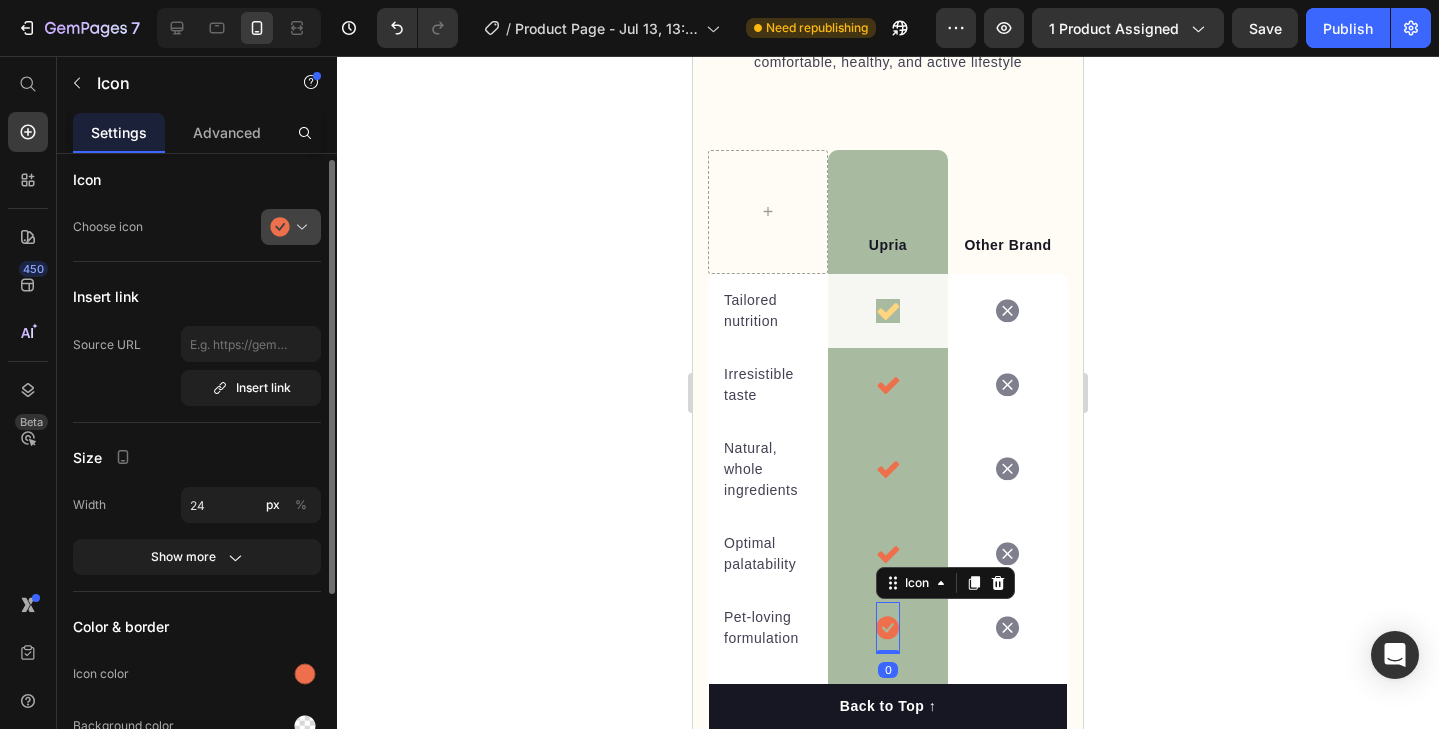 click at bounding box center [299, 227] 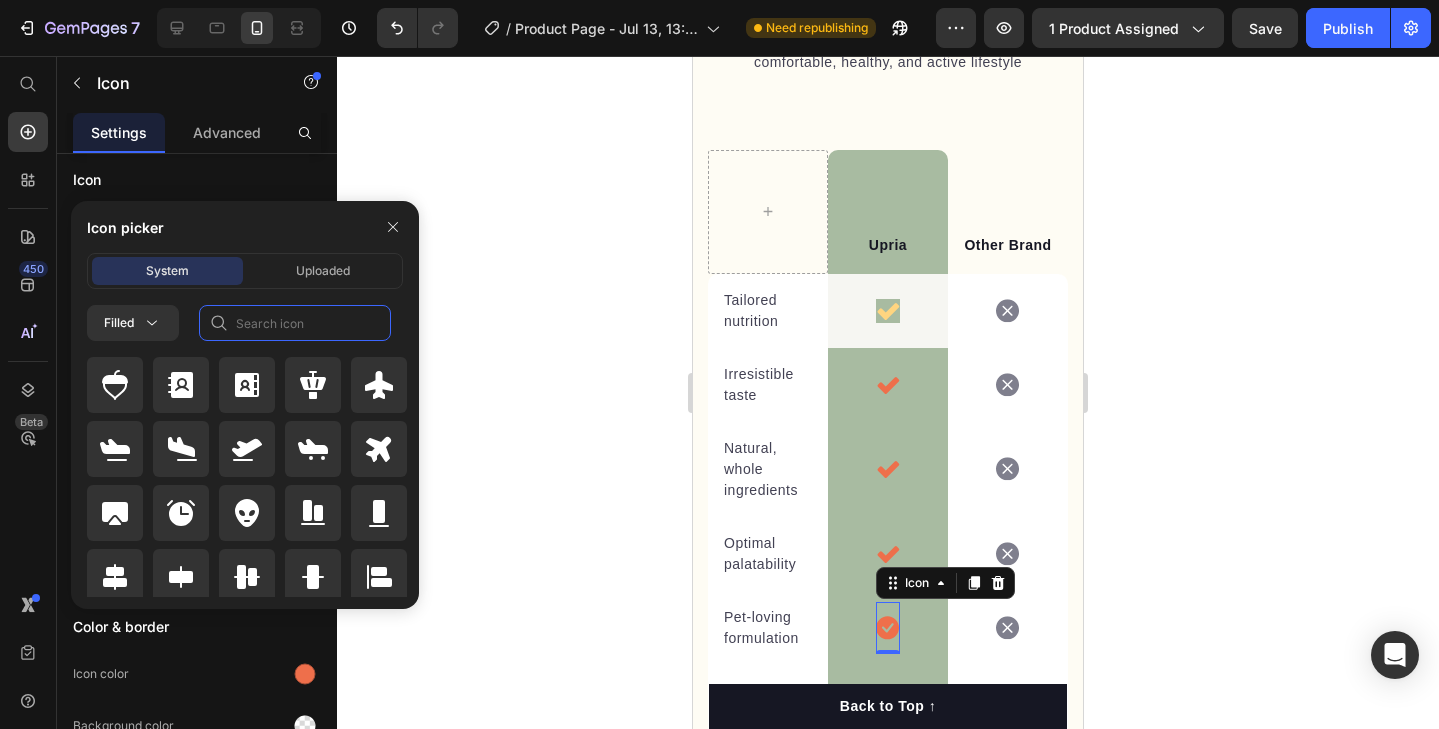 click 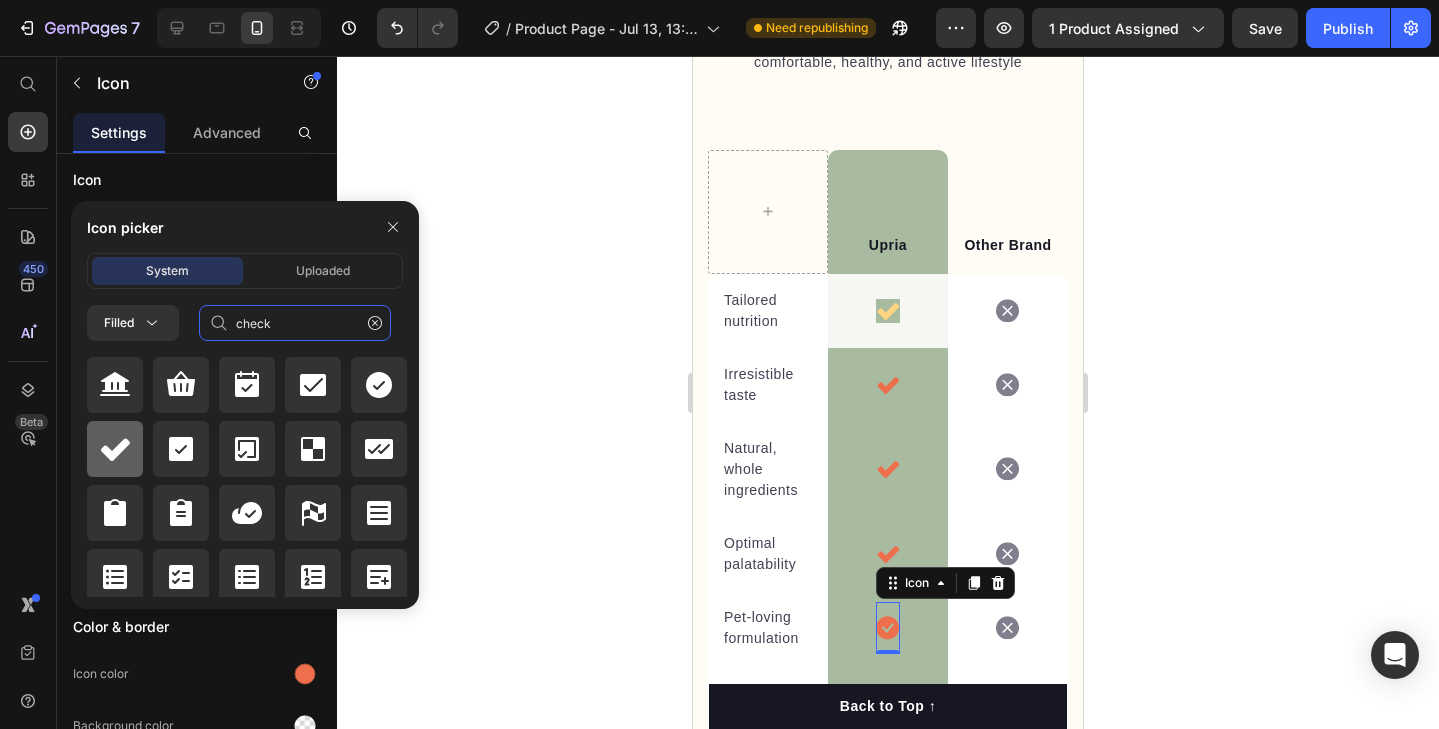type on "check" 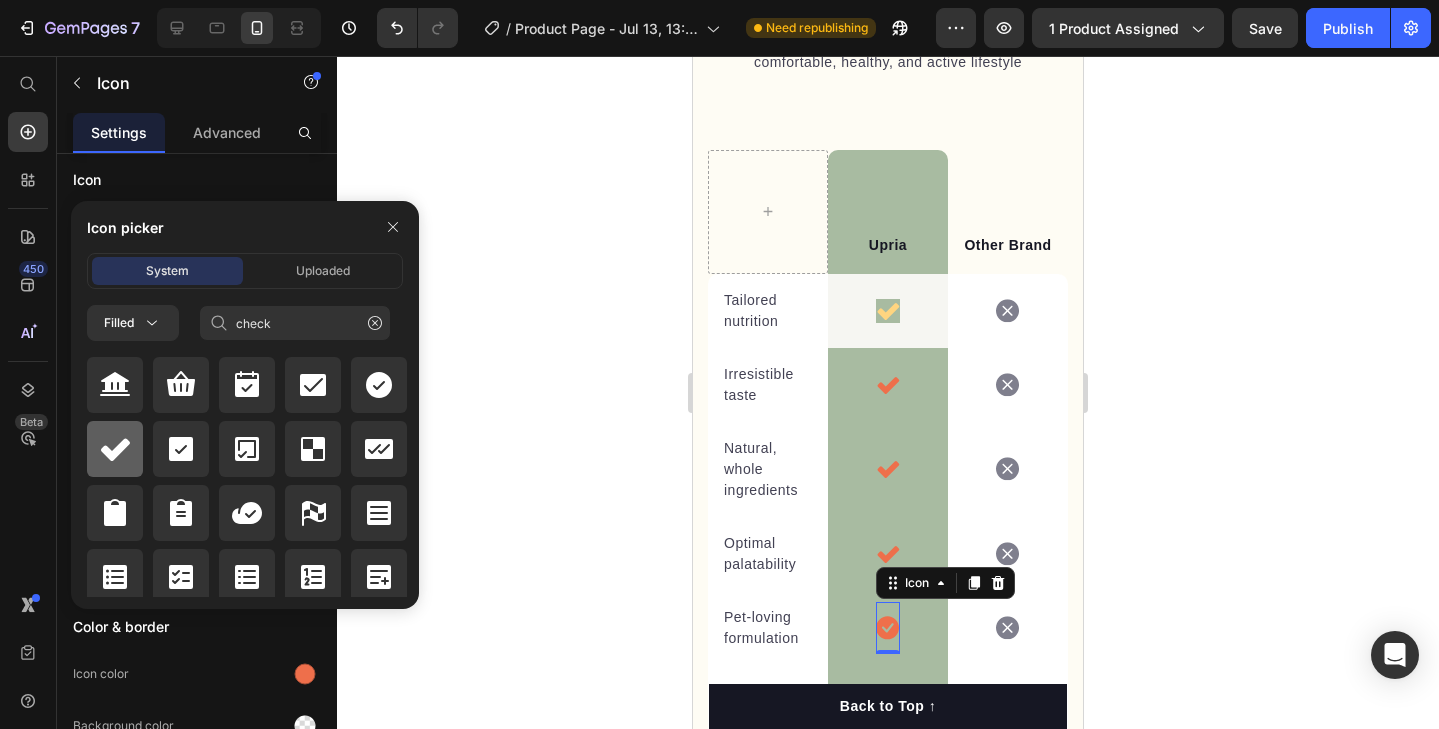 click 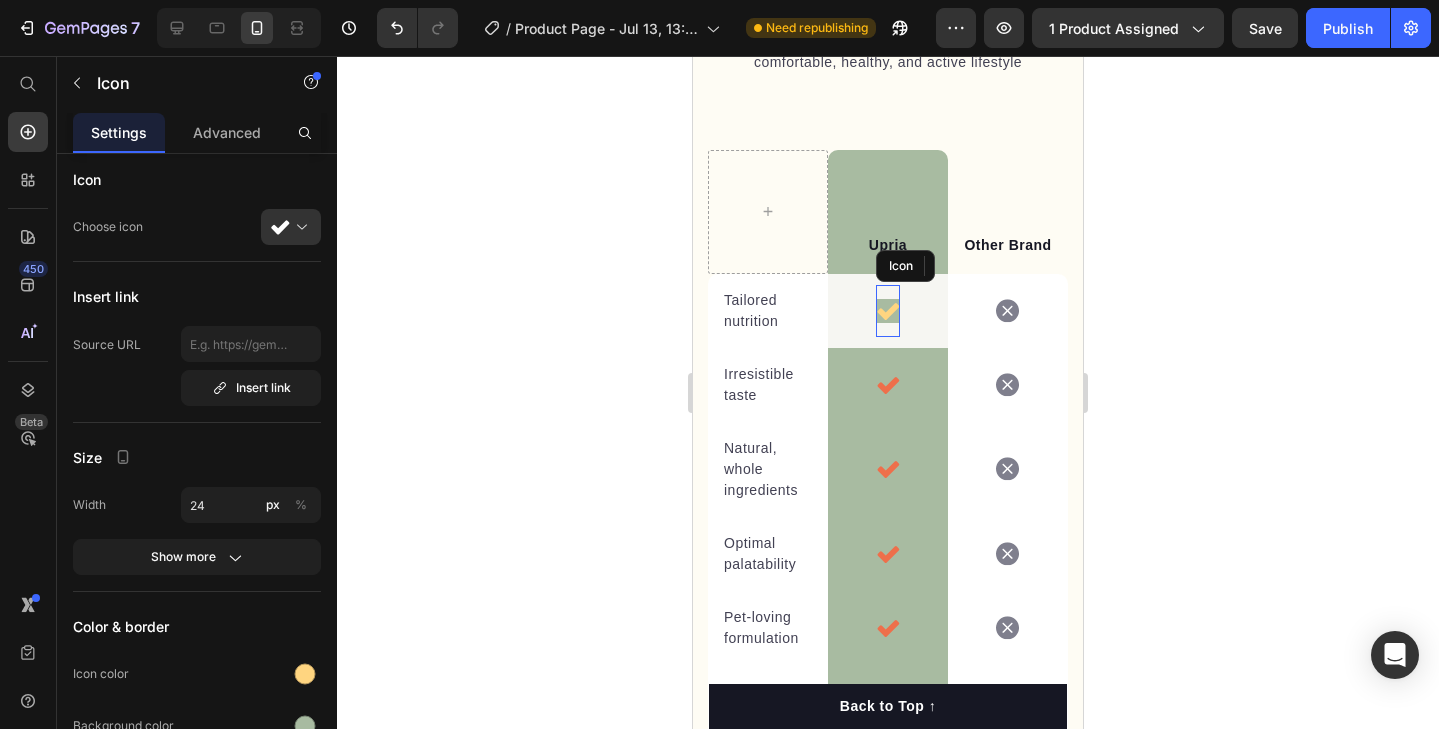 click 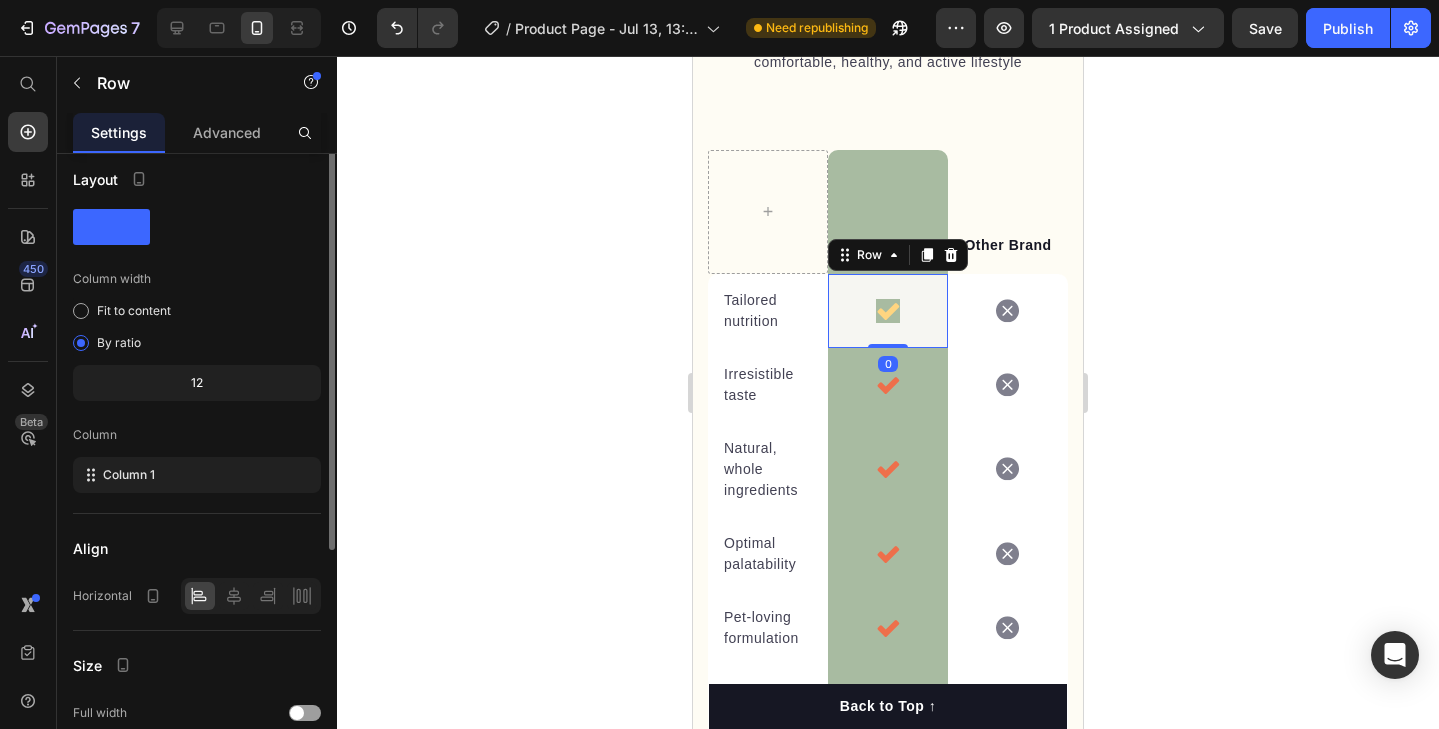 click on "Icon Row   0" at bounding box center [888, 311] 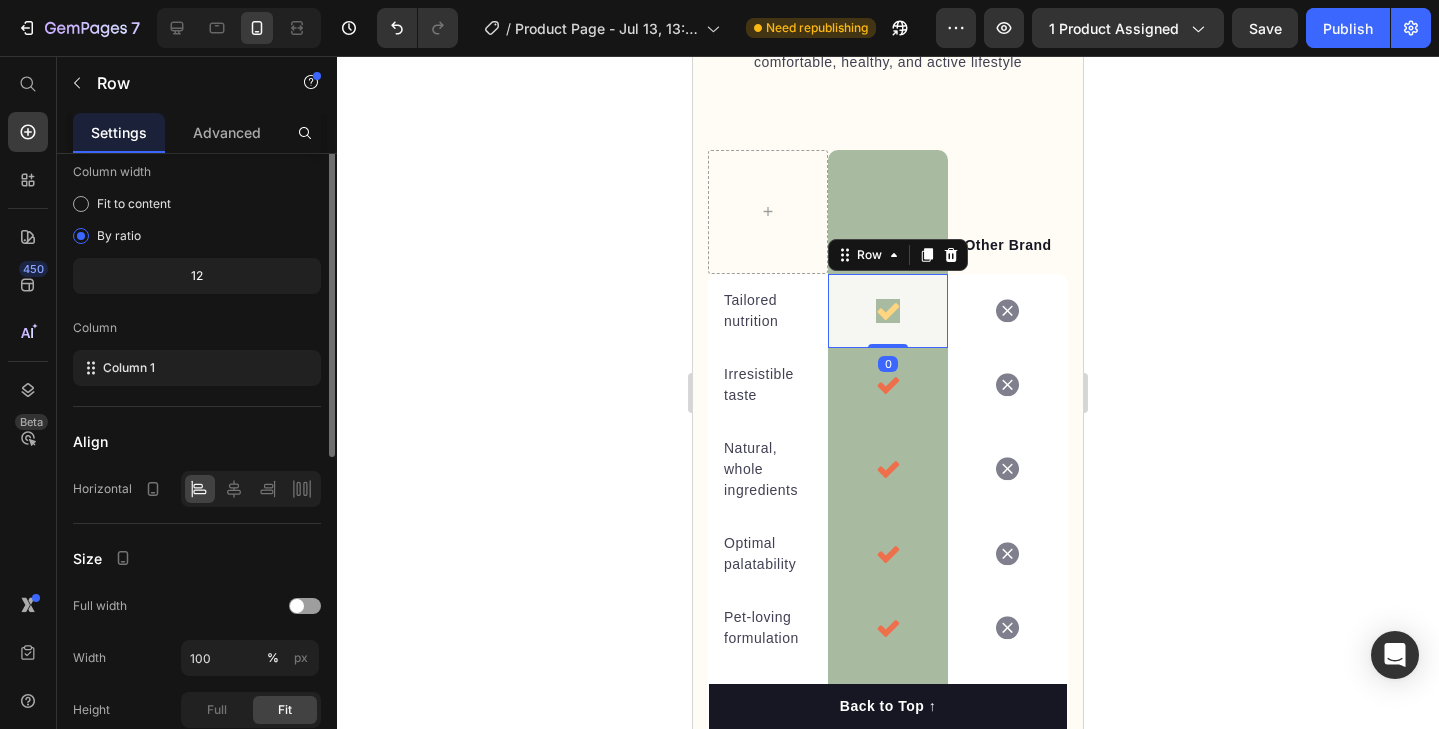 scroll, scrollTop: 353, scrollLeft: 0, axis: vertical 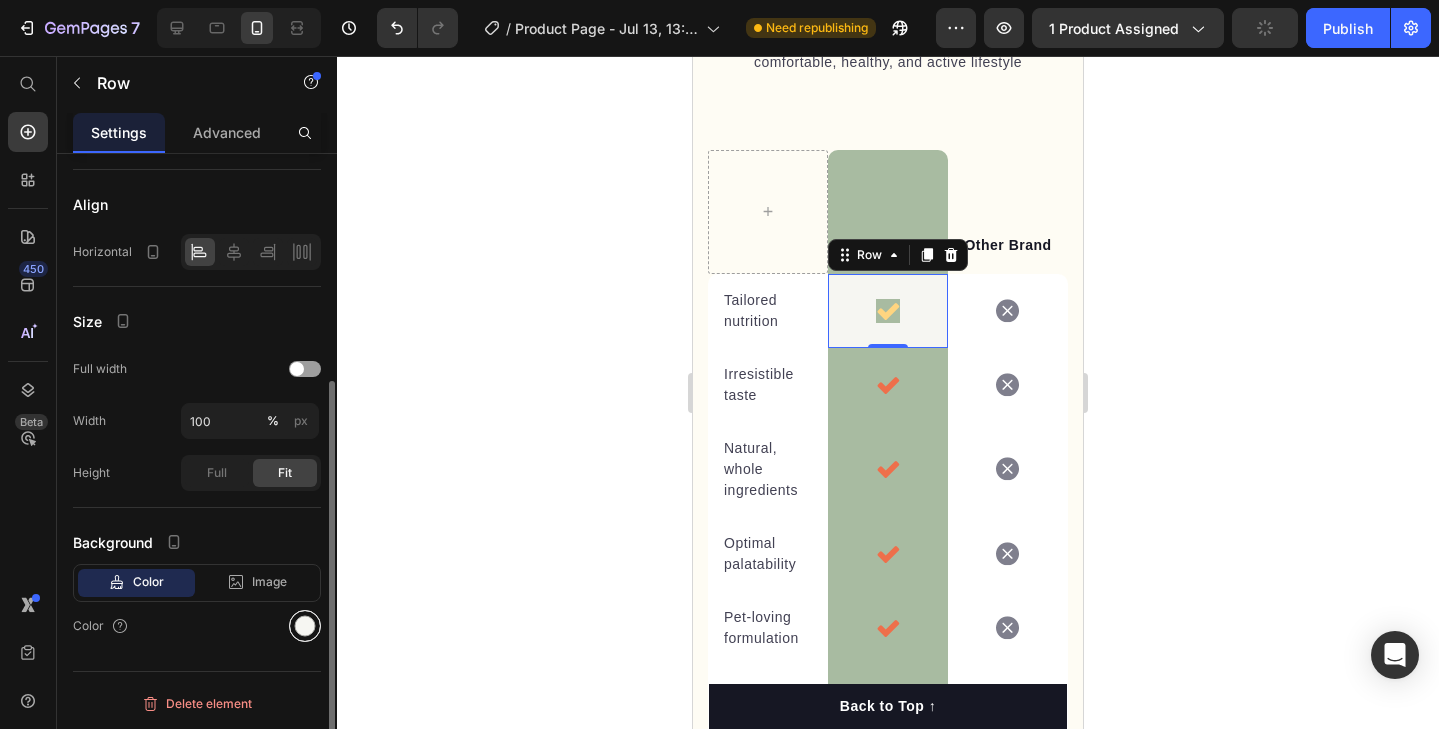 click at bounding box center [305, 626] 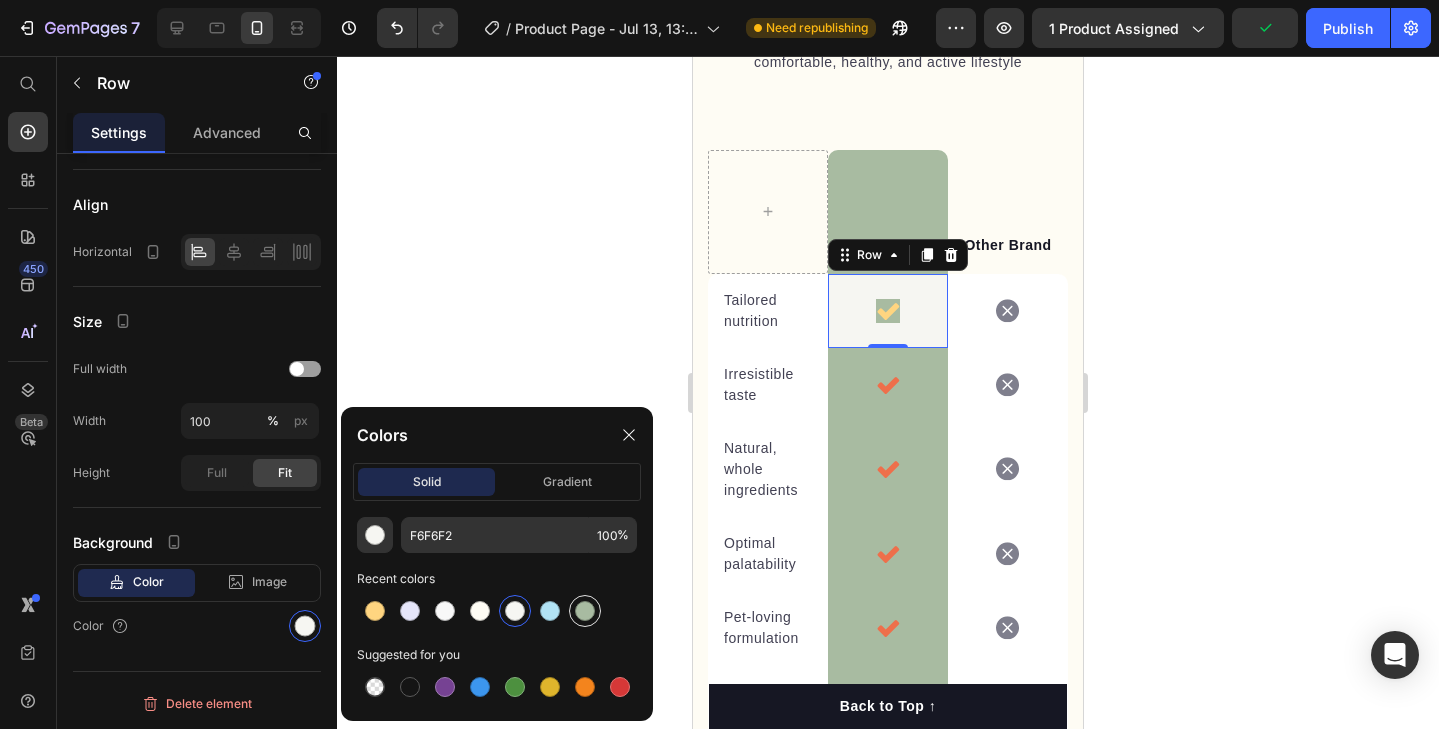 click at bounding box center [585, 611] 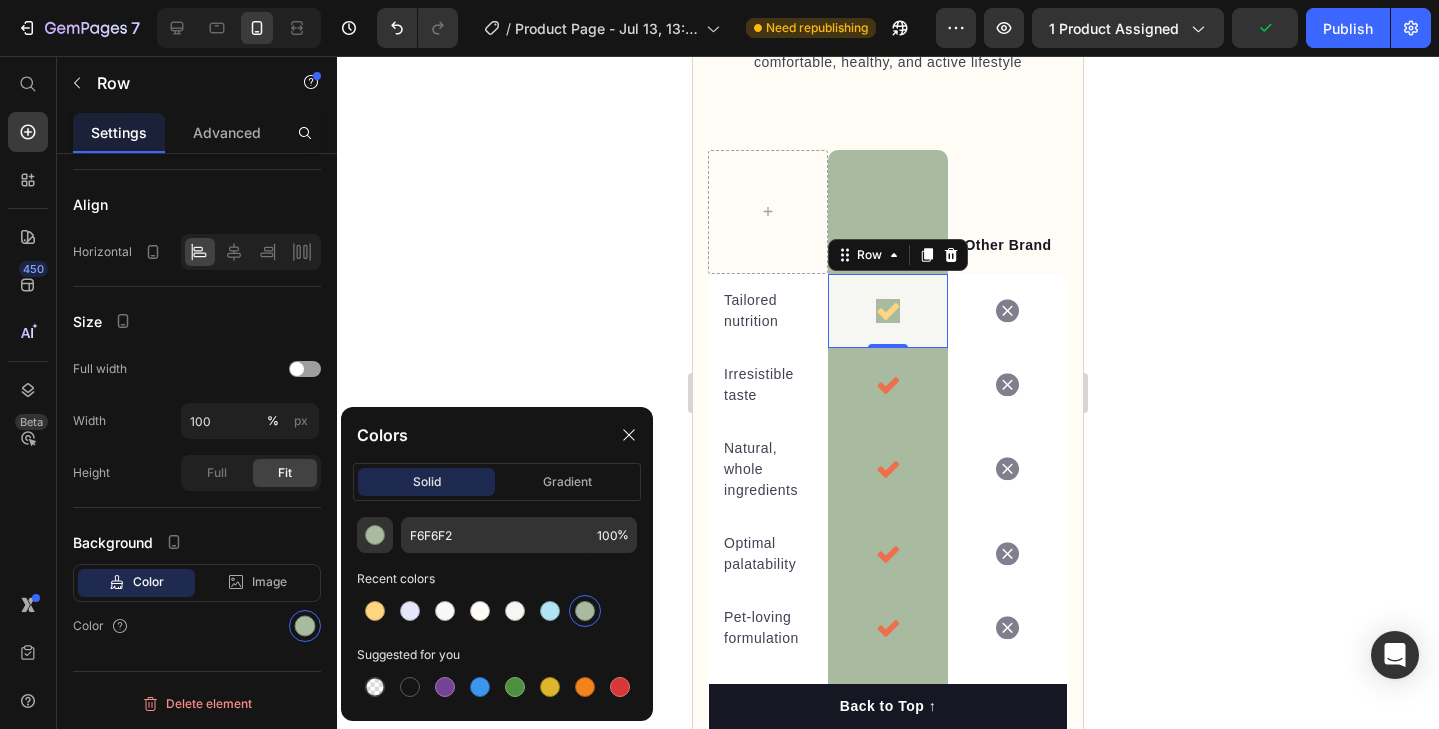 type on "A8BBA1" 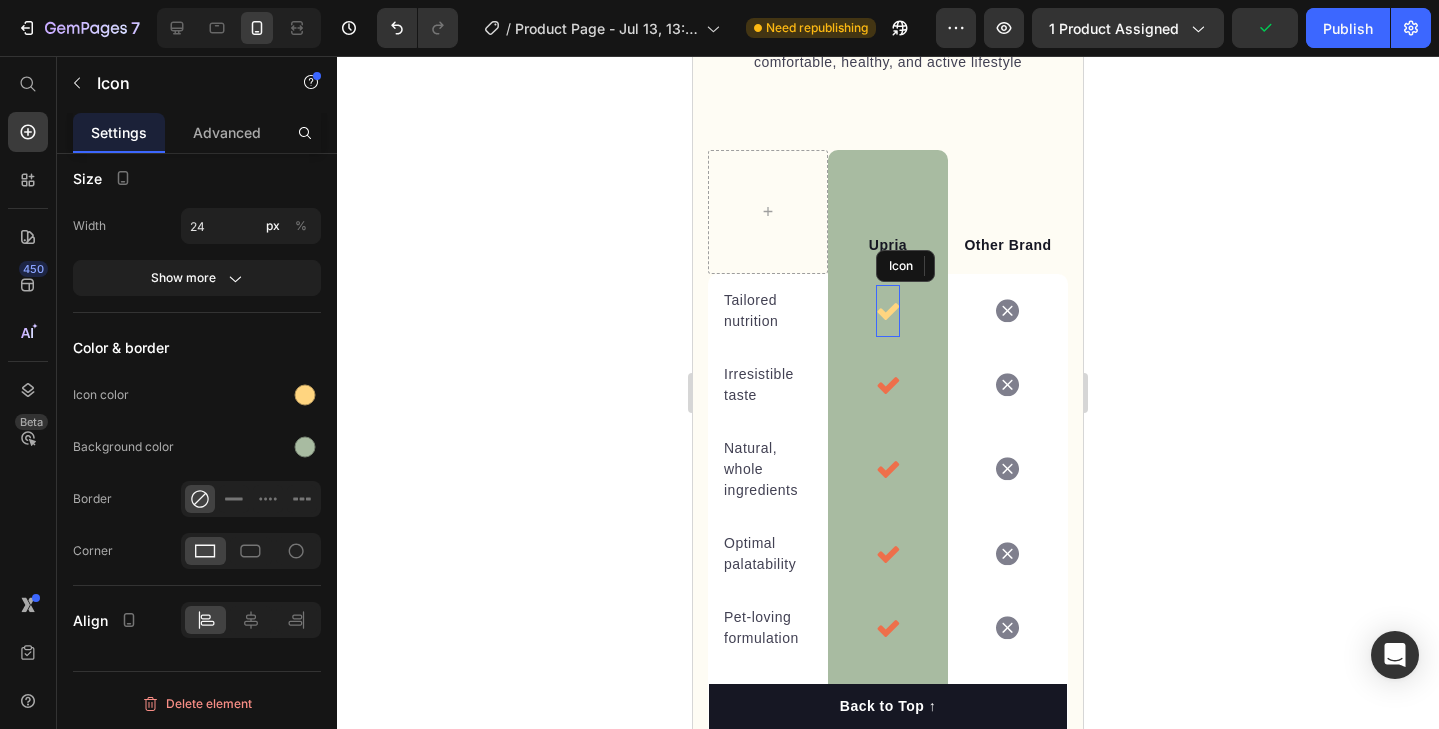 click 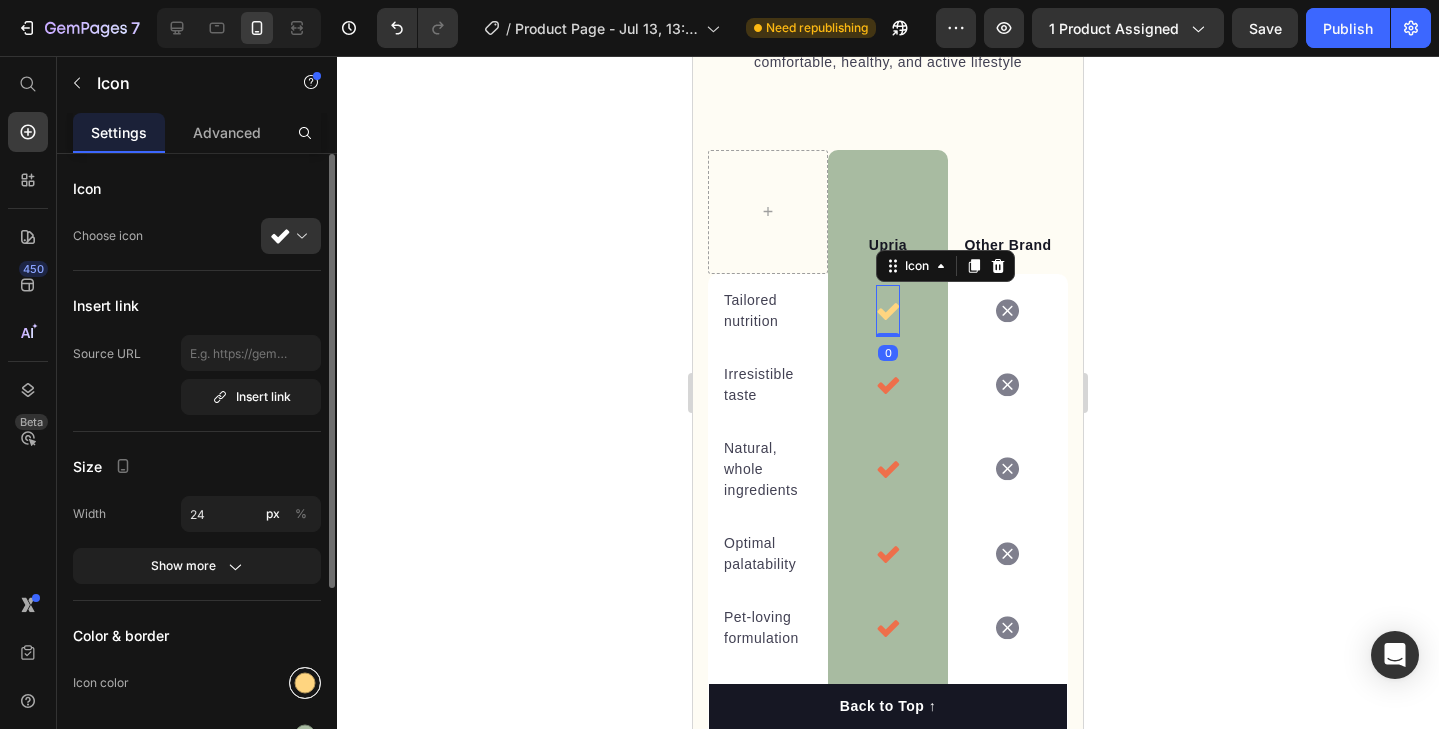 click at bounding box center [305, 683] 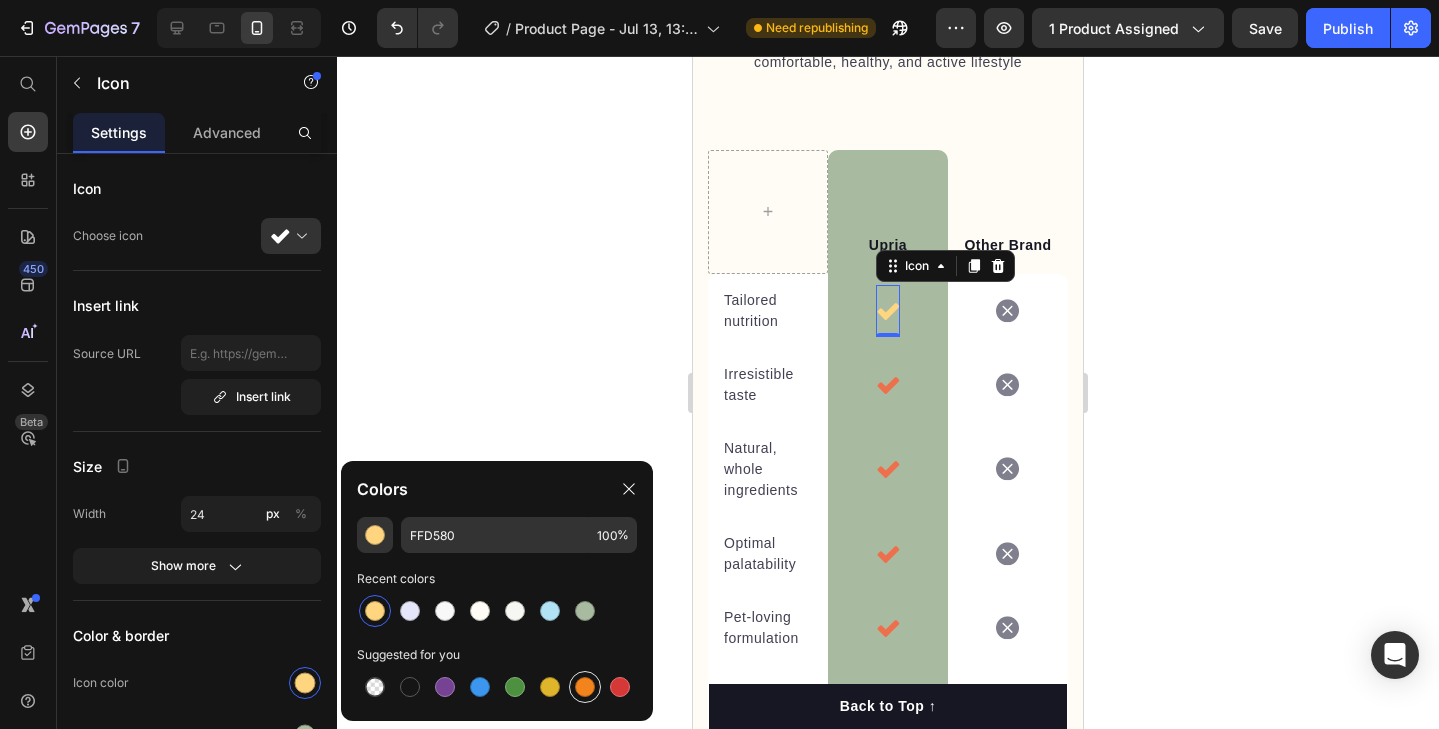 click at bounding box center (585, 687) 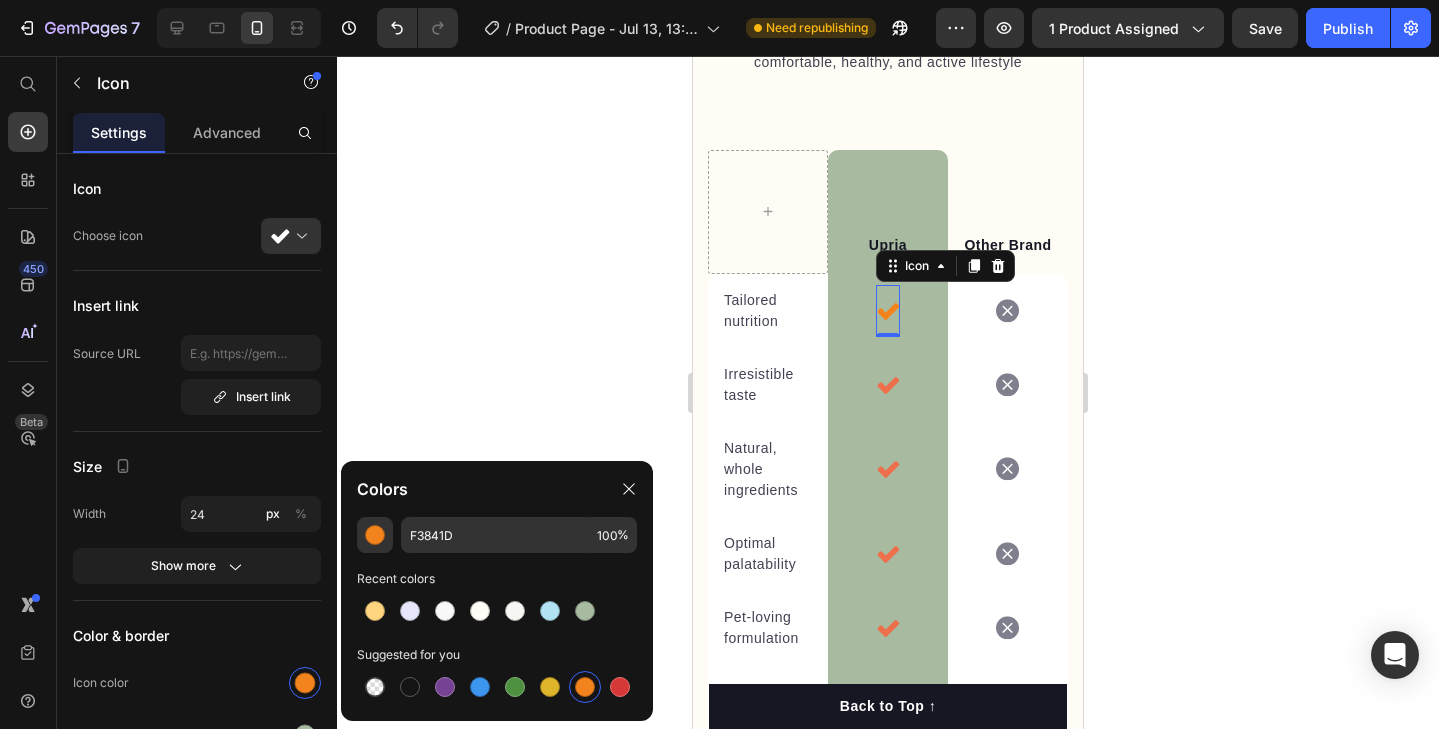 click 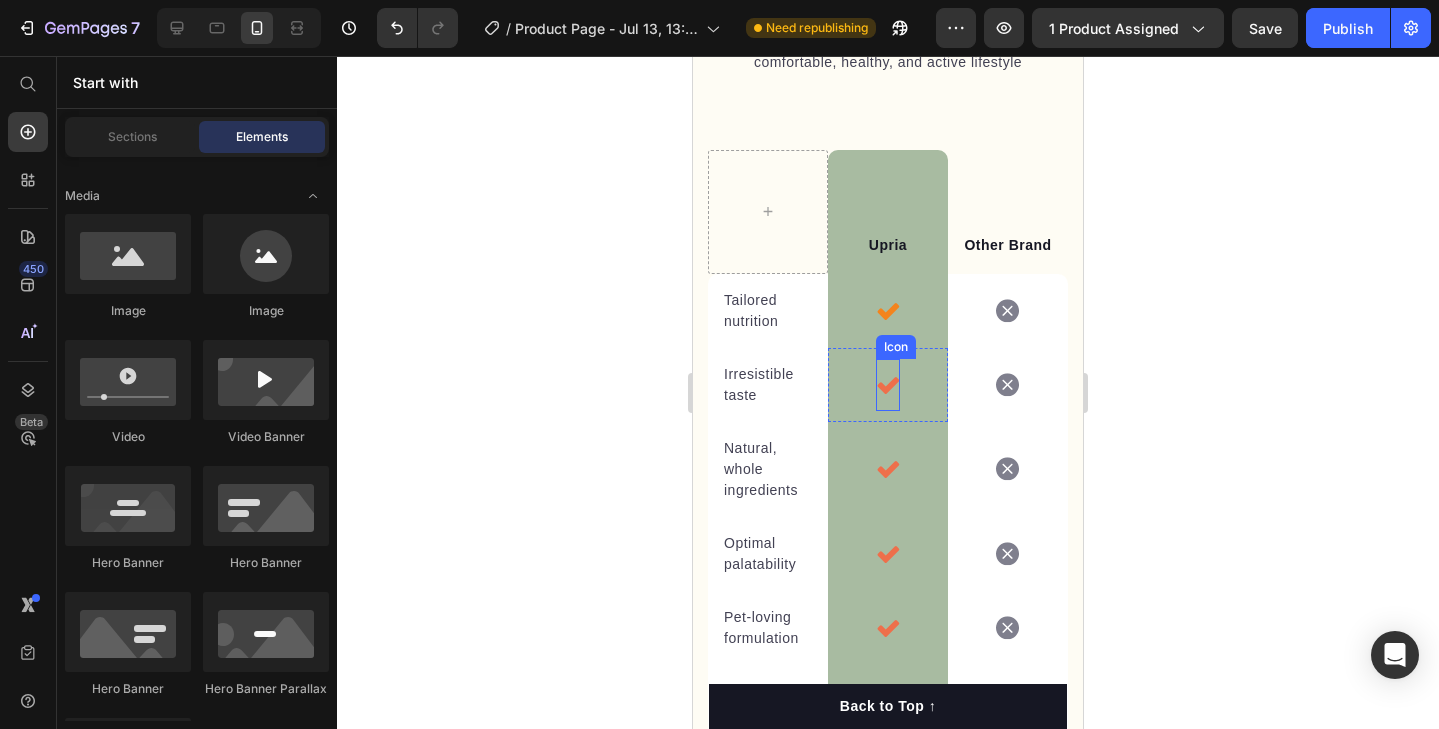 click 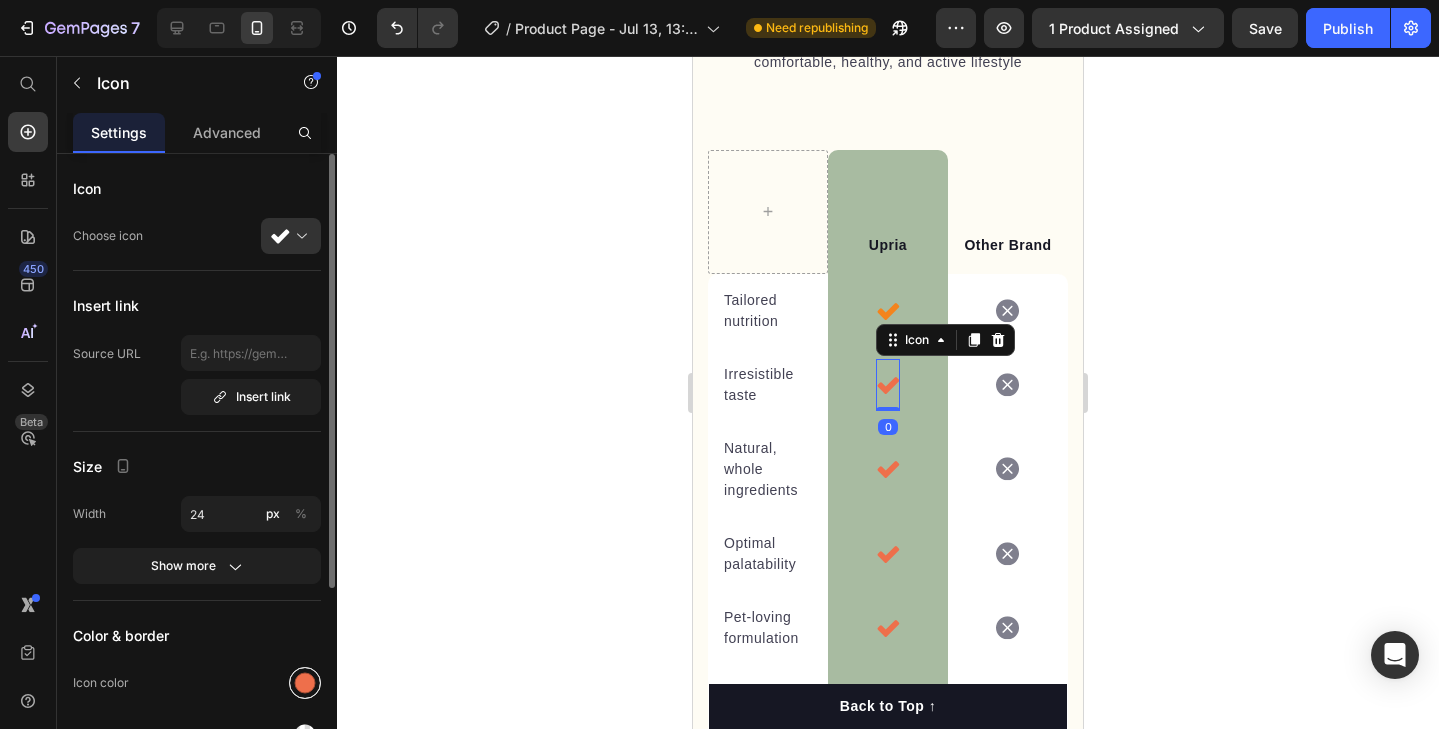 click at bounding box center [305, 683] 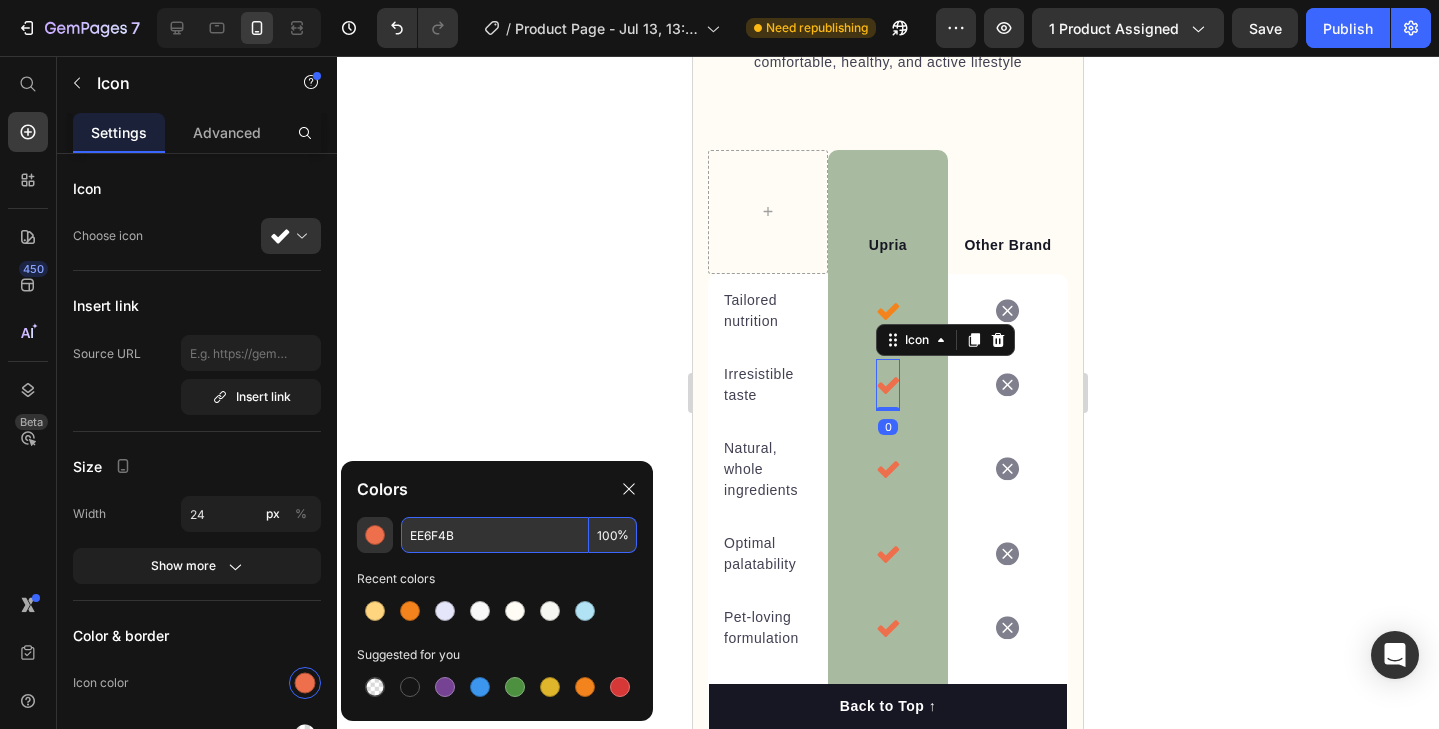 click on "EE6F4B" at bounding box center (495, 535) 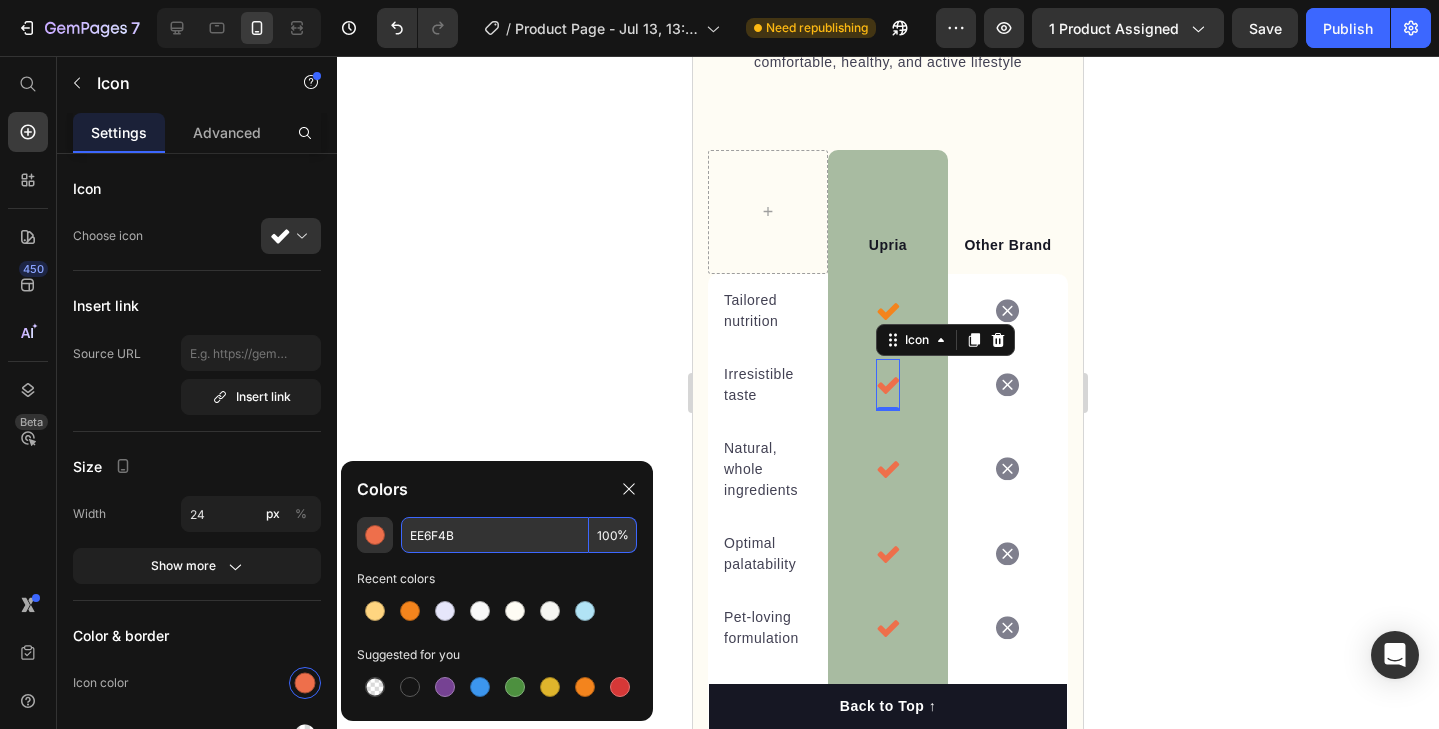 click on "EE6F4B" at bounding box center [495, 535] 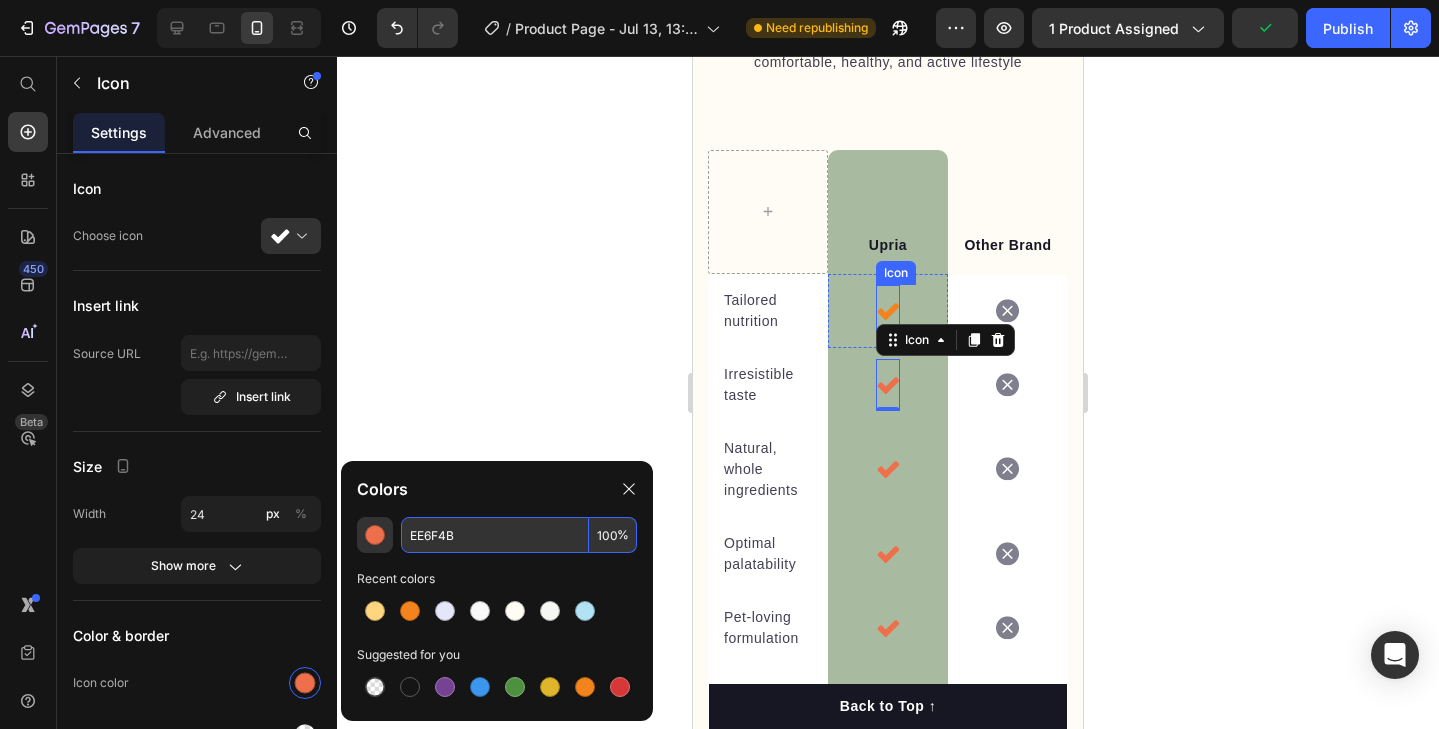click 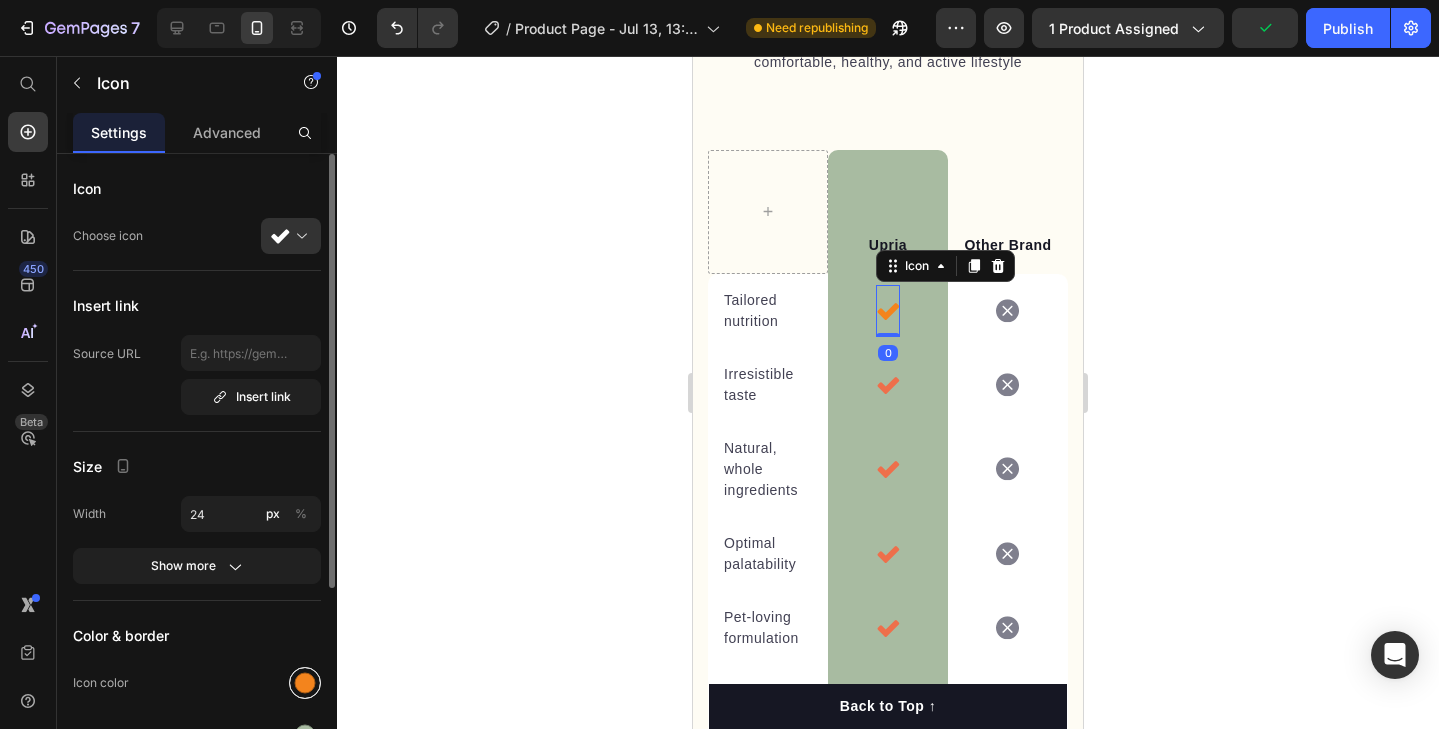 click at bounding box center (305, 683) 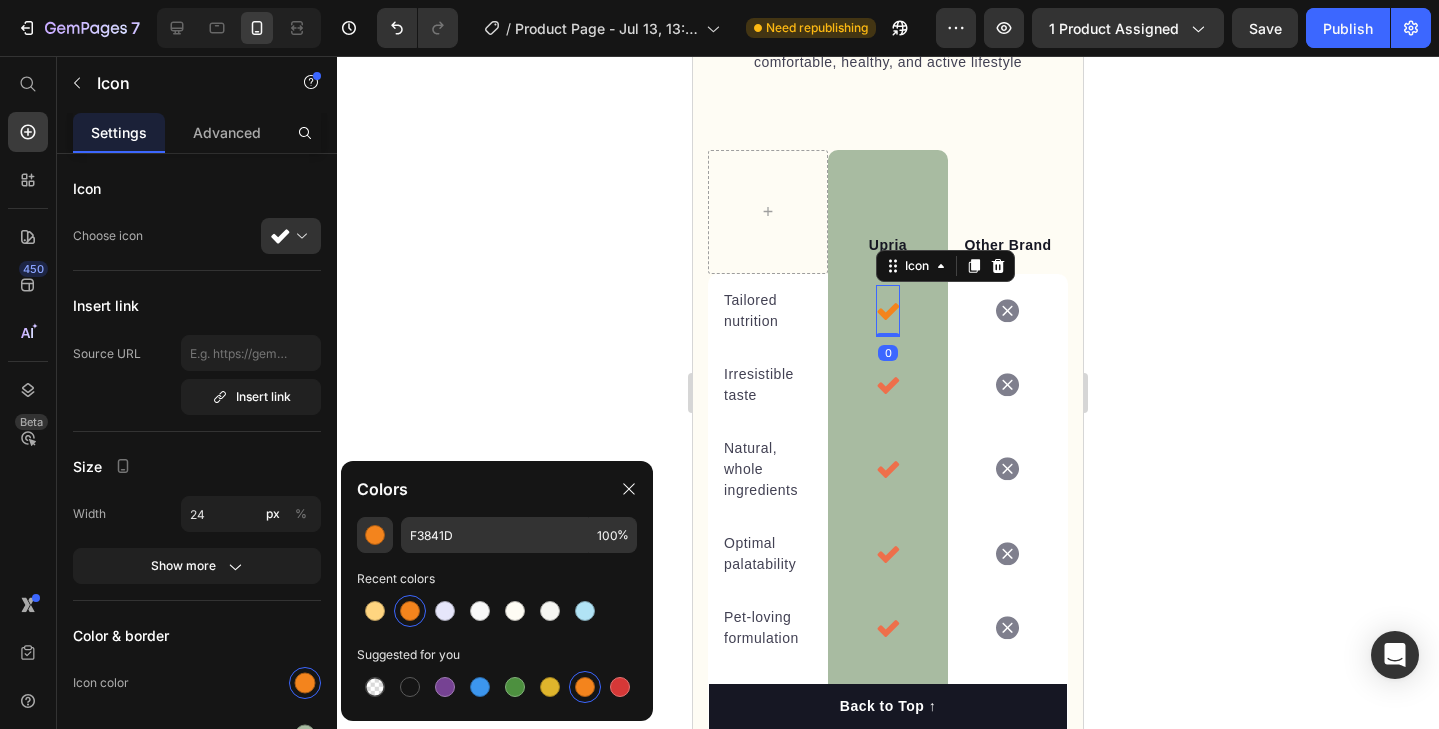 click on "F3841D 100 % Recent colors Suggested for you" 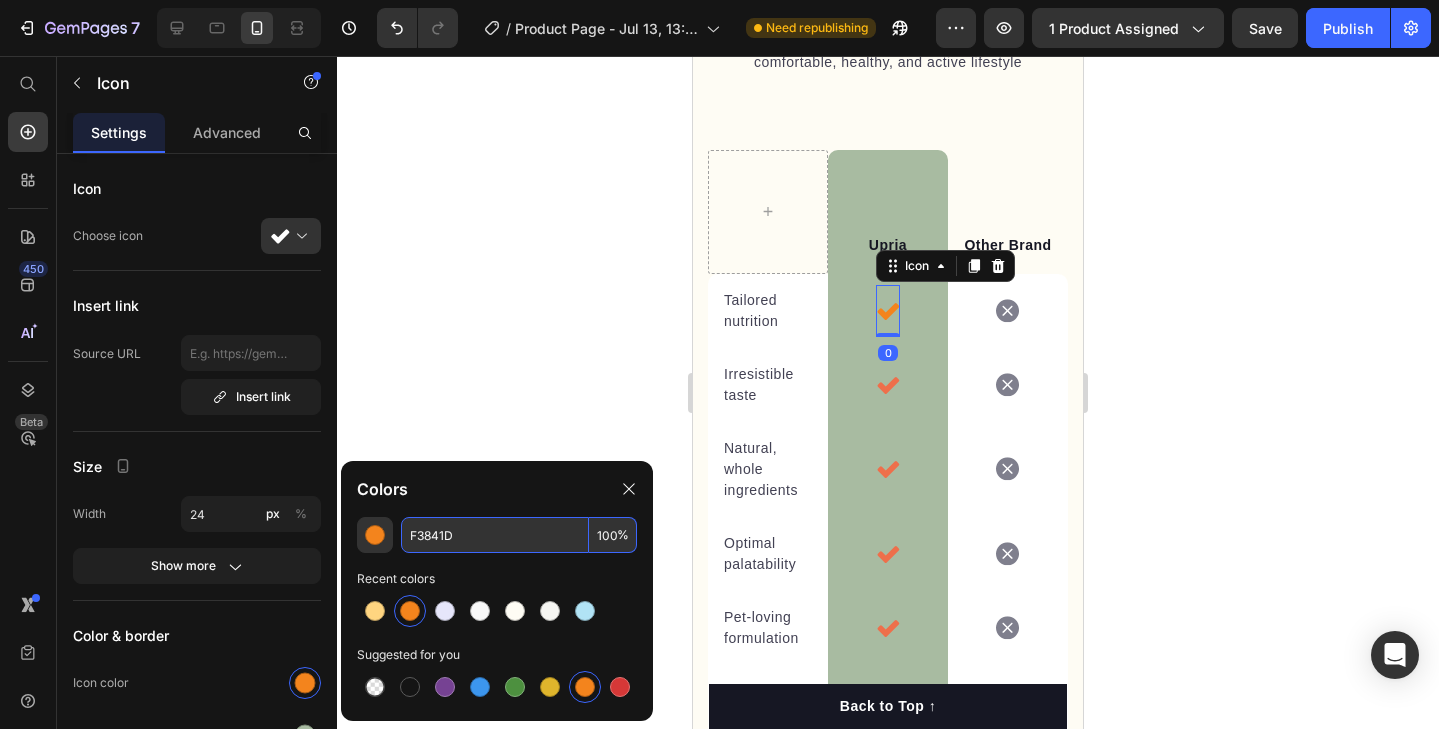 click on "F3841D" at bounding box center (495, 535) 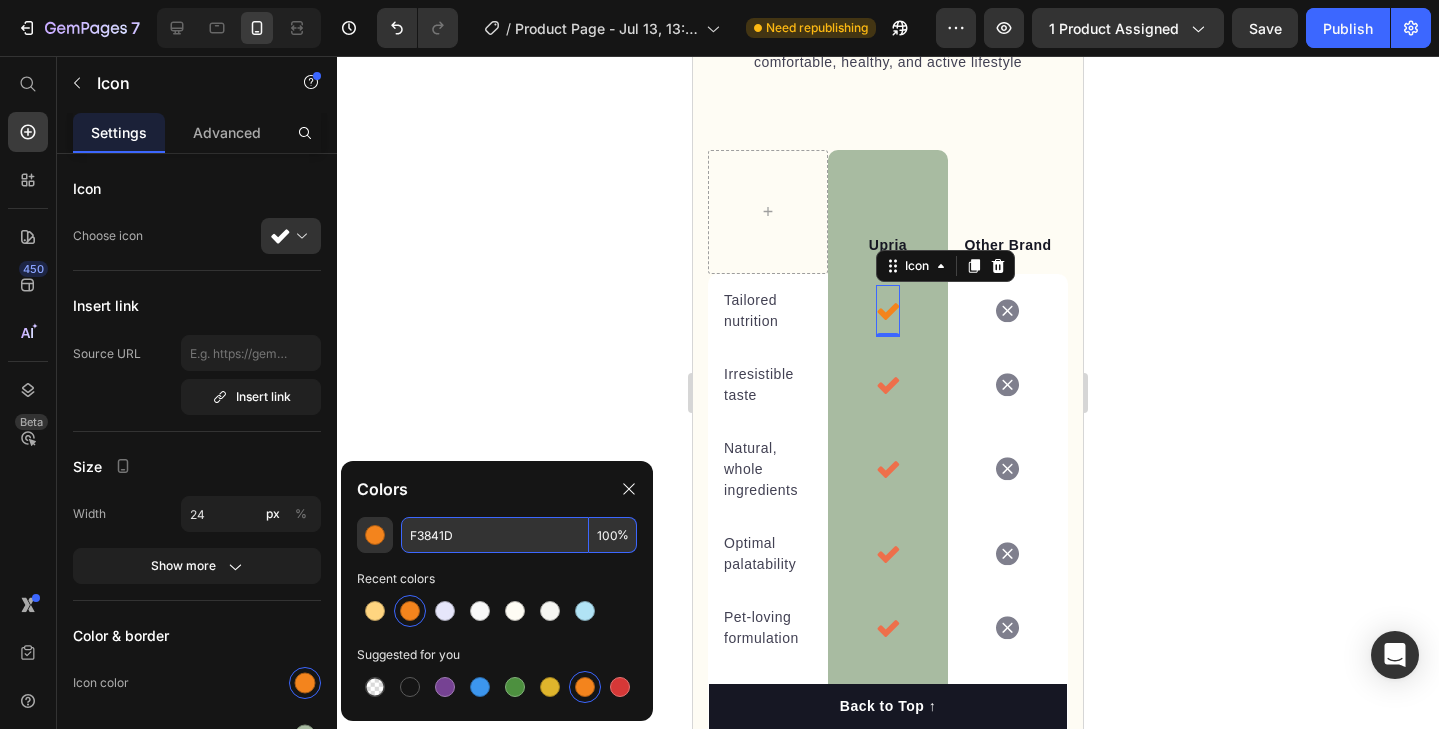 click on "F3841D" at bounding box center (495, 535) 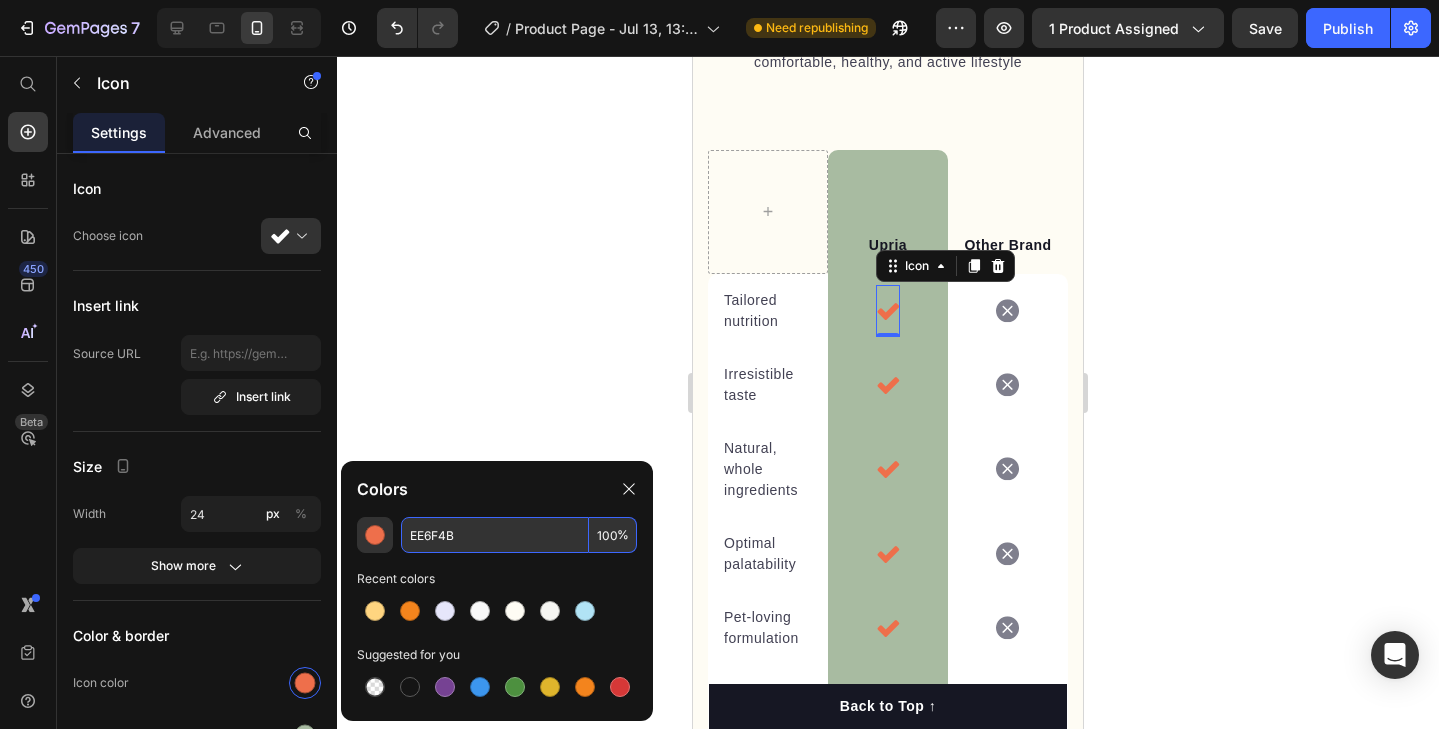 type on "EE6F4B" 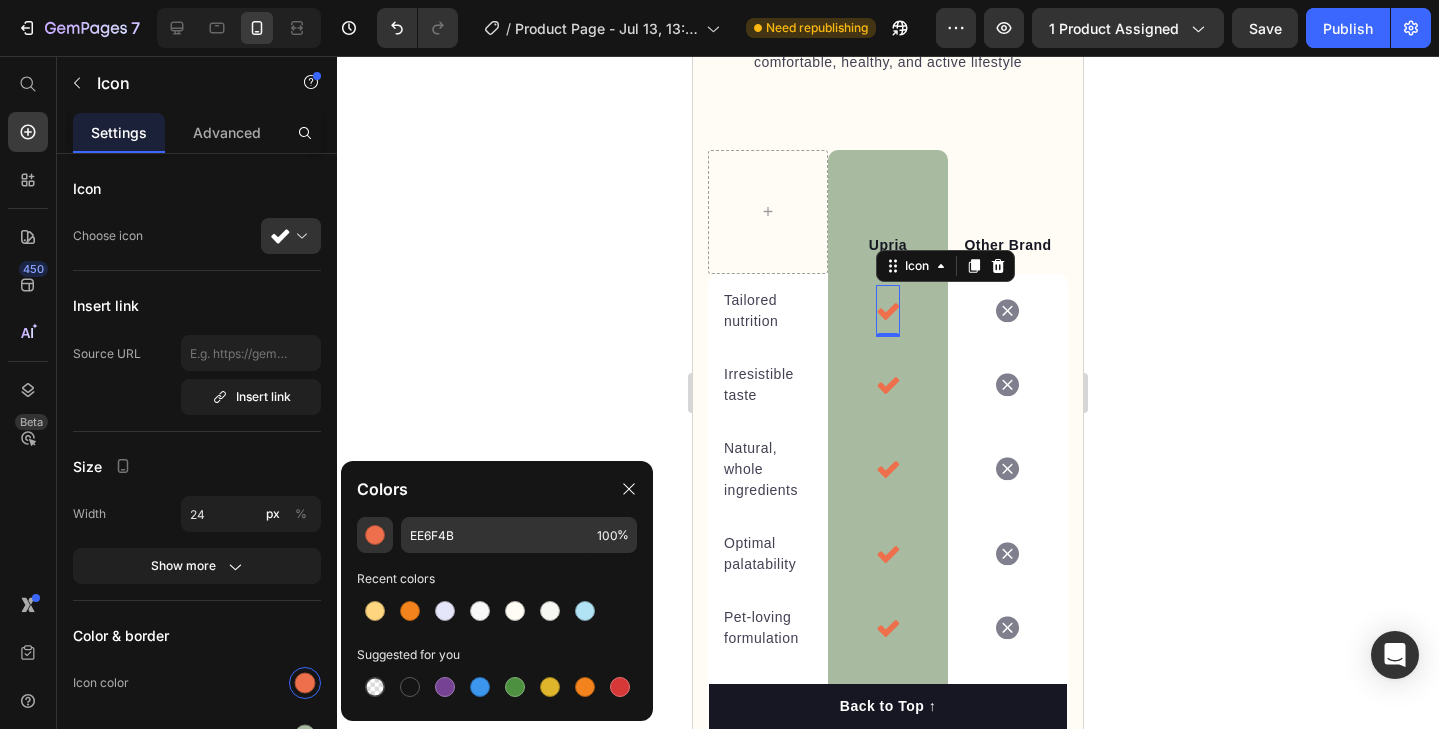 click 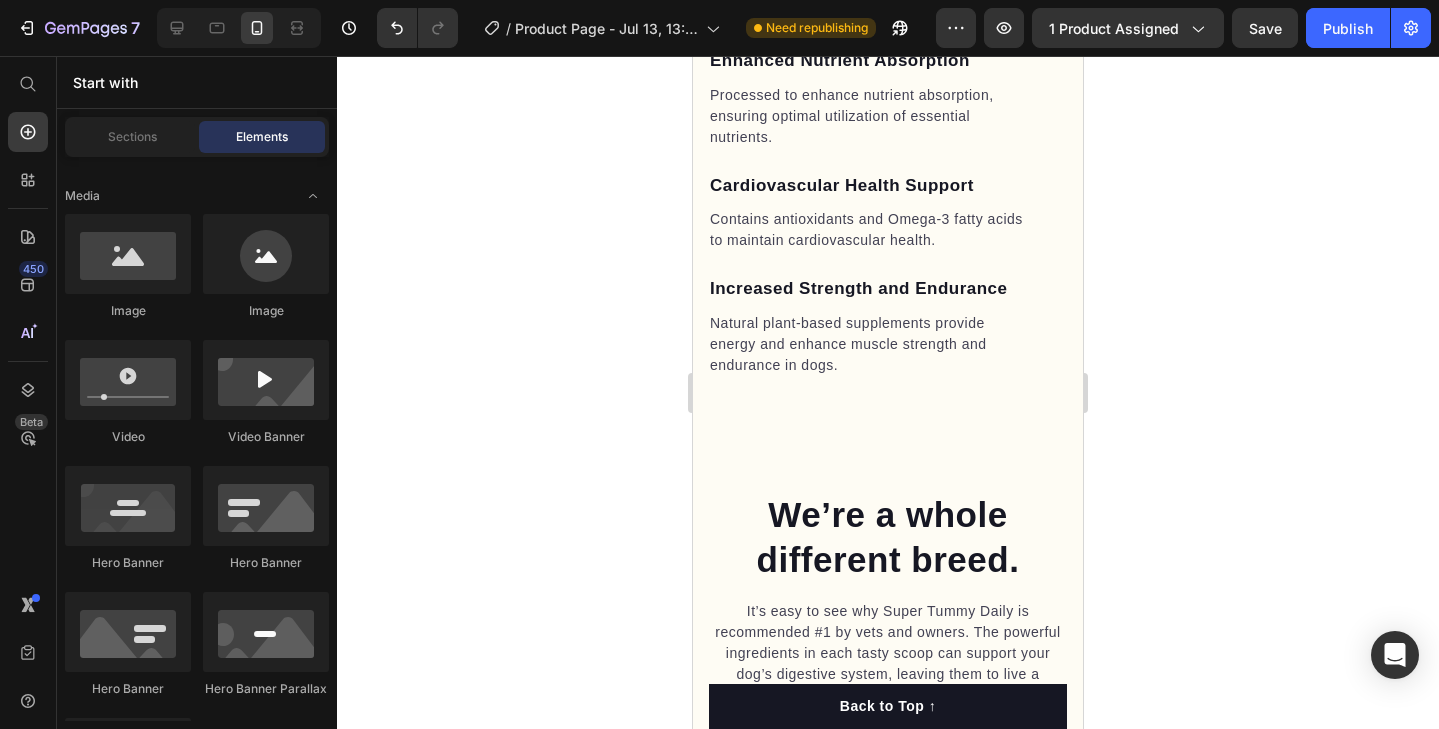 scroll, scrollTop: 4058, scrollLeft: 0, axis: vertical 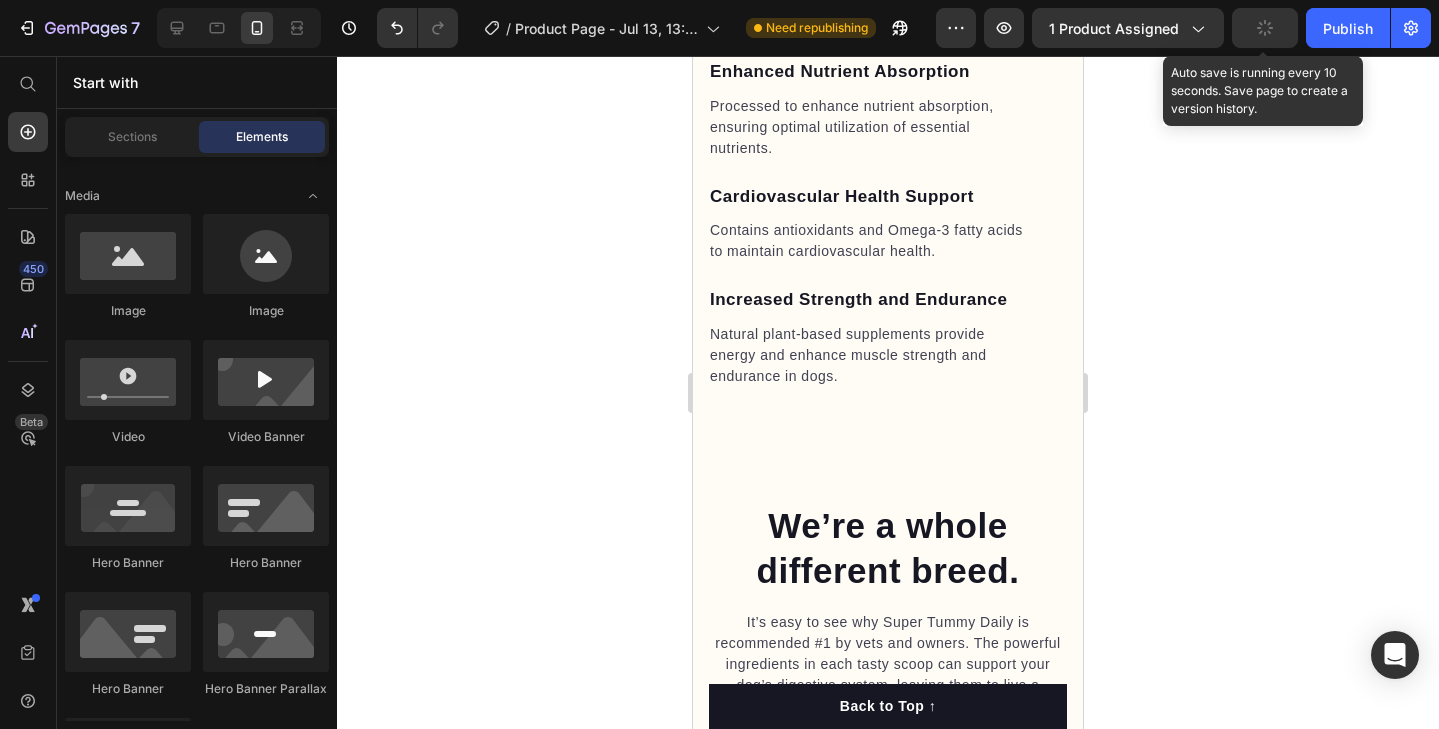click 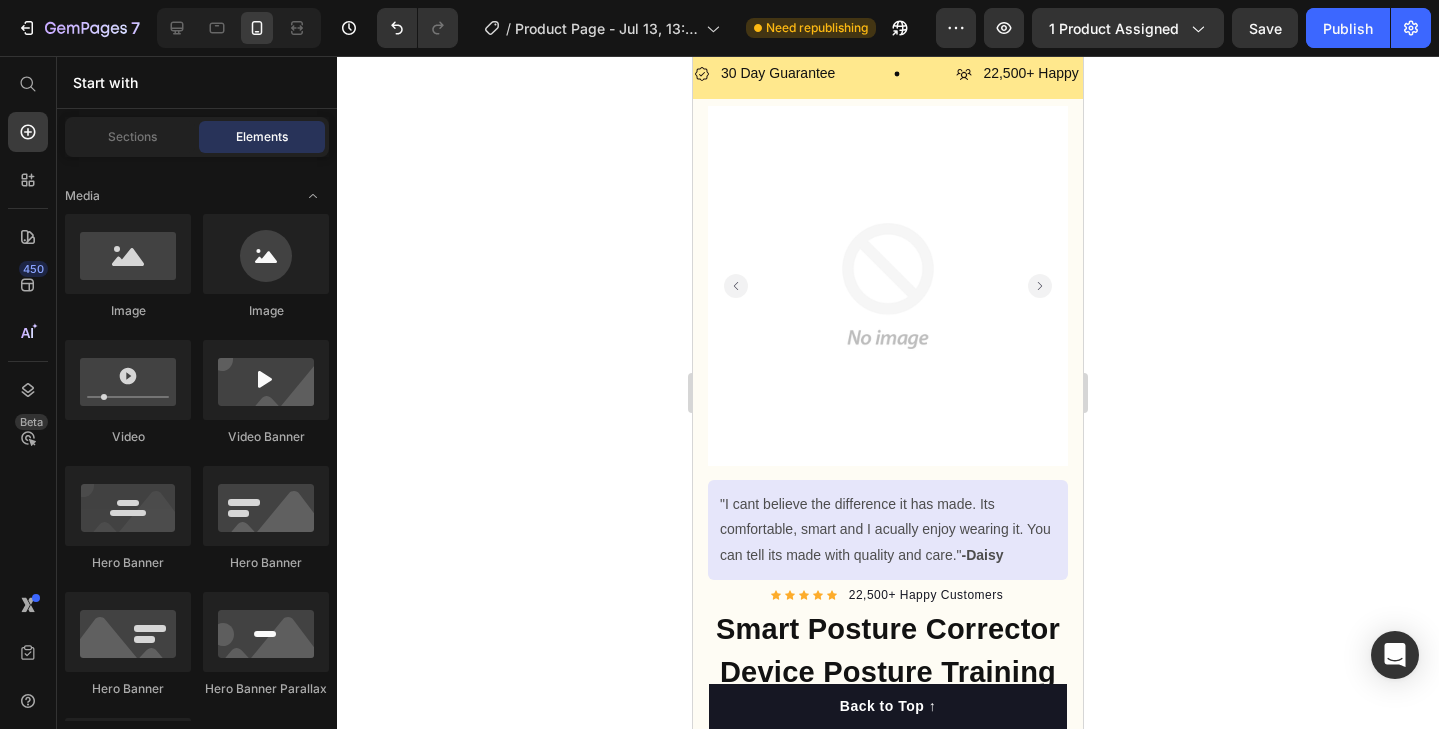 scroll, scrollTop: 48, scrollLeft: 0, axis: vertical 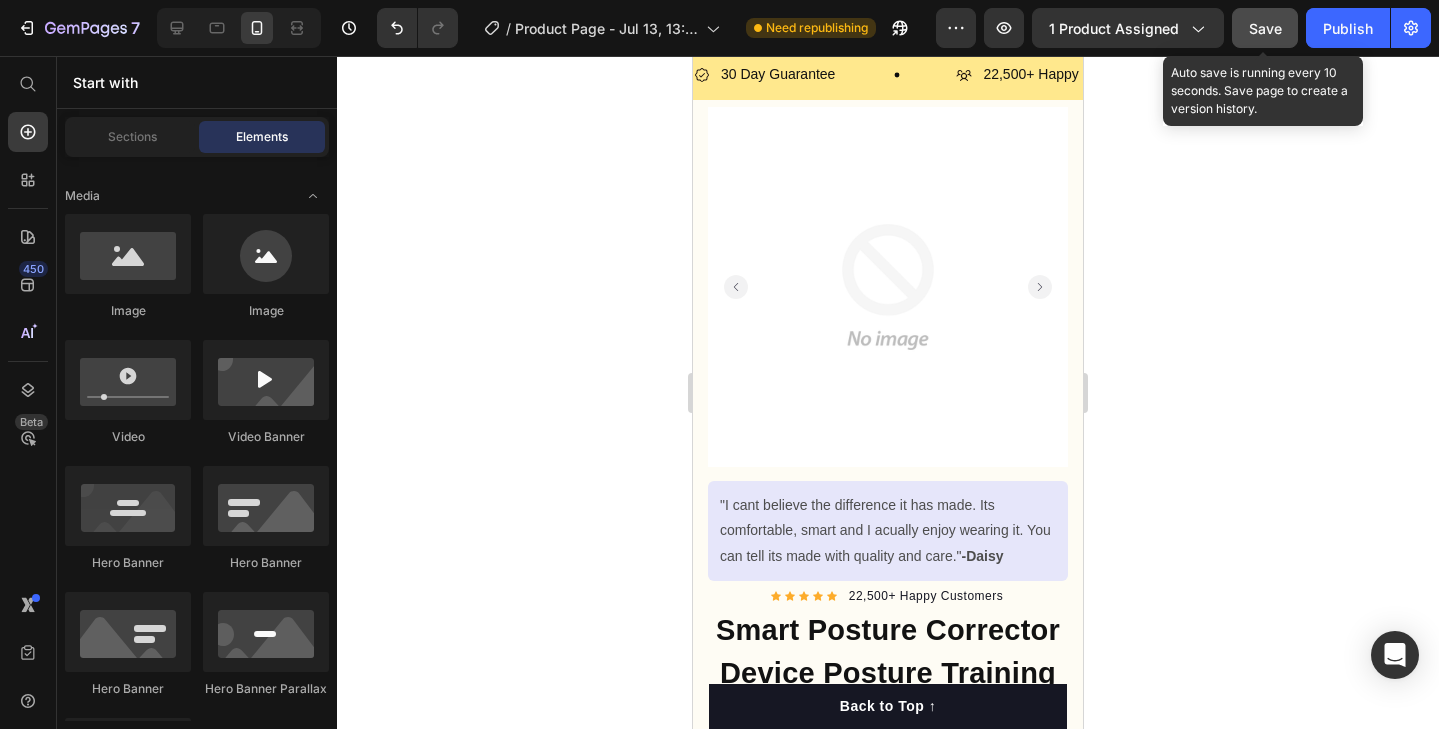 click on "Save" 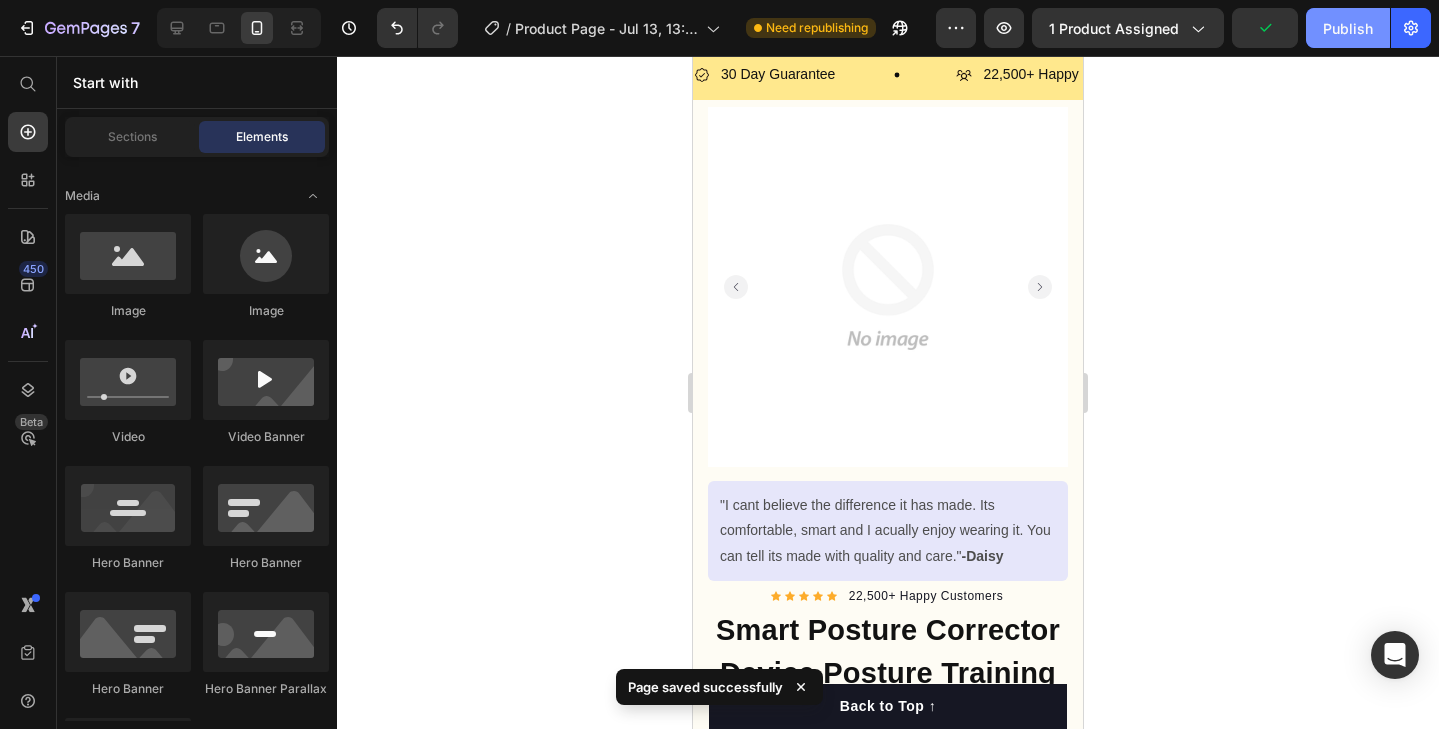 click on "Publish" 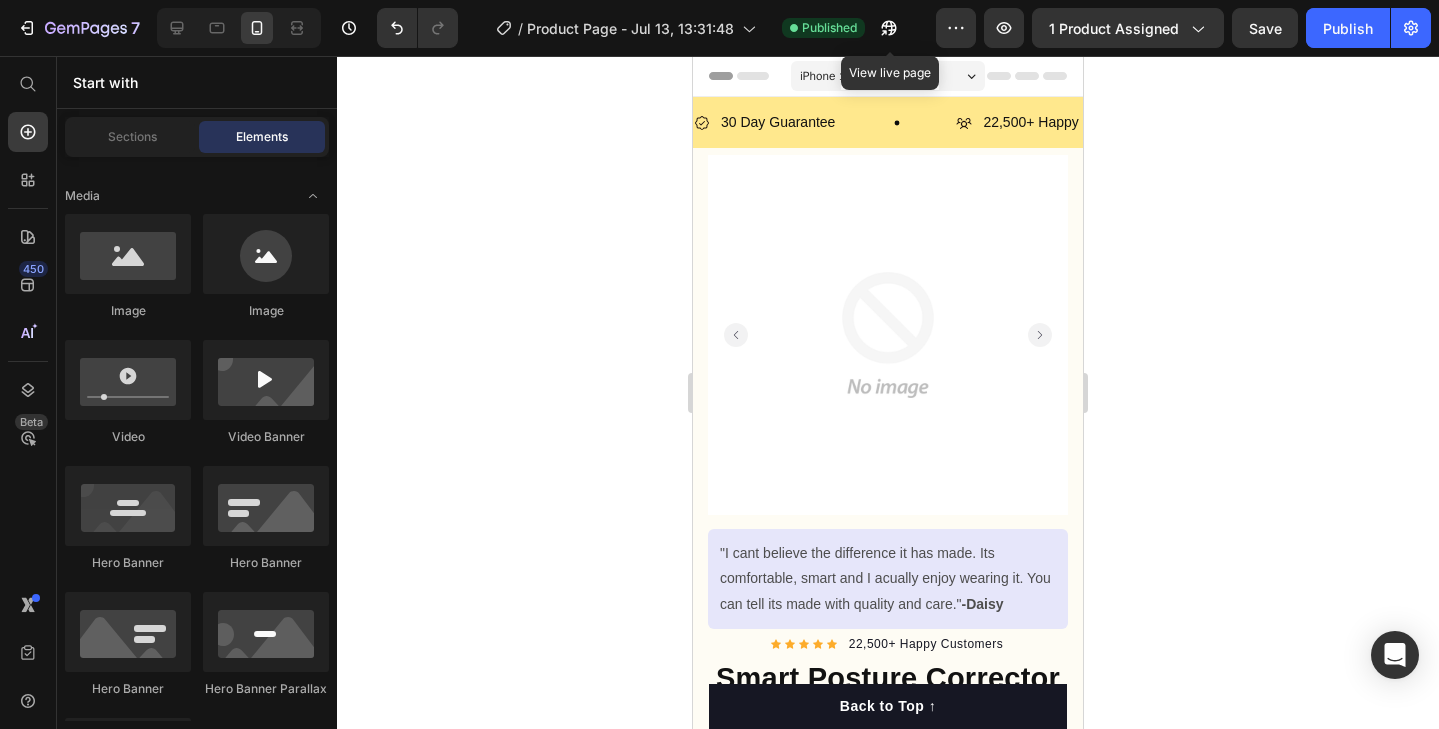 scroll, scrollTop: 0, scrollLeft: 0, axis: both 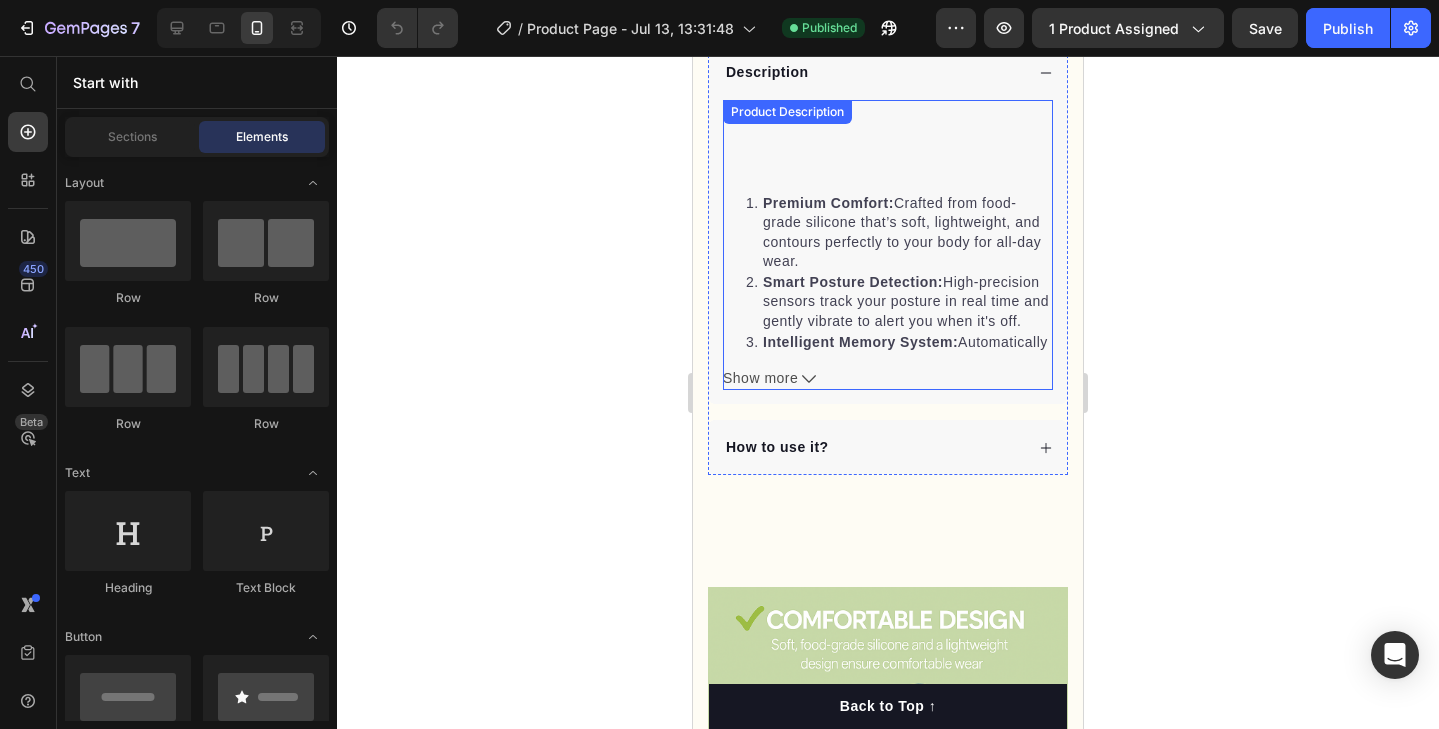 click 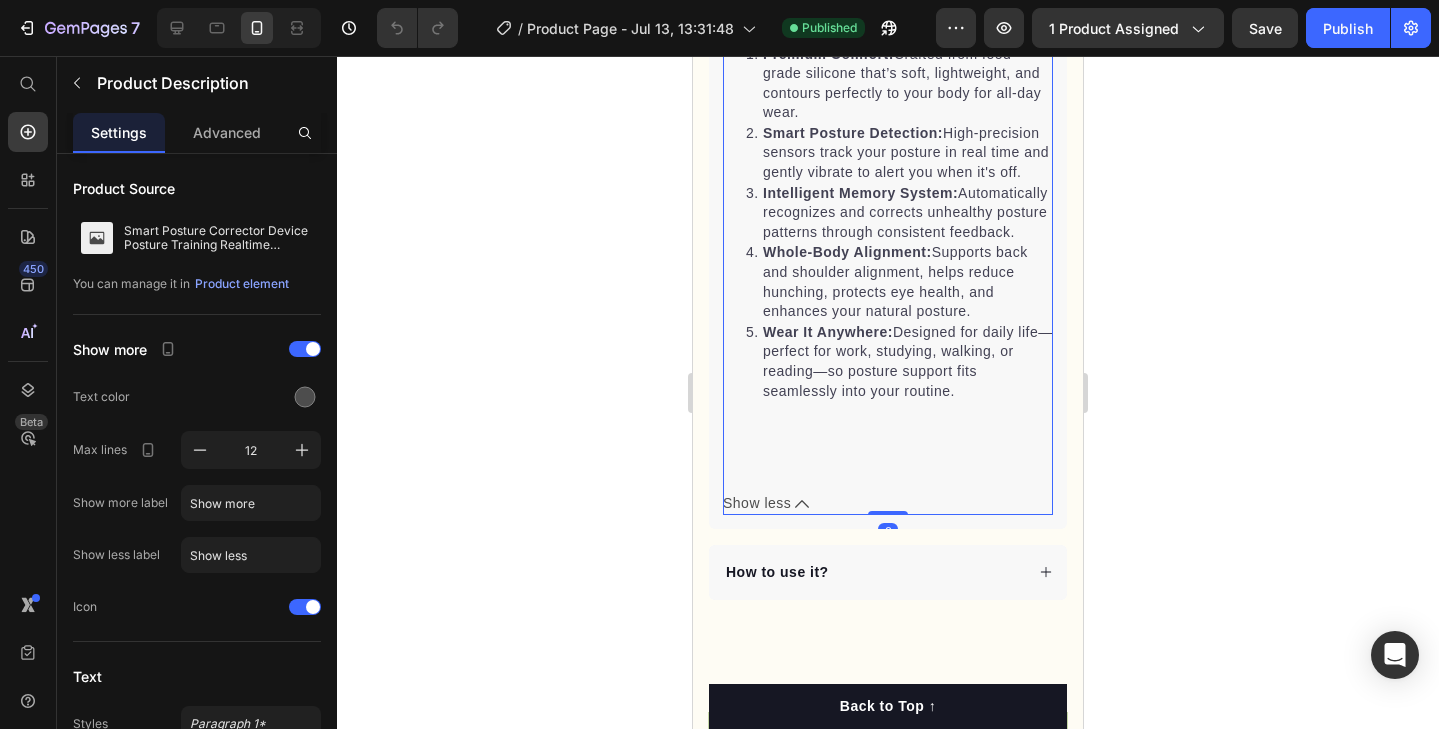 scroll, scrollTop: 1391, scrollLeft: 0, axis: vertical 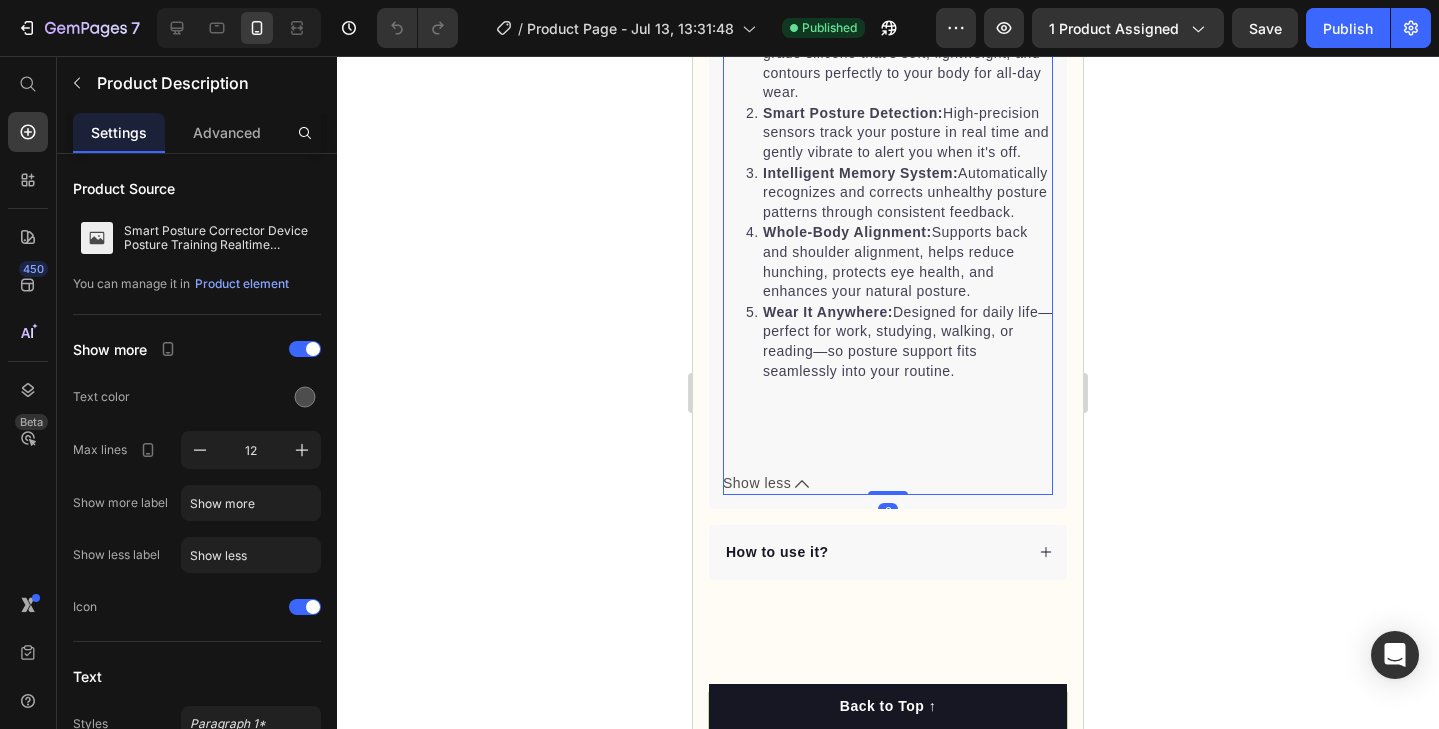 click 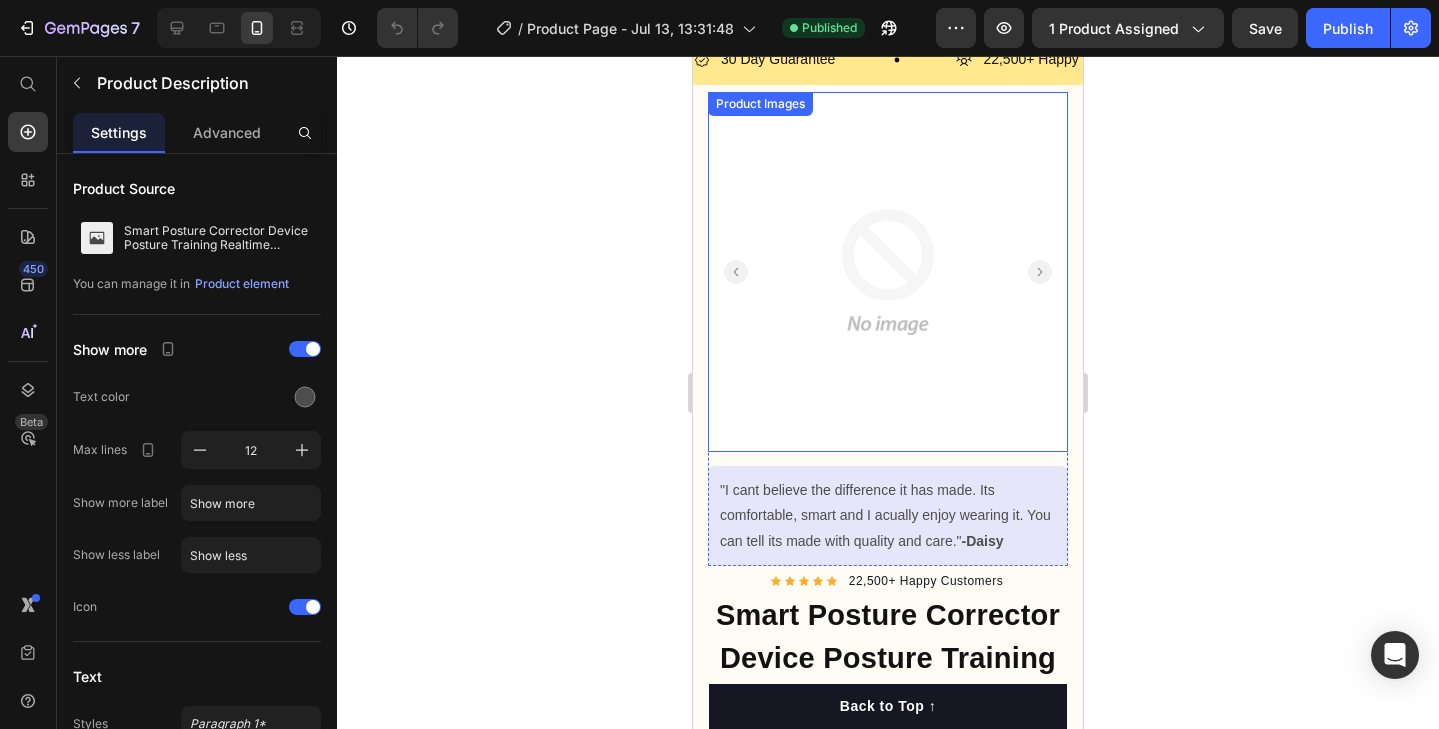 scroll, scrollTop: 15, scrollLeft: 0, axis: vertical 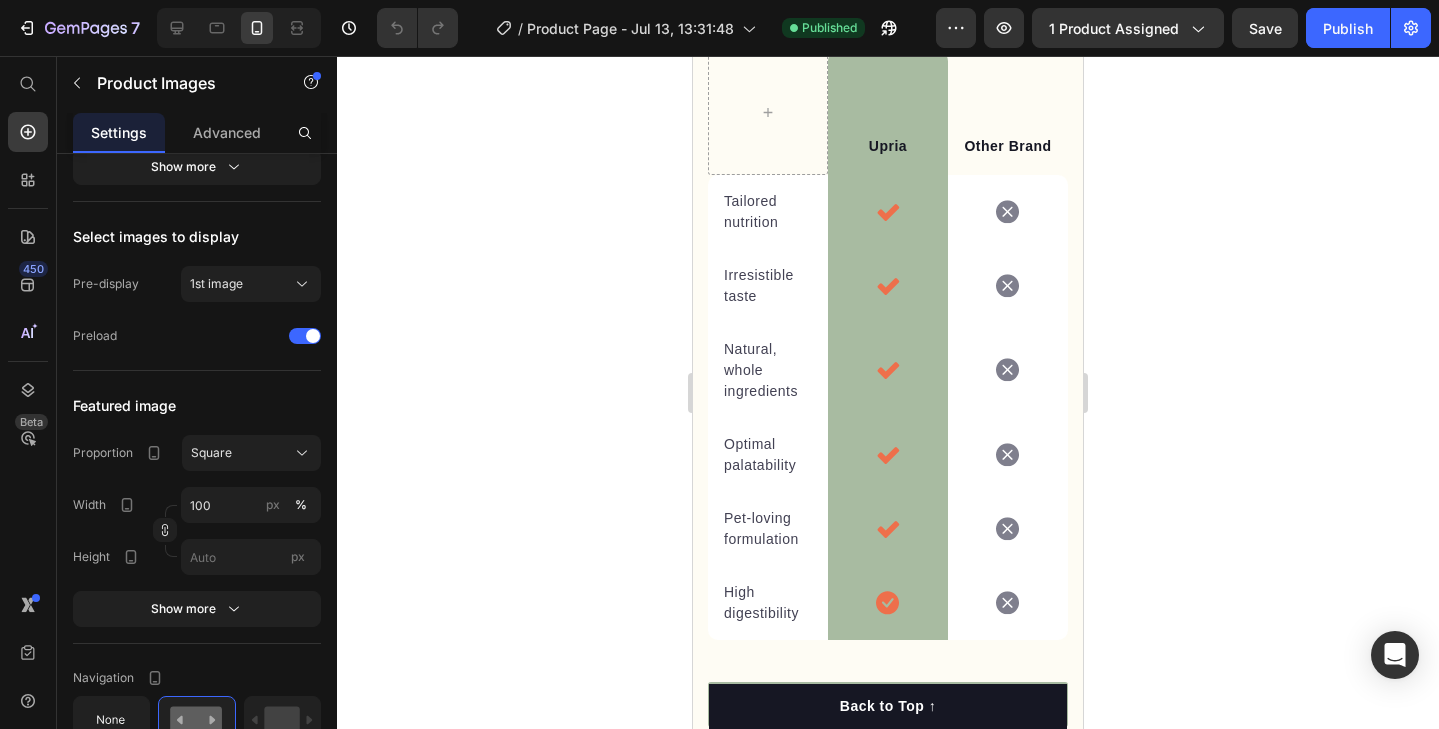 click on "We’re a whole different breed." at bounding box center [888, -195] 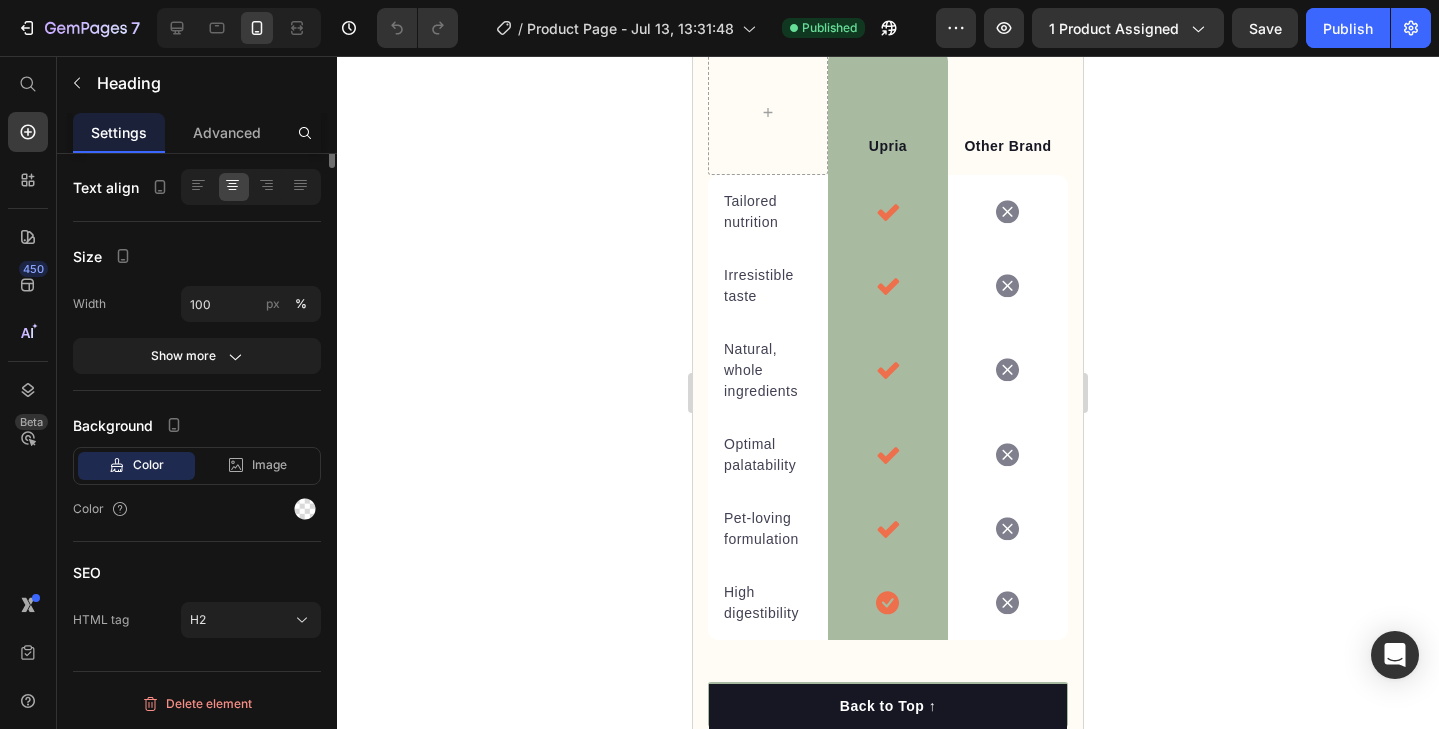 scroll, scrollTop: 0, scrollLeft: 0, axis: both 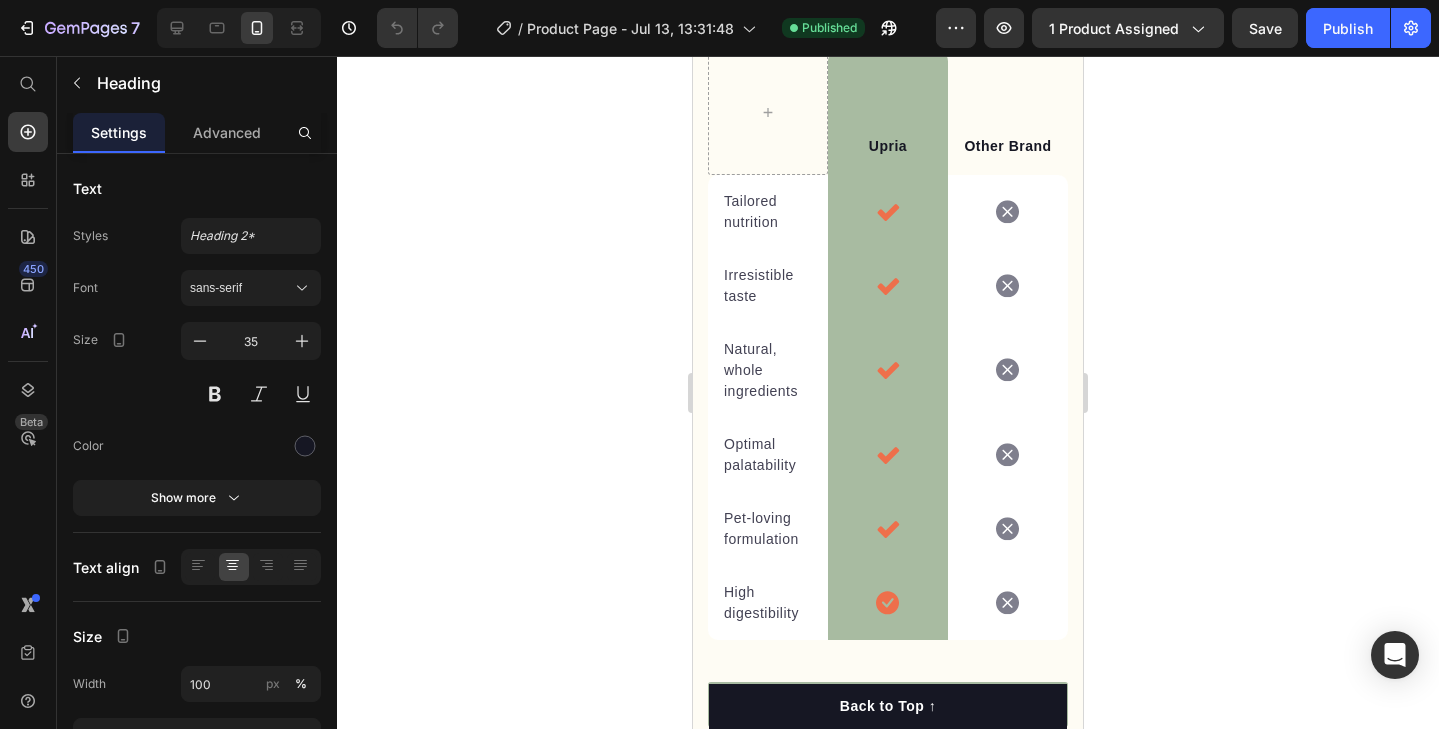 click on "We’re a whole different breed." at bounding box center [888, -195] 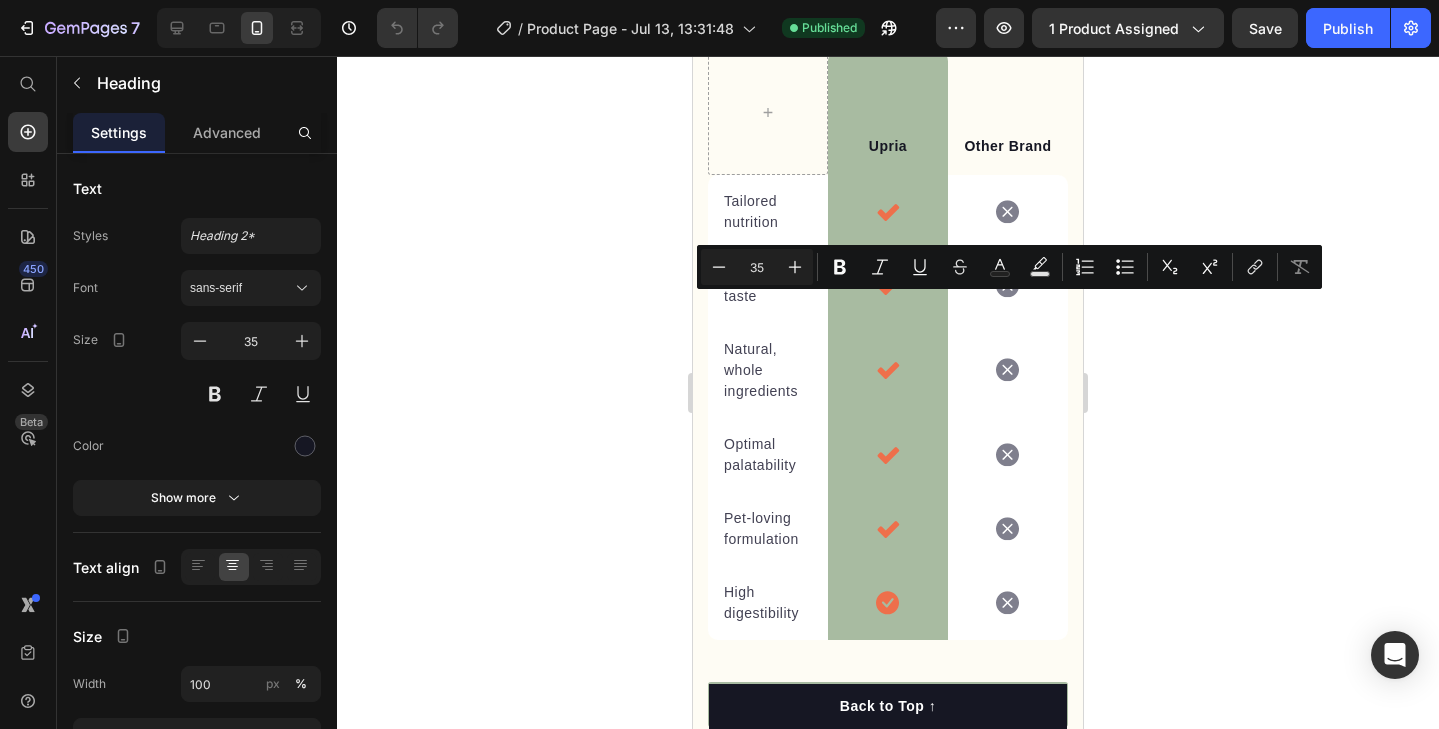 drag, startPoint x: 1032, startPoint y: 372, endPoint x: 772, endPoint y: 317, distance: 265.75363 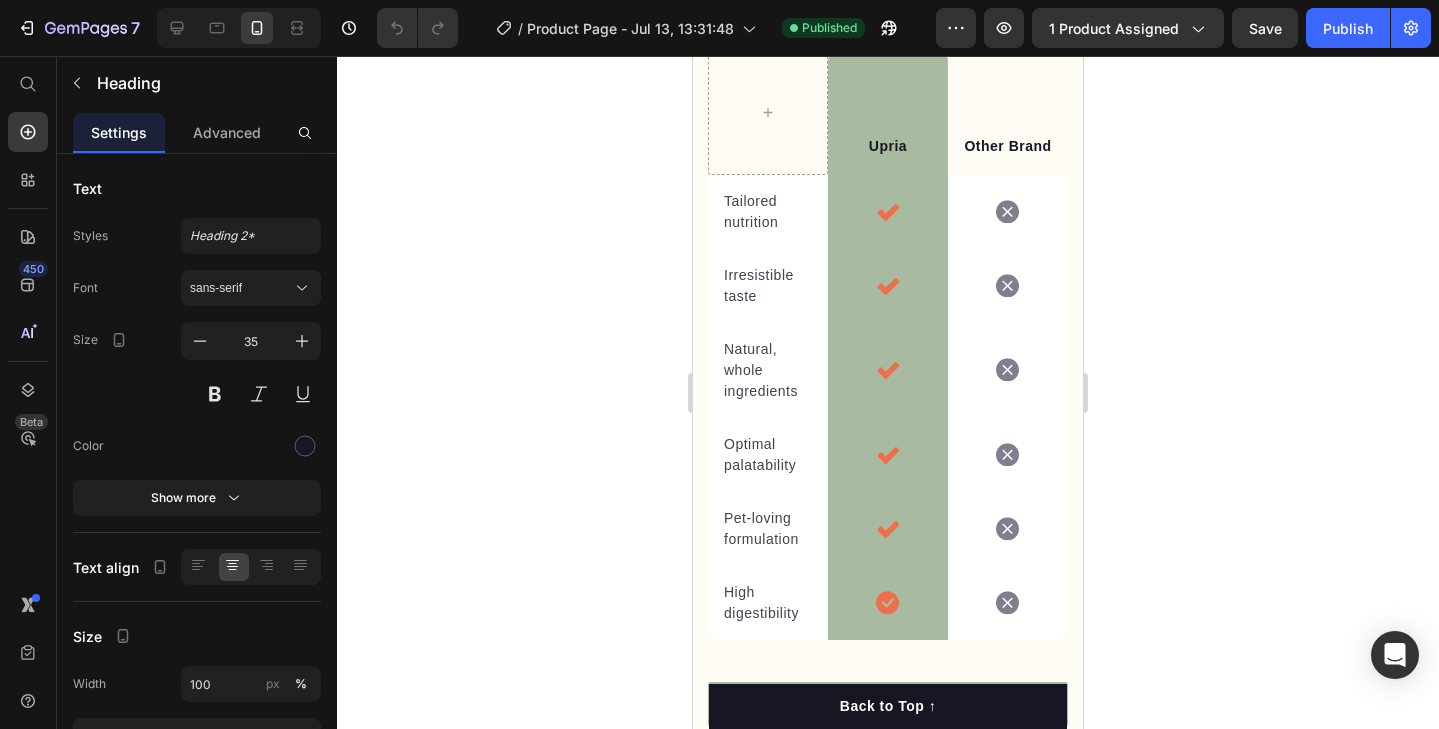 click on "We’re a whole different breed." at bounding box center (888, -195) 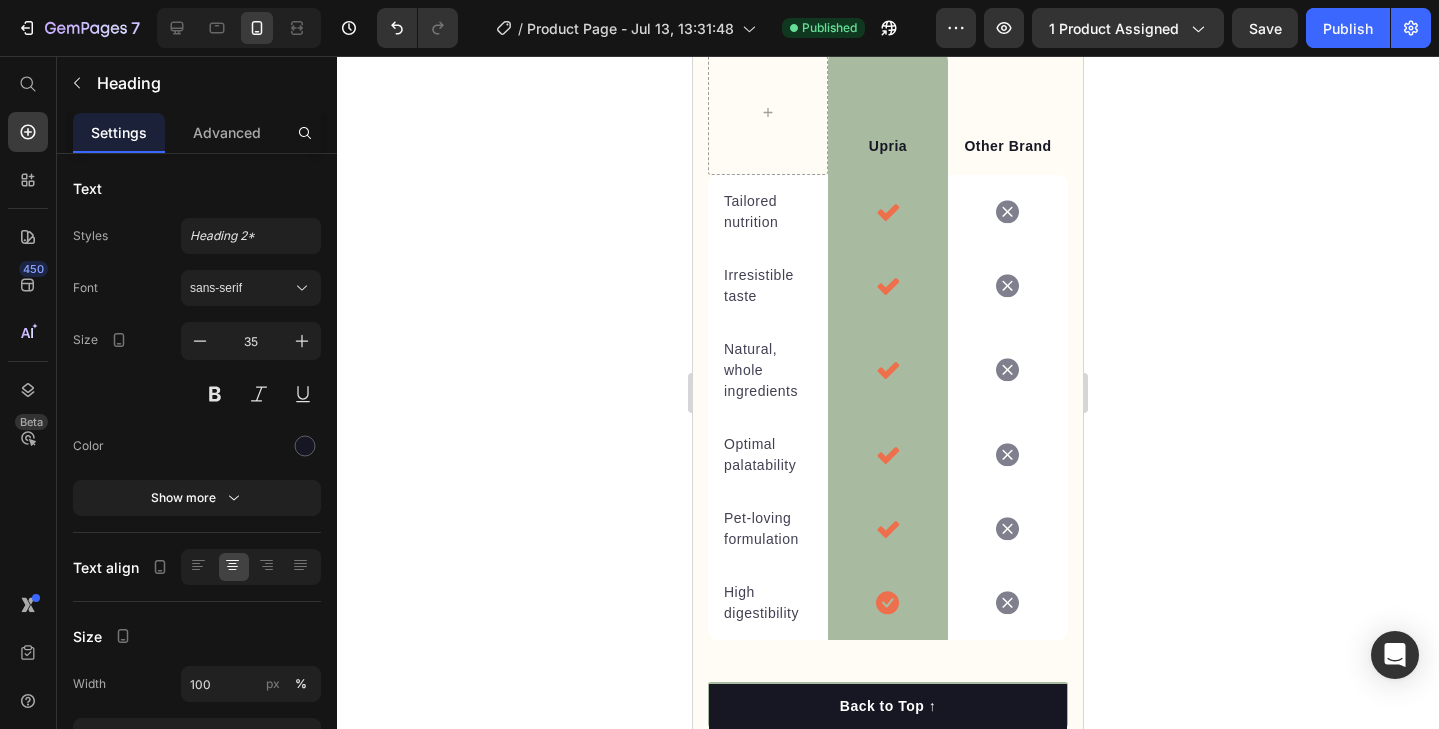 click on "We’re a whole new level of breed." at bounding box center [888, -195] 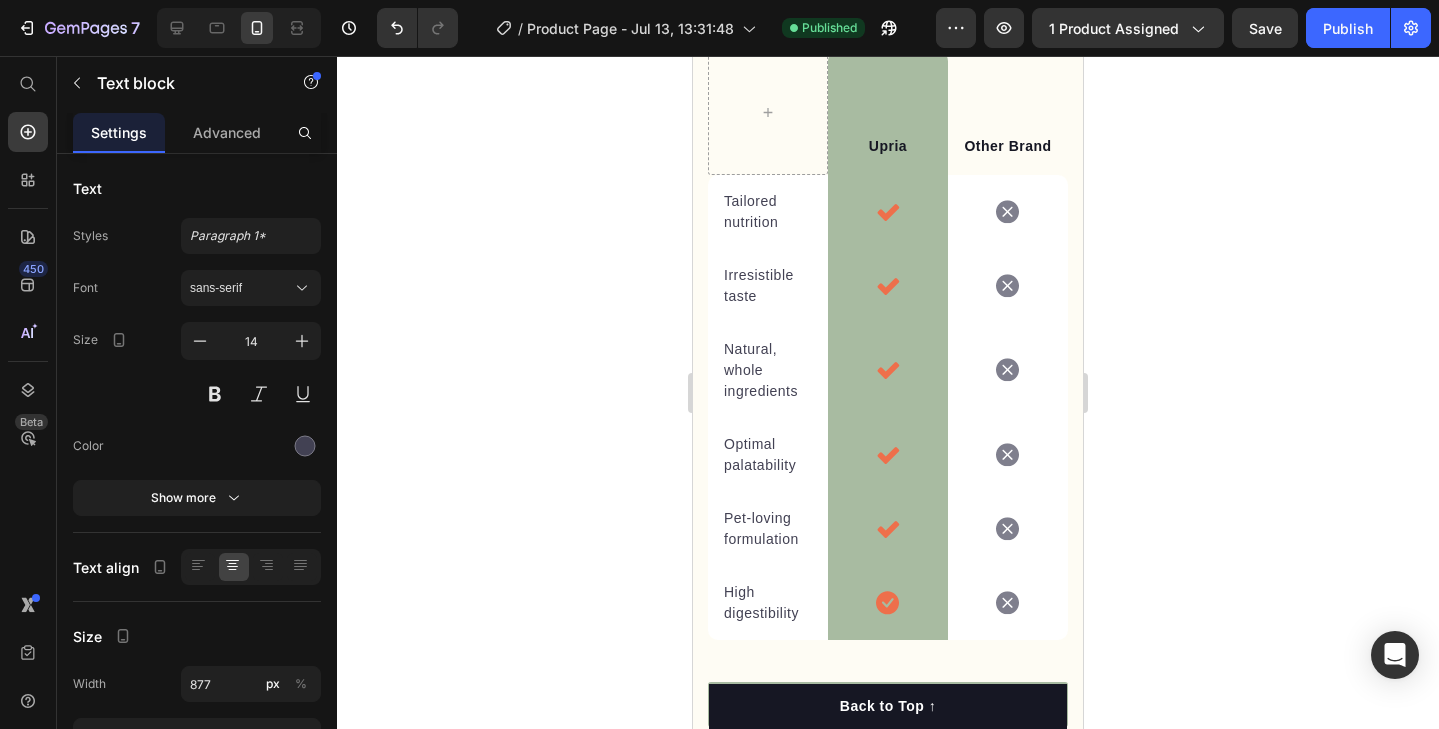 click on "It’s easy to see why Super Tummy Daily is recommended #1 by vets and owners. The powerful ingredients in each tasty scoop can support your dog’s digestive system, leaving them to live a comfortable, healthy, and active lifestyle" at bounding box center (888, -79) 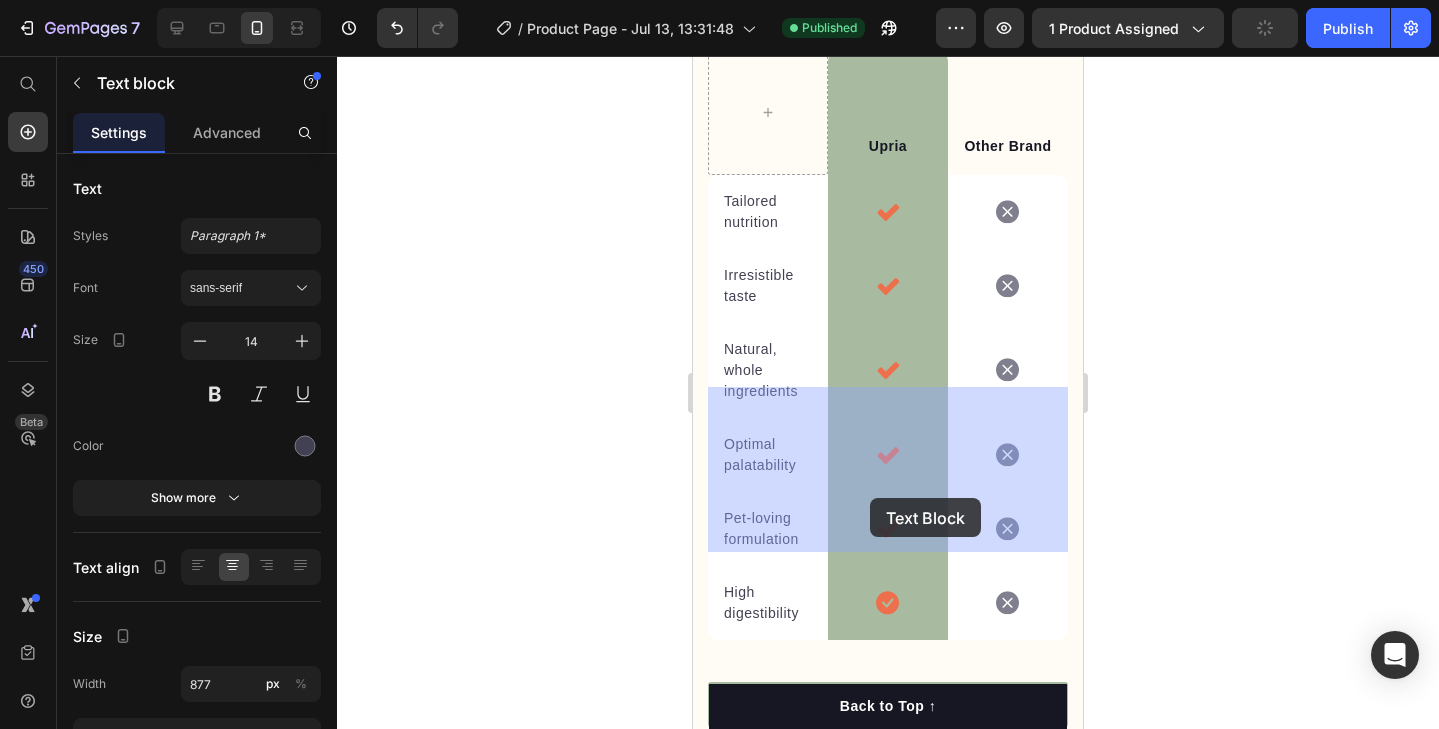 drag, startPoint x: 1031, startPoint y: 497, endPoint x: 891, endPoint y: 501, distance: 140.05713 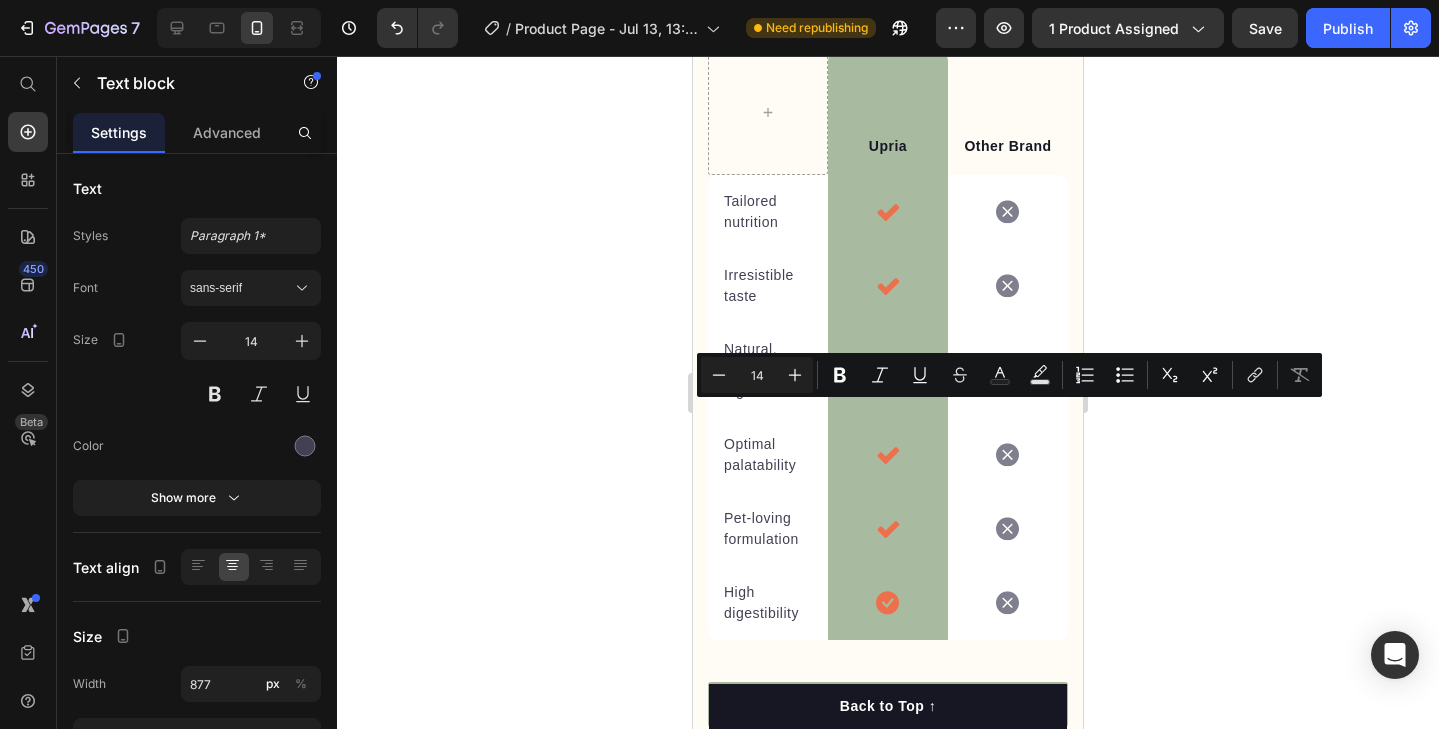drag, startPoint x: 1021, startPoint y: 500, endPoint x: 742, endPoint y: 418, distance: 290.80063 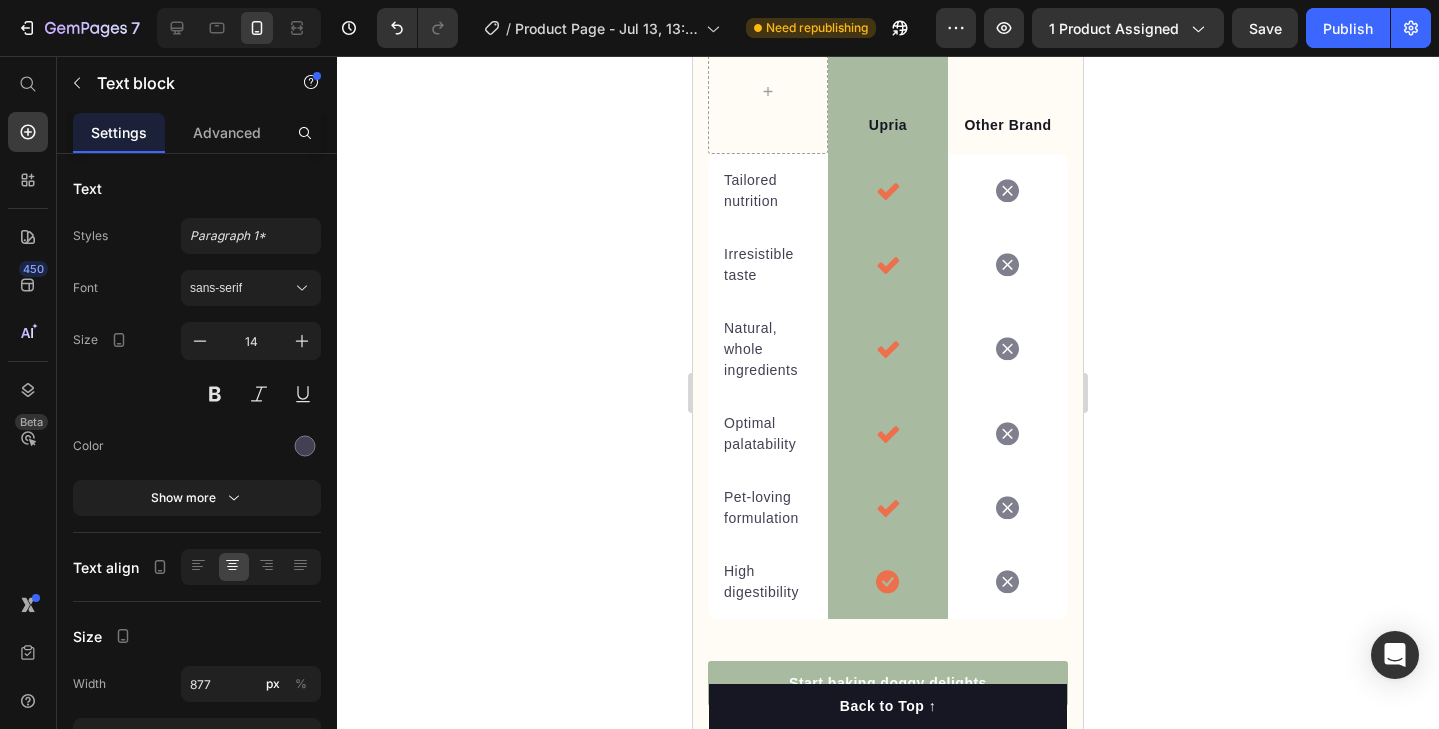 click on "It's easy to see why Upria is trusted by wellness experts and loved by users. Its smart, body-friendly design delivers real posture support--helping you stay comfortable,aligned, and energized all day long." at bounding box center [888, -89] 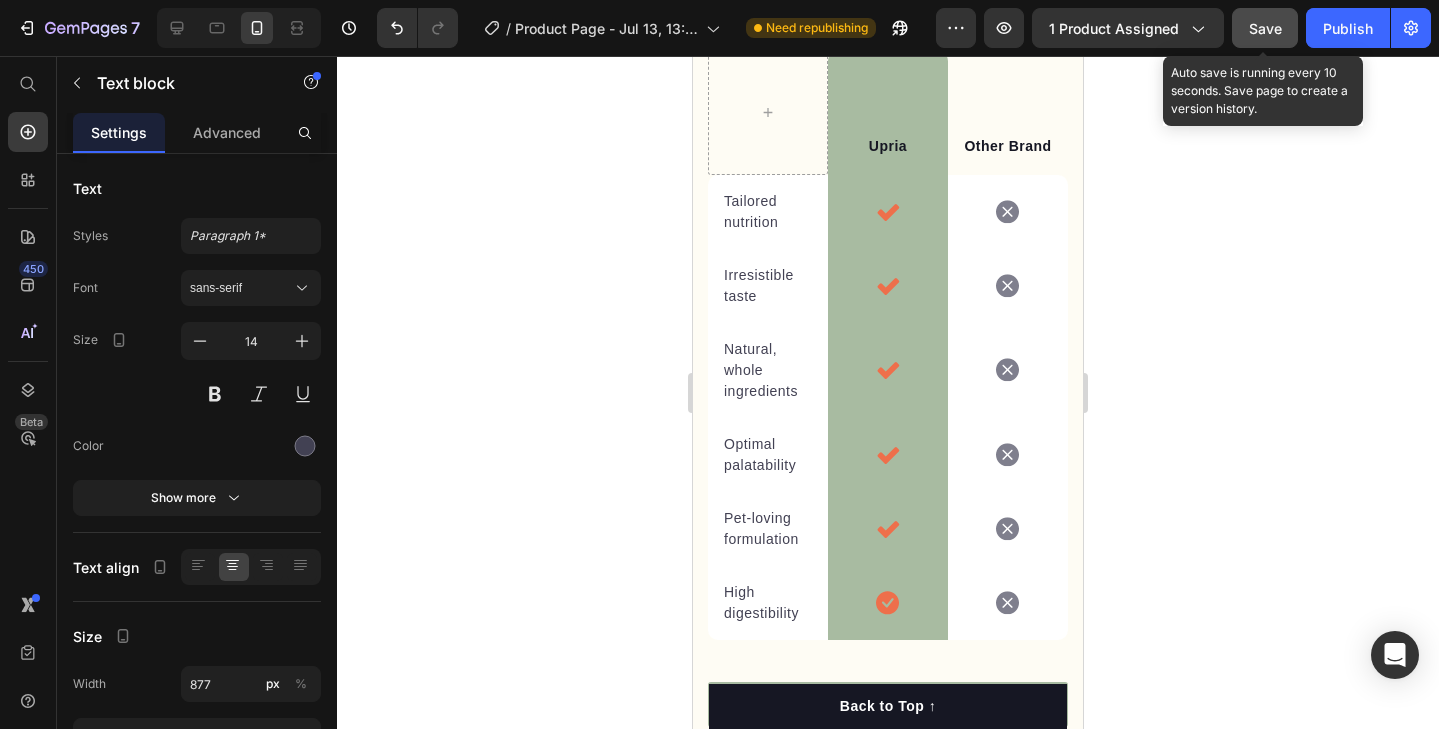 click on "Save" at bounding box center [1265, 28] 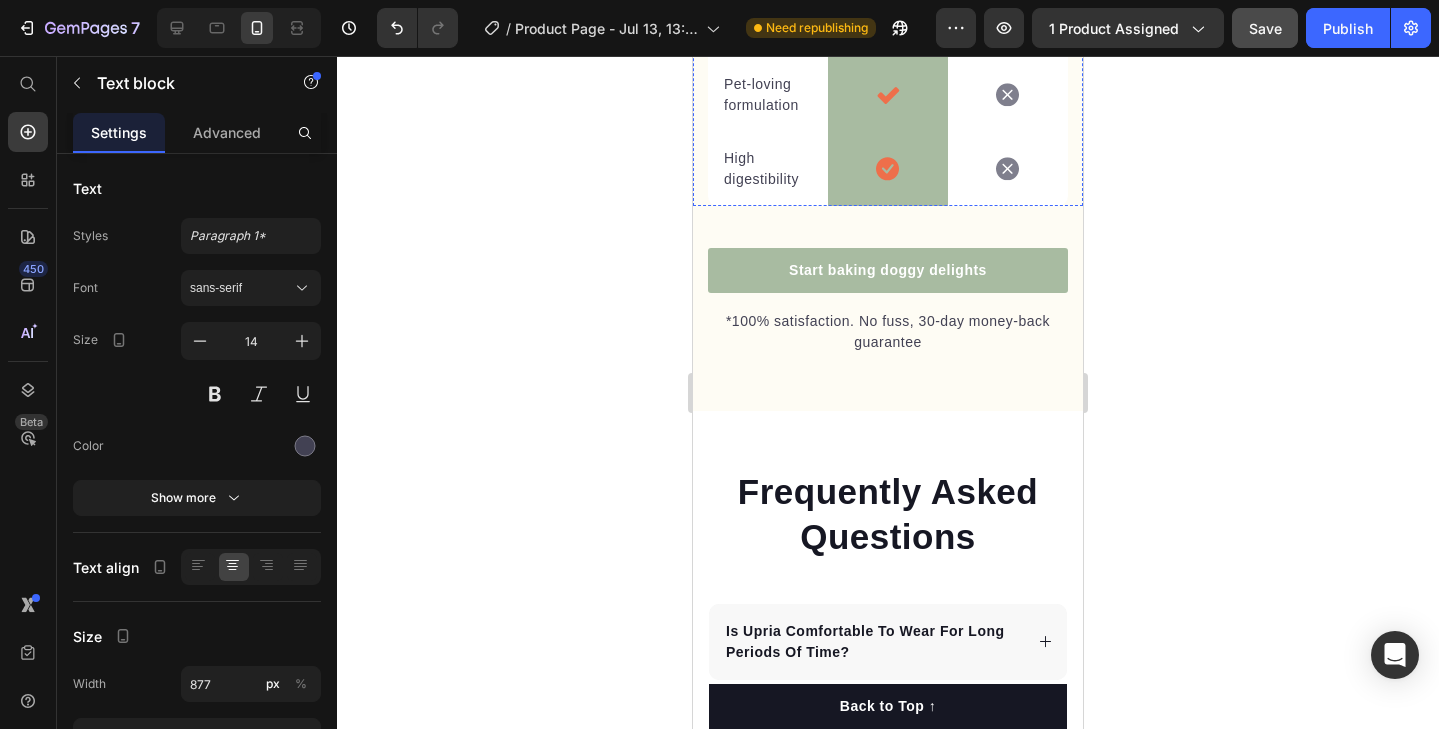 scroll, scrollTop: 4706, scrollLeft: 0, axis: vertical 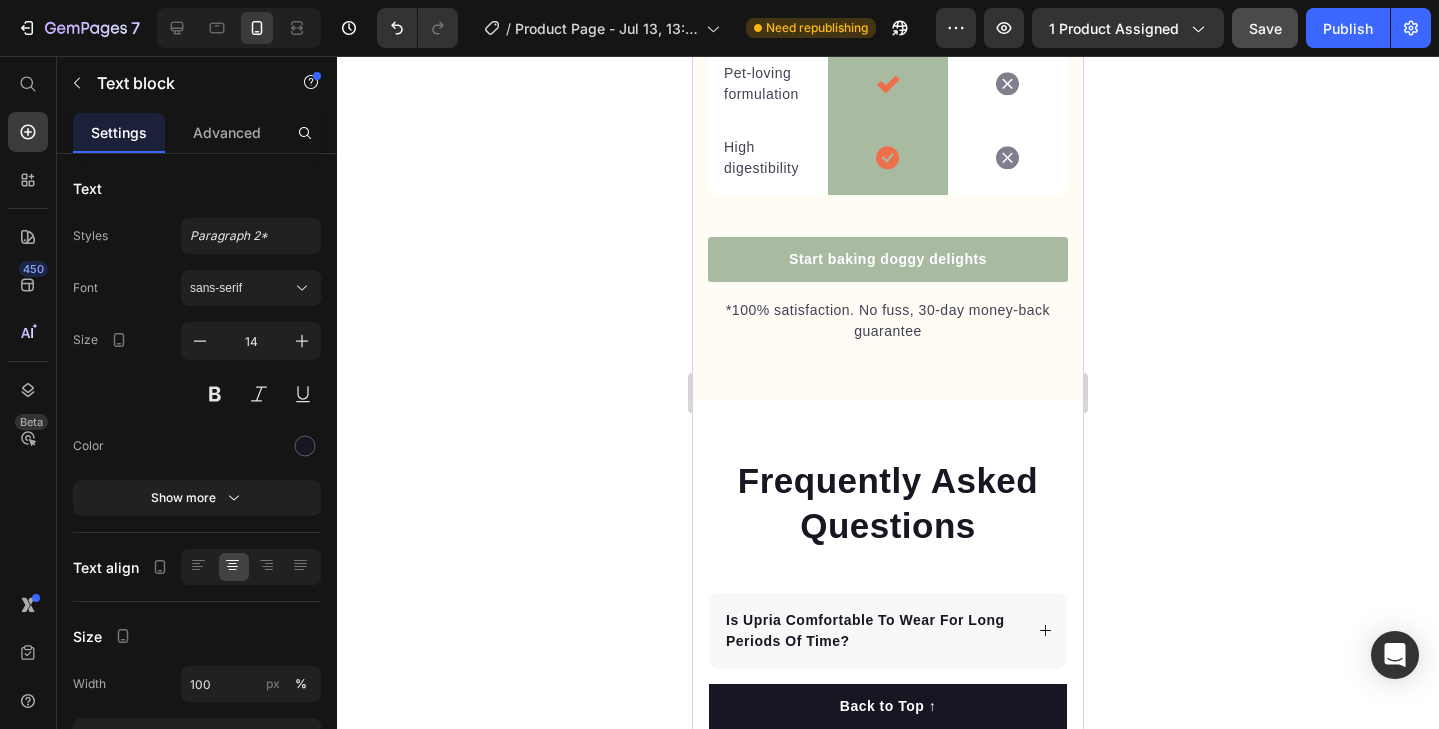 click on "Other Brand" at bounding box center [1008, -299] 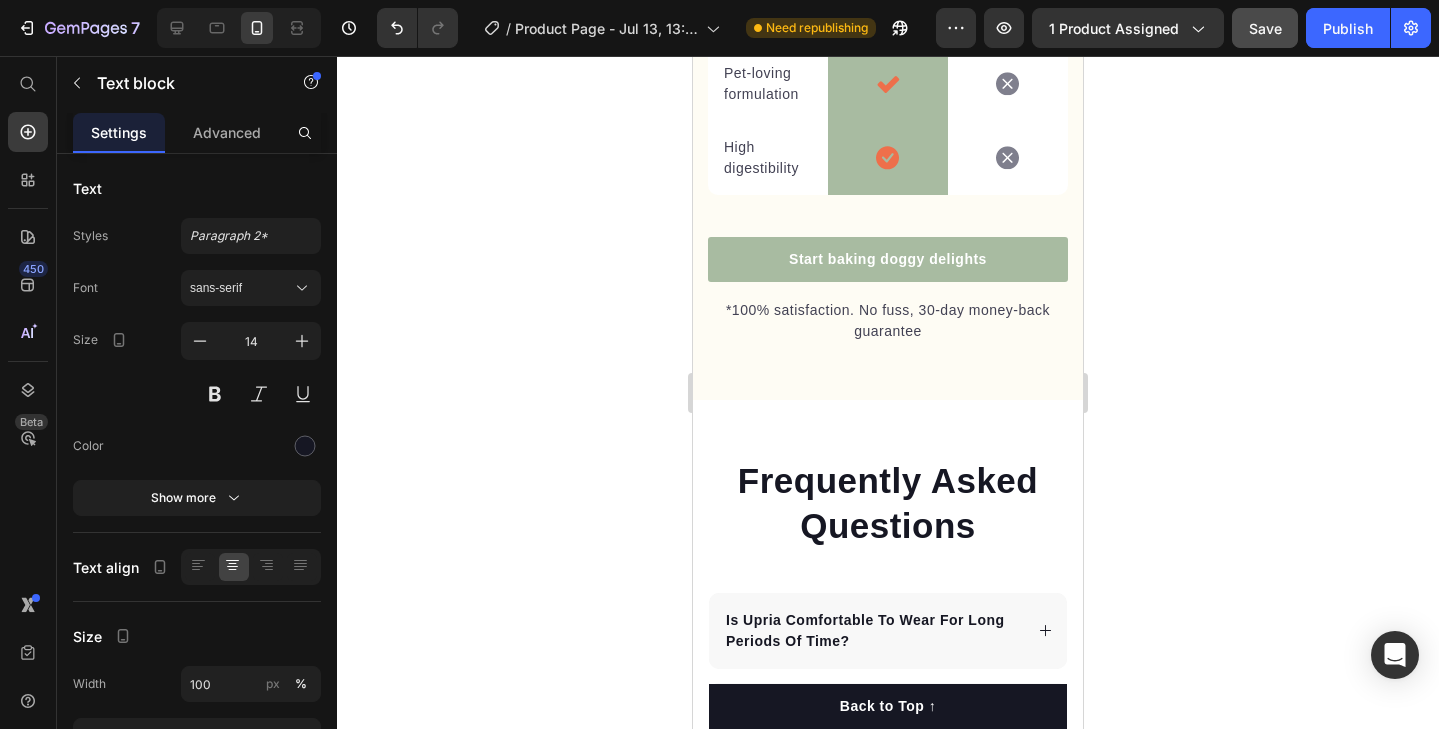click on "Other Brand" at bounding box center [1008, -299] 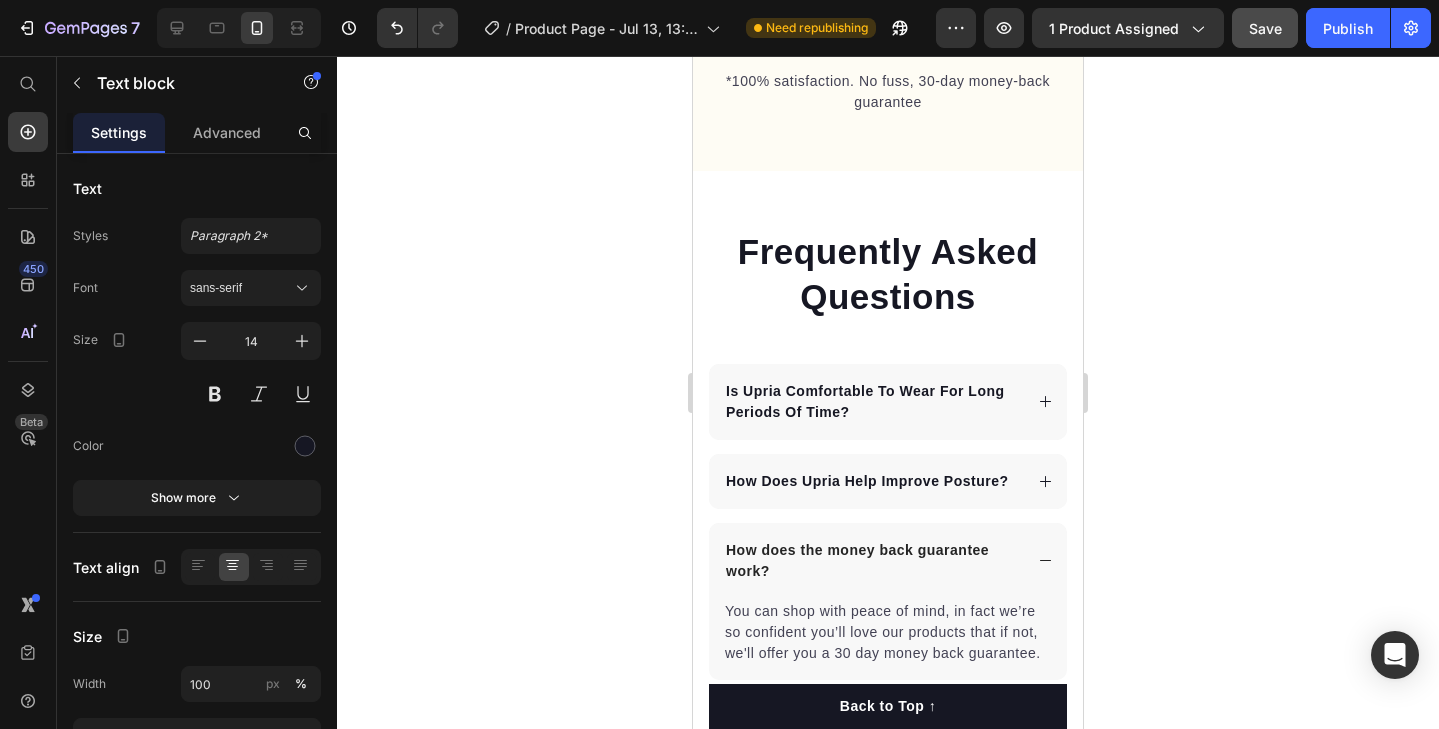 scroll, scrollTop: 4940, scrollLeft: 0, axis: vertical 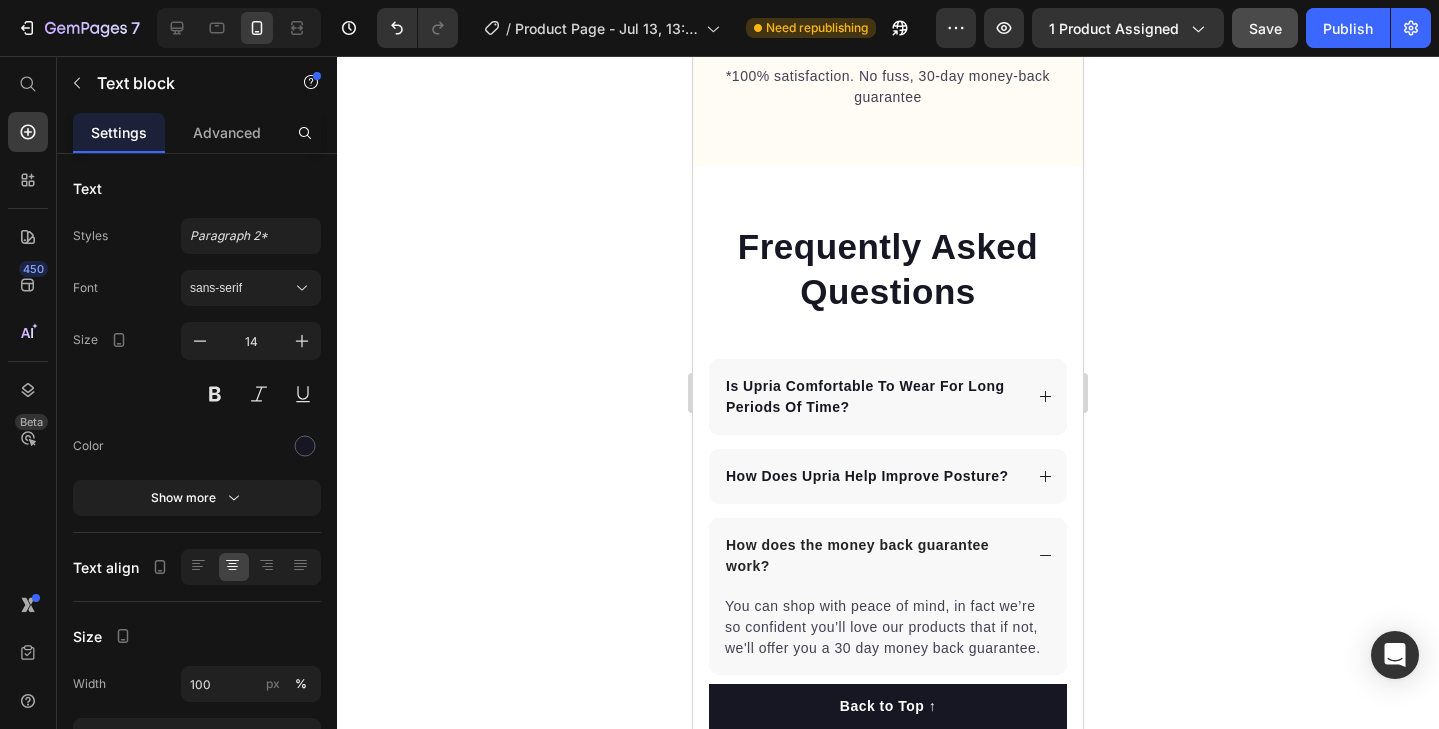 click 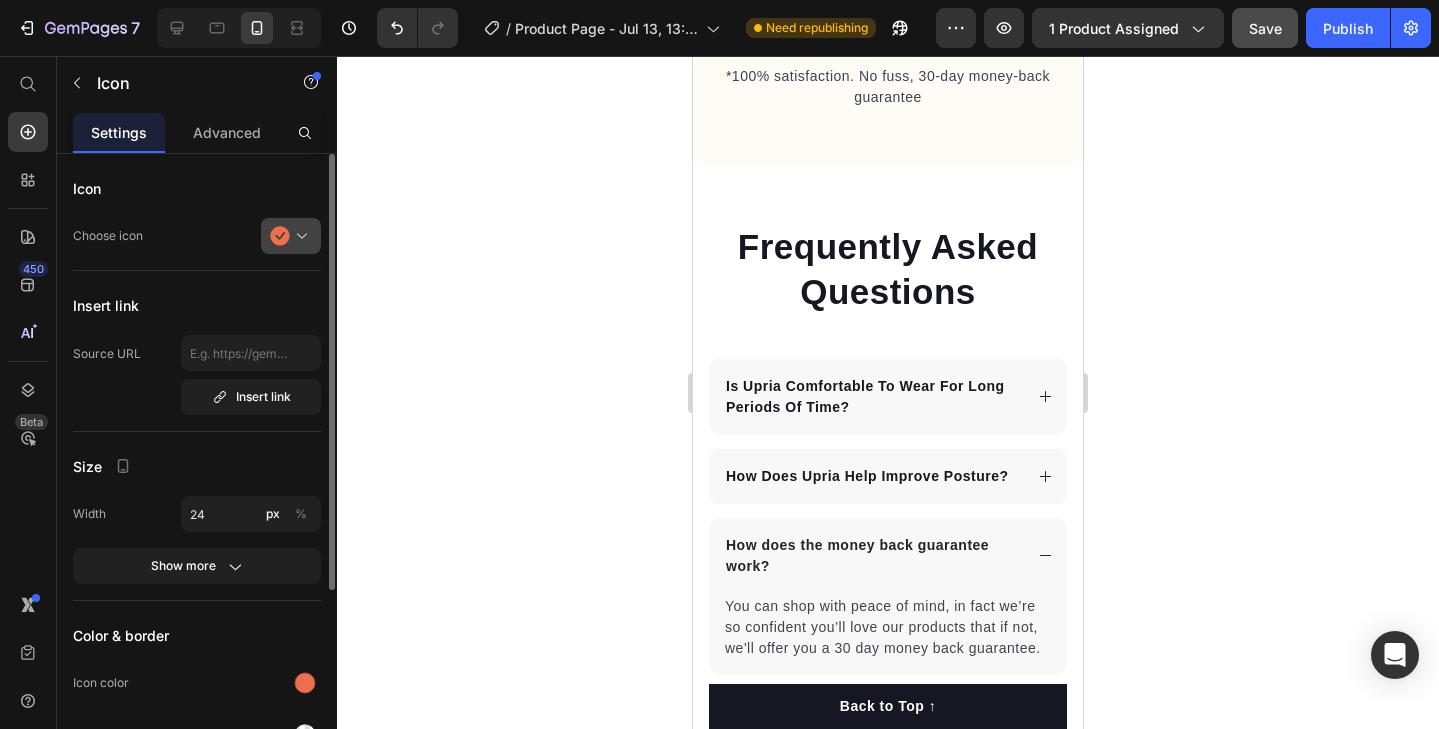 click at bounding box center [299, 236] 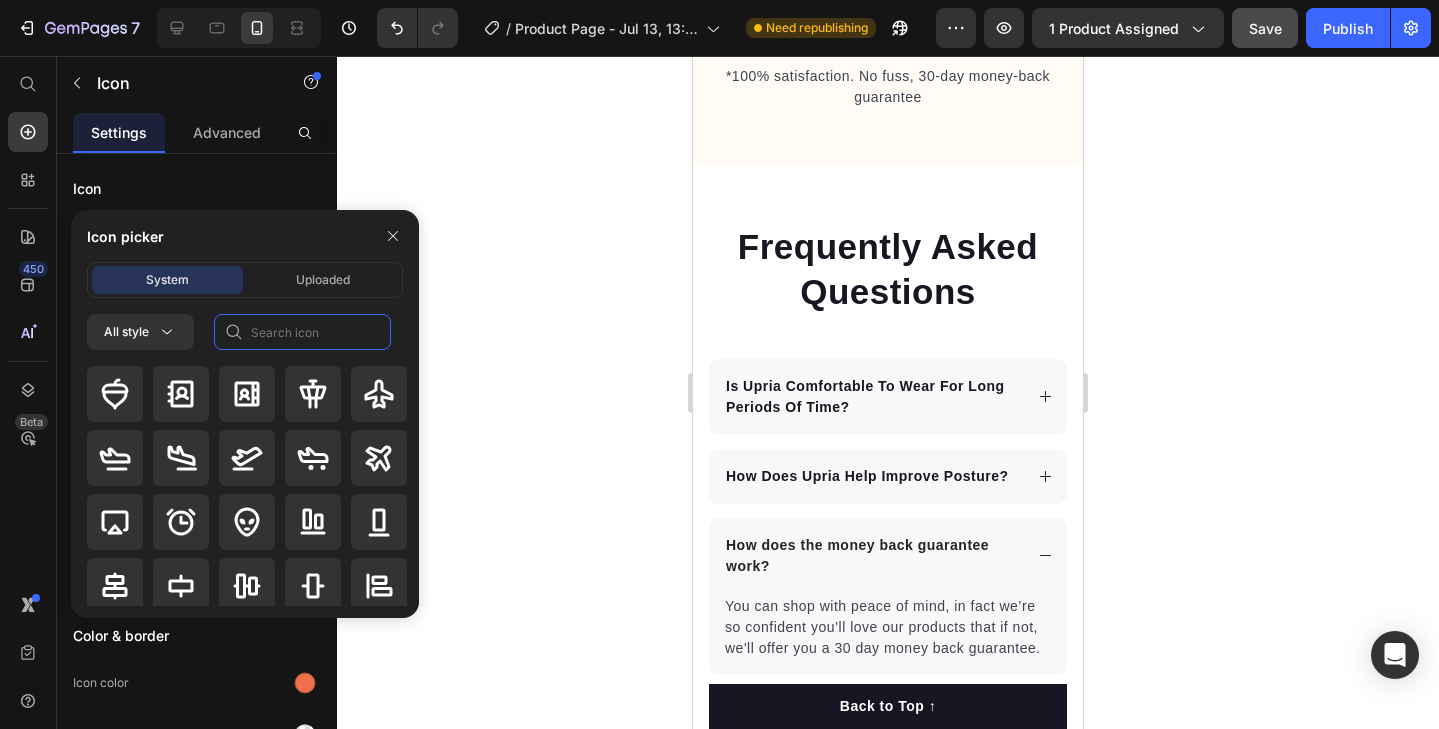 click 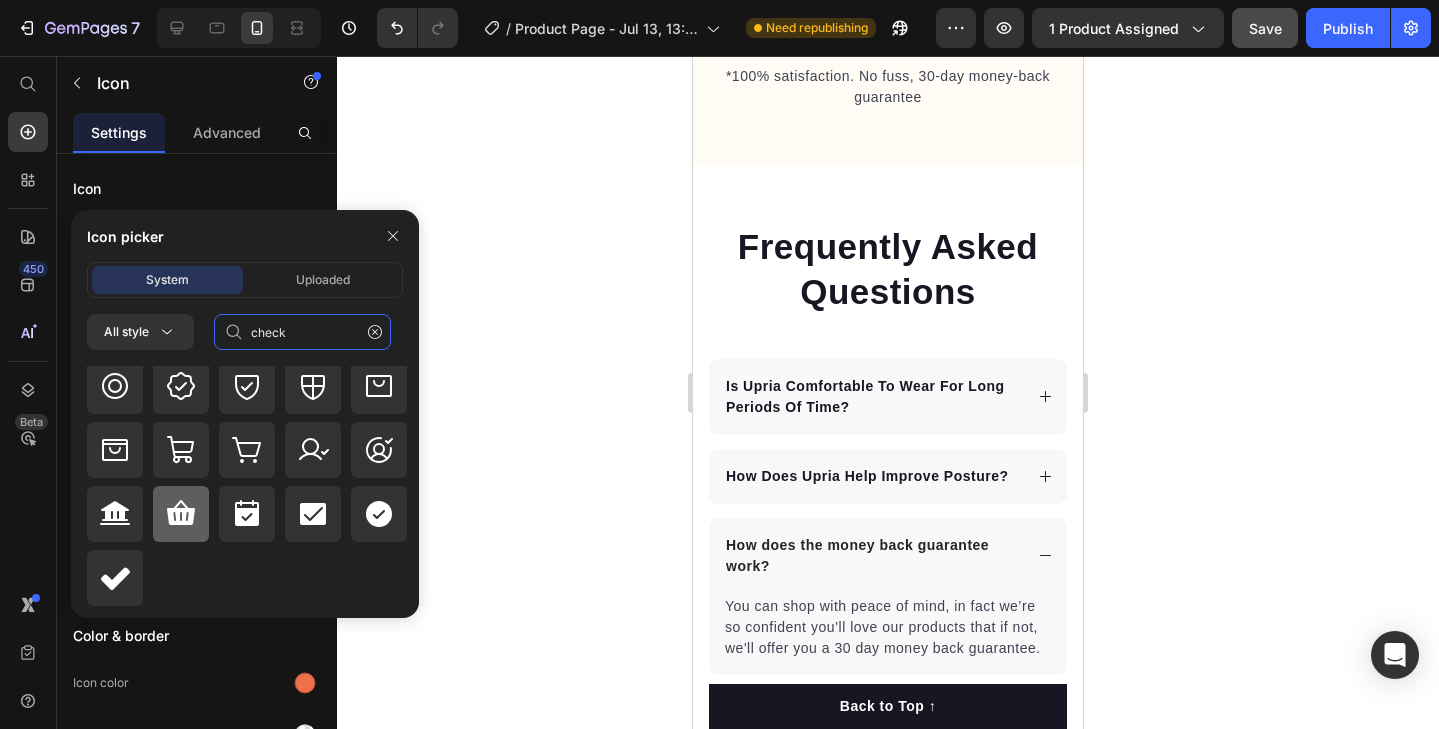 scroll, scrollTop: 931, scrollLeft: 0, axis: vertical 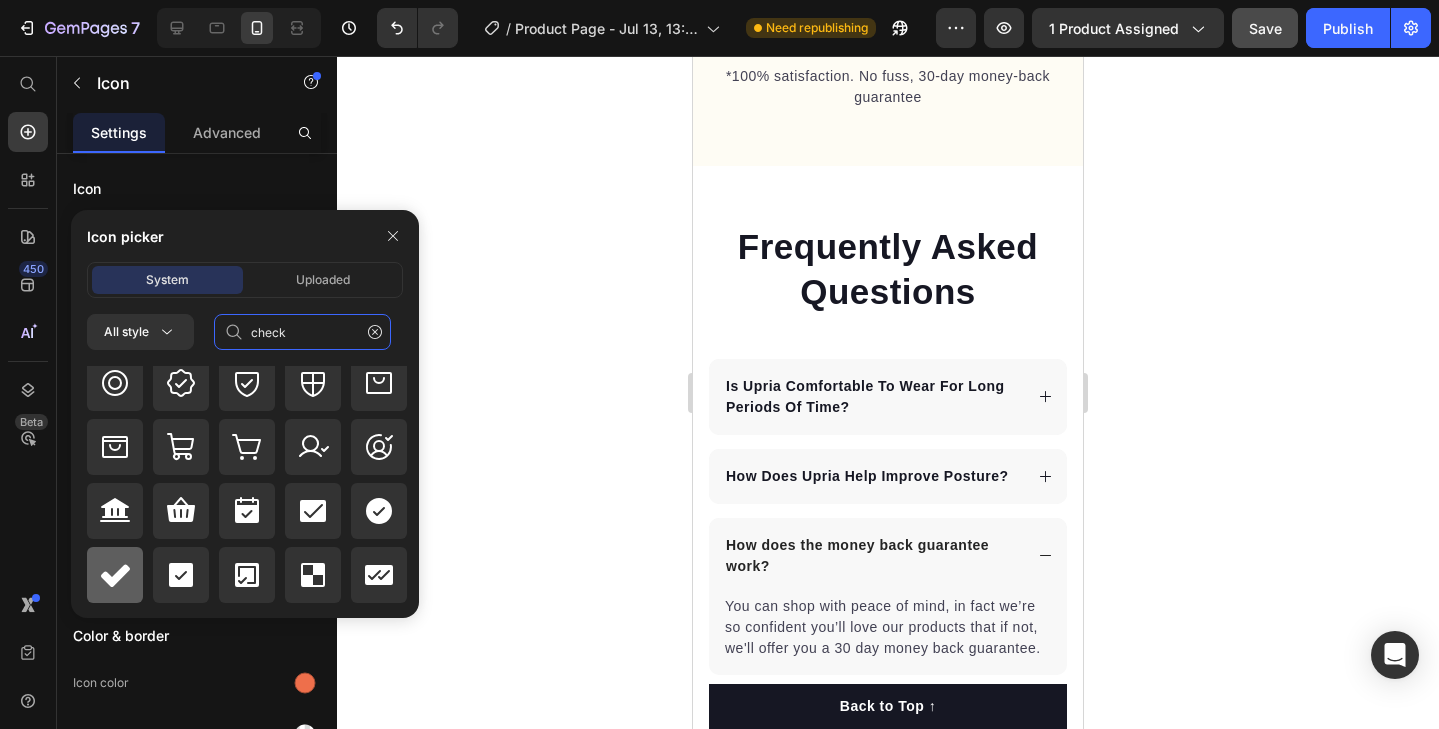 type on "check" 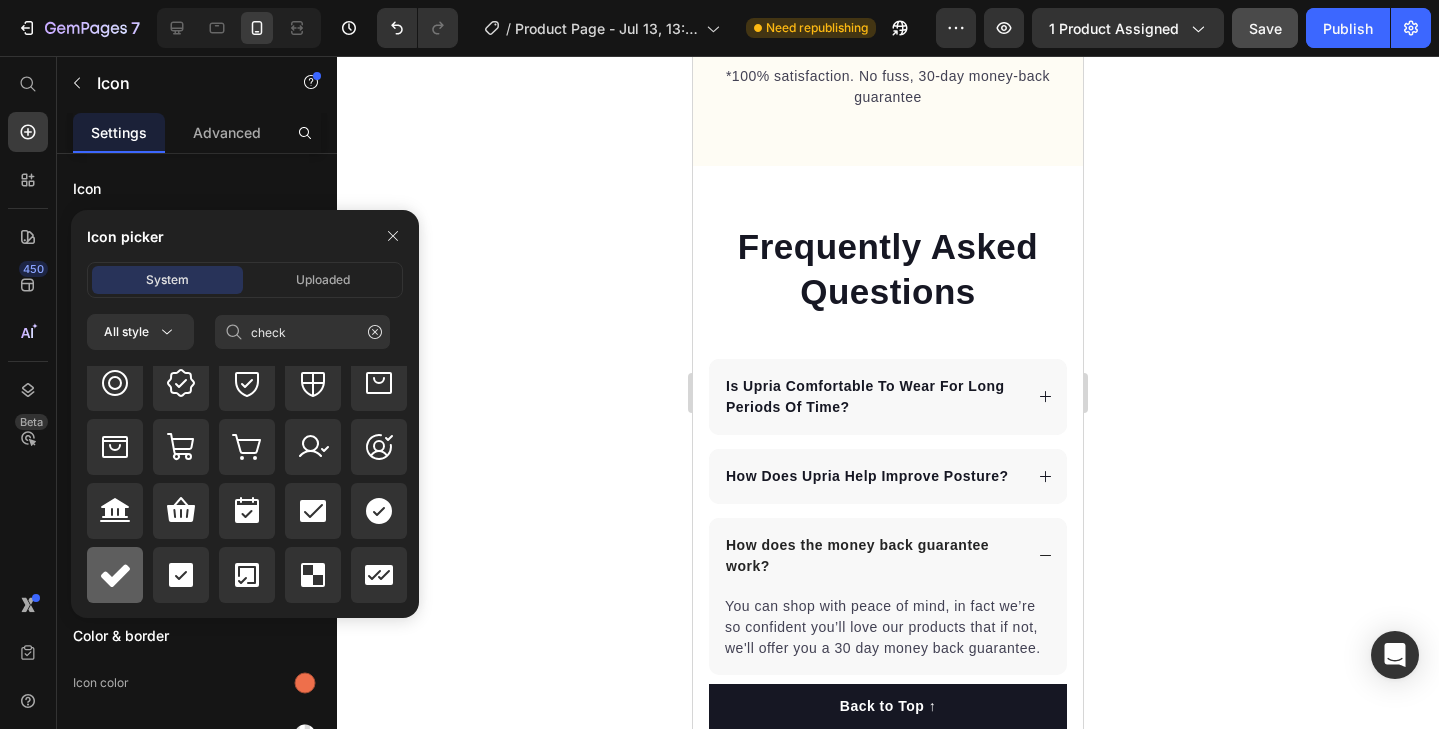 click 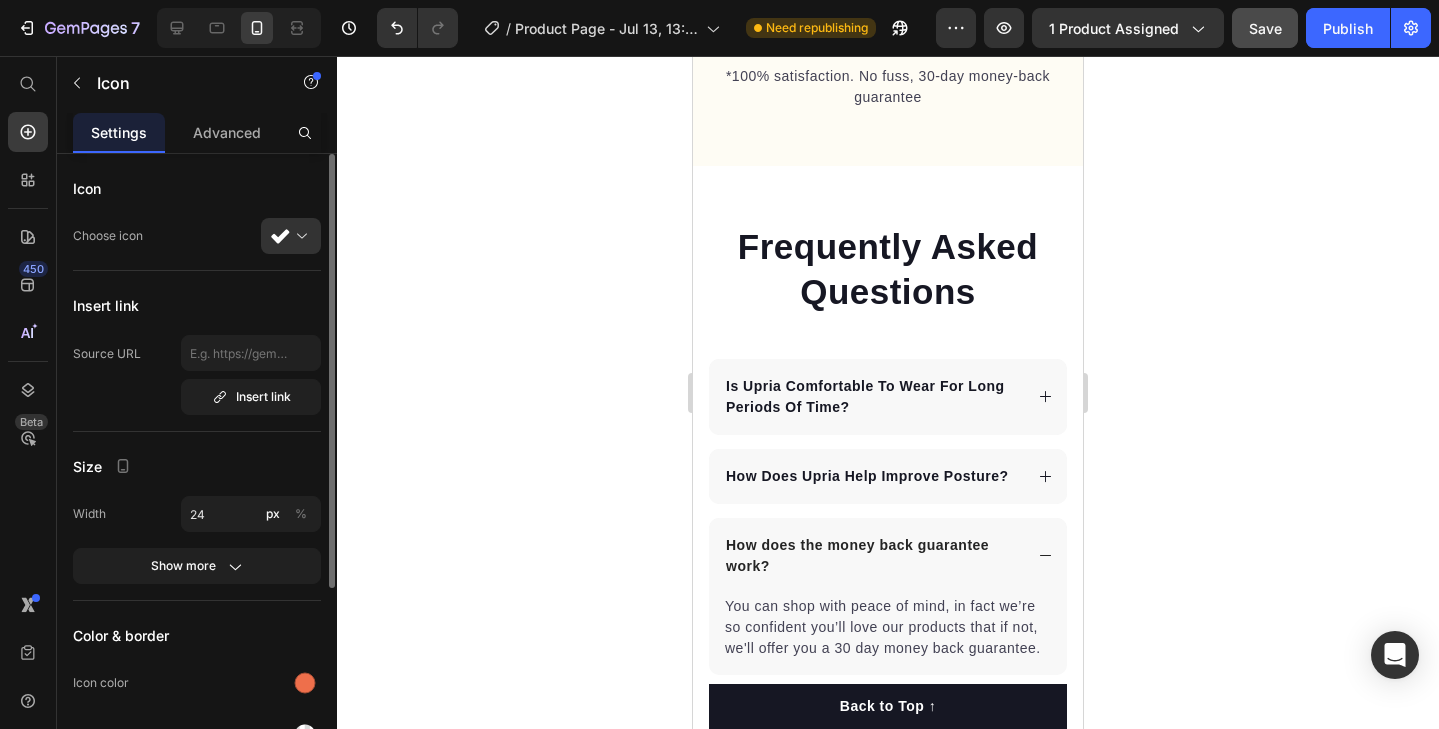 scroll, scrollTop: 928, scrollLeft: 0, axis: vertical 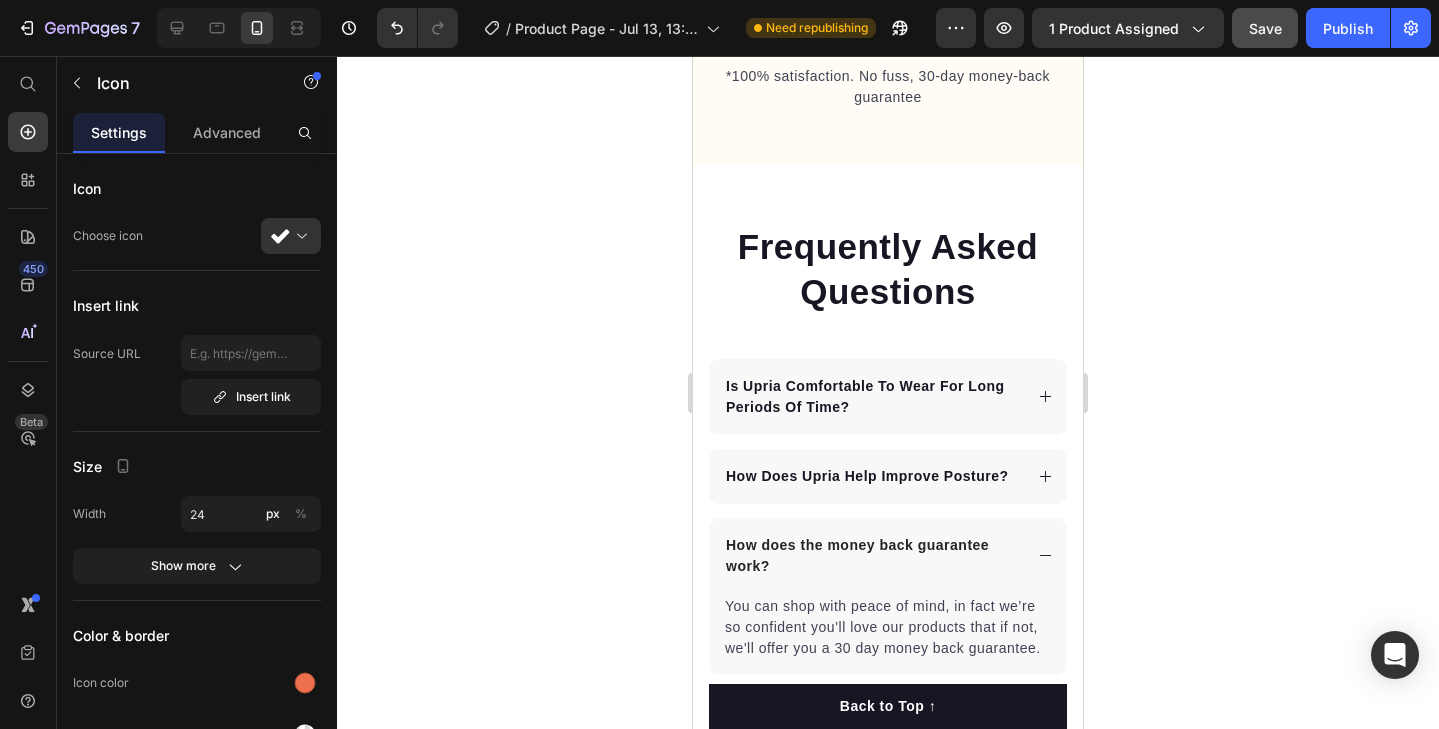 click 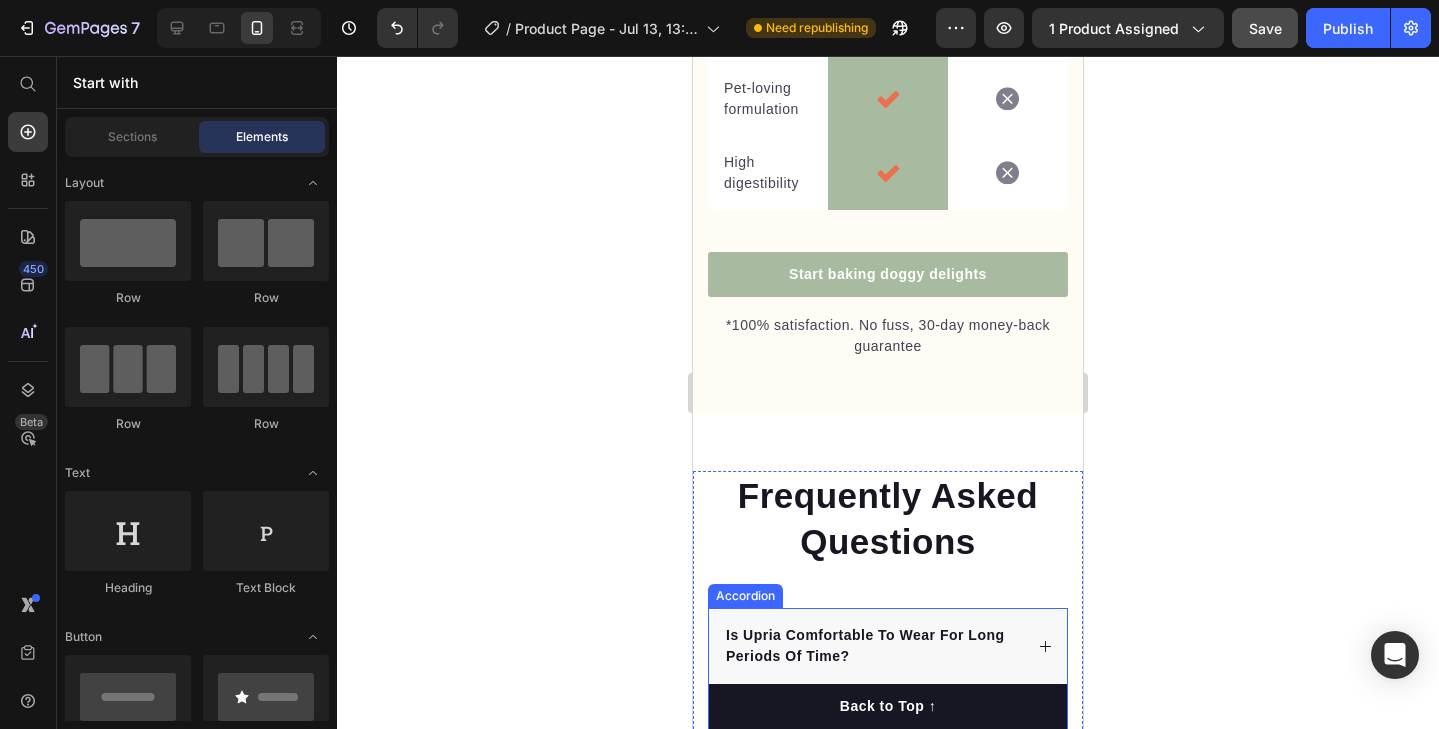 scroll, scrollTop: 5222, scrollLeft: 0, axis: vertical 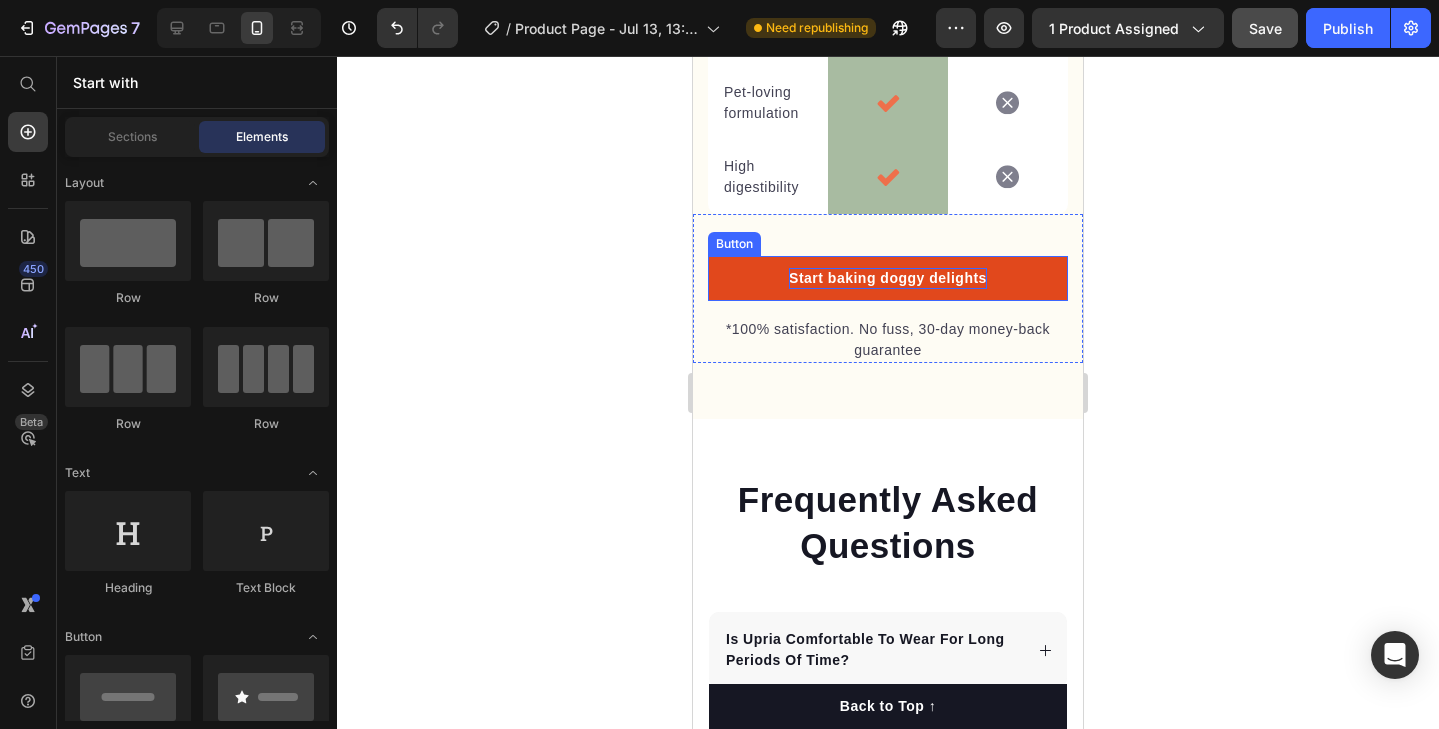 click on "Start baking doggy delights" at bounding box center (888, 278) 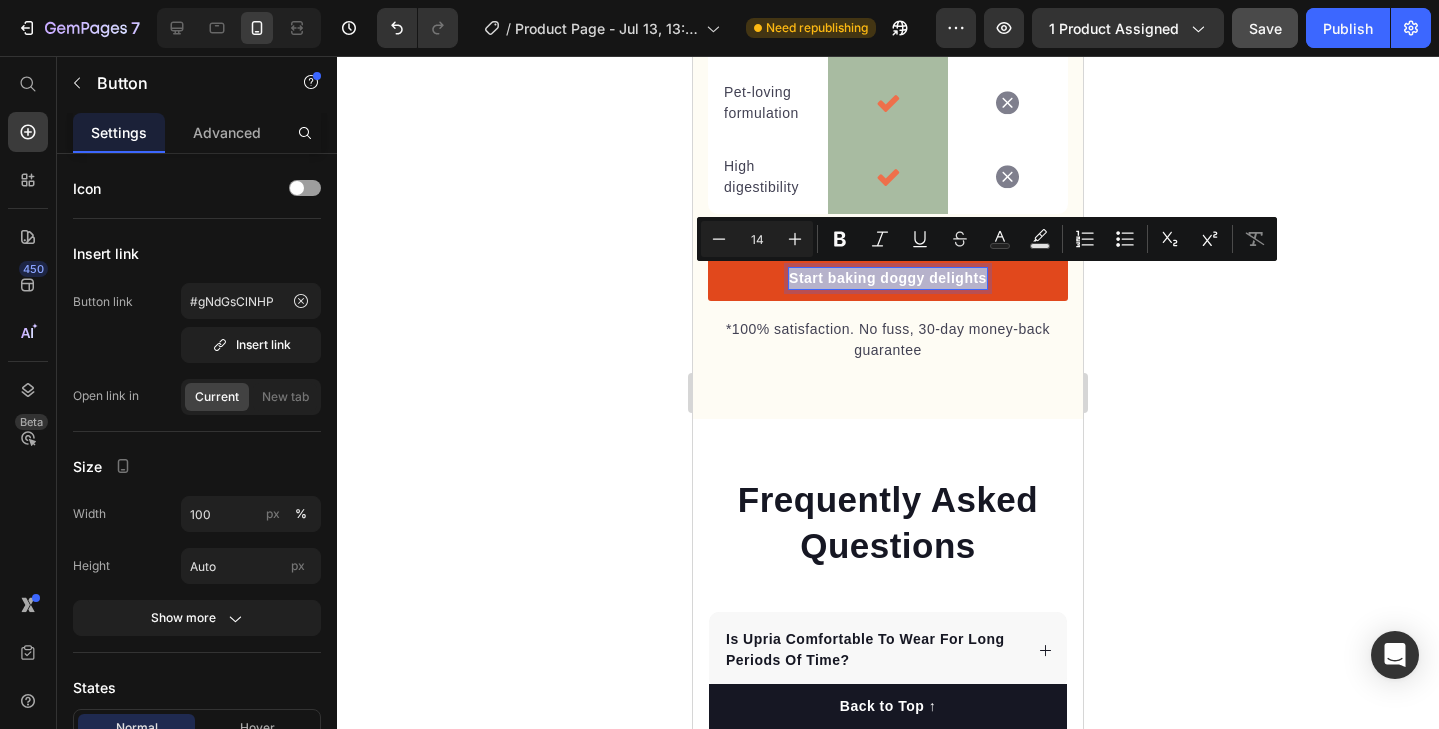 drag, startPoint x: 986, startPoint y: 276, endPoint x: 779, endPoint y: 275, distance: 207.00241 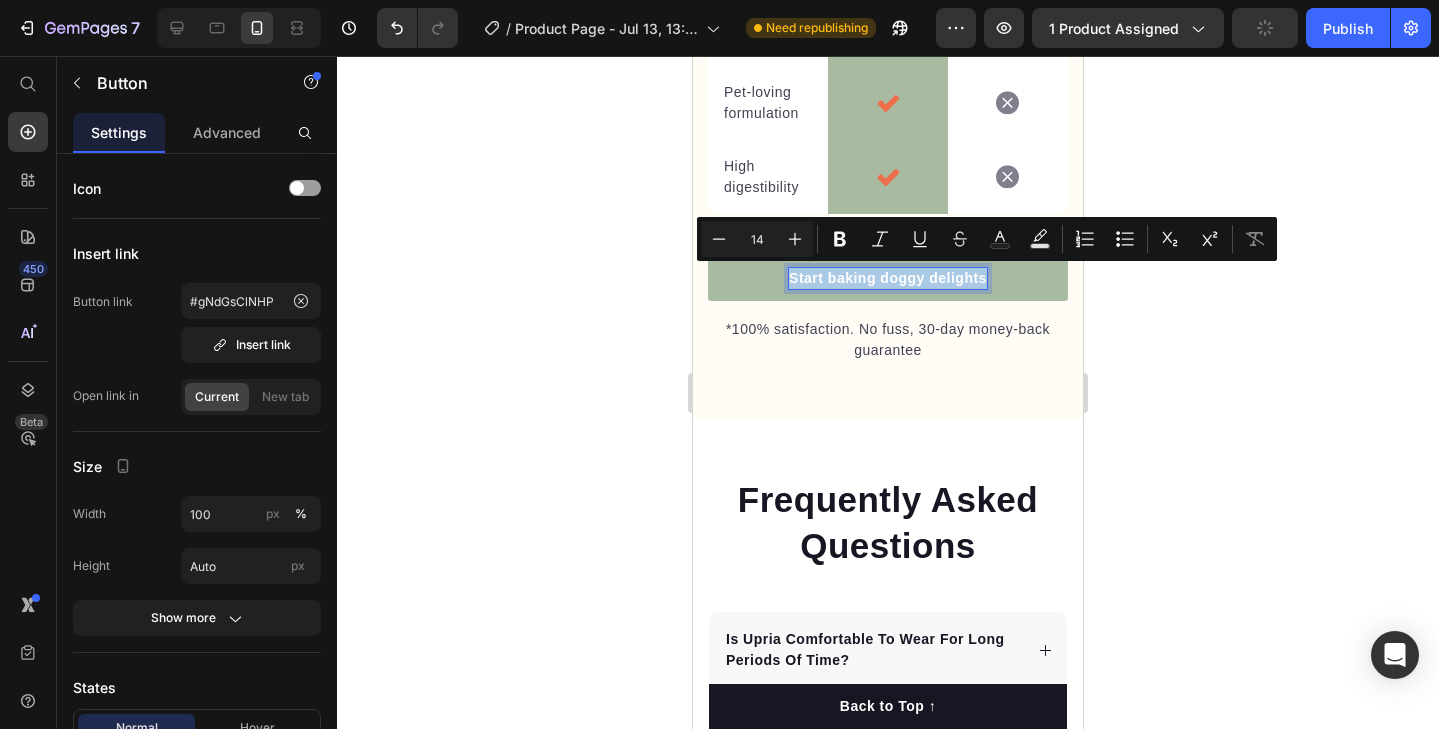 copy on "Start baking doggy delights" 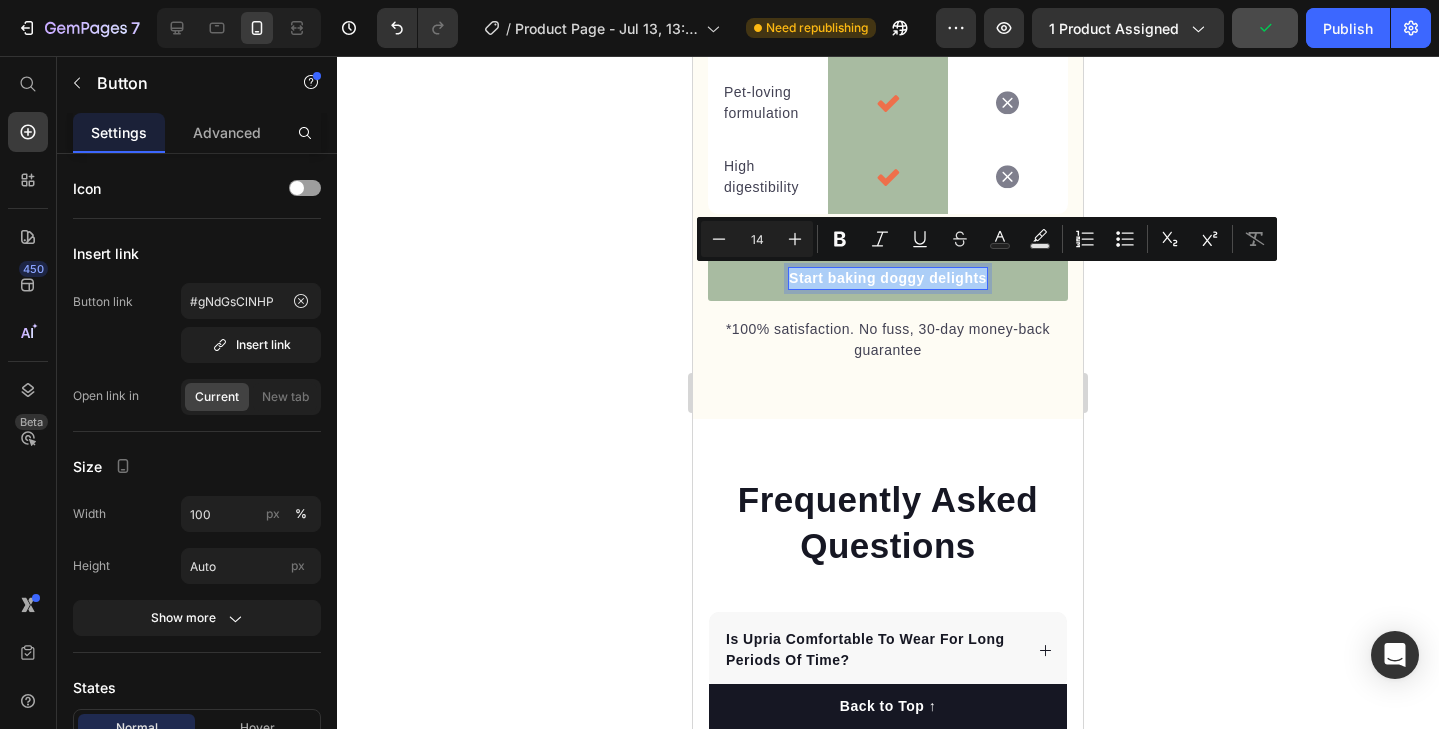 click on "7   /  Product Page - Jul 13, 13:31:48 Need republishing Preview 1 product assigned  Publish" 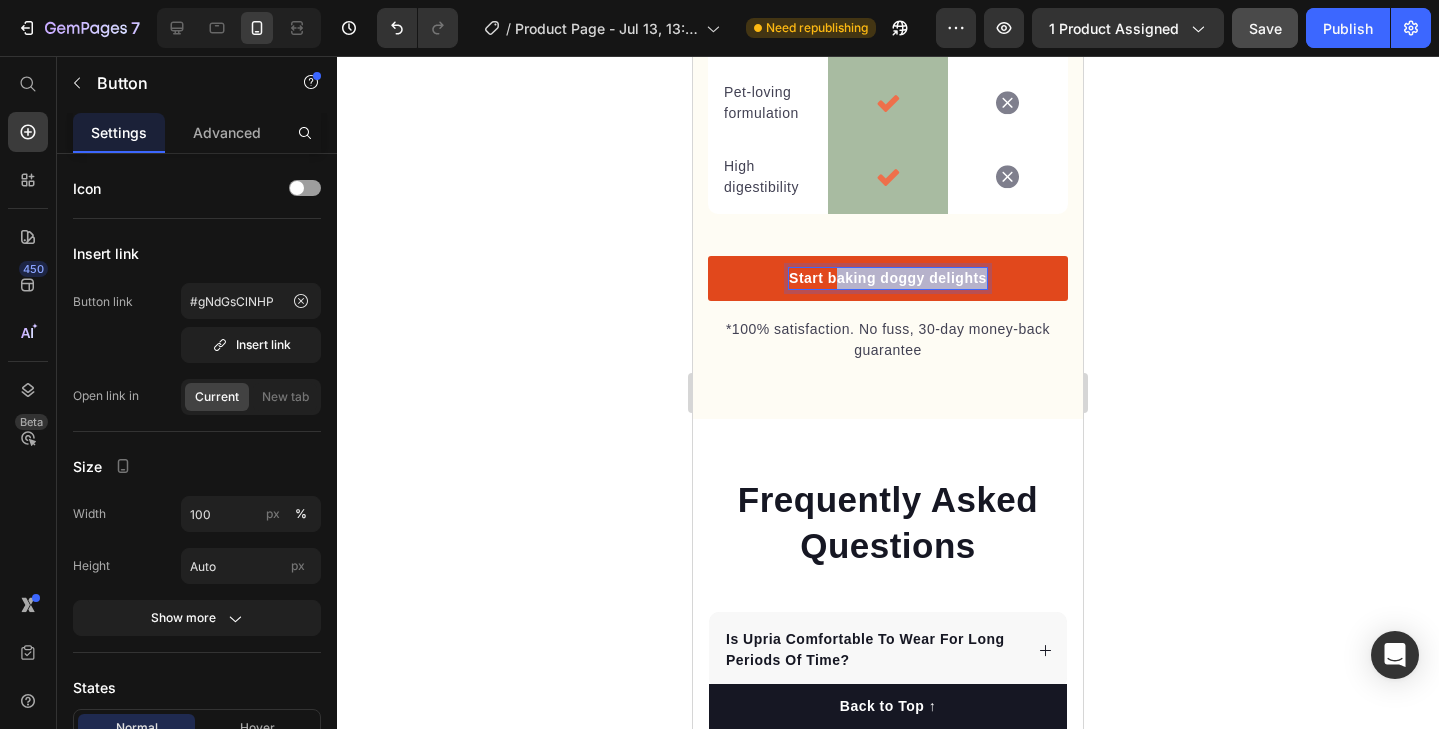 drag, startPoint x: 984, startPoint y: 274, endPoint x: 833, endPoint y: 271, distance: 151.0298 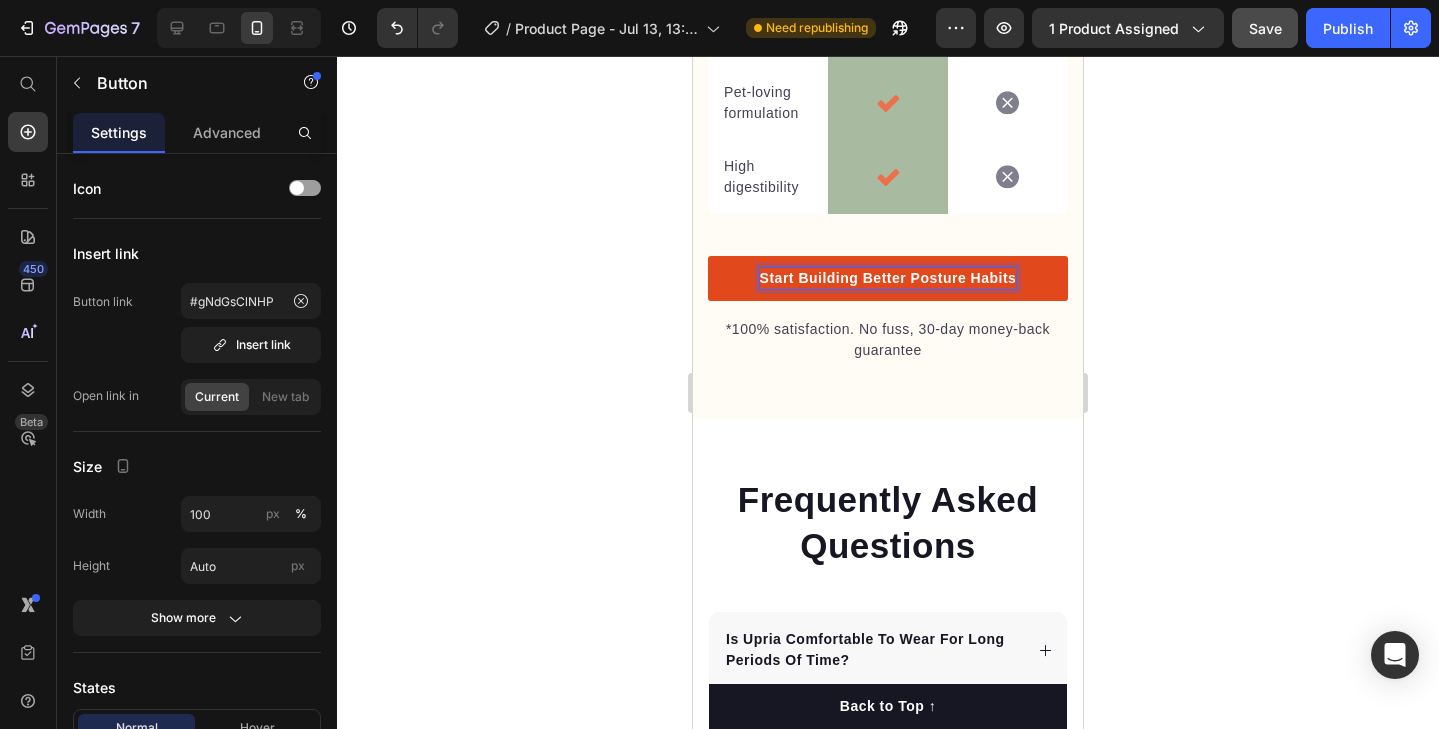 click 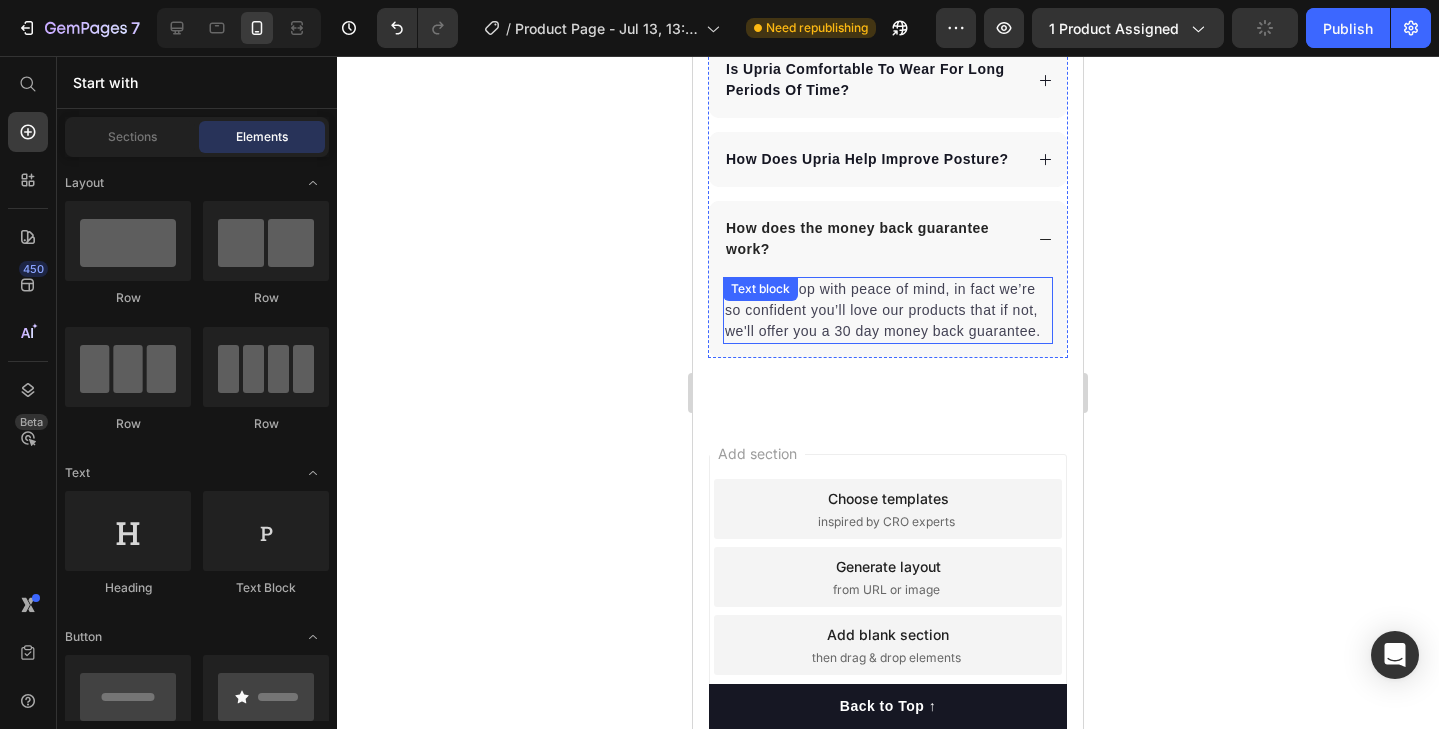 scroll, scrollTop: 5899, scrollLeft: 0, axis: vertical 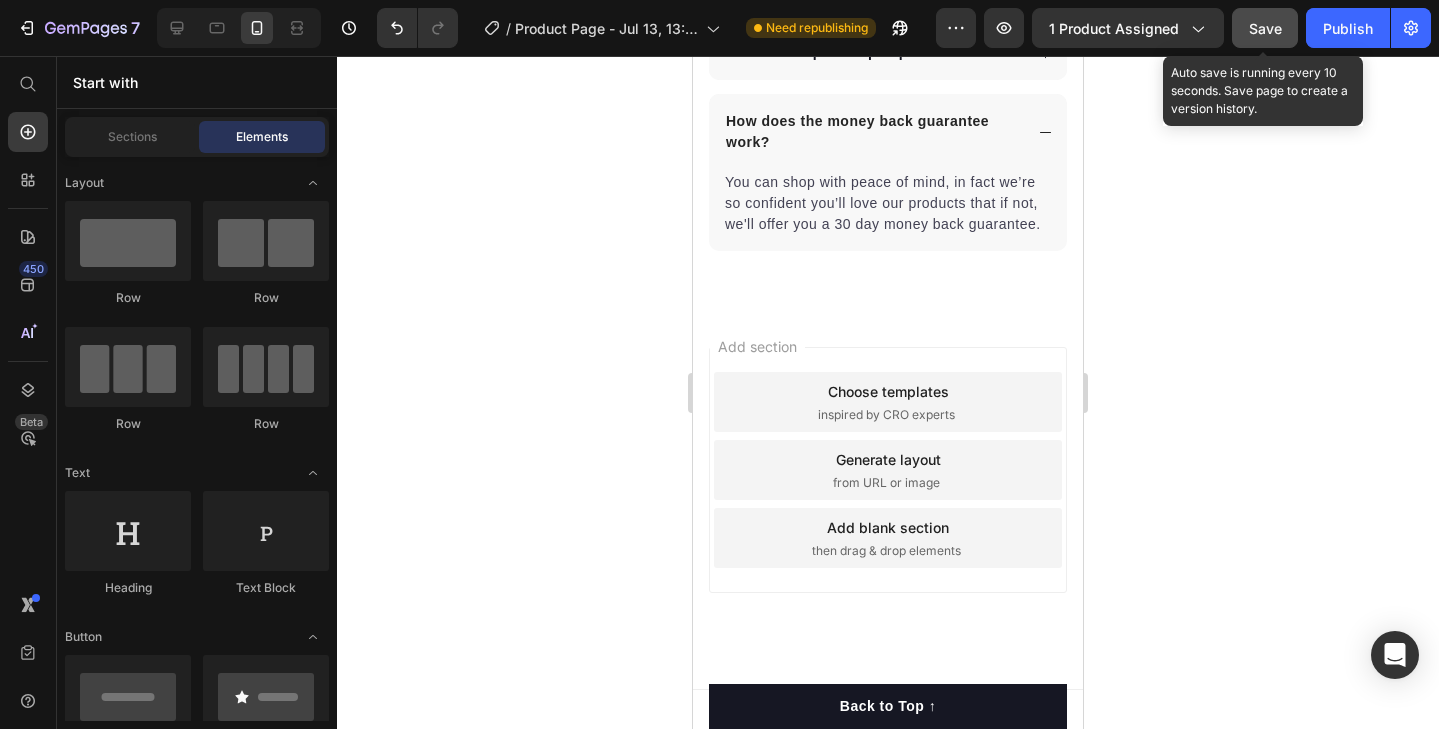click on "Save" at bounding box center [1265, 28] 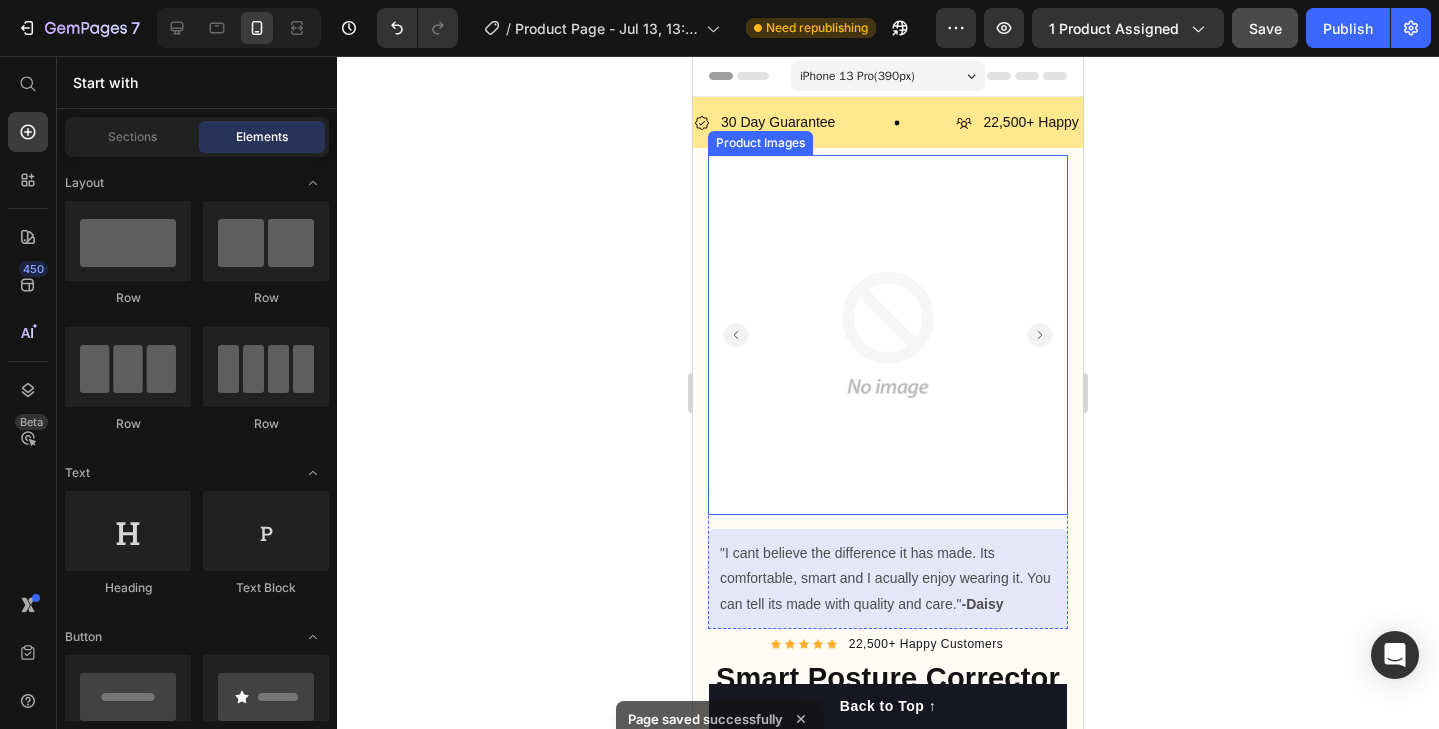 scroll, scrollTop: 0, scrollLeft: 0, axis: both 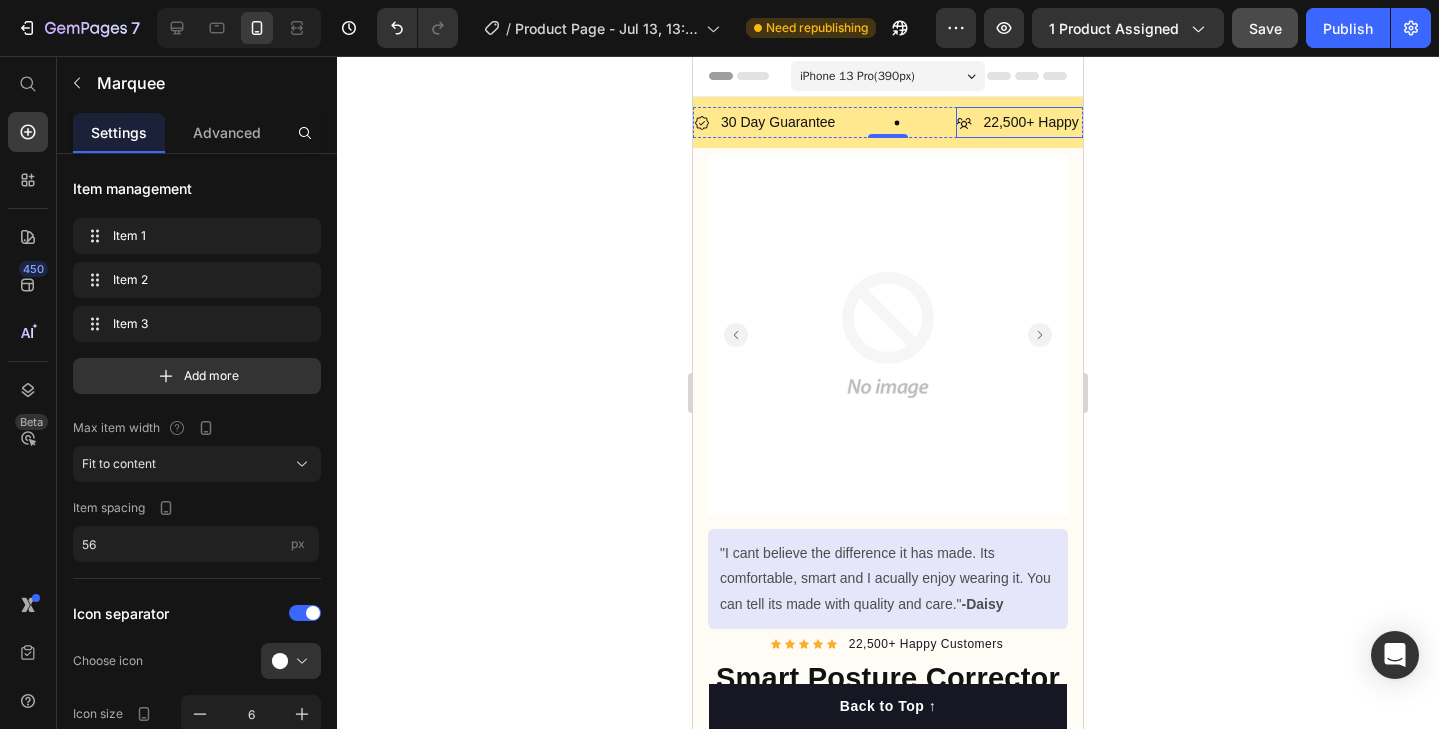 click on "22,500+ Happy Customers" at bounding box center (1066, 122) 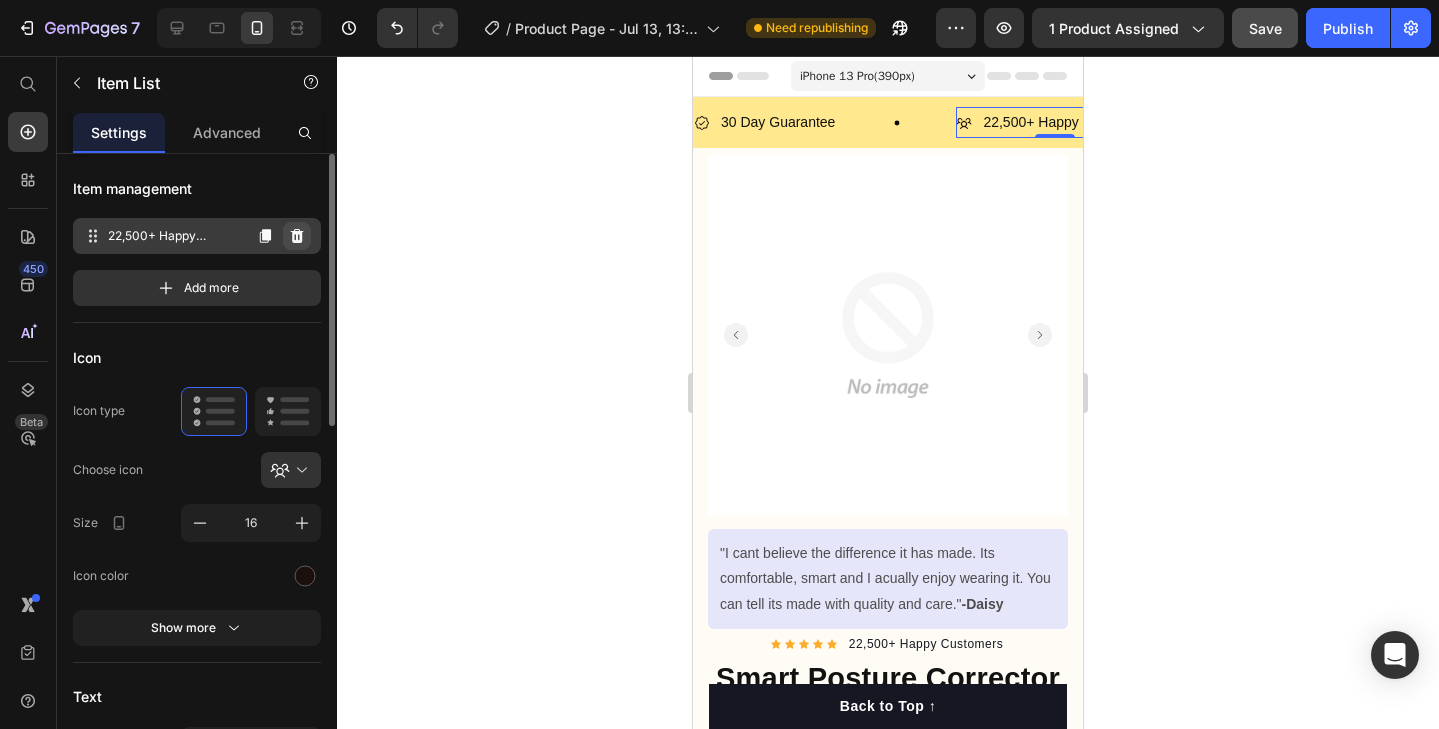 click 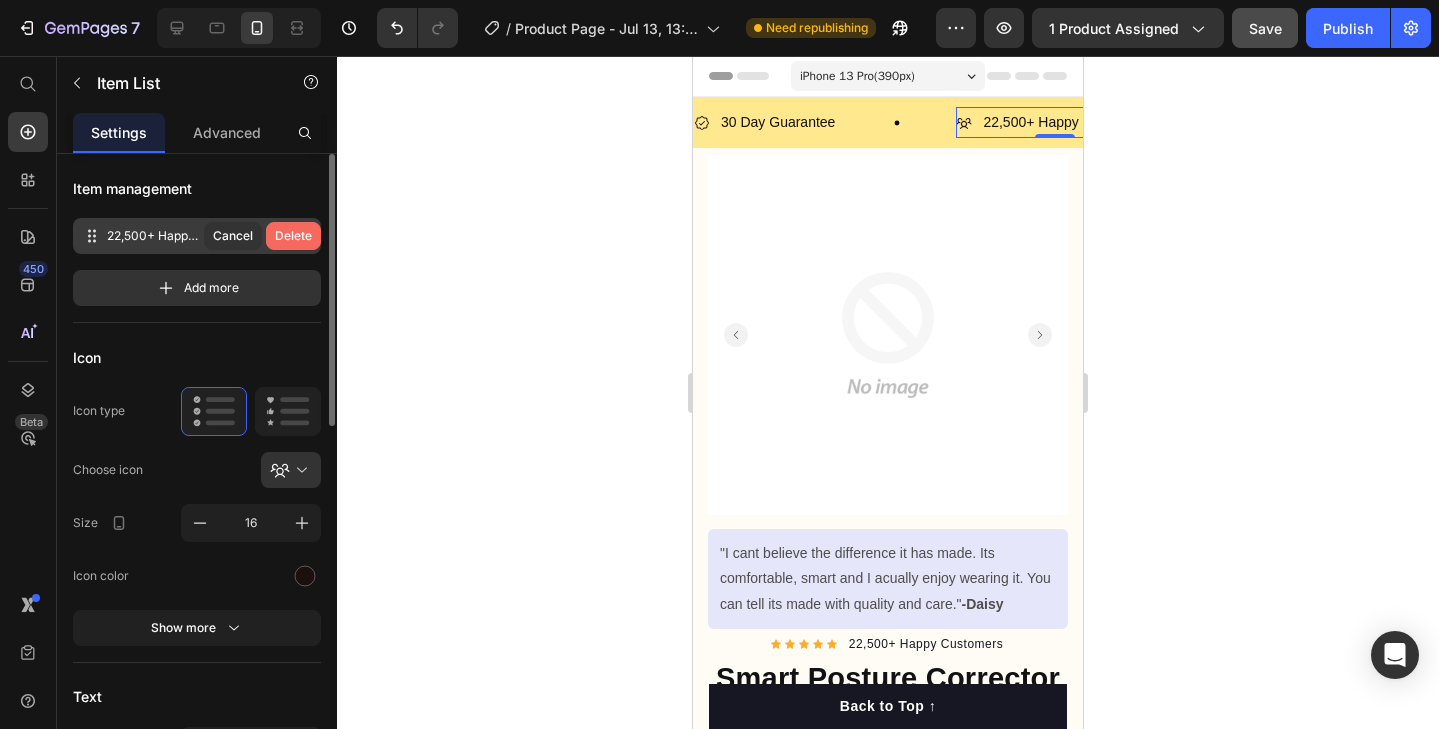 click on "Delete" at bounding box center (293, 236) 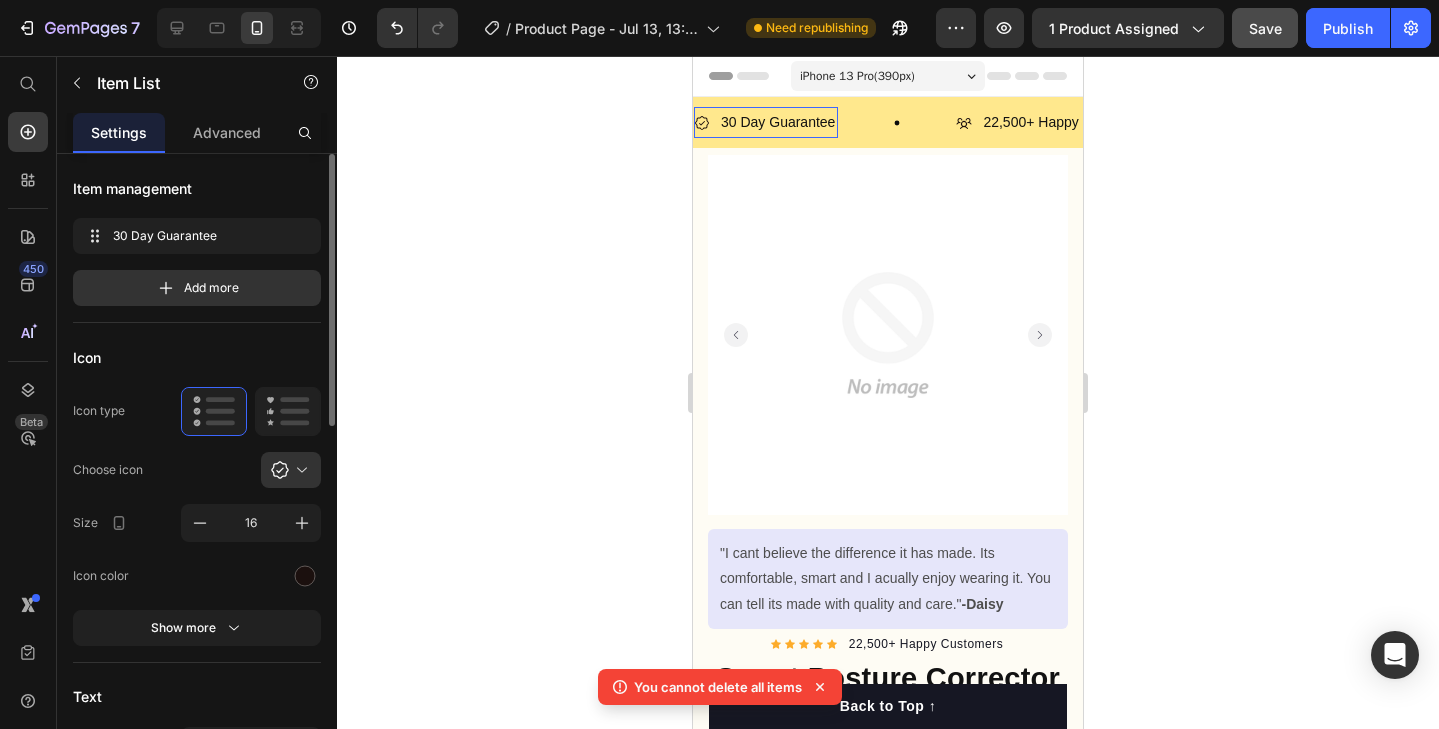 click on "30 Day Guarantee" at bounding box center (778, 122) 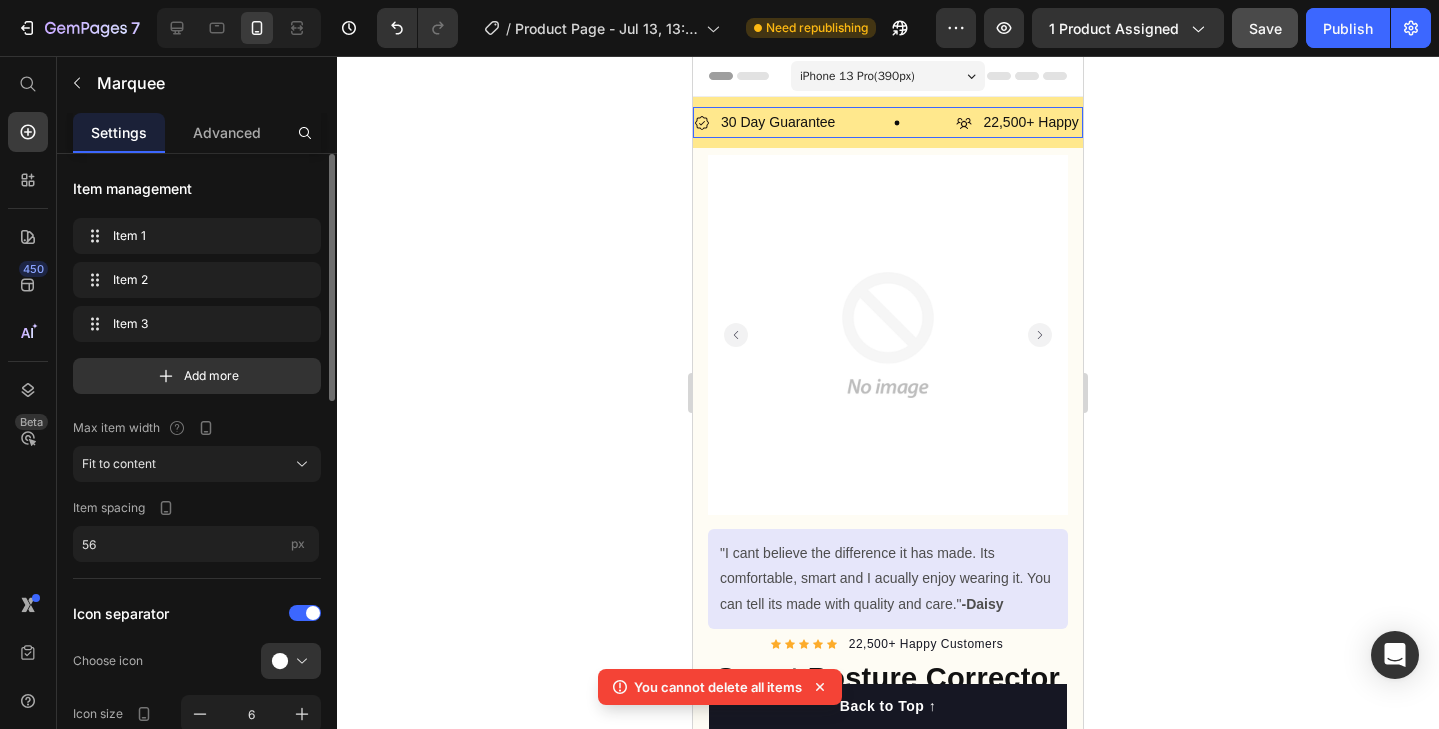 click on "30 Day Guarantee Item List   0" at bounding box center (825, 122) 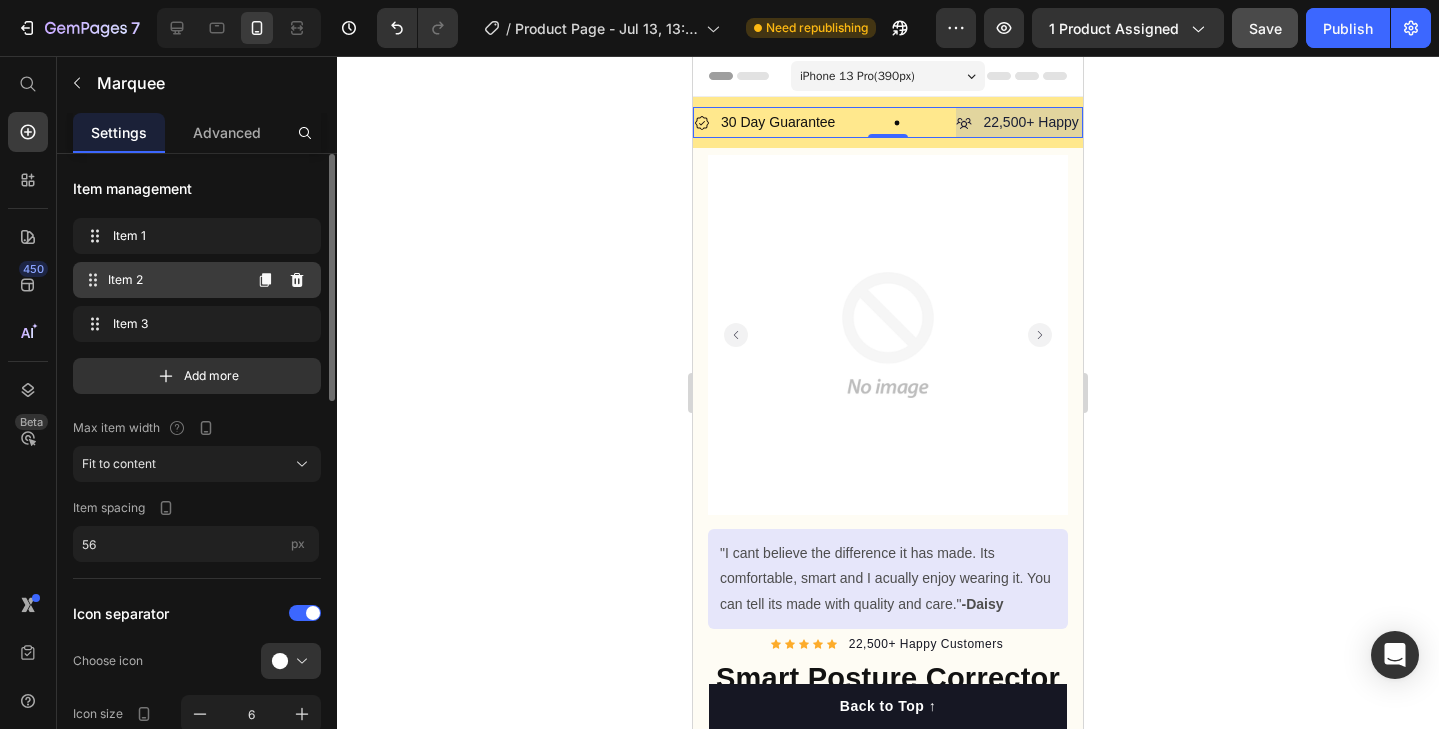 click on "Item 2 Item 2" at bounding box center [161, 280] 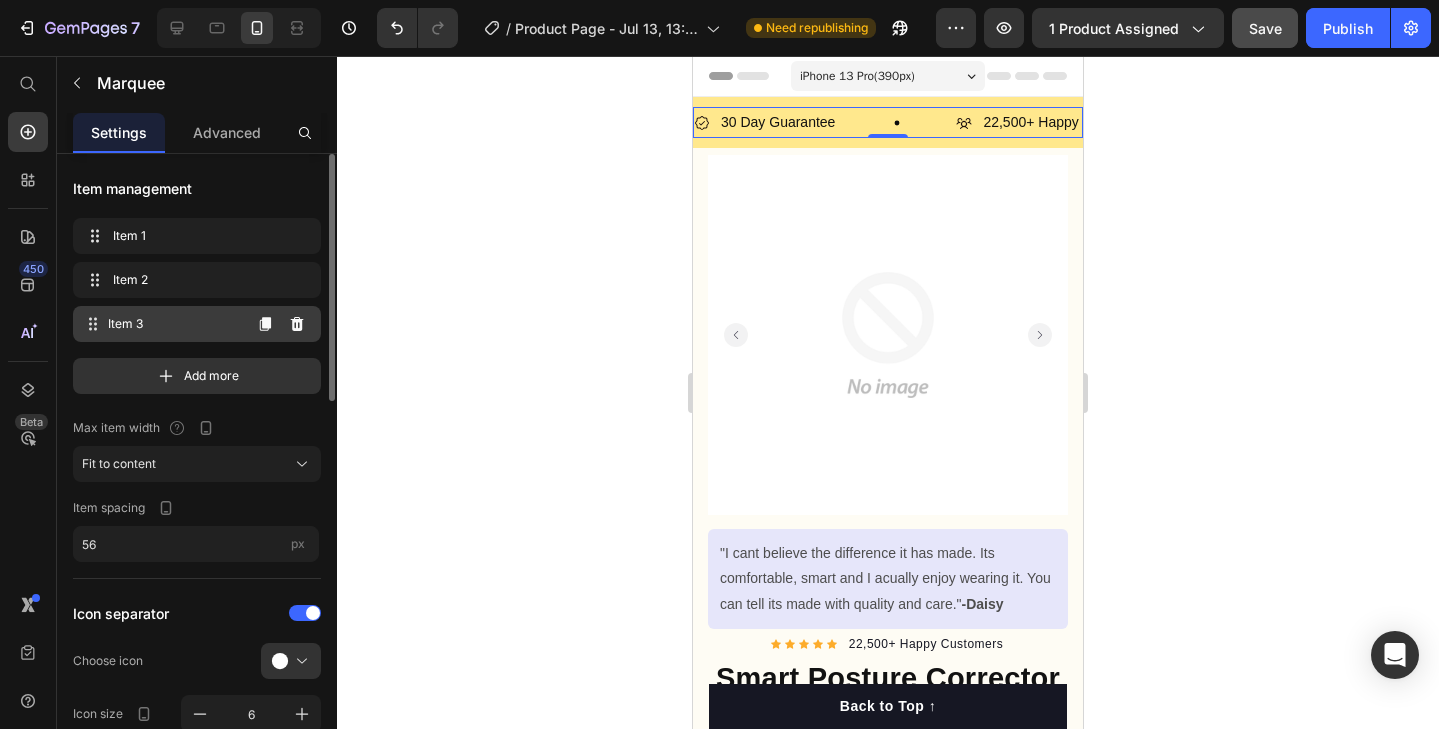 click on "Item 3" at bounding box center [174, 324] 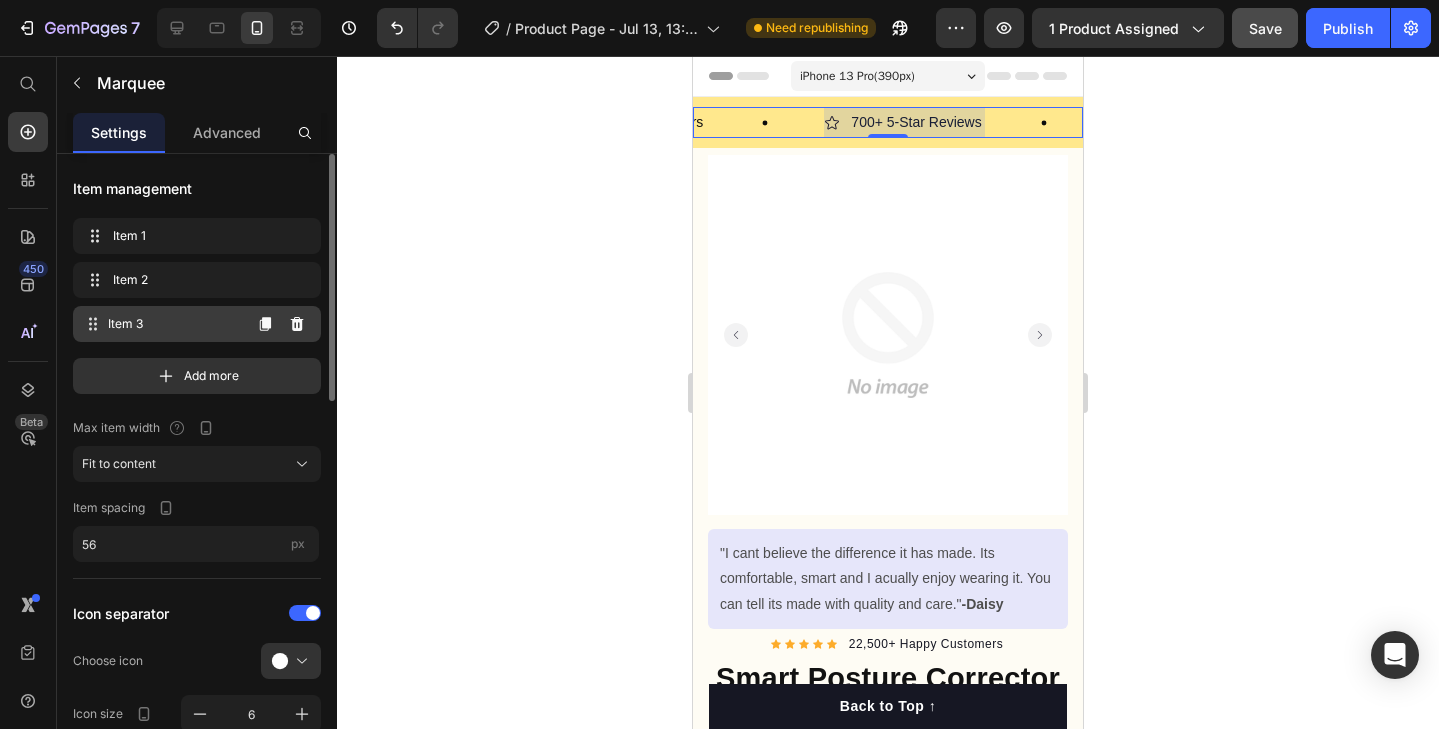 scroll, scrollTop: 0, scrollLeft: 464, axis: horizontal 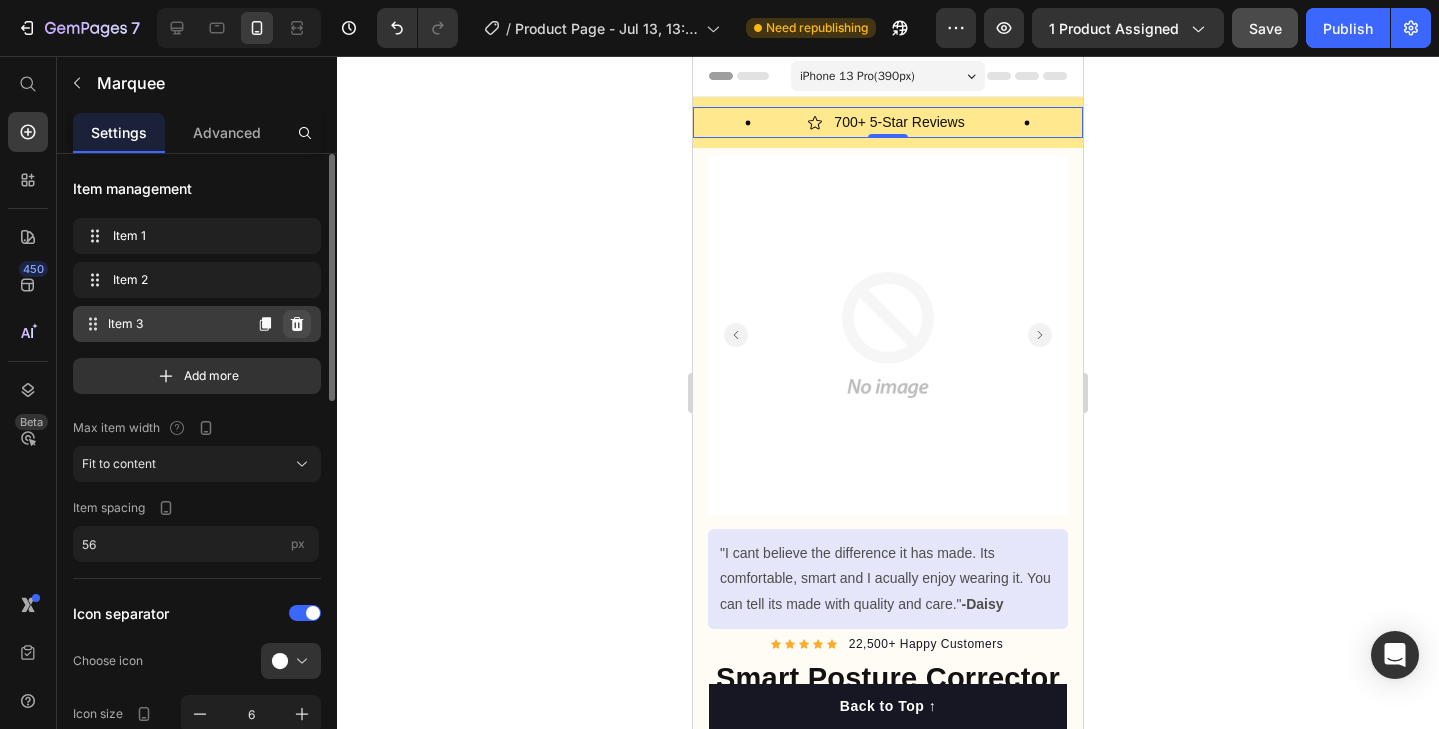 click 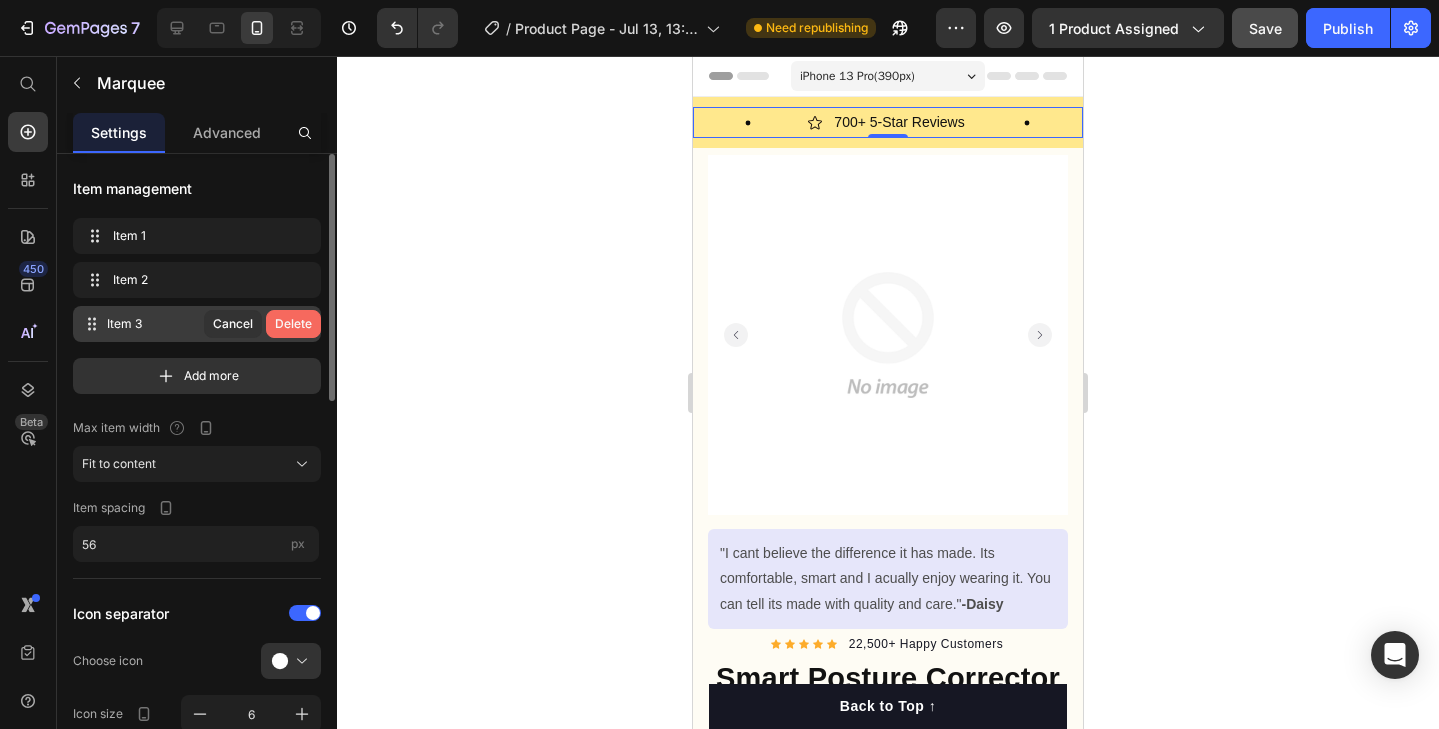 click on "Delete" at bounding box center (293, 324) 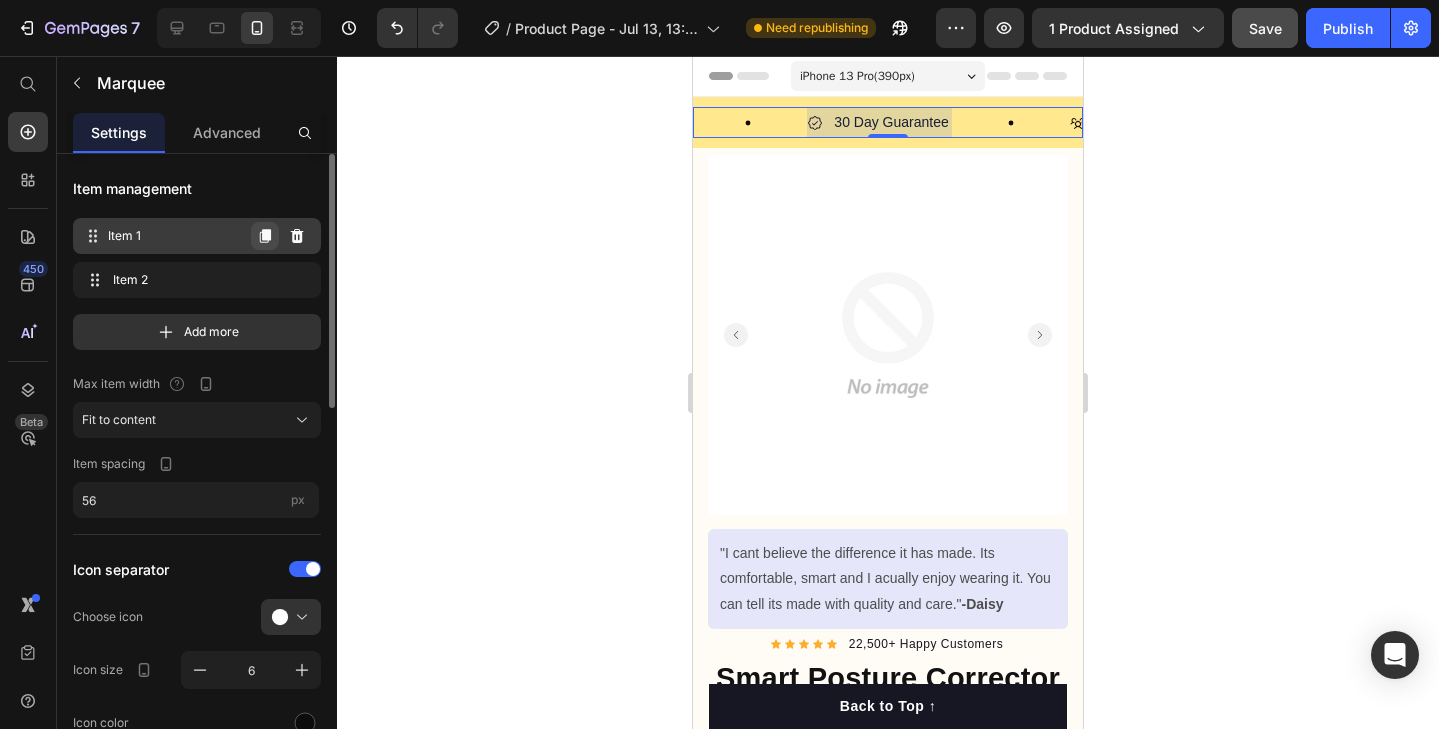 click 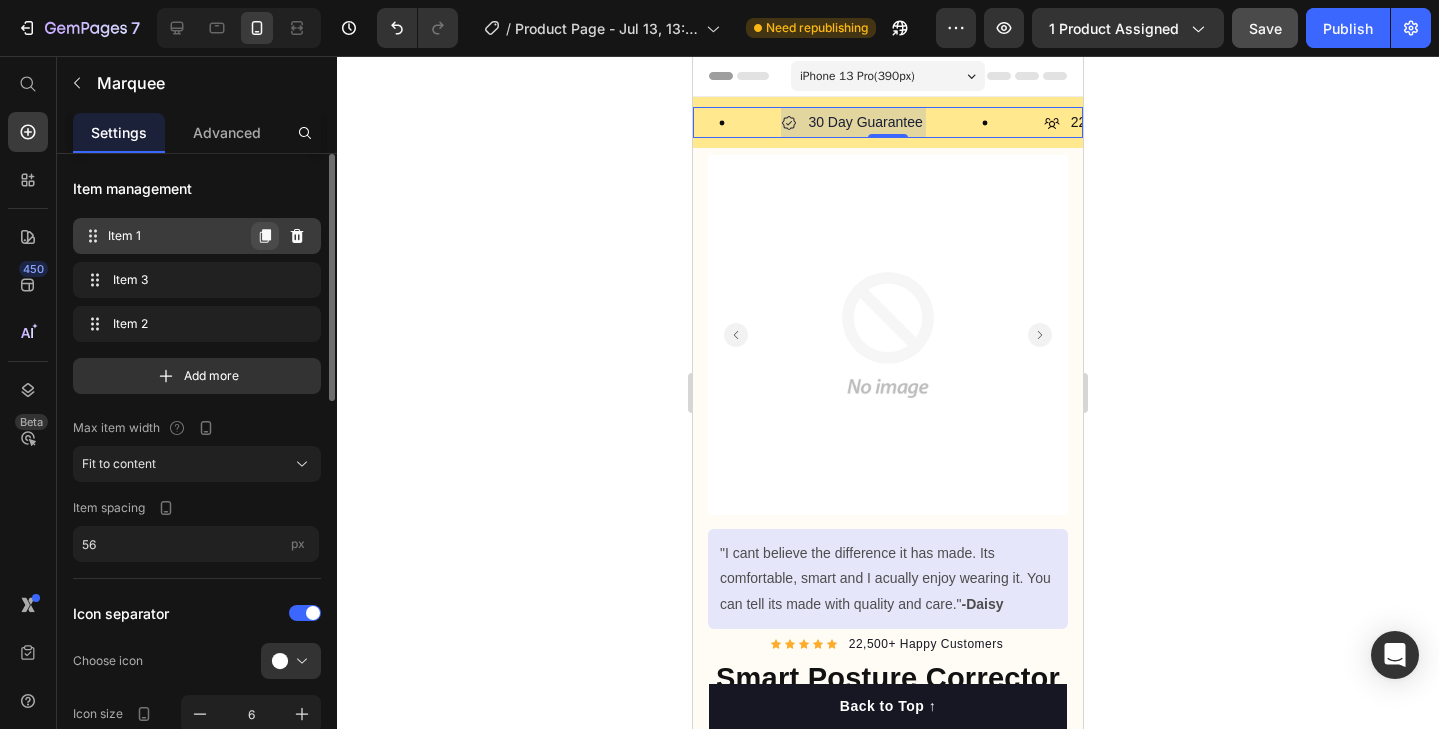 scroll, scrollTop: 0, scrollLeft: 141, axis: horizontal 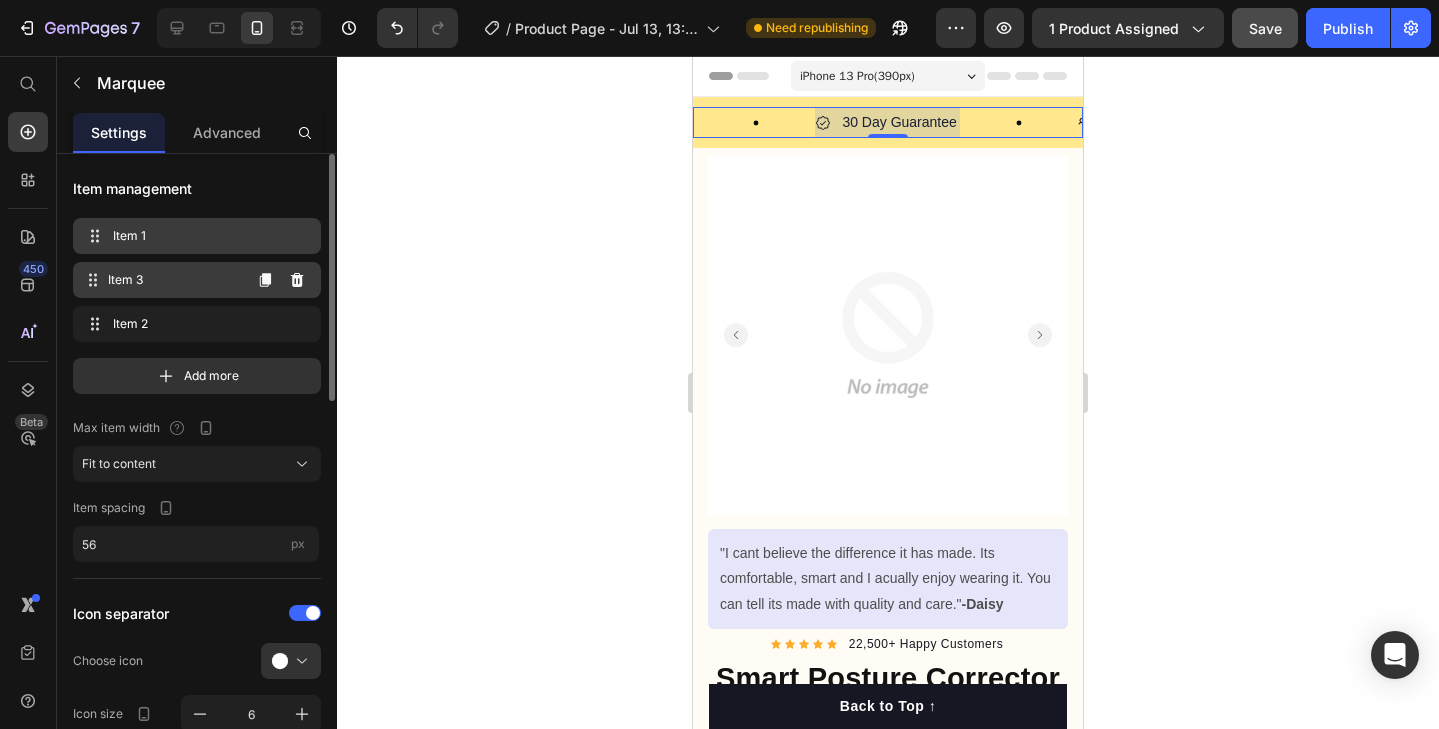 click on "Item 3" at bounding box center [174, 280] 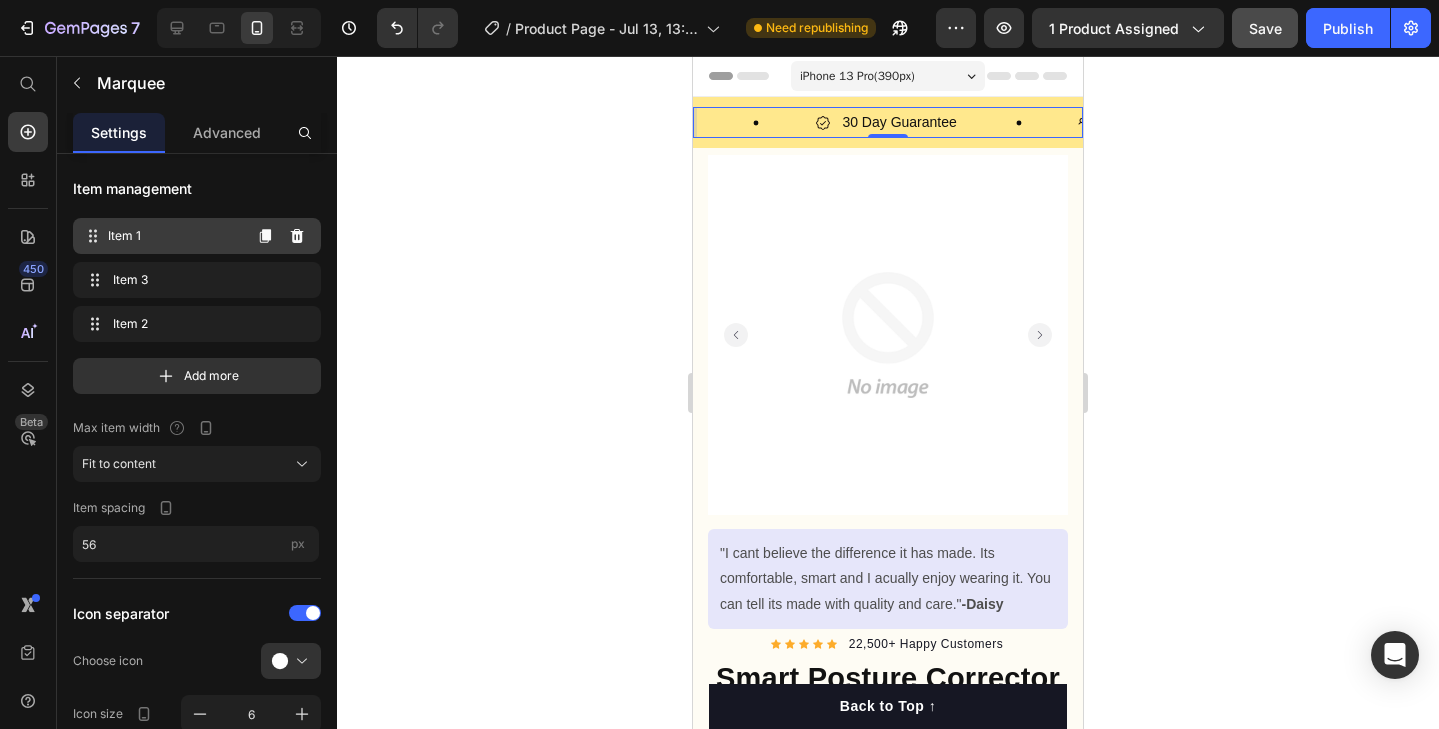 click on "Item 1" at bounding box center (174, 236) 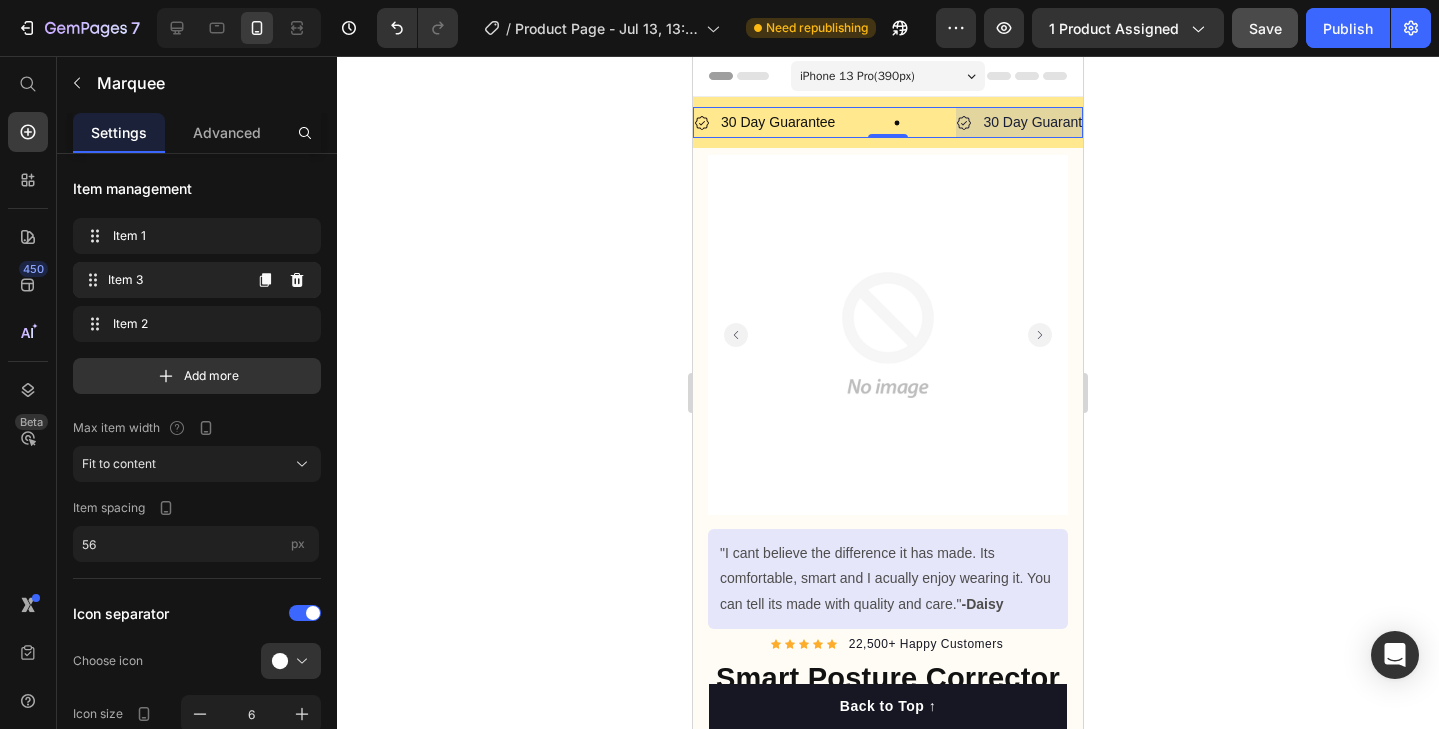 click on "Item 3 Item 3" at bounding box center [161, 280] 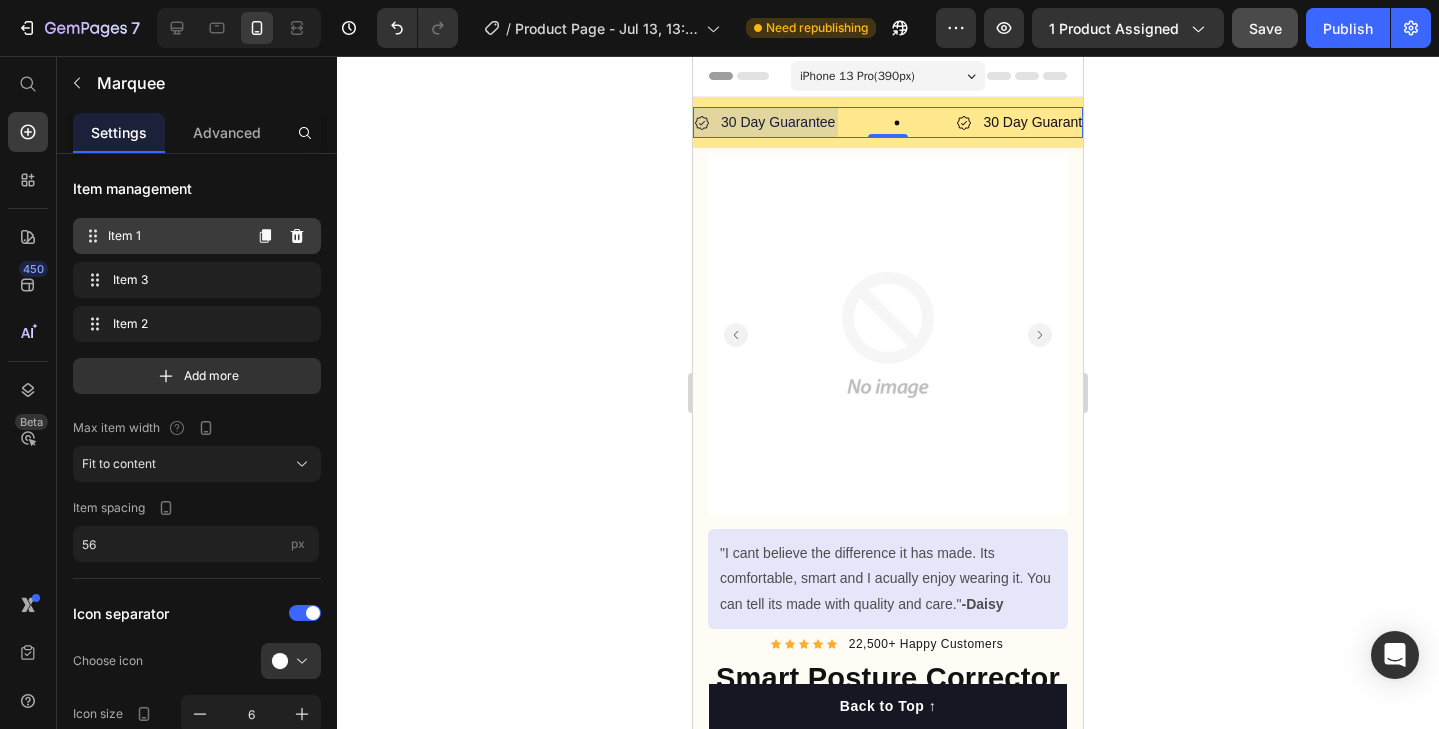 click on "Item 1" at bounding box center (174, 236) 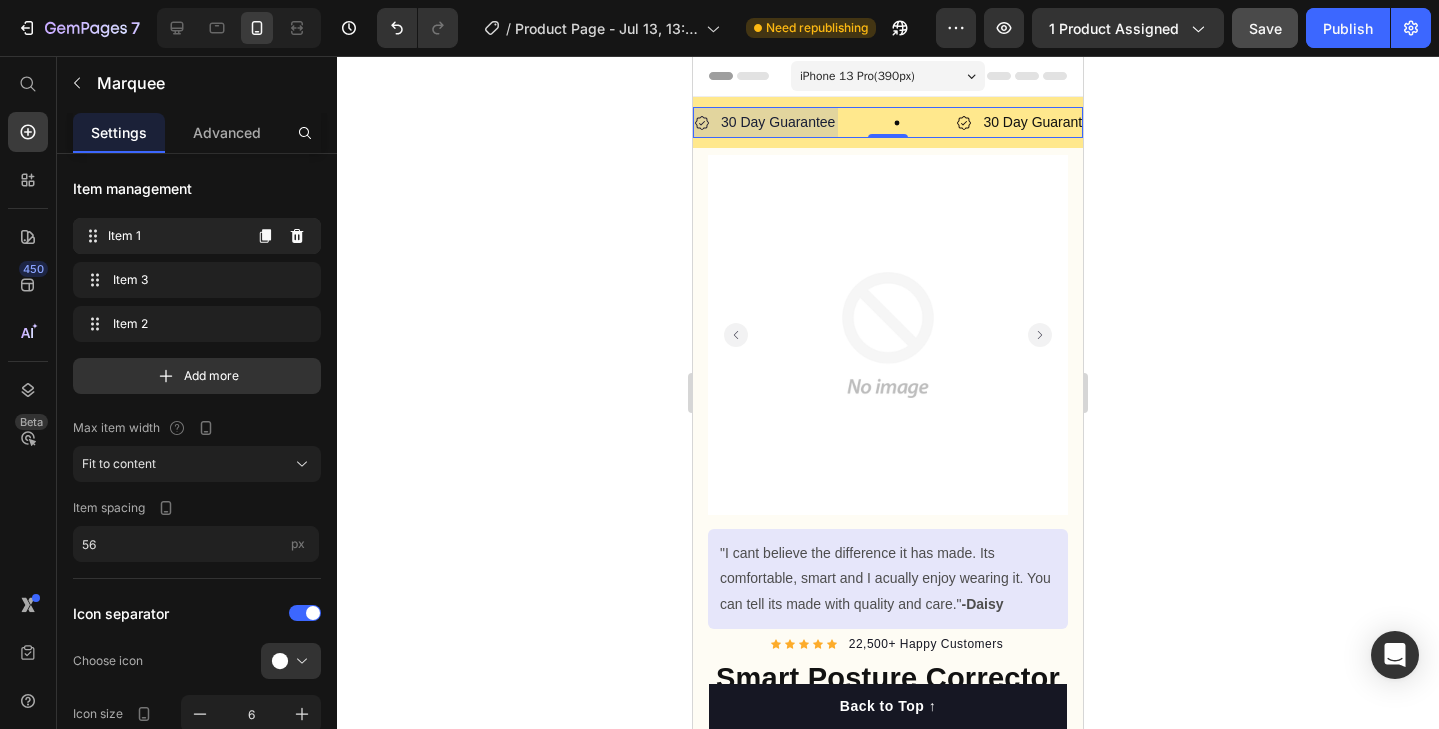 click on "Item 1" at bounding box center [174, 236] 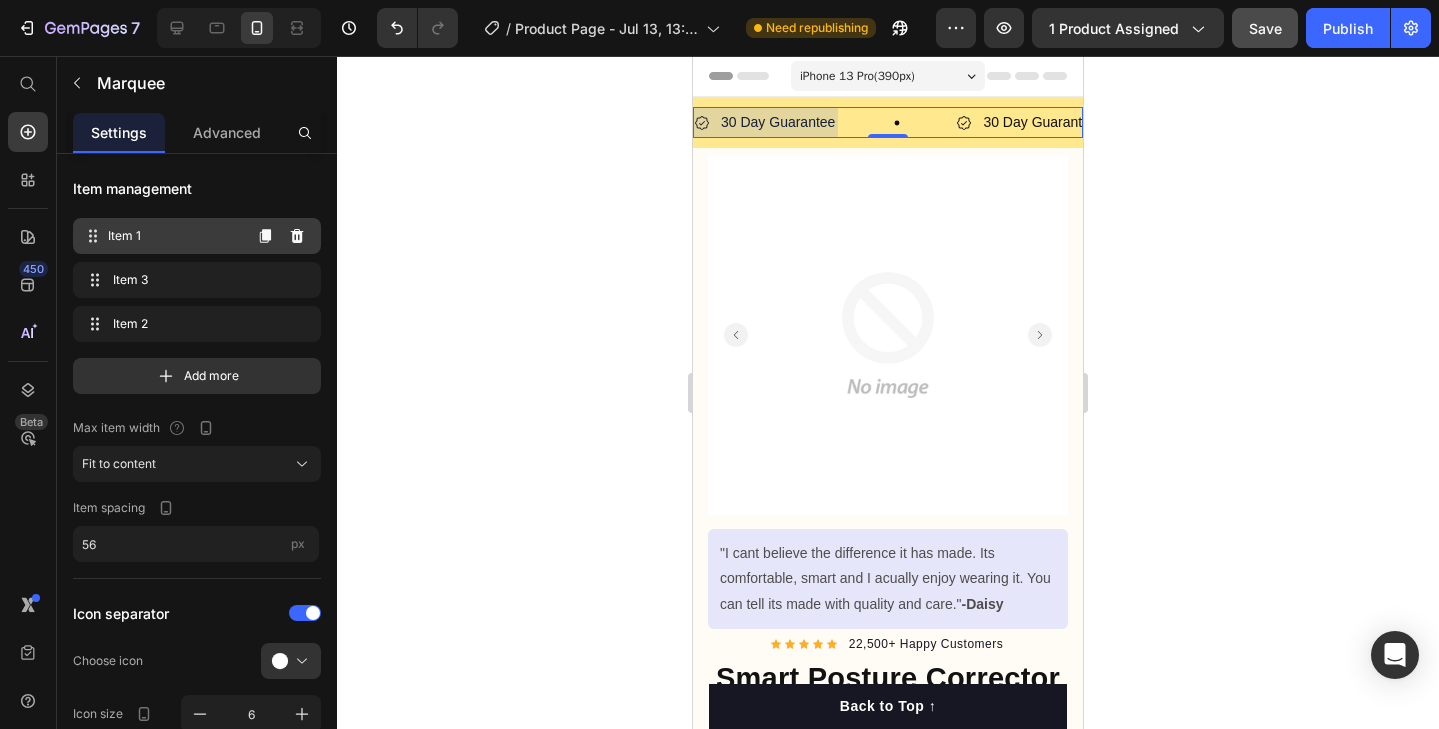 click on "Item 1" at bounding box center (174, 236) 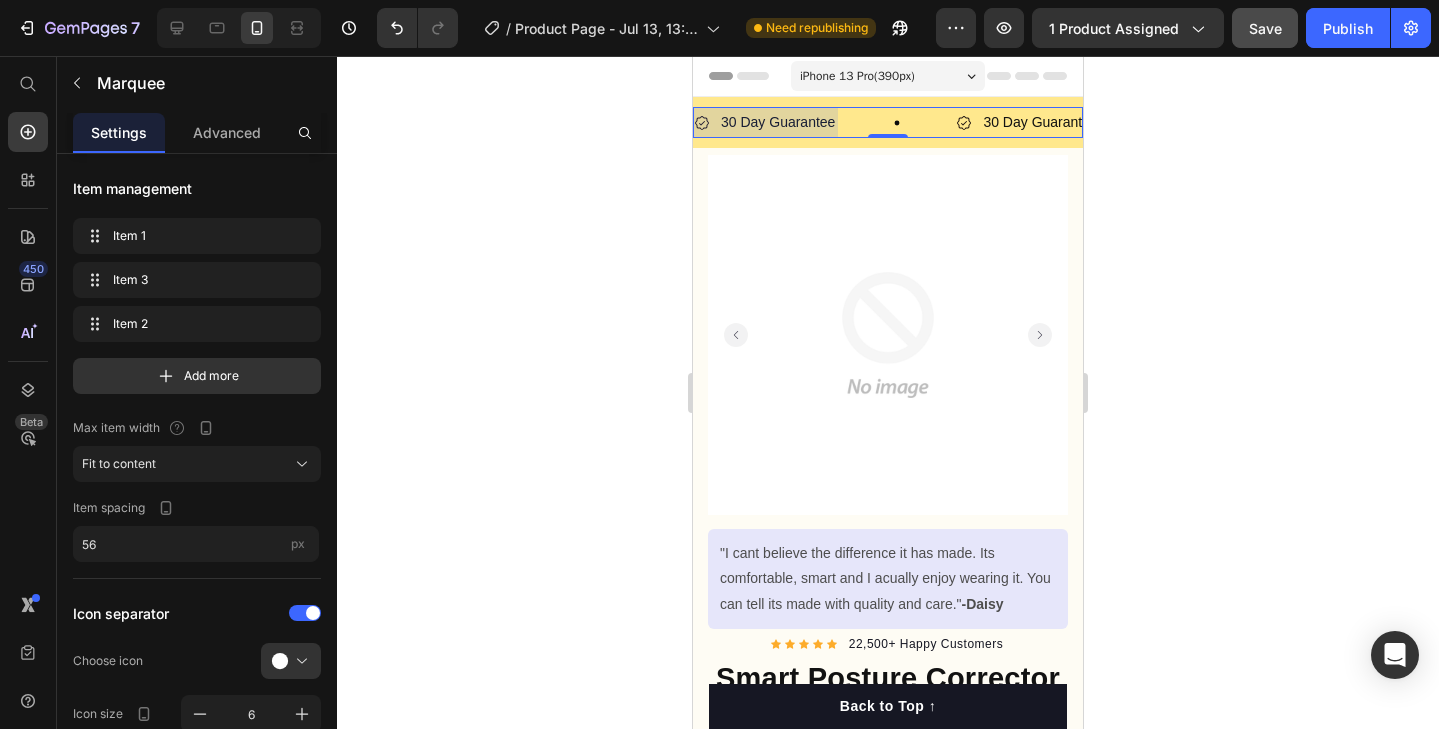 click at bounding box center [766, 122] 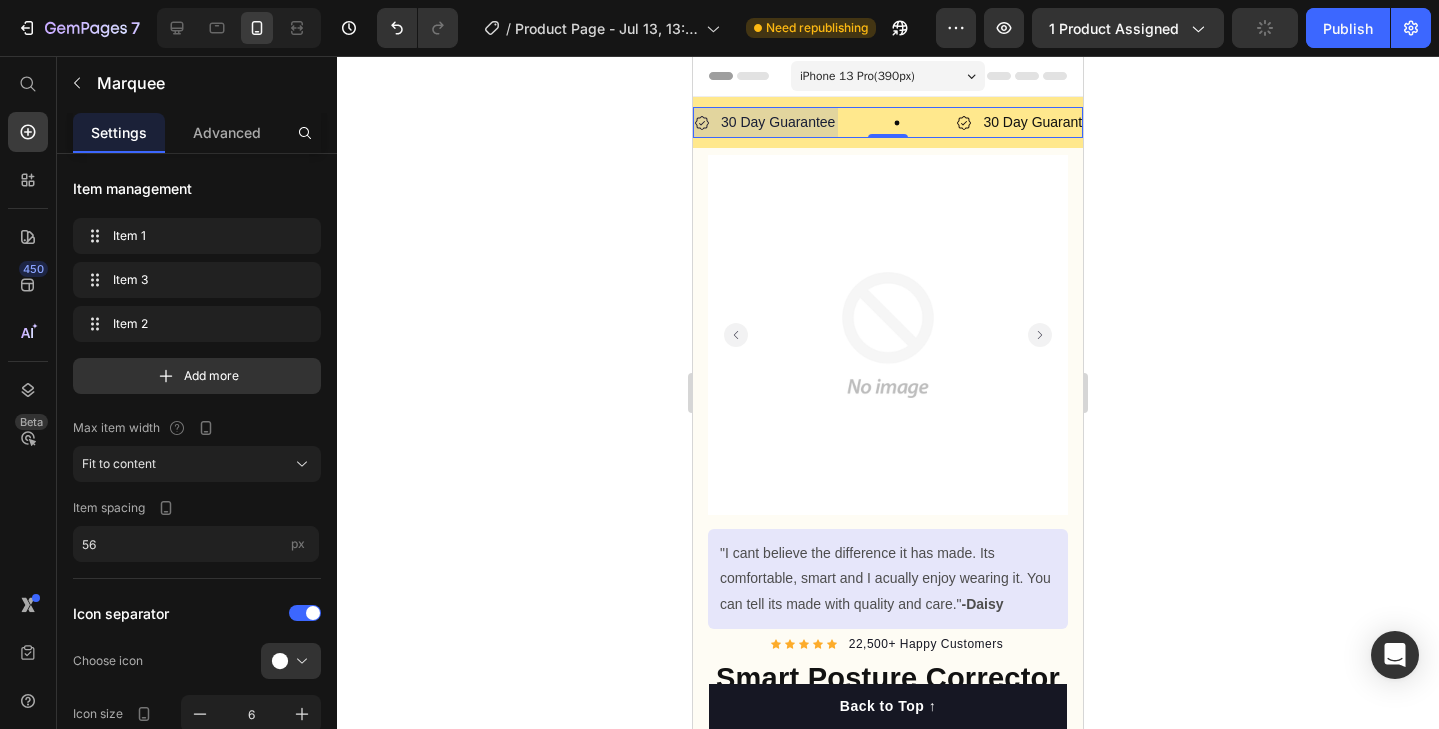 click at bounding box center [766, 122] 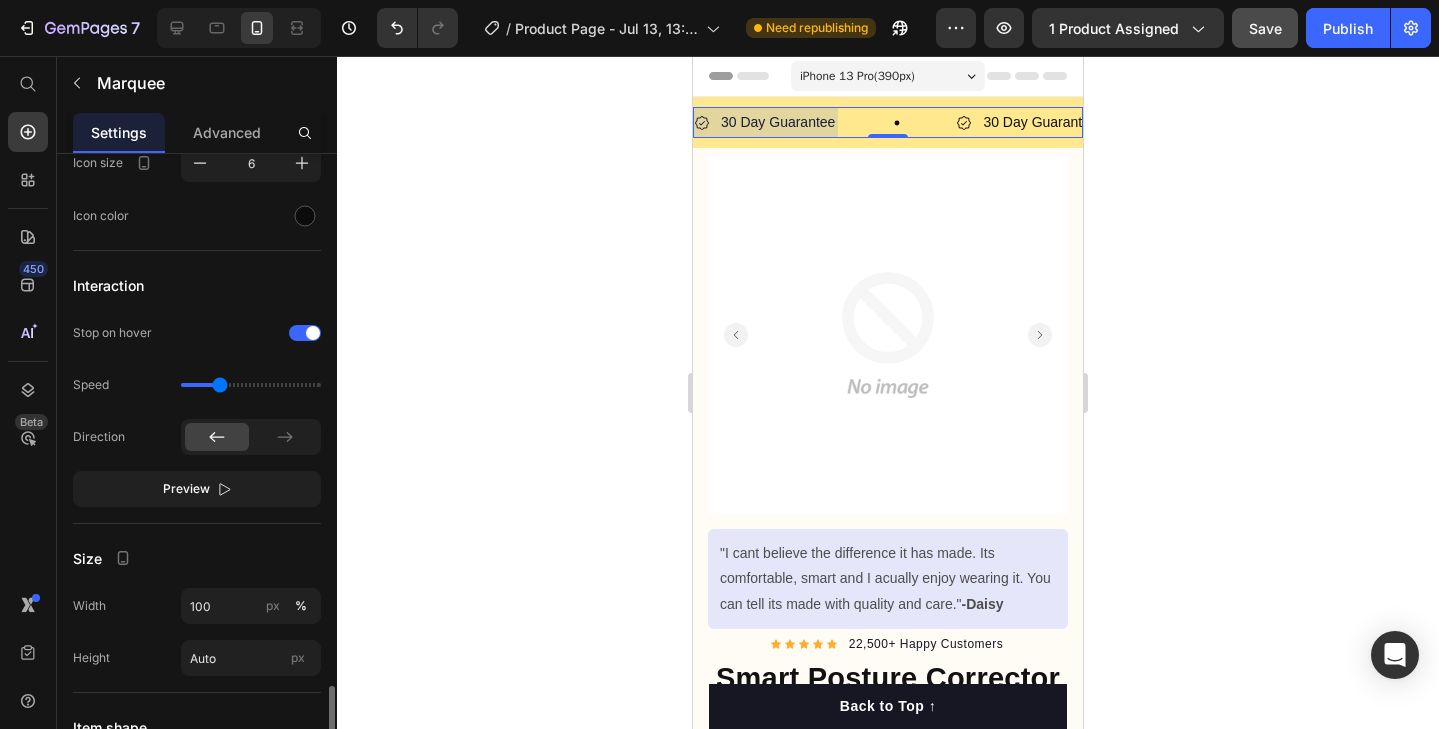 scroll, scrollTop: 0, scrollLeft: 0, axis: both 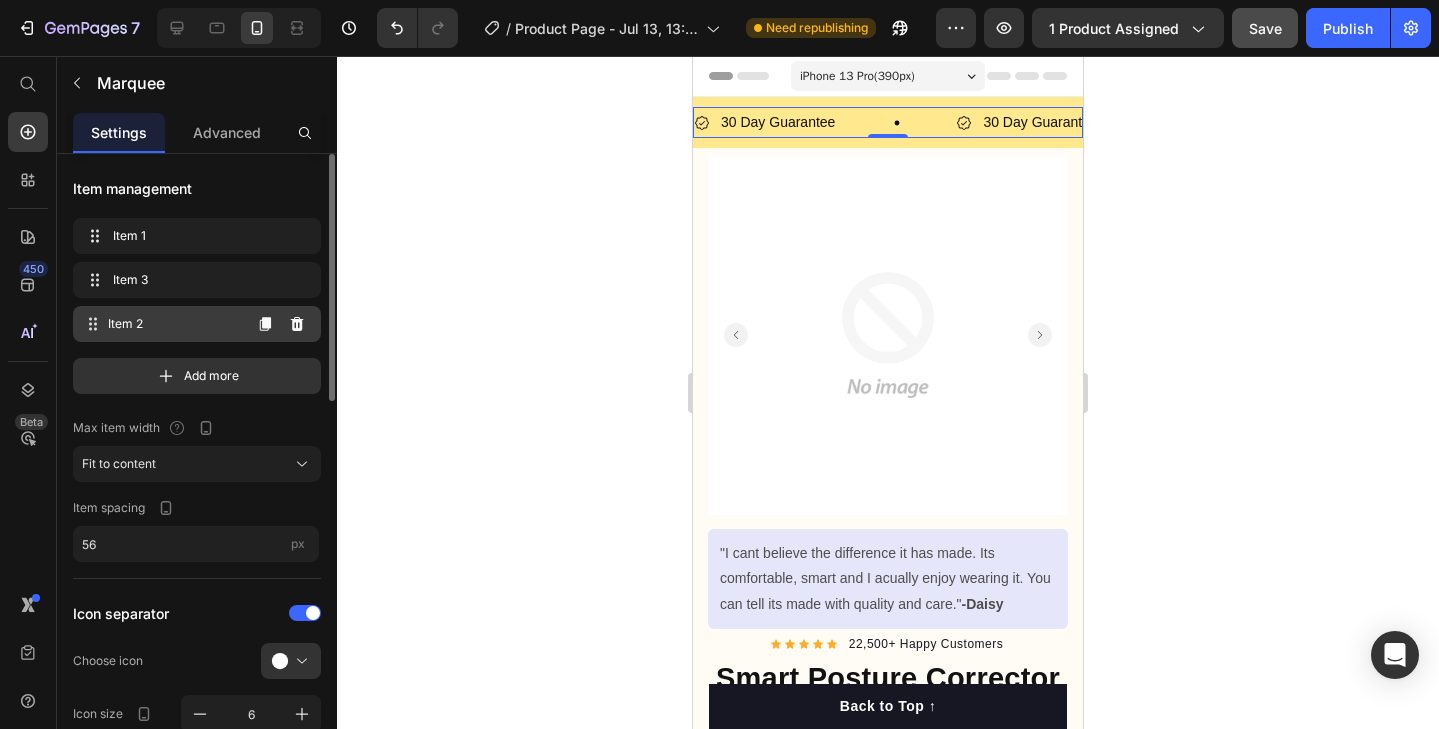 click on "Item 2" at bounding box center (174, 324) 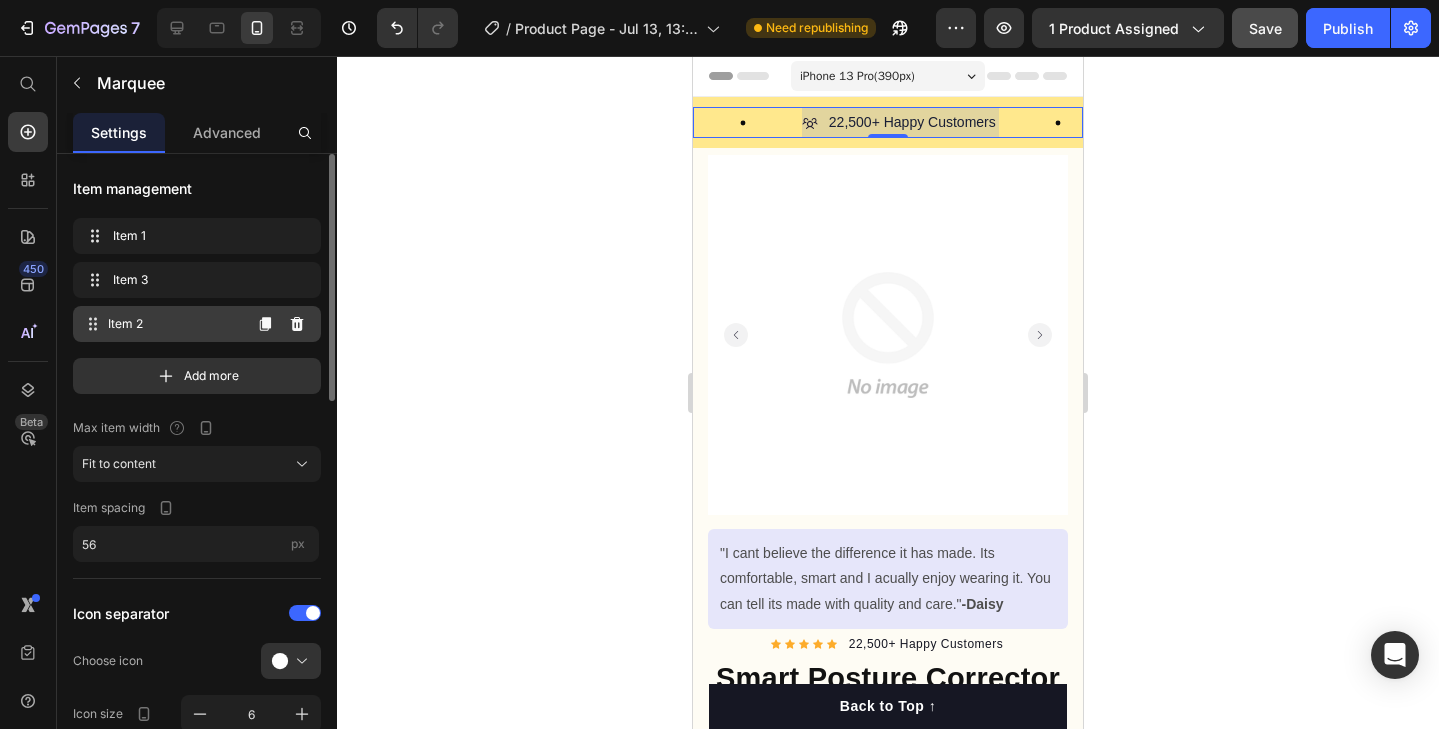scroll, scrollTop: 0, scrollLeft: 429, axis: horizontal 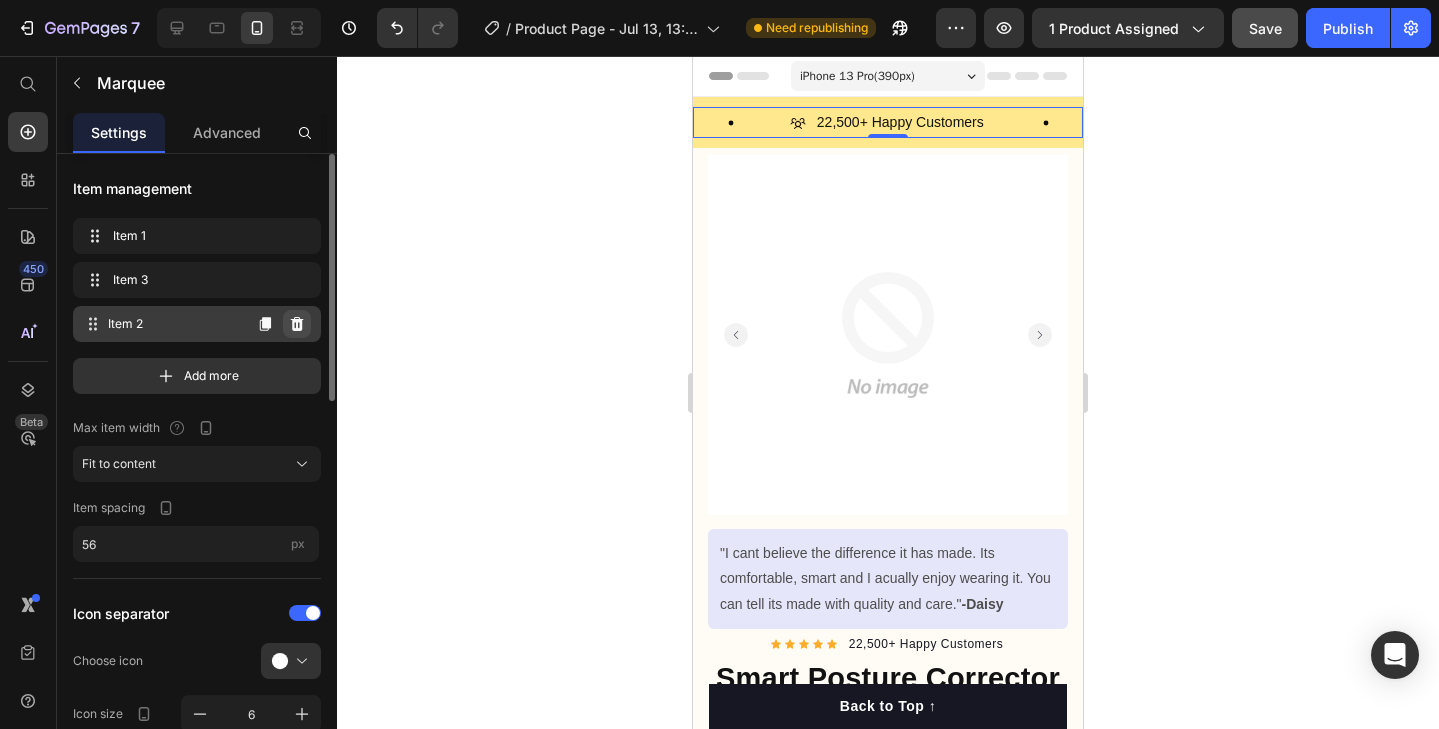 click 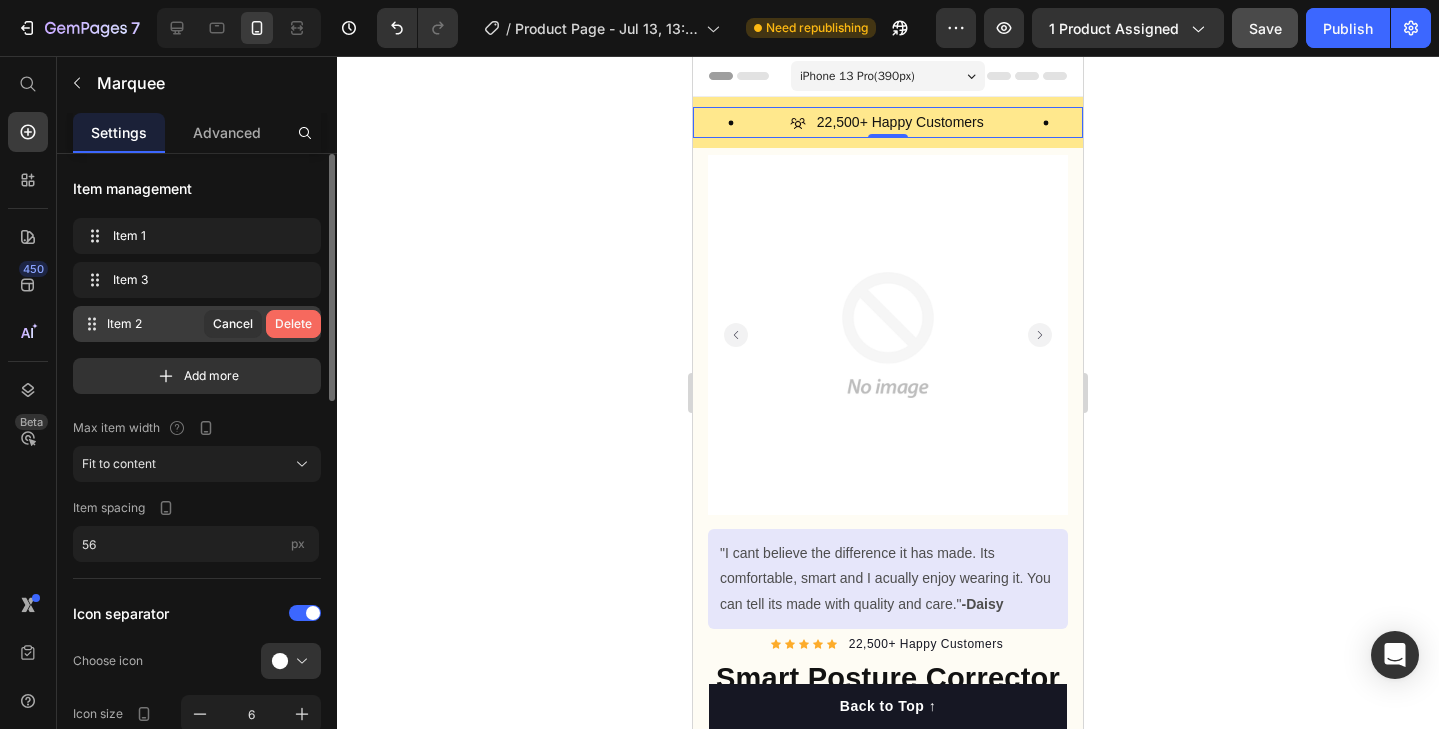 click on "Delete" at bounding box center [293, 324] 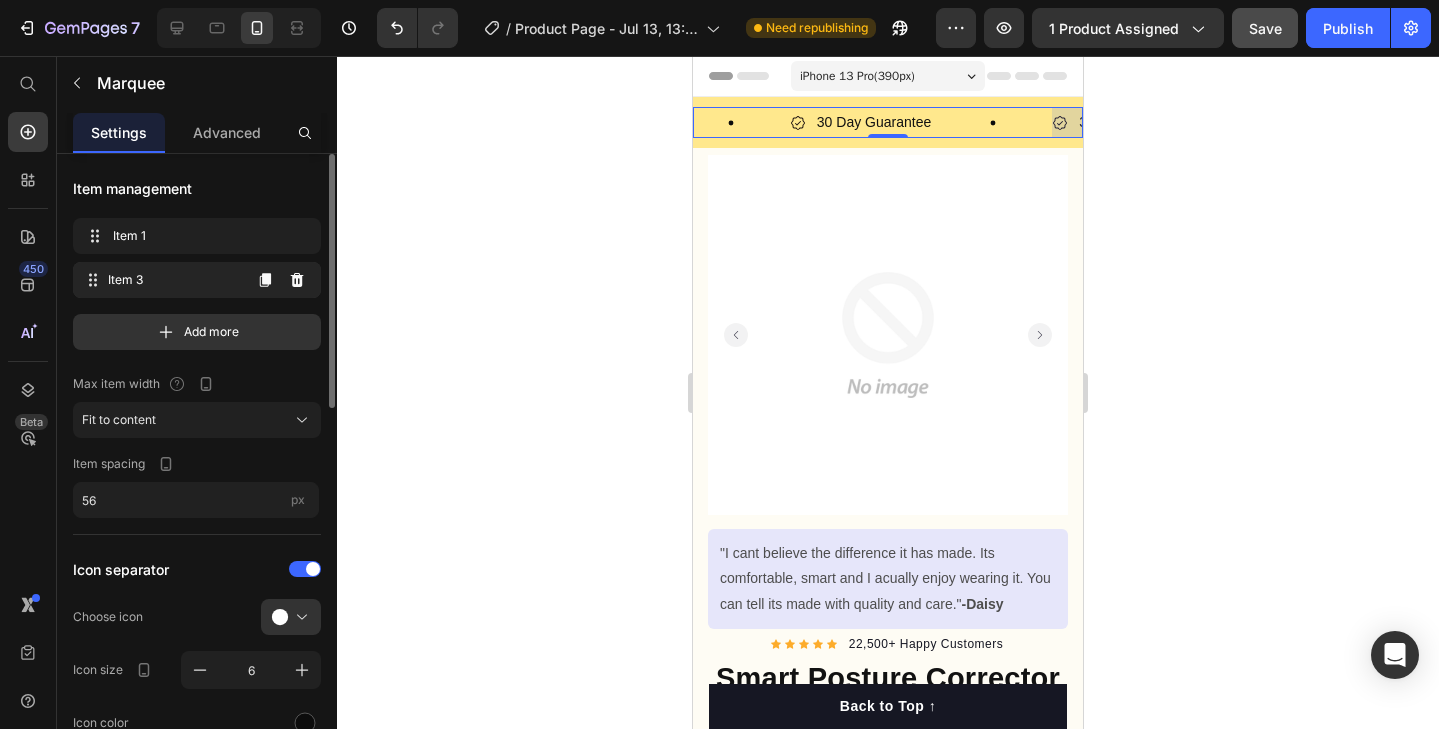 click on "Item 3" at bounding box center (174, 280) 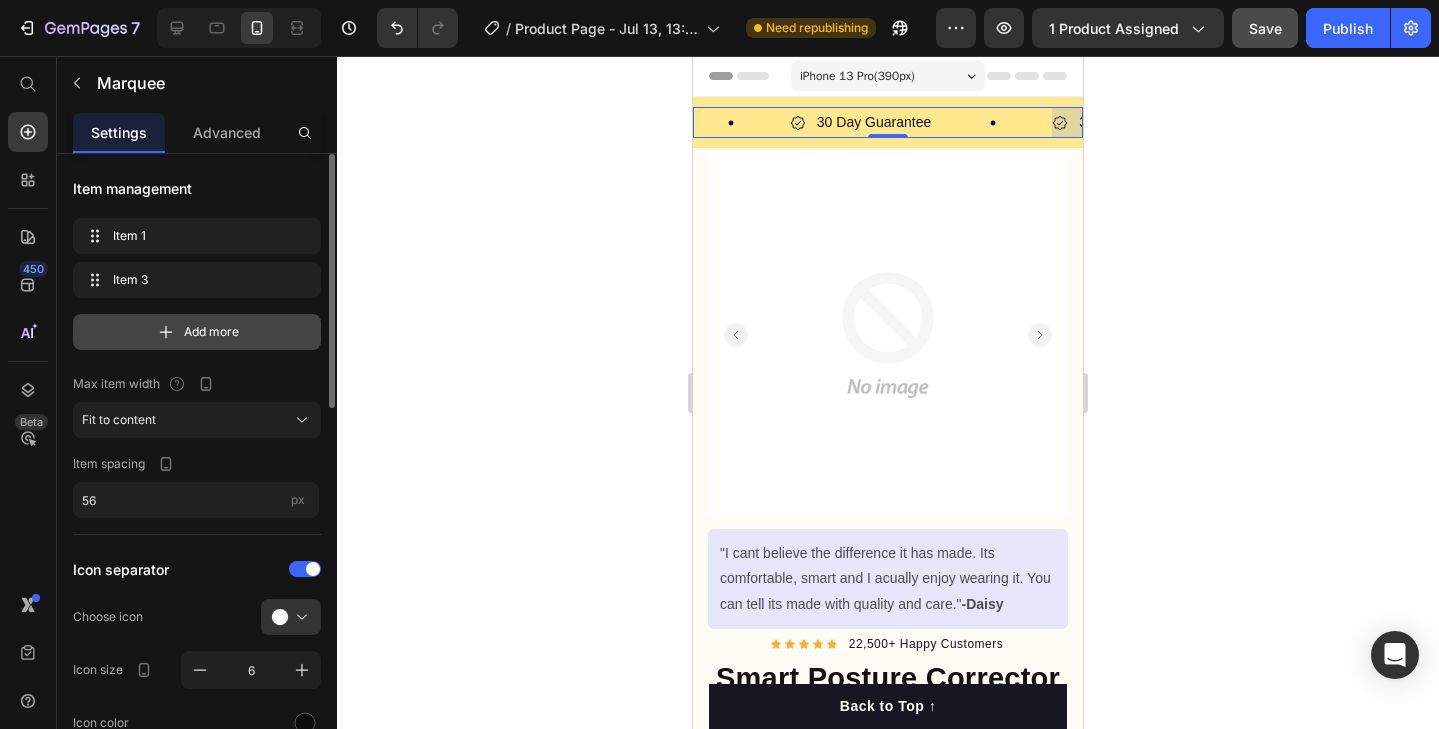 click on "Add more" at bounding box center [211, 332] 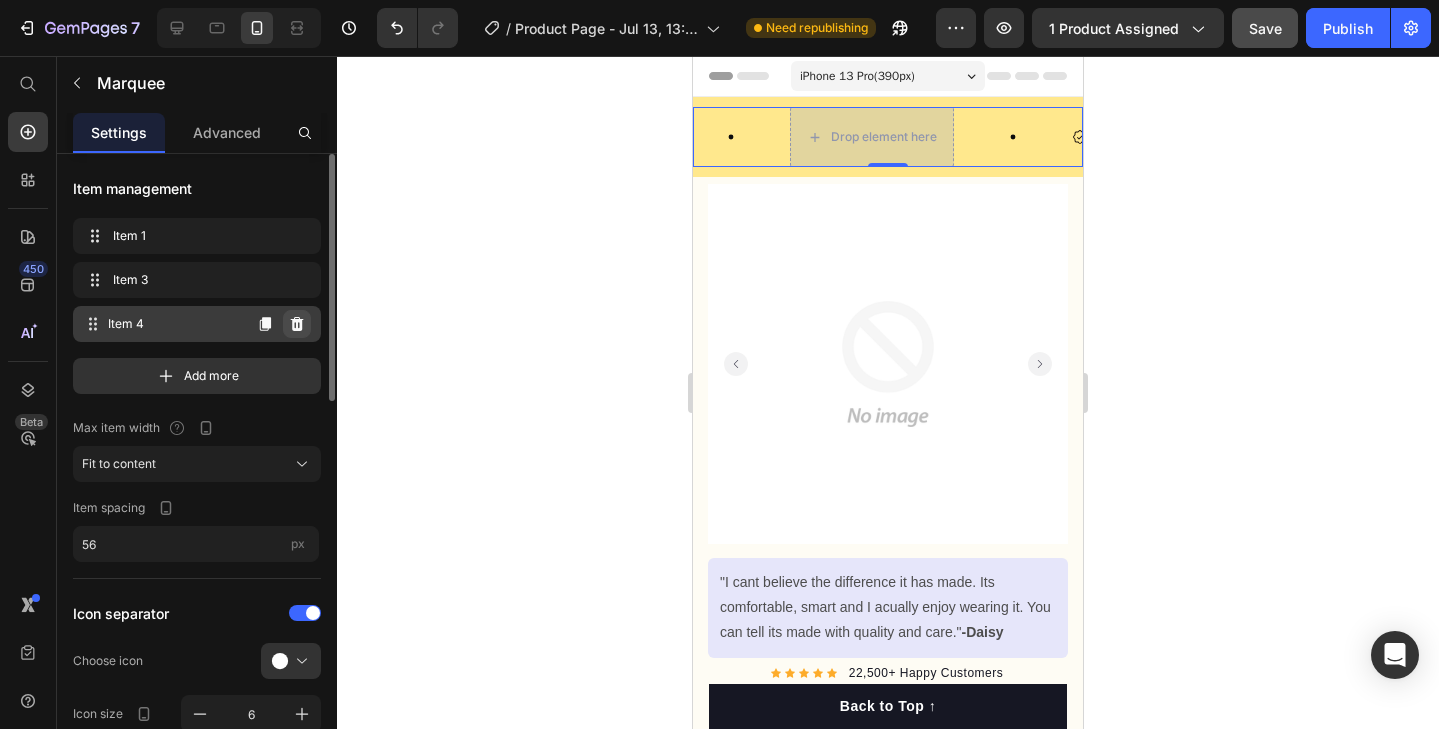 scroll, scrollTop: 0, scrollLeft: 413, axis: horizontal 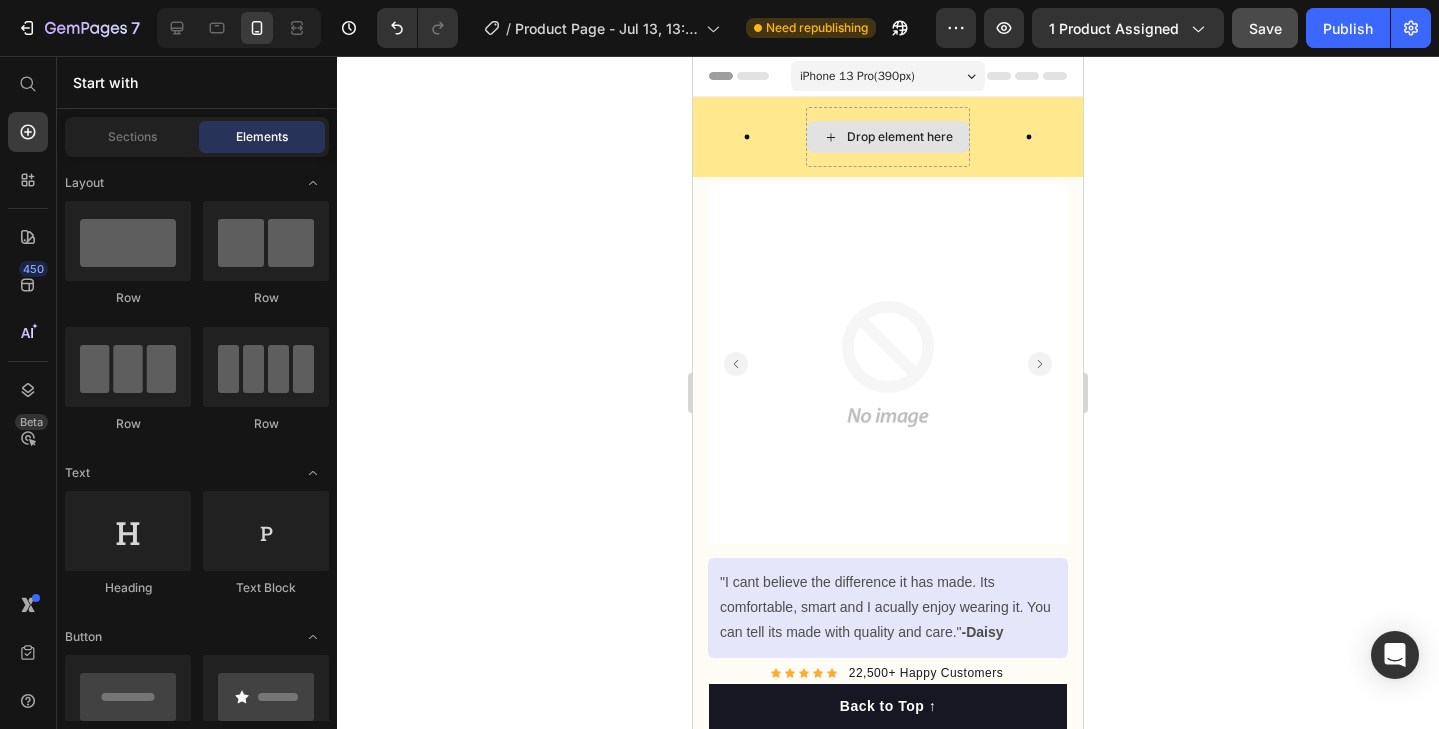 click on "Drop element here" at bounding box center (900, 137) 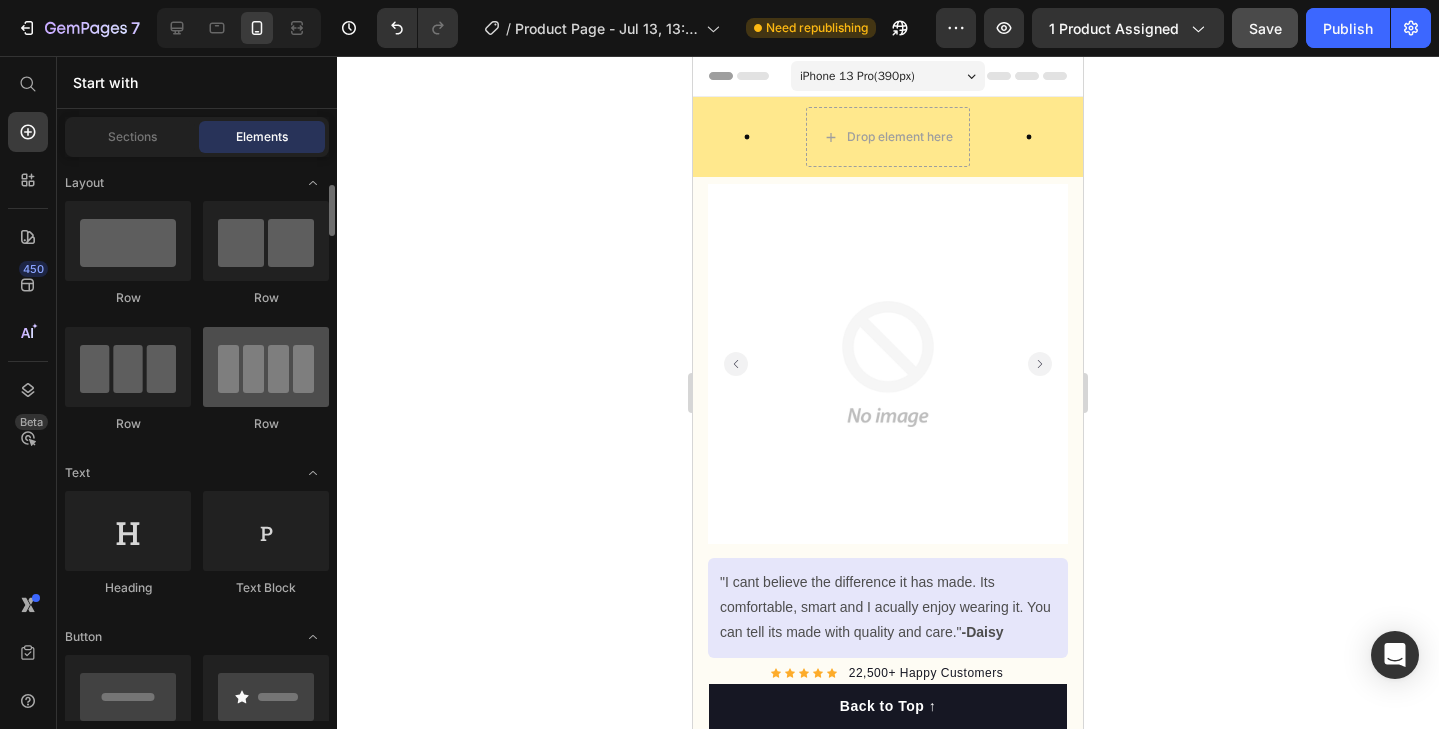 scroll, scrollTop: 40, scrollLeft: 0, axis: vertical 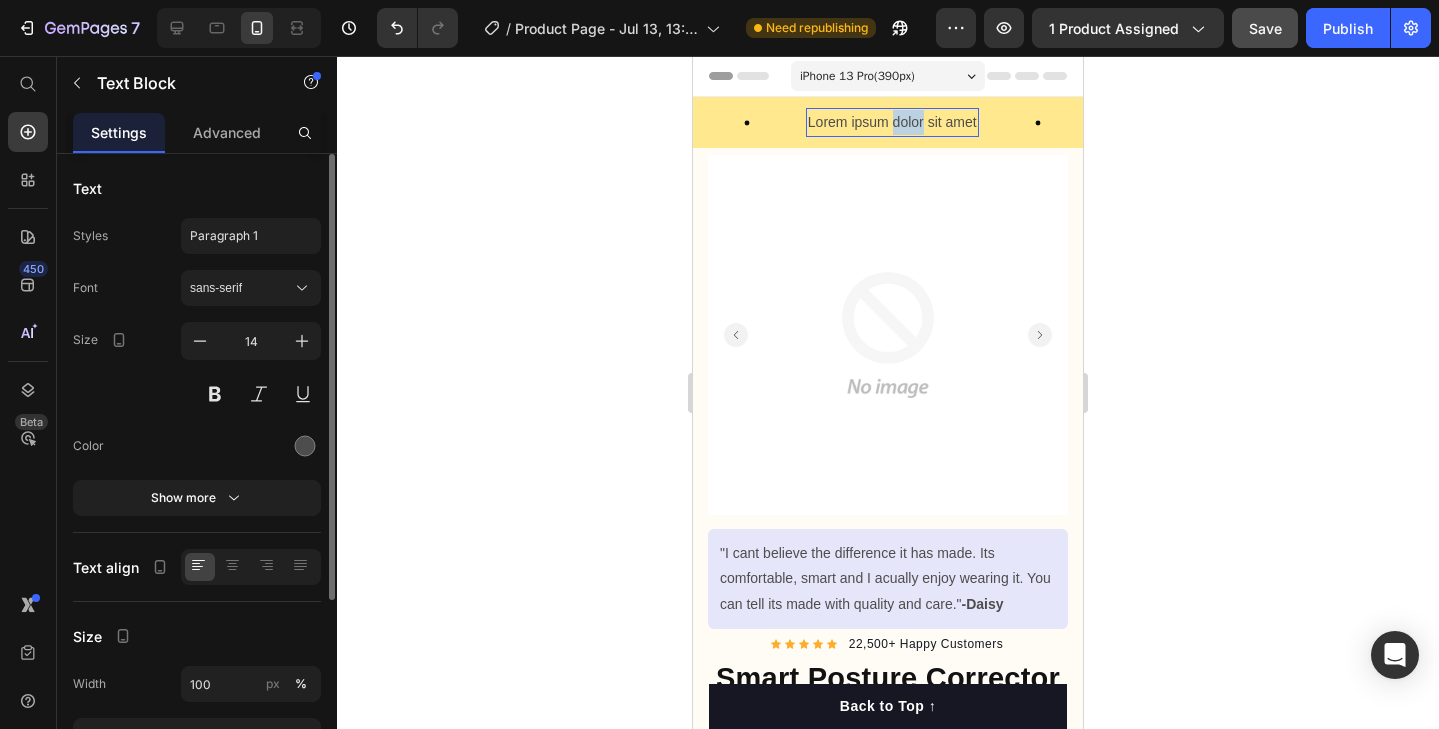 click on "Lorem ipsum dolor sit amet" at bounding box center (892, 122) 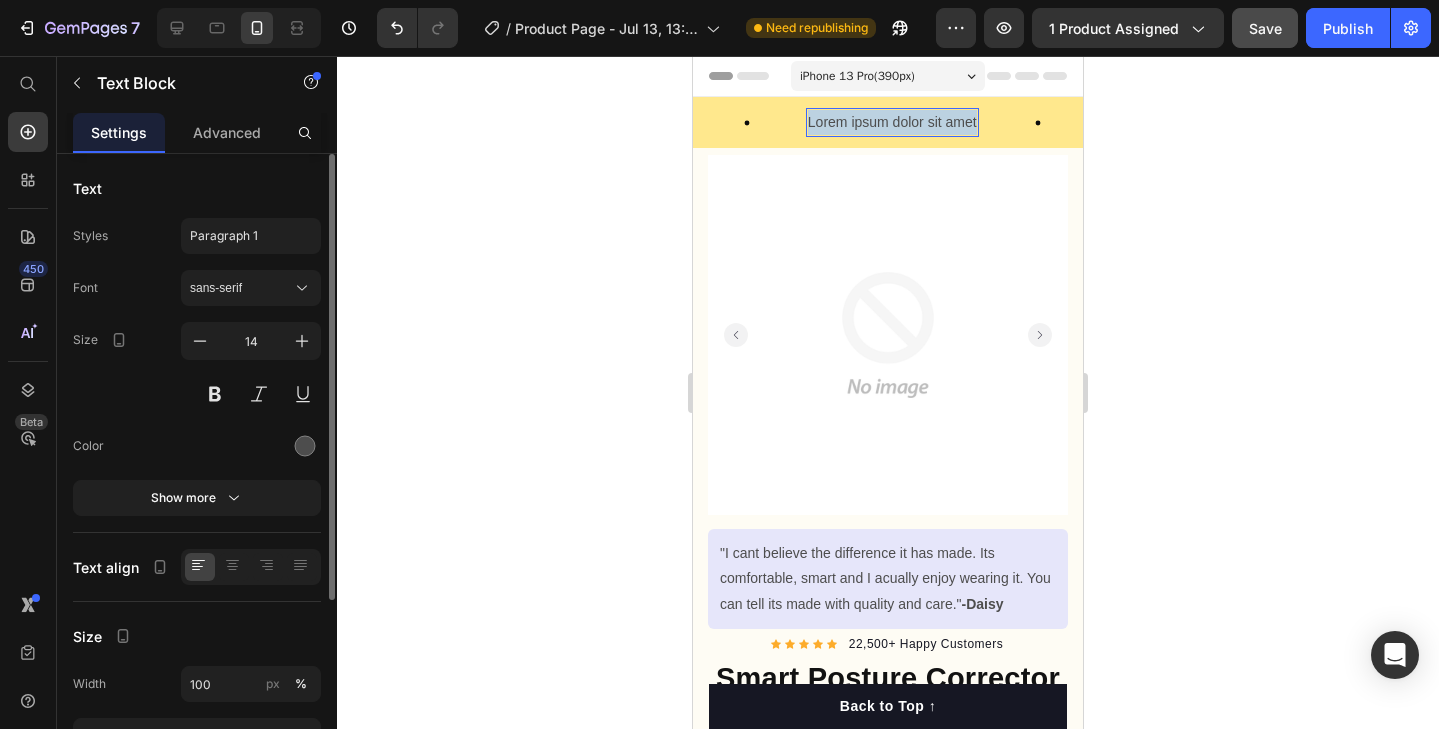 click on "Lorem ipsum dolor sit amet" at bounding box center (892, 122) 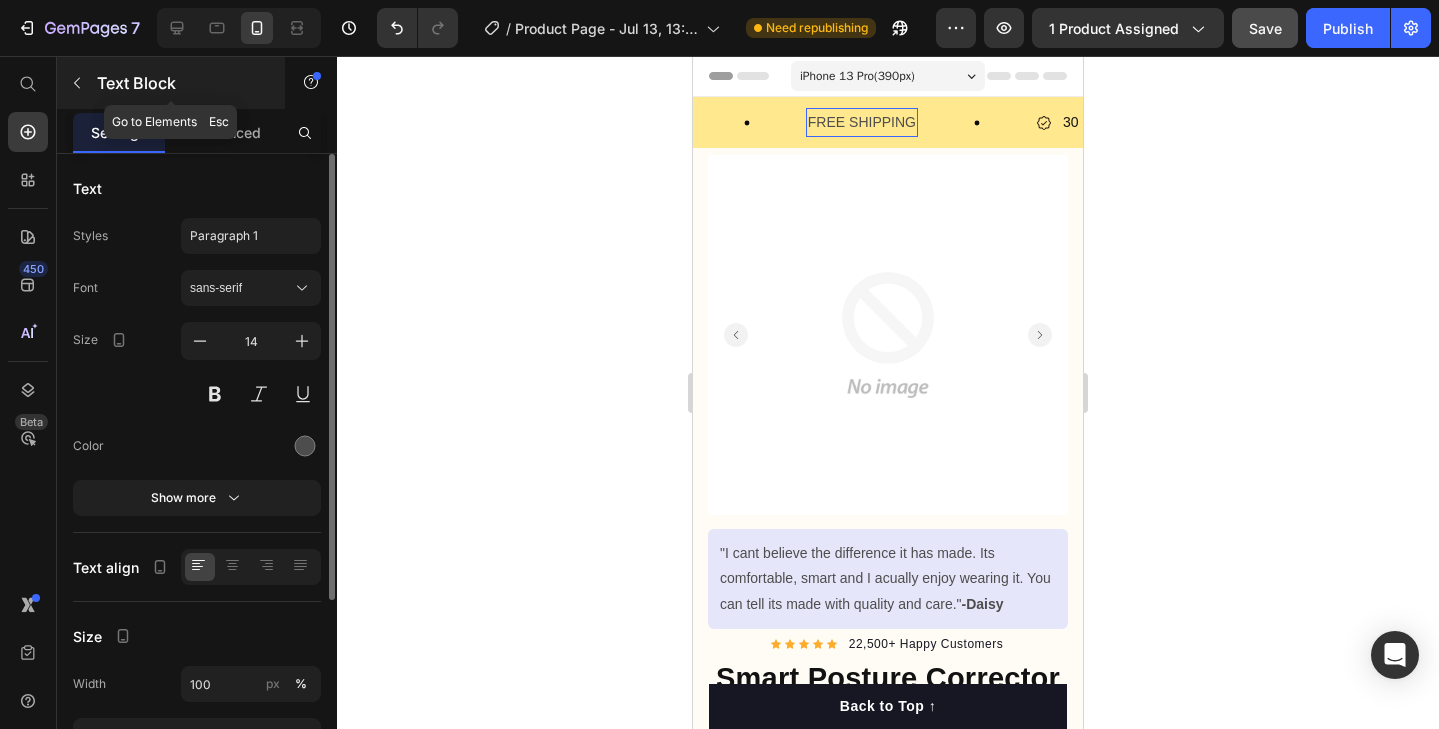 click 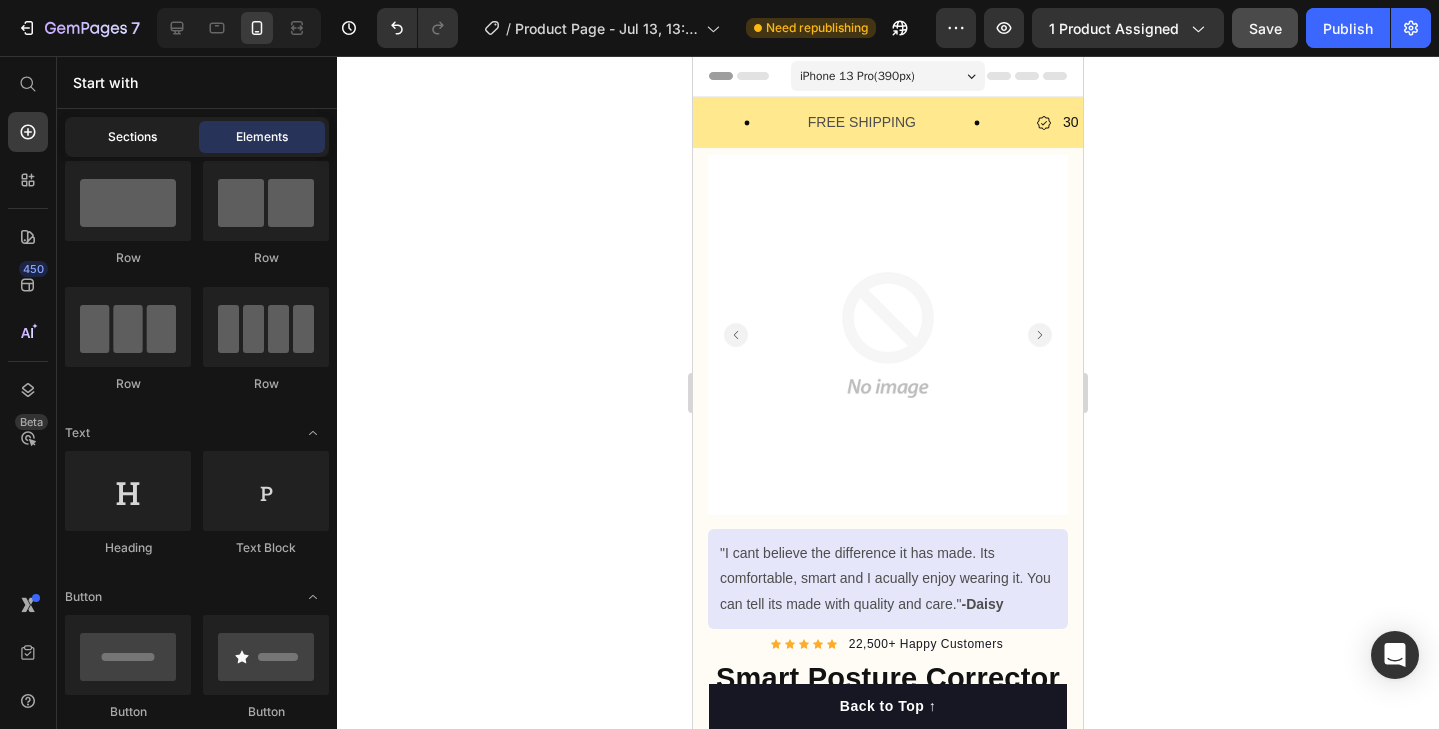 click on "Sections" at bounding box center [132, 137] 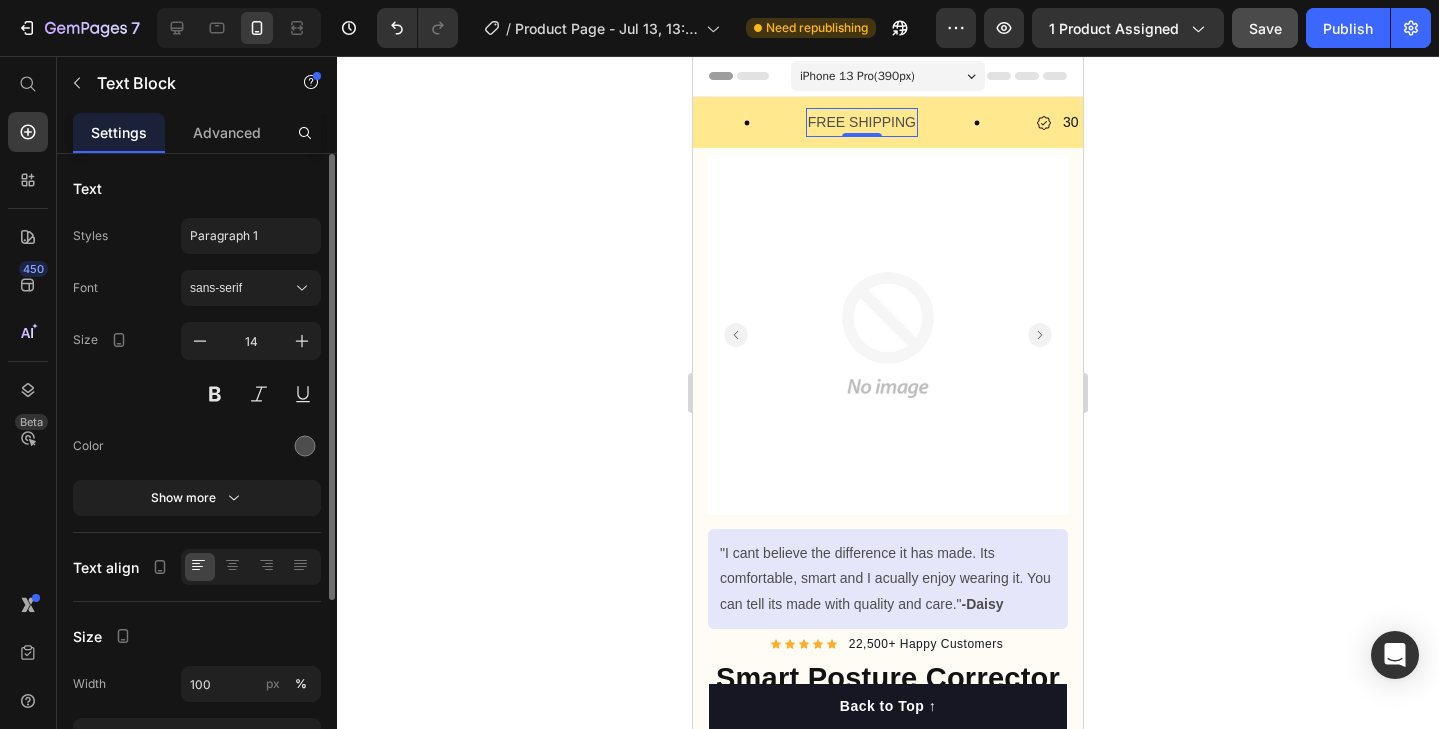 click on "FREE SHIPPING" at bounding box center (862, 122) 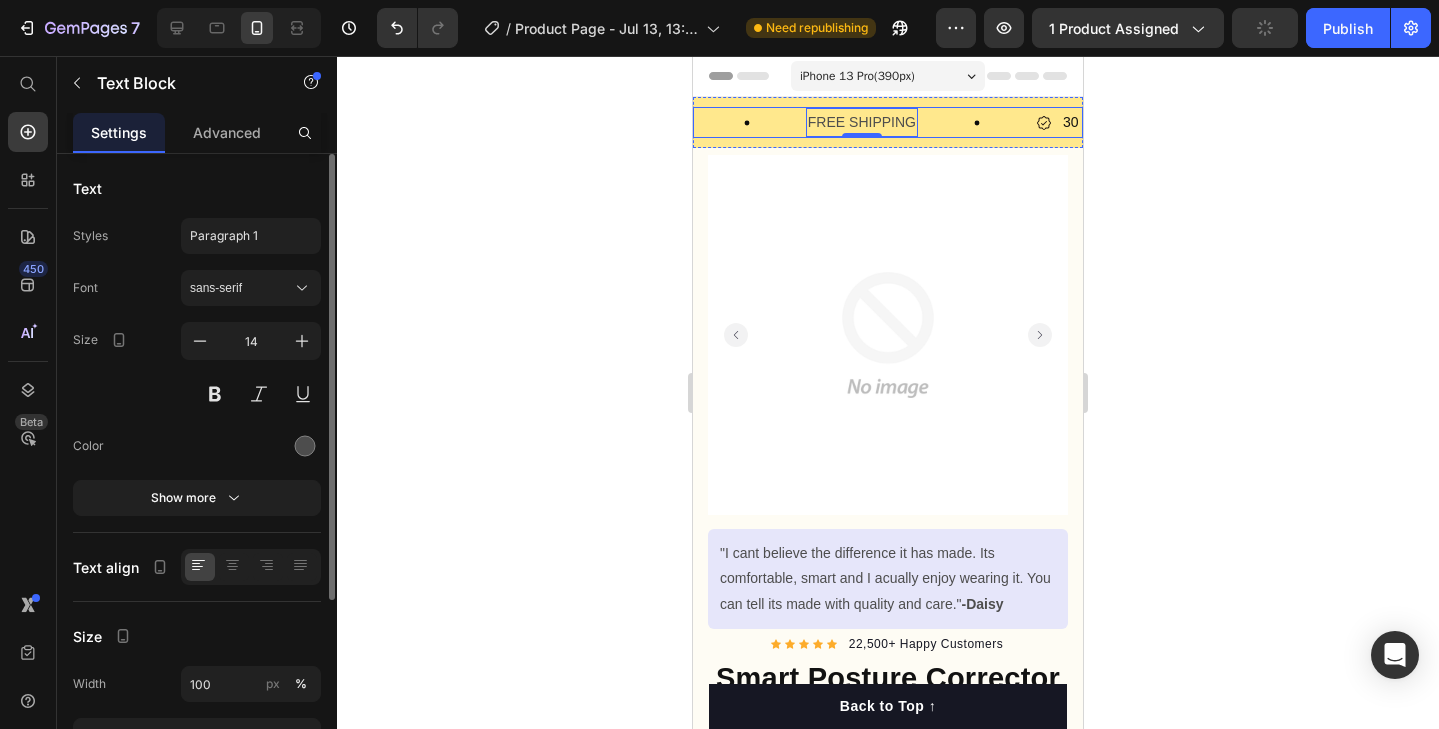 click on "30 Day Guarantee Item List
30 Day Guarantee Item List
FREE SHIPPING Text Block   0" at bounding box center (658, 122) 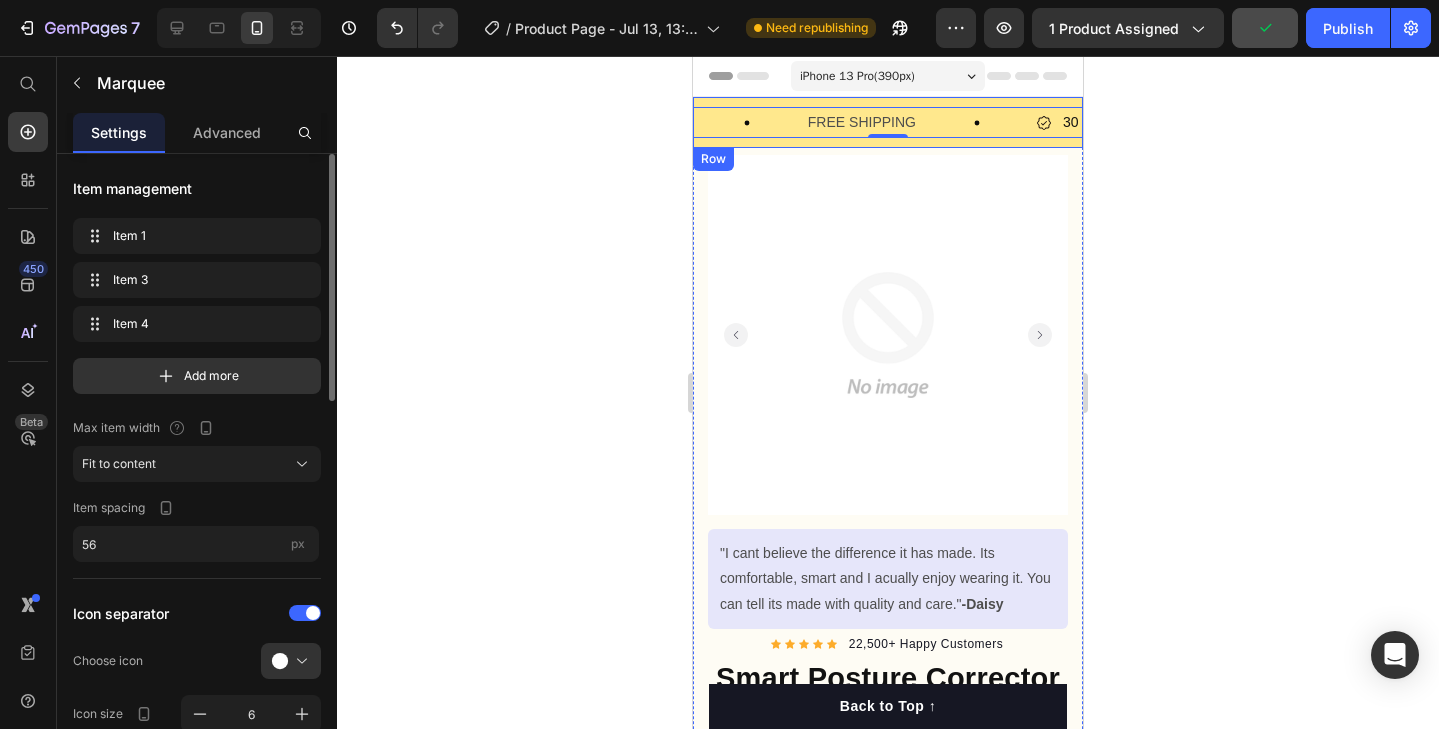click on "30 Day Guarantee Item List
30 Day Guarantee Item List
FREE SHIPPING Text Block
30 Day Guarantee Item List
30 Day Guarantee Item List
FREE SHIPPING Text Block
Marquee   0 Row" at bounding box center [888, 122] 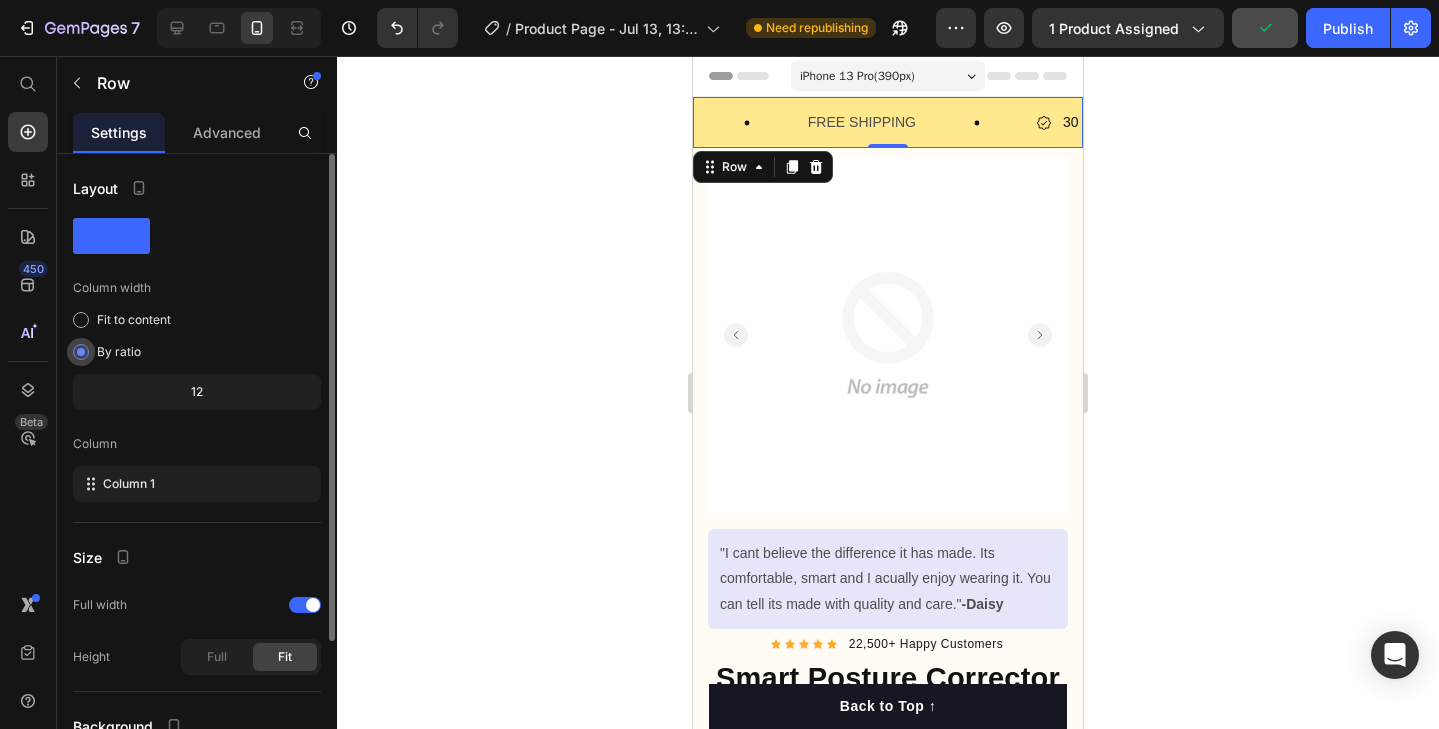scroll, scrollTop: 184, scrollLeft: 0, axis: vertical 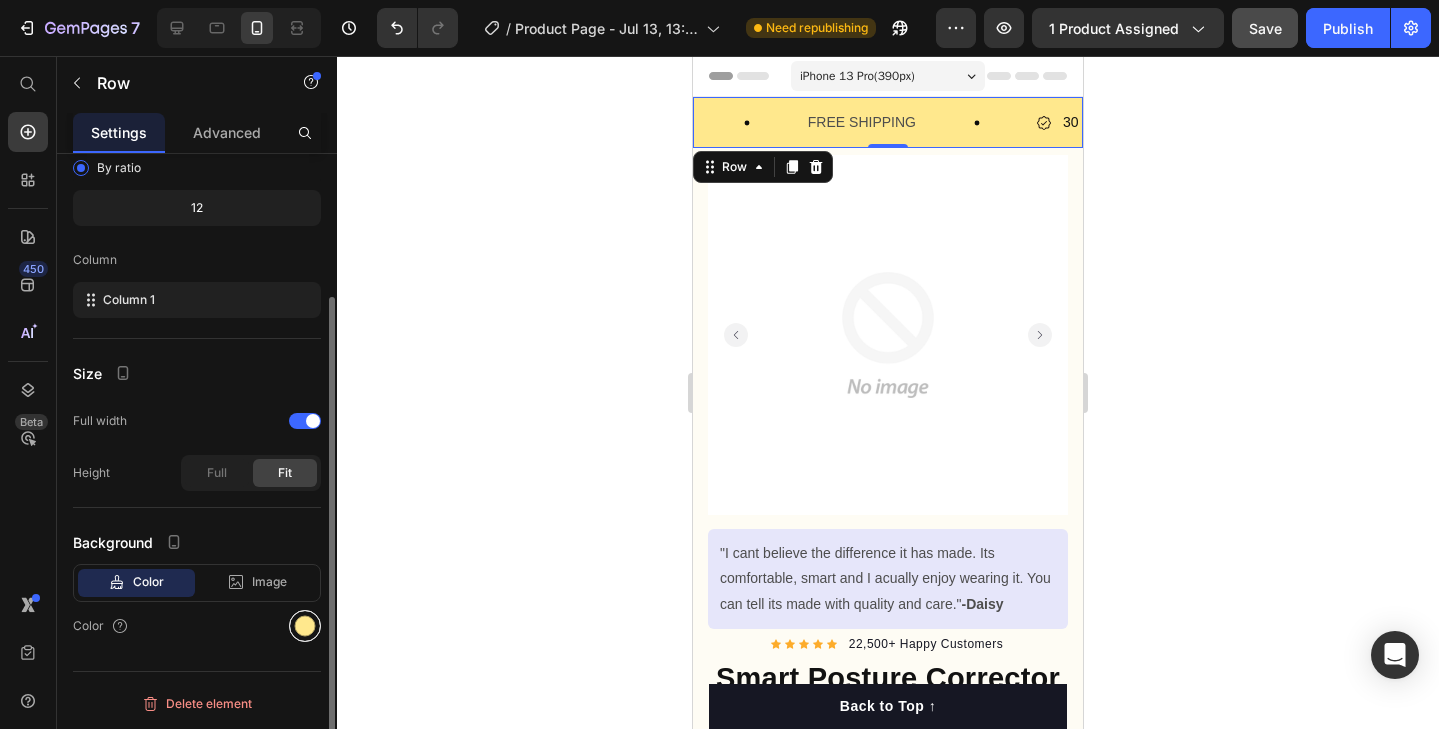 click at bounding box center [305, 626] 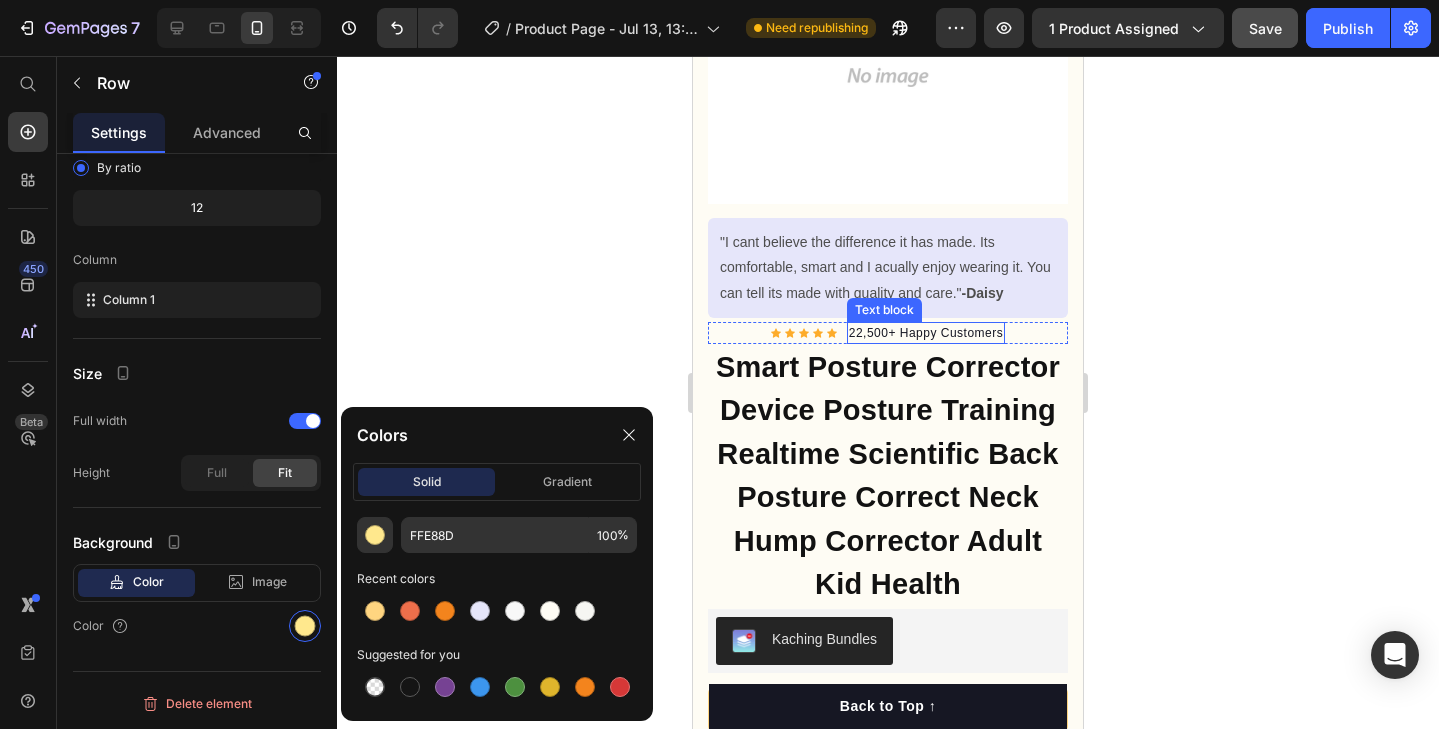 scroll, scrollTop: 651, scrollLeft: 0, axis: vertical 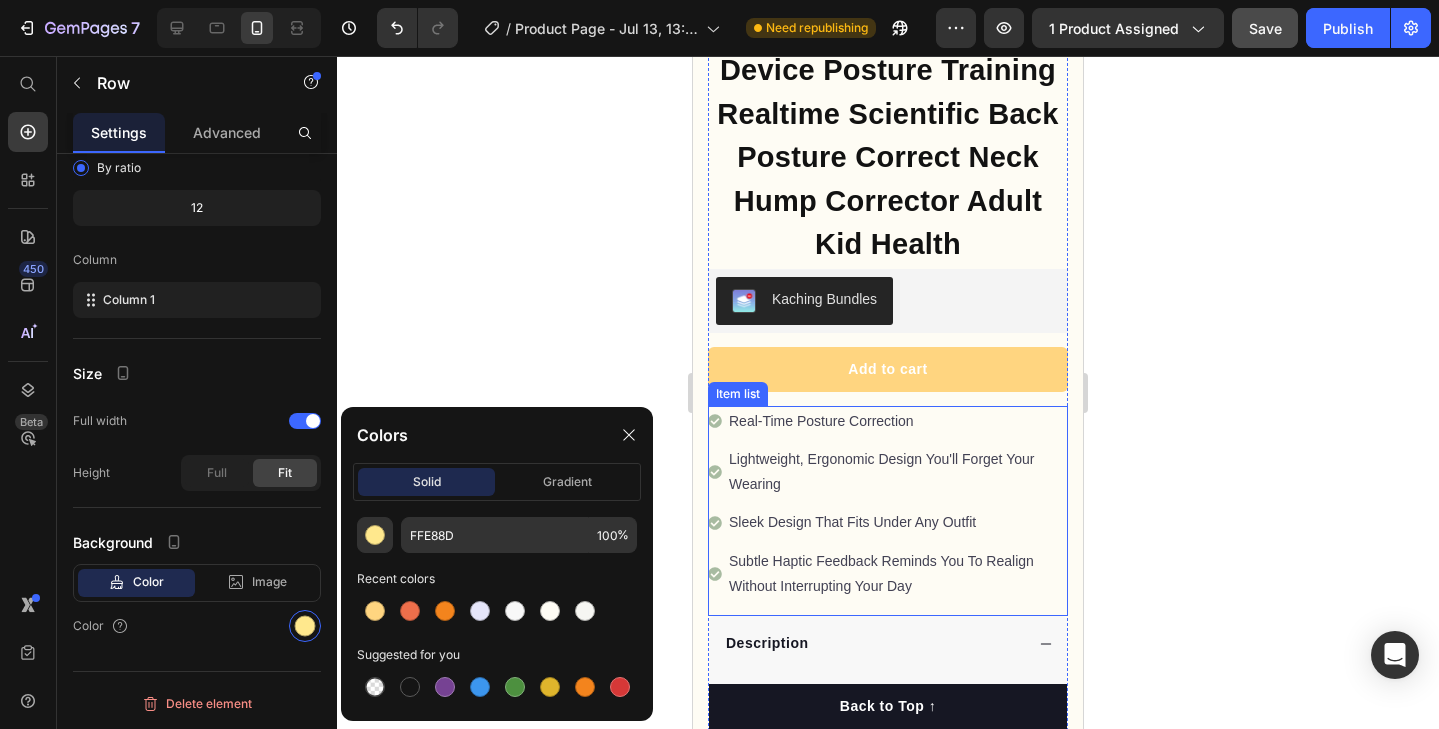 click 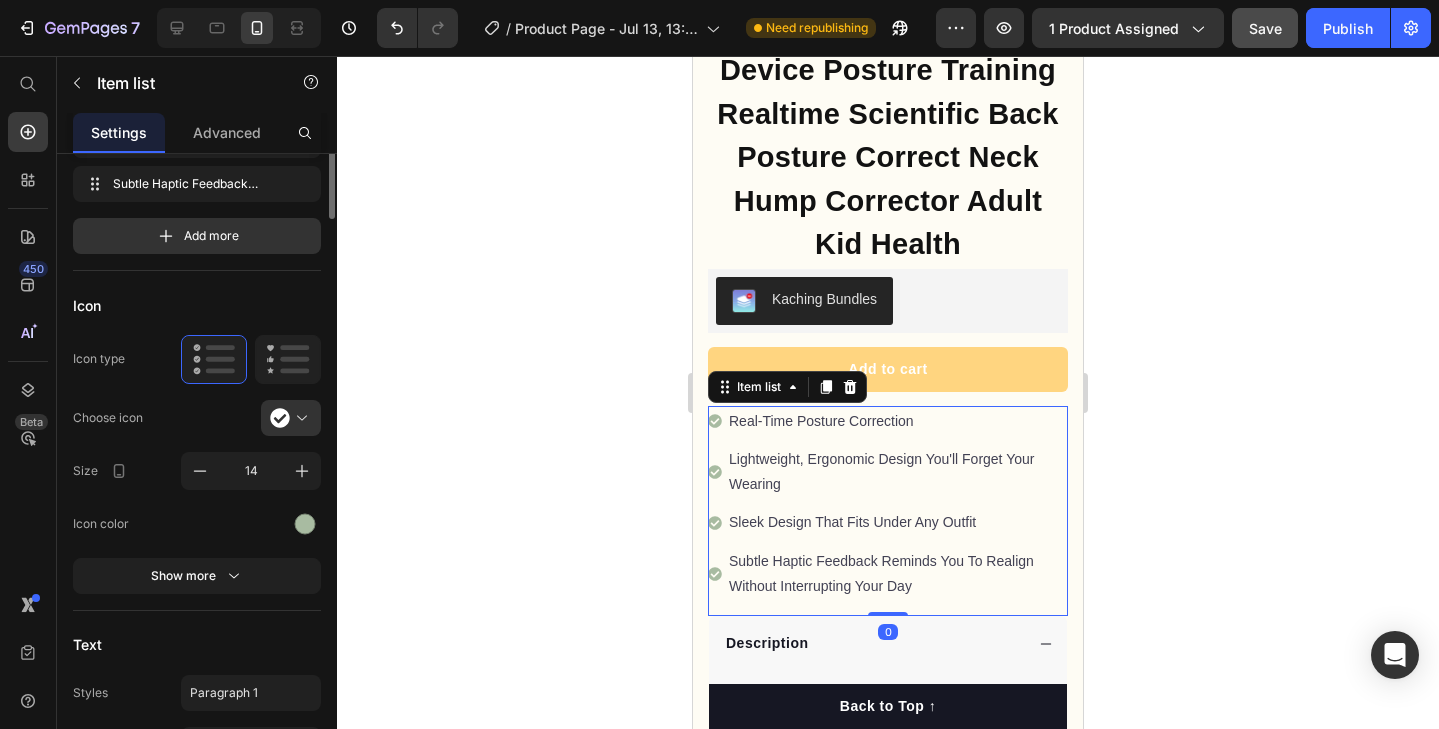 scroll, scrollTop: 0, scrollLeft: 0, axis: both 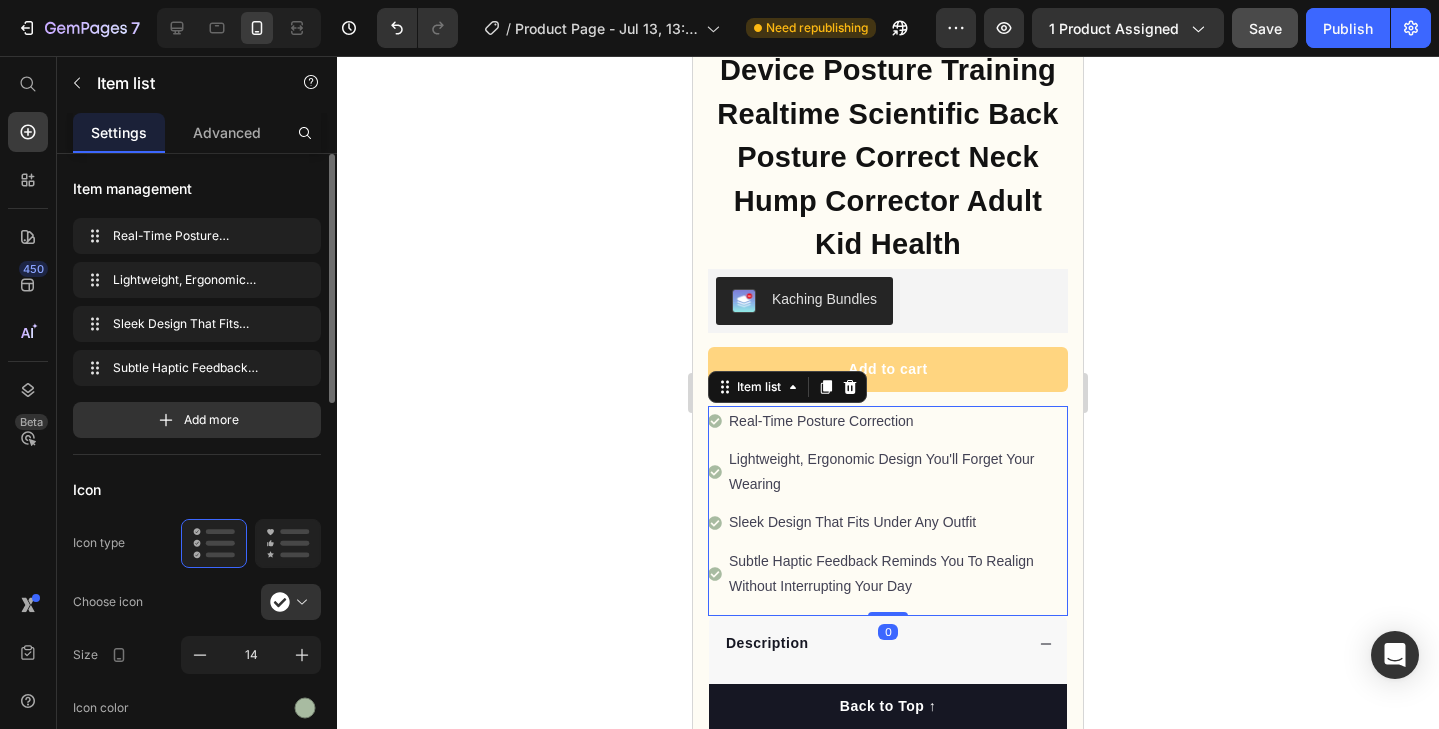 click 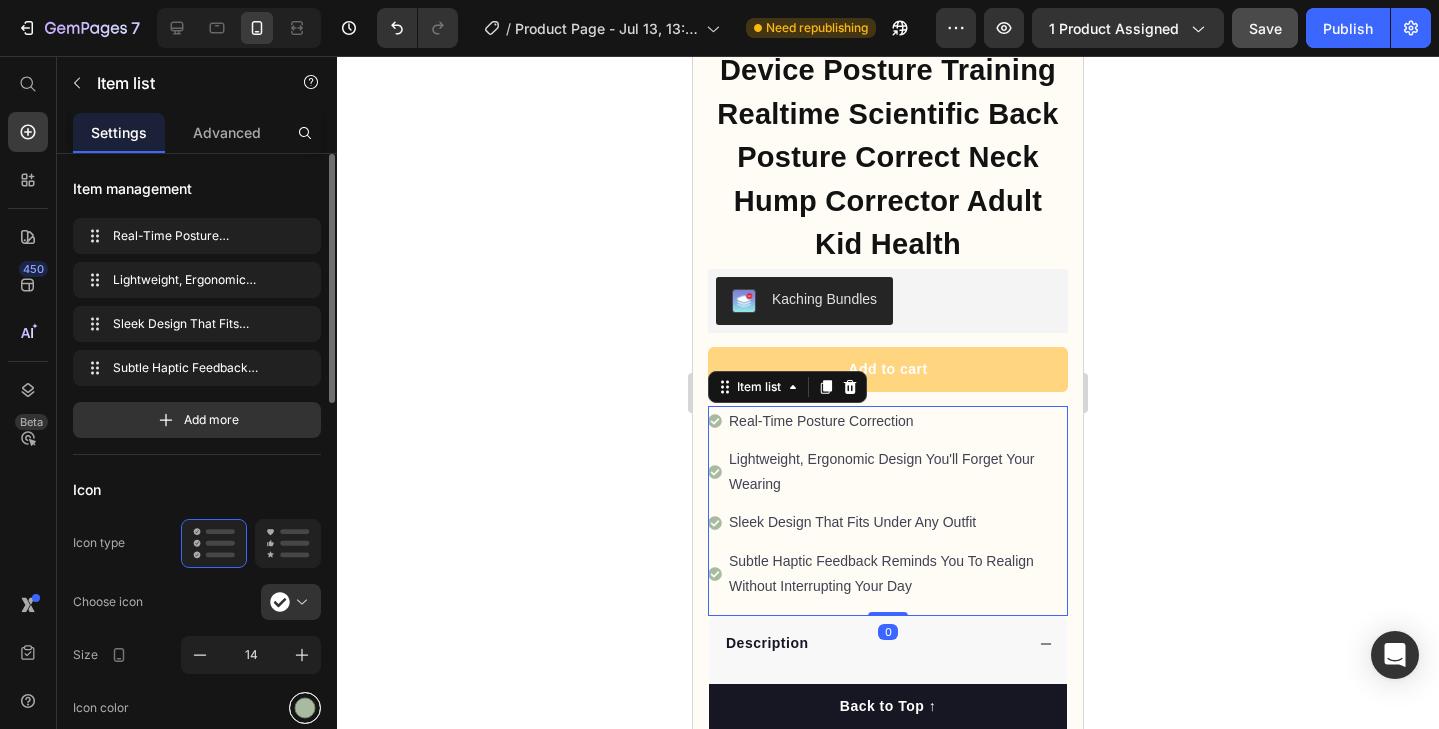 click at bounding box center [305, 707] 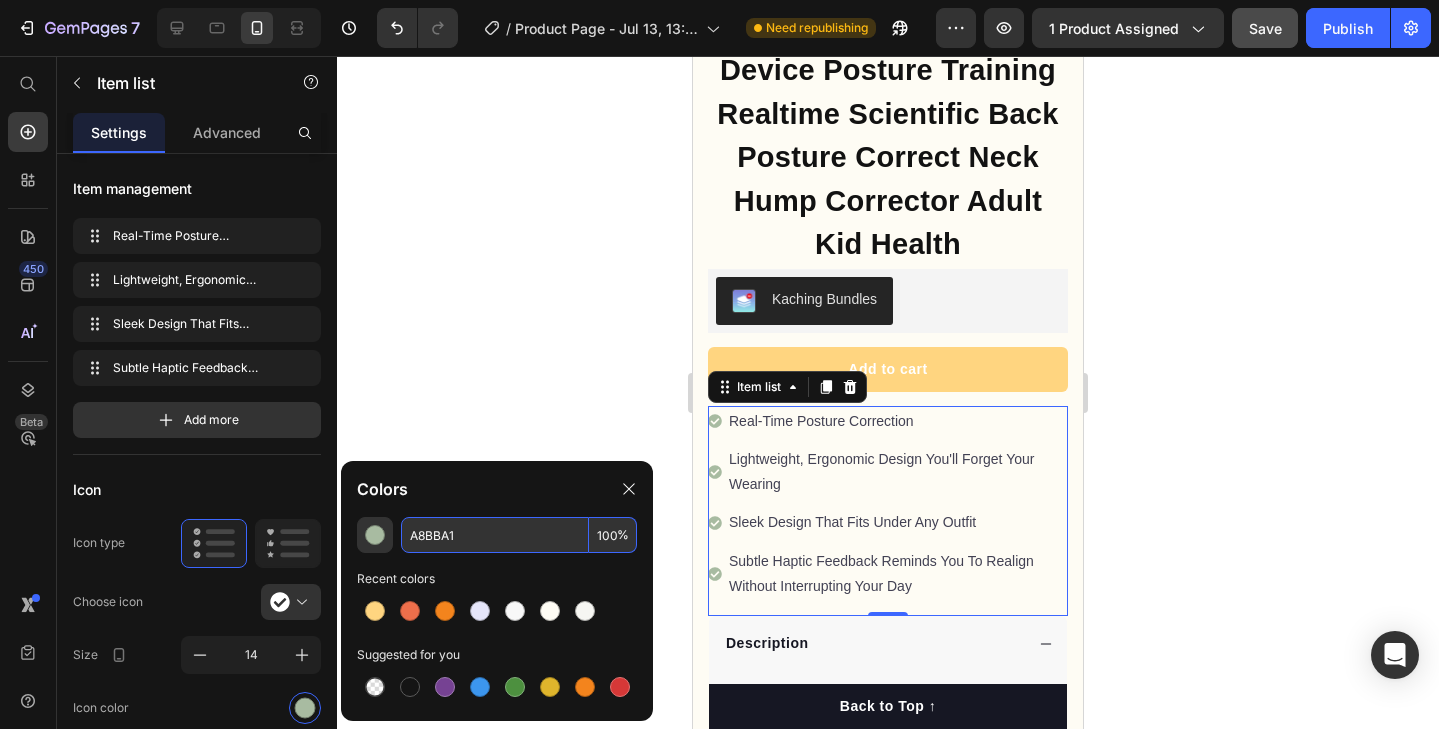 click on "A8BBA1" at bounding box center (495, 535) 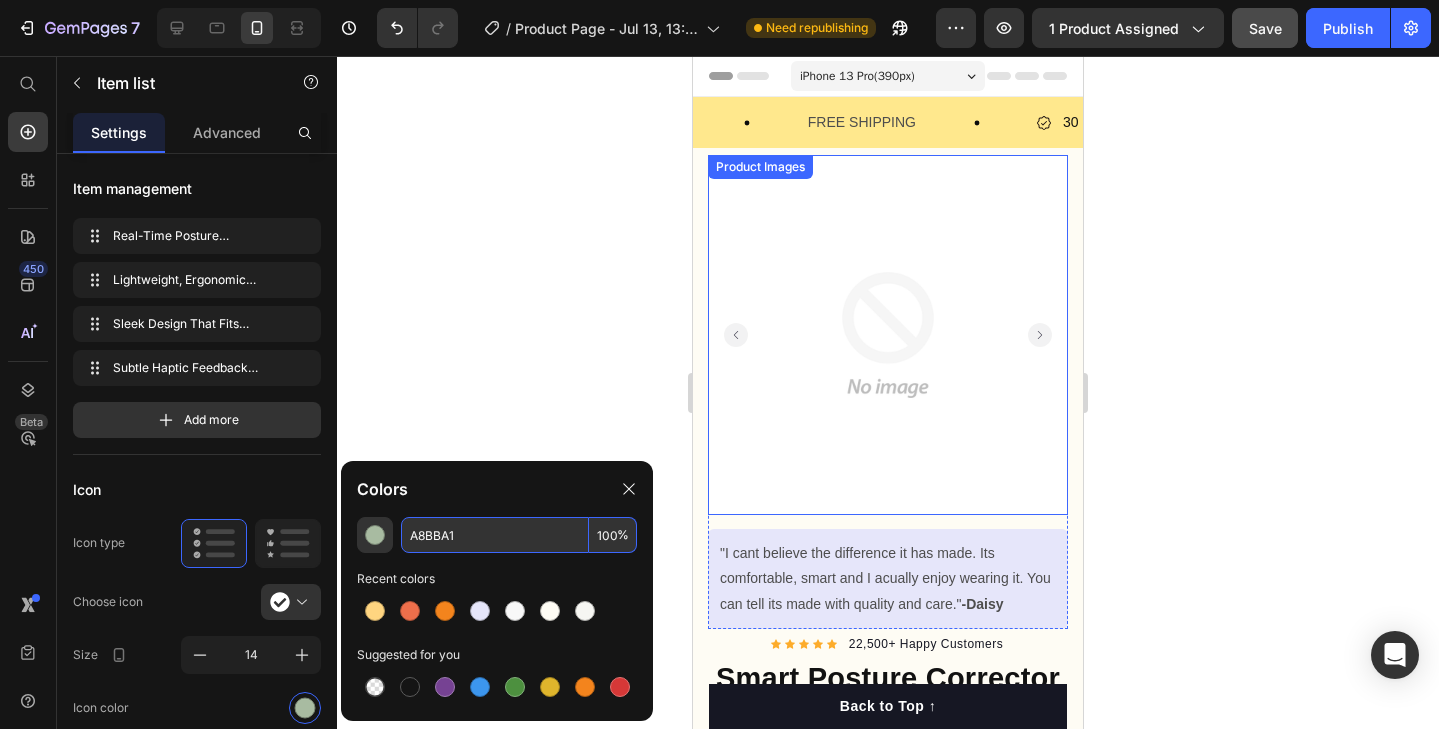 scroll, scrollTop: 0, scrollLeft: 0, axis: both 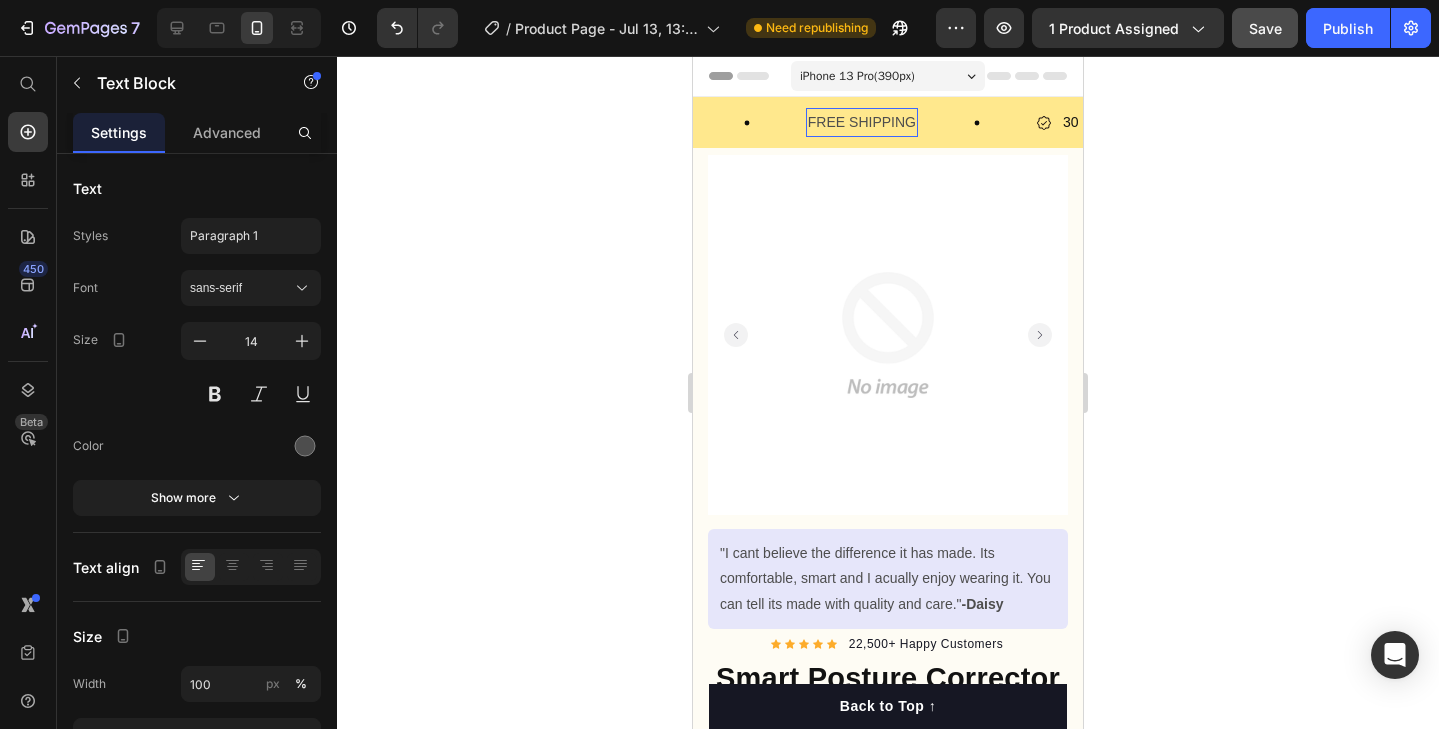 click on "FREE SHIPPING" at bounding box center [862, 122] 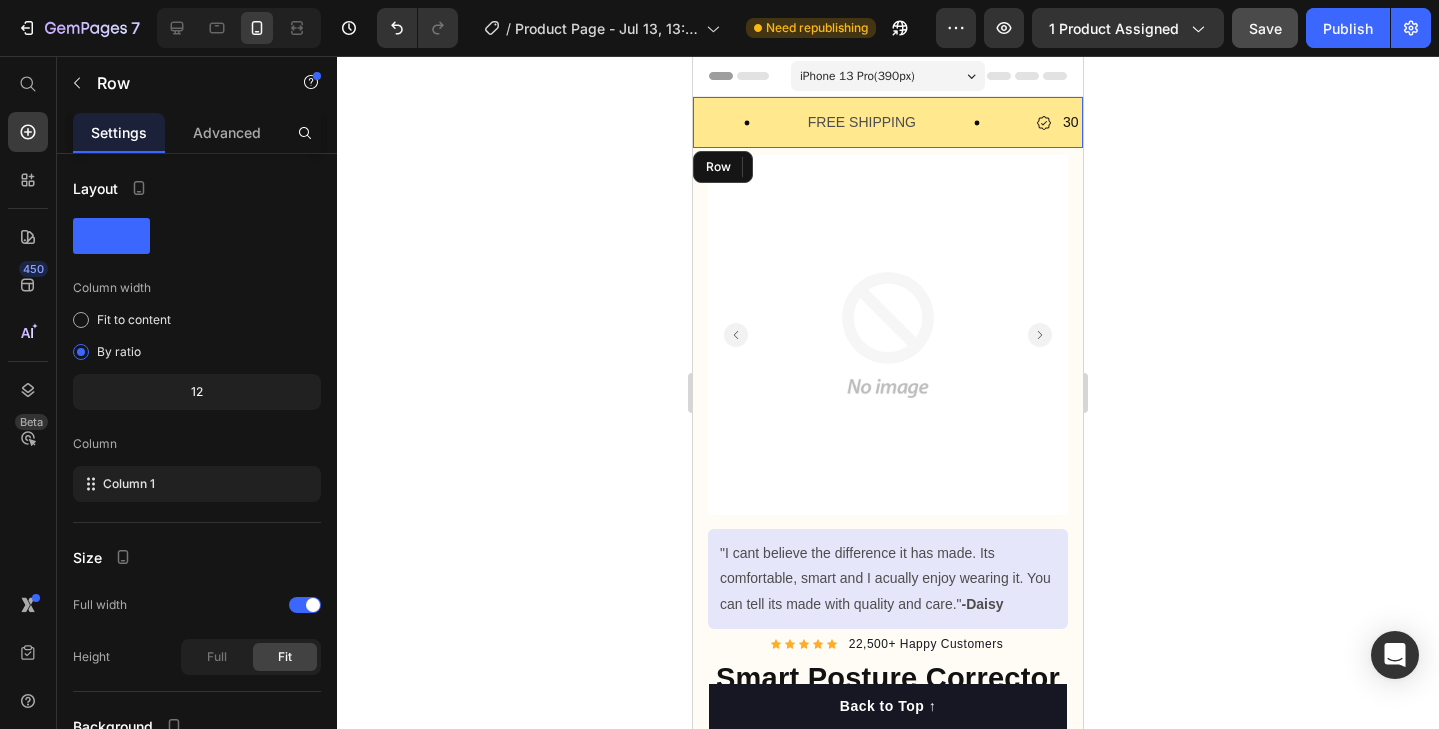click on "30 Day Guarantee Item List
30 Day Guarantee Item List
FREE SHIPPING Text Block   0
30 Day Guarantee Item List
30 Day Guarantee Item List
FREE SHIPPING Text Block   0
Marquee Row" at bounding box center (888, 122) 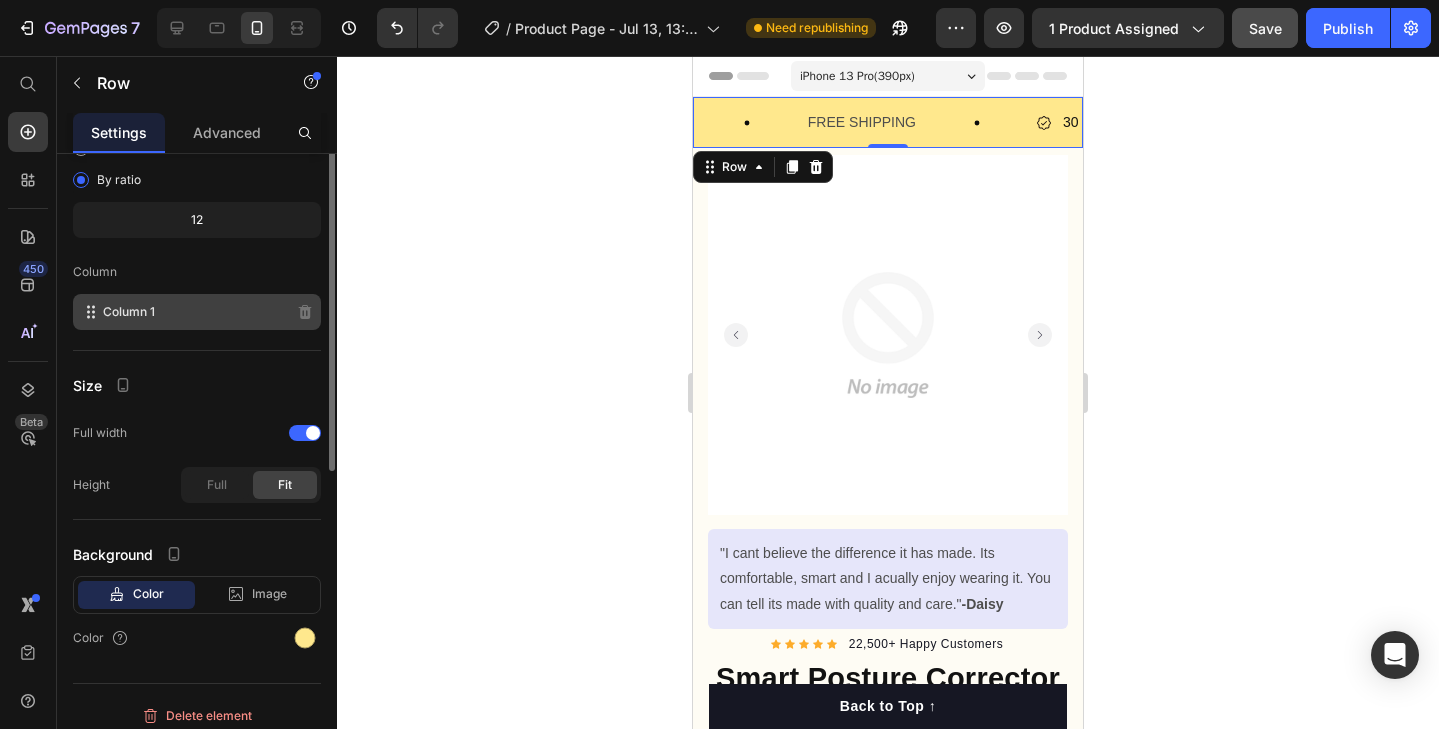scroll, scrollTop: 184, scrollLeft: 0, axis: vertical 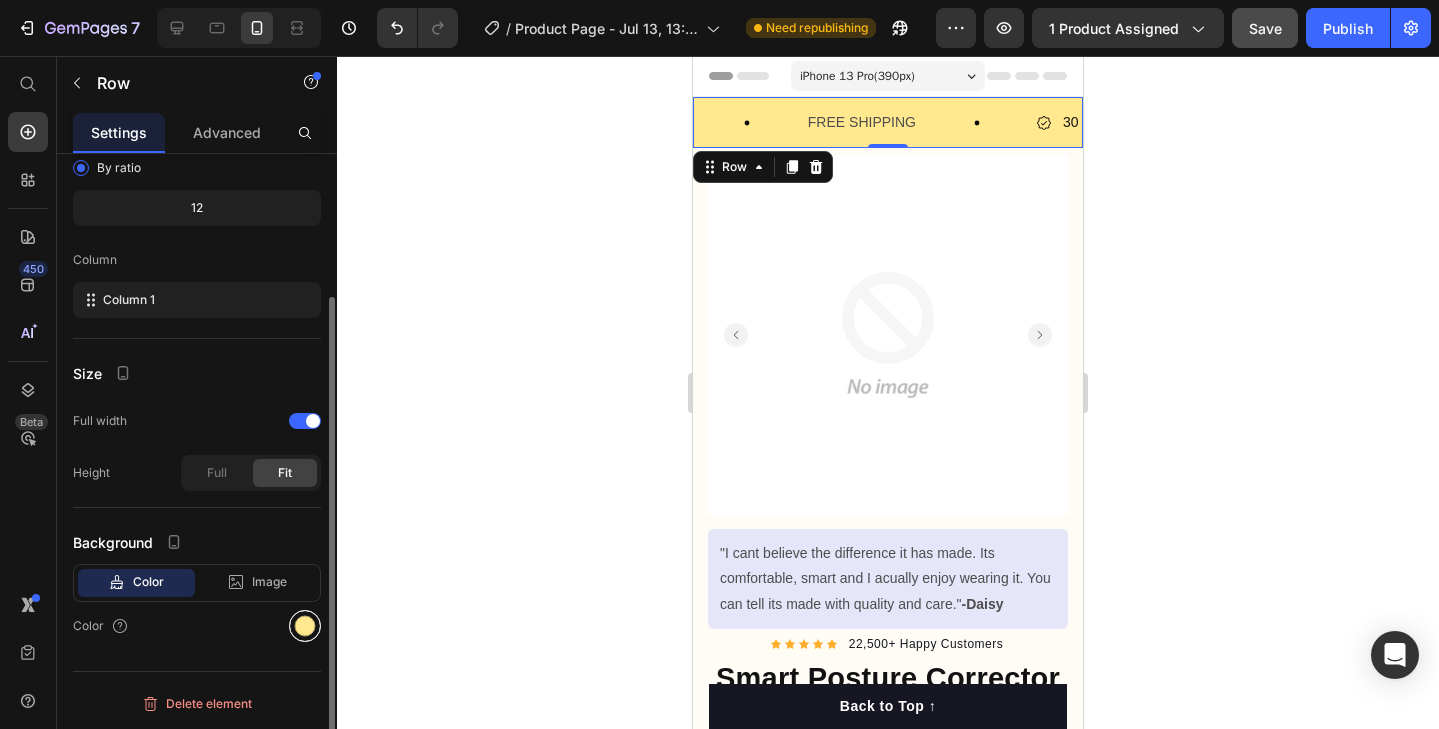 click at bounding box center [305, 626] 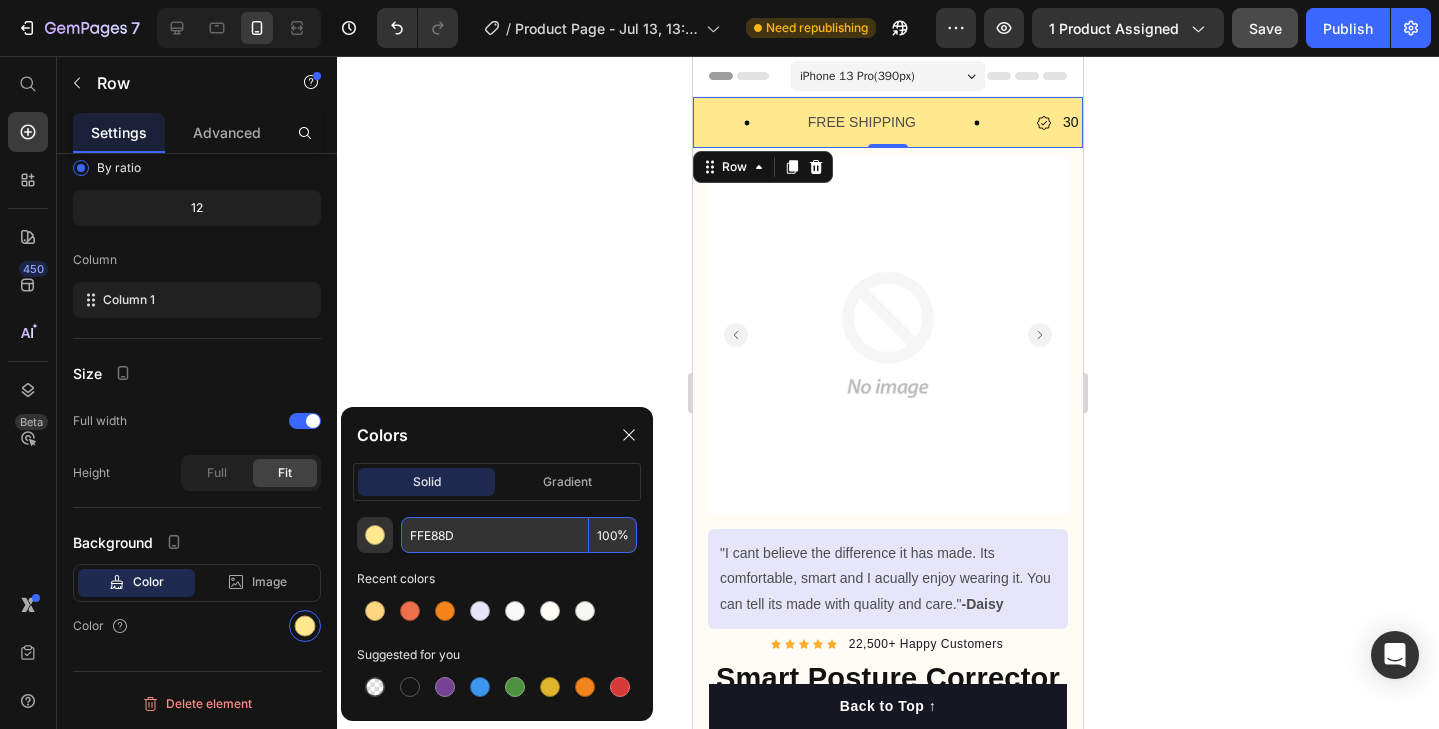 click on "FFE88D" at bounding box center [495, 535] 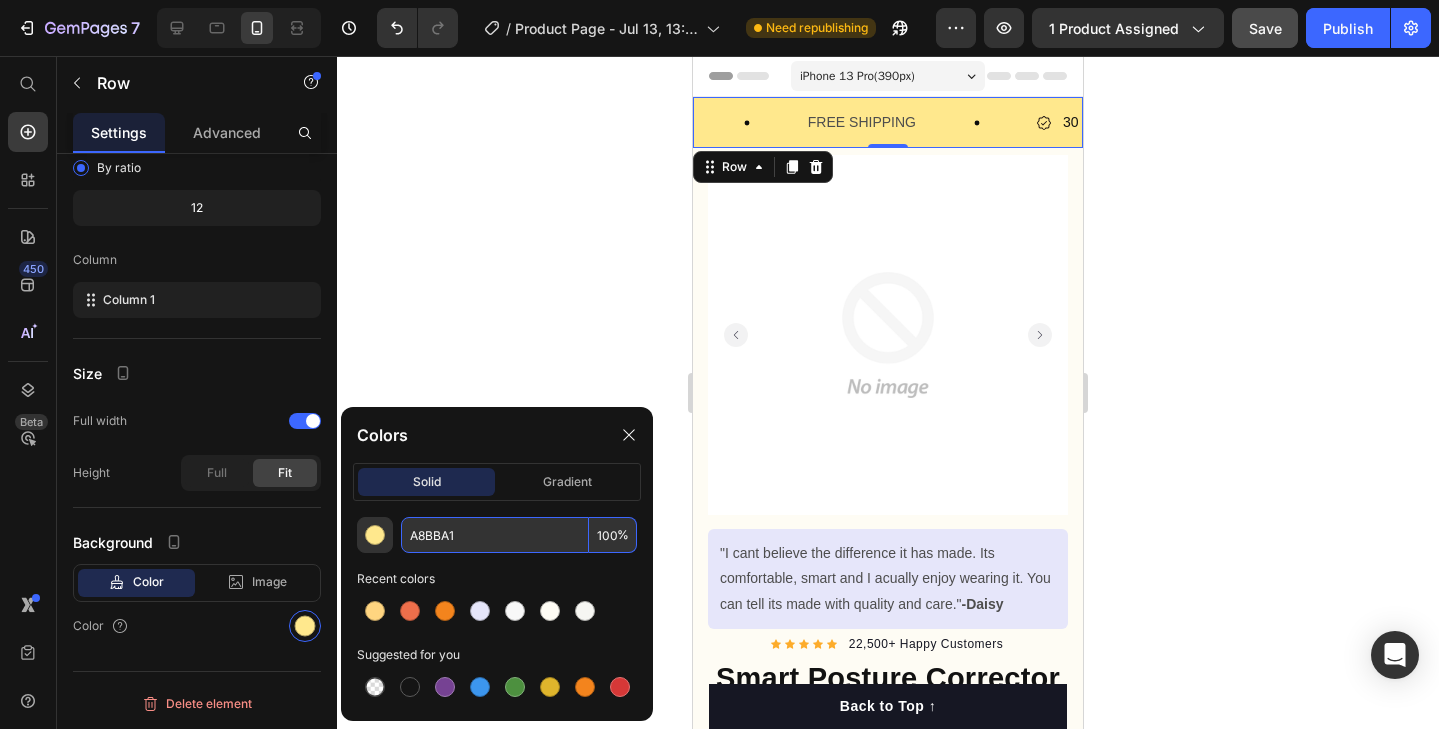 type on "A8BBA1" 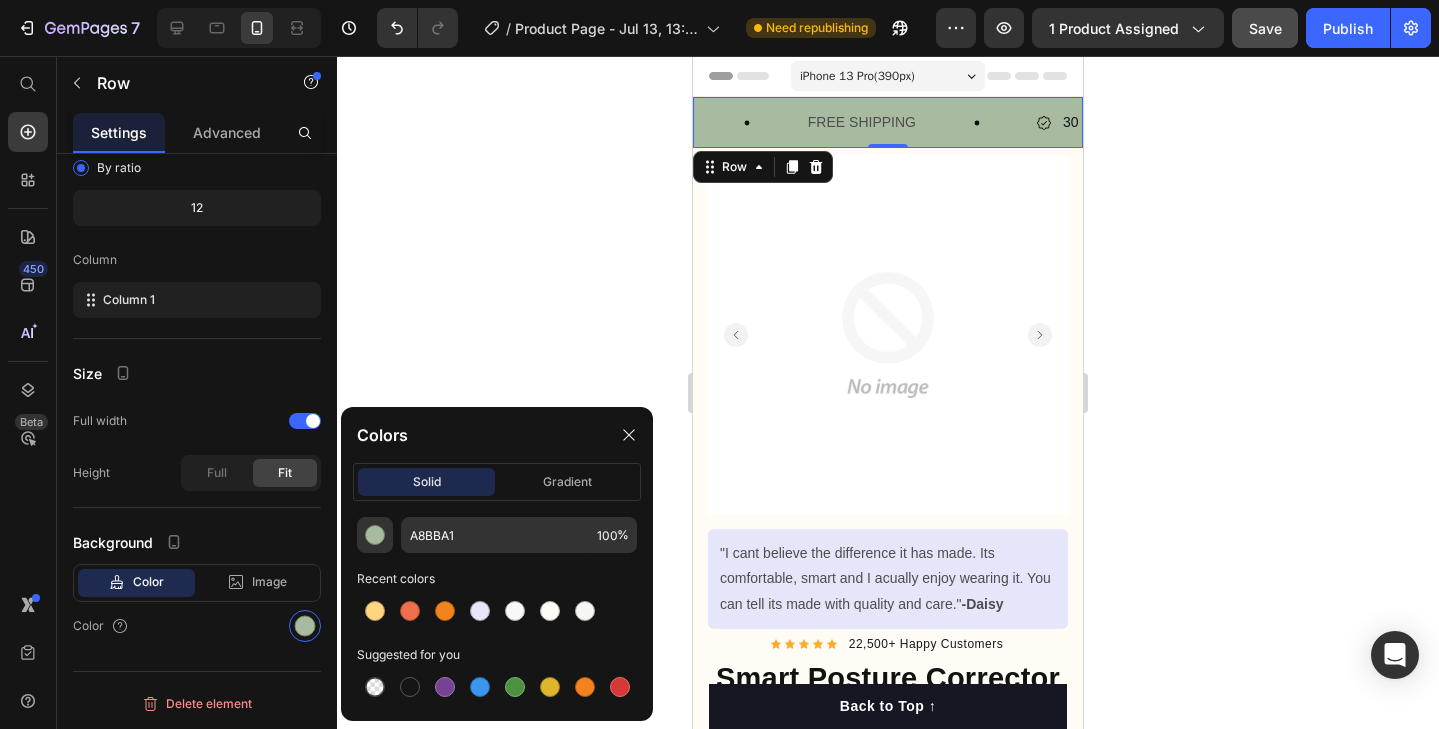 click 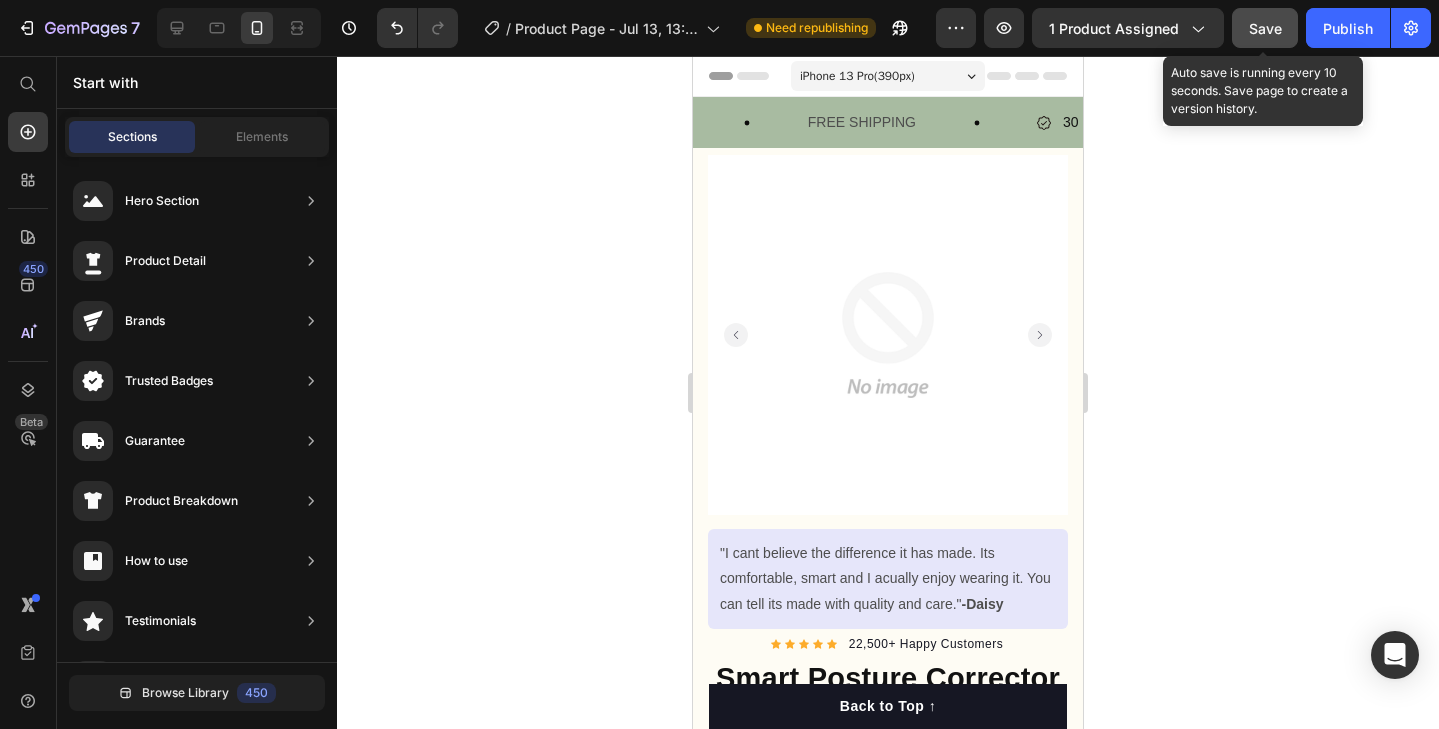 click on "Save" at bounding box center [1265, 28] 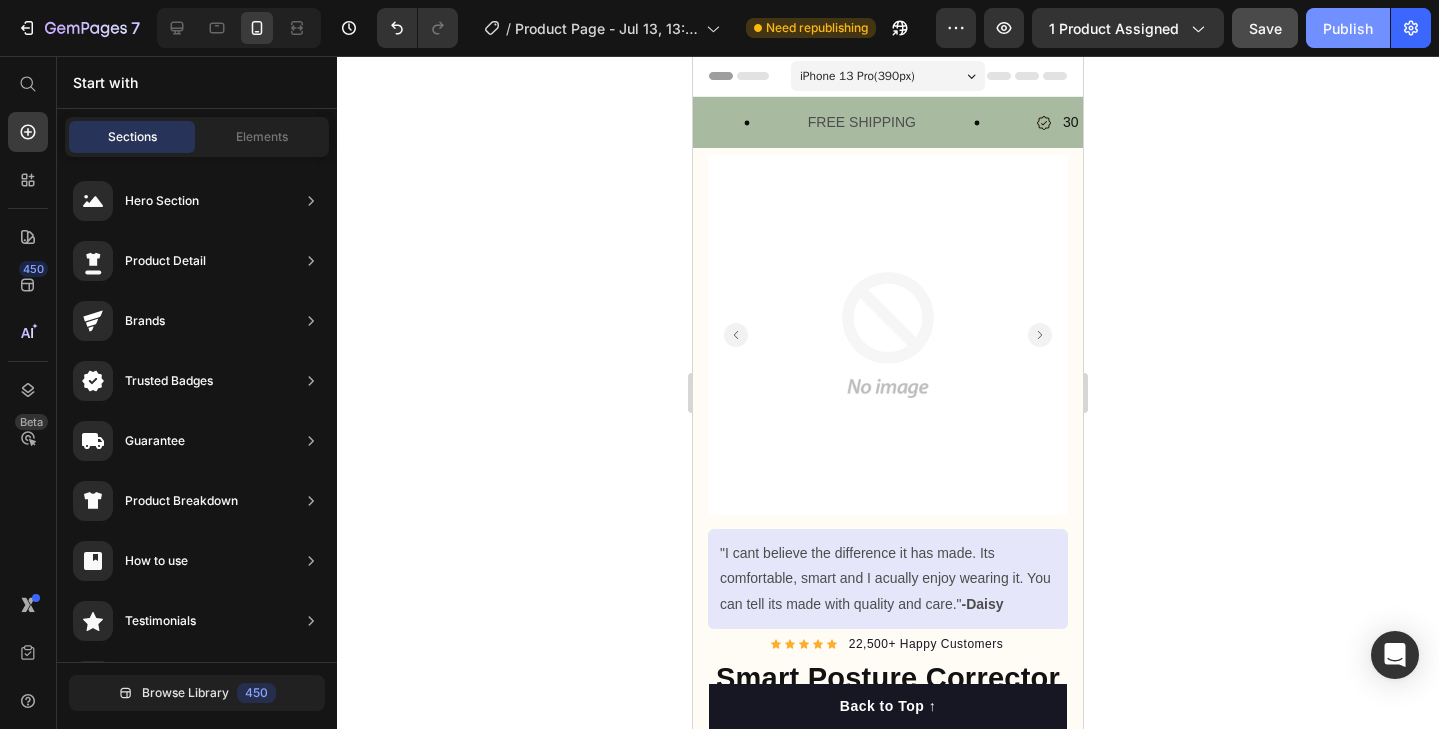click on "Publish" 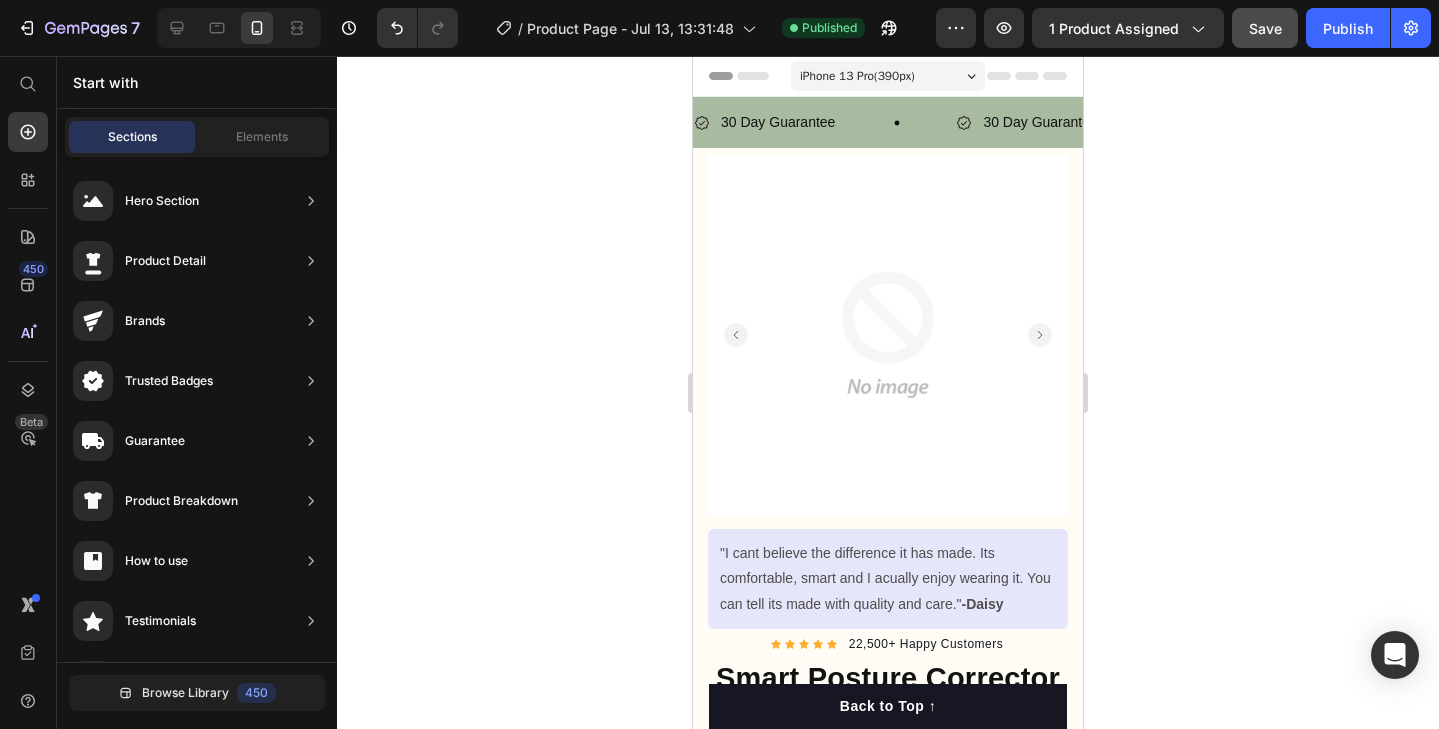 scroll, scrollTop: 0, scrollLeft: 0, axis: both 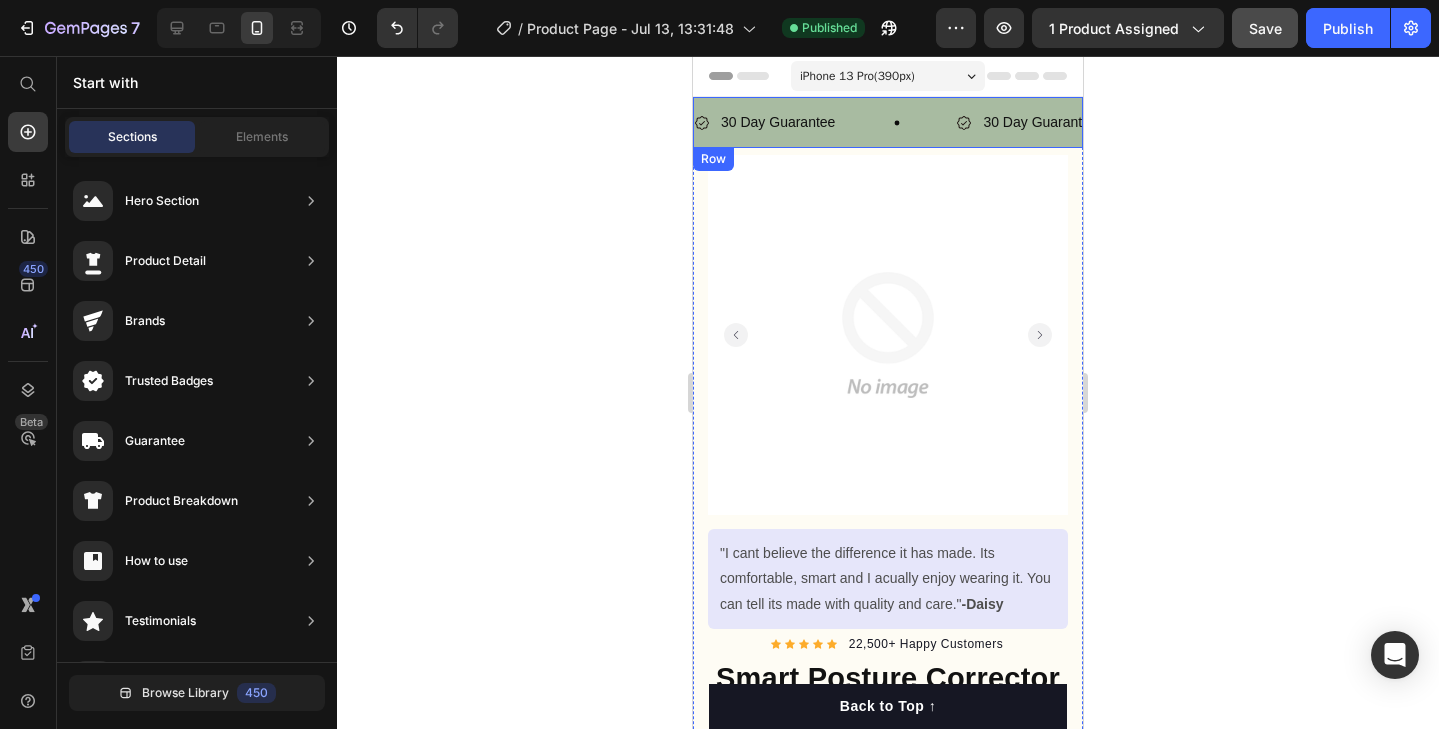 click on "30 Day Guarantee Item List
30 Day Guarantee Item List
FREE SHIPPING Text Block
30 Day Guarantee Item List
30 Day Guarantee Item List
FREE SHIPPING Text Block
Marquee Row" at bounding box center [888, 122] 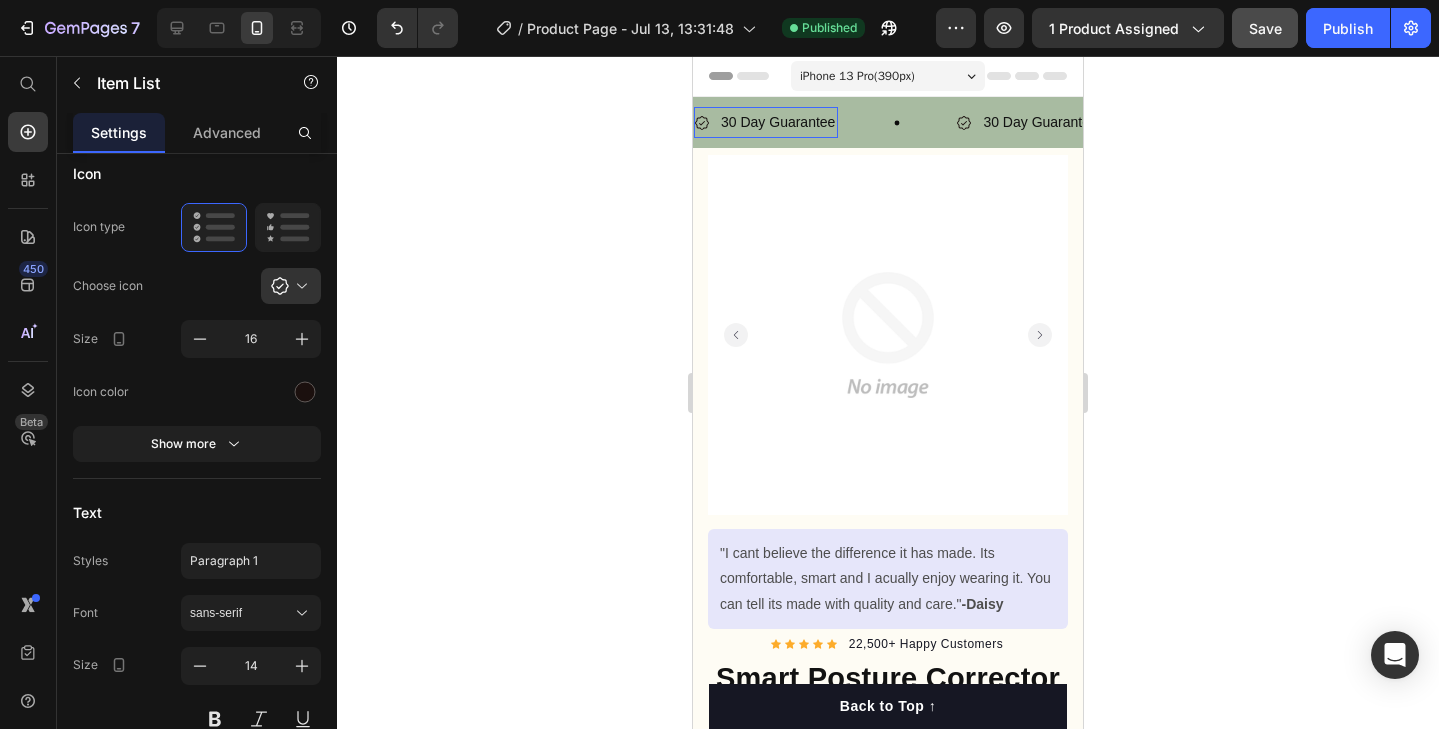 click on "30 Day Guarantee Item List
30 Day Guarantee Item List
FREE SHIPPING Text Block
30 Day Guarantee Item List
30 Day Guarantee Item List
FREE SHIPPING Text Block
Marquee Row   0" at bounding box center [888, 122] 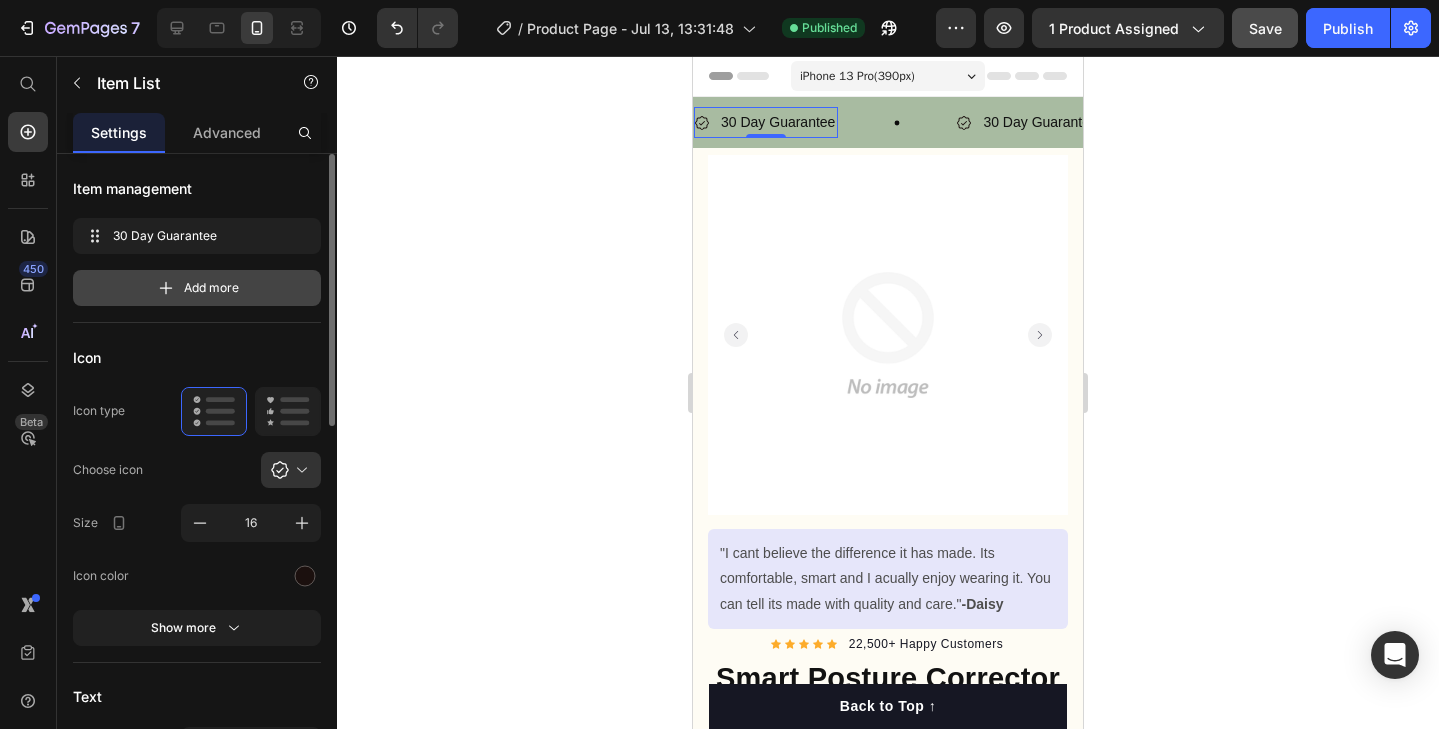 click 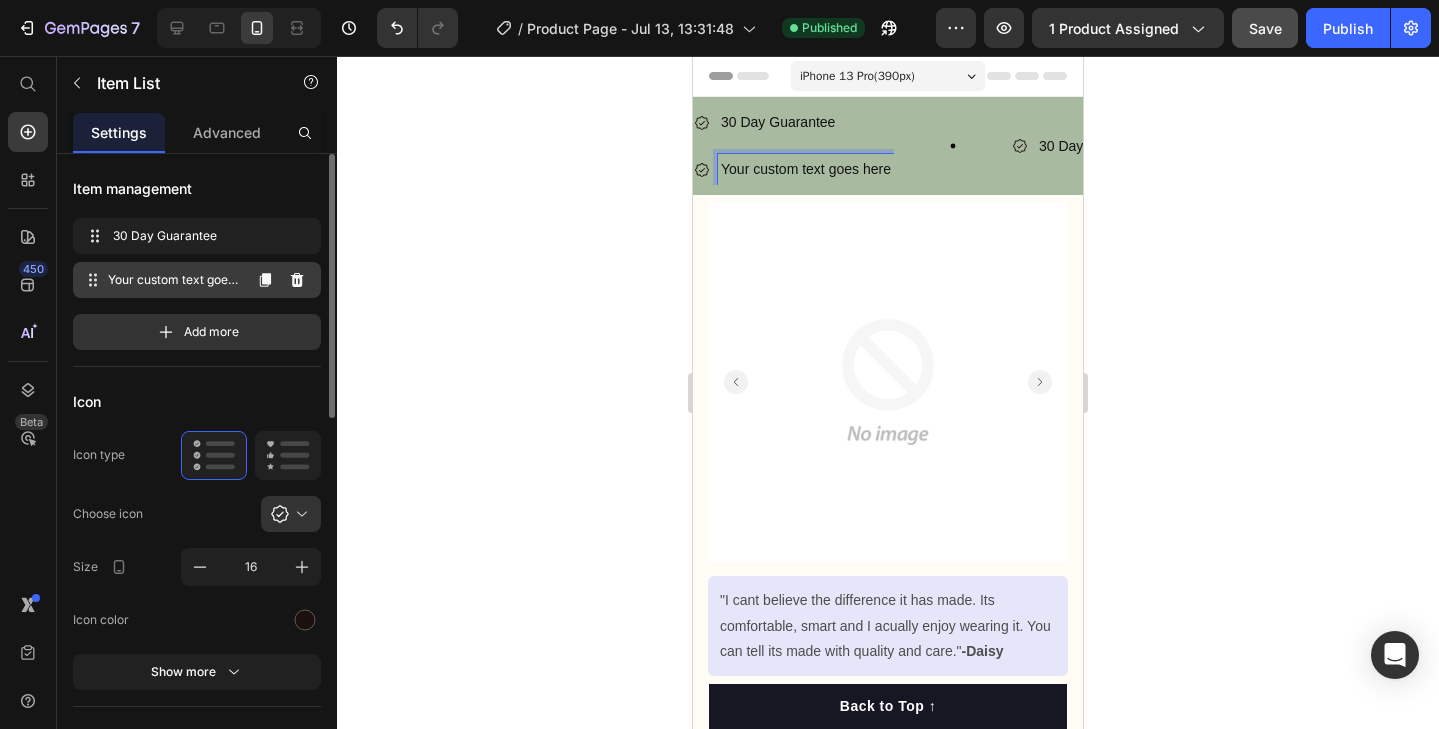click on "Your custom text goes here" at bounding box center [174, 280] 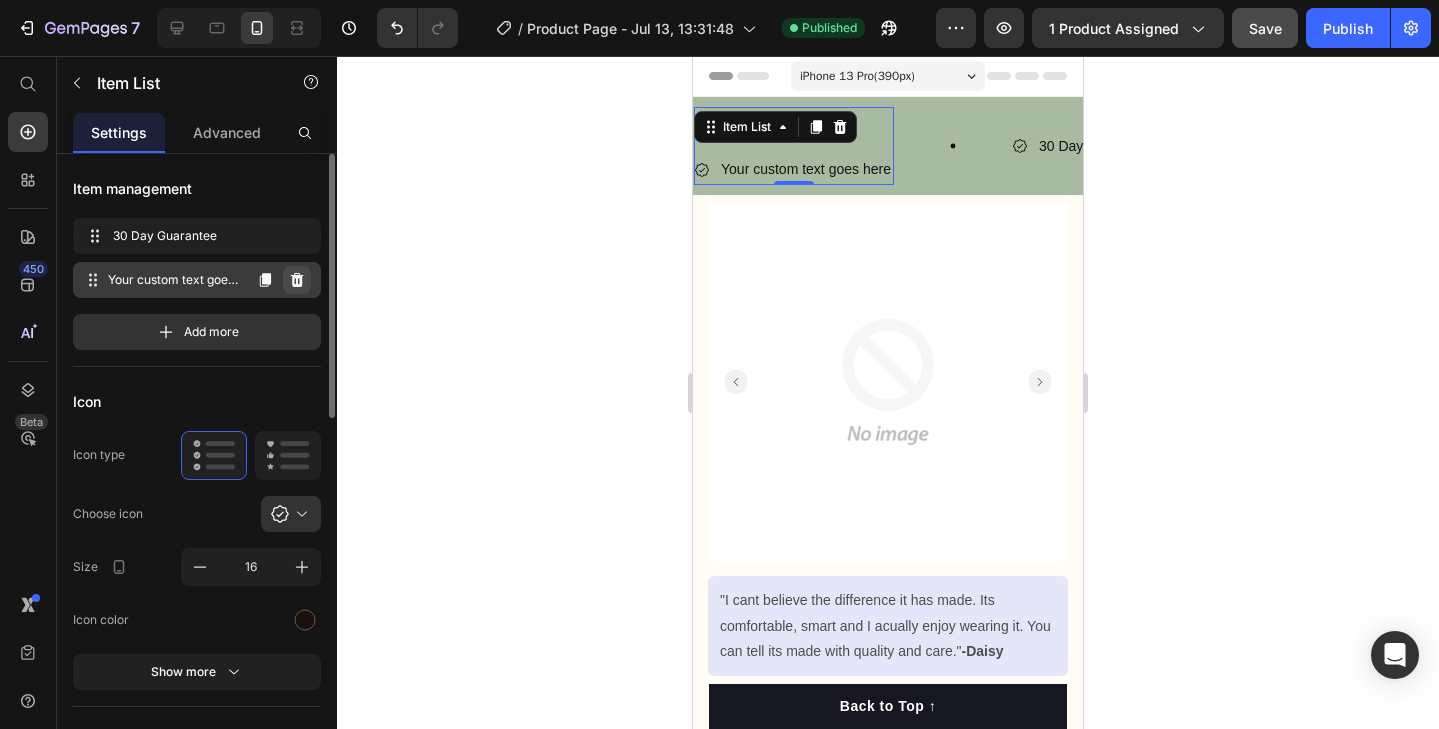 click 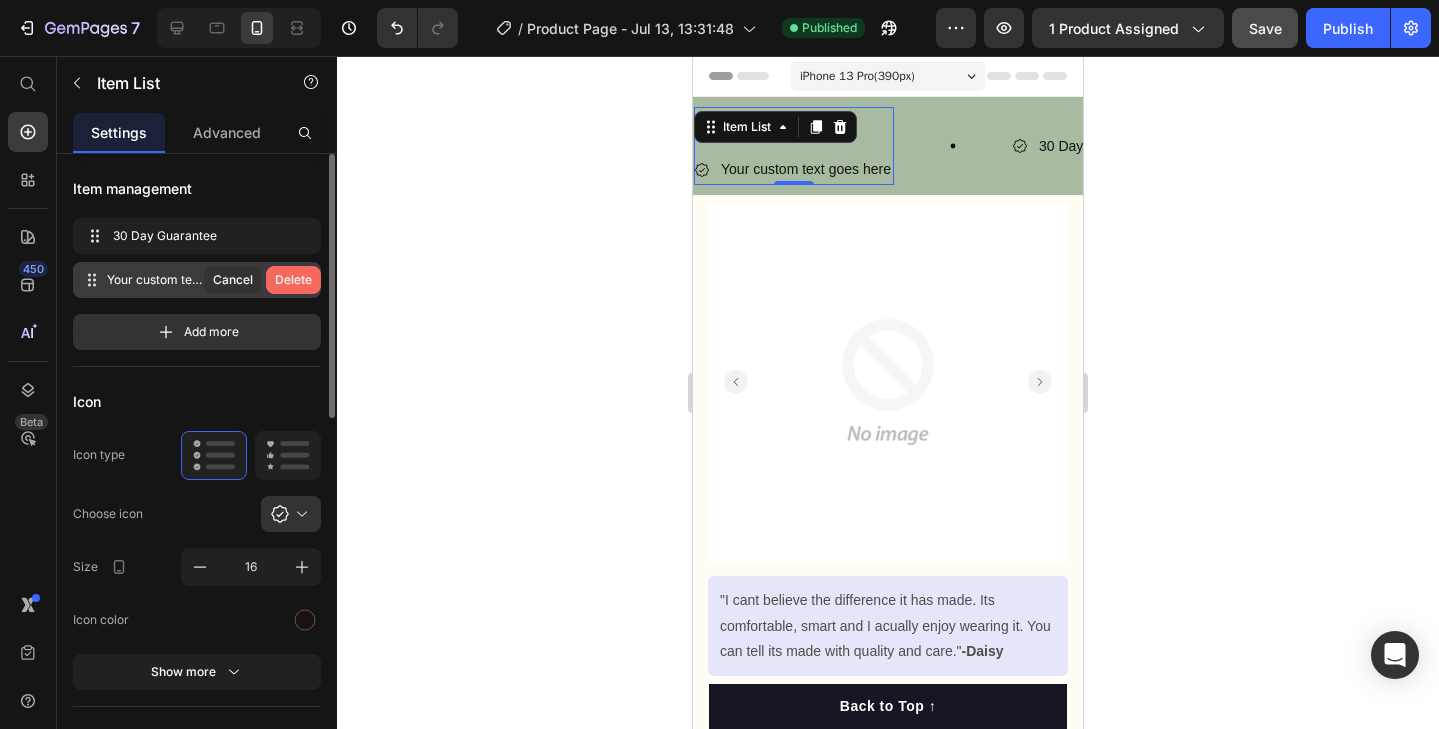 click on "Delete" at bounding box center (293, 280) 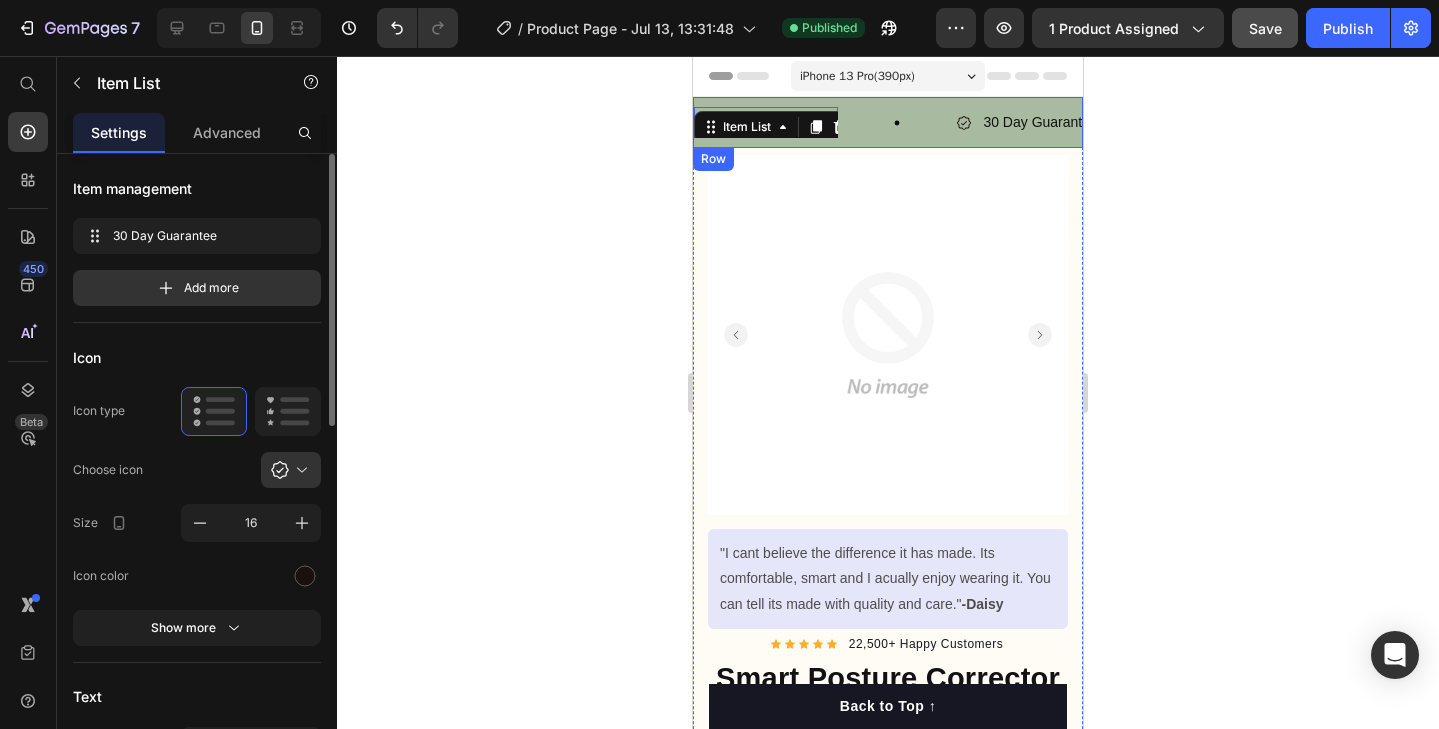 click on "30 Day Guarantee Item List   0
30 Day Guarantee Item List
FREE SHIPPING Text Block
30 Day Guarantee Item List   0
30 Day Guarantee Item List
FREE SHIPPING Text Block
Marquee Row" at bounding box center [888, 122] 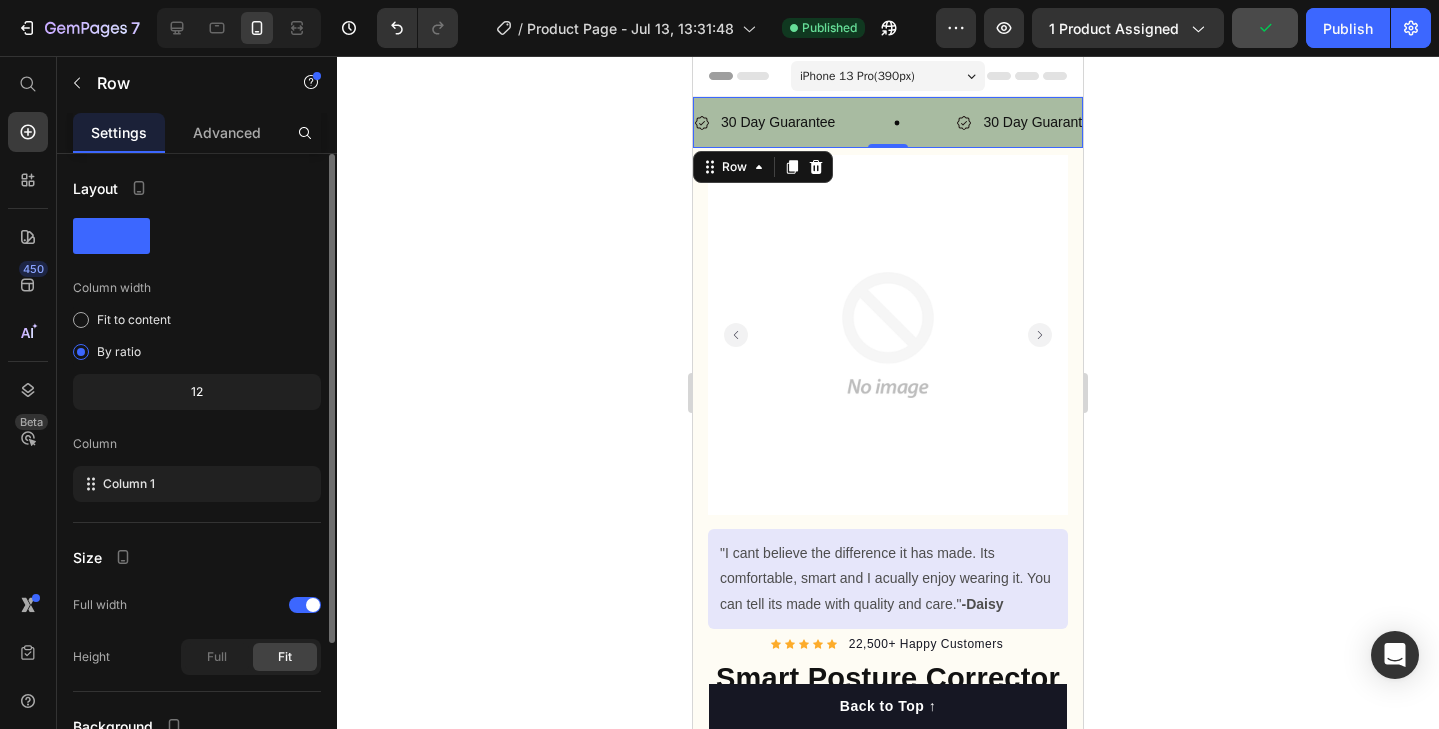click on "30 Day Guarantee Item List
30 Day Guarantee Item List
FREE SHIPPING Text Block
30 Day Guarantee Item List
30 Day Guarantee Item List
FREE SHIPPING Text Block
Marquee Row   0" at bounding box center [888, 122] 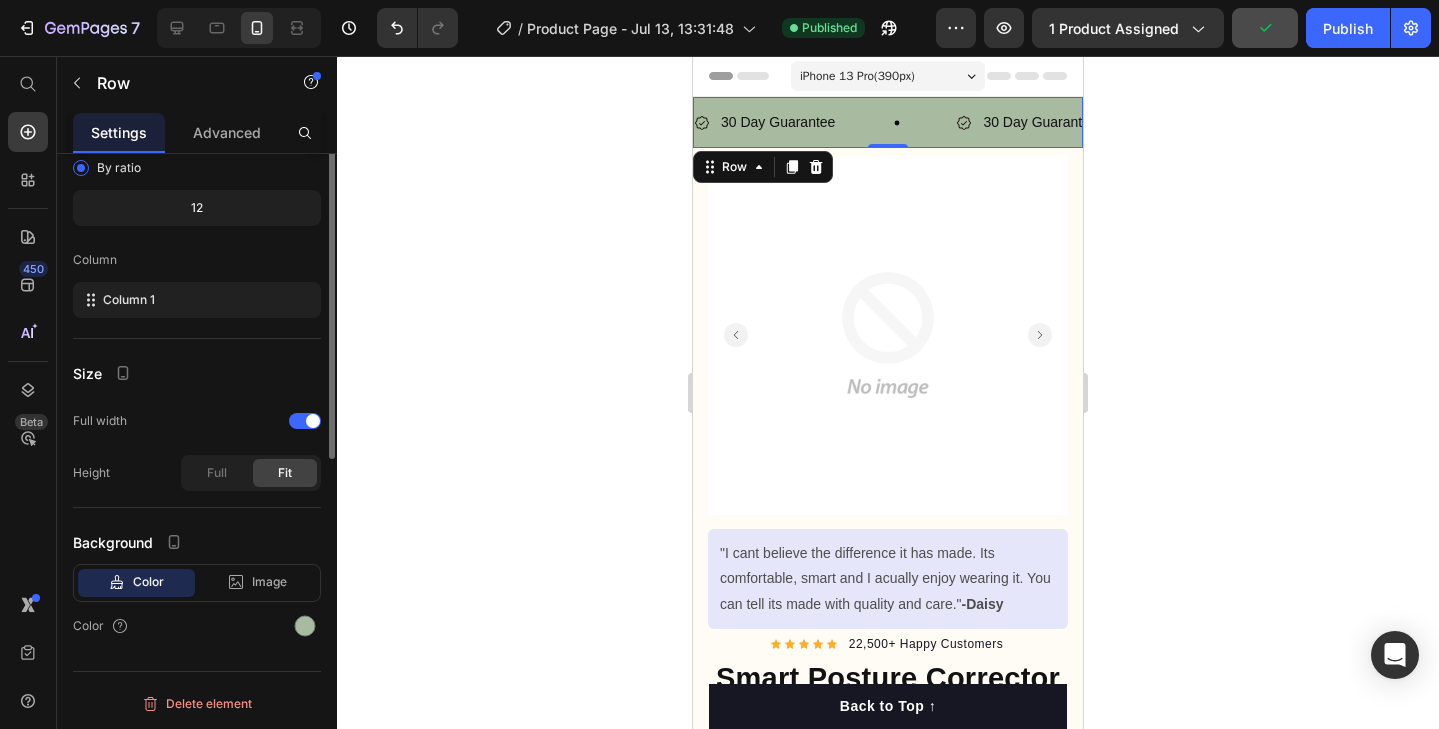 scroll, scrollTop: 0, scrollLeft: 0, axis: both 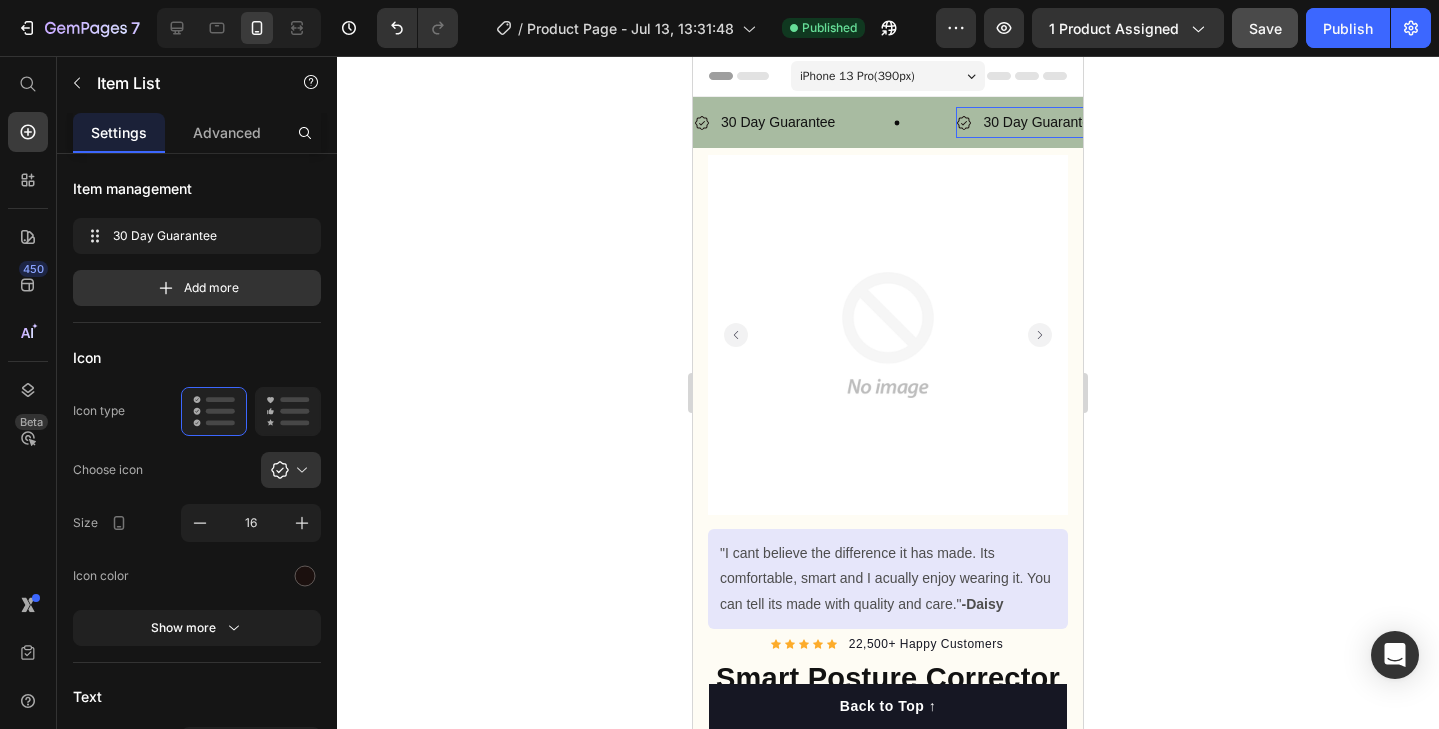 click on "30 Day Guarantee" at bounding box center [1040, 122] 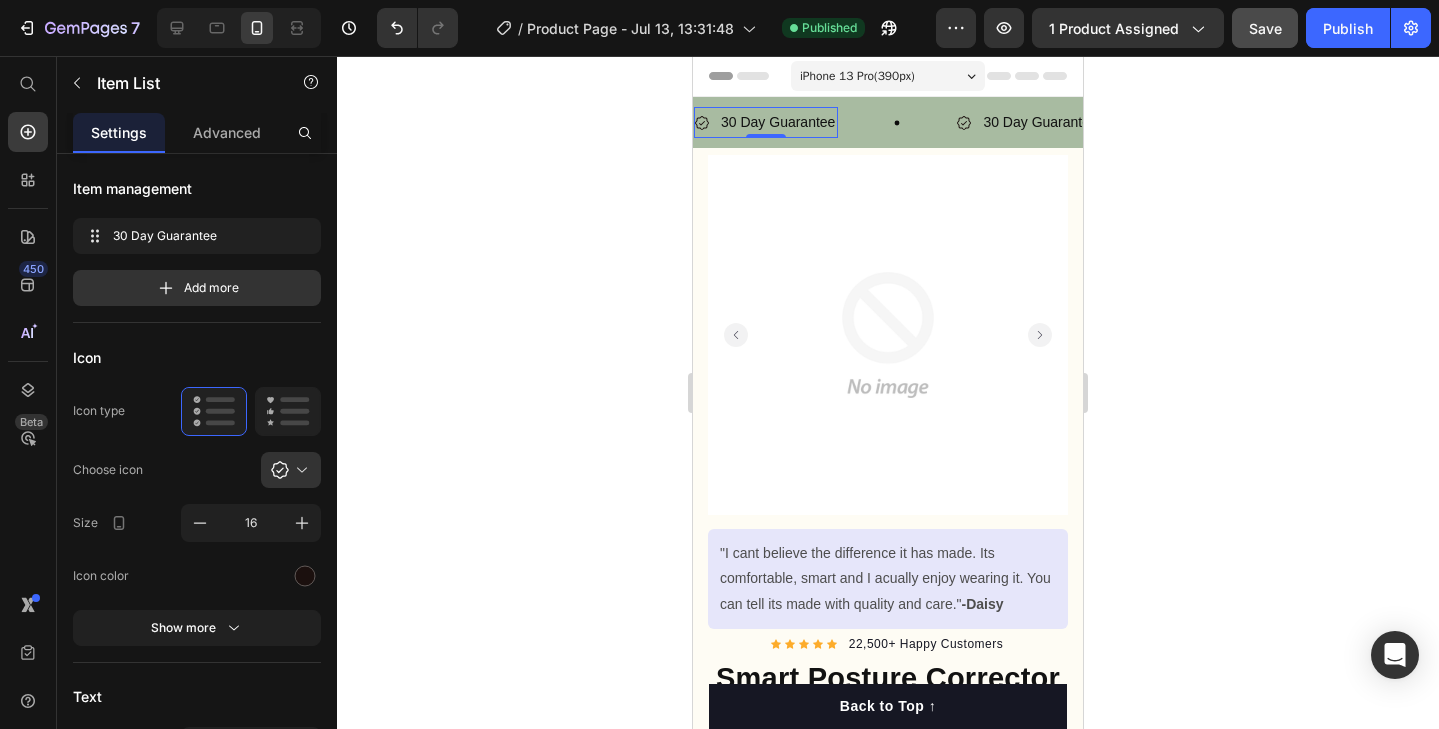 click on "30 Day Guarantee" at bounding box center (778, 122) 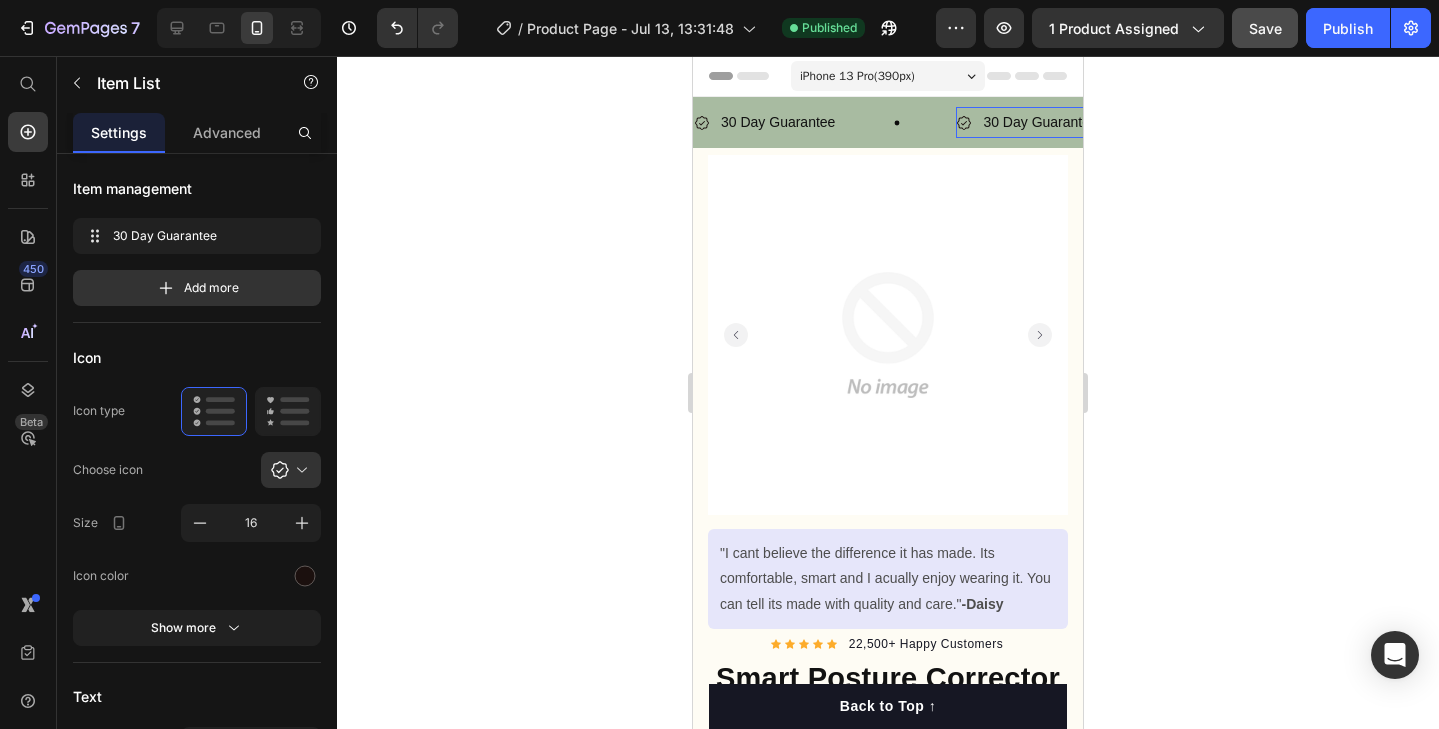 click on "30 Day Guarantee" at bounding box center (1040, 122) 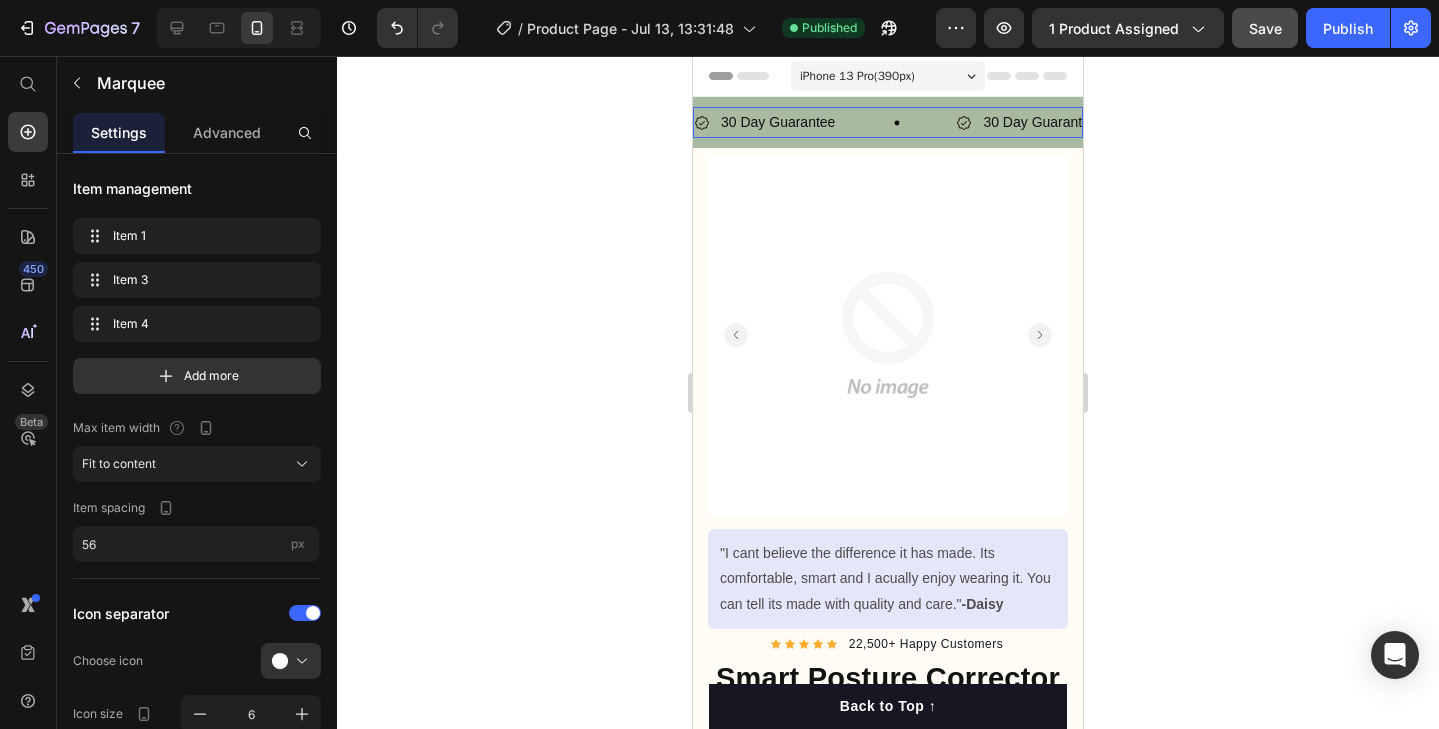 click on "30 Day Guarantee Item List
30 Day Guarantee Item List   0
FREE SHIPPING Text Block
30 Day Guarantee Item List
30 Day Guarantee Item List   0
FREE SHIPPING Text Block
Marquee" at bounding box center (888, 122) 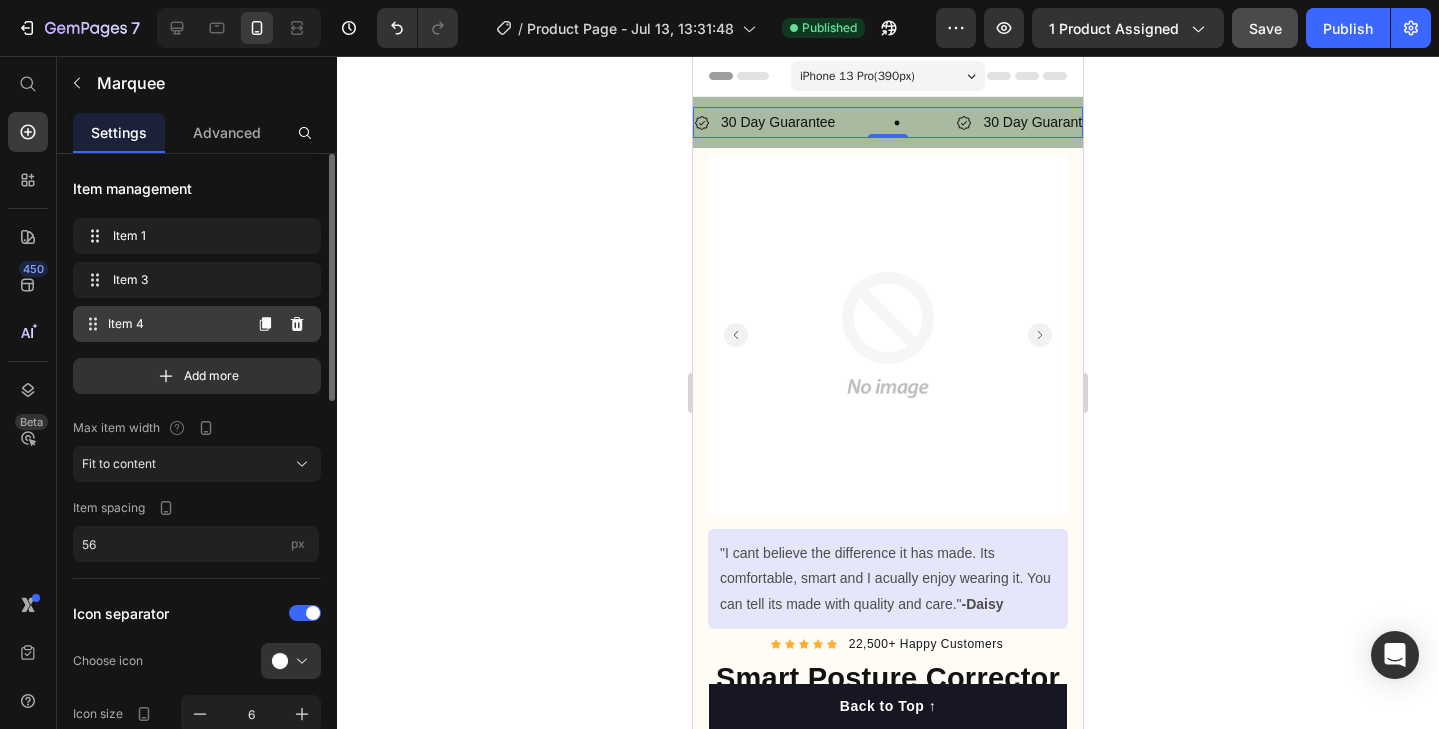 click on "Item 4" at bounding box center (174, 324) 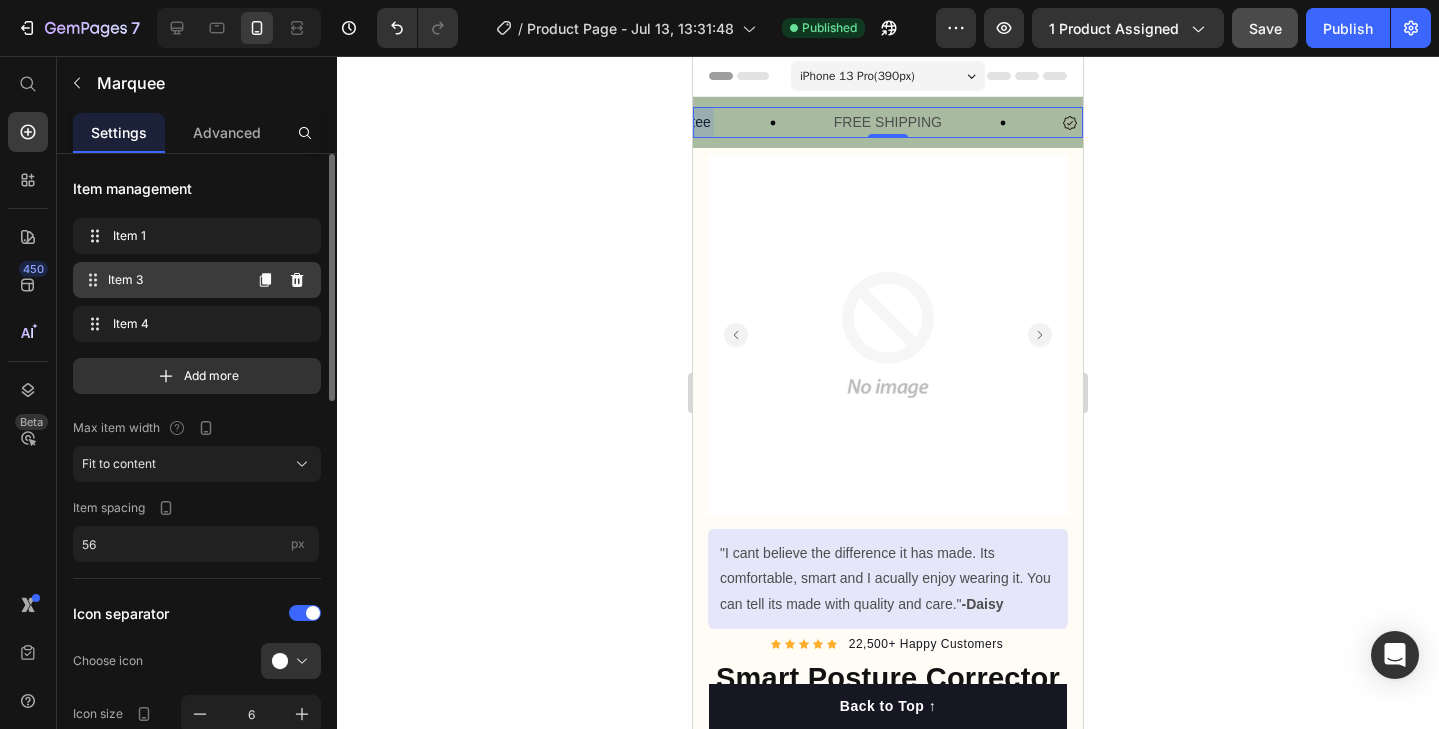 click on "Item 3 Item 3" at bounding box center (161, 280) 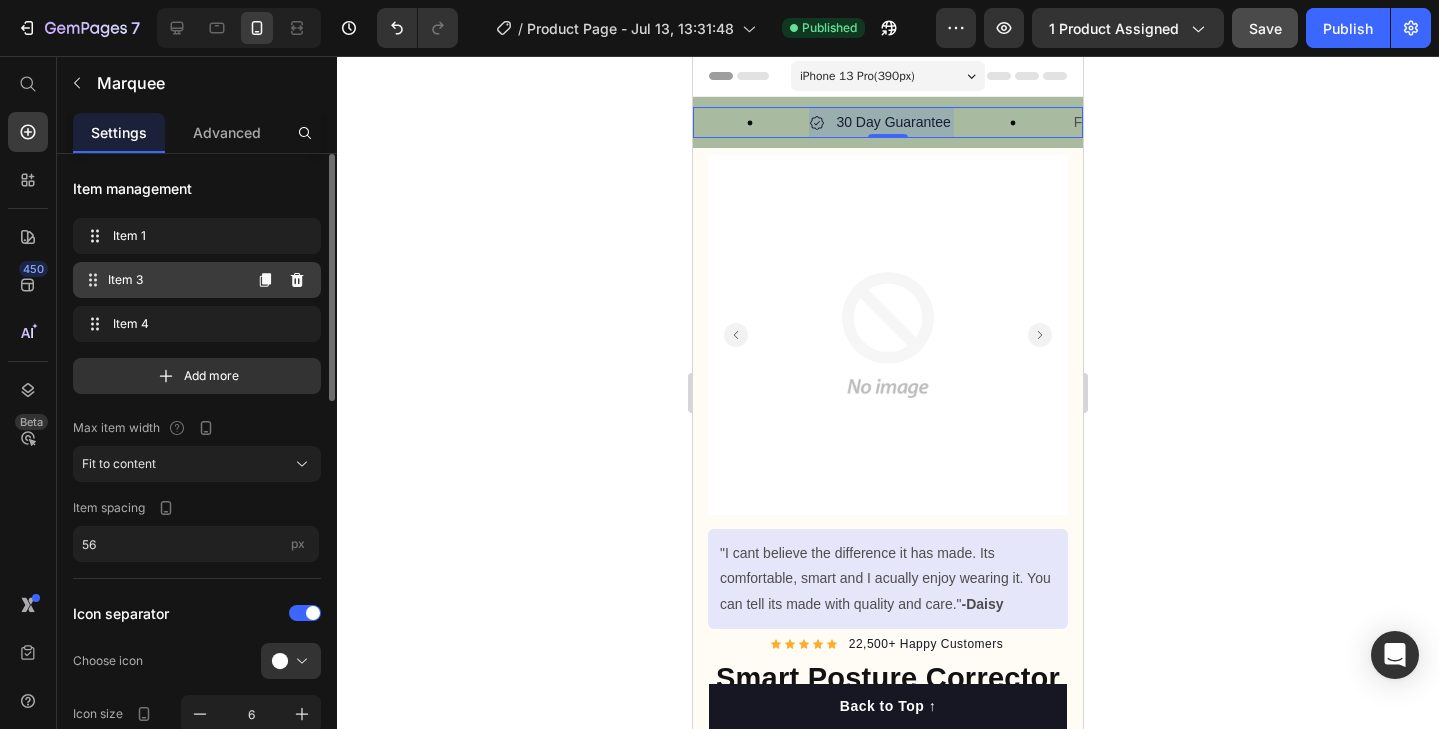 scroll, scrollTop: 0, scrollLeft: 141, axis: horizontal 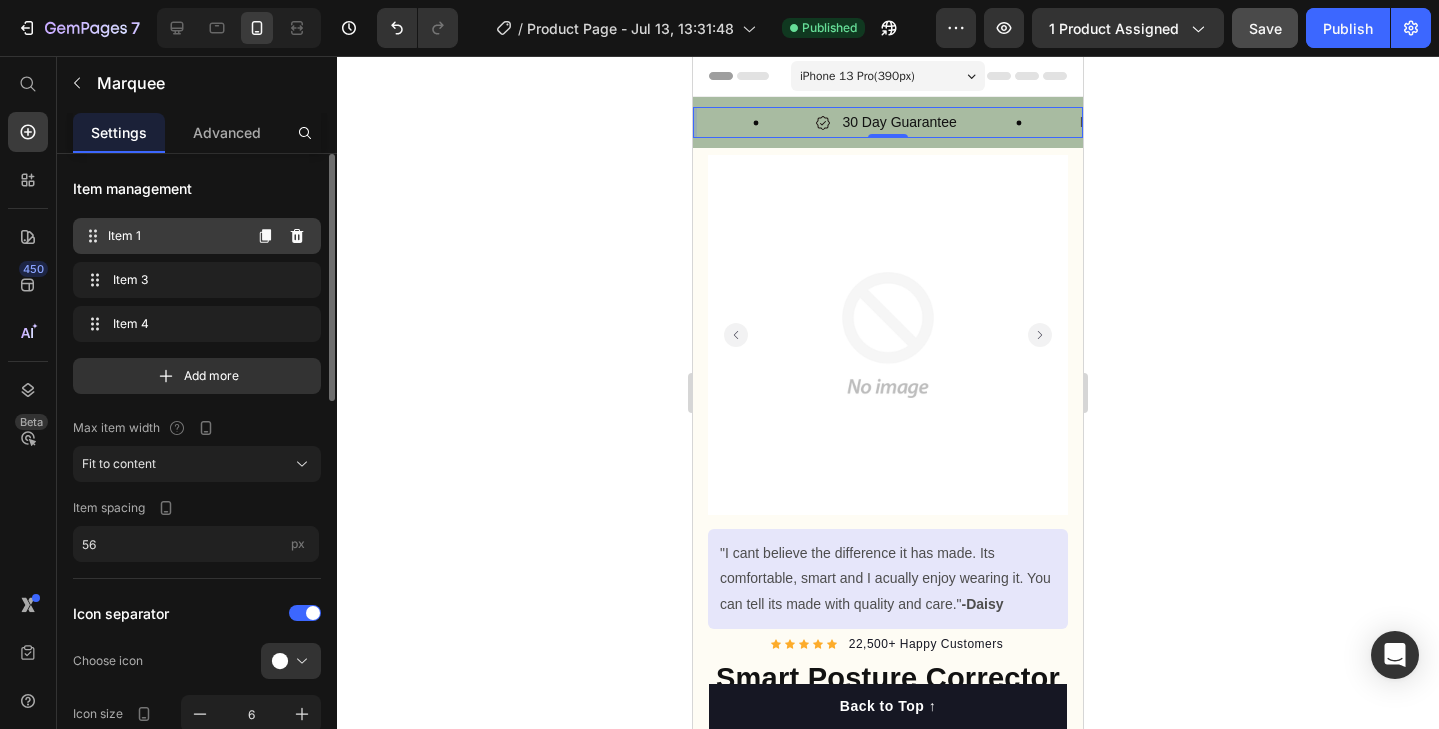 click on "Item 1" at bounding box center [174, 236] 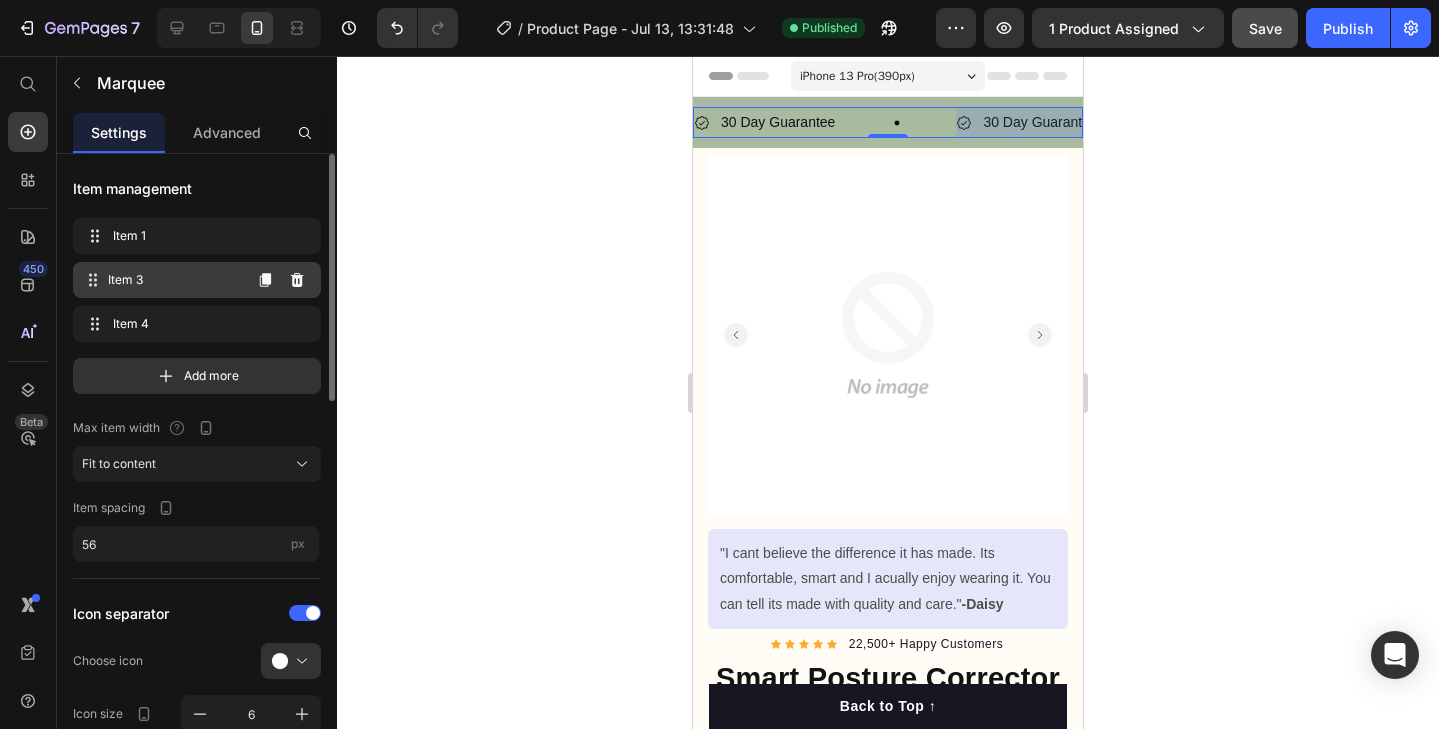 click on "Item 3" at bounding box center [174, 280] 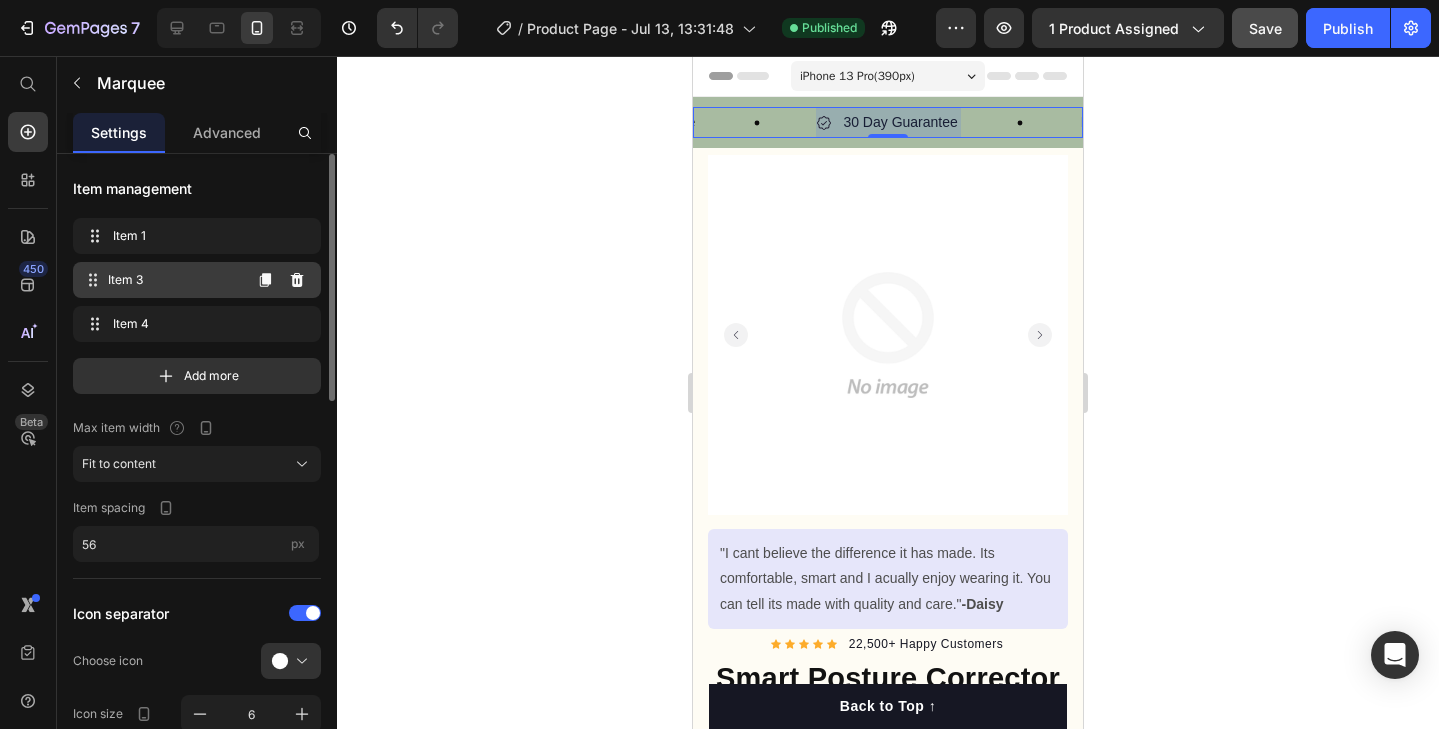 scroll, scrollTop: 0, scrollLeft: 141, axis: horizontal 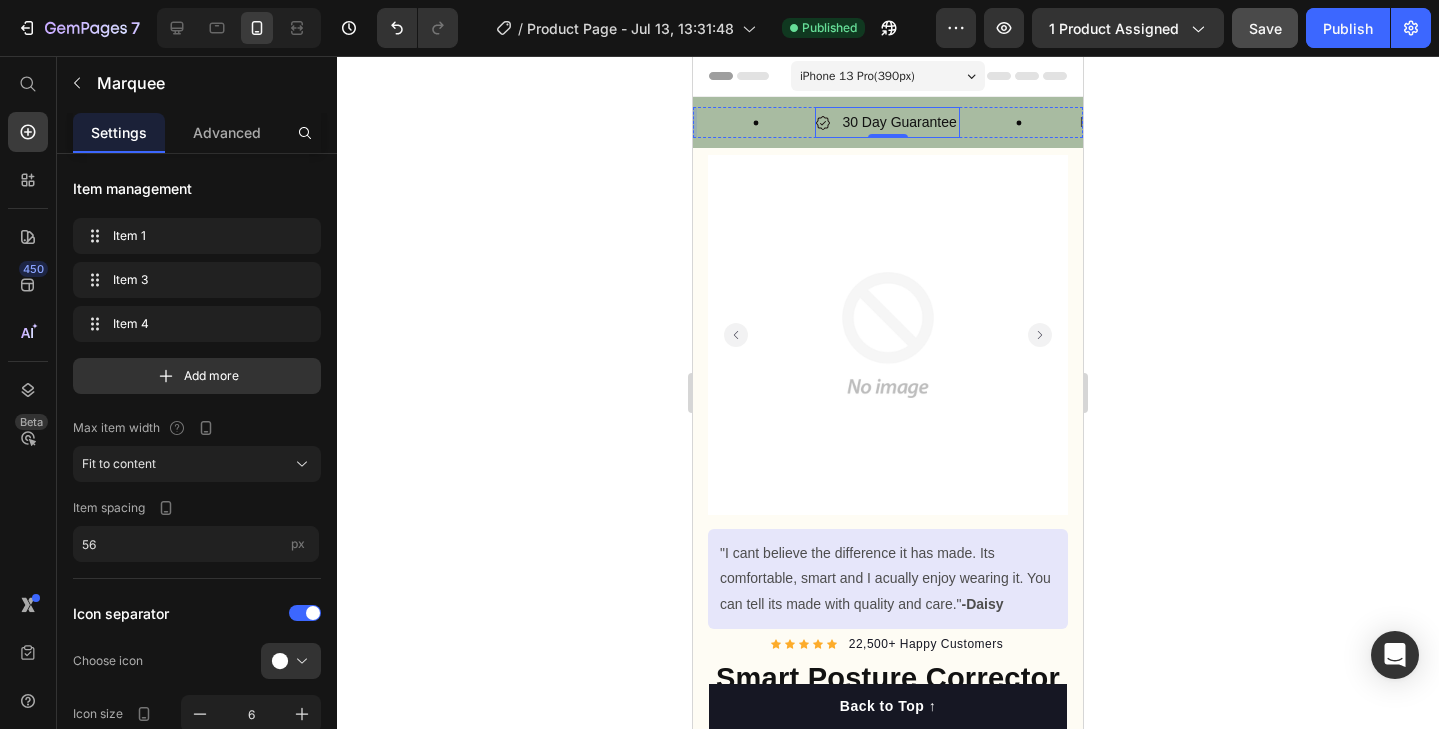 click on "30 Day Guarantee" at bounding box center (899, 122) 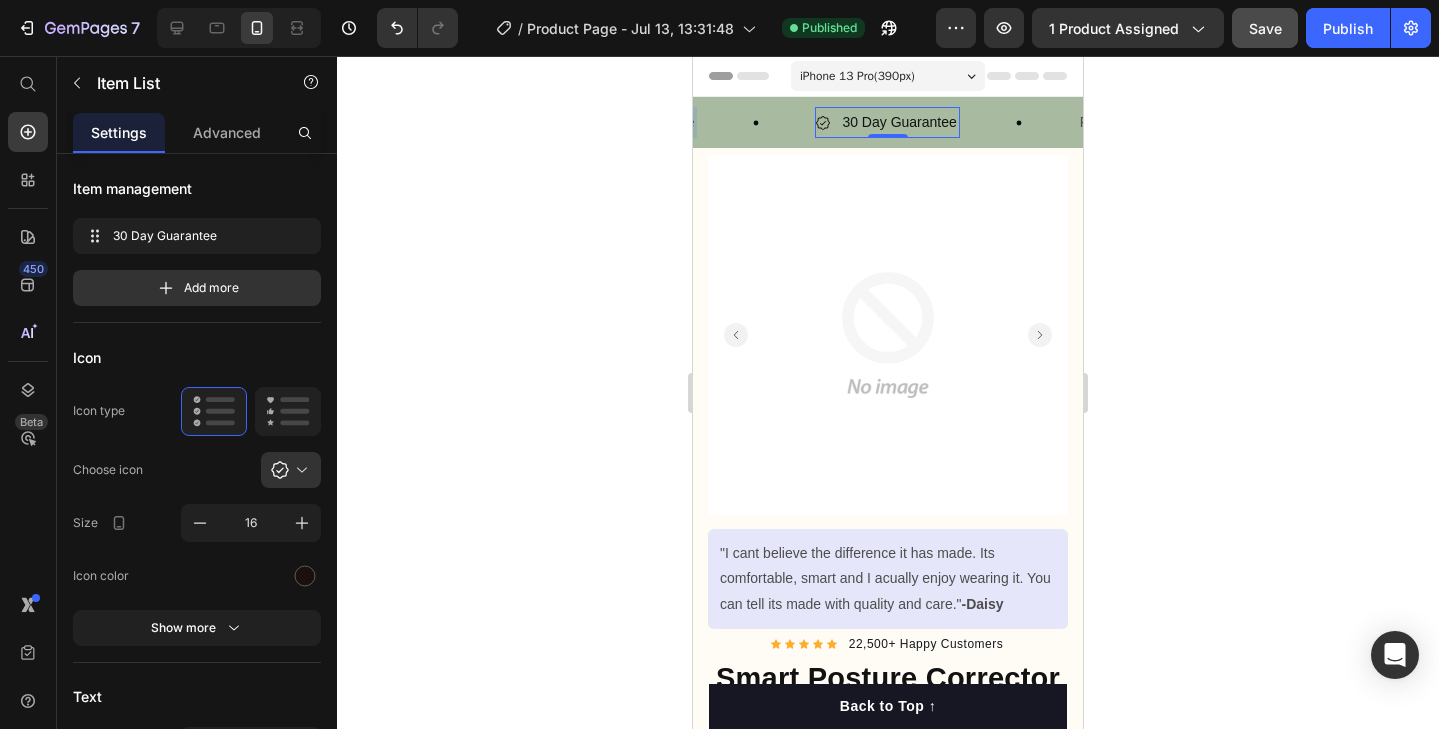 click on "30 Day Guarantee" at bounding box center (899, 122) 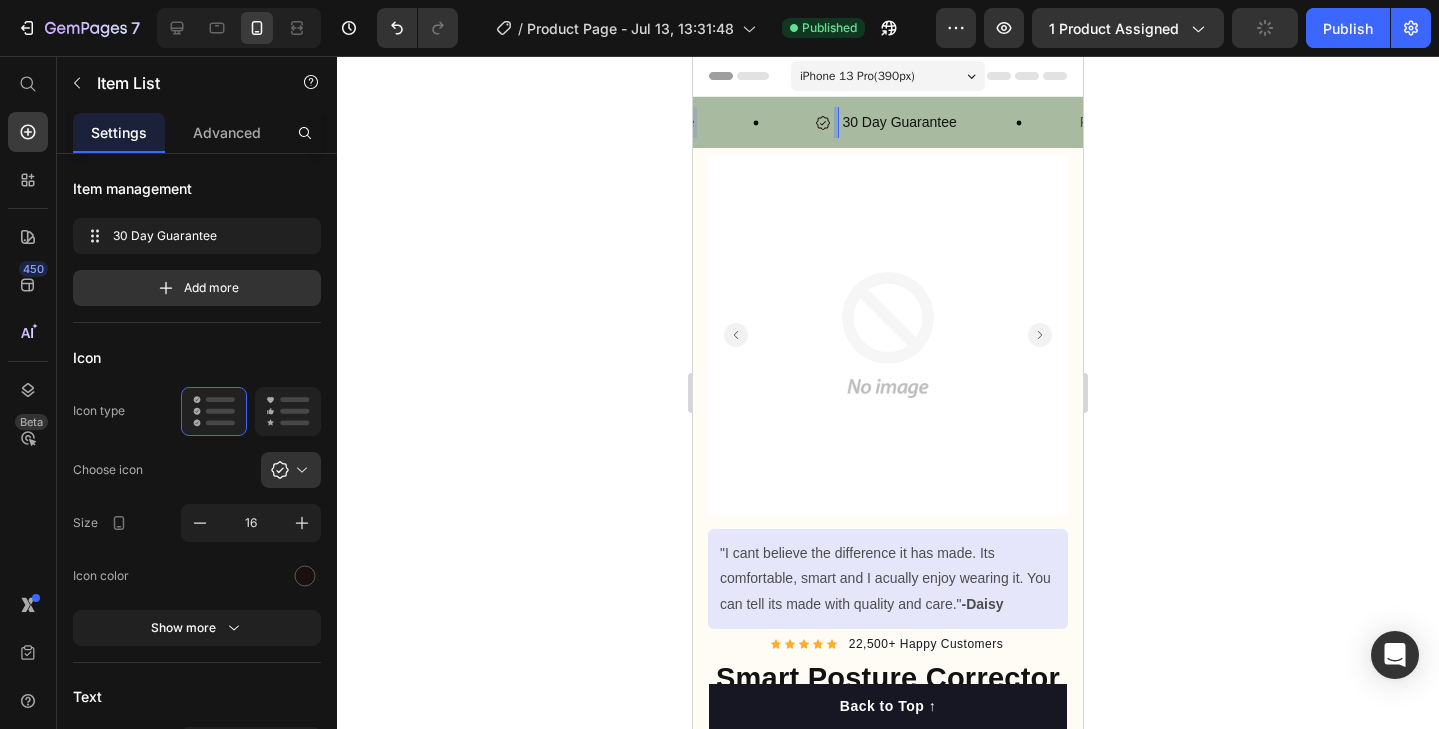 click on "30 Day Guarantee" at bounding box center [899, 122] 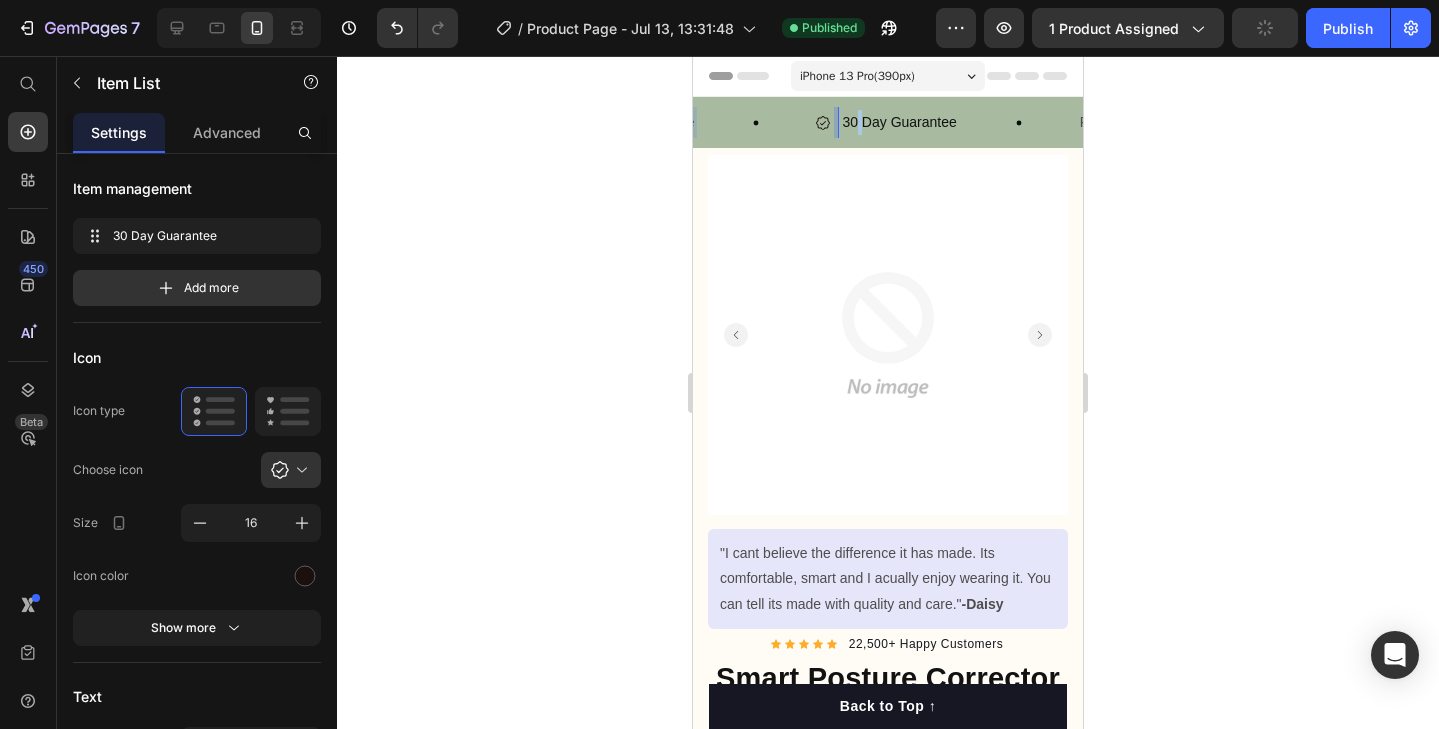 click on "30 Day Guarantee" at bounding box center [899, 122] 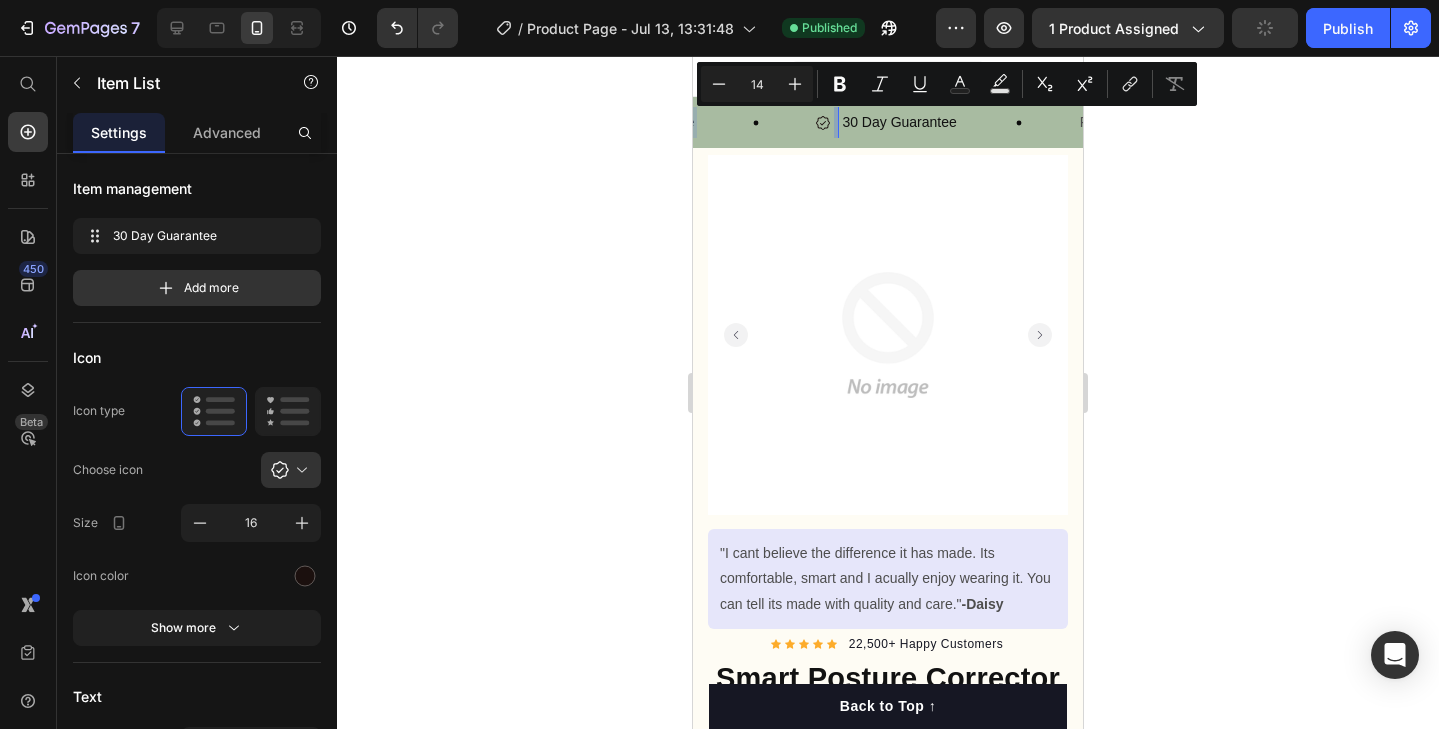 click on "30 Day Guarantee" at bounding box center [899, 122] 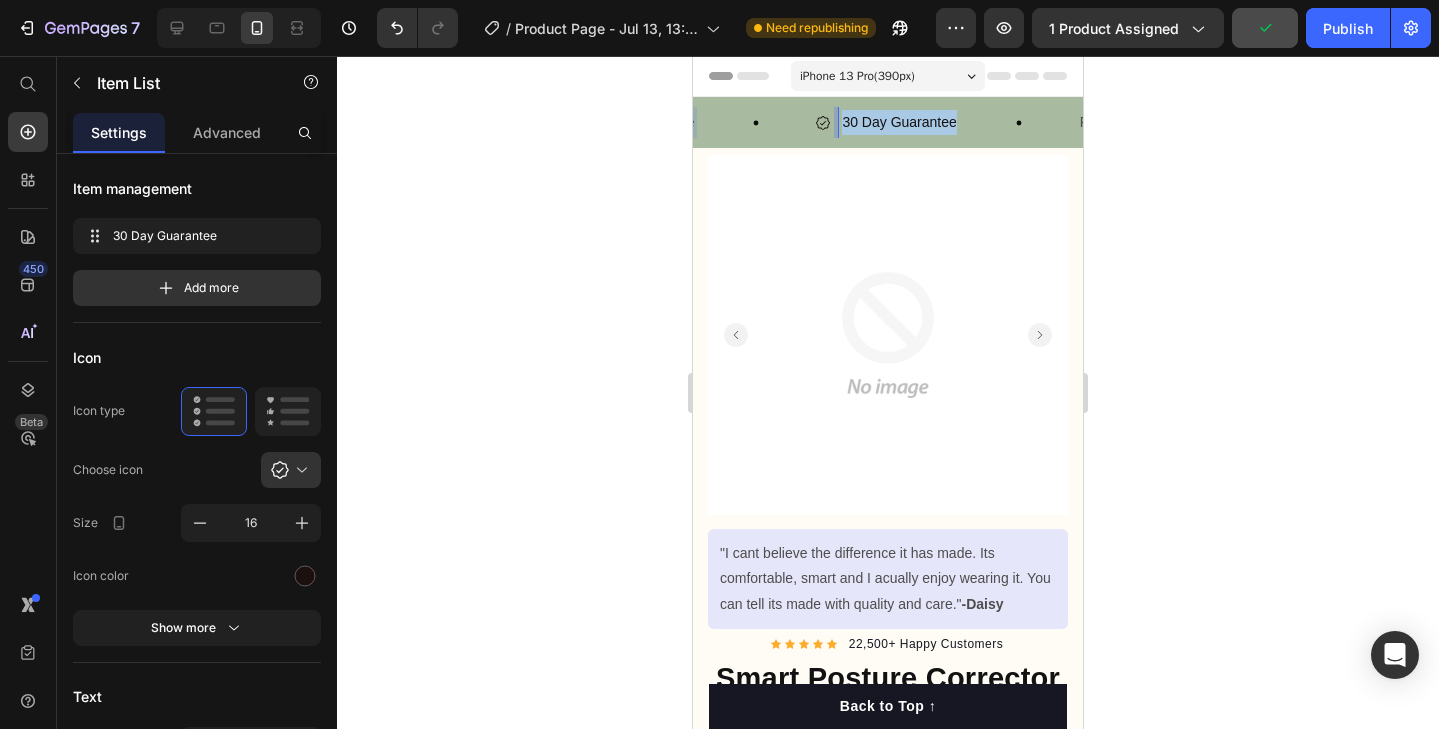 drag, startPoint x: 958, startPoint y: 124, endPoint x: 845, endPoint y: 129, distance: 113.110565 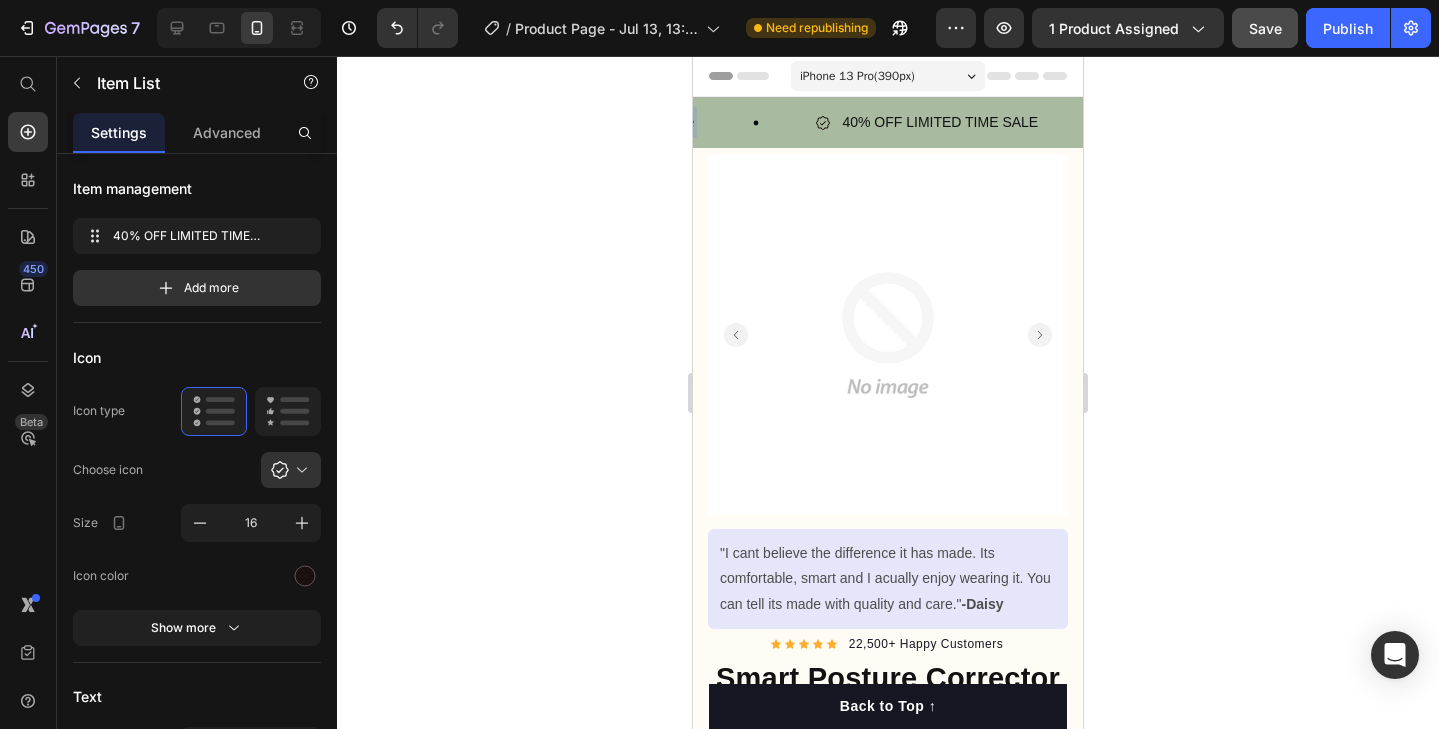 click on "40% OFF LIMITED TIME SALE" at bounding box center [928, 122] 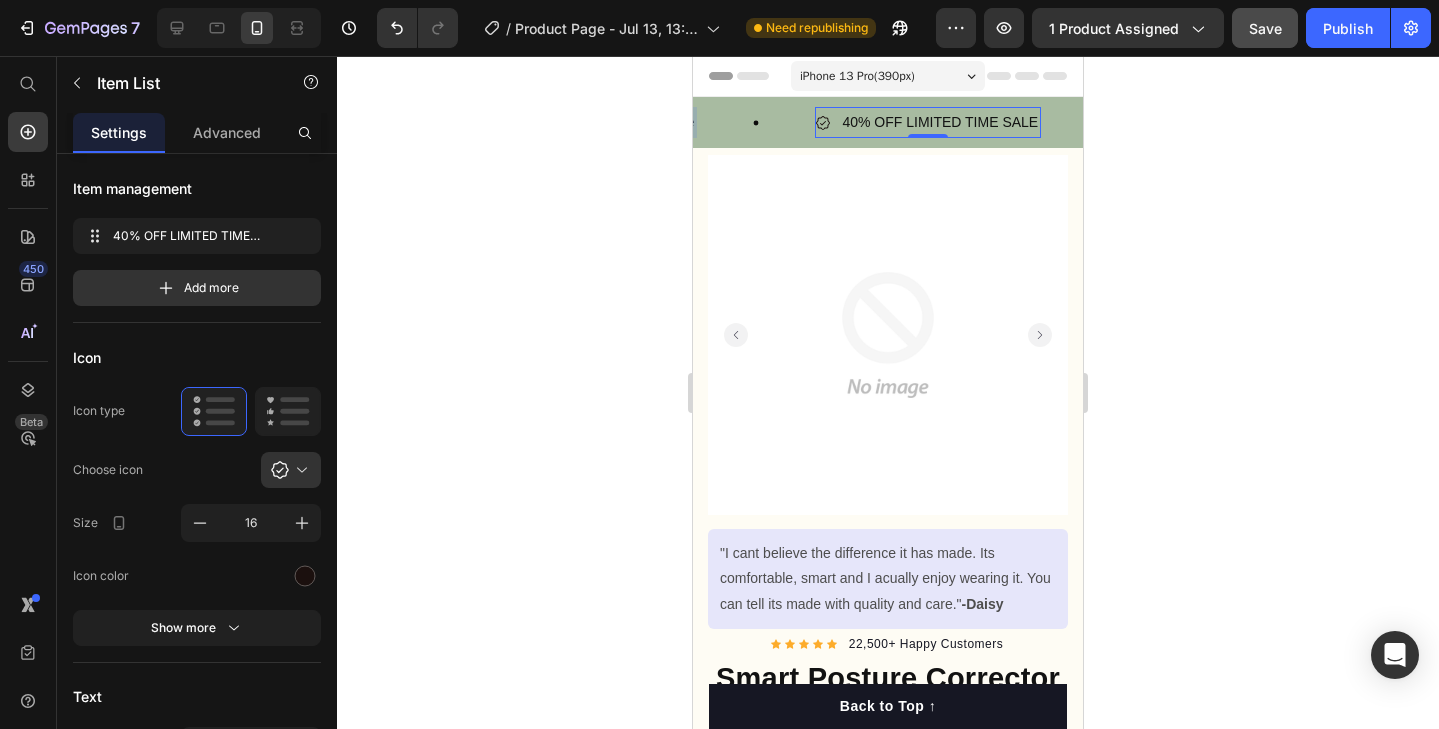 click 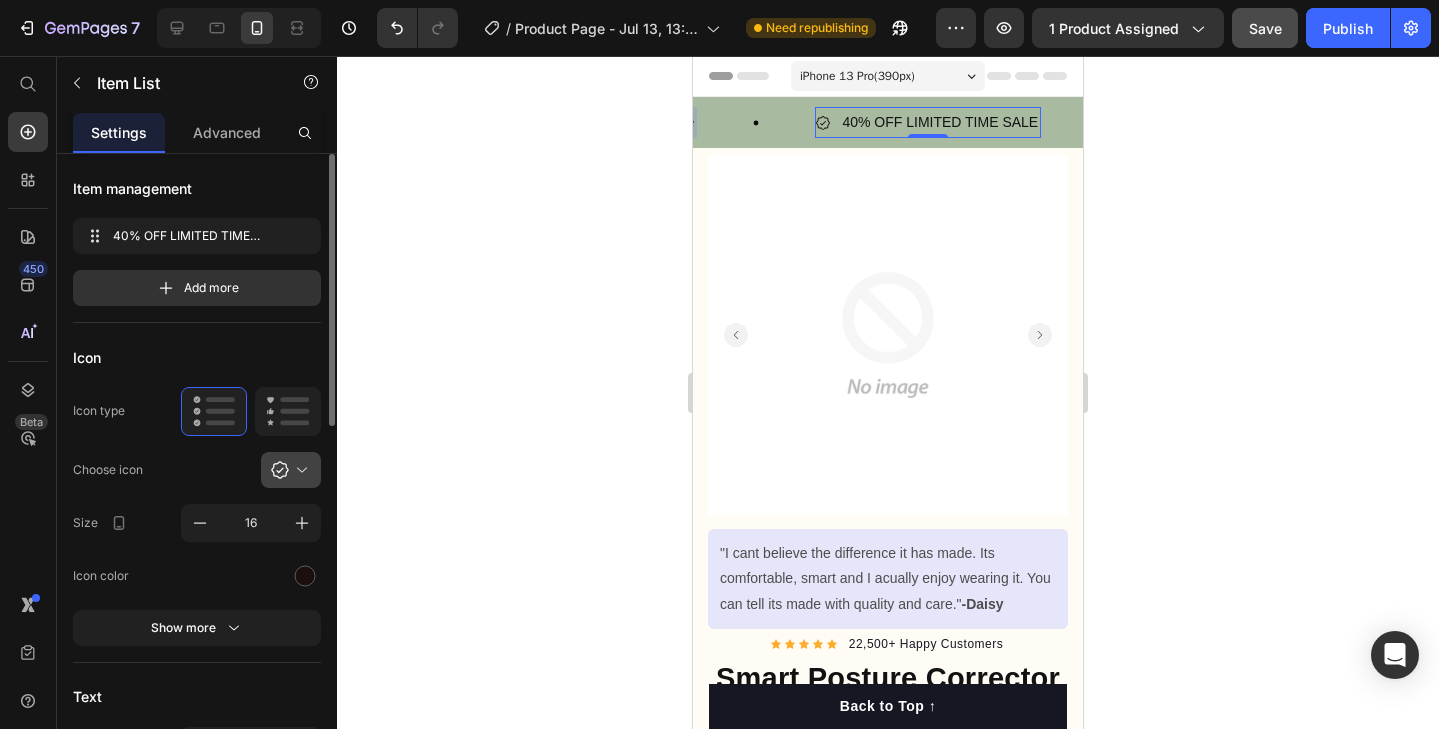 click at bounding box center (299, 470) 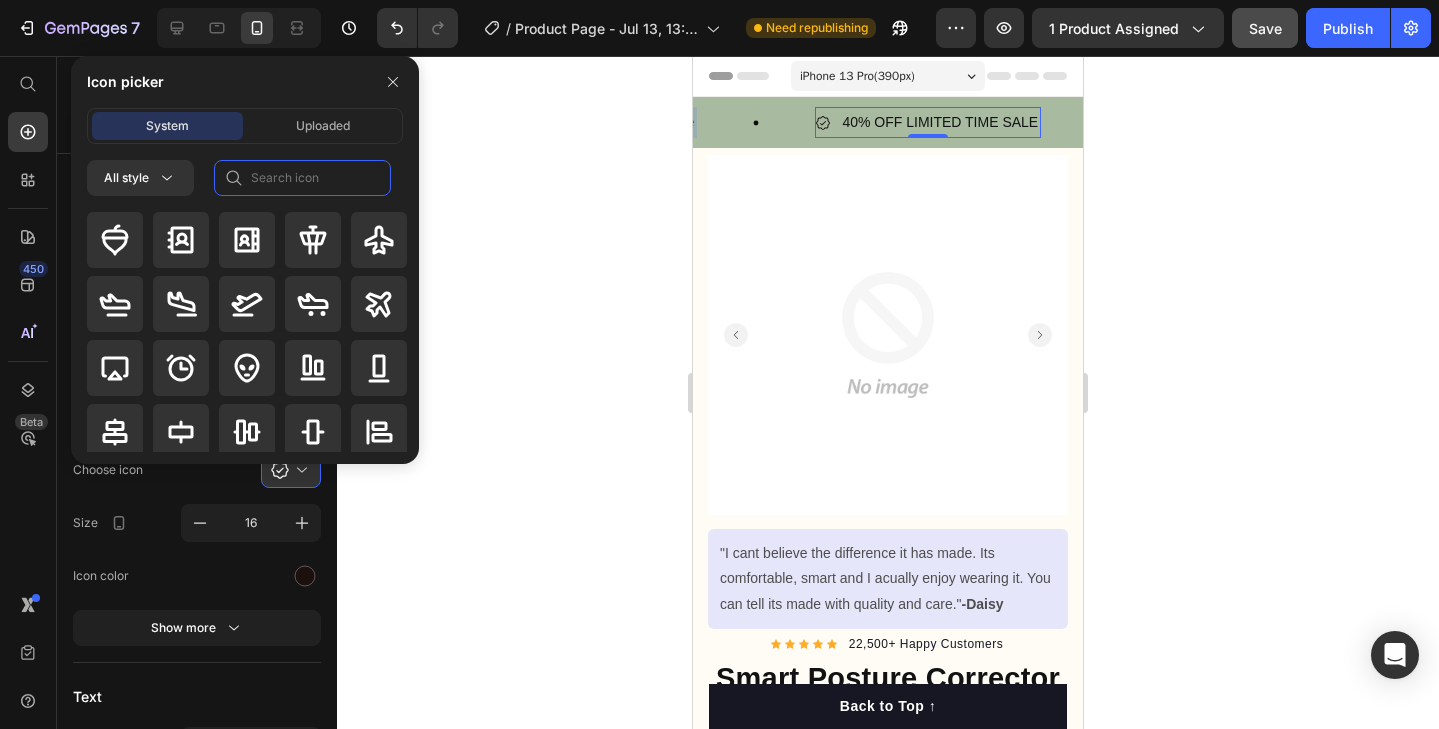 click 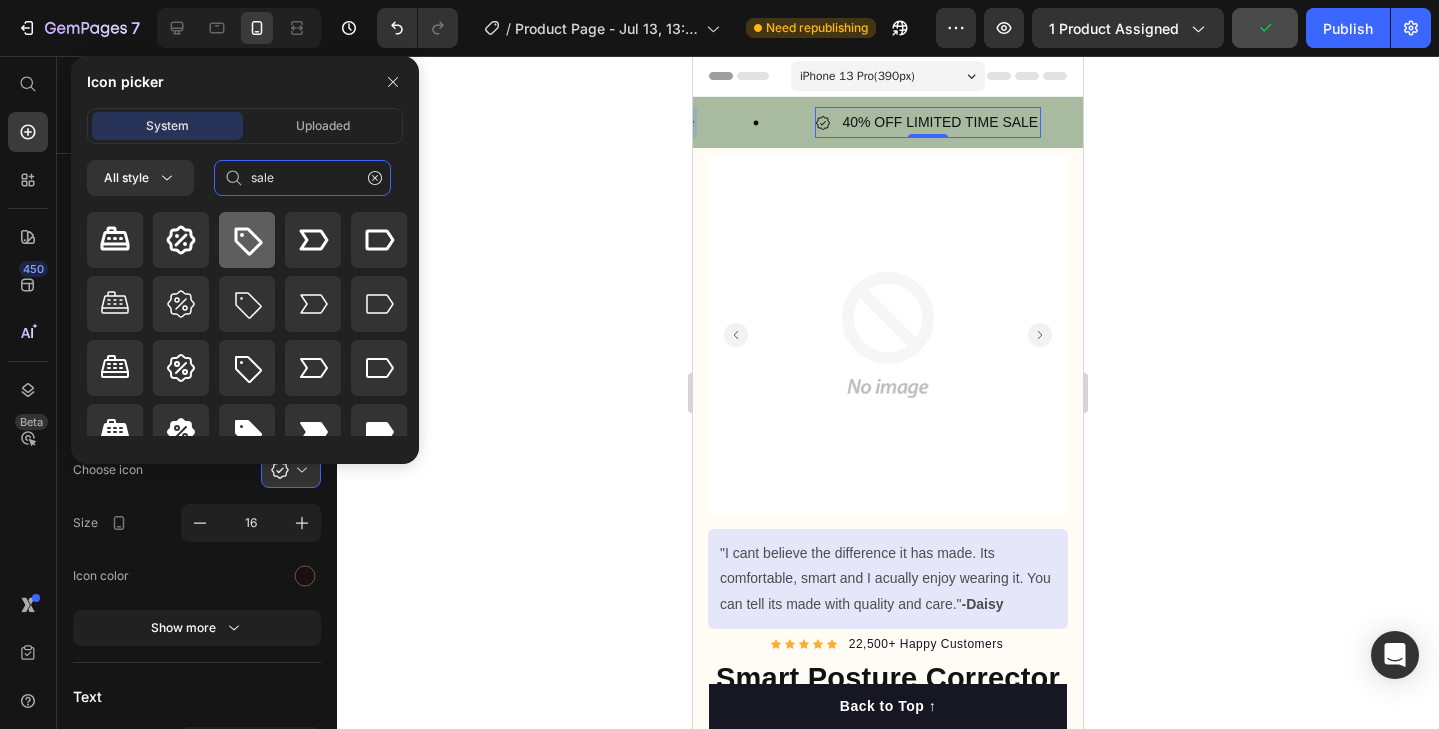 type on "sale" 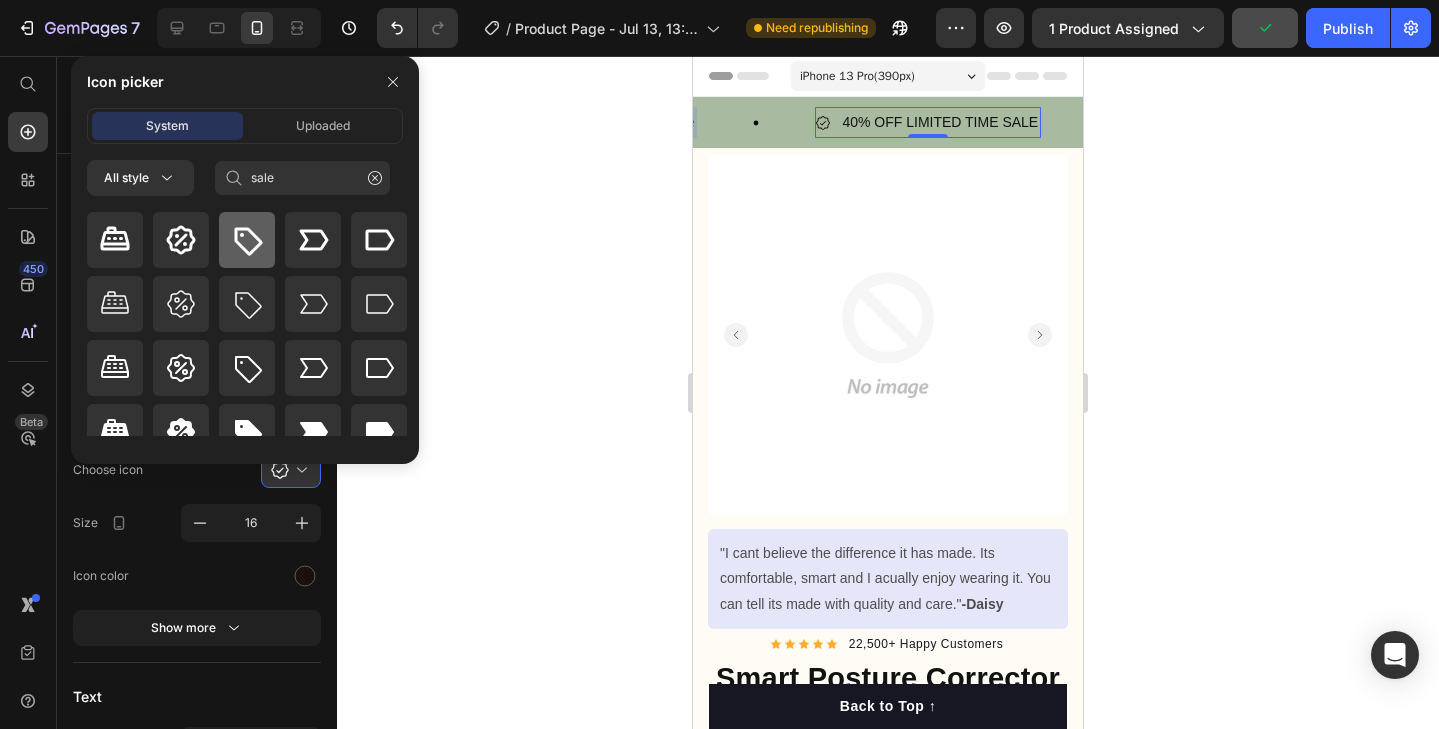 click 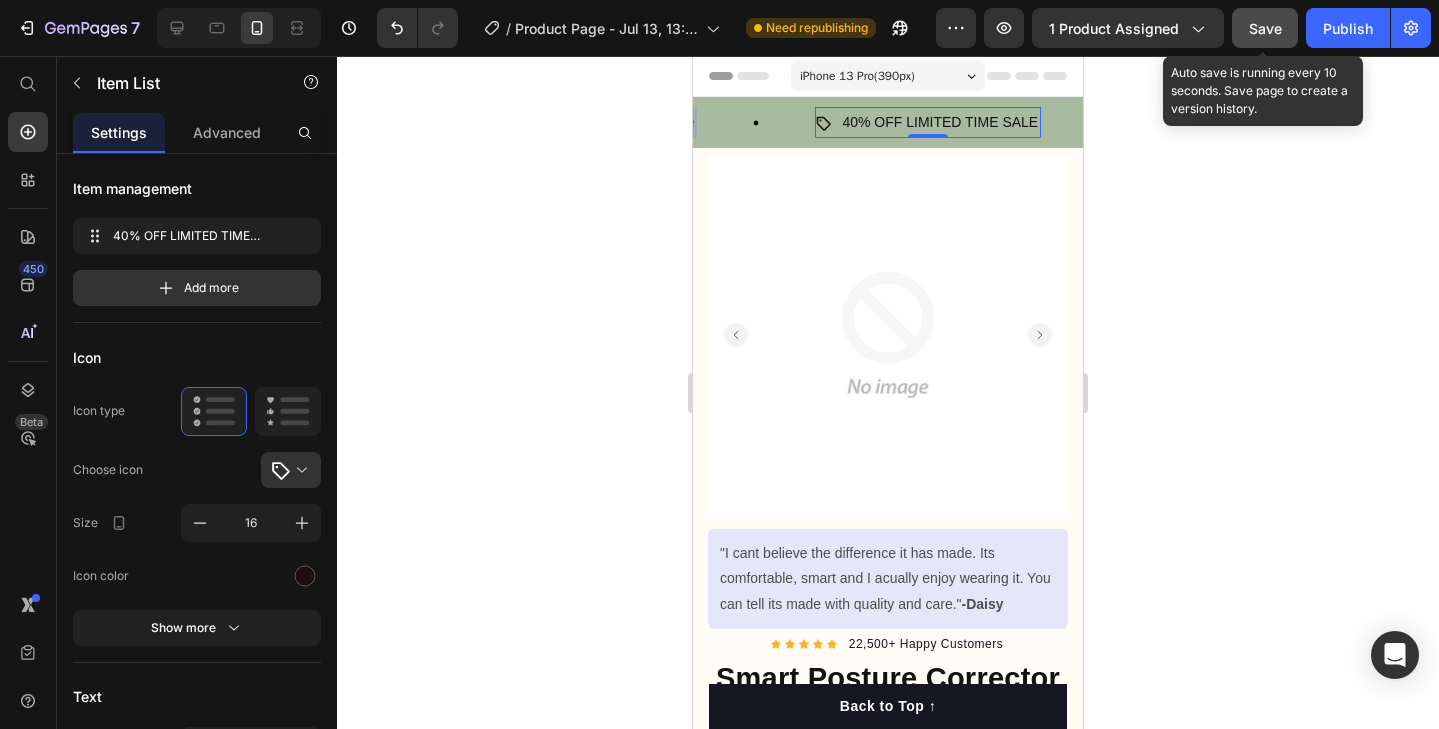 click on "Save" 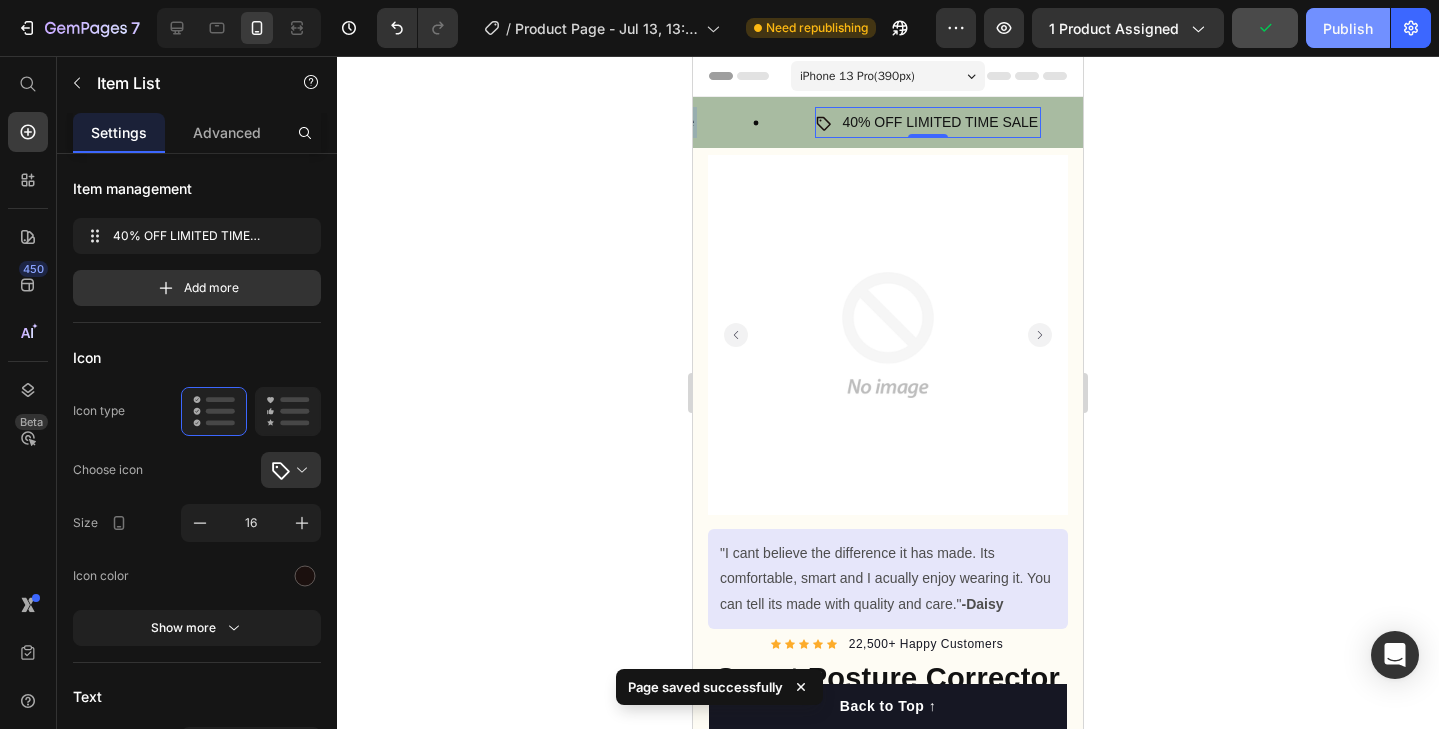 click on "Publish" at bounding box center (1348, 28) 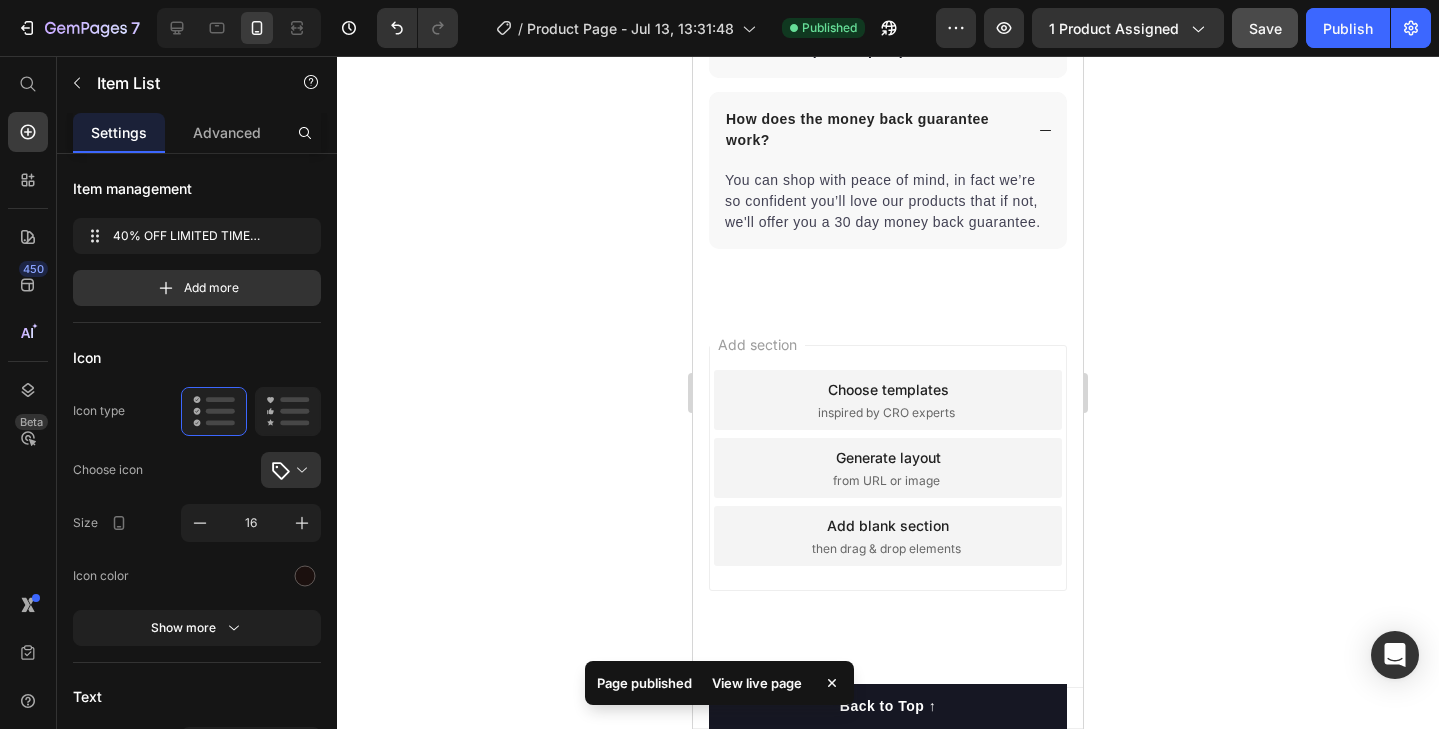 scroll, scrollTop: 5899, scrollLeft: 0, axis: vertical 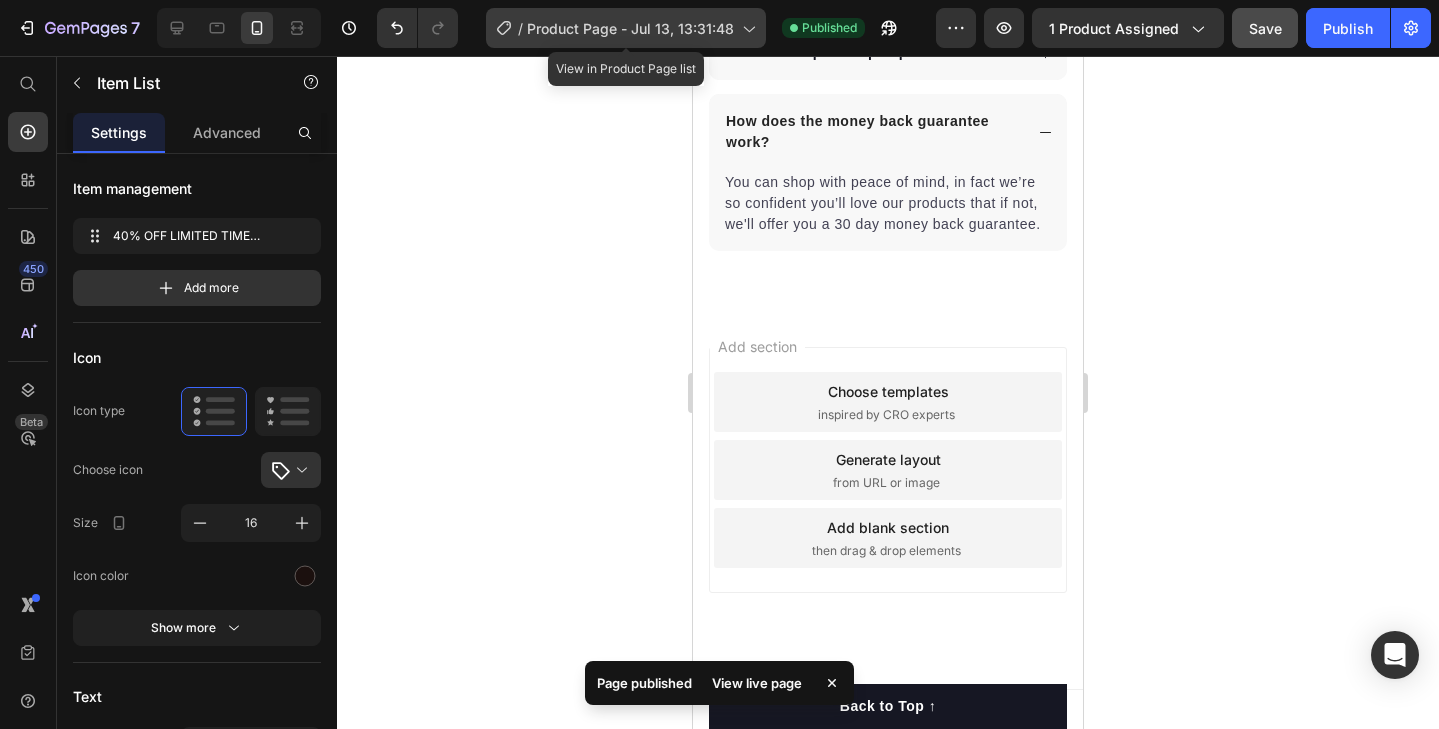 click on "Product Page - Jul 13, 13:31:48" at bounding box center (630, 28) 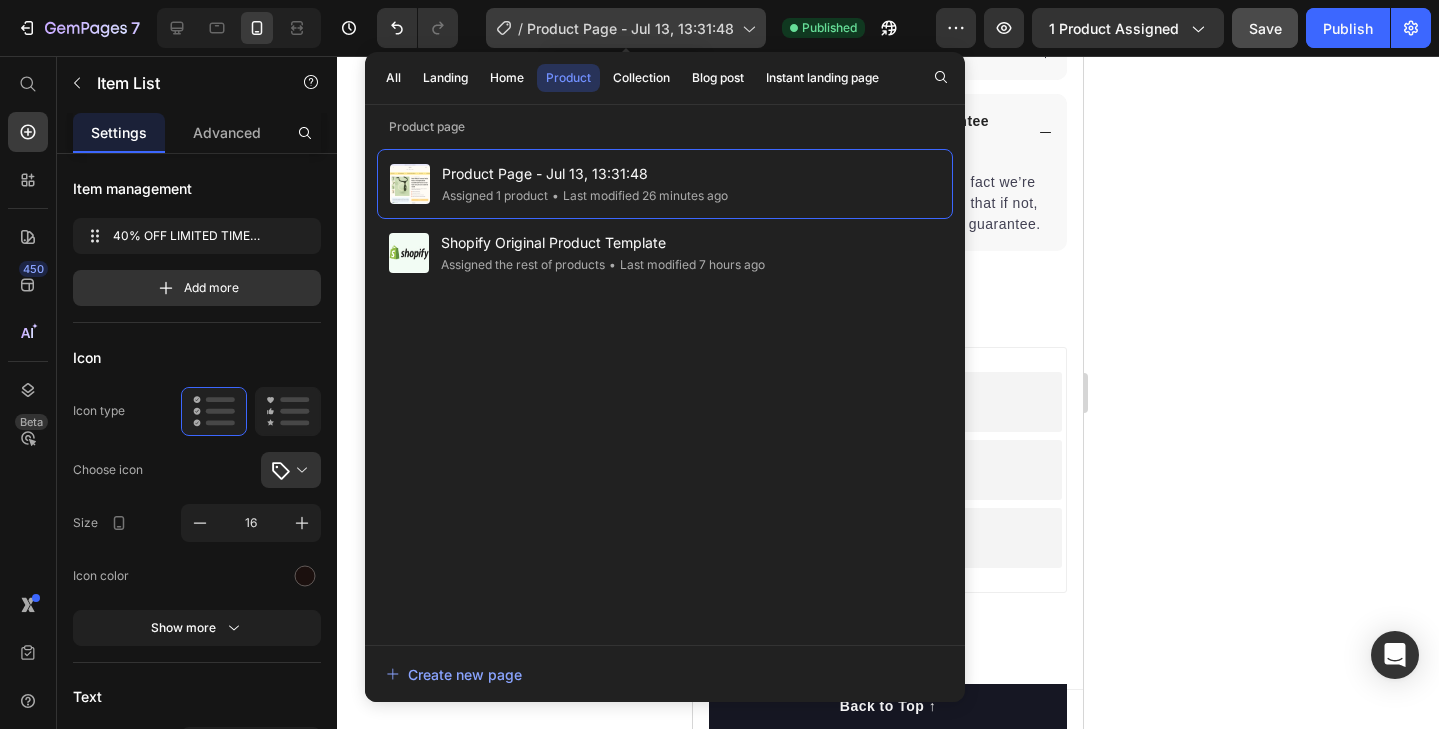 click on "Product Page - Jul 13, 13:31:48" at bounding box center [630, 28] 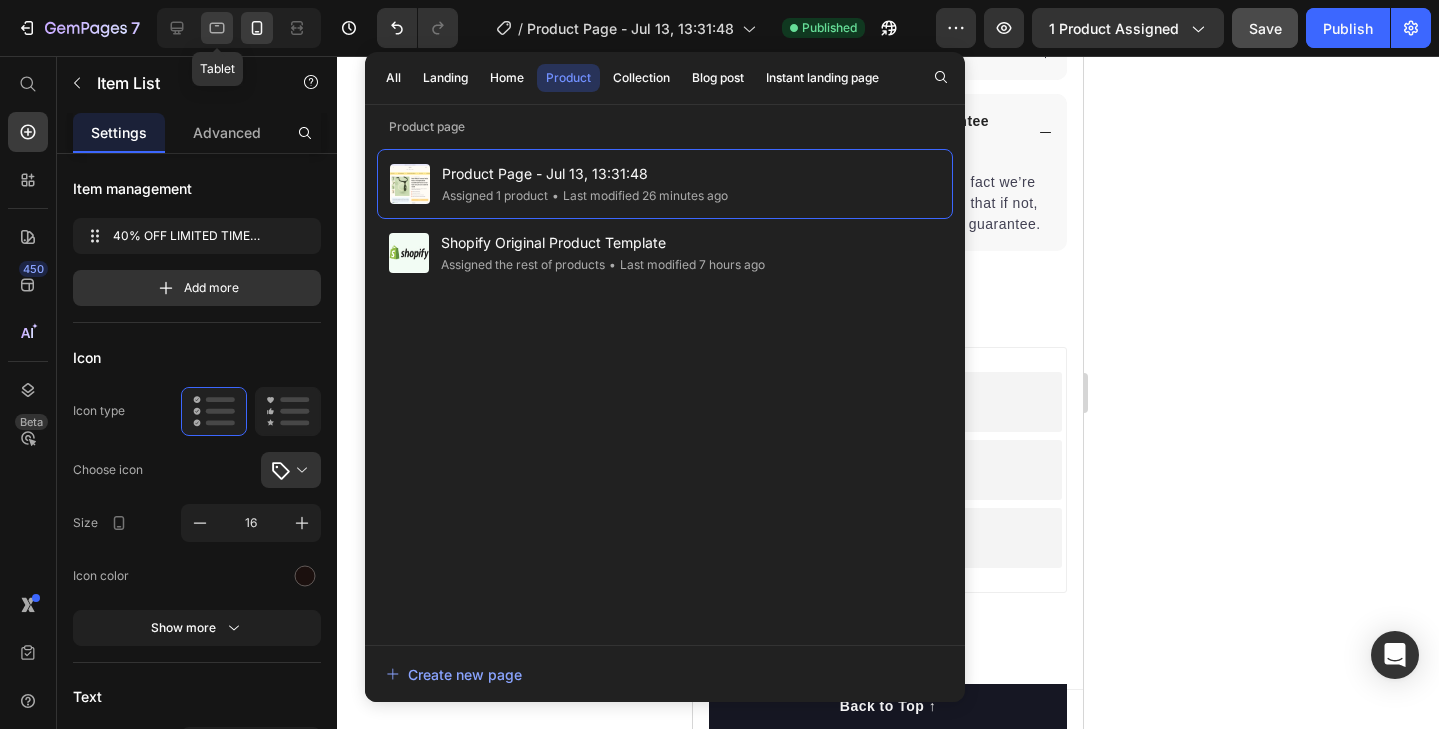 click 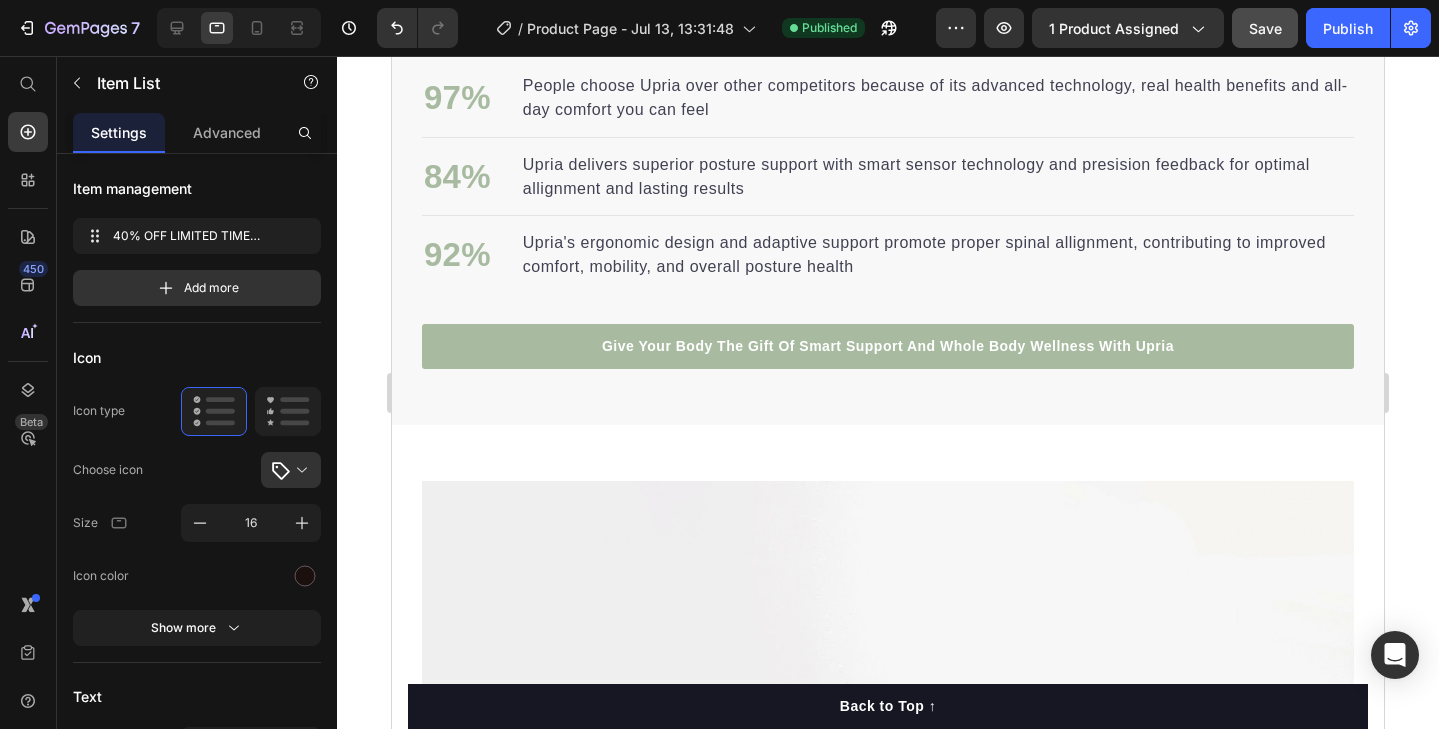 scroll, scrollTop: 1956, scrollLeft: 0, axis: vertical 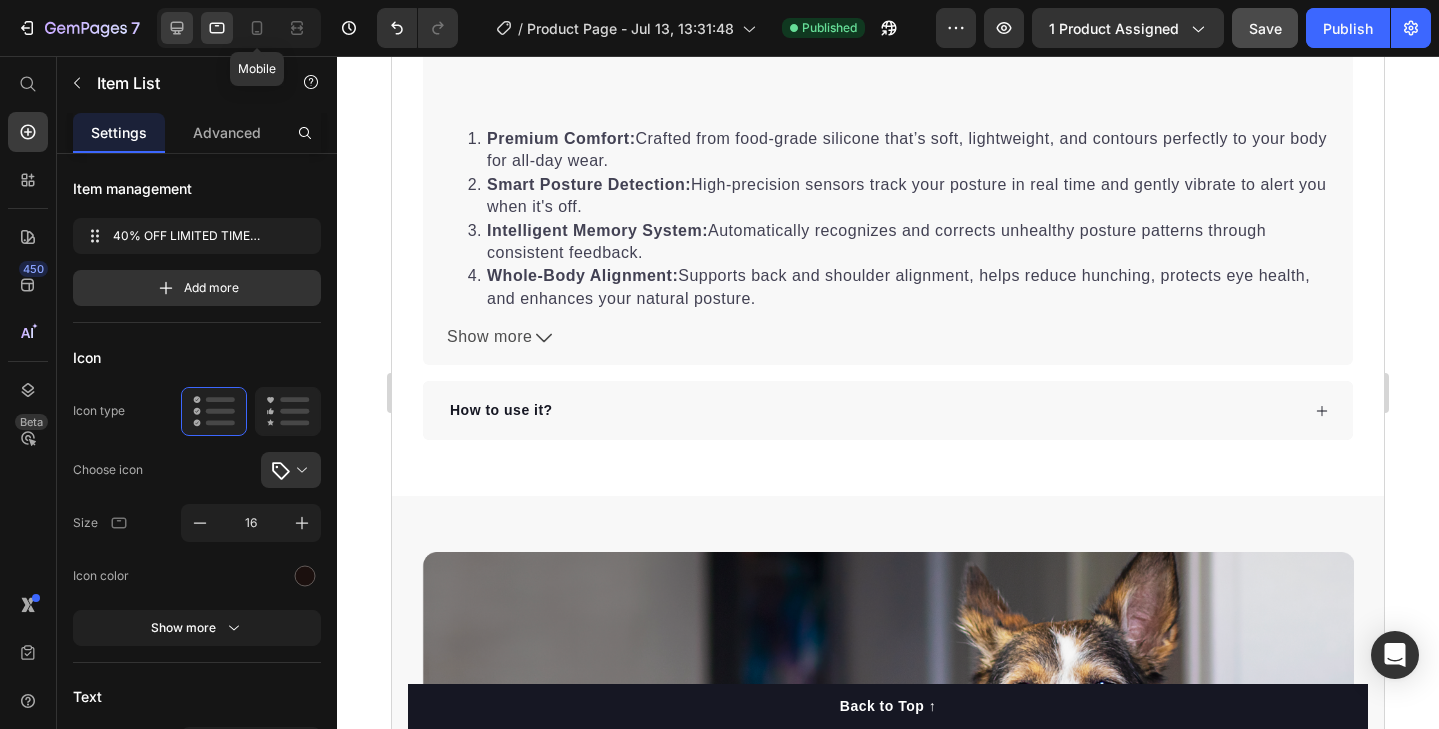 click 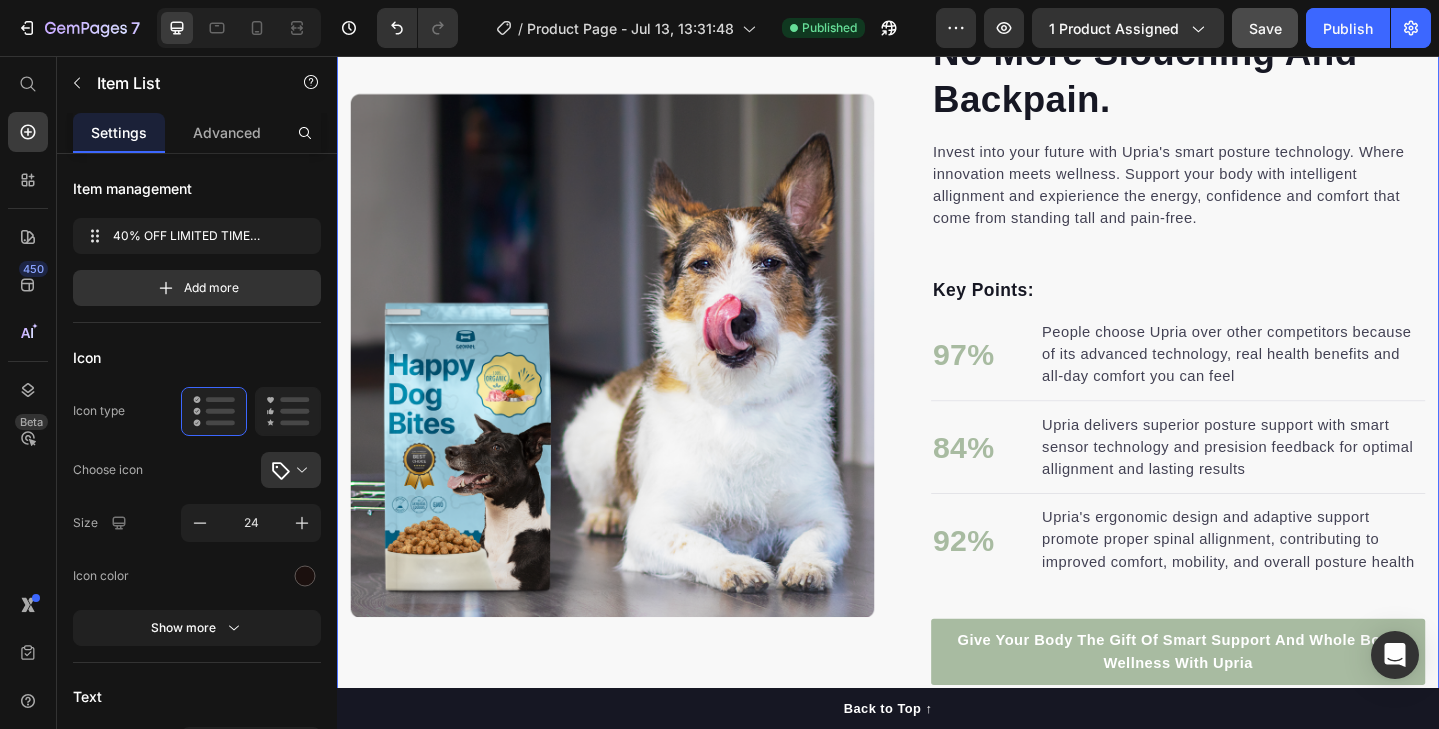 scroll, scrollTop: 1593, scrollLeft: 0, axis: vertical 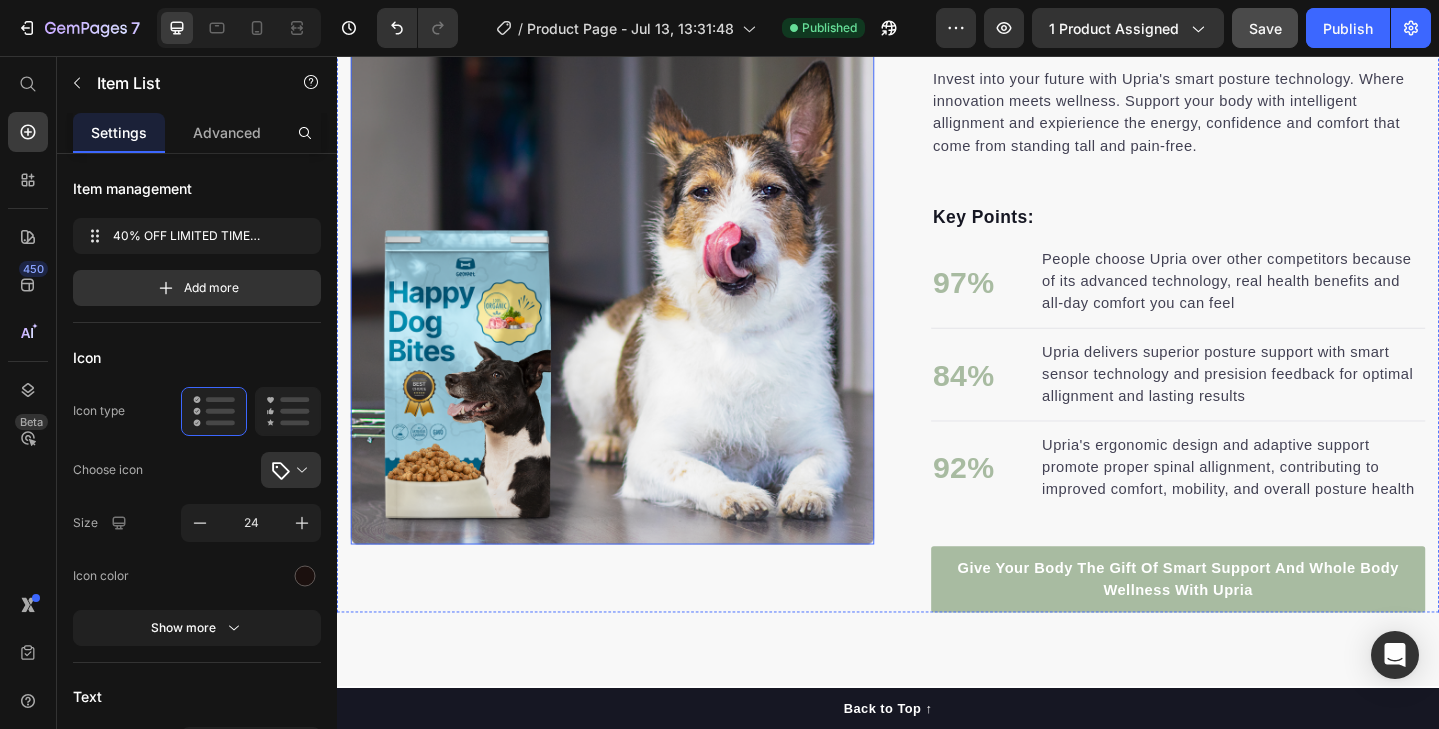 click at bounding box center (637, 303) 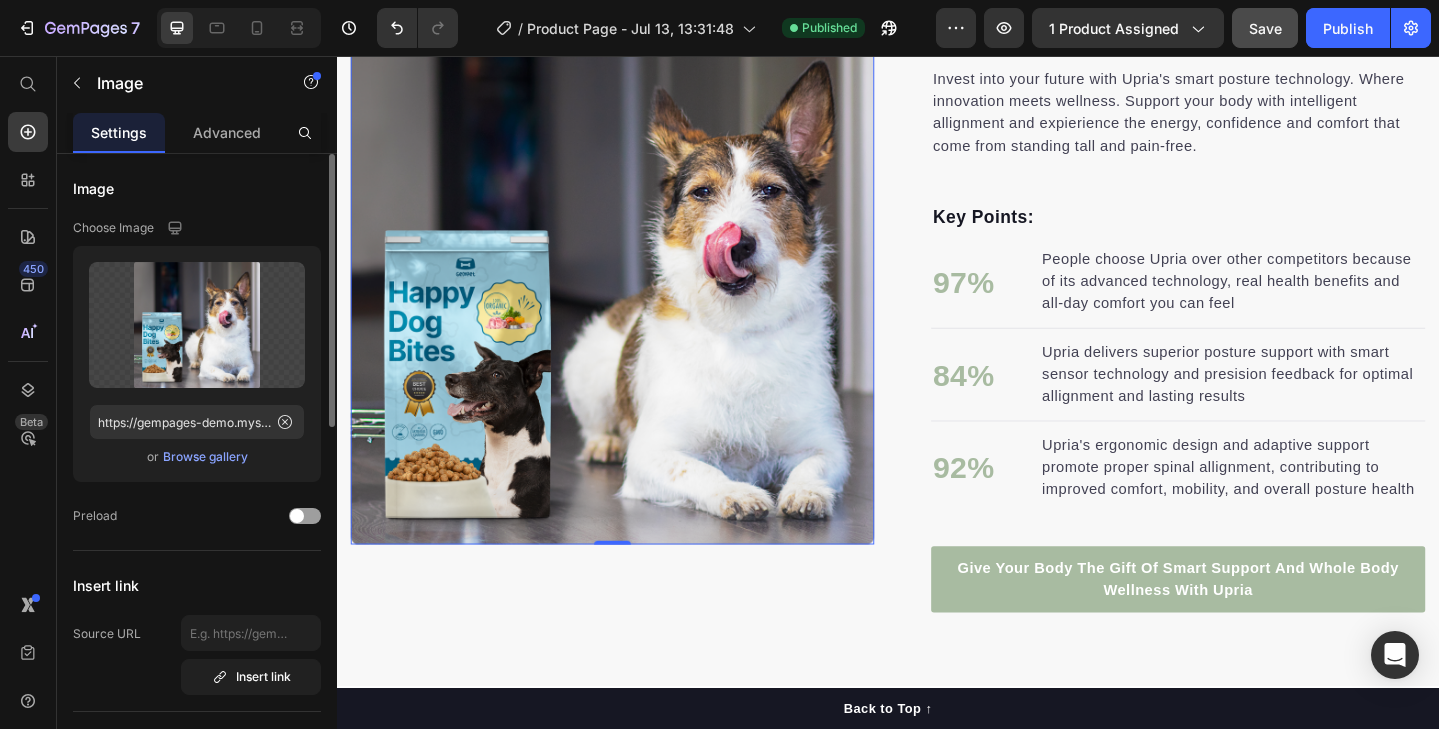 click on "Browse gallery" at bounding box center [205, 457] 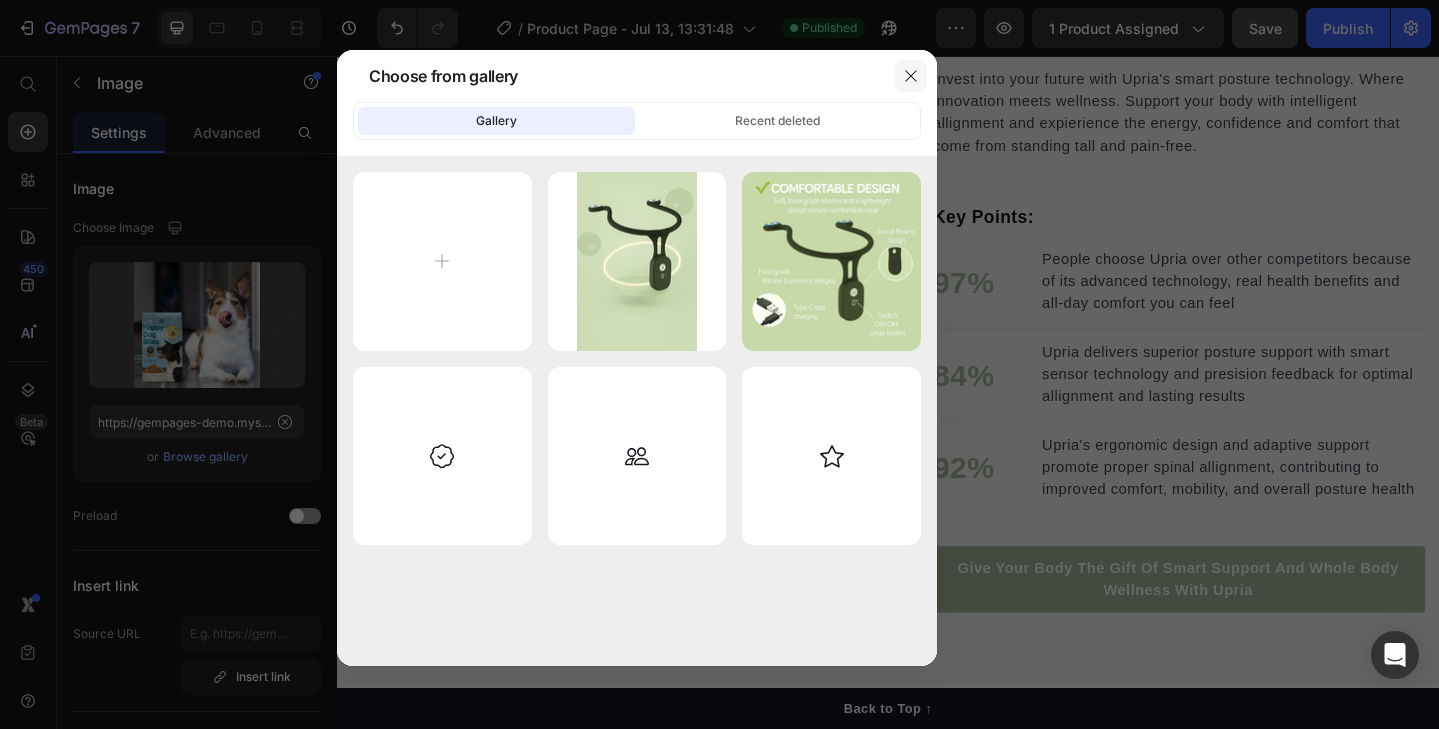 click at bounding box center (911, 76) 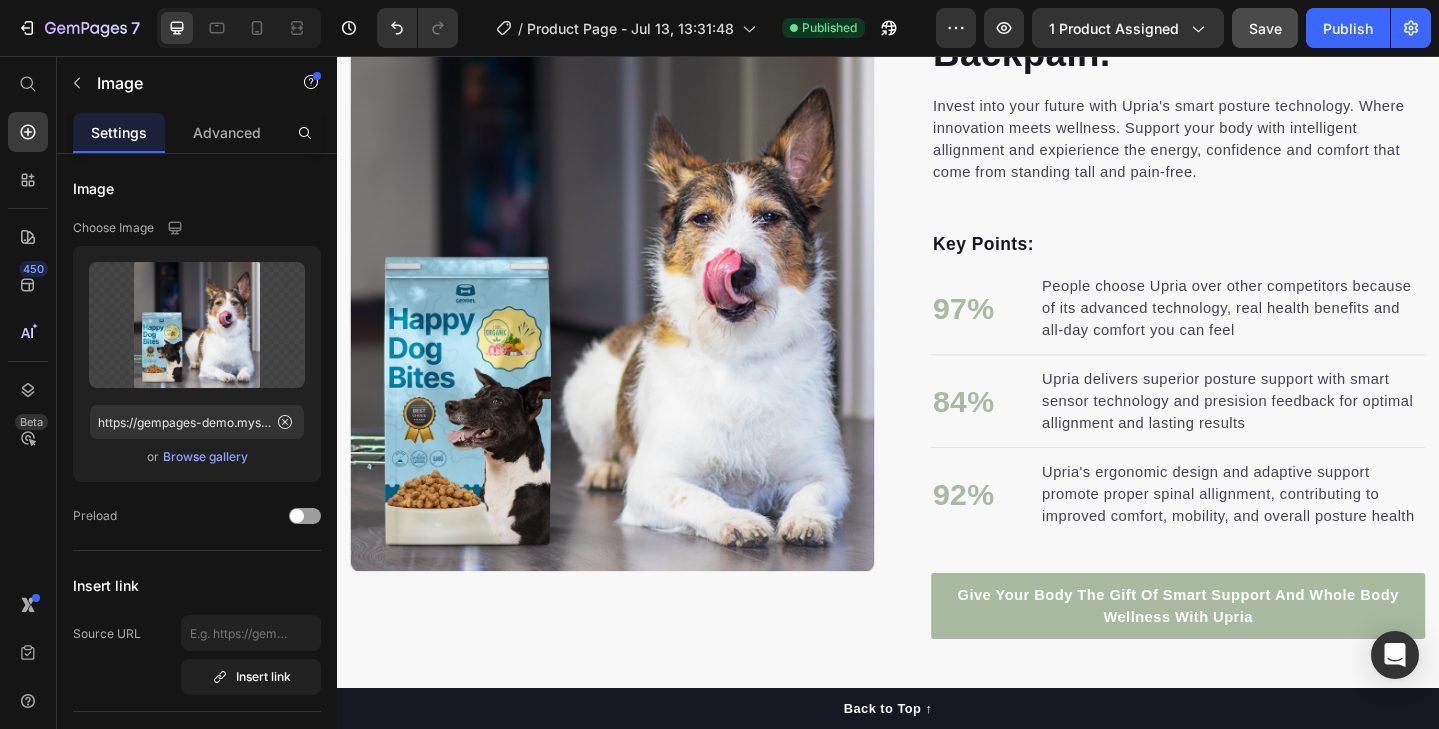 scroll, scrollTop: 1576, scrollLeft: 0, axis: vertical 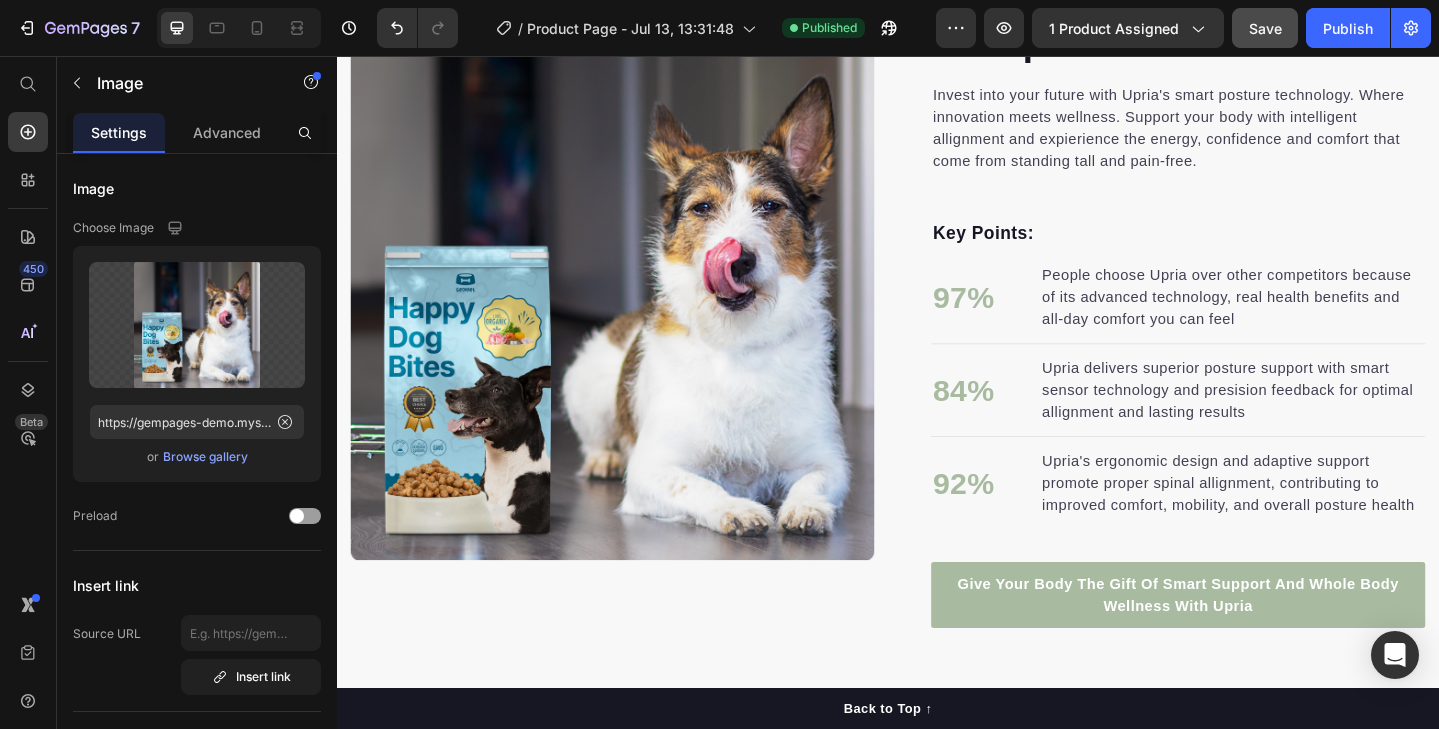 click at bounding box center (637, 320) 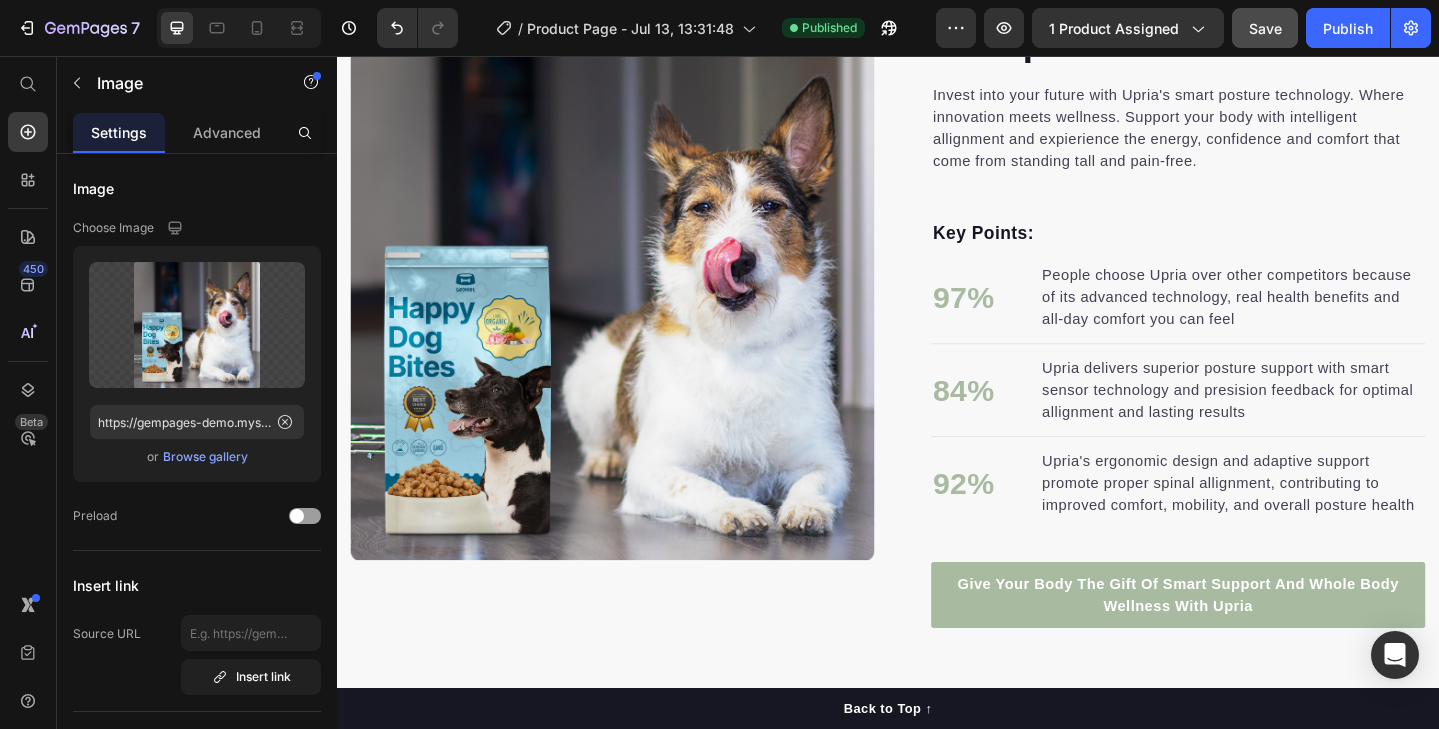click at bounding box center [637, 320] 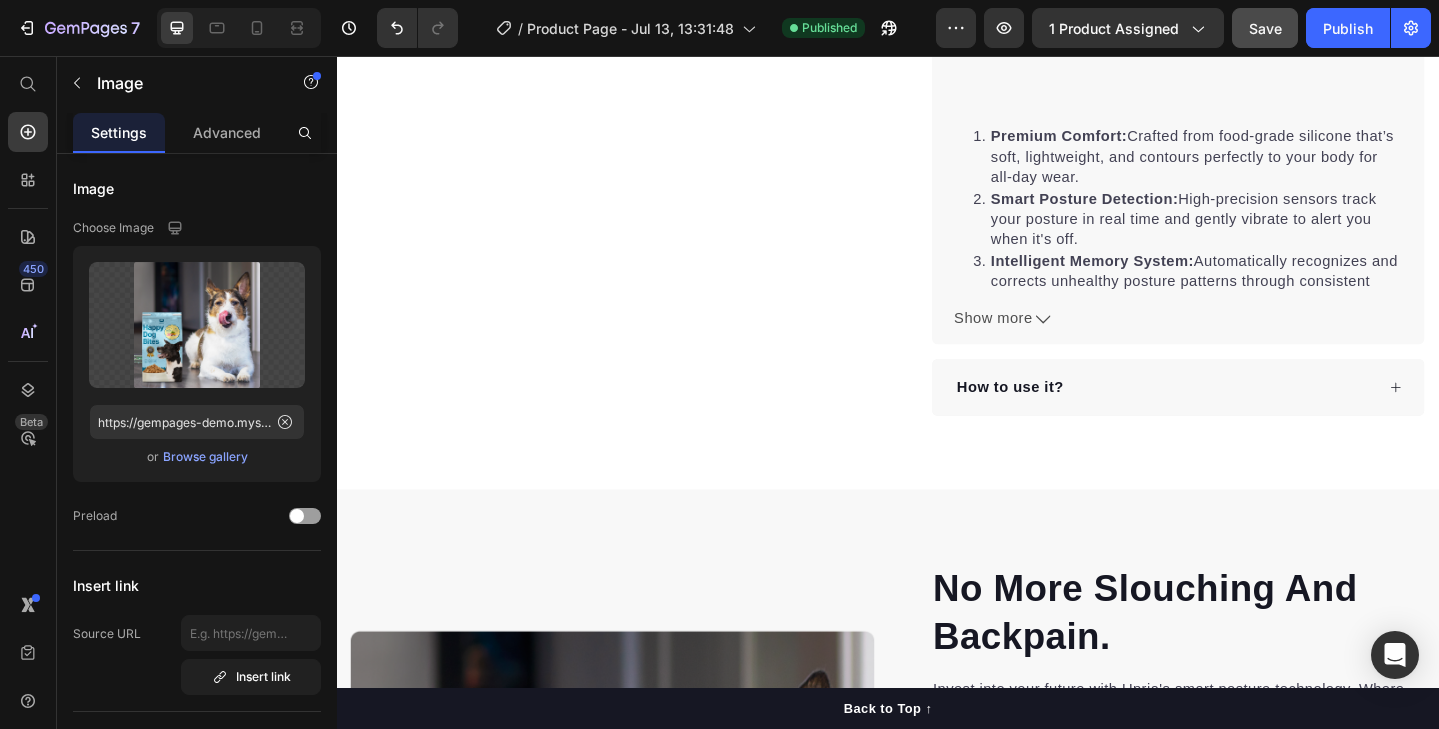 scroll, scrollTop: 1189, scrollLeft: 0, axis: vertical 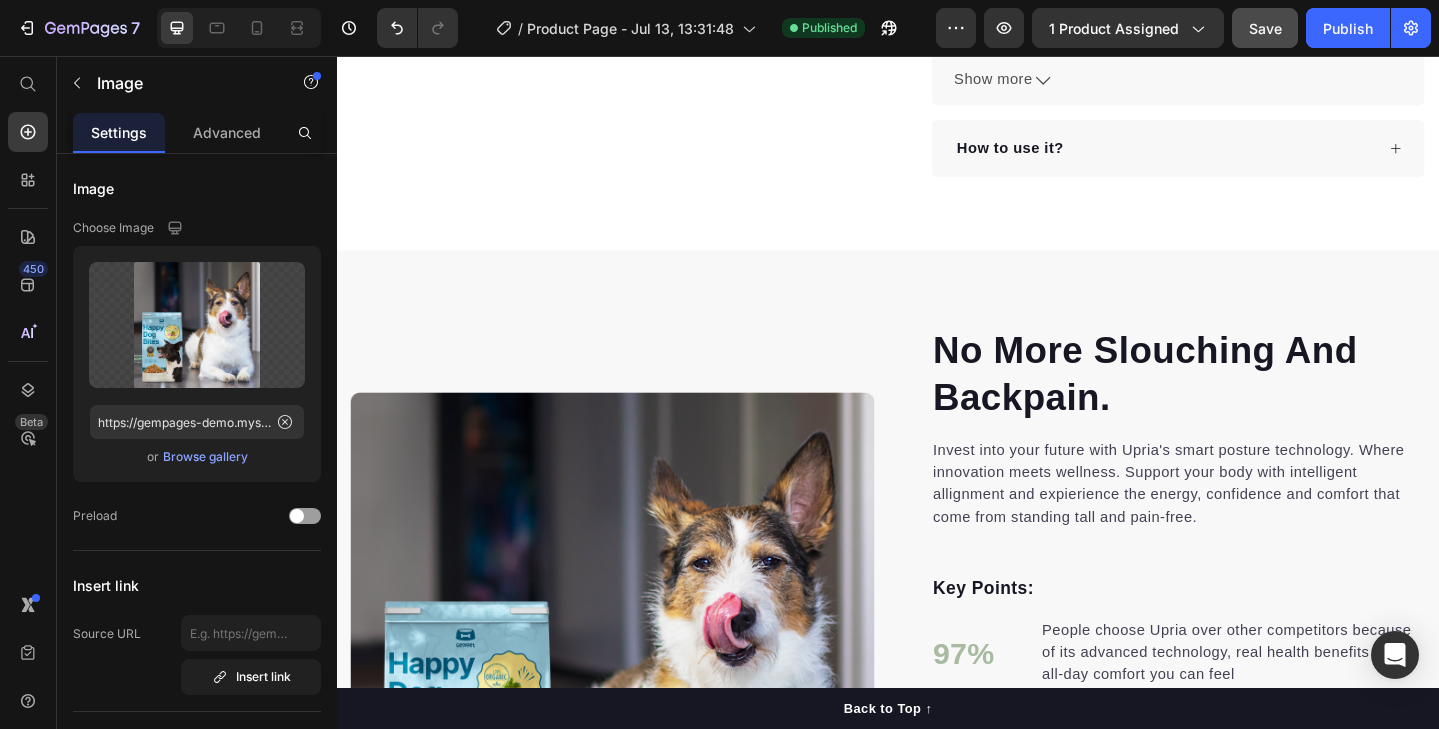 click at bounding box center (637, 707) 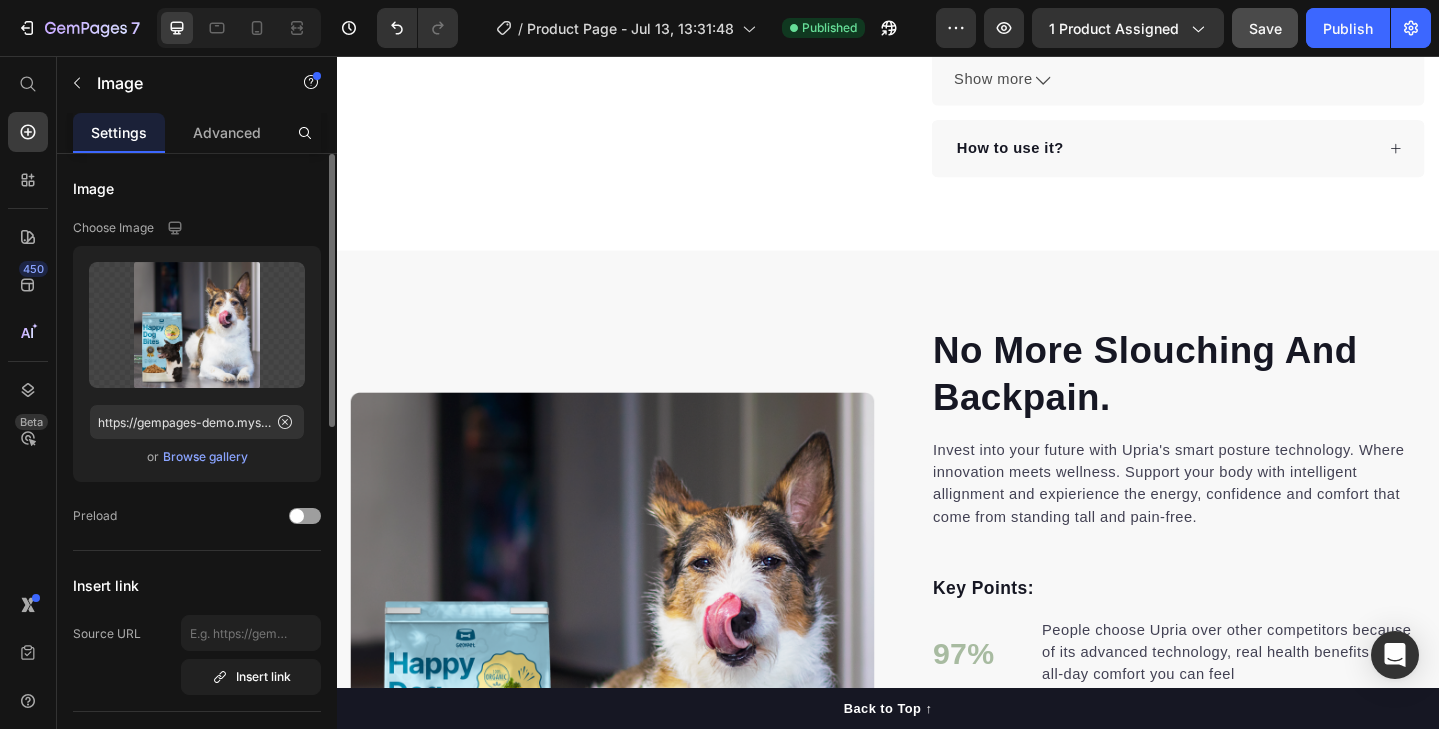 click on "Browse gallery" at bounding box center (205, 457) 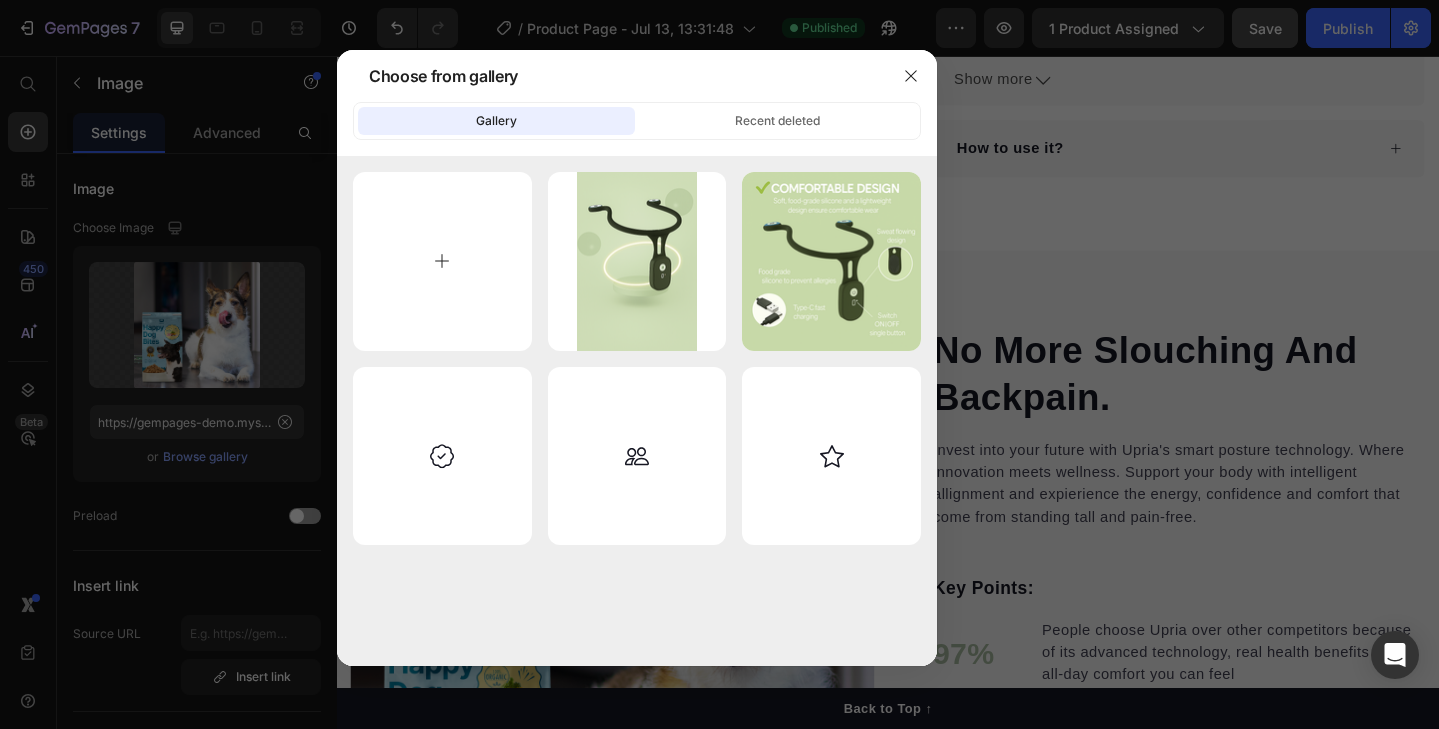 click at bounding box center [442, 261] 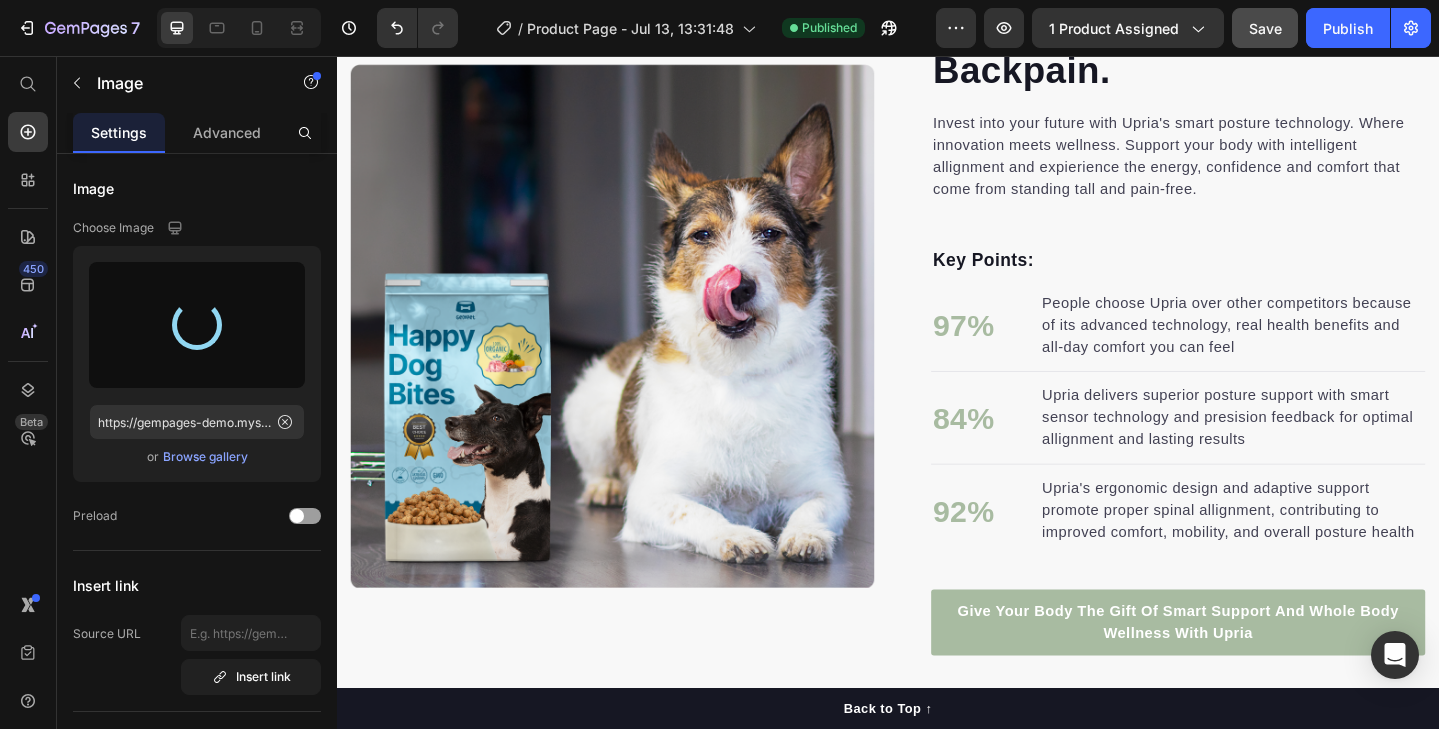 type on "https://cdn.shopify.com/s/files/1/0695/3759/5439/files/gempages_575287514860880458-8c051f1d-c9d9-46dd-88c1-6109ad4e0106.png" 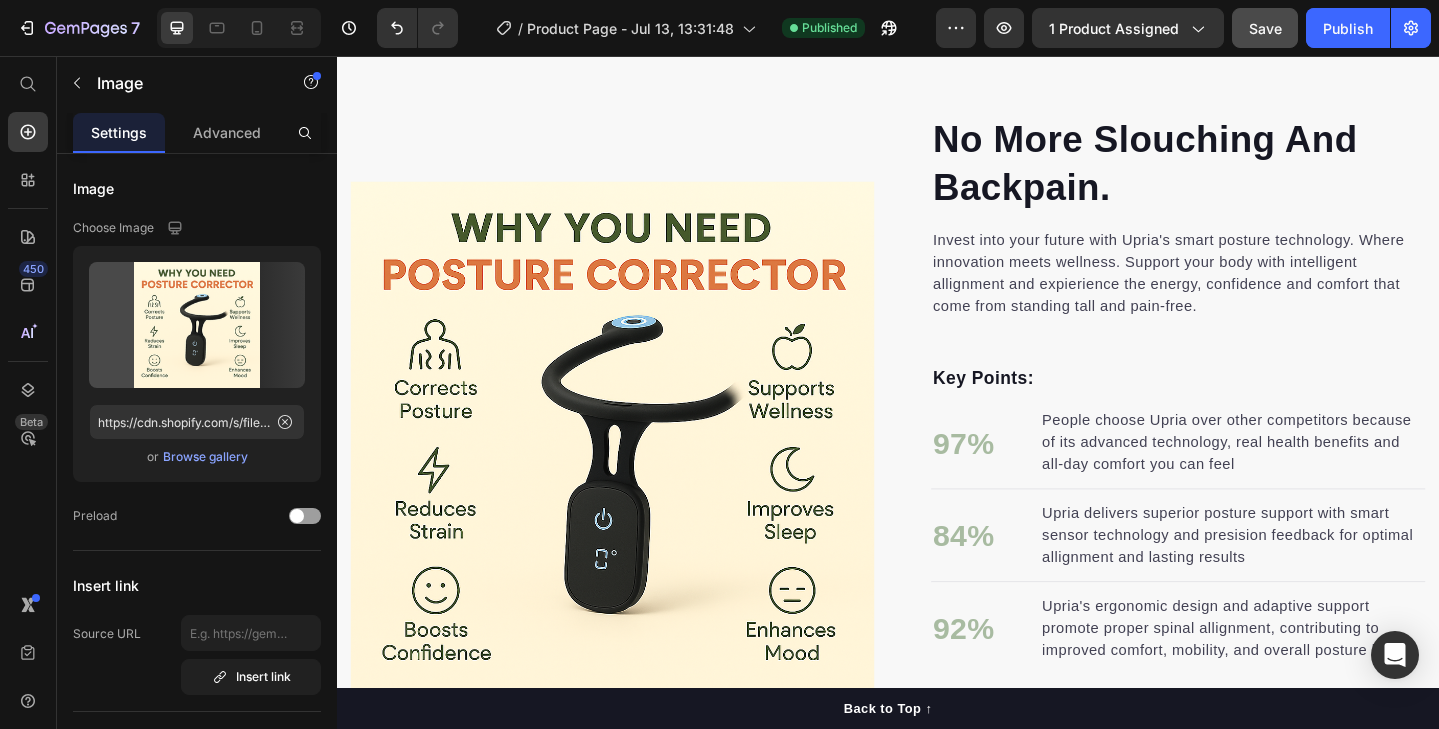 scroll, scrollTop: 1404, scrollLeft: 0, axis: vertical 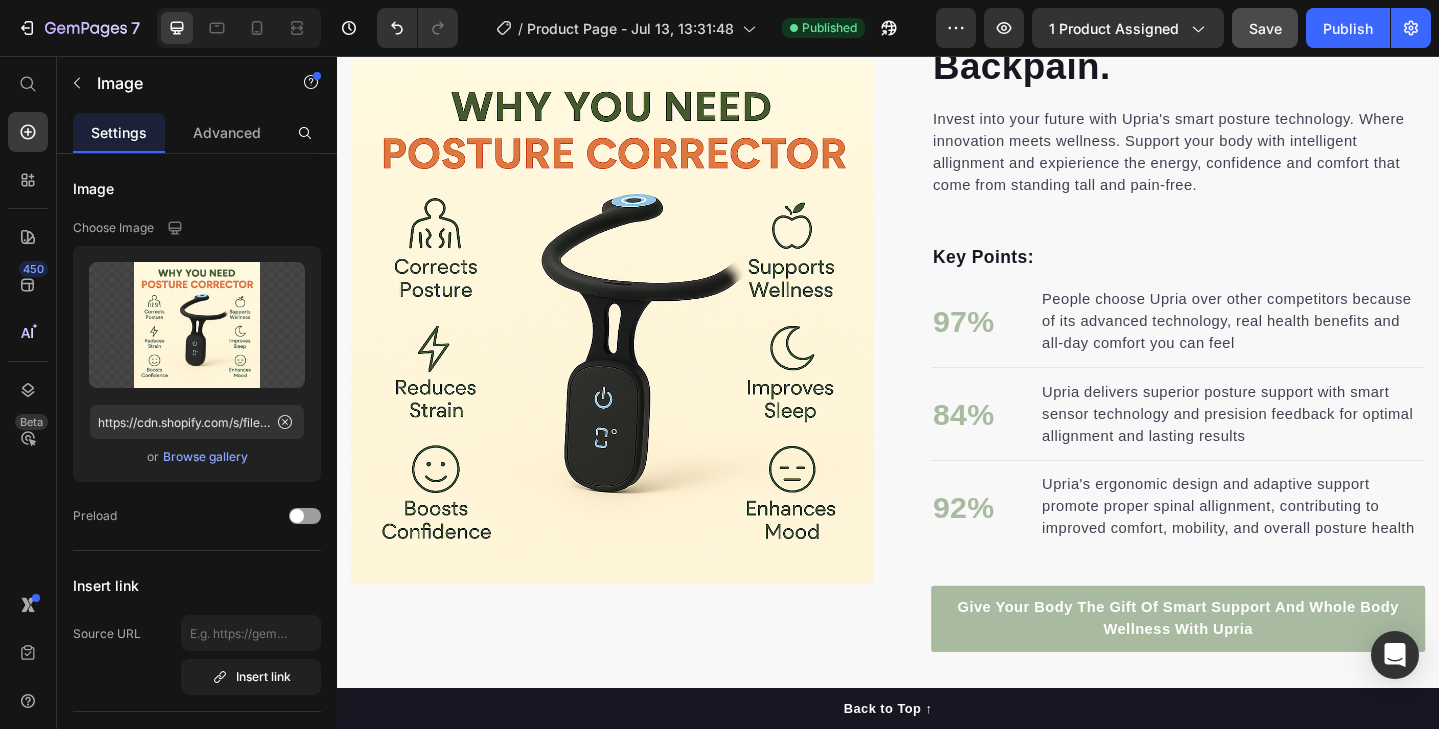 click at bounding box center (637, 346) 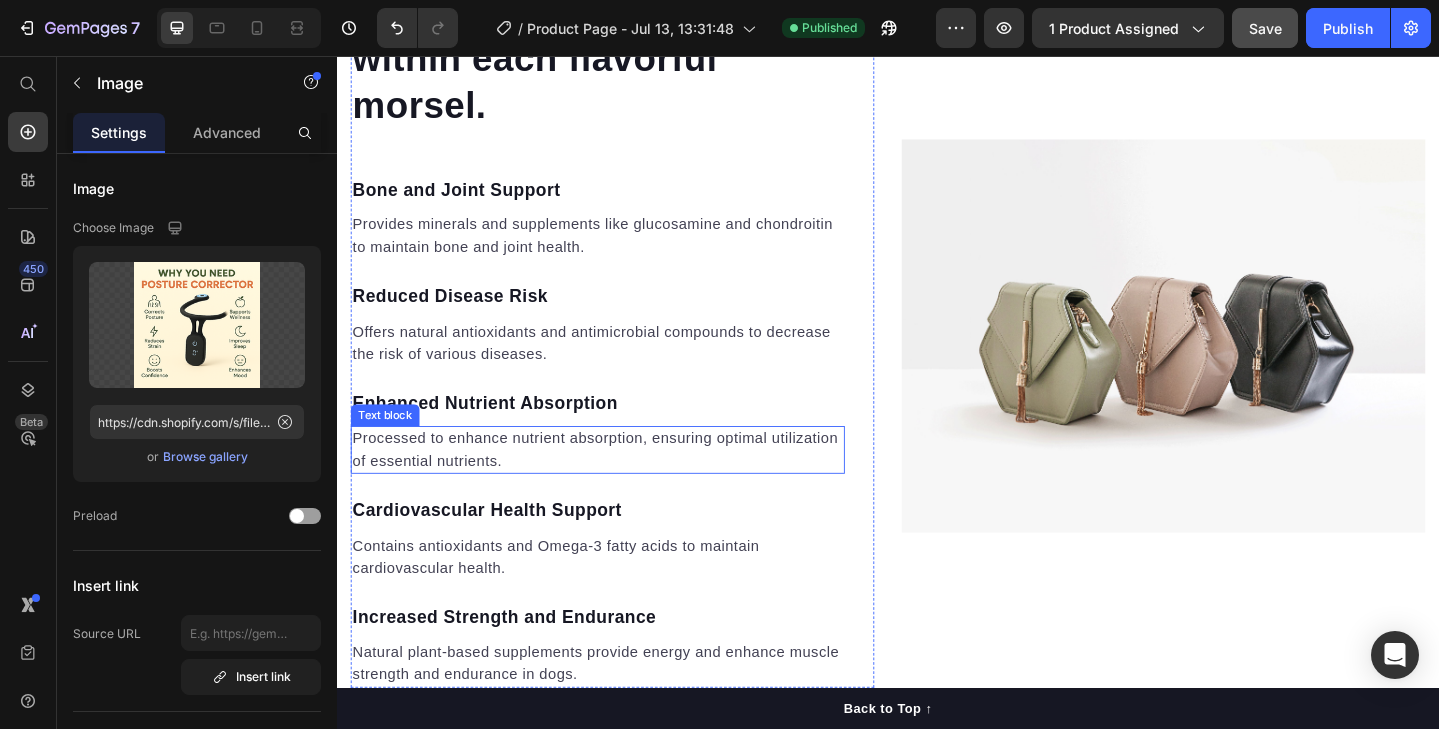 scroll, scrollTop: 2471, scrollLeft: 0, axis: vertical 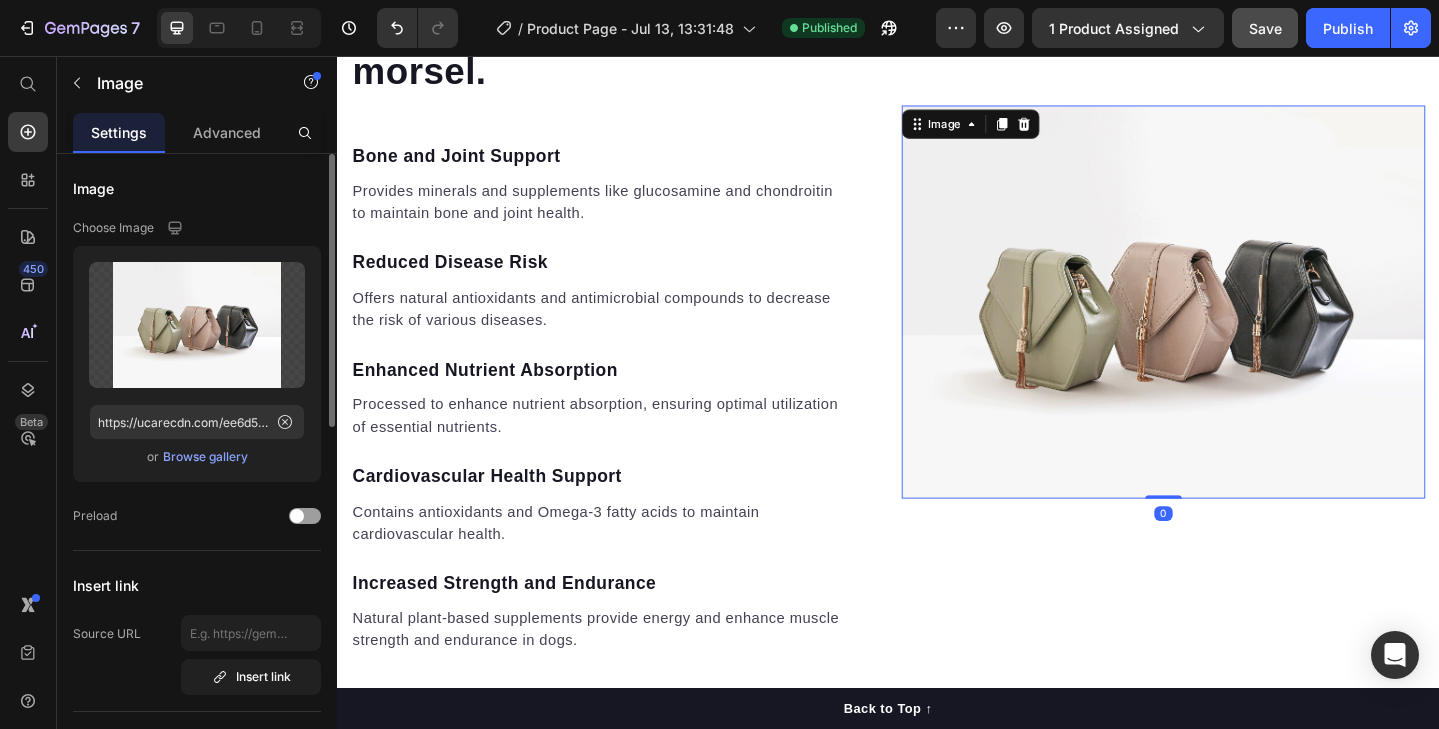 click on "Browse gallery" at bounding box center (205, 457) 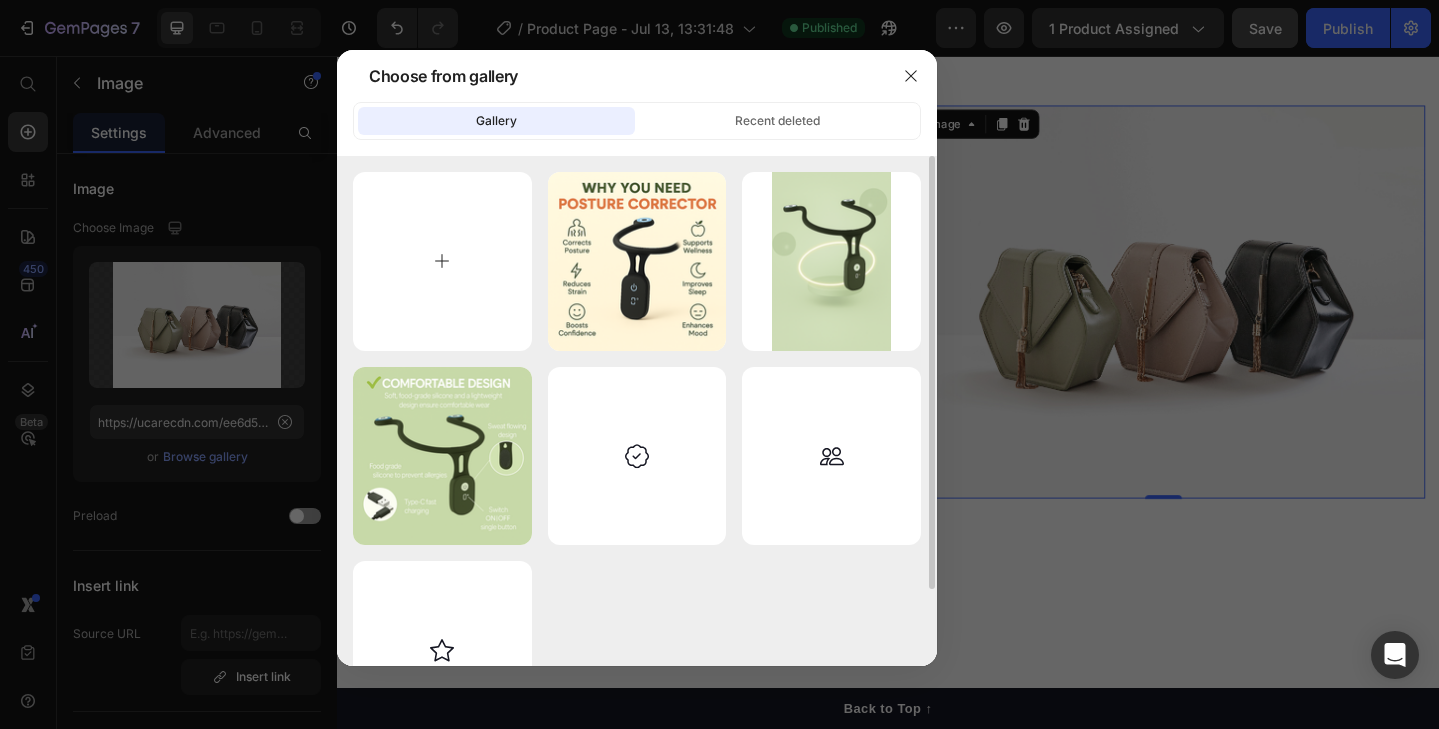 click at bounding box center [442, 261] 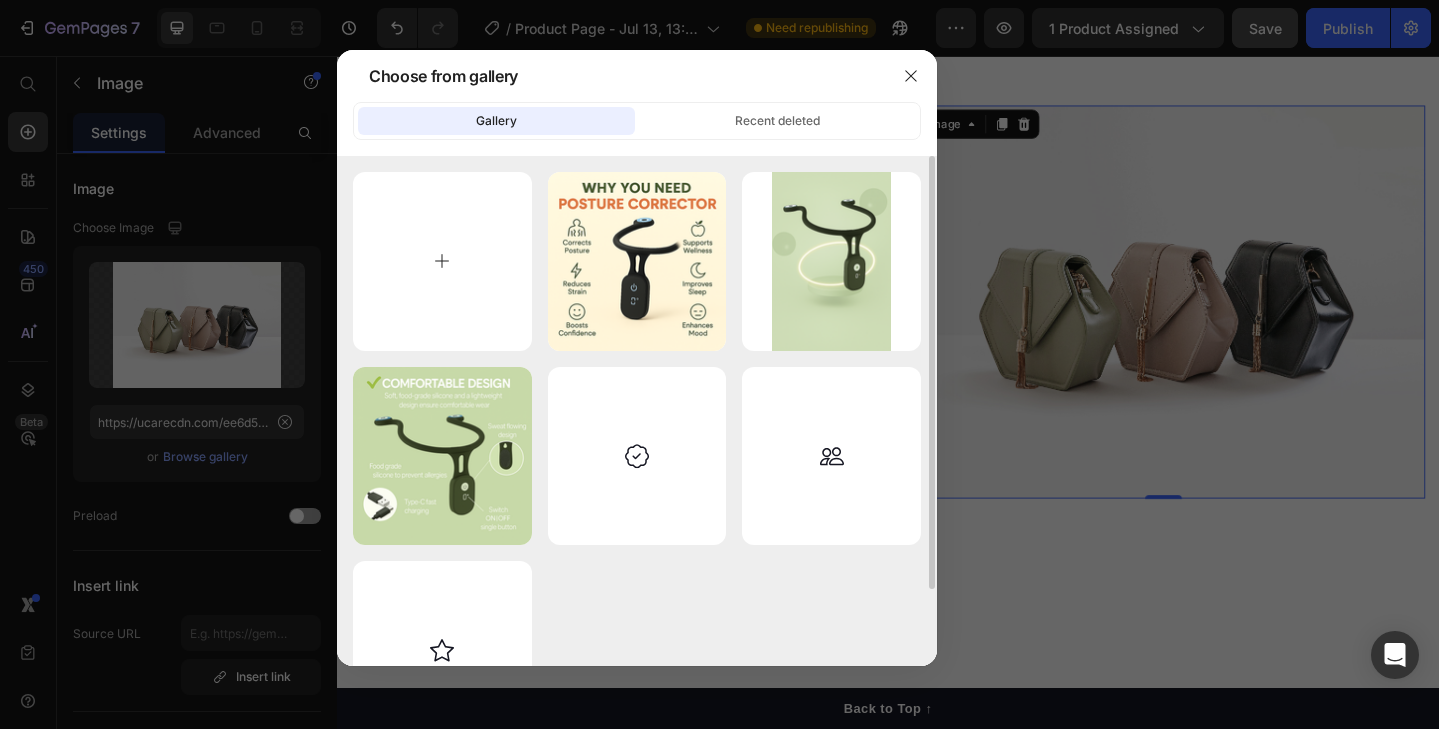 click at bounding box center (442, 261) 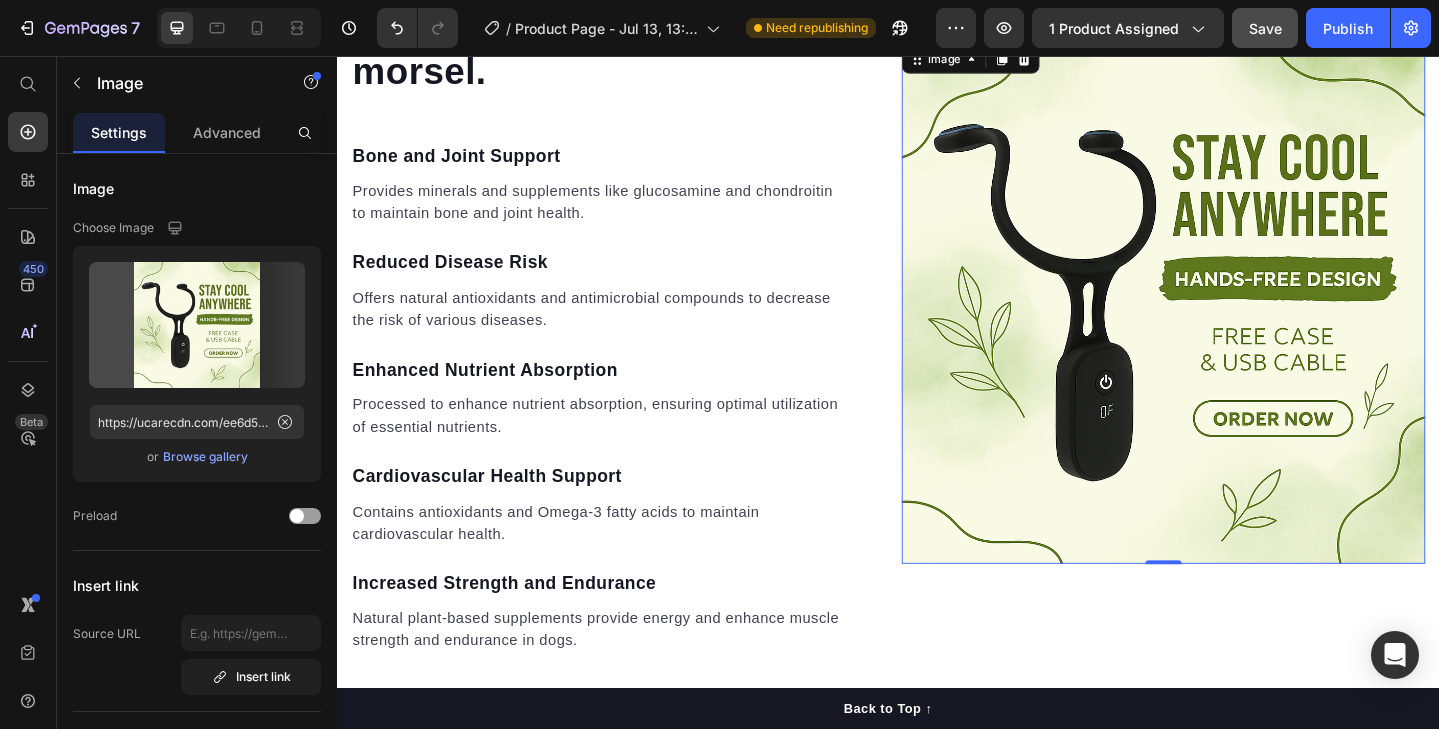 type on "https://cdn.shopify.com/s/files/1/0695/3759/5439/files/gempages_575287514860880458-414446fc-cda0-4d0f-9833-c1444cae895c.png" 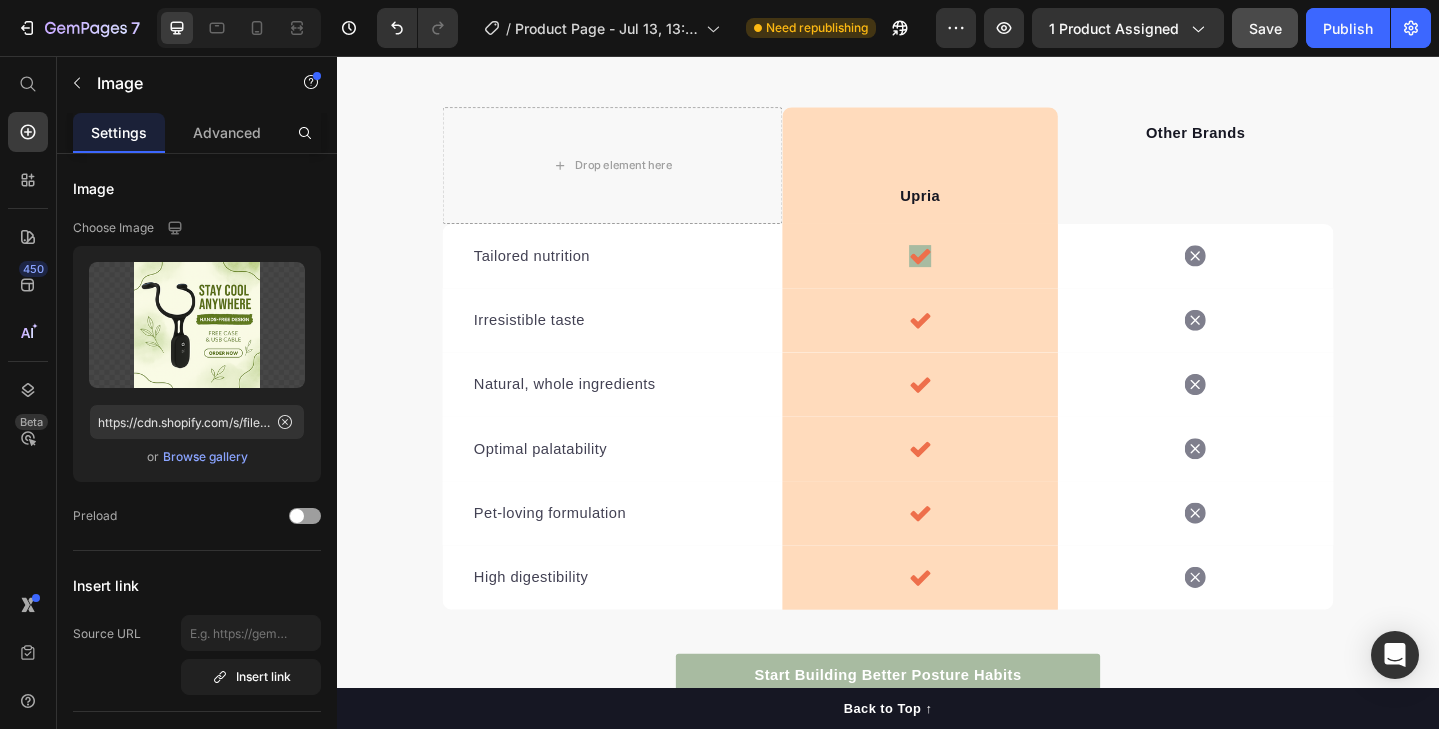 scroll, scrollTop: 3513, scrollLeft: 0, axis: vertical 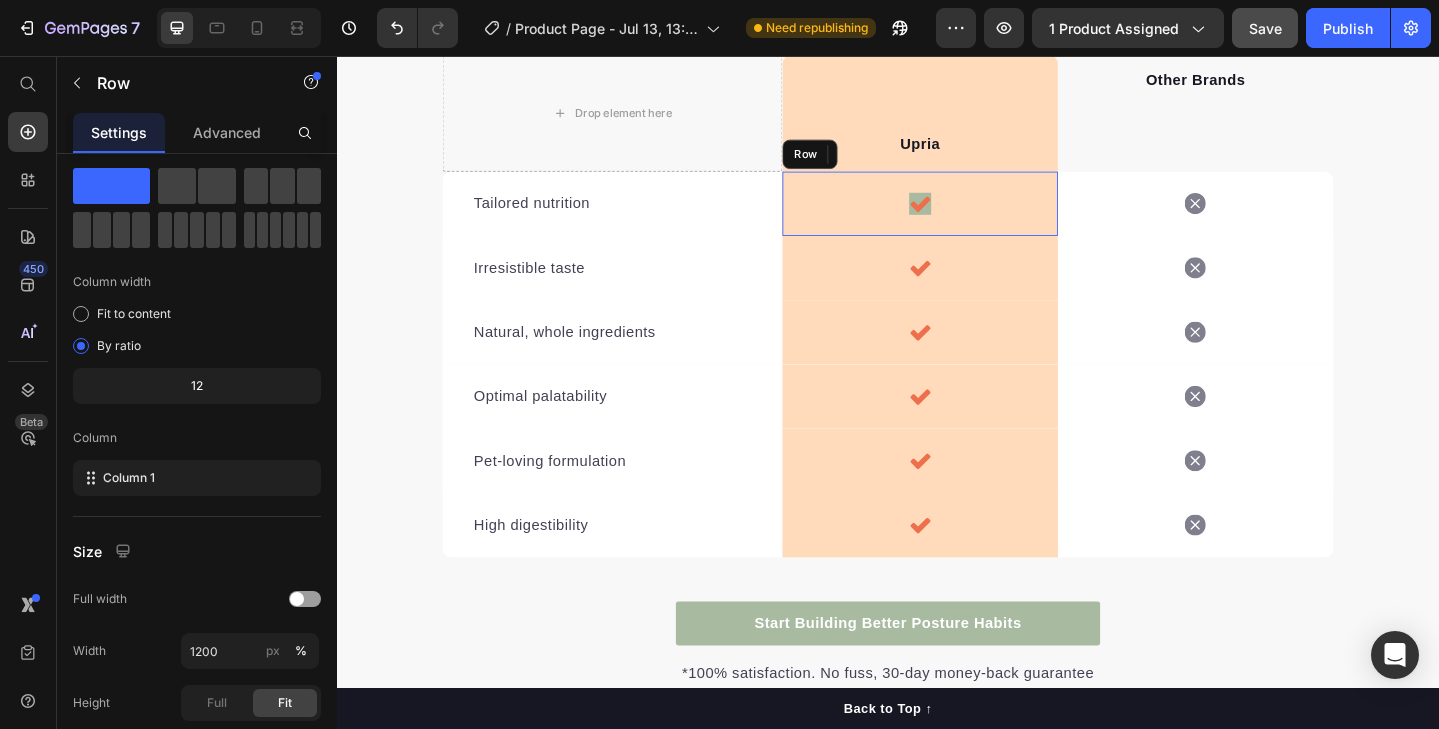 click on "Icon Row" at bounding box center [972, 217] 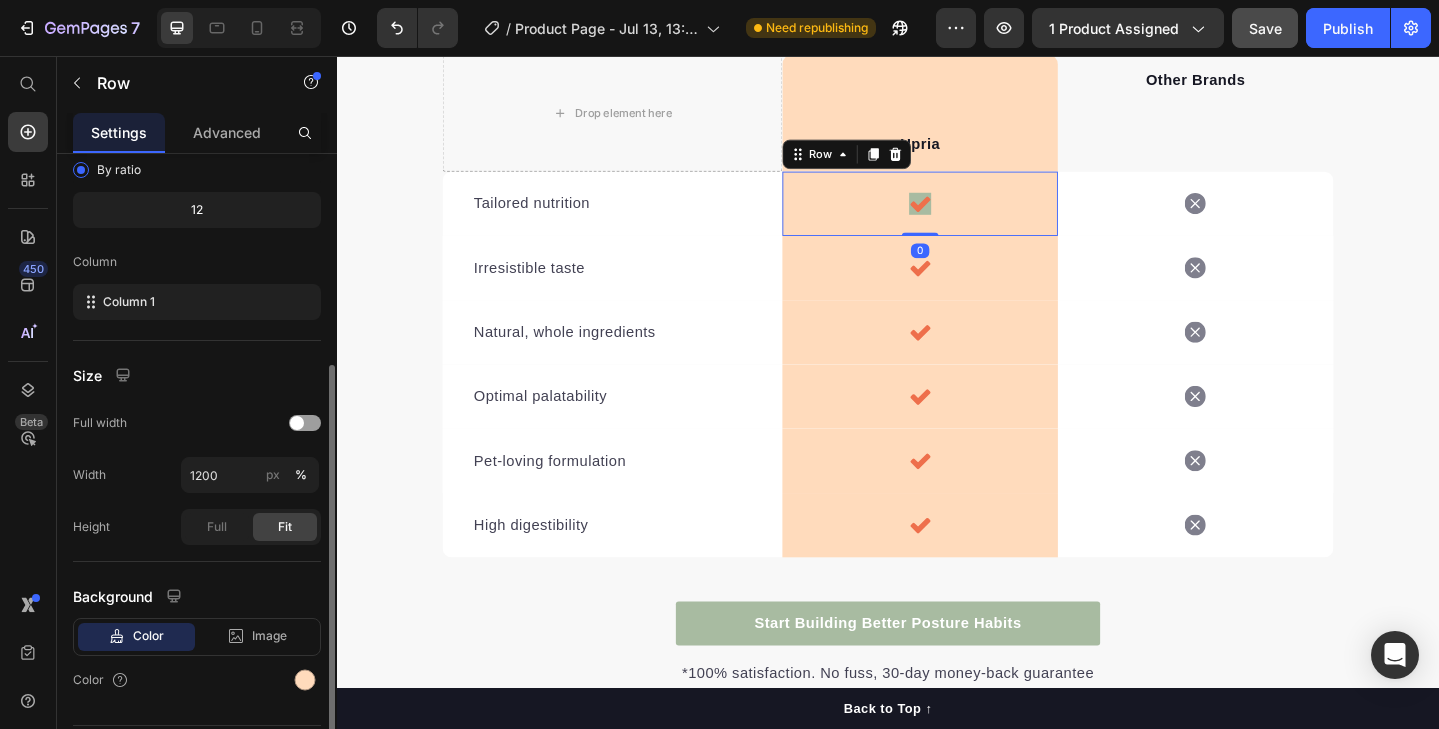 scroll, scrollTop: 280, scrollLeft: 0, axis: vertical 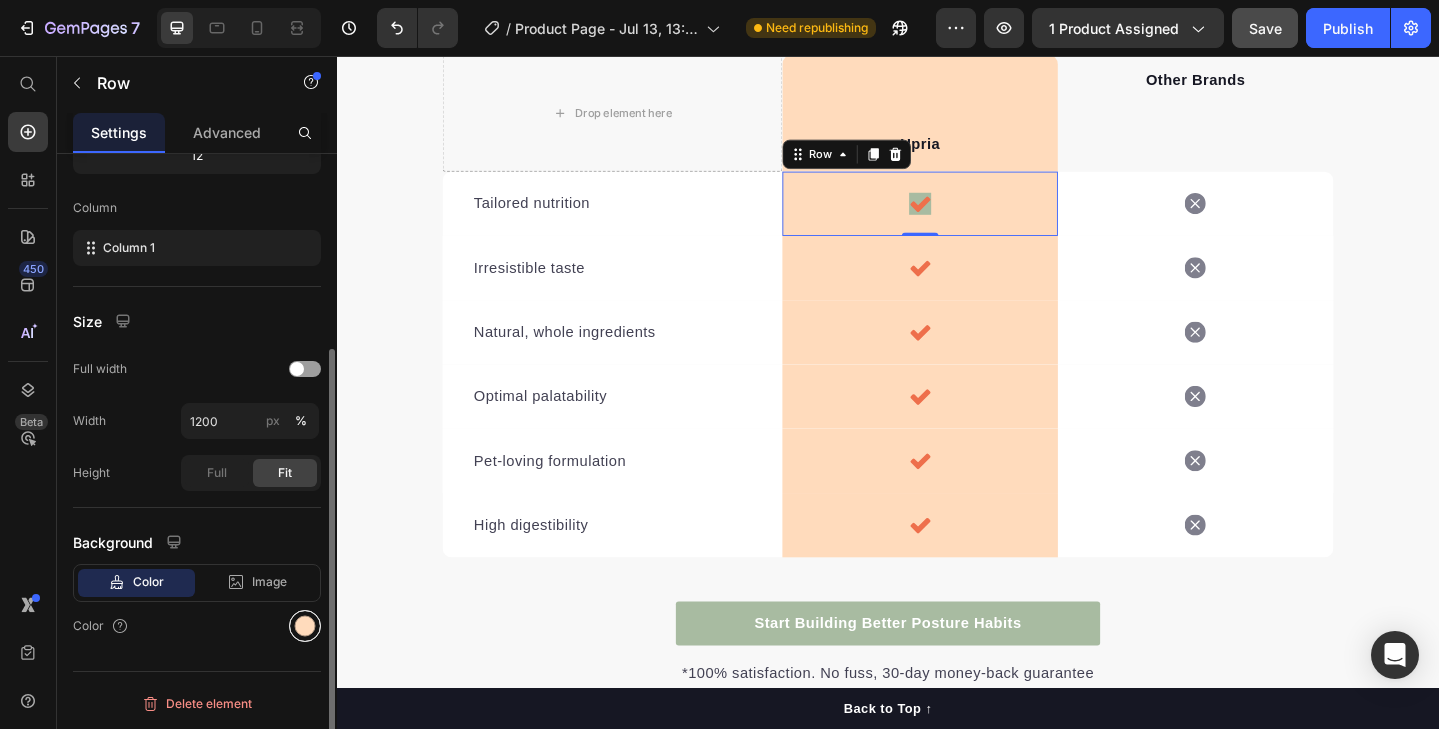 click at bounding box center (305, 626) 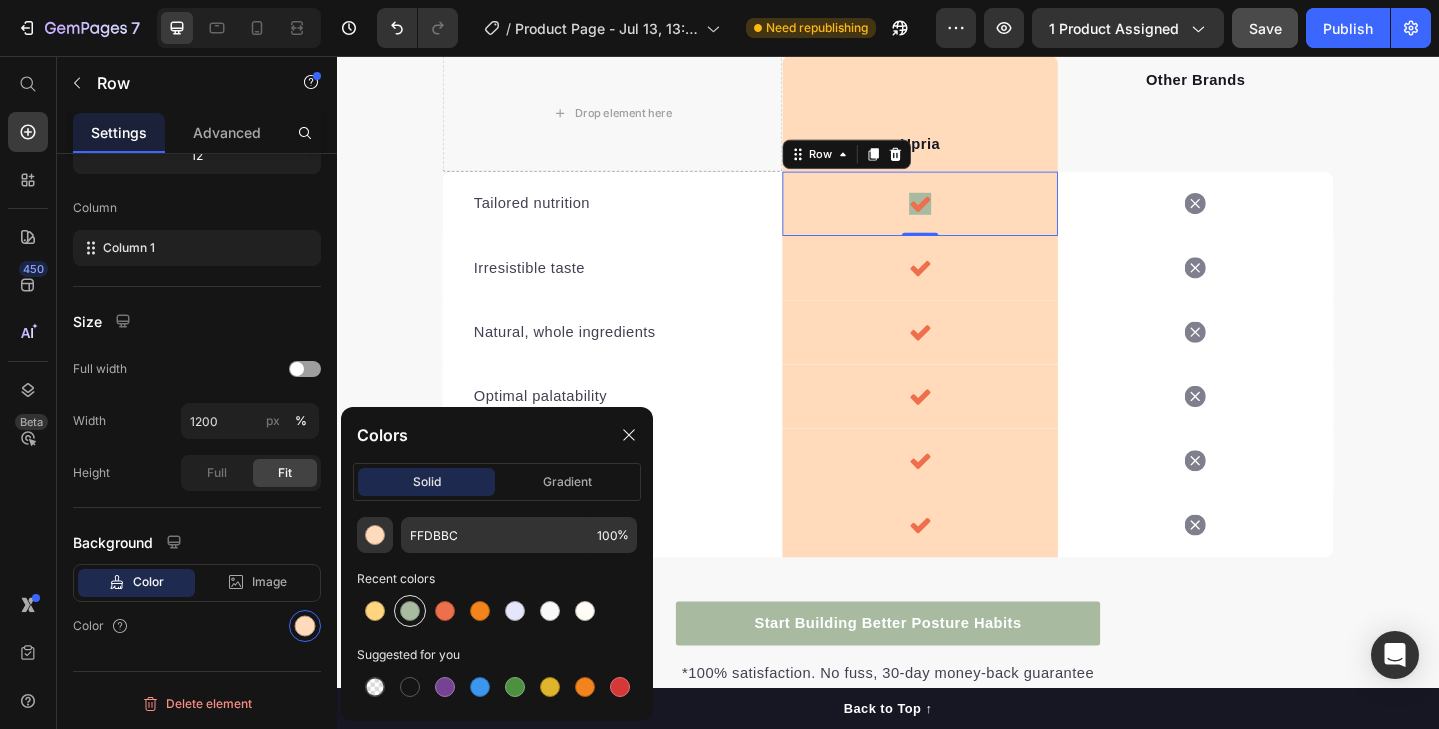 click at bounding box center (410, 611) 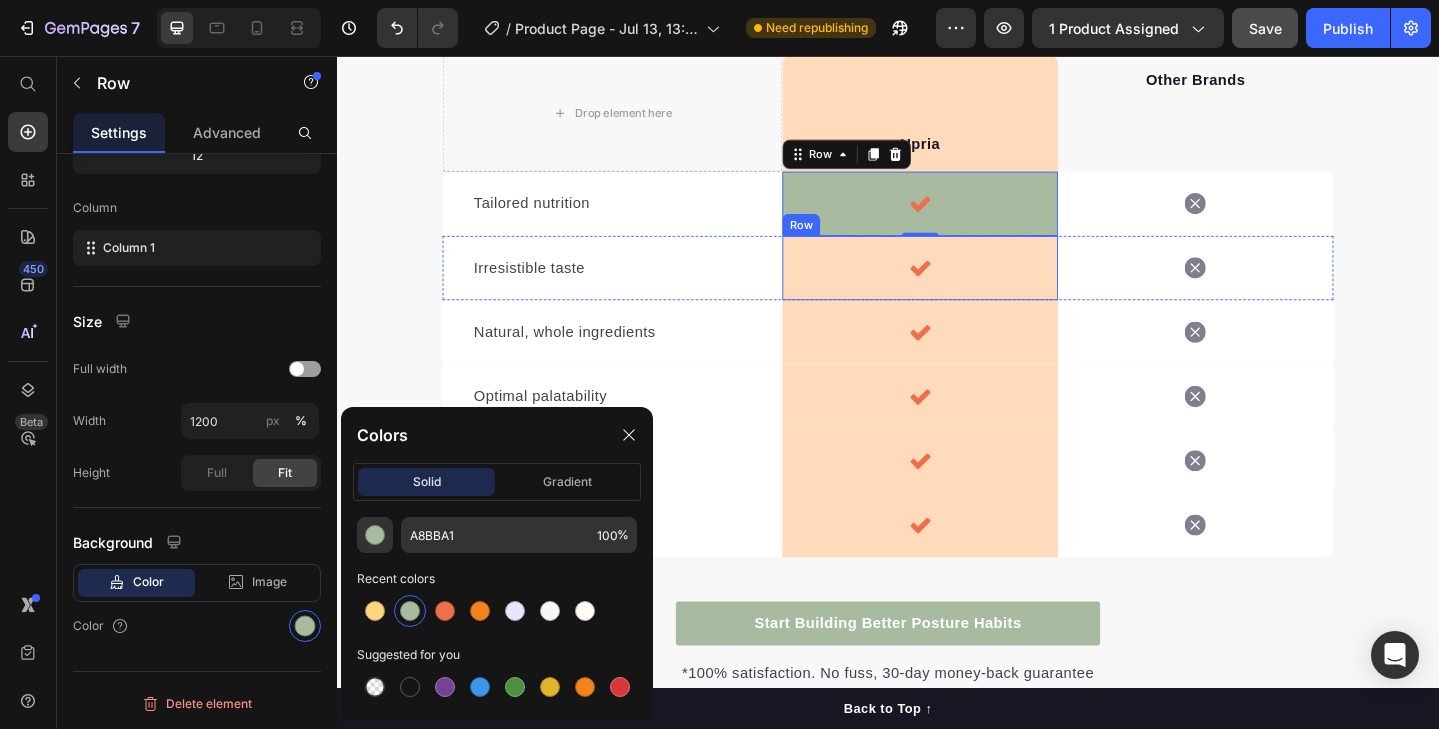 click on "Icon Row" at bounding box center [972, 287] 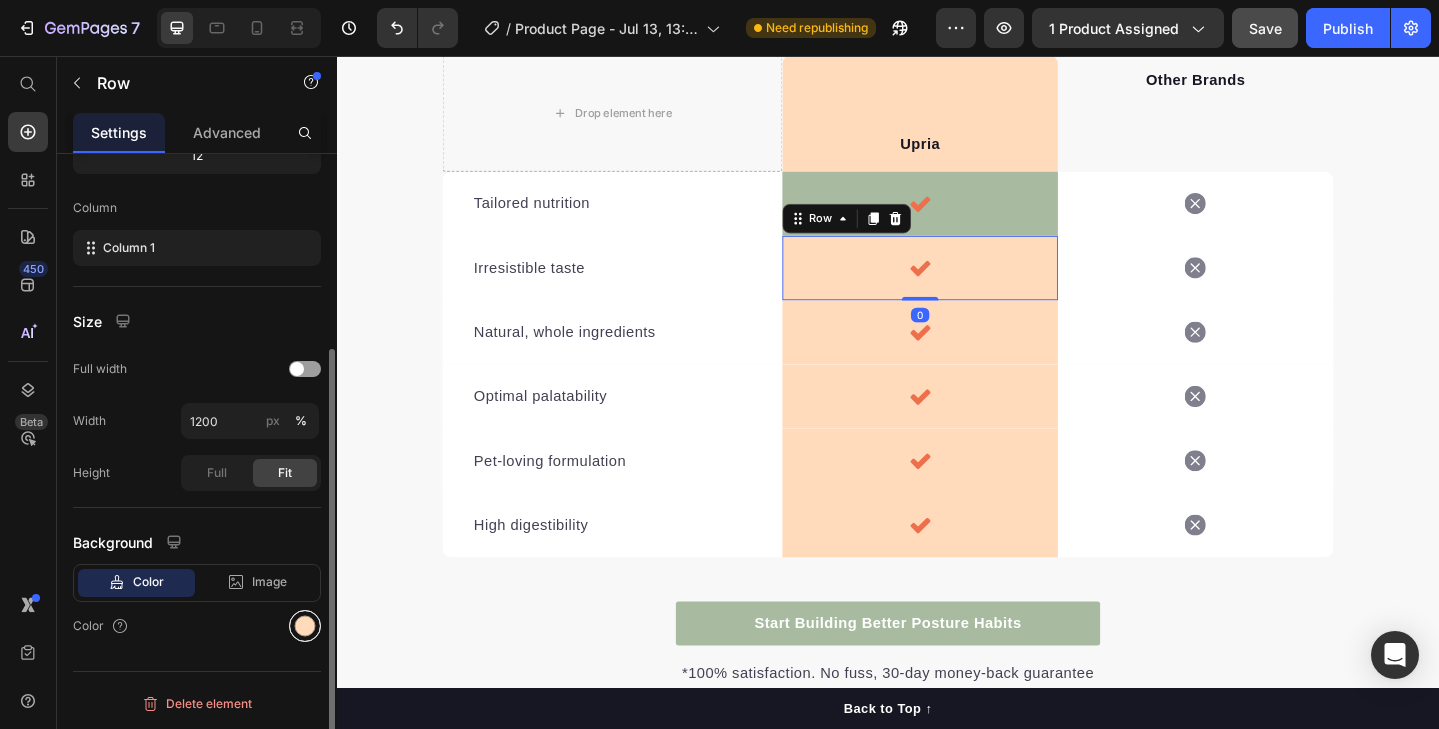 click at bounding box center (305, 626) 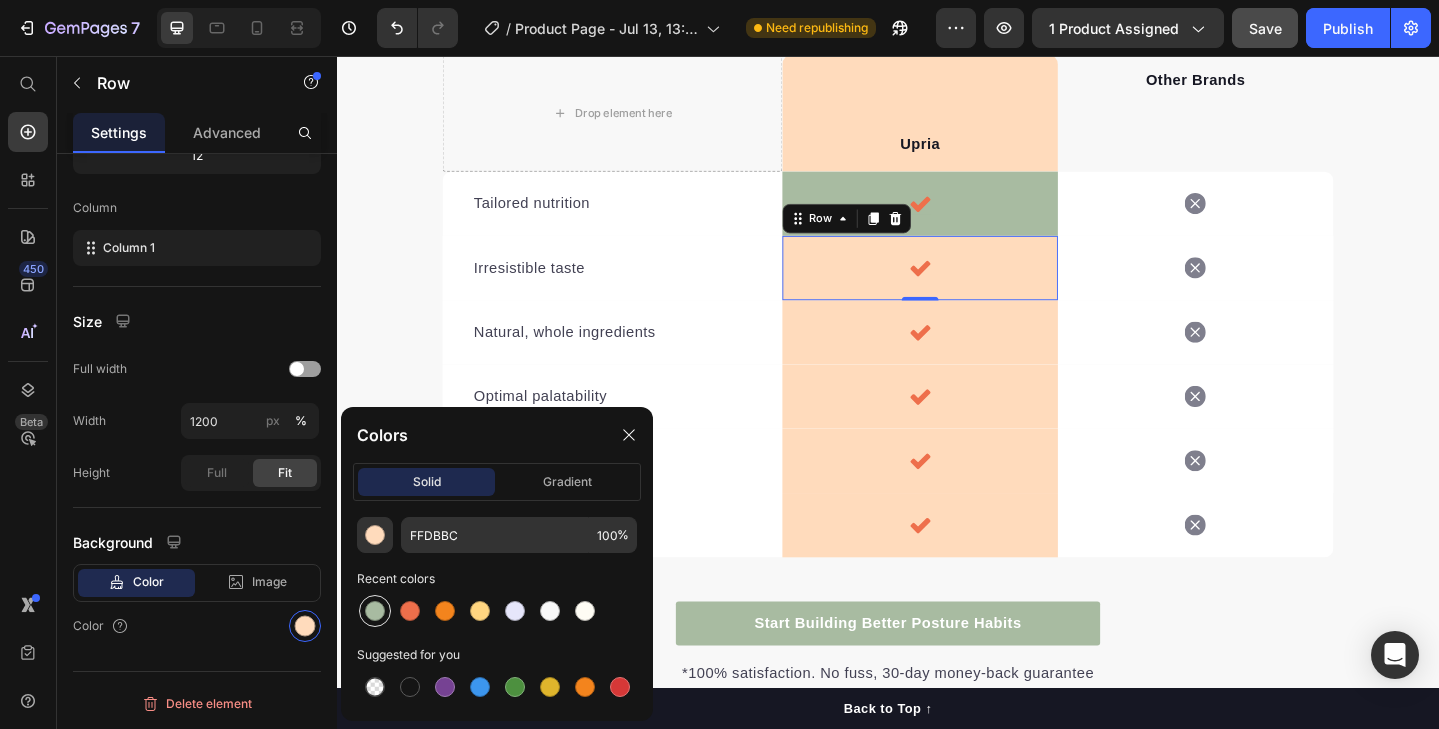 click at bounding box center (375, 611) 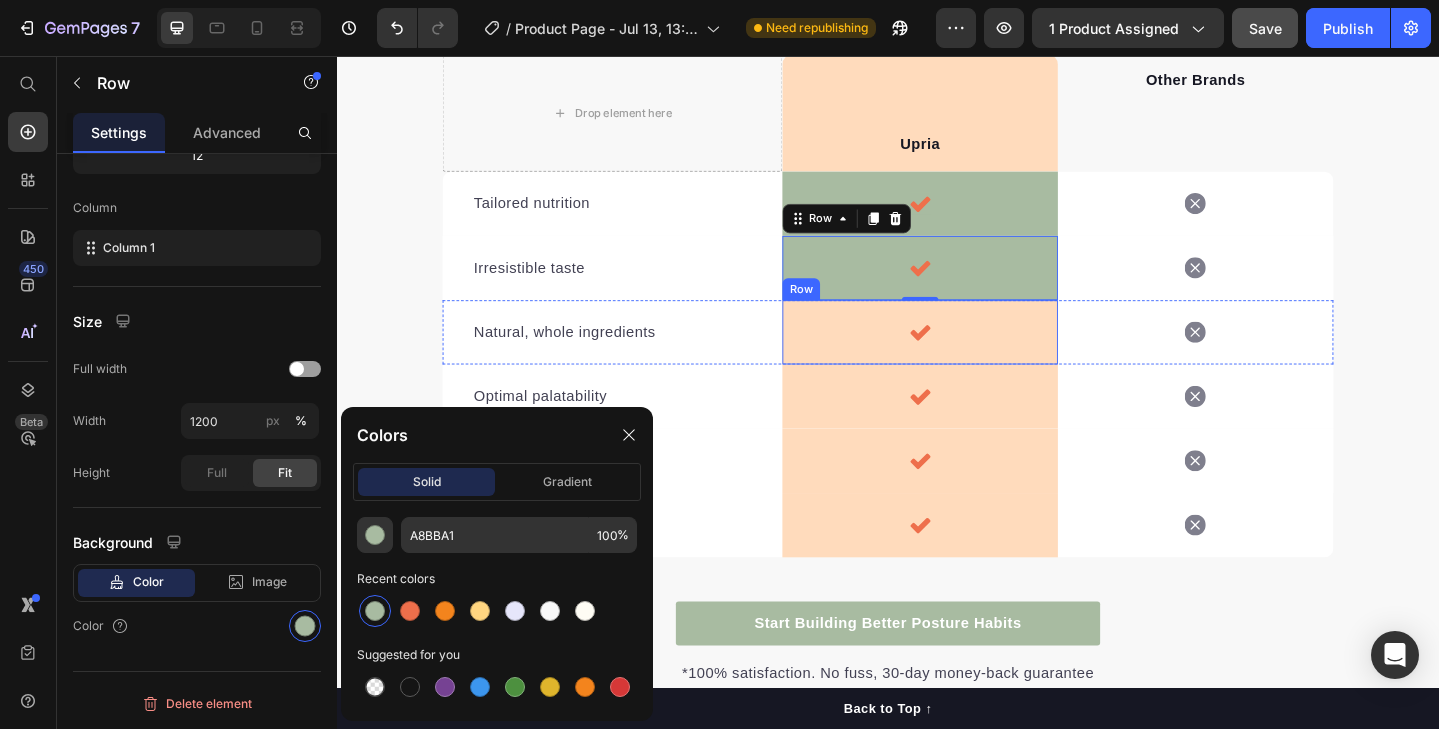 click on "Icon Row" at bounding box center (972, 357) 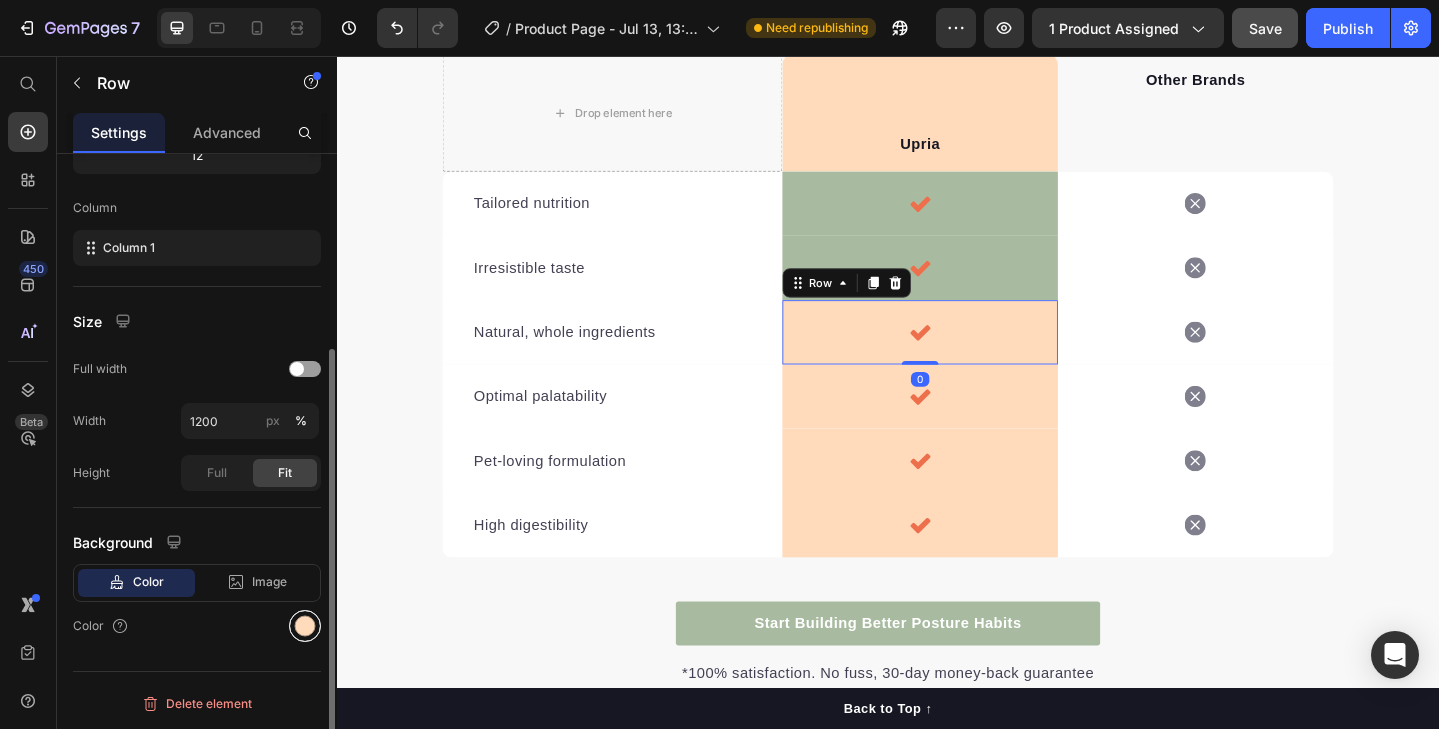click at bounding box center [305, 626] 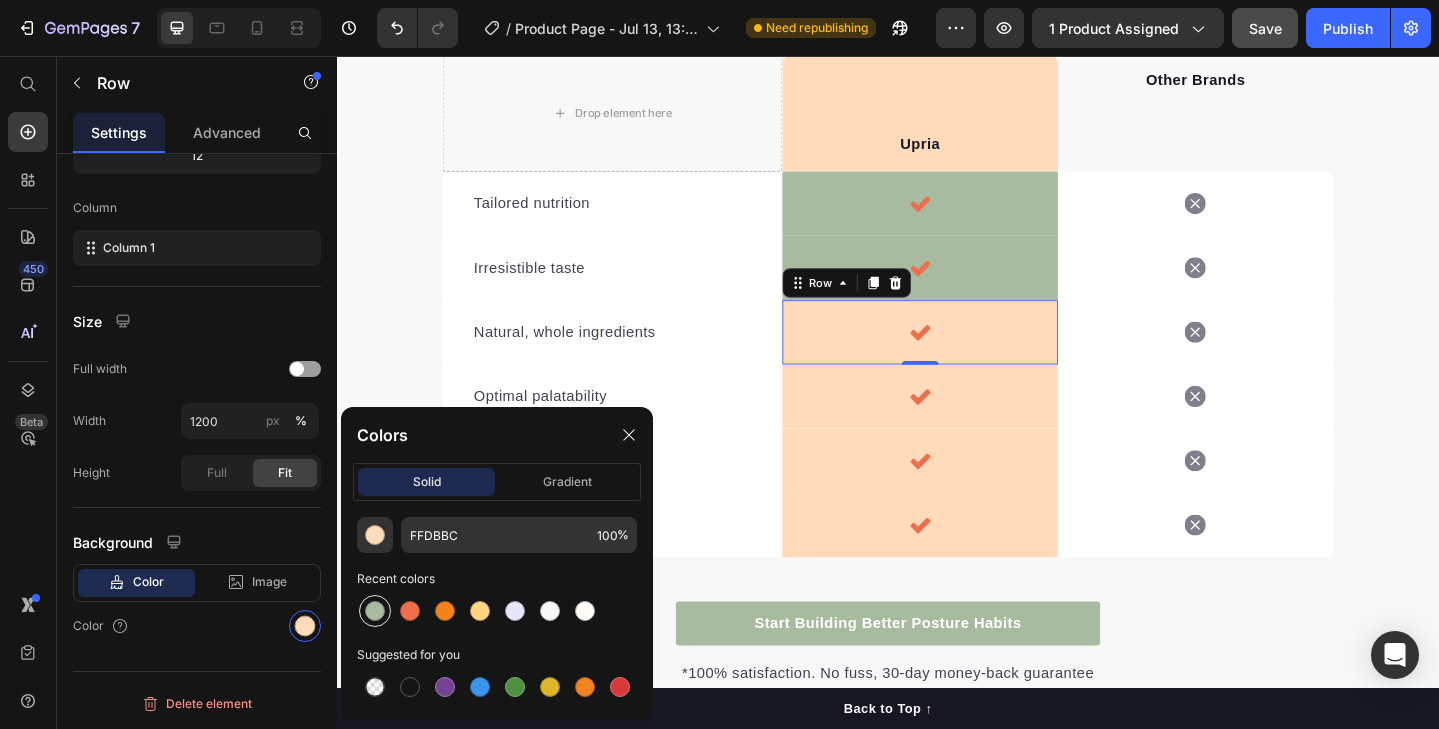 click at bounding box center (375, 611) 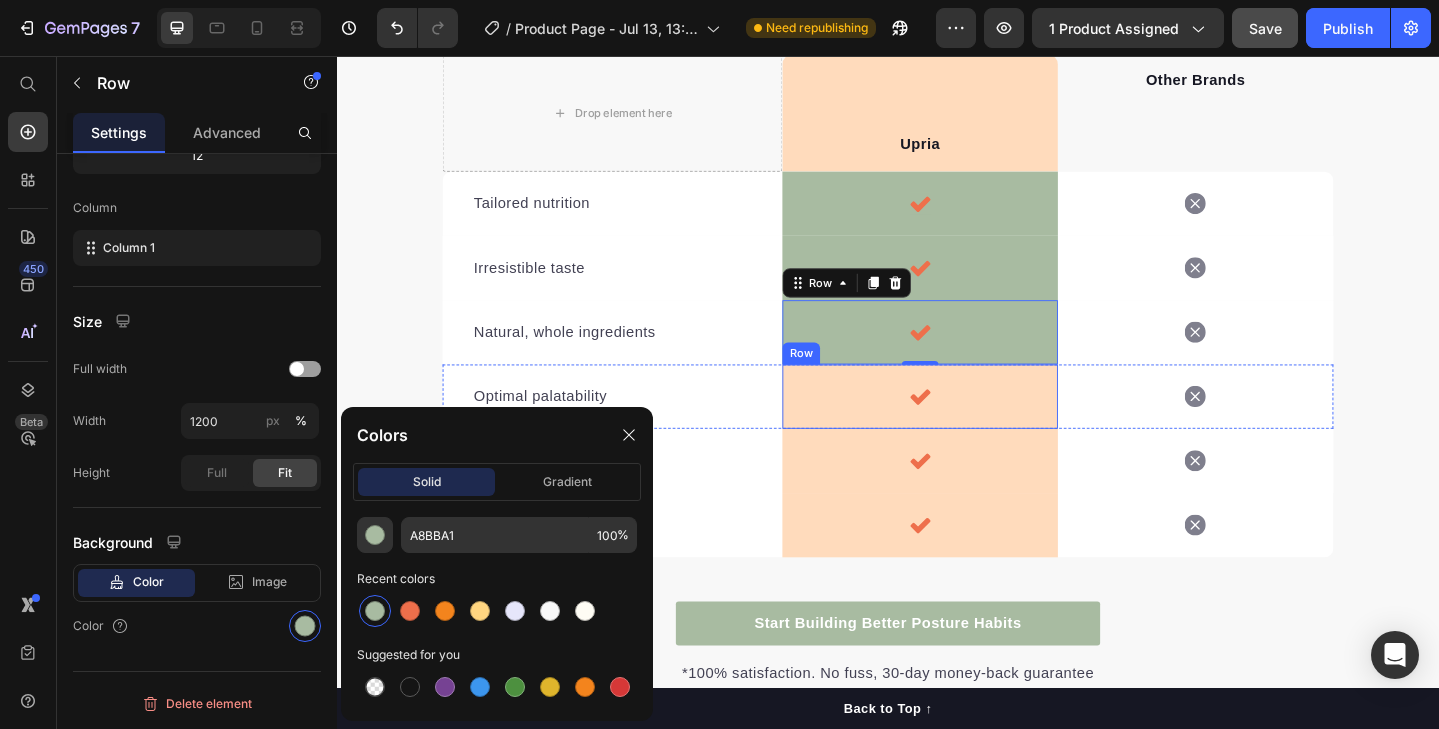 click on "Icon Row" at bounding box center (972, 427) 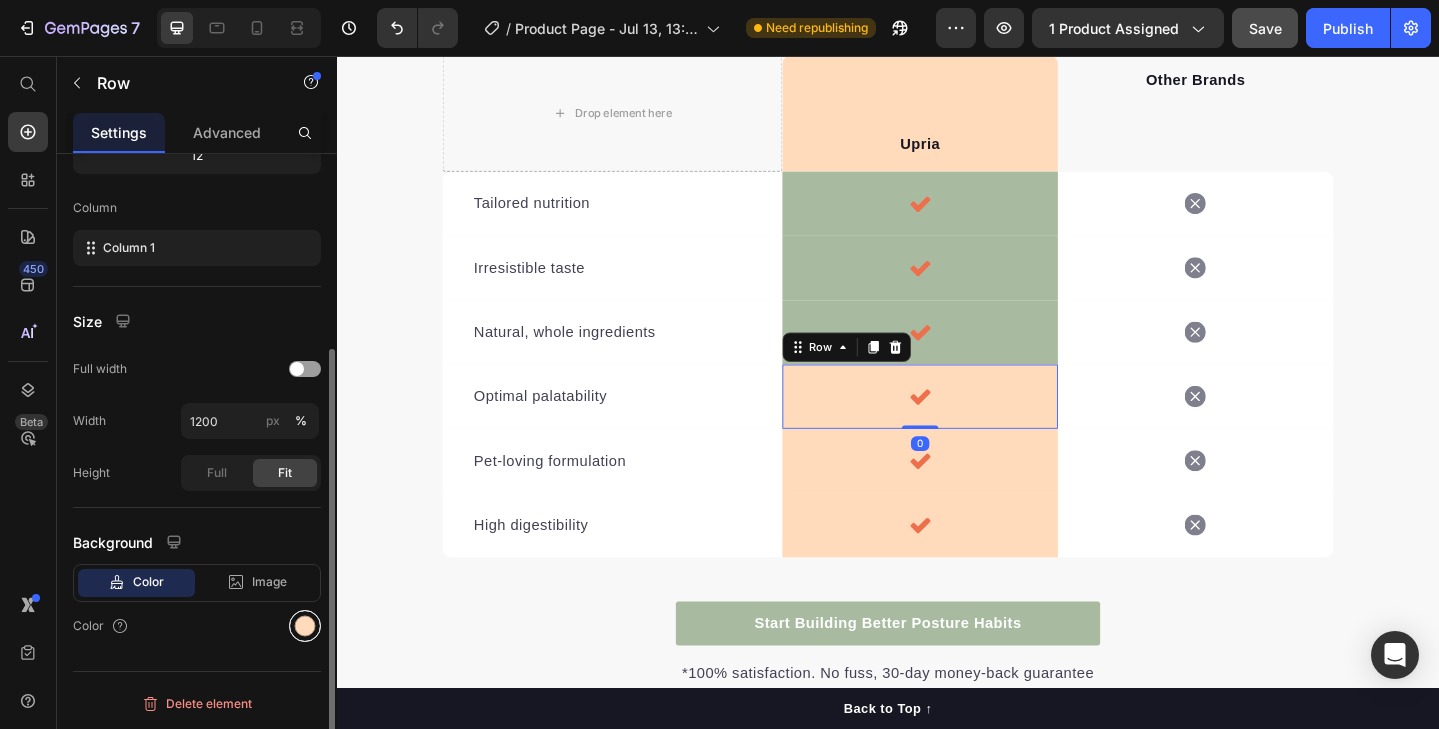 click at bounding box center (305, 626) 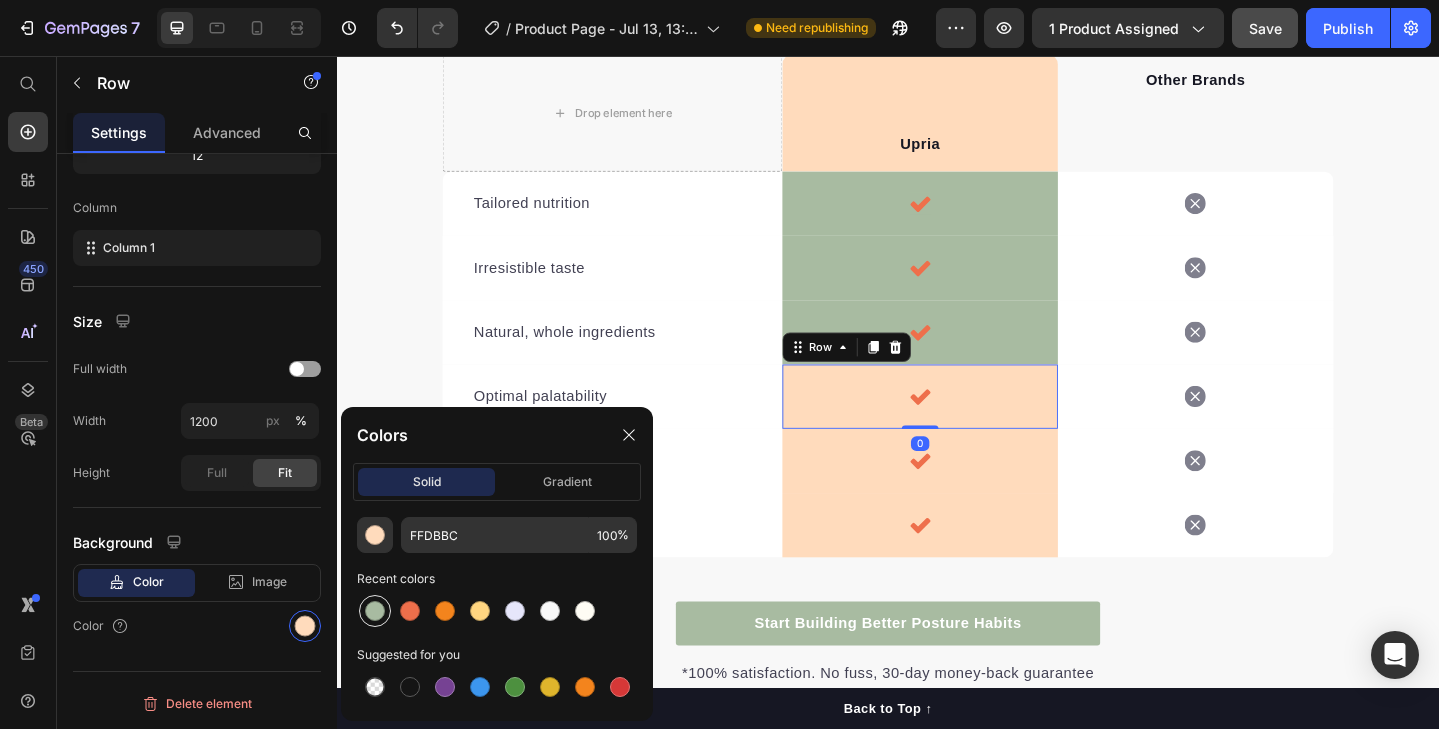 click at bounding box center [375, 611] 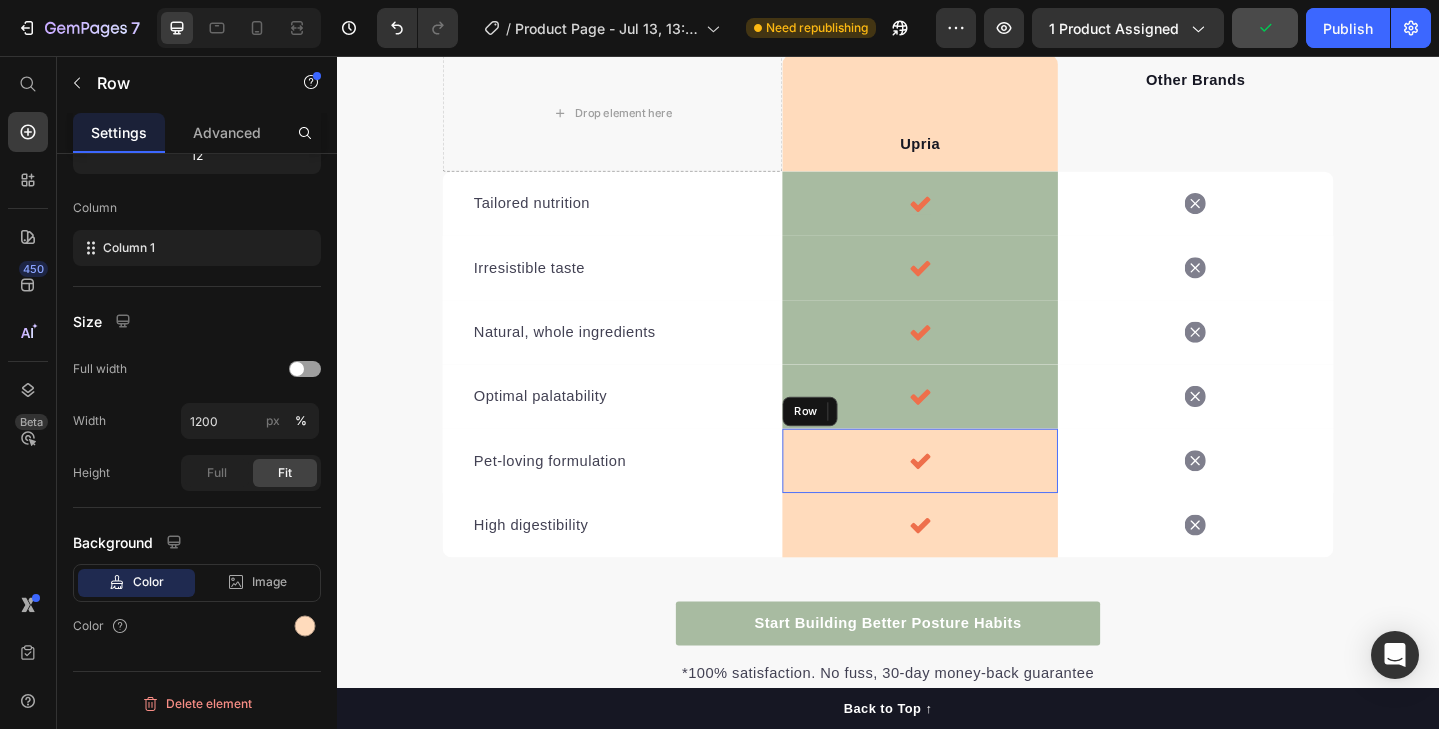 click on "Icon Row" at bounding box center [972, 497] 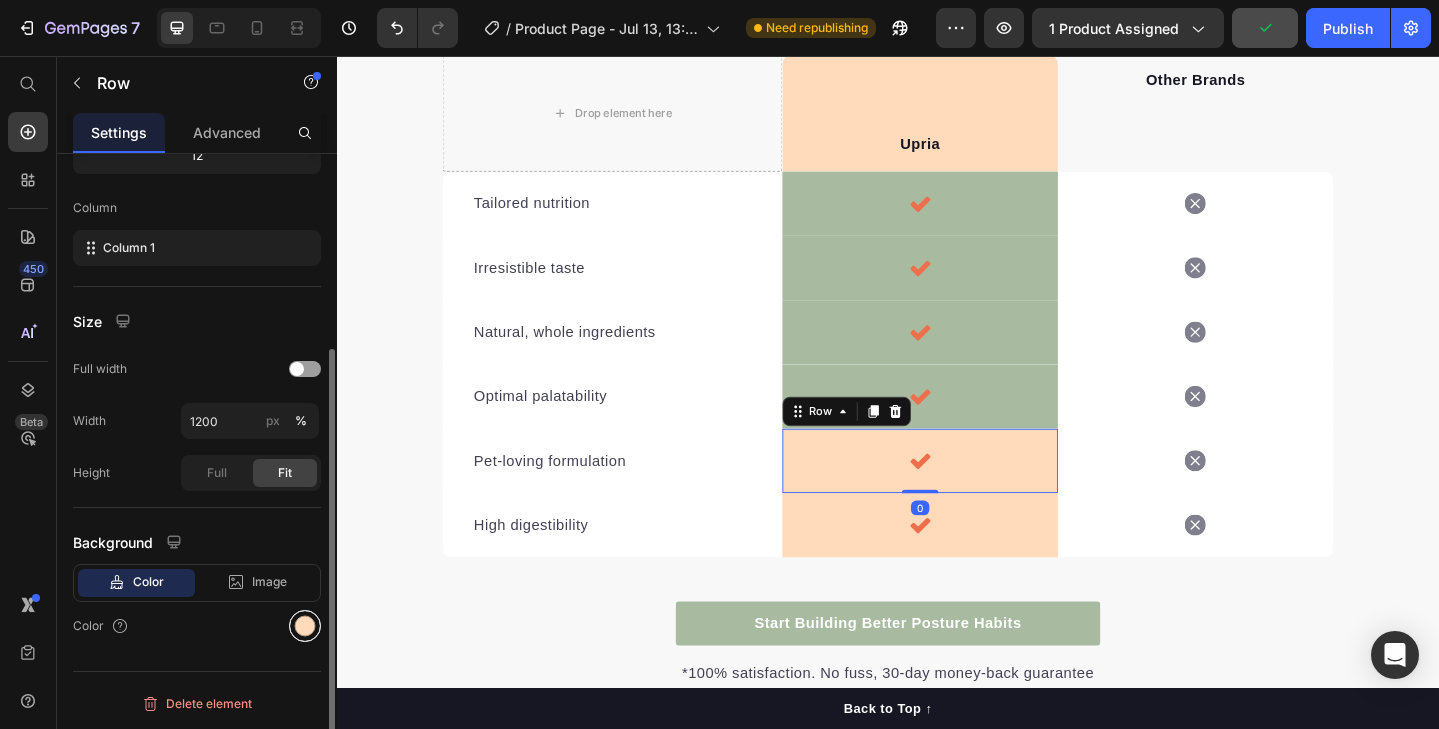 click at bounding box center (305, 626) 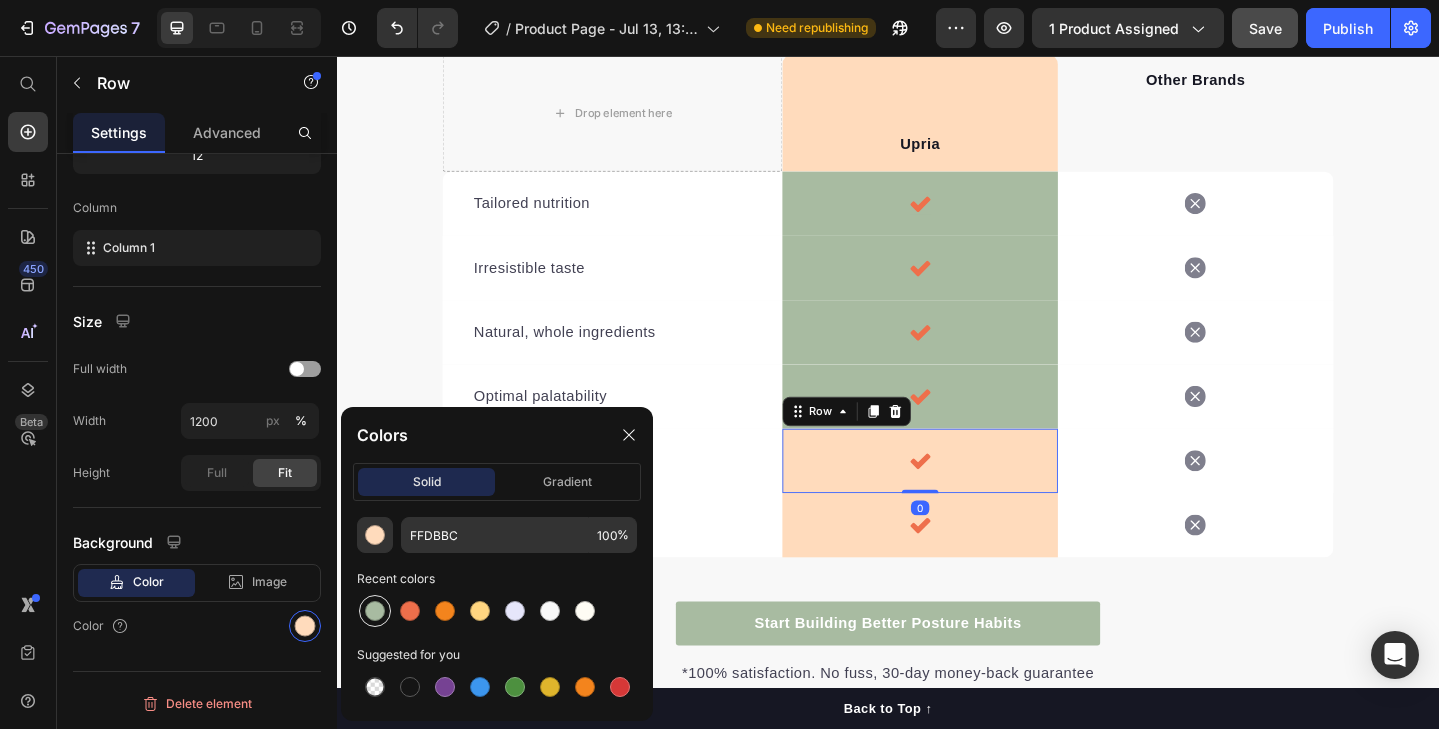 click at bounding box center (375, 611) 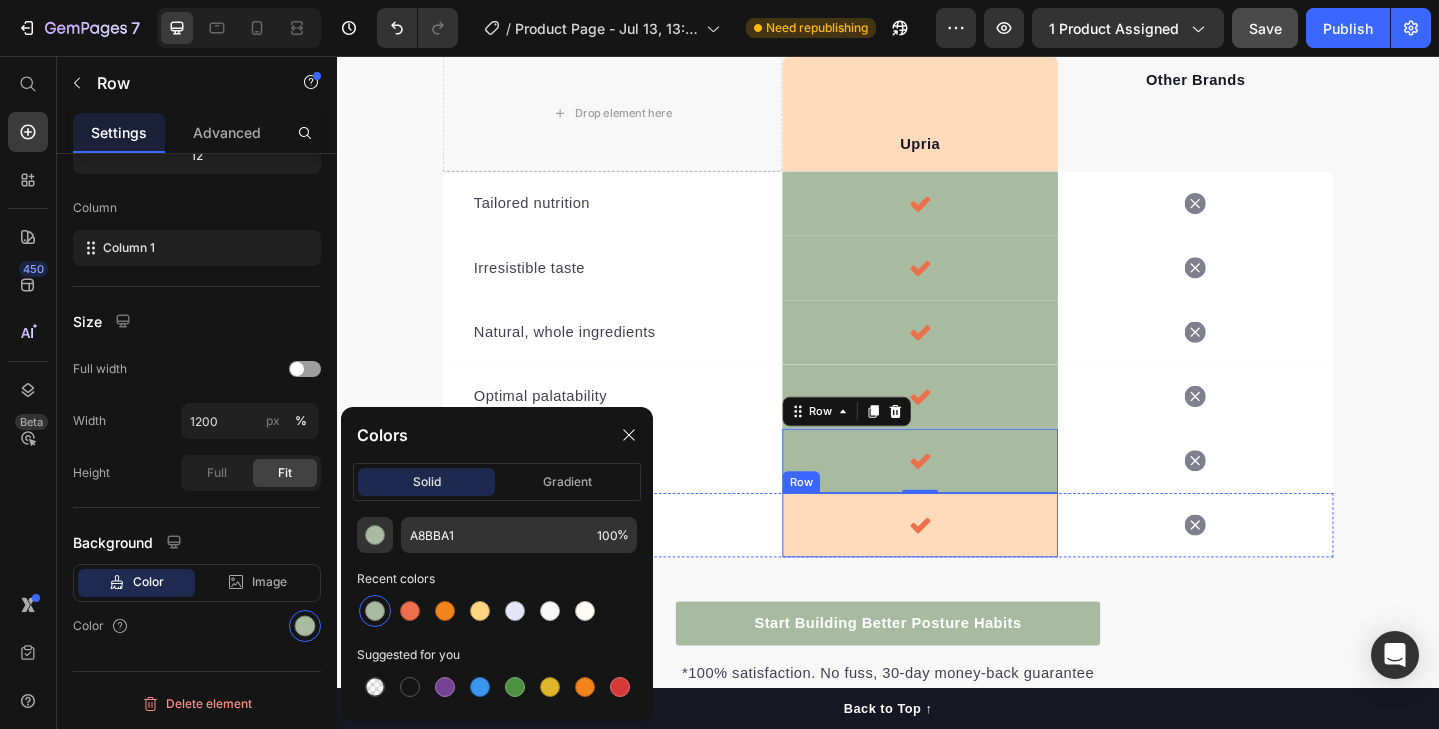 click on "Icon Row" at bounding box center (972, 567) 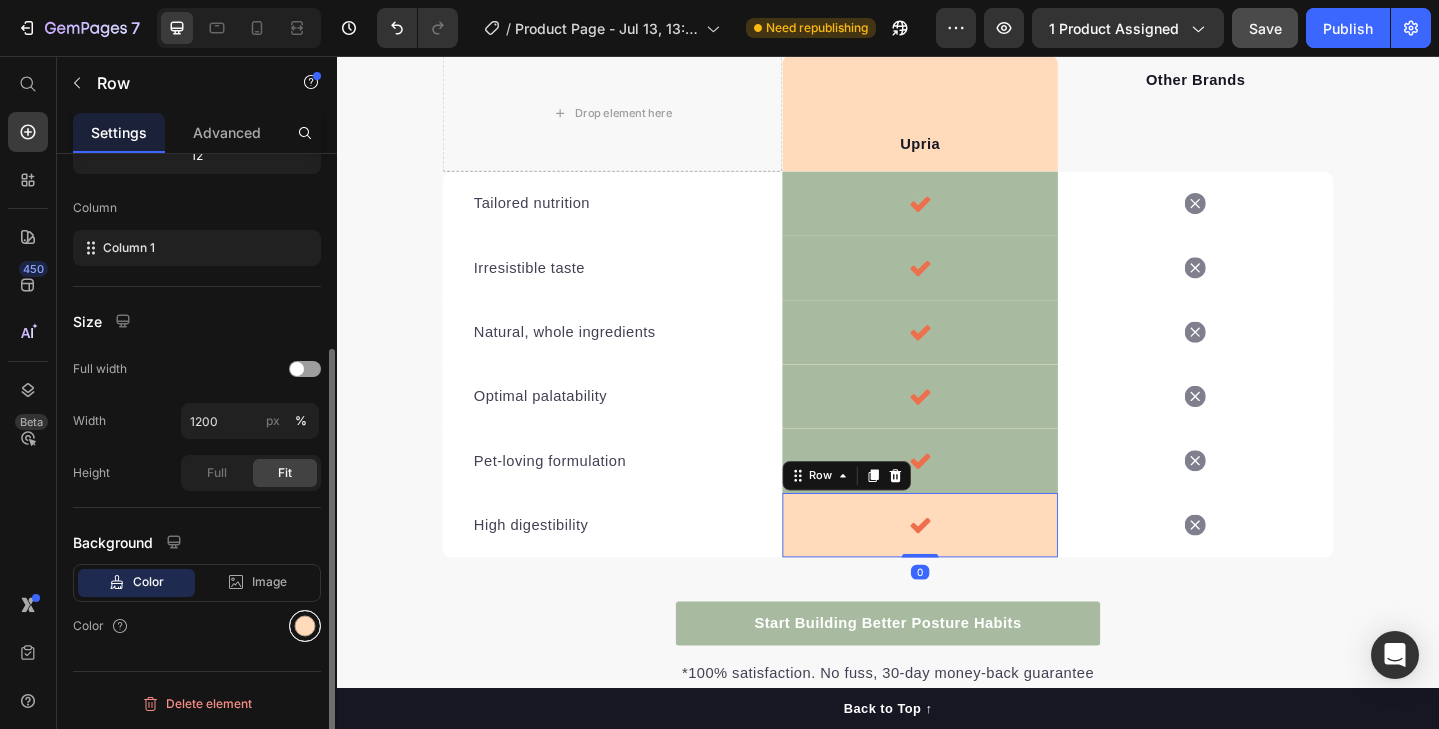 click at bounding box center [305, 626] 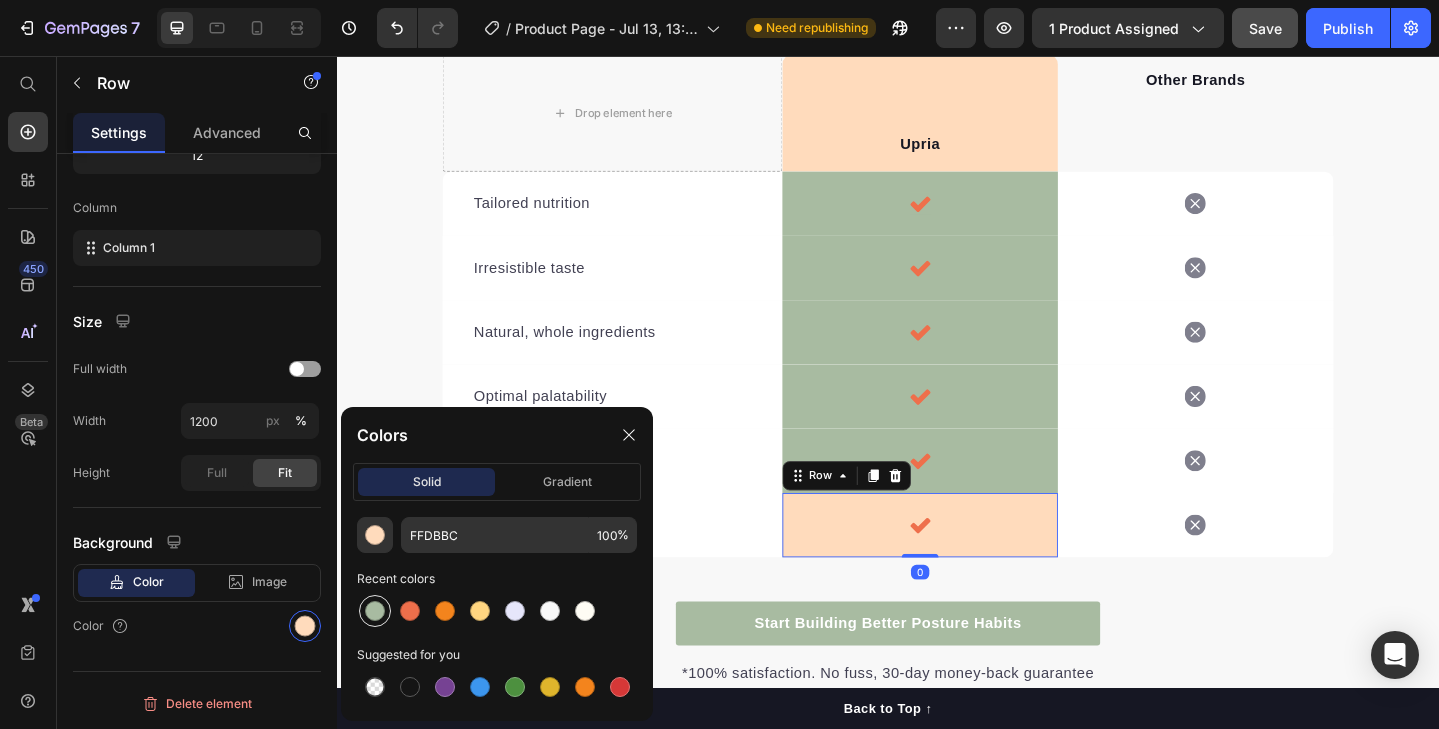 click at bounding box center [375, 611] 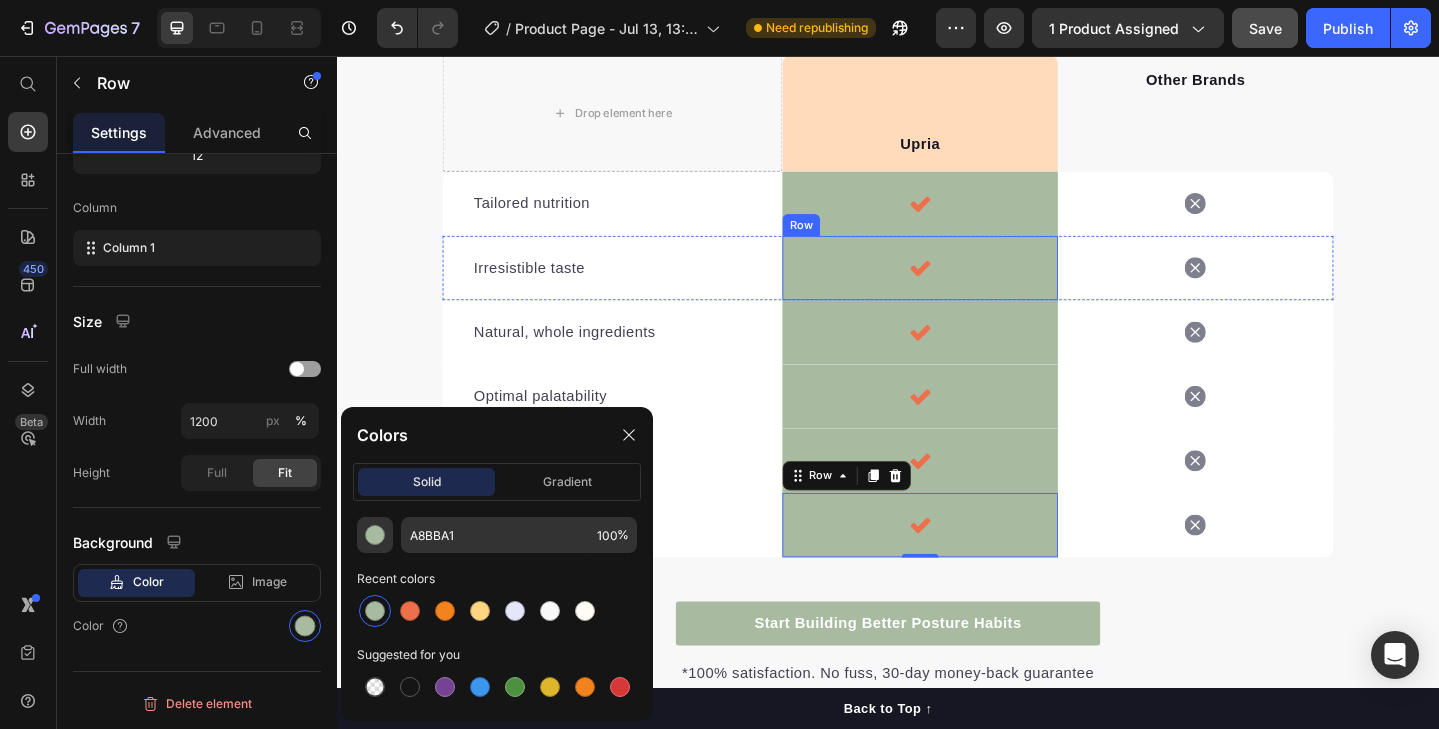 scroll, scrollTop: 3421, scrollLeft: 0, axis: vertical 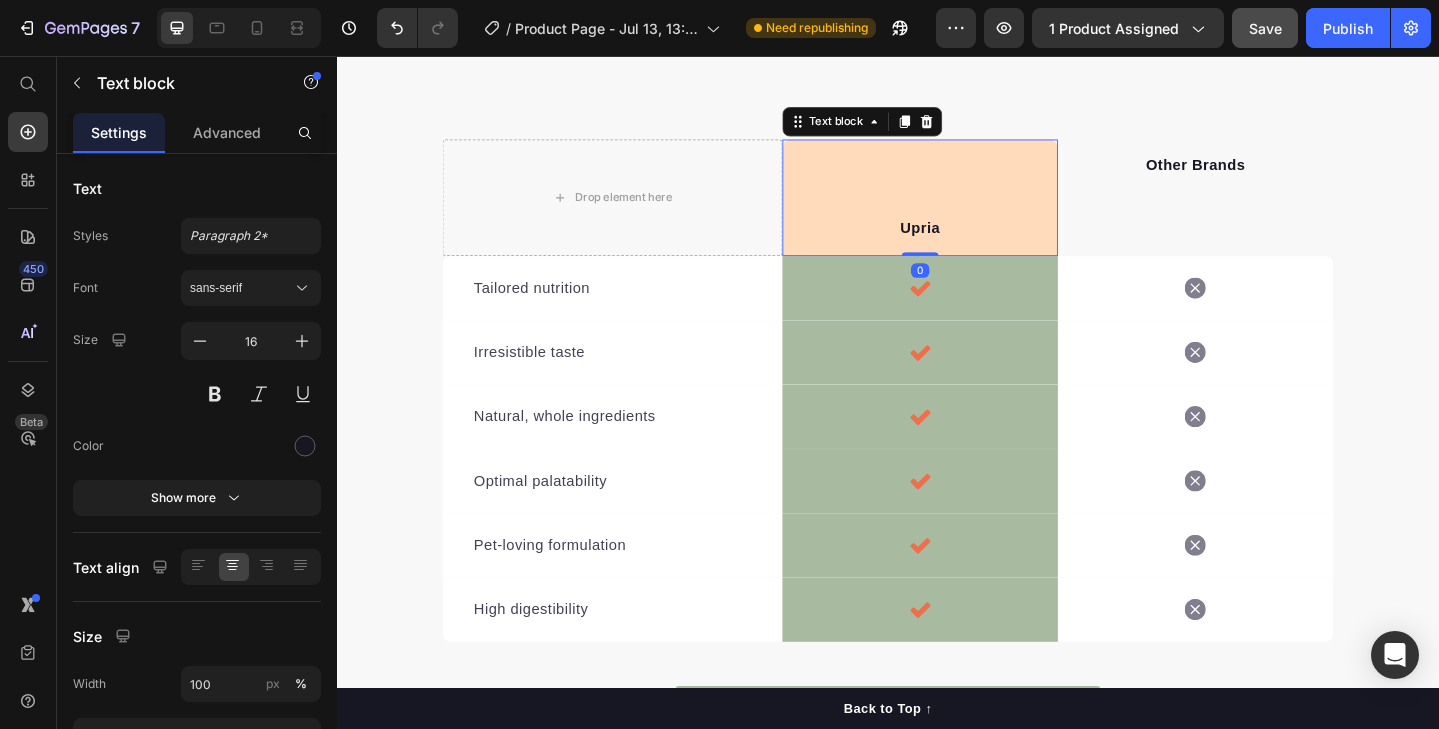 click on "Upria" at bounding box center (972, 244) 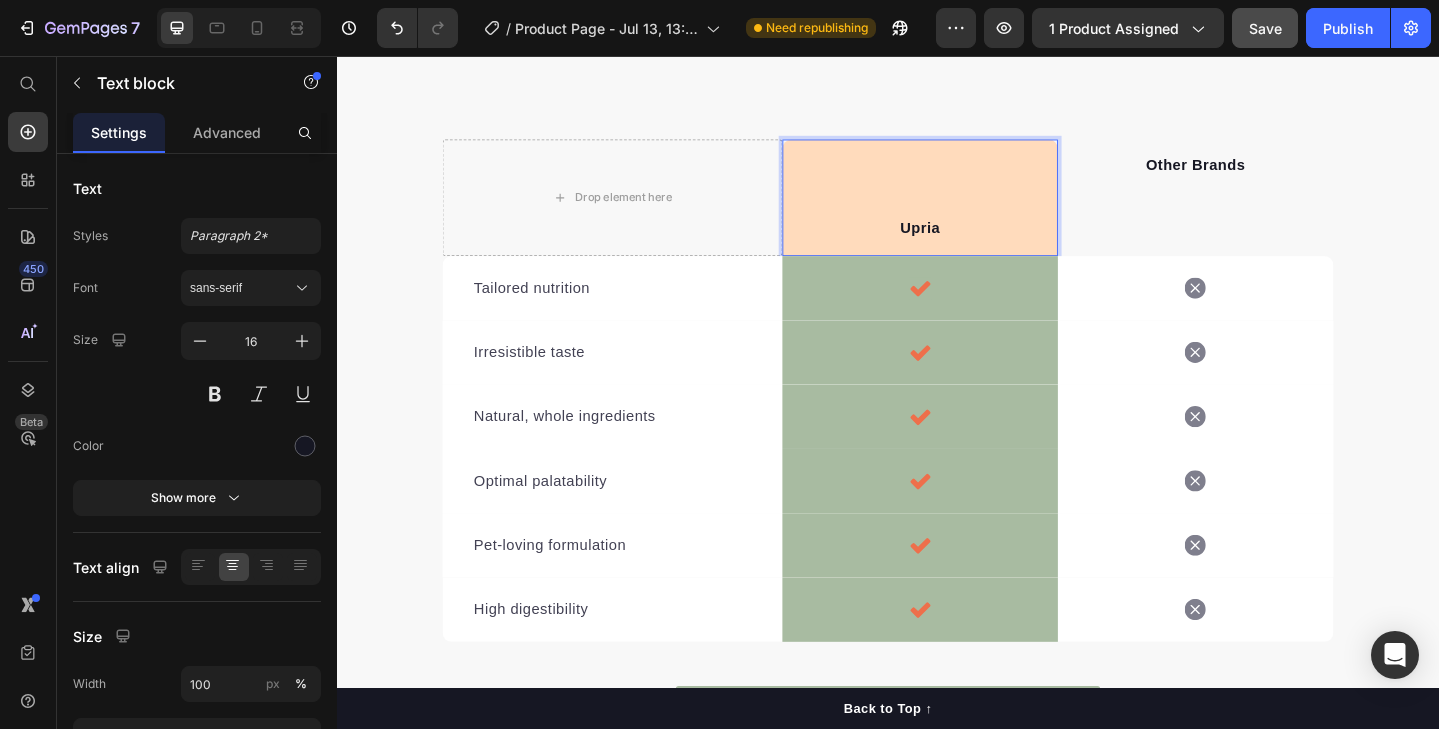 click on "Upria Text block   0" at bounding box center (972, 210) 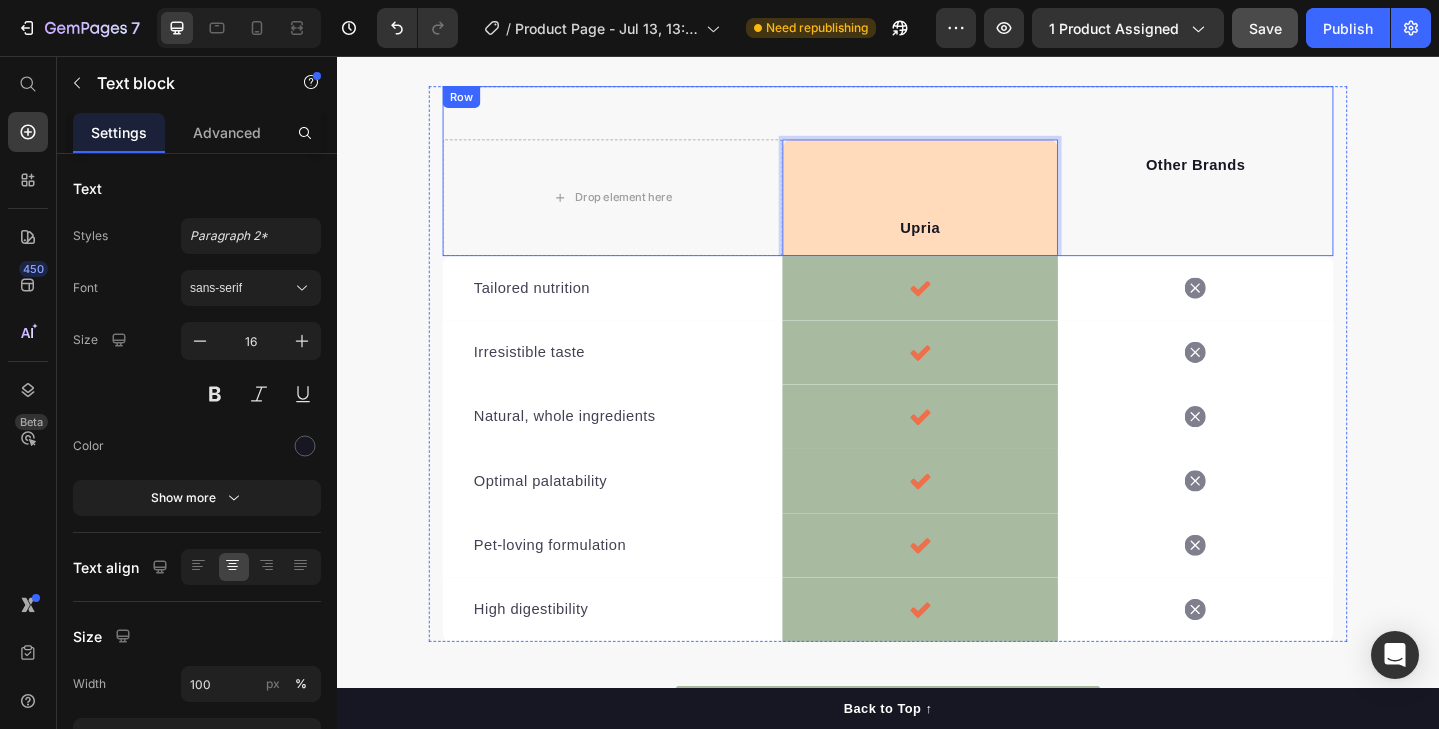 drag, startPoint x: 979, startPoint y: 223, endPoint x: 978, endPoint y: 114, distance: 109.004585 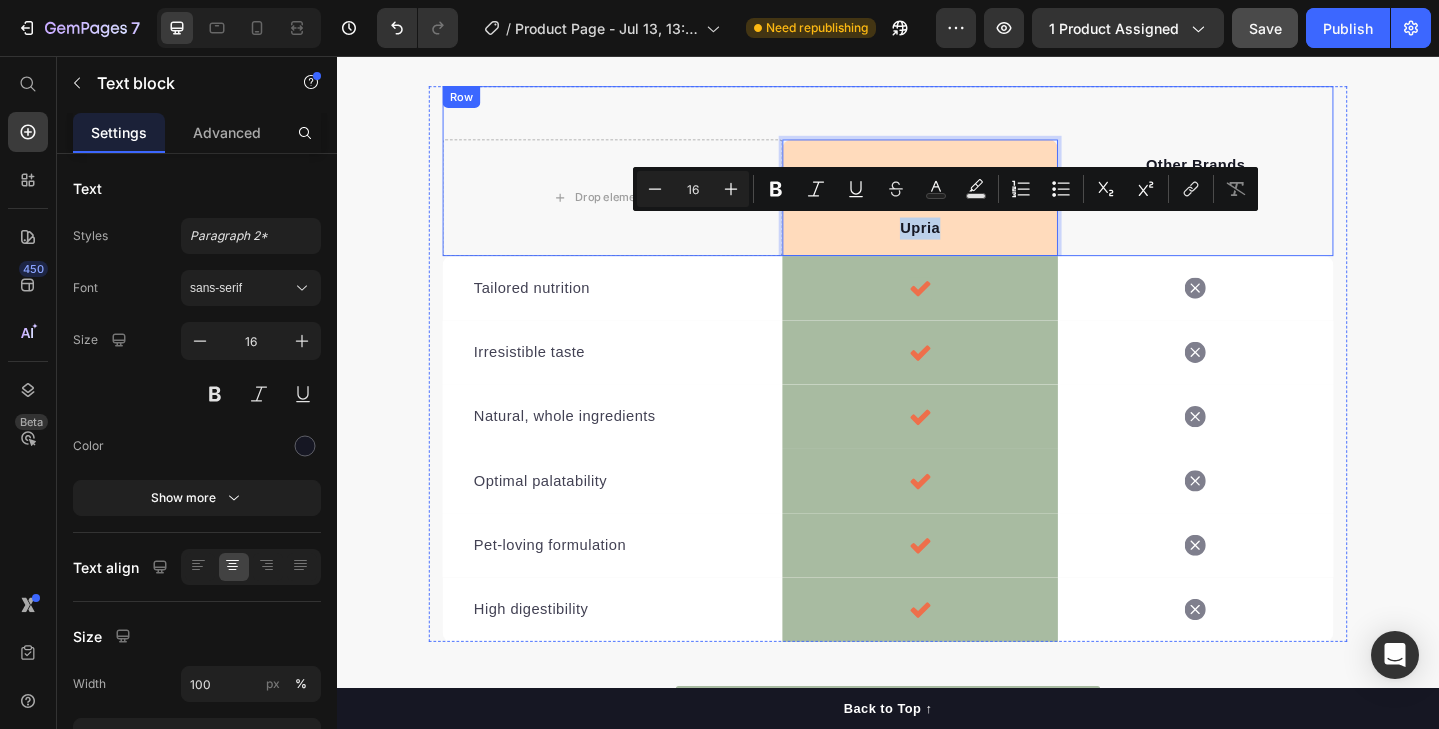 drag, startPoint x: 1037, startPoint y: 240, endPoint x: 1031, endPoint y: 146, distance: 94.19129 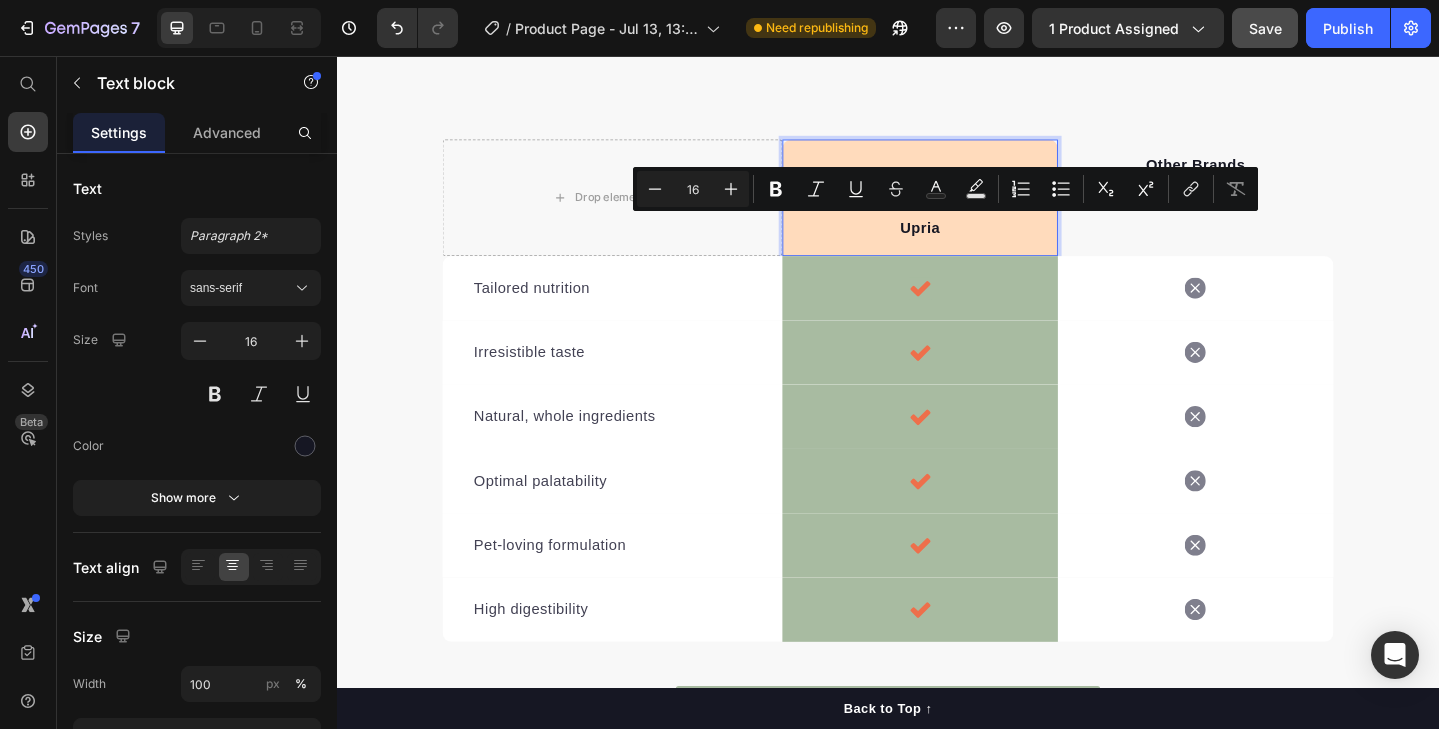 click on "Upria Text block   0" at bounding box center [972, 210] 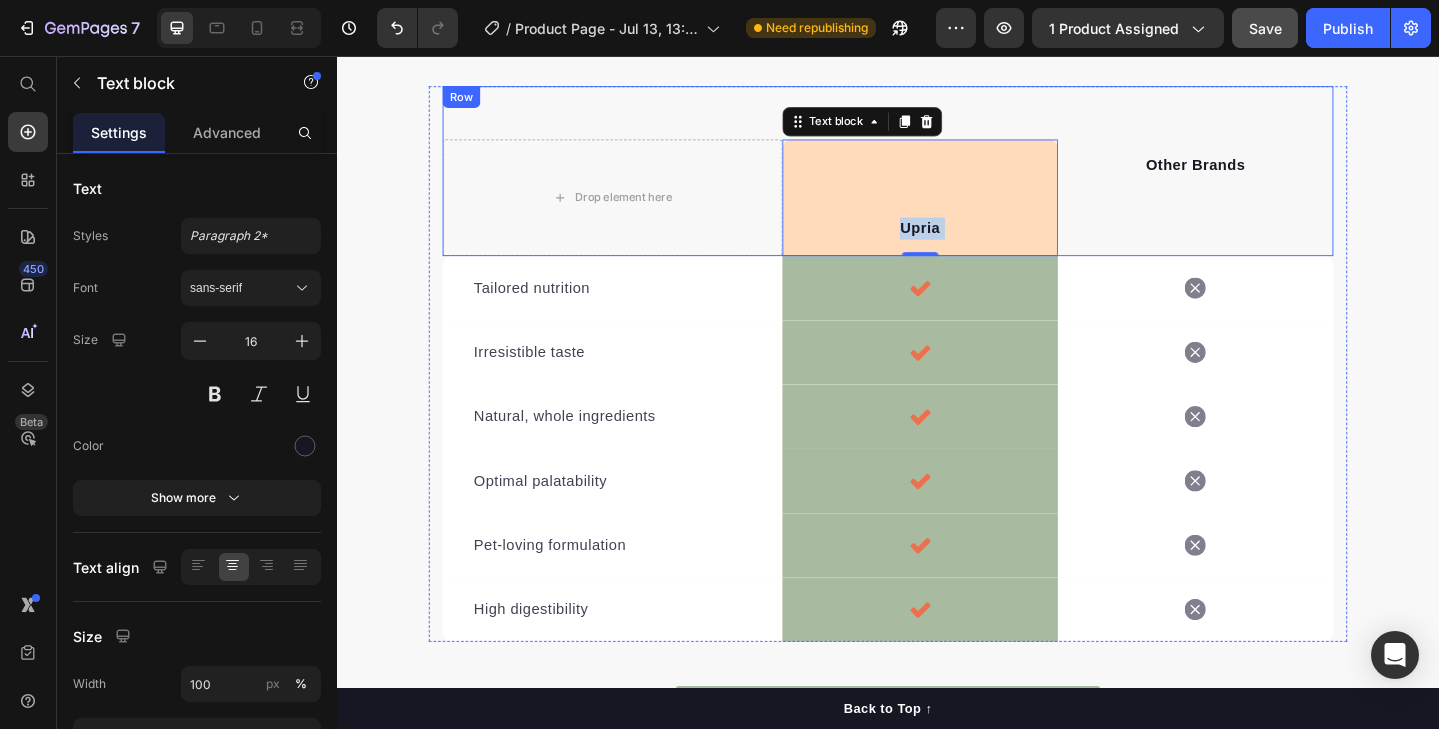 drag, startPoint x: 840, startPoint y: 127, endPoint x: 752, endPoint y: 127, distance: 88 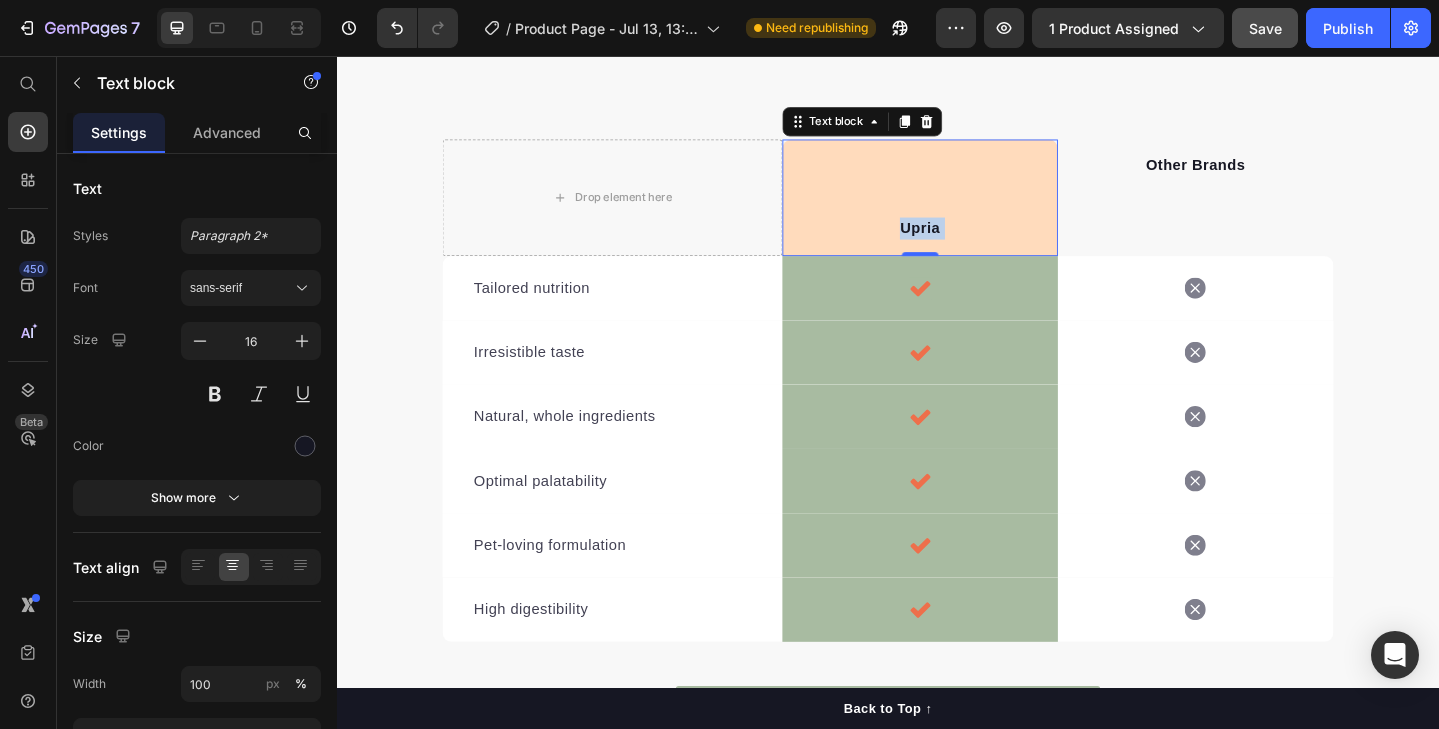 click on "Upria Text block   0" at bounding box center (972, 210) 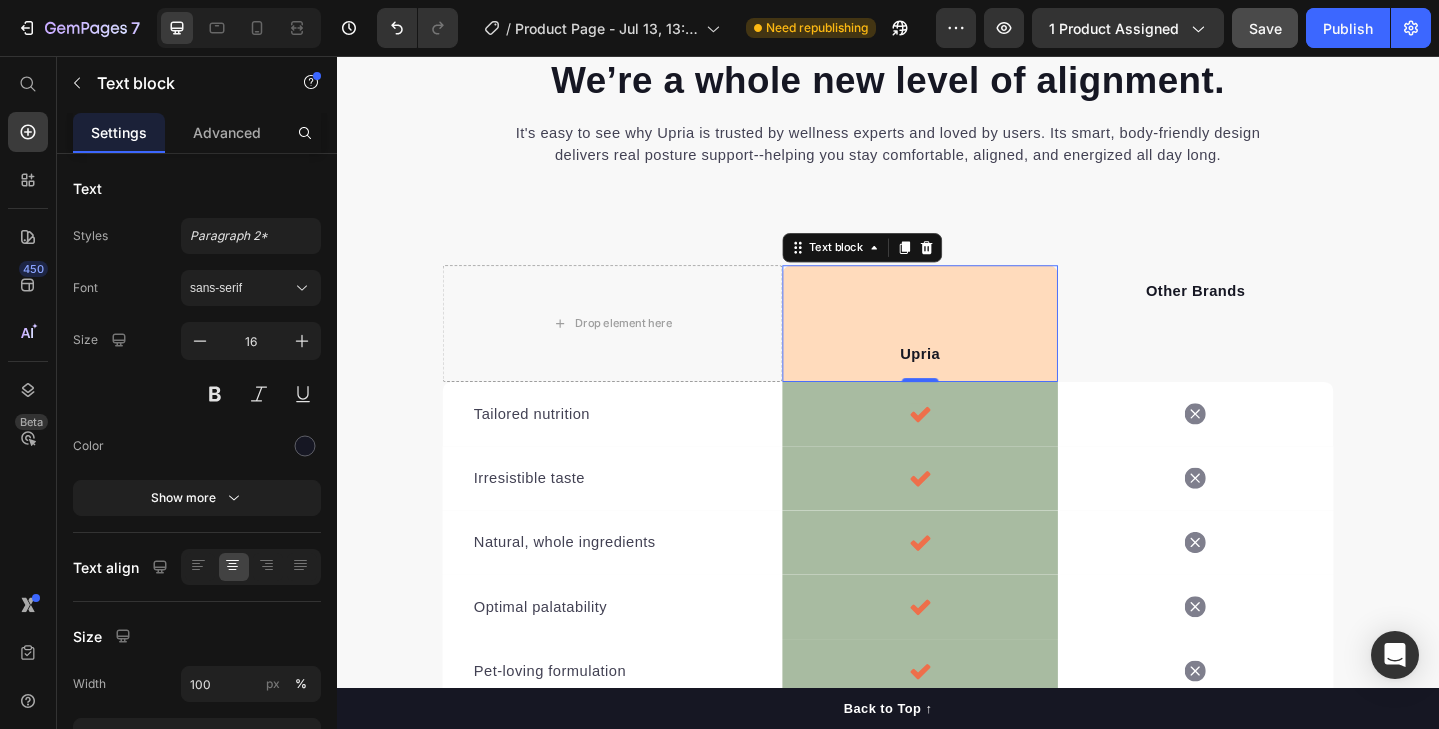 scroll, scrollTop: 3272, scrollLeft: 0, axis: vertical 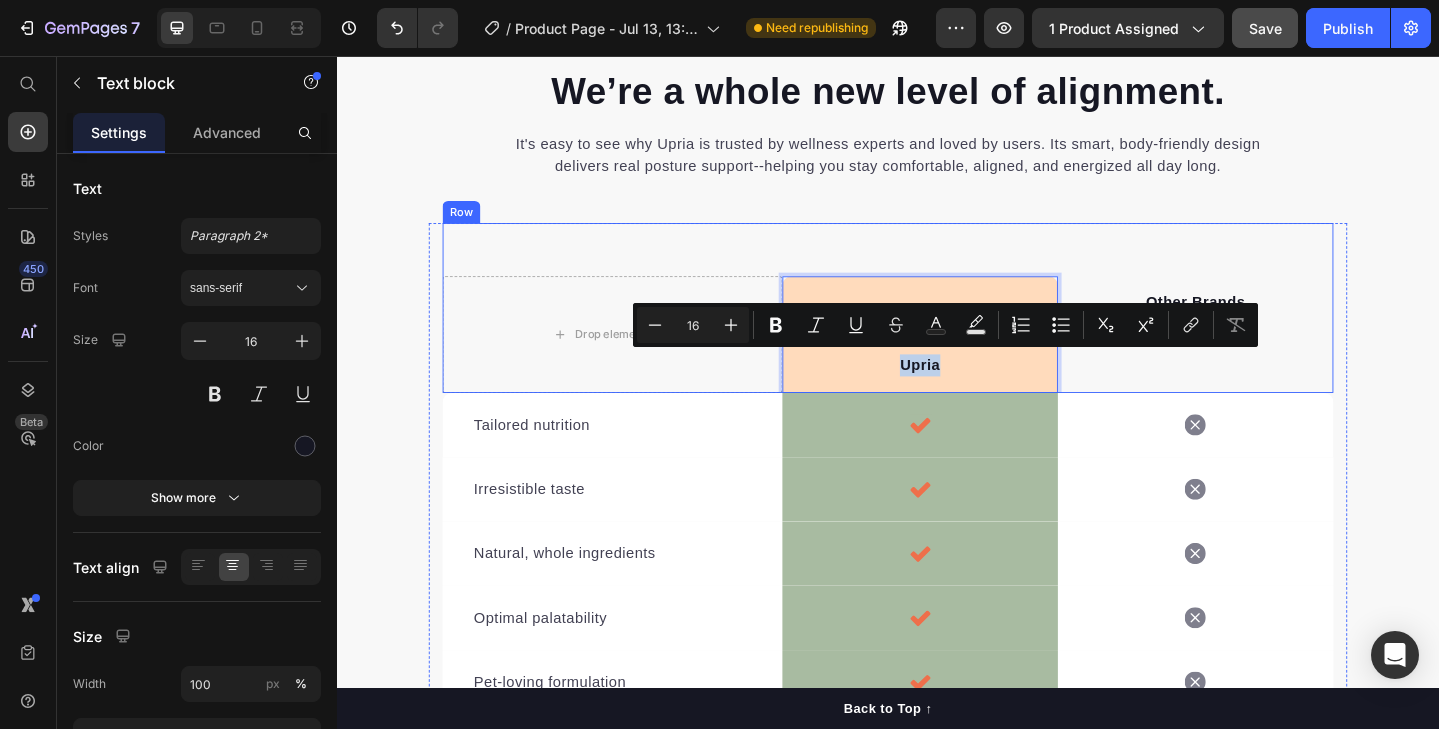 drag, startPoint x: 1121, startPoint y: 412, endPoint x: 885, endPoint y: 281, distance: 269.92035 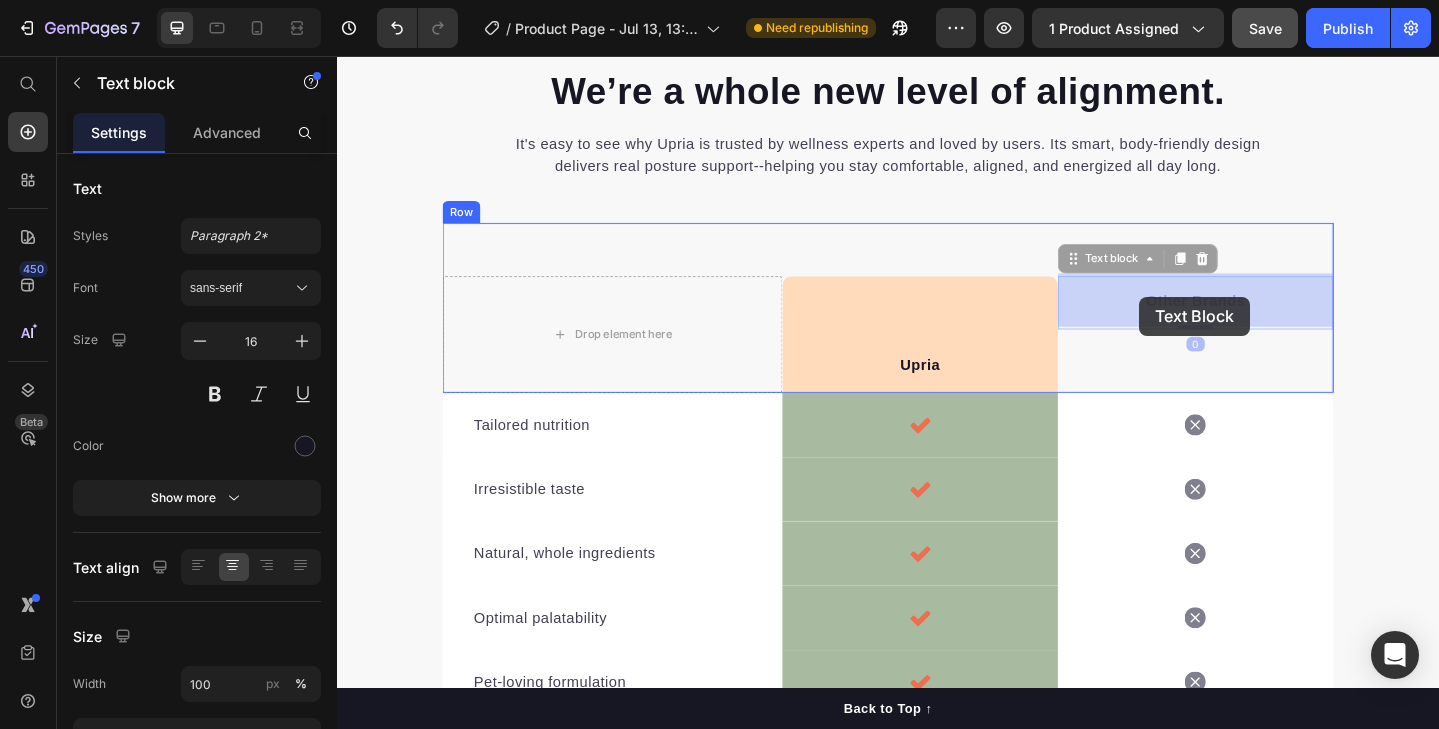 drag, startPoint x: 1251, startPoint y: 302, endPoint x: 1221, endPoint y: 329, distance: 40.36087 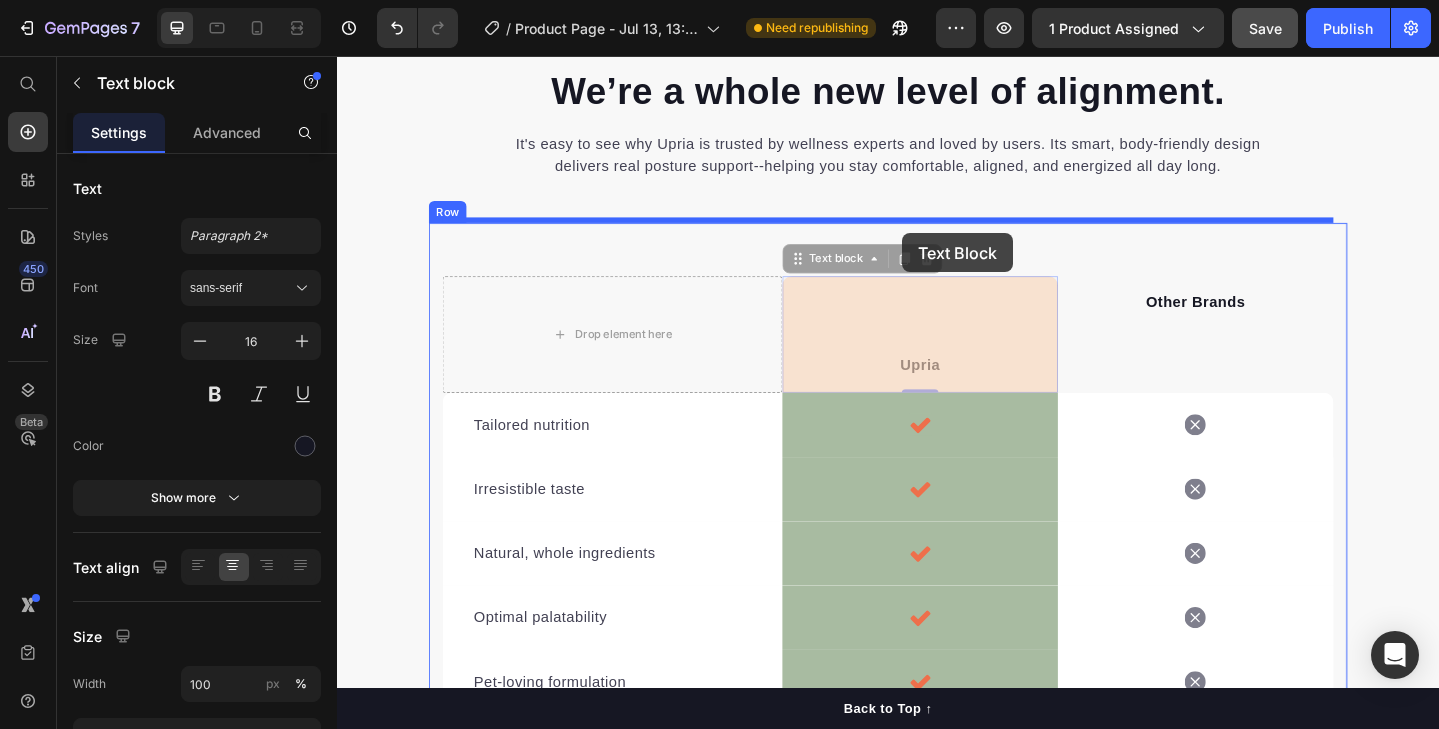 drag, startPoint x: 1060, startPoint y: 353, endPoint x: 950, endPoint y: 248, distance: 152.06906 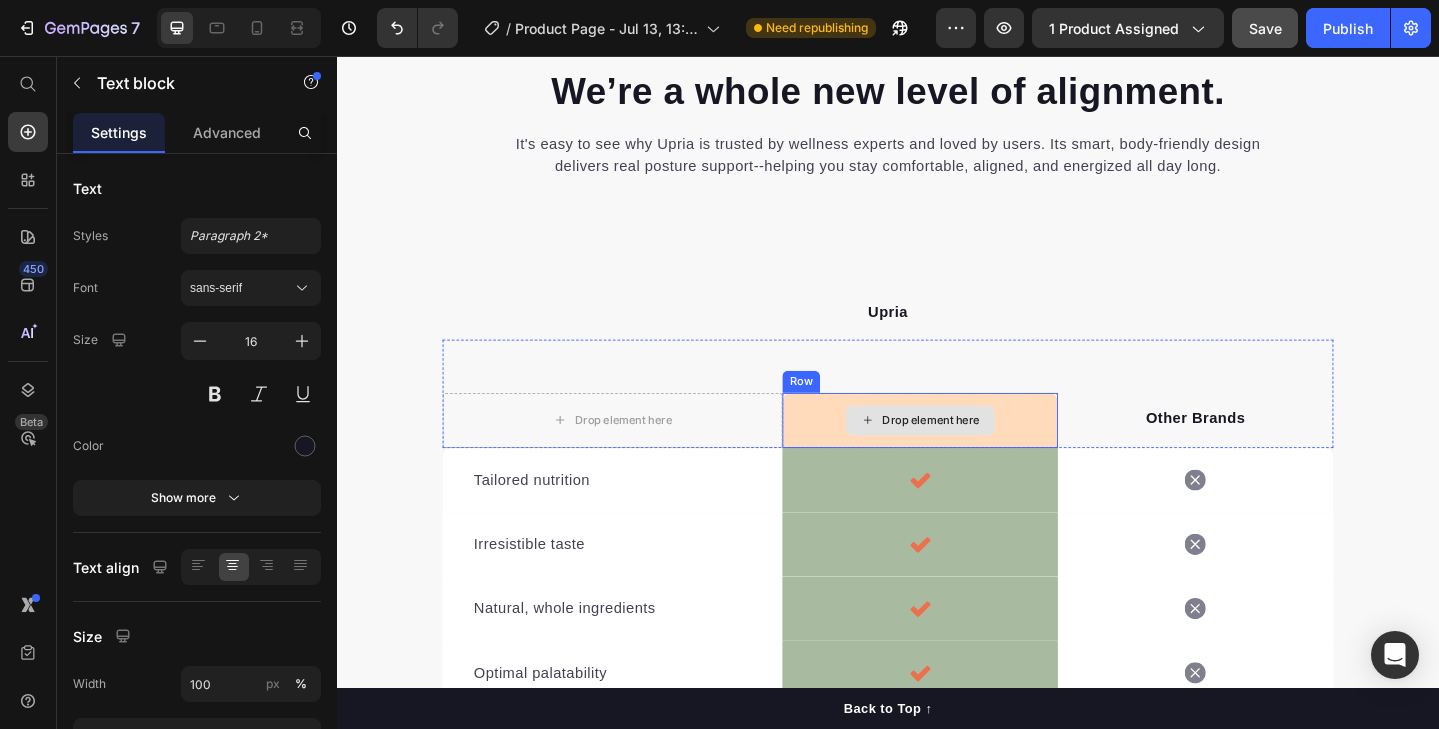 click on "Drop element here" at bounding box center [984, 453] 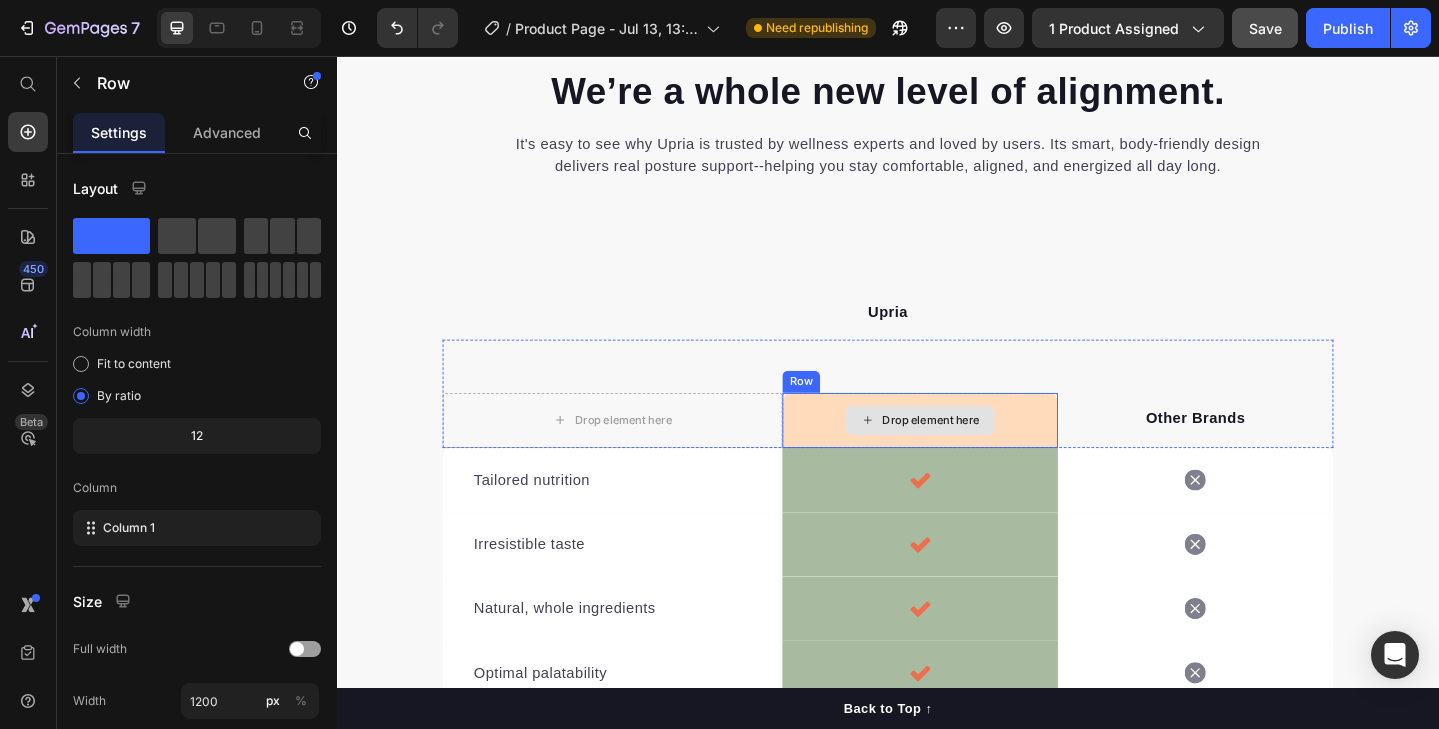 click on "Drop element here" at bounding box center (972, 453) 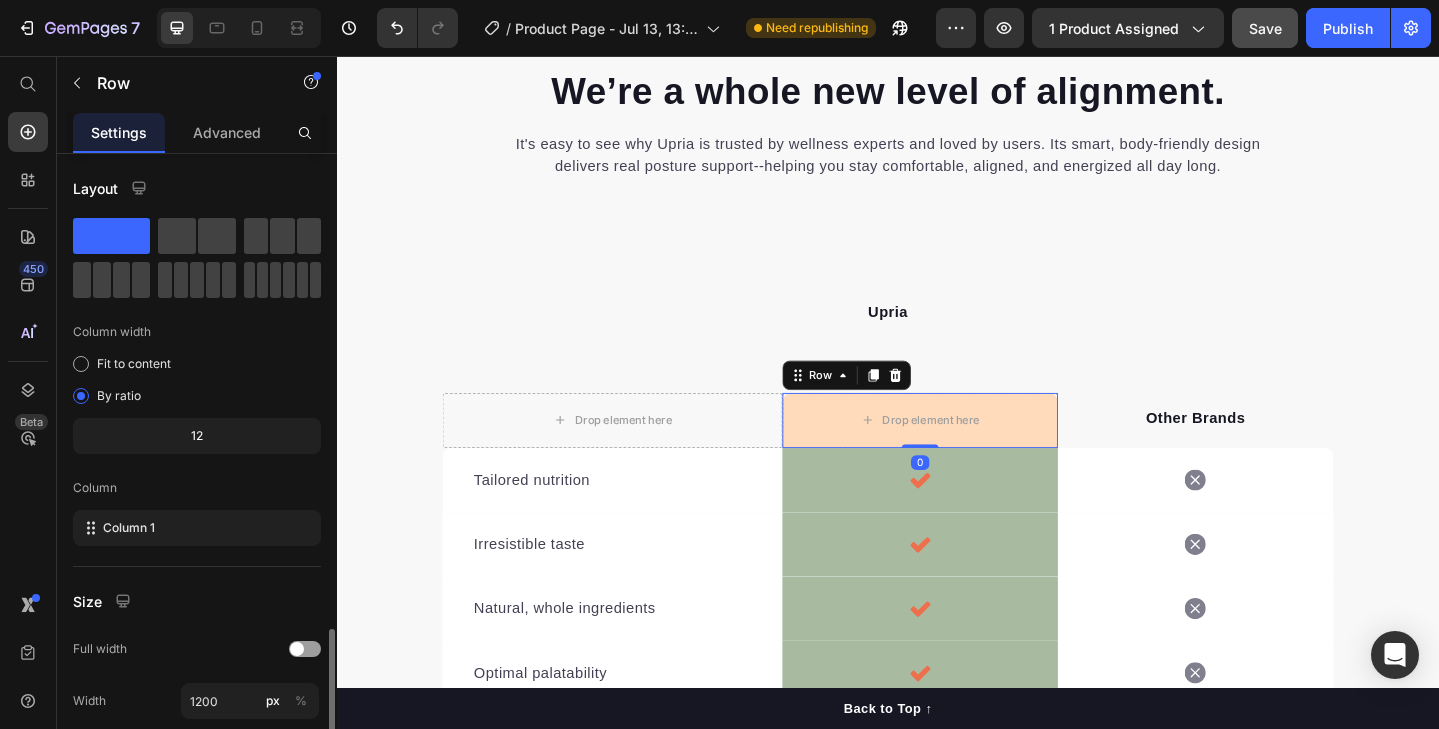 scroll, scrollTop: 280, scrollLeft: 0, axis: vertical 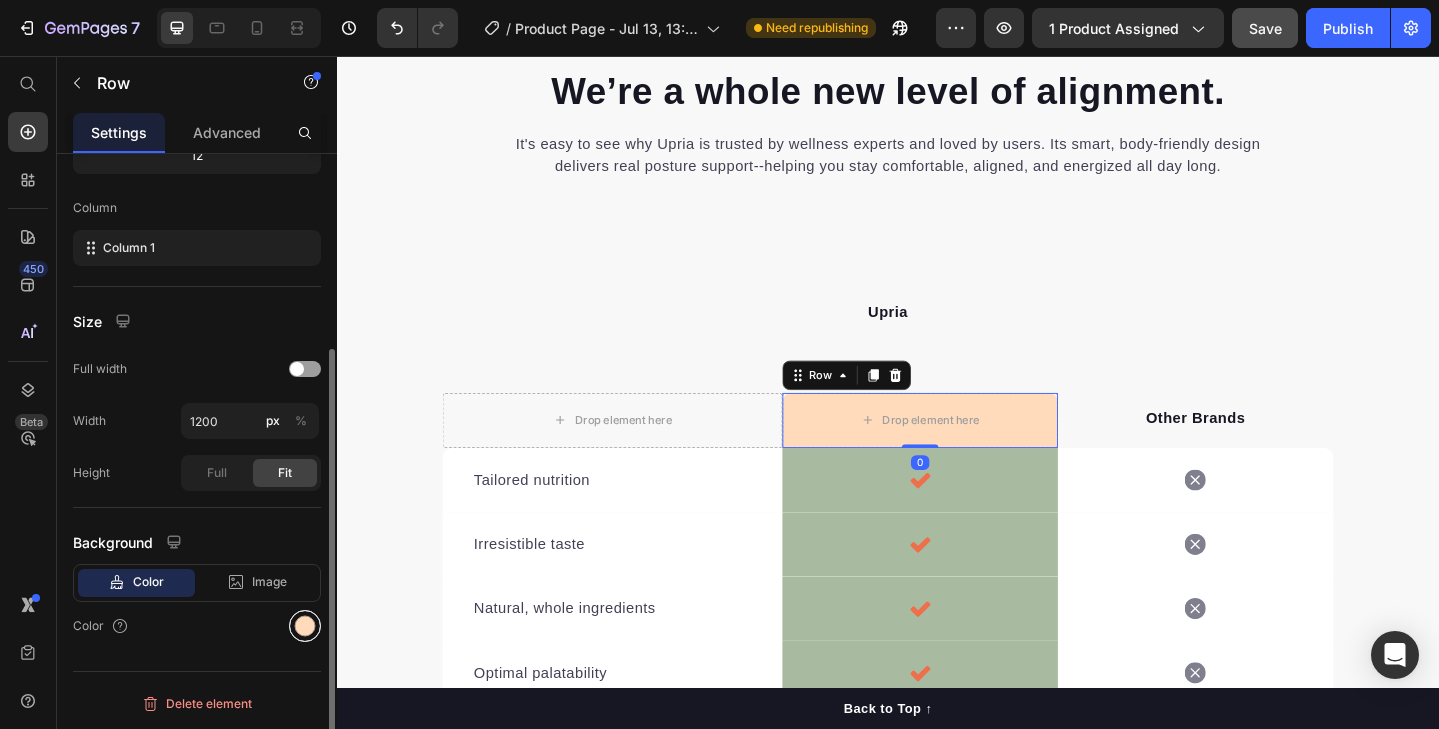 click at bounding box center (305, 626) 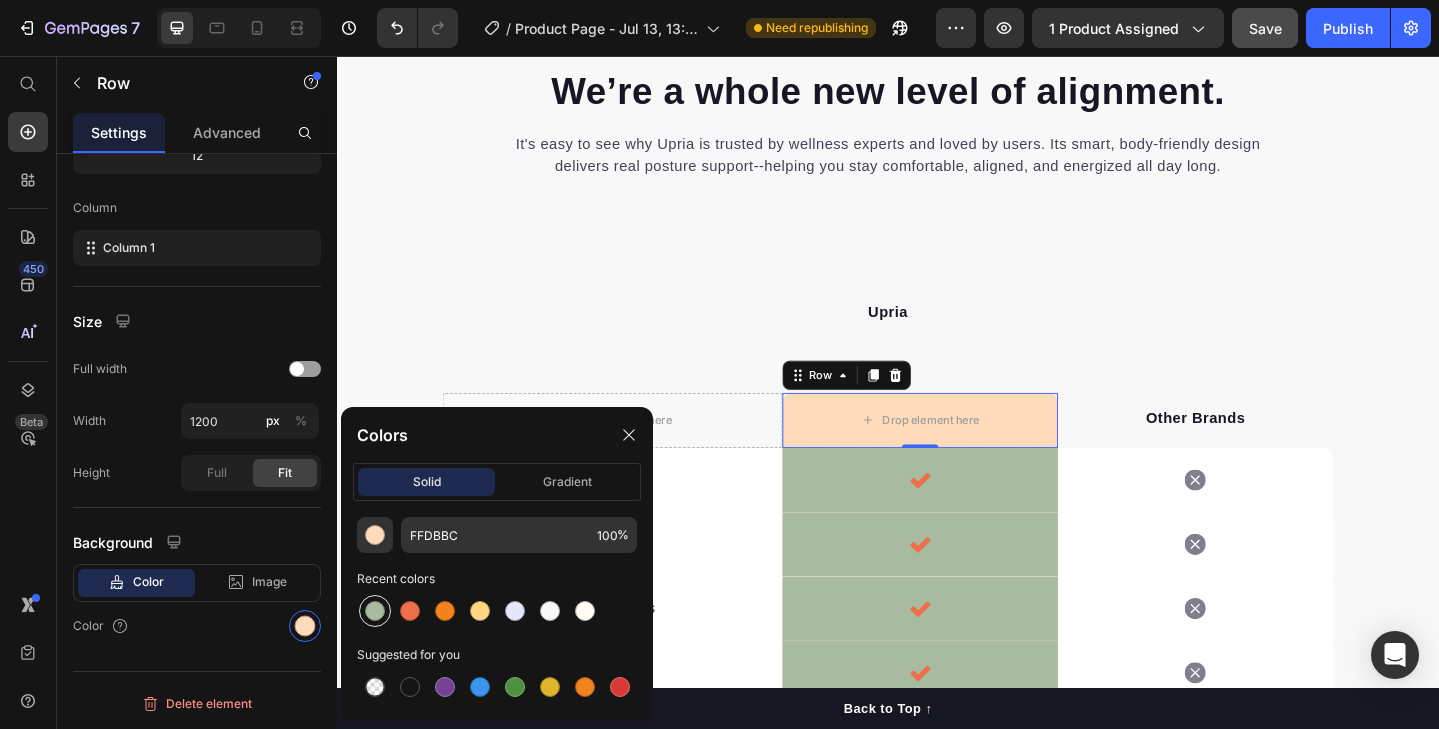 click at bounding box center (375, 611) 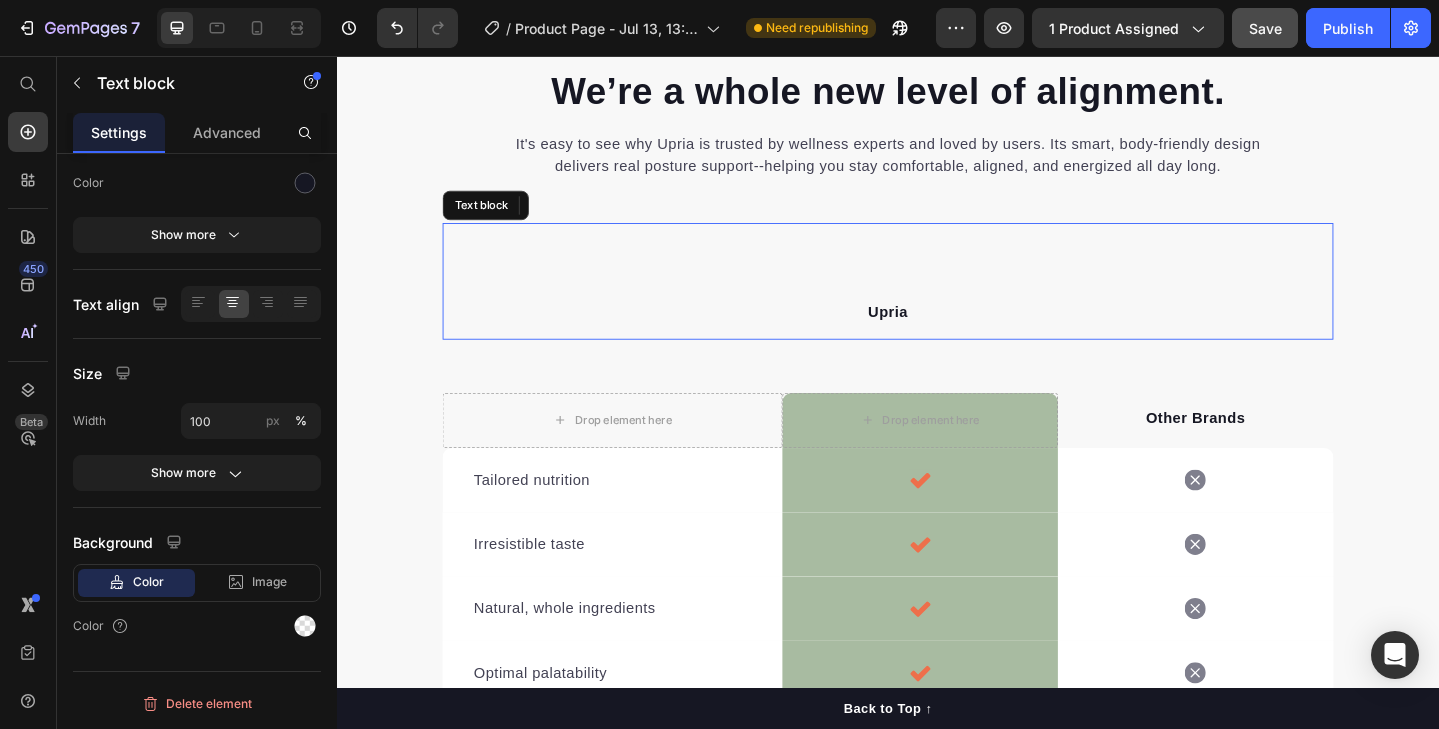 scroll, scrollTop: 0, scrollLeft: 0, axis: both 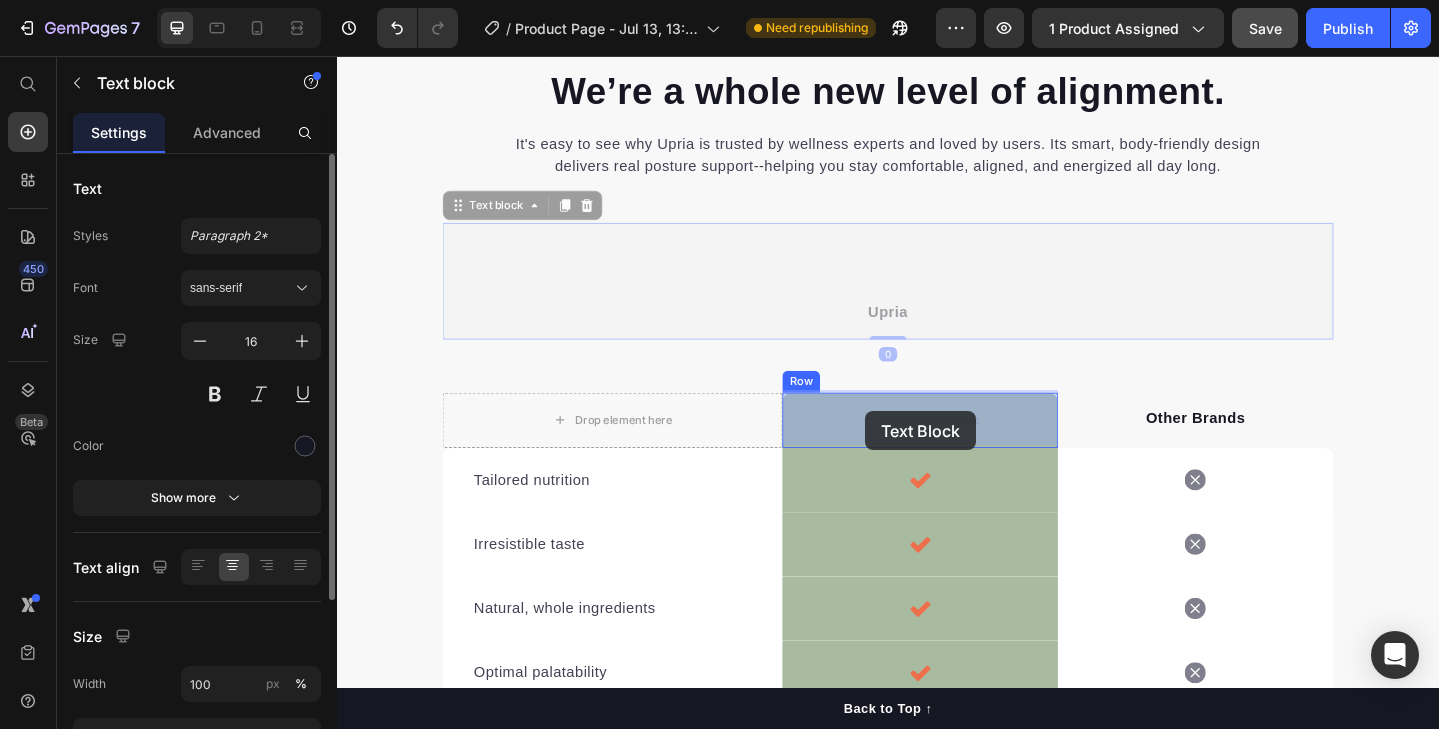drag, startPoint x: 921, startPoint y: 337, endPoint x: 912, endPoint y: 444, distance: 107.37784 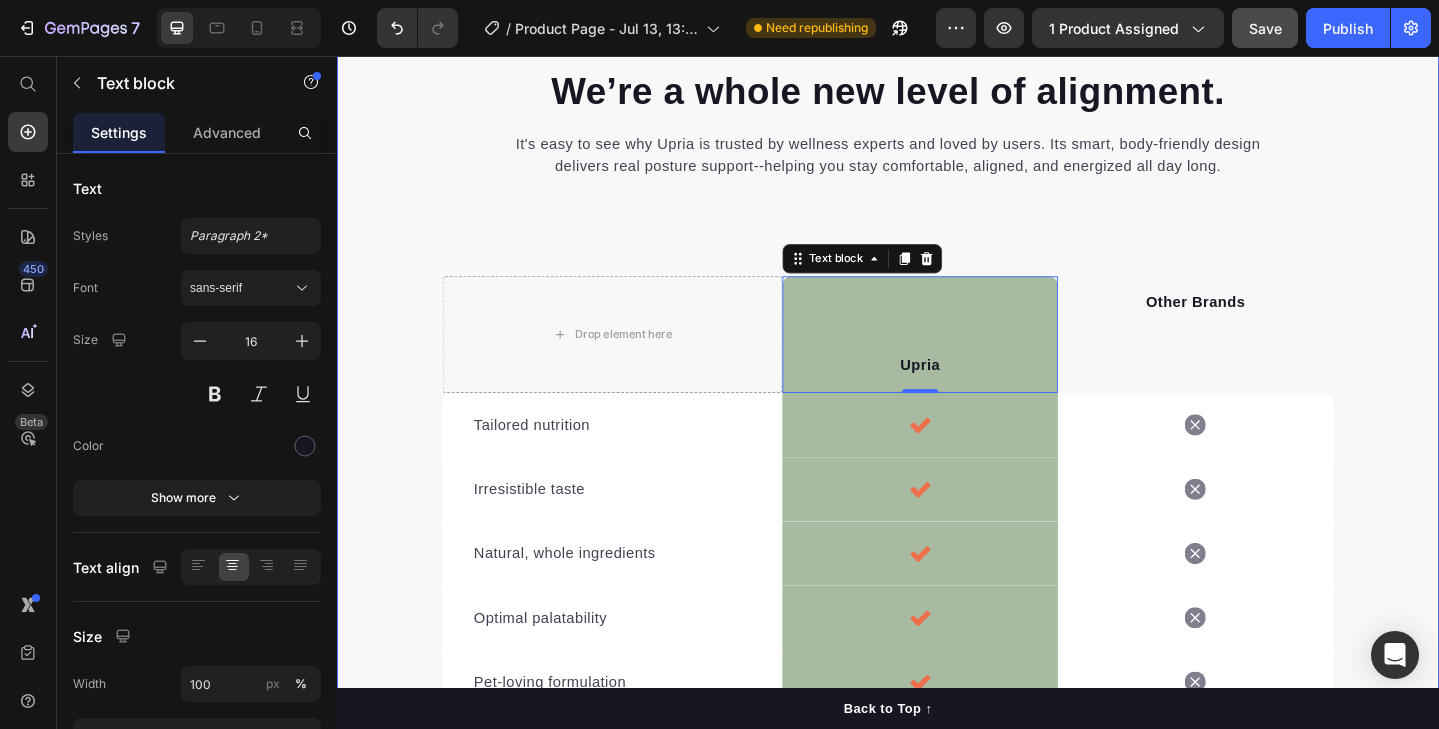 click on "We’re a whole new level of alignment. Heading It's easy to see why Upria is trusted by wellness experts and loved by users. Its smart, body-friendly design delivers real posture support--helping you stay comfortable, aligned, and energized all day long. Text block Row
Drop element here Upria Text block   0 Row Other Brands Text block Row Tailored nutrition Text block
Icon Row
Icon Row Irresistible taste Text block
Icon Row
Icon Row Natural, whole ingredients Text block
Icon Row
Icon Row Optimal palatability Text block
Icon Row
Icon Row Pet-loving formulation Text block
Icon Row
Icon Row High digestibility Text block
Icon Row
Icon Row Row Start Building Better Posture Habits Button *100% satisfaction. No fuss, 30-day money-back guarantee Text block Row" at bounding box center [937, 524] 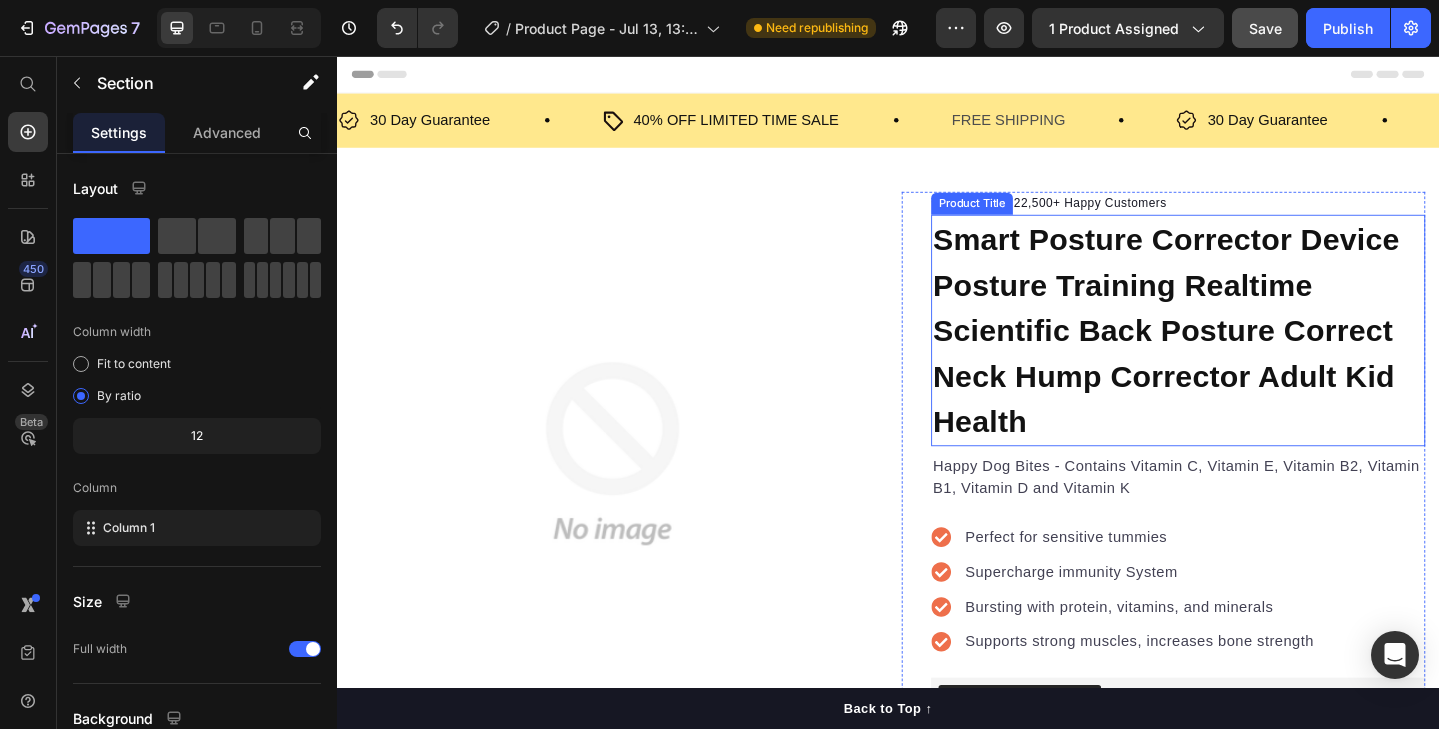scroll, scrollTop: 0, scrollLeft: 0, axis: both 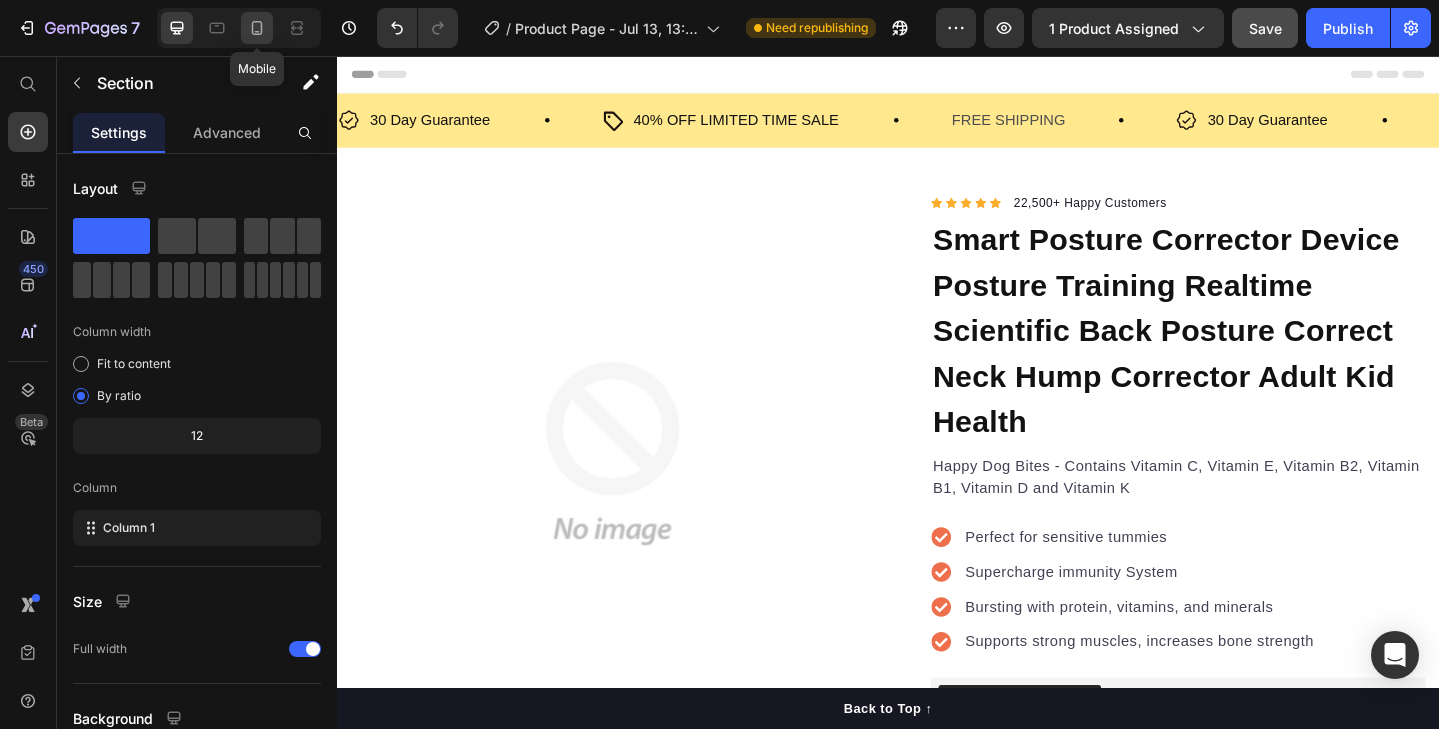click 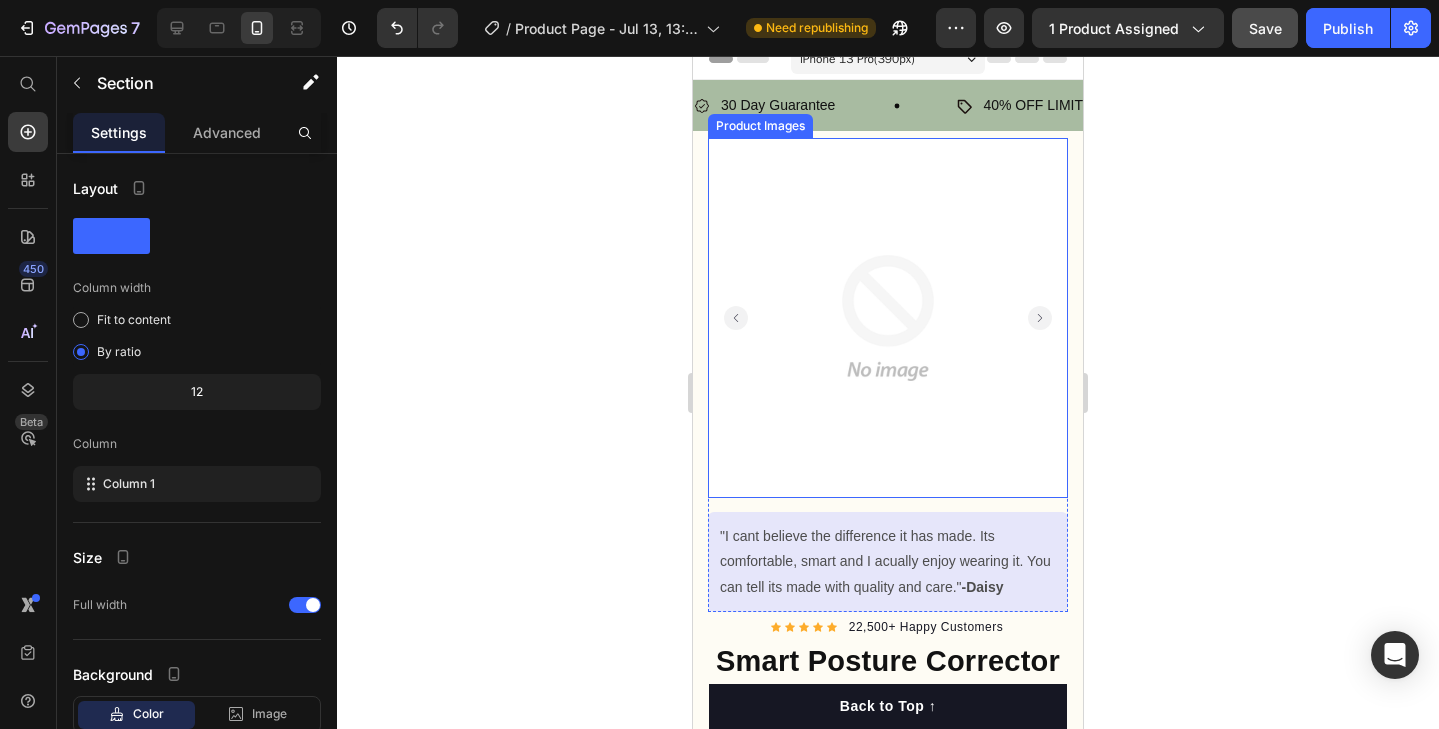 scroll, scrollTop: 0, scrollLeft: 0, axis: both 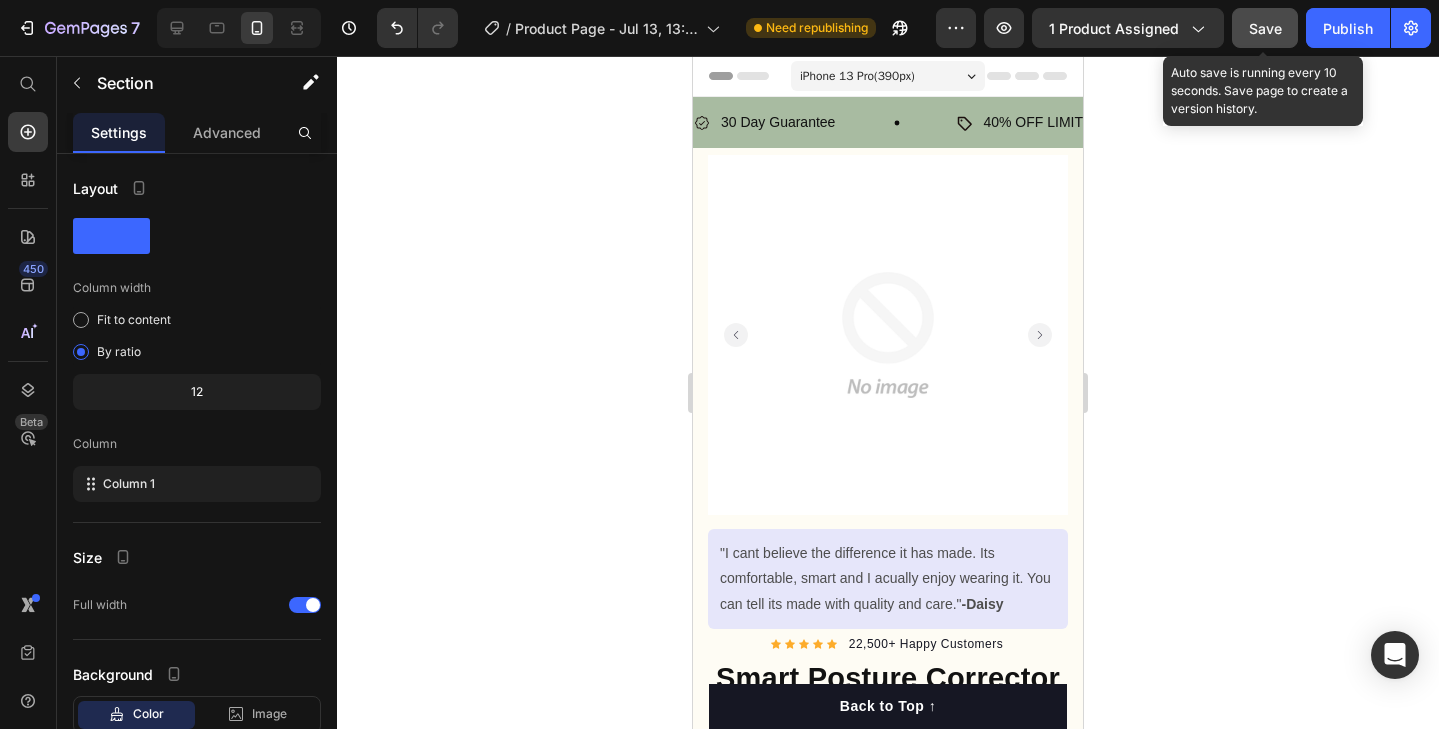 click on "Save" at bounding box center (1265, 28) 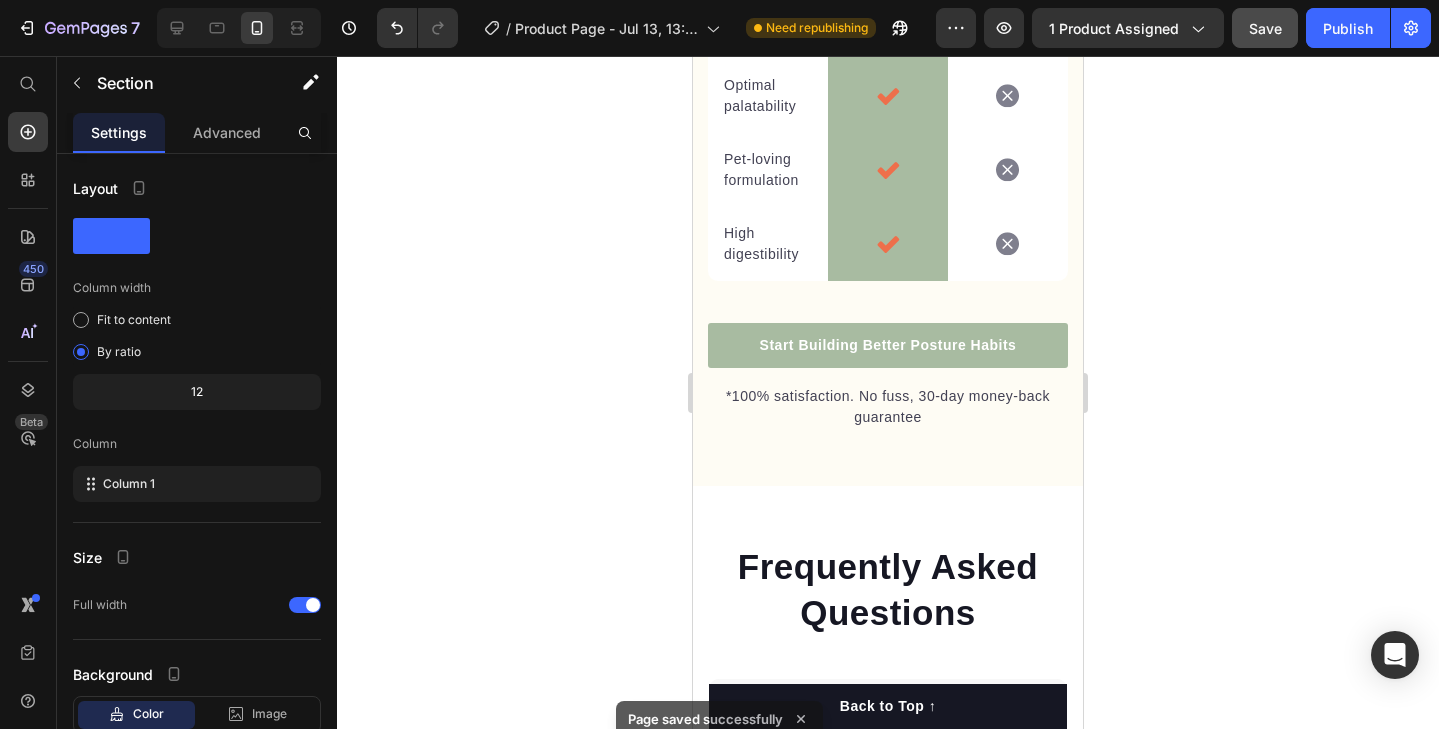 scroll, scrollTop: 5154, scrollLeft: 0, axis: vertical 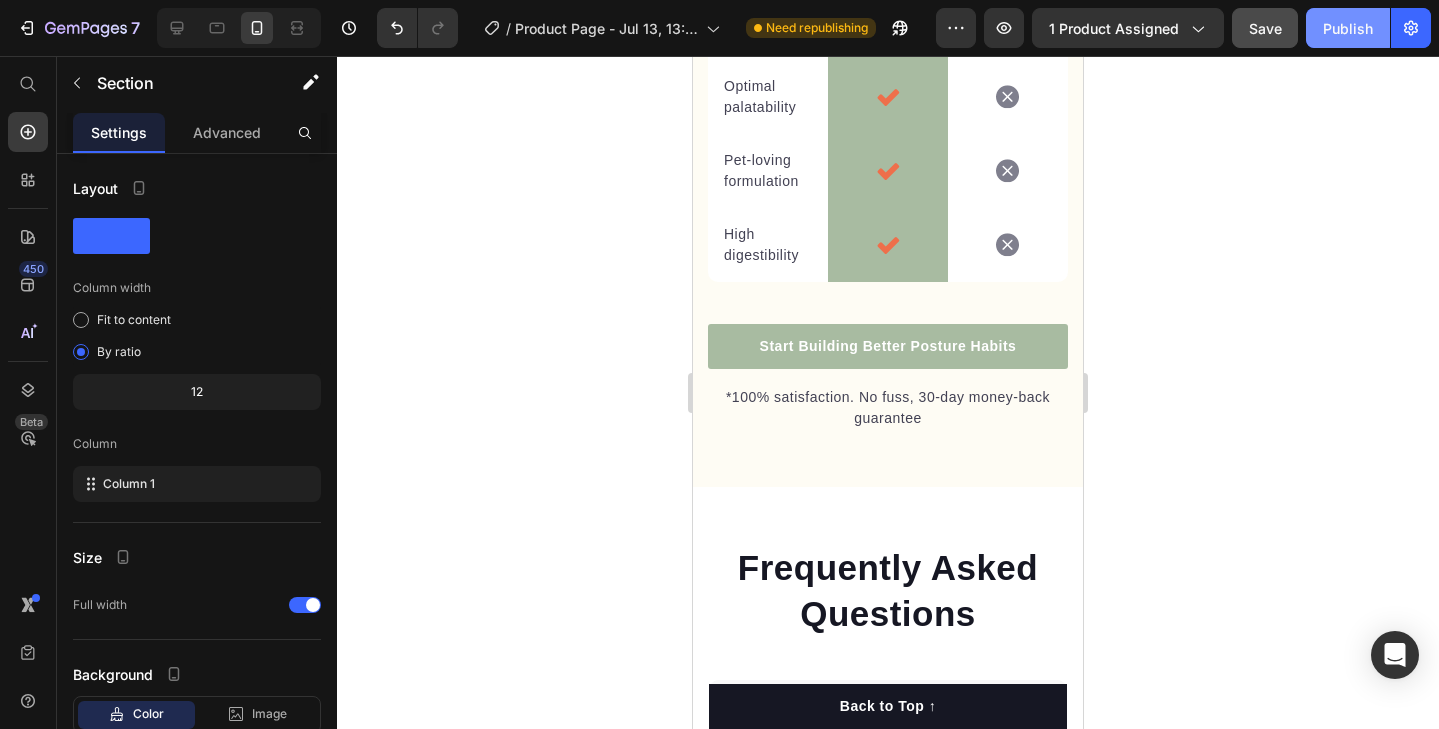 click on "Publish" 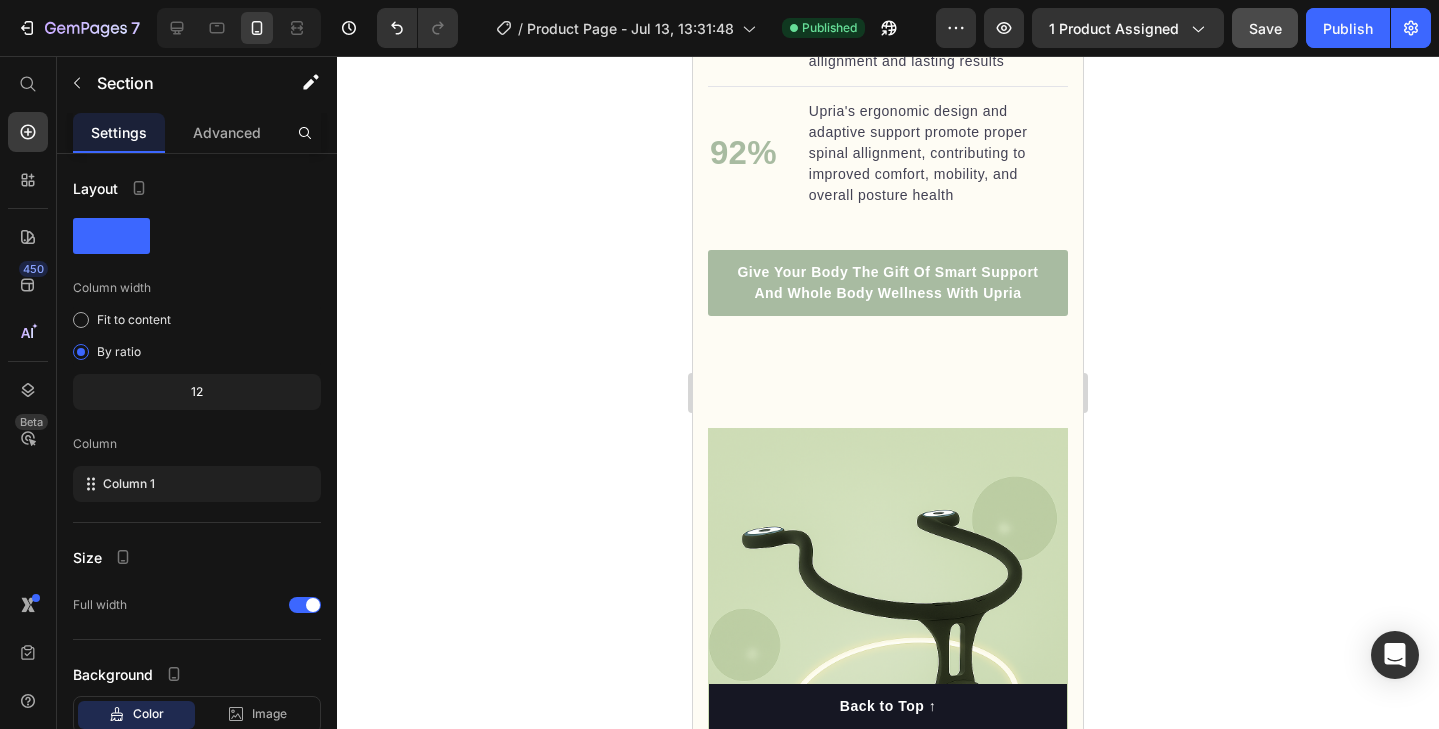 scroll, scrollTop: 0, scrollLeft: 0, axis: both 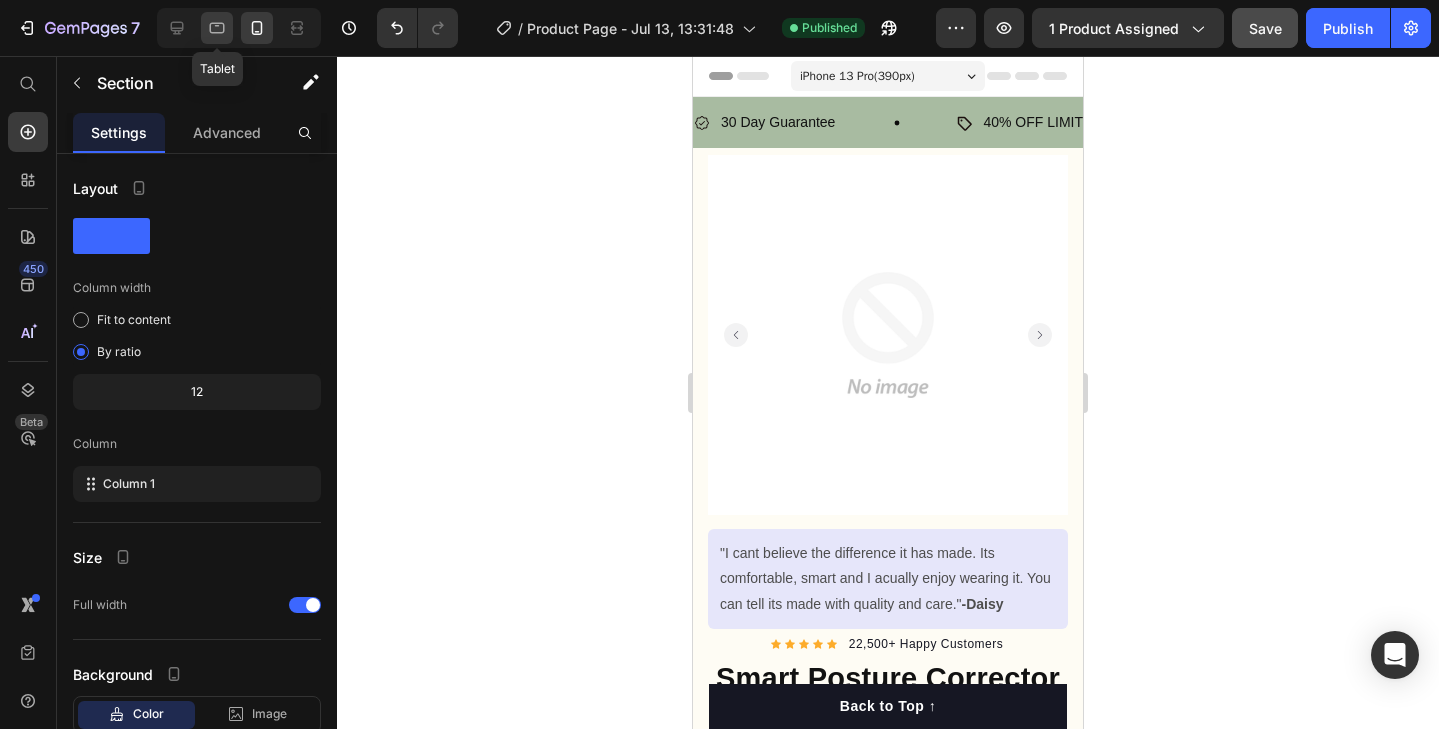 click 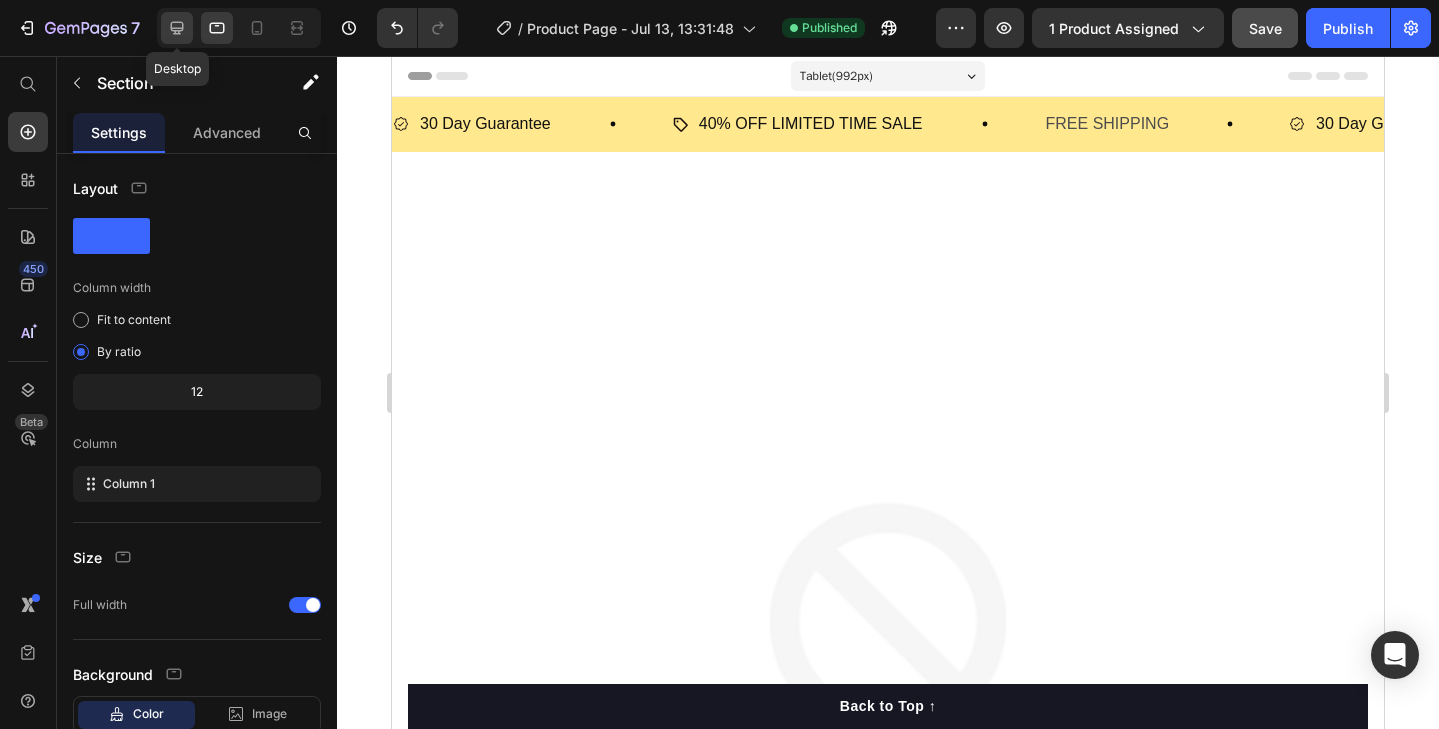 click 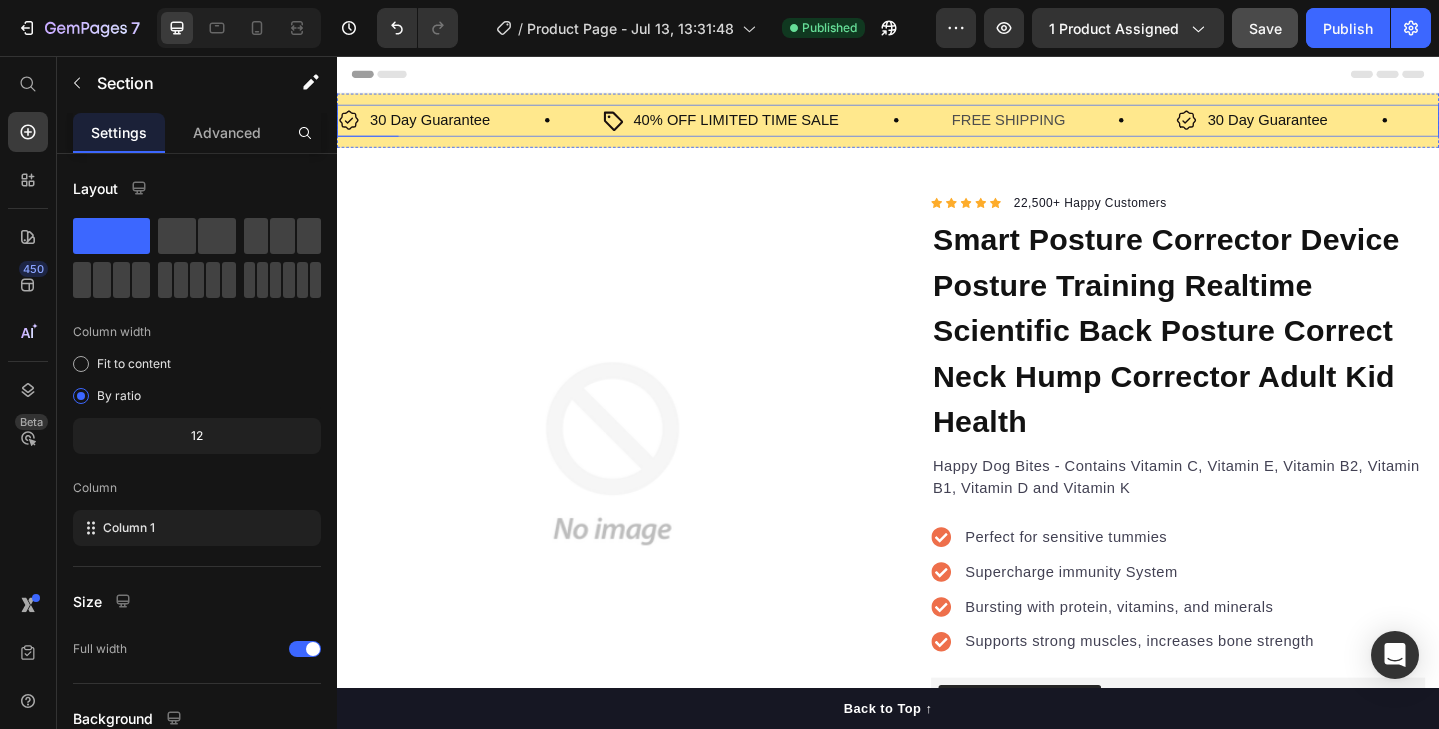 scroll, scrollTop: 0, scrollLeft: 0, axis: both 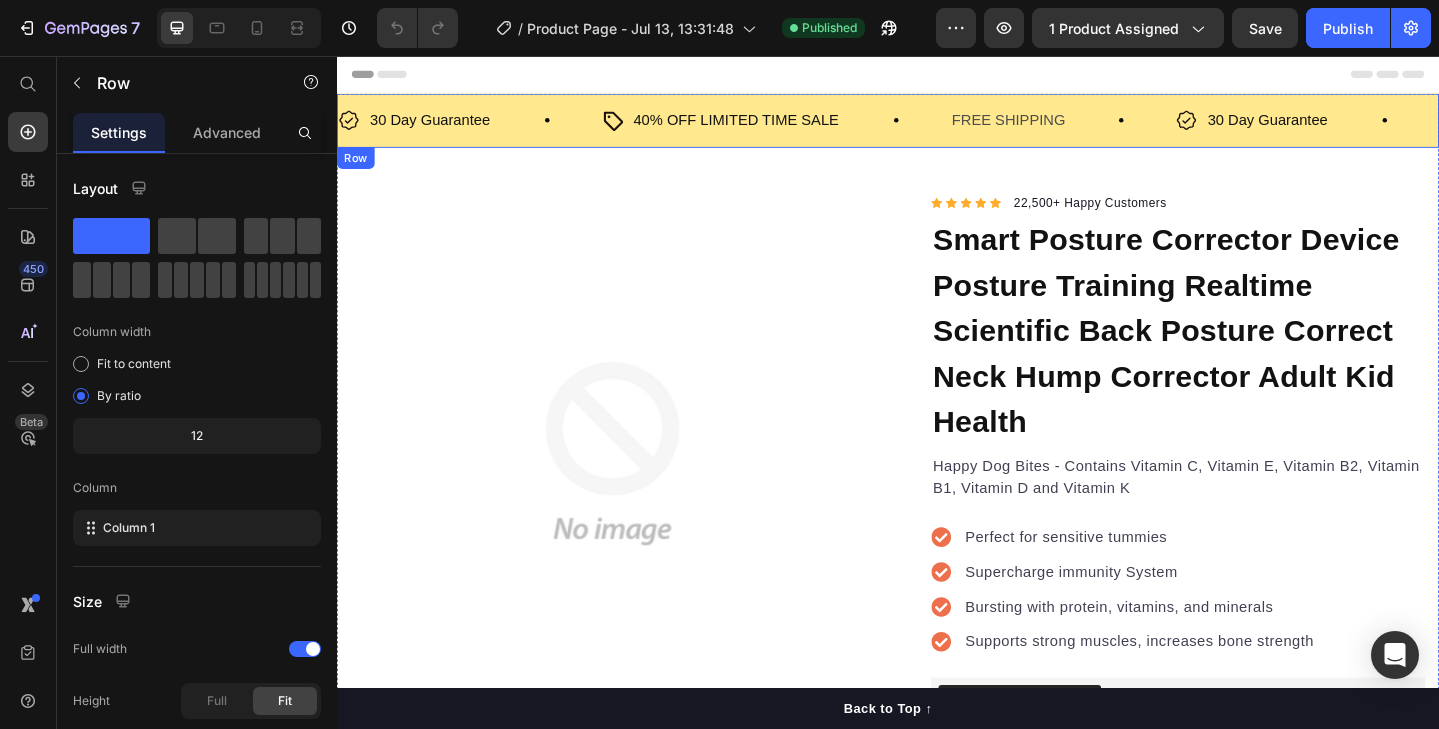 click on "30 Day Guarantee Item List
40% OFF LIMITED TIME SALE Item List
FREE SHIPPING Text Block
30 Day Guarantee Item List
40% OFF LIMITED TIME SALE Item List
FREE SHIPPING Text Block
30 Day Guarantee Item List
40% OFF LIMITED TIME SALE Item List
FREE SHIPPING Text Block
30 Day Guarantee Item List
40% OFF LIMITED TIME SALE Item List
FREE SHIPPING Text Block
30 Day Guarantee Item List
40% OFF LIMITED TIME SALE Item List
FREE SHIPPING Text Block
30 Day Guarantee Item List
40% OFF LIMITED TIME SALE Item List
FREE SHIPPING Text Block
Marquee Row" at bounding box center [937, 126] 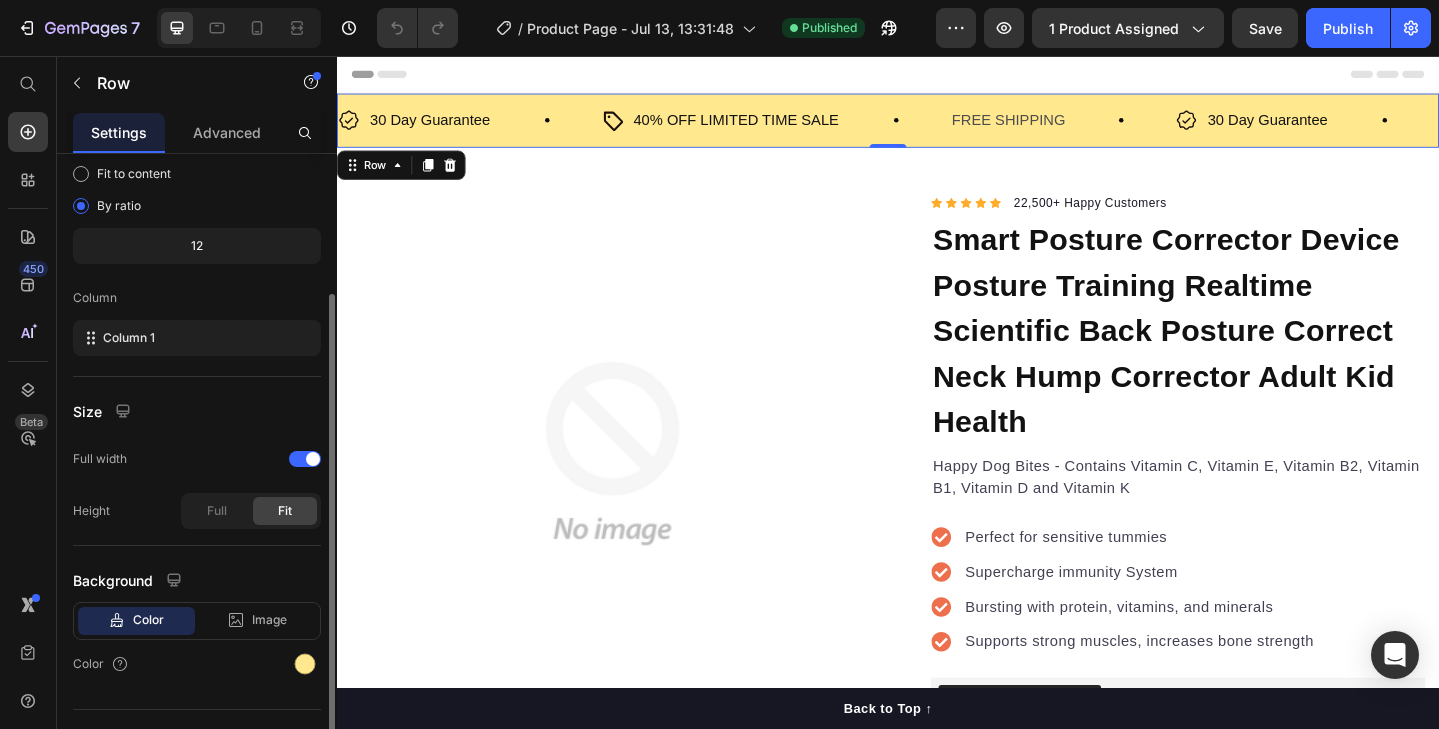 scroll, scrollTop: 228, scrollLeft: 0, axis: vertical 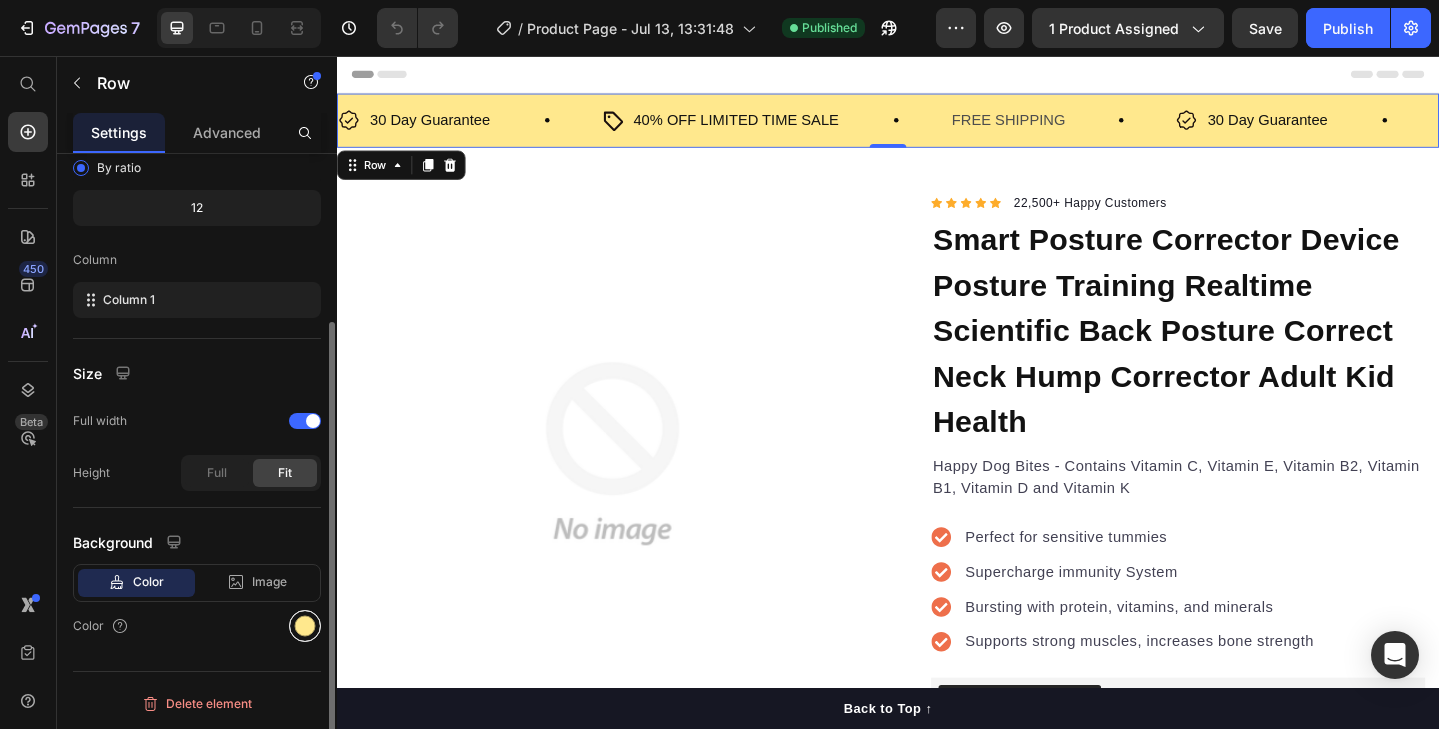 click at bounding box center [305, 626] 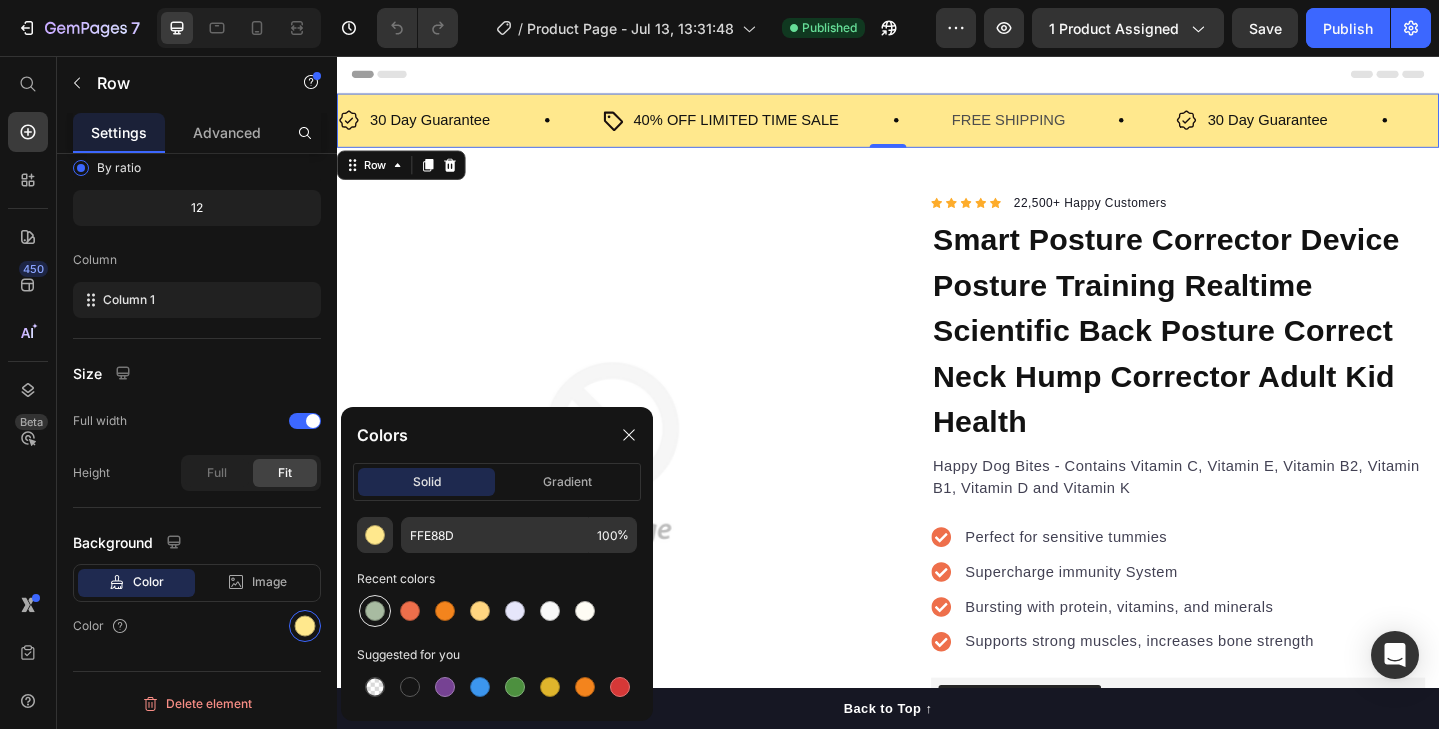 click at bounding box center (375, 611) 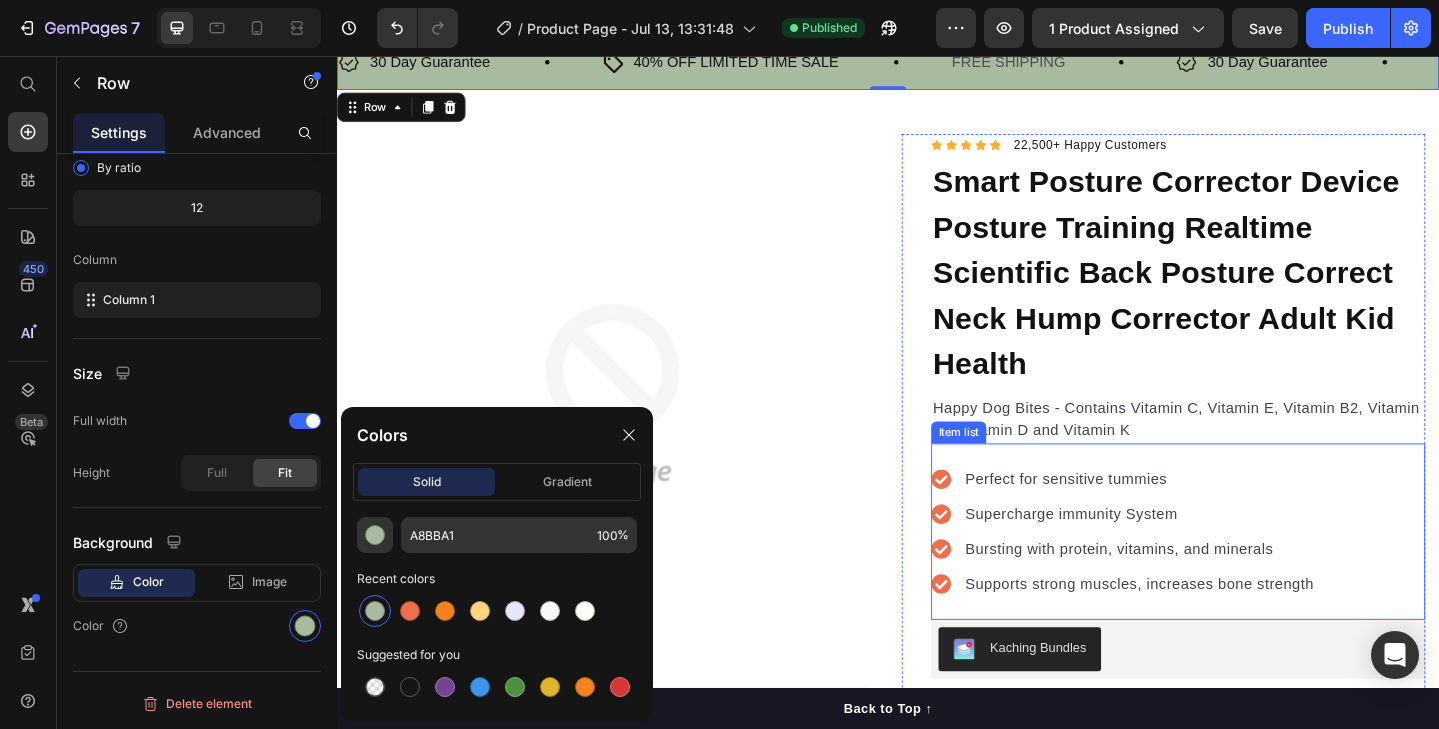 scroll, scrollTop: 95, scrollLeft: 0, axis: vertical 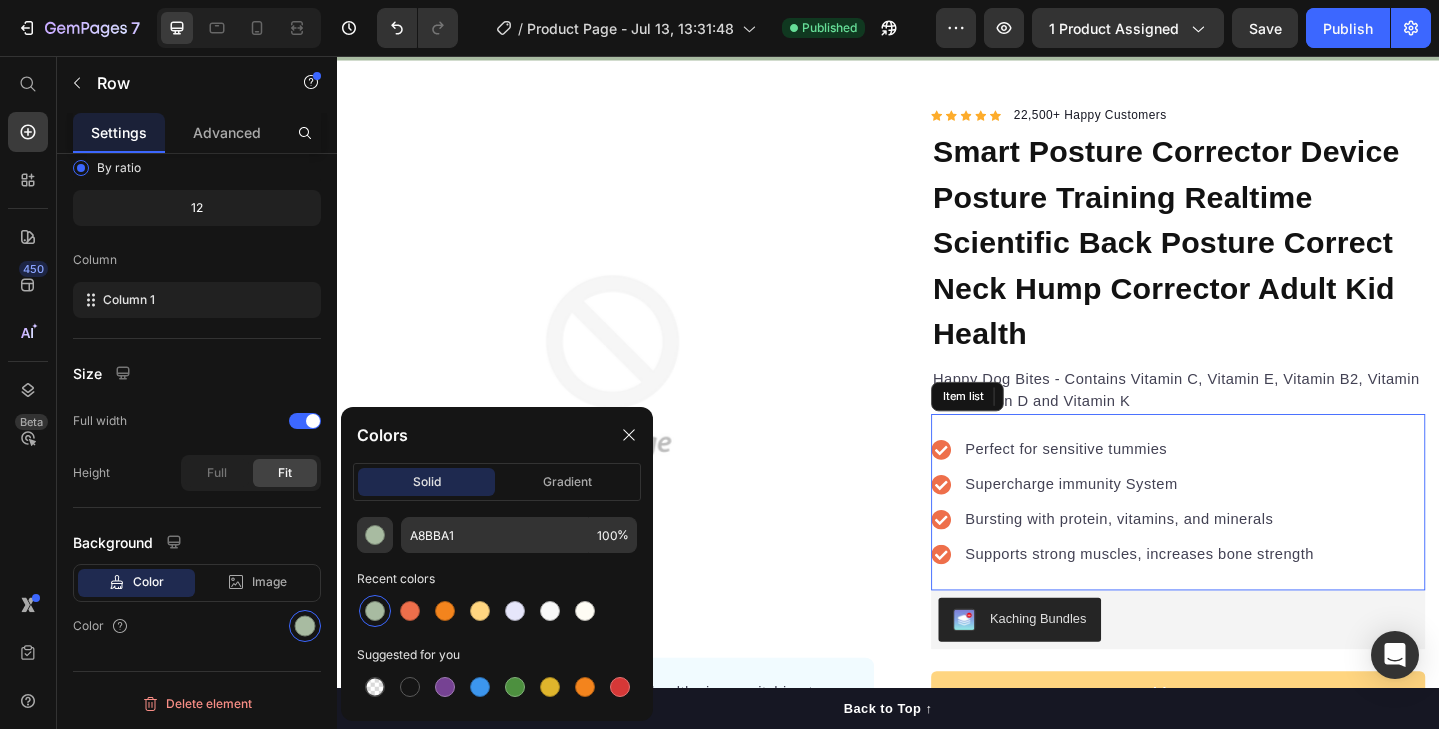 click on "Bursting with protein, vitamins, and minerals" at bounding box center (1211, 561) 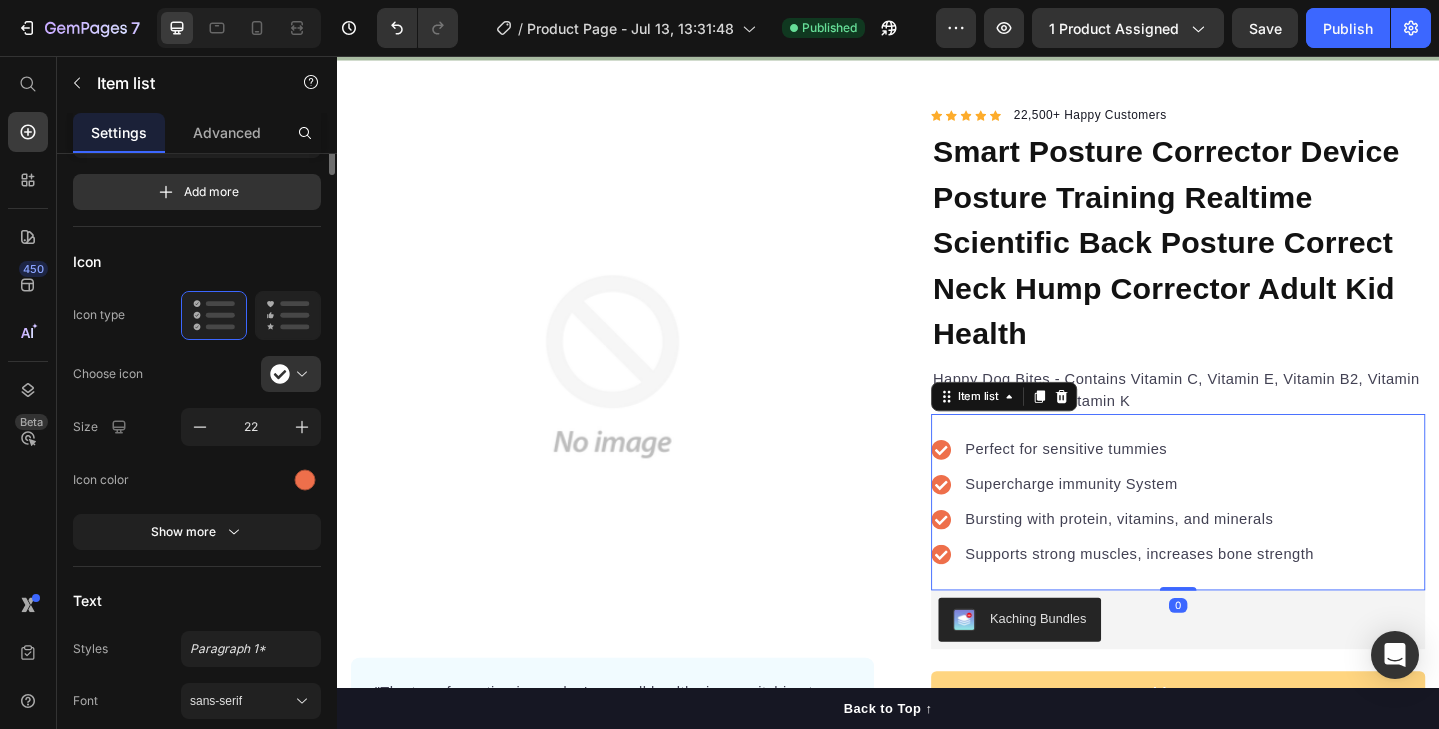 scroll, scrollTop: 0, scrollLeft: 0, axis: both 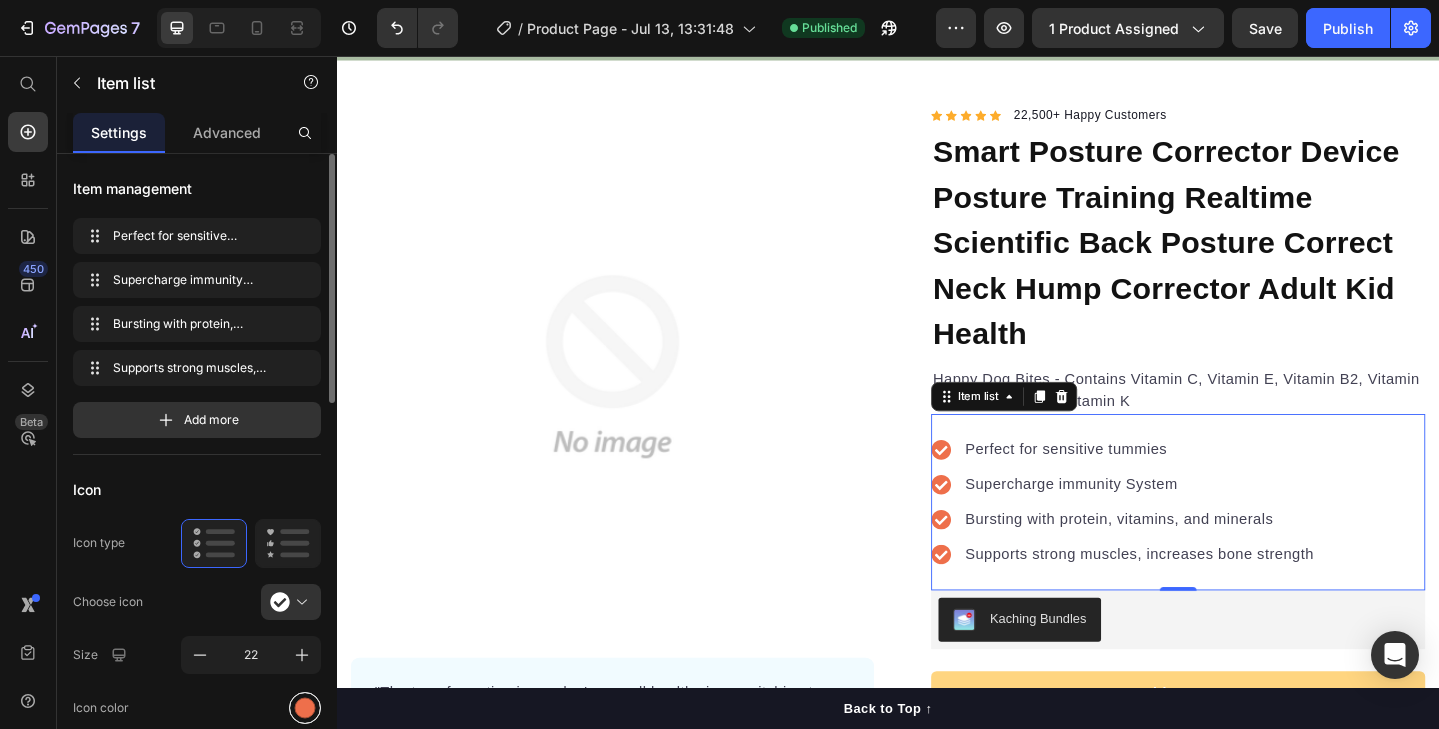 click at bounding box center [305, 707] 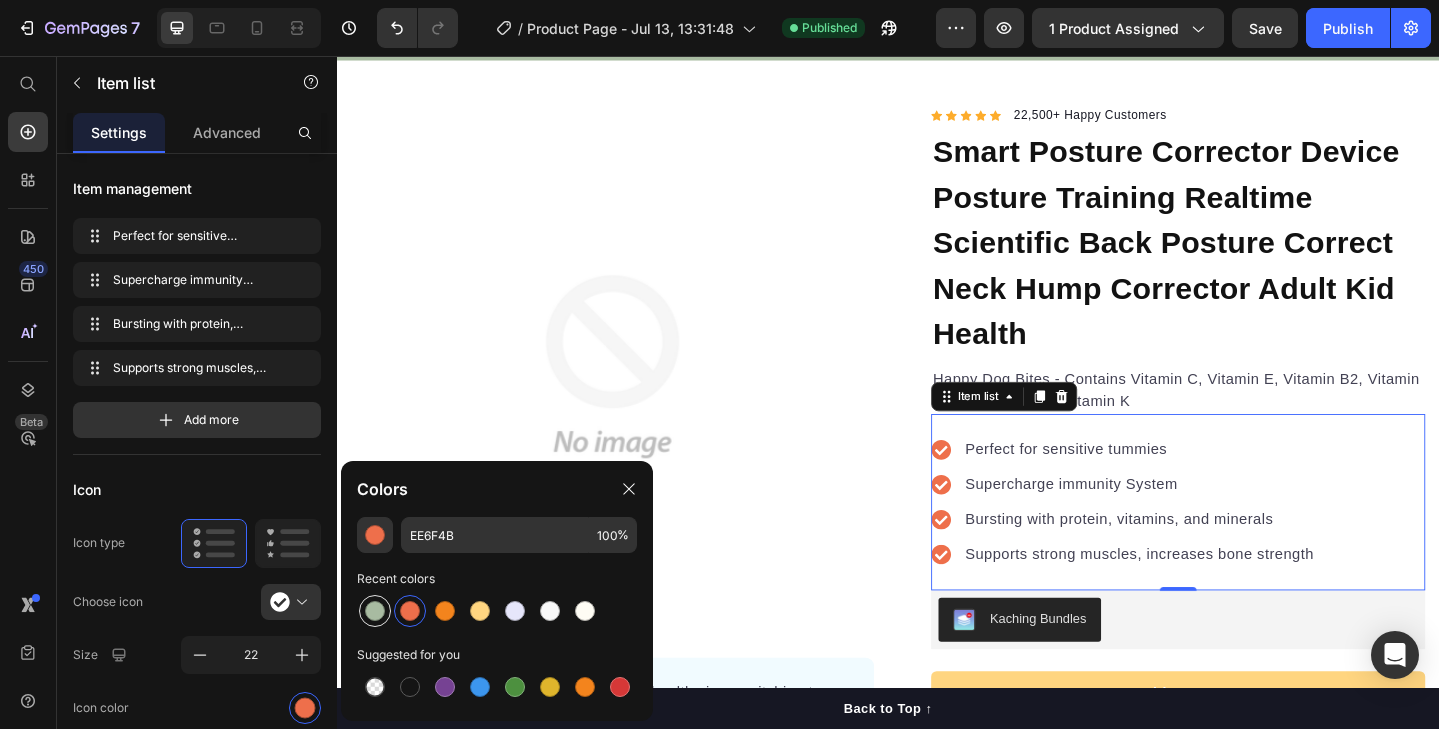 click at bounding box center (375, 611) 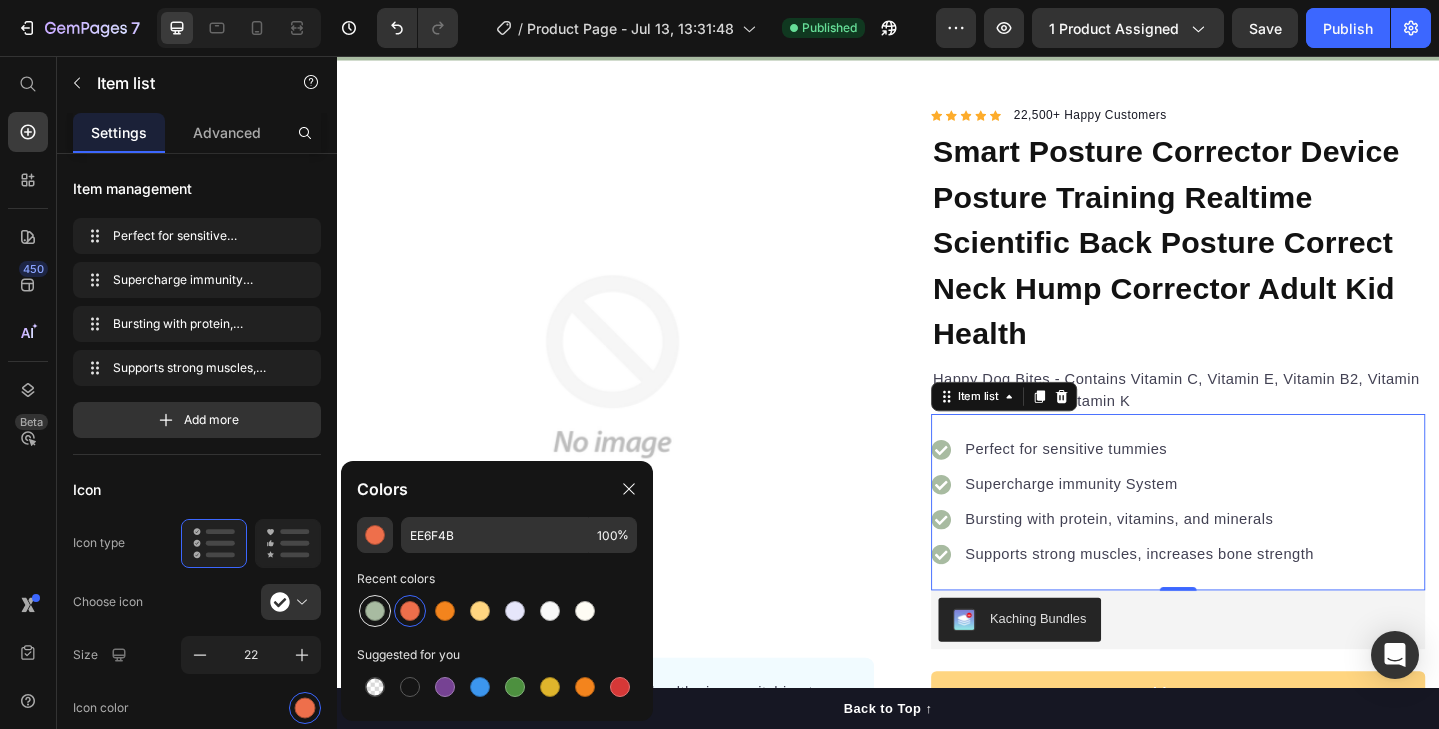 type on "A8BBA1" 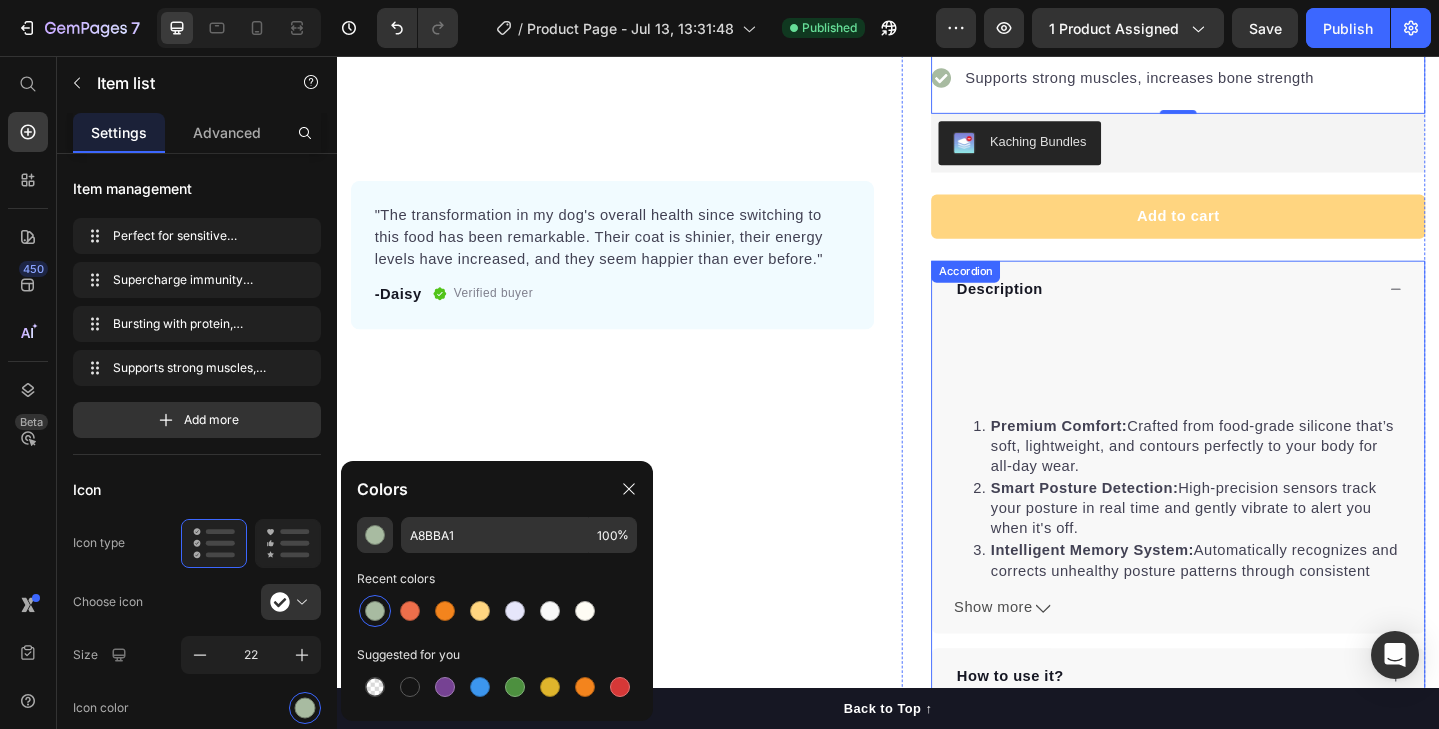 scroll, scrollTop: 613, scrollLeft: 0, axis: vertical 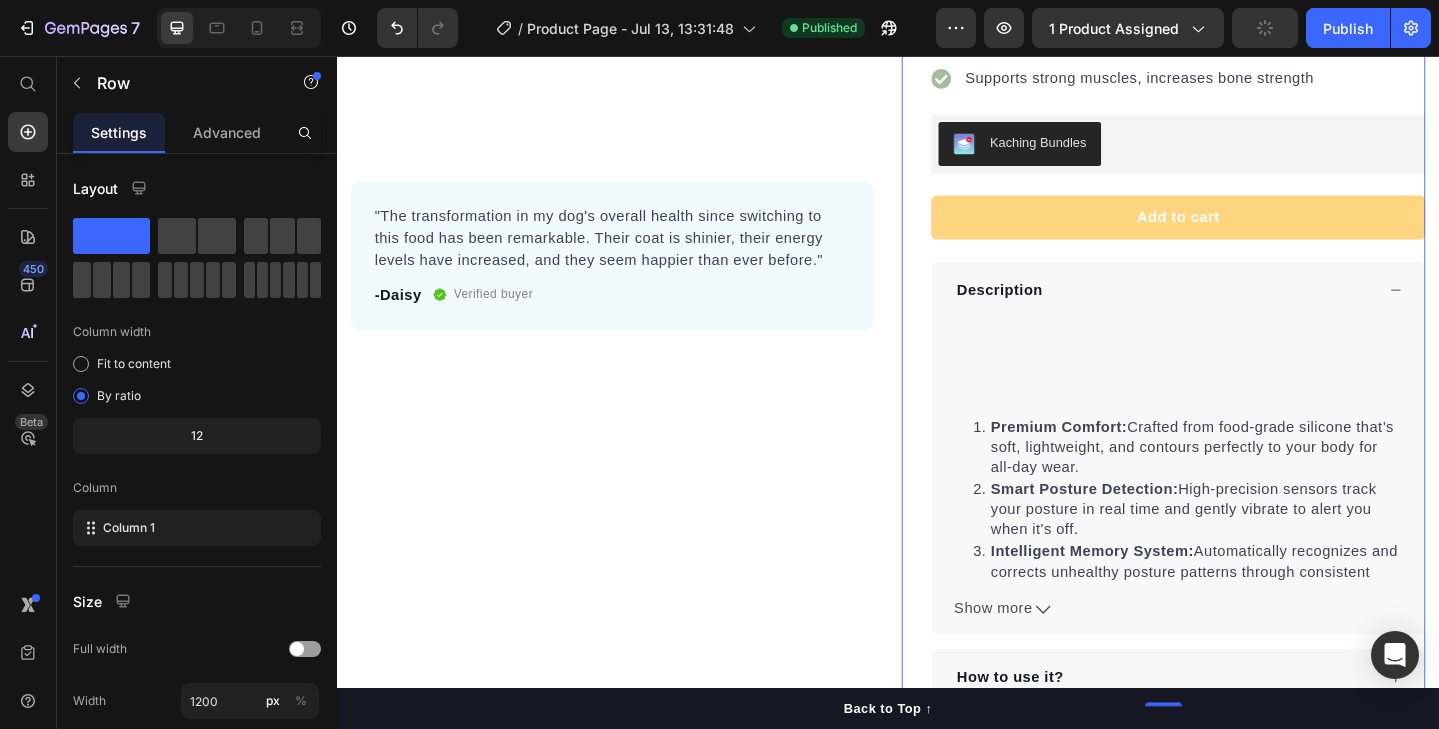 click on "Icon Icon Icon Icon Icon Icon List Hoz 22,500+ Happy Customers Text block Row Smart Posture Corrector Device Posture Training Realtime Scientific Back Posture Correct Neck Hump Corrector Adult Kid Health Product Title Happy Dog Bites - Contains Vitamin C, Vitamin E, Vitamin B2, Vitamin B1, Vitamin D and Vitamin K Text block Perfect for sensitive tummies Supercharge immunity System Bursting with protein, vitamins, and minerals Supports strong muscles, increases bone strength Item list Kaching Bundles Kaching Bundles Add to cart Product Cart Button Real-Time Posture Correction Lightweight, Ergonomic Design You'll Forget Your Wearing Sleek Design That Fits Under Any Outfit Subtle Haptic Feedback Reminds You To Realign Without Interrupting Your Day Item list
Description
Premium Comfort:  Crafted from food-grade silicone that’s soft, lightweight, and contours perfectly to your body for all-day wear.
Smart Posture Detection:
Intelligent Memory System:" at bounding box center (1237, 177) 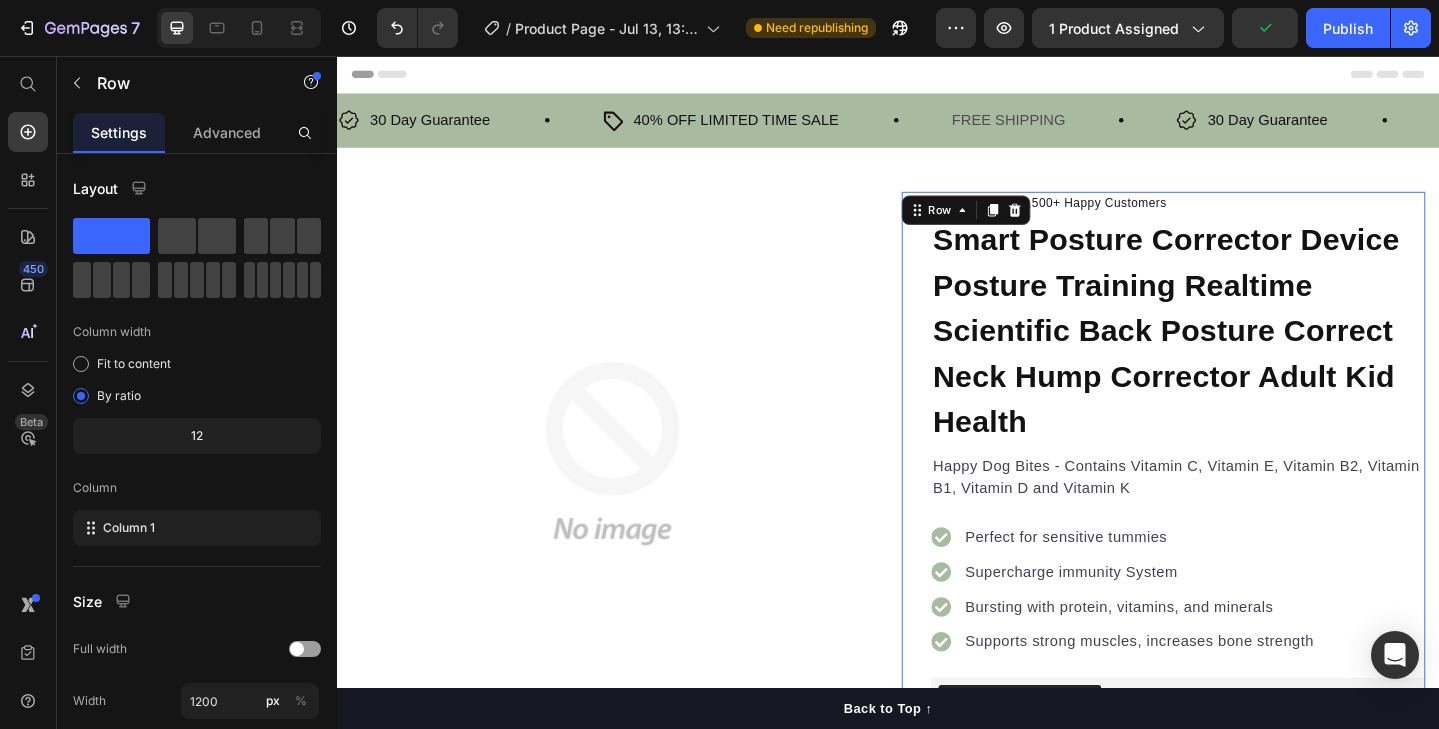 scroll, scrollTop: 6, scrollLeft: 0, axis: vertical 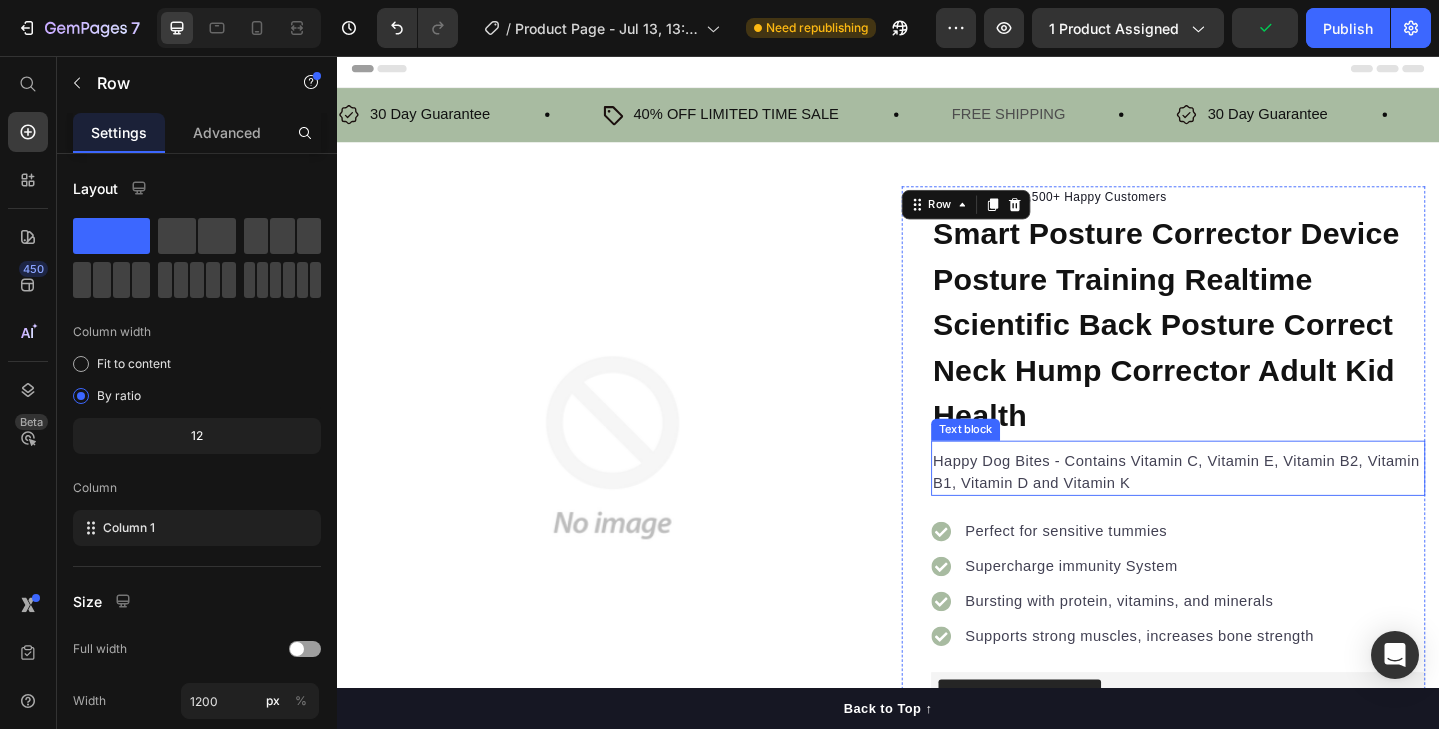 click on "Happy Dog Bites - Contains Vitamin C, Vitamin E, Vitamin B2, Vitamin B1, Vitamin D and Vitamin K" at bounding box center (1253, 509) 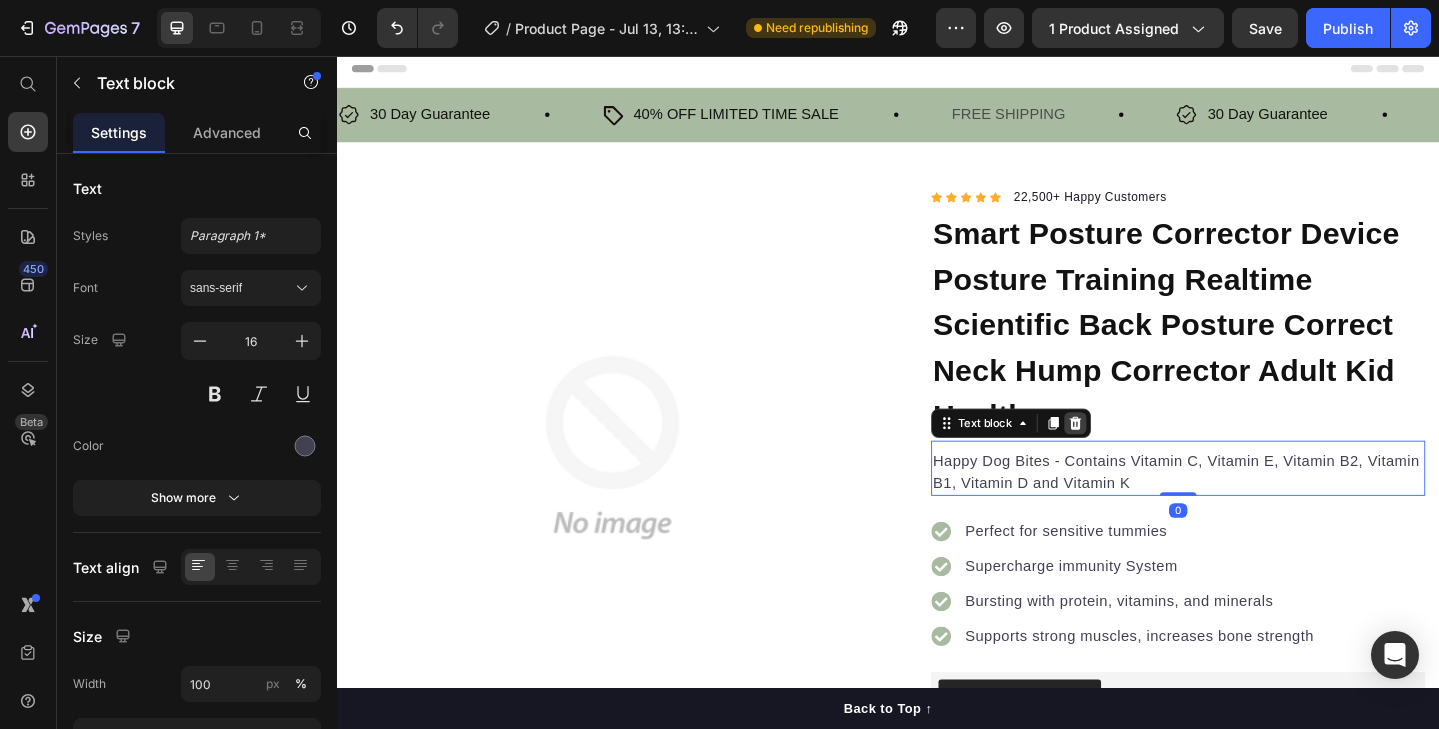 click 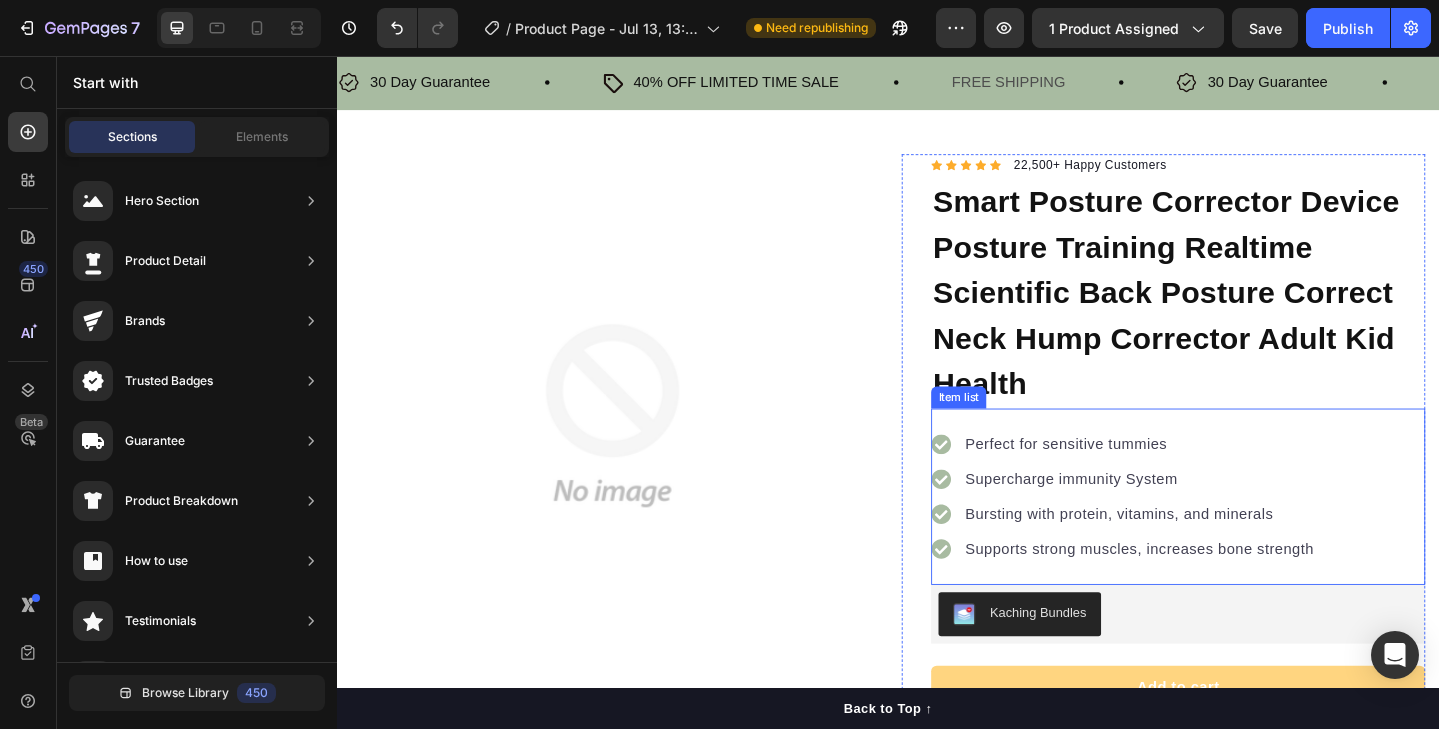 scroll, scrollTop: 53, scrollLeft: 0, axis: vertical 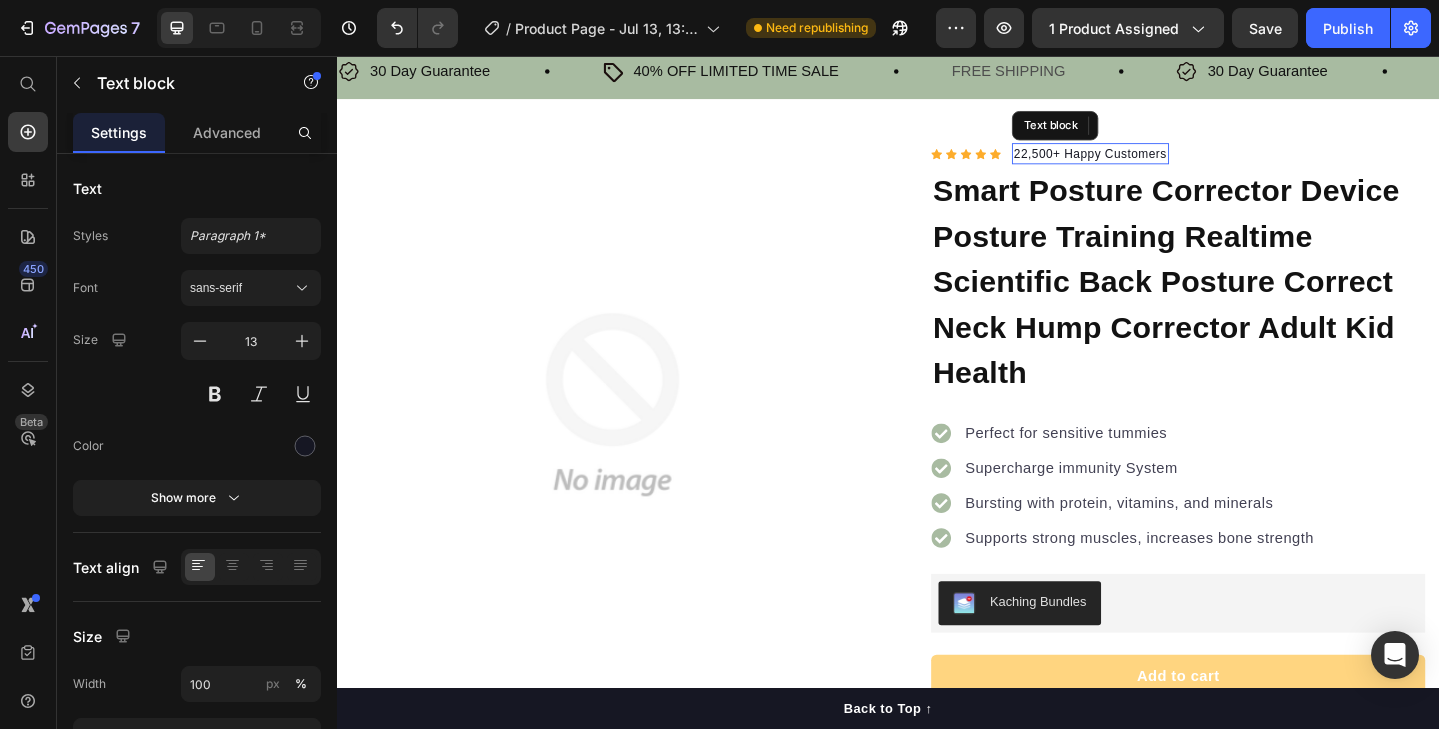 click on "22,500+ Happy Customers" at bounding box center [1157, 163] 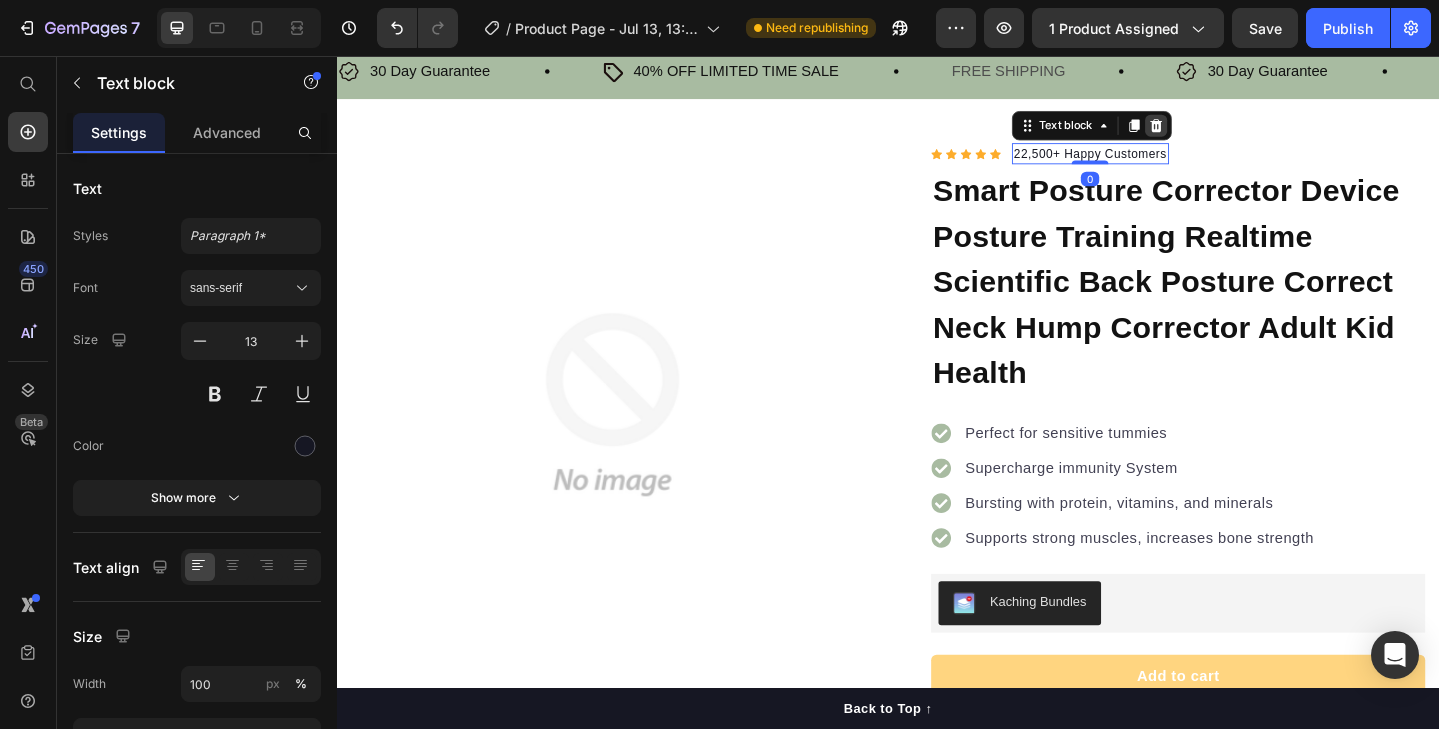 click 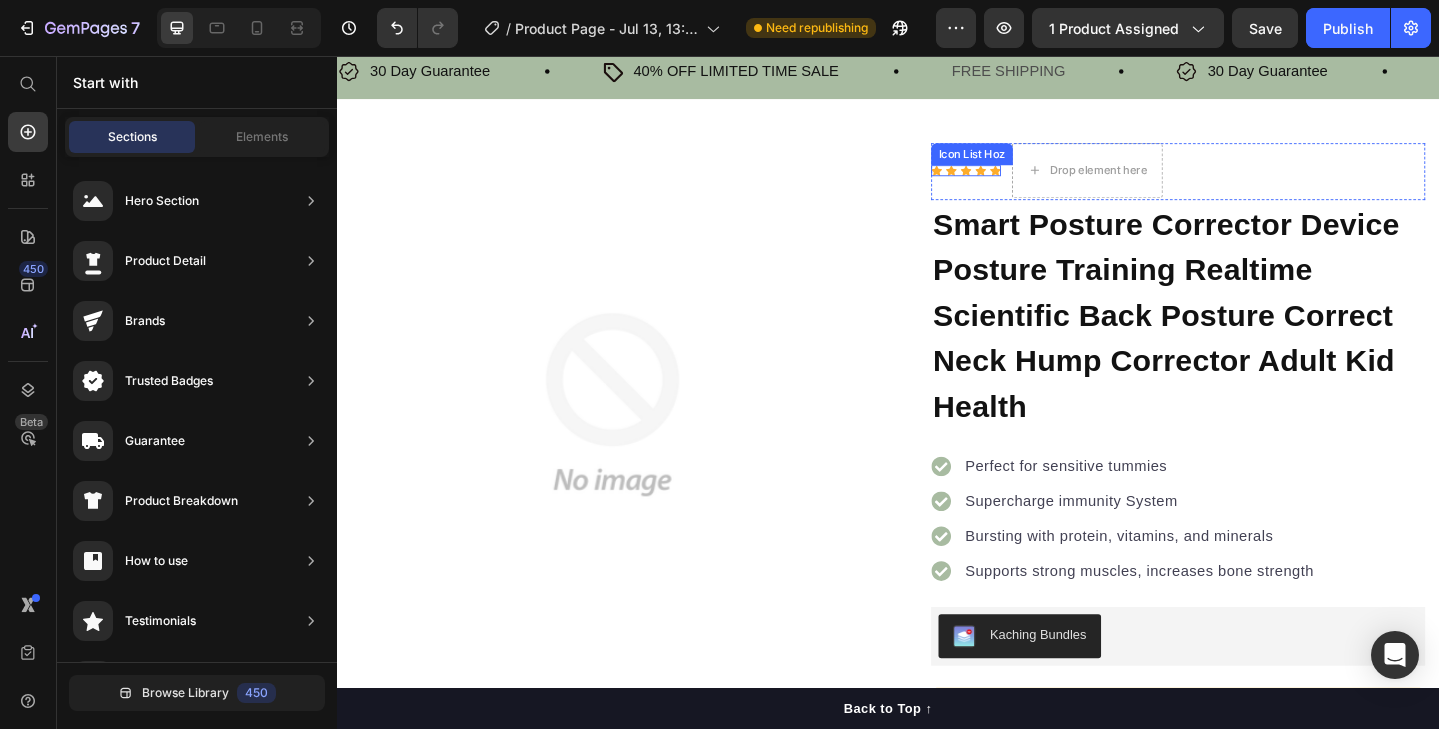 click on "Icon Icon Icon Icon Icon" at bounding box center (1022, 181) 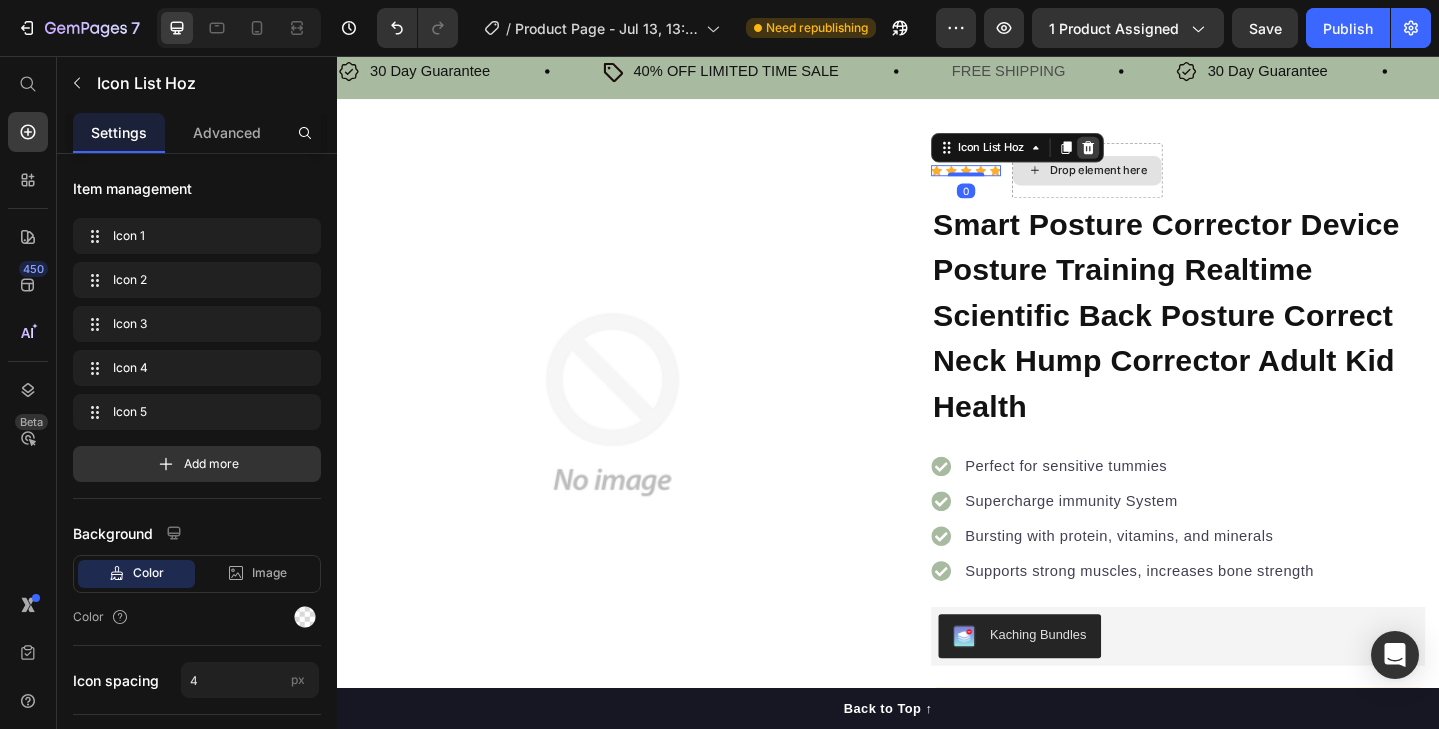 click 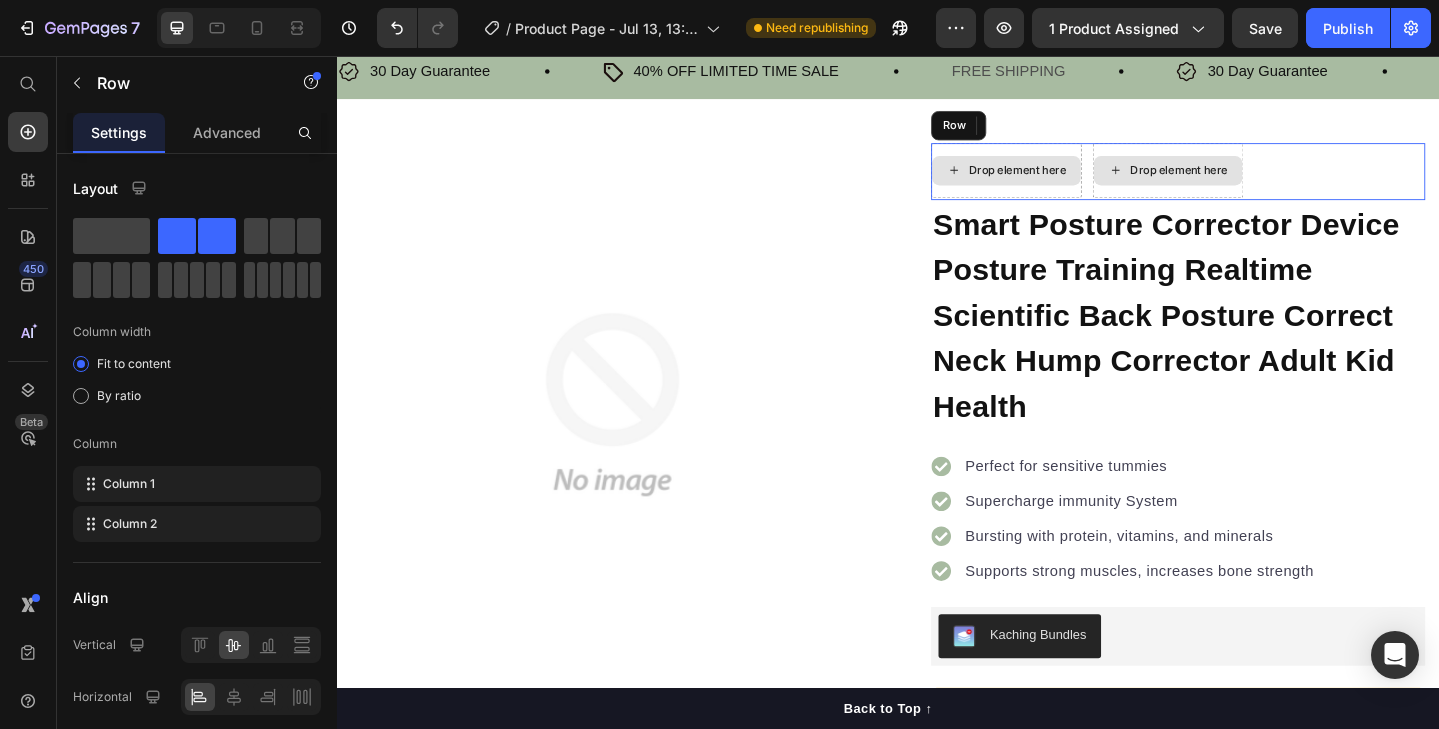 click on "Drop element here" at bounding box center (1066, 181) 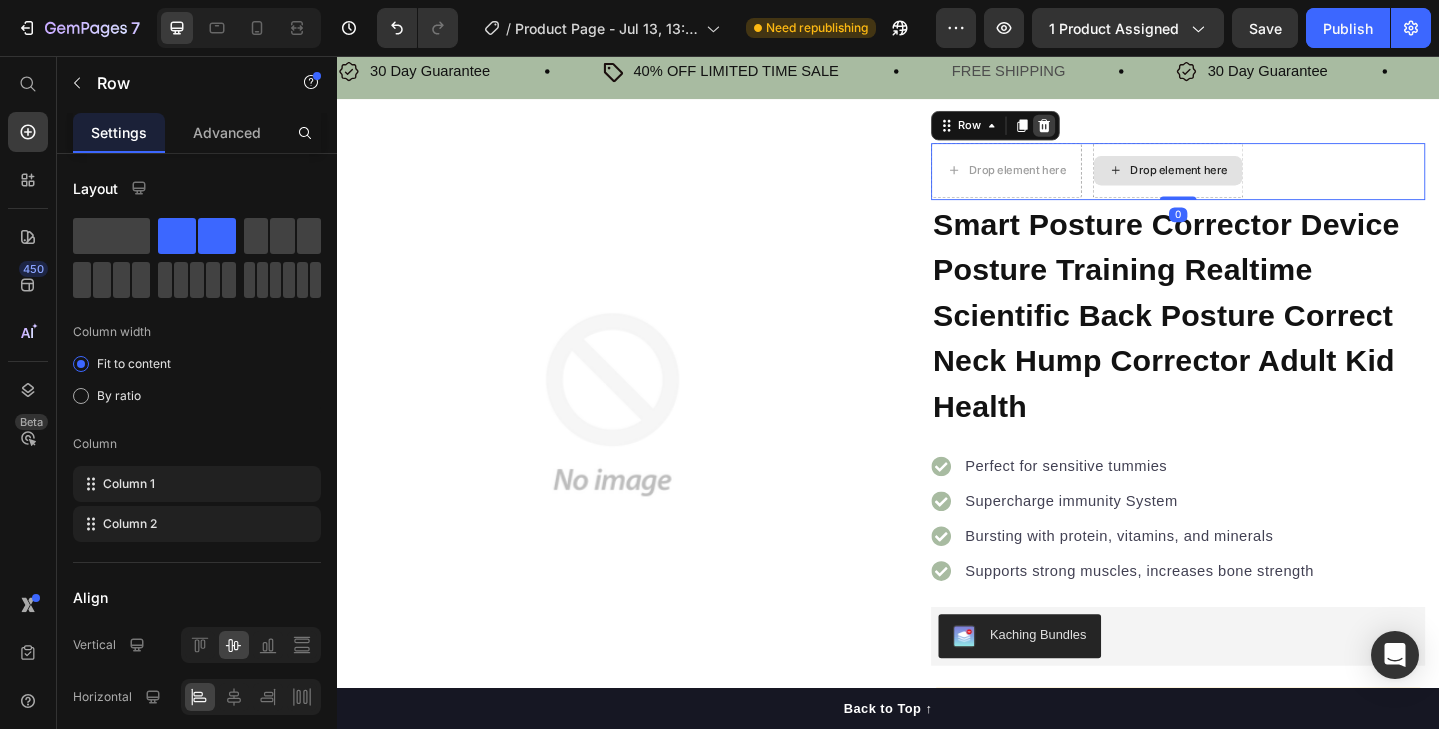 click 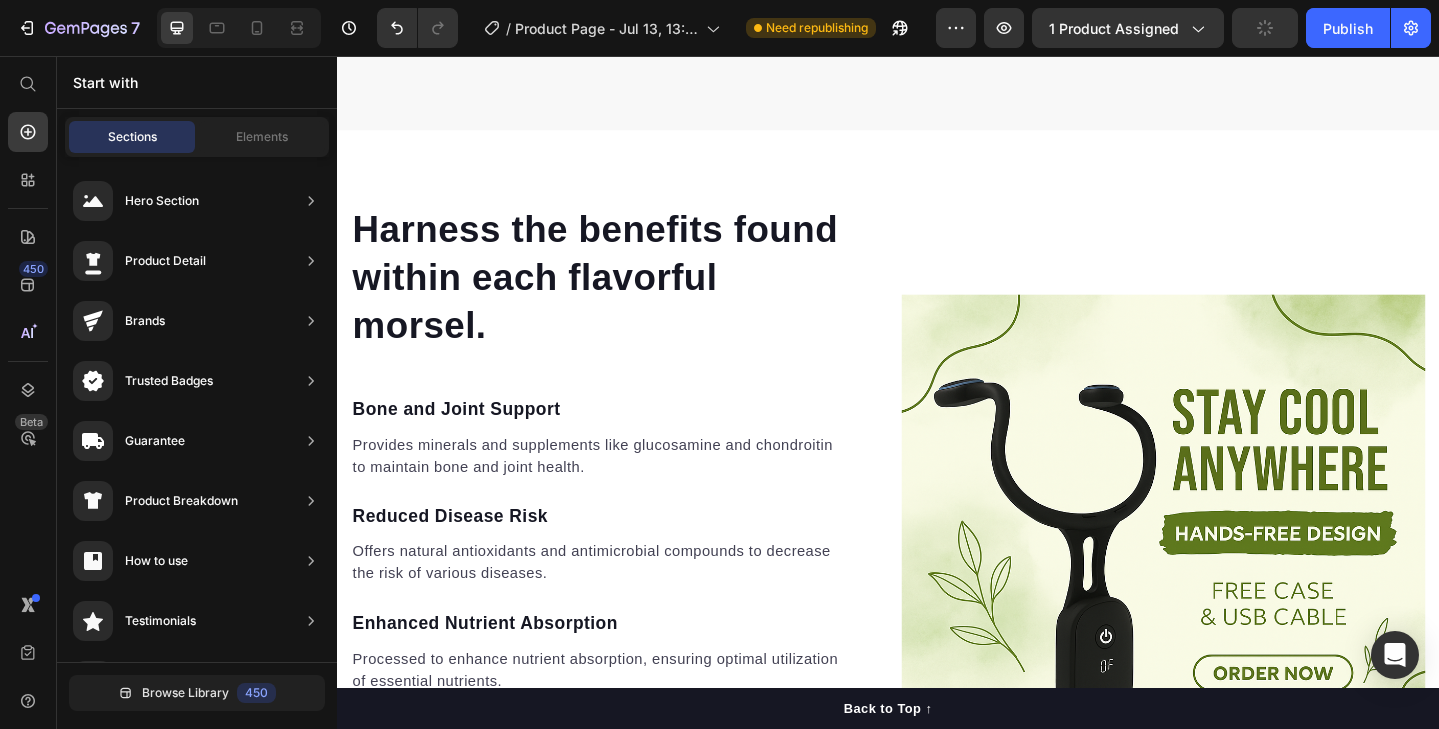 scroll, scrollTop: 1754, scrollLeft: 0, axis: vertical 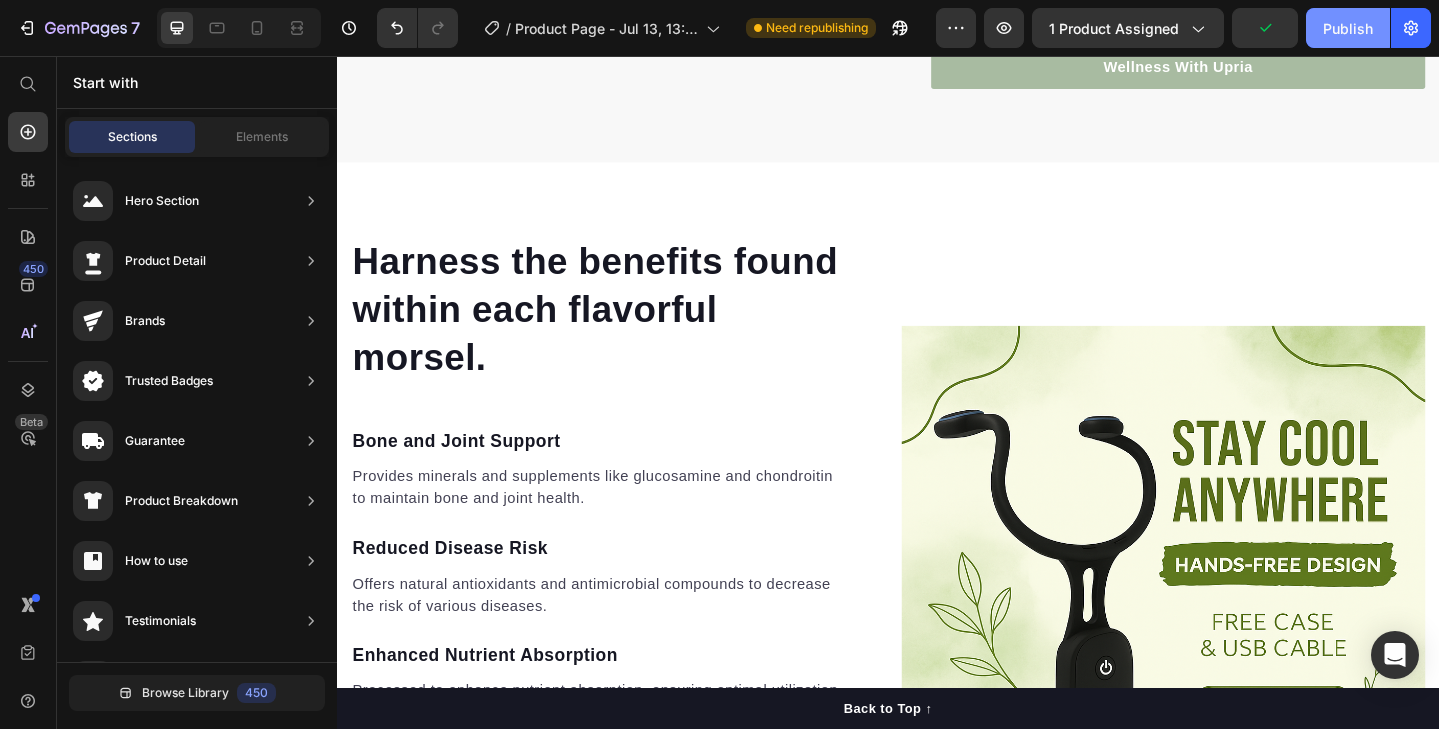 click on "Publish" at bounding box center [1348, 28] 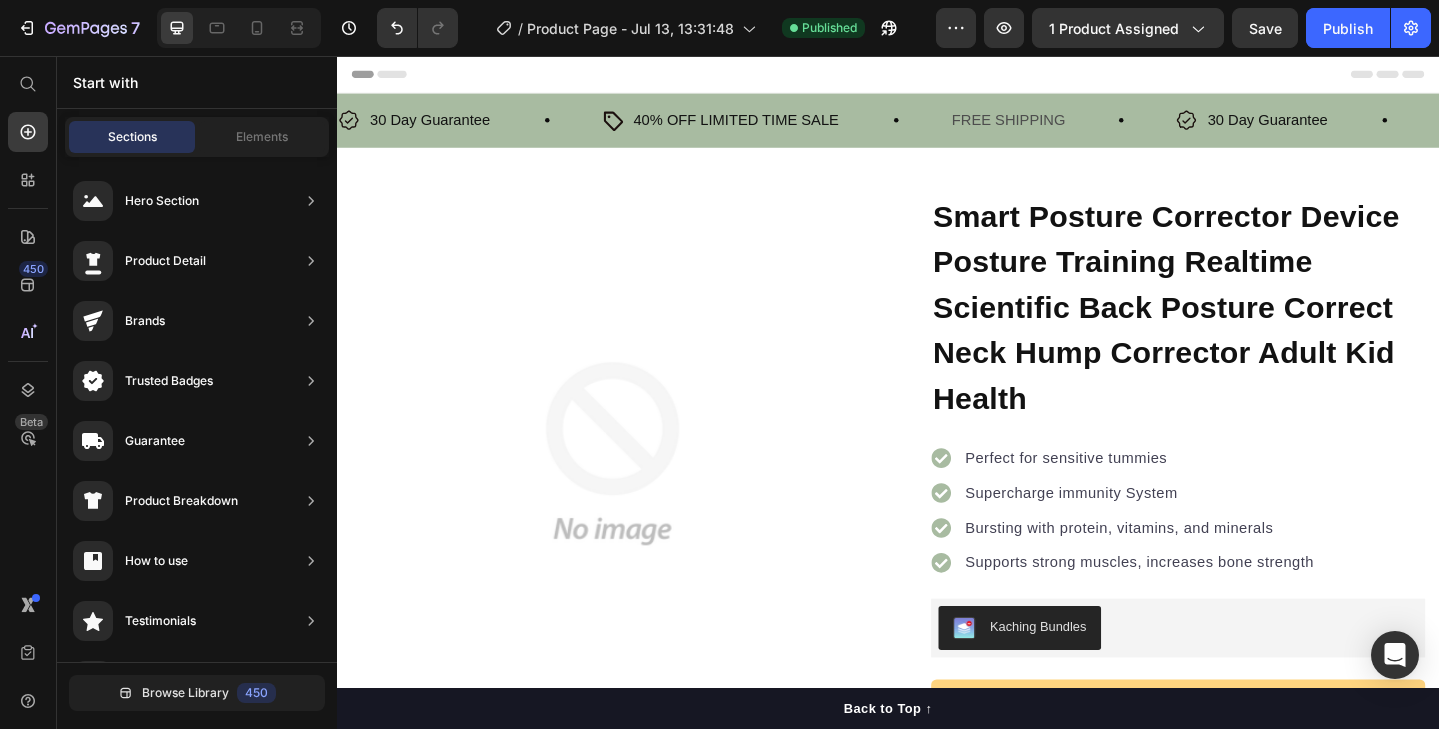 scroll, scrollTop: 0, scrollLeft: 0, axis: both 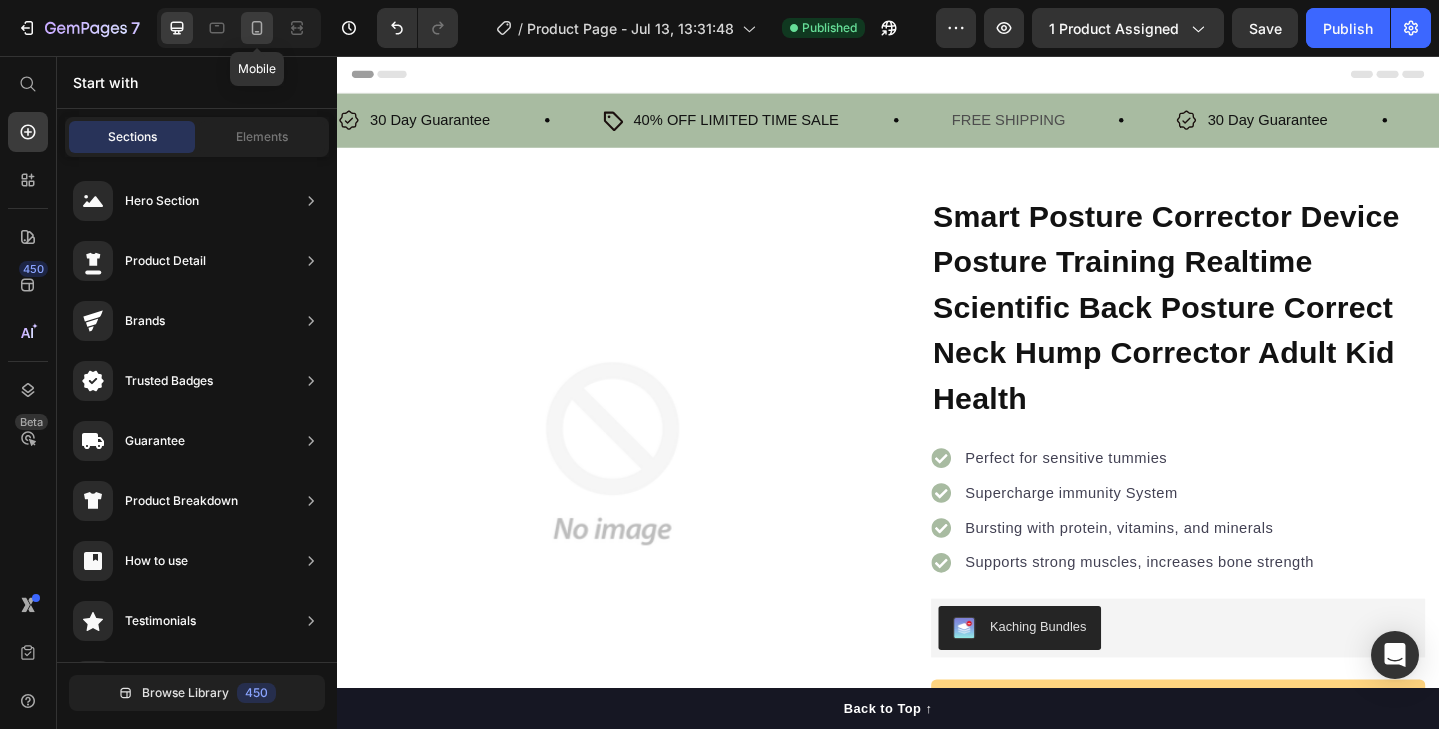 click 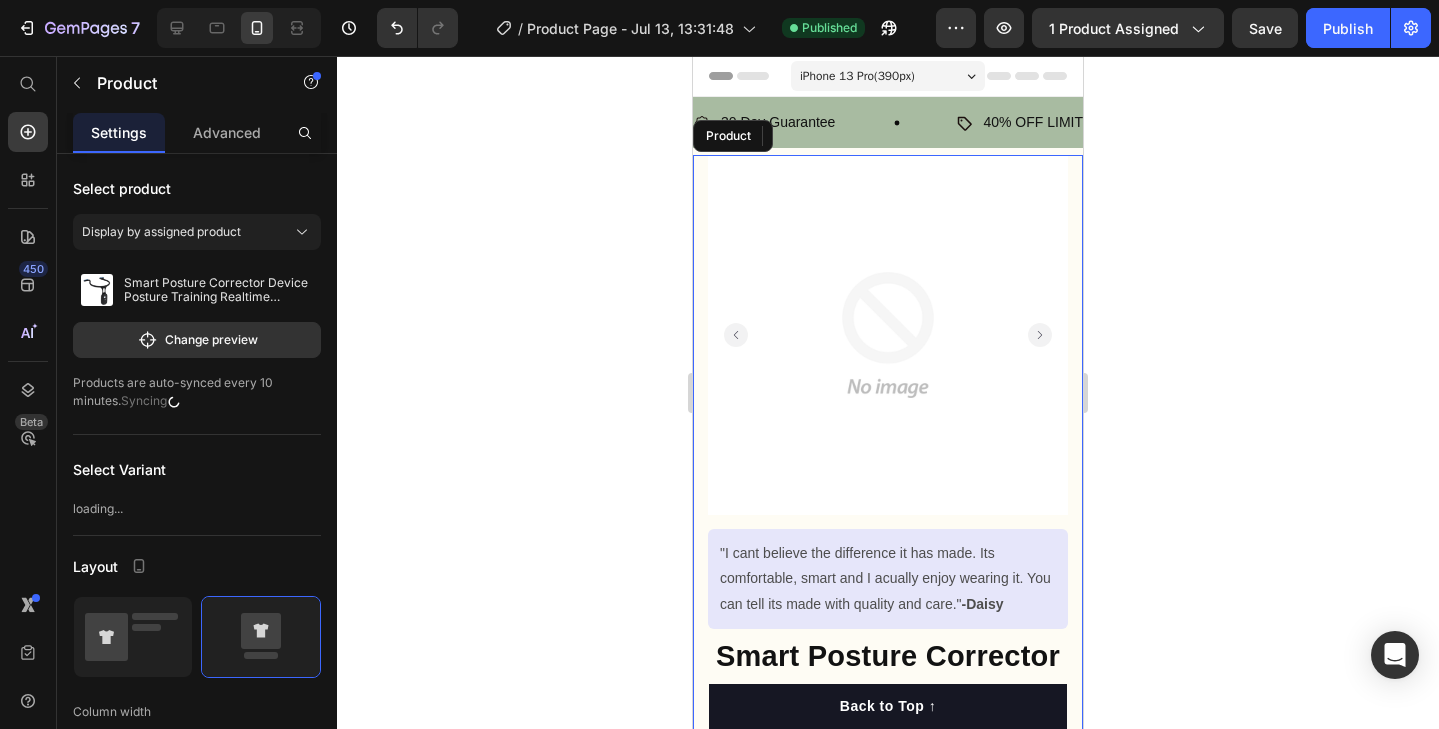 click on "Product Images "The transformation in my dog's overall health since switching to this food has been remarkable. Their coat is shinier, their energy levels have increased, and they seem happier than ever before." Text block -[NAME] Text block
Verified buyer Item list Row Row "I cant believe the difference it has made. Its comfortable, smart and I acually enjoy wearing it. You can tell its made with quality and care."  -[NAME] Text block Row Row Smart Posture Corrector Device Posture Training Realtime Scientific Back Posture Correct Neck Hump Corrector Adult Kid Health Product Title Perfect for sensitive tummies Supercharge immunity System Bursting with protein, vitamins, and minerals Supports strong muscles, increases bone strength Item list Kaching Bundles Kaching Bundles Add to cart Product Cart Button Real-Time Posture Correction Lightweight, Ergonomic Design You'll Forget Your Wearing Sleek Design That Fits Under Any Outfit Item list
Description" at bounding box center [888, 925] 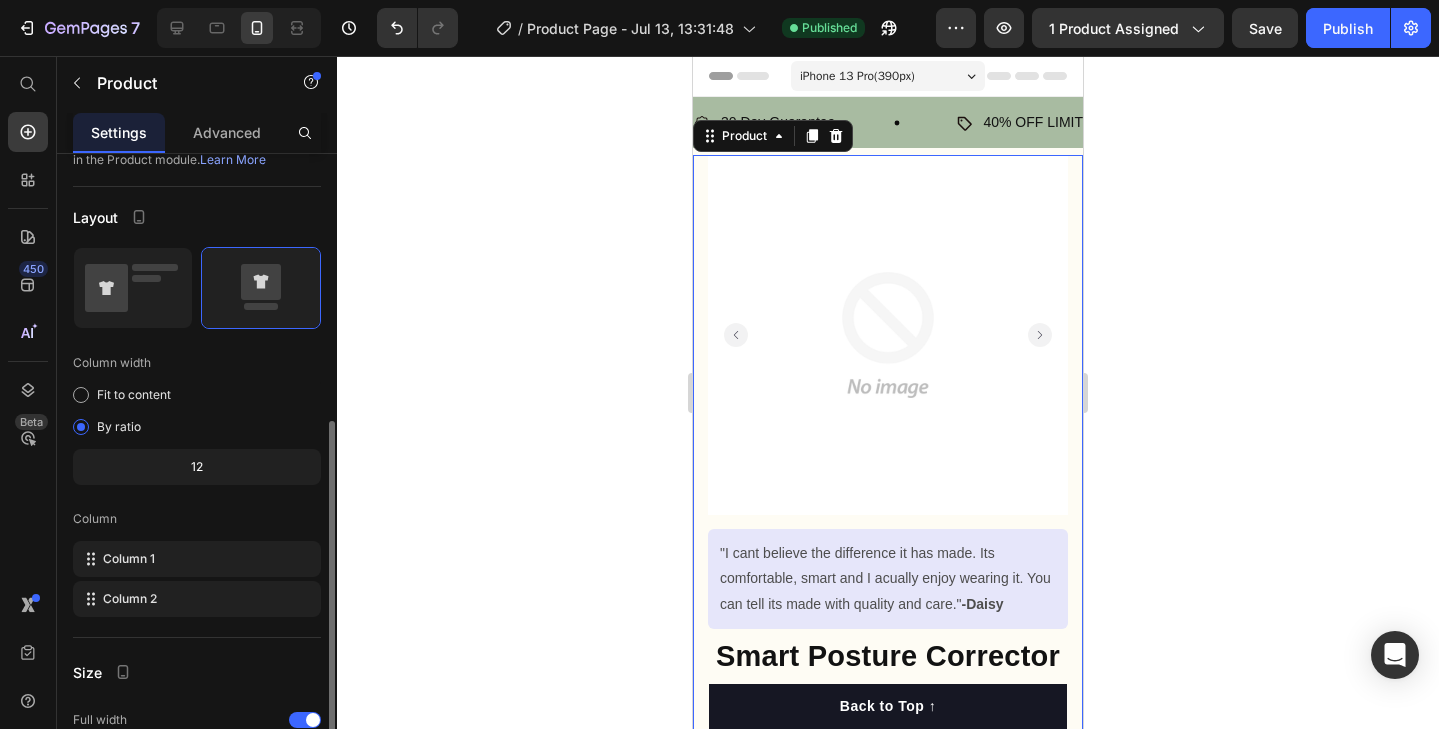 scroll, scrollTop: 315, scrollLeft: 0, axis: vertical 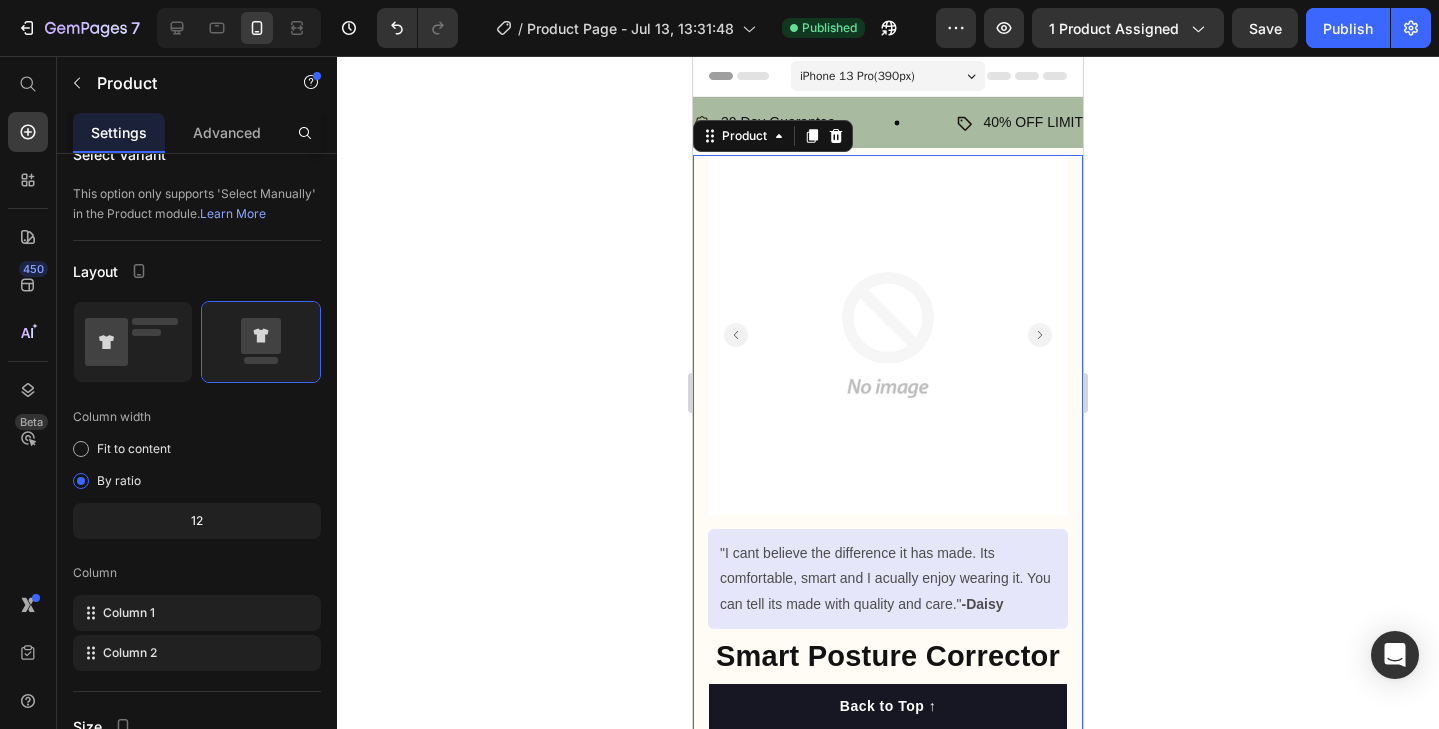 click on "Product Images "The transformation in my dog's overall health since switching to this food has been remarkable. Their coat is shinier, their energy levels have increased, and they seem happier than ever before." Text block -[NAME] Text block
Verified buyer Item list Row Row "I cant believe the difference it has made. Its comfortable, smart and I acually enjoy wearing it. You can tell its made with quality and care."  -[NAME] Text block Row Row Smart Posture Corrector Device Posture Training Realtime Scientific Back Posture Correct Neck Hump Corrector Adult Kid Health Product Title Perfect for sensitive tummies Supercharge immunity System Bursting with protein, vitamins, and minerals Supports strong muscles, increases bone strength Item list Kaching Bundles Kaching Bundles Add to cart Product Cart Button Real-Time Posture Correction Lightweight, Ergonomic Design You'll Forget Your Wearing Sleek Design That Fits Under Any Outfit Item list
Description" at bounding box center (888, 925) 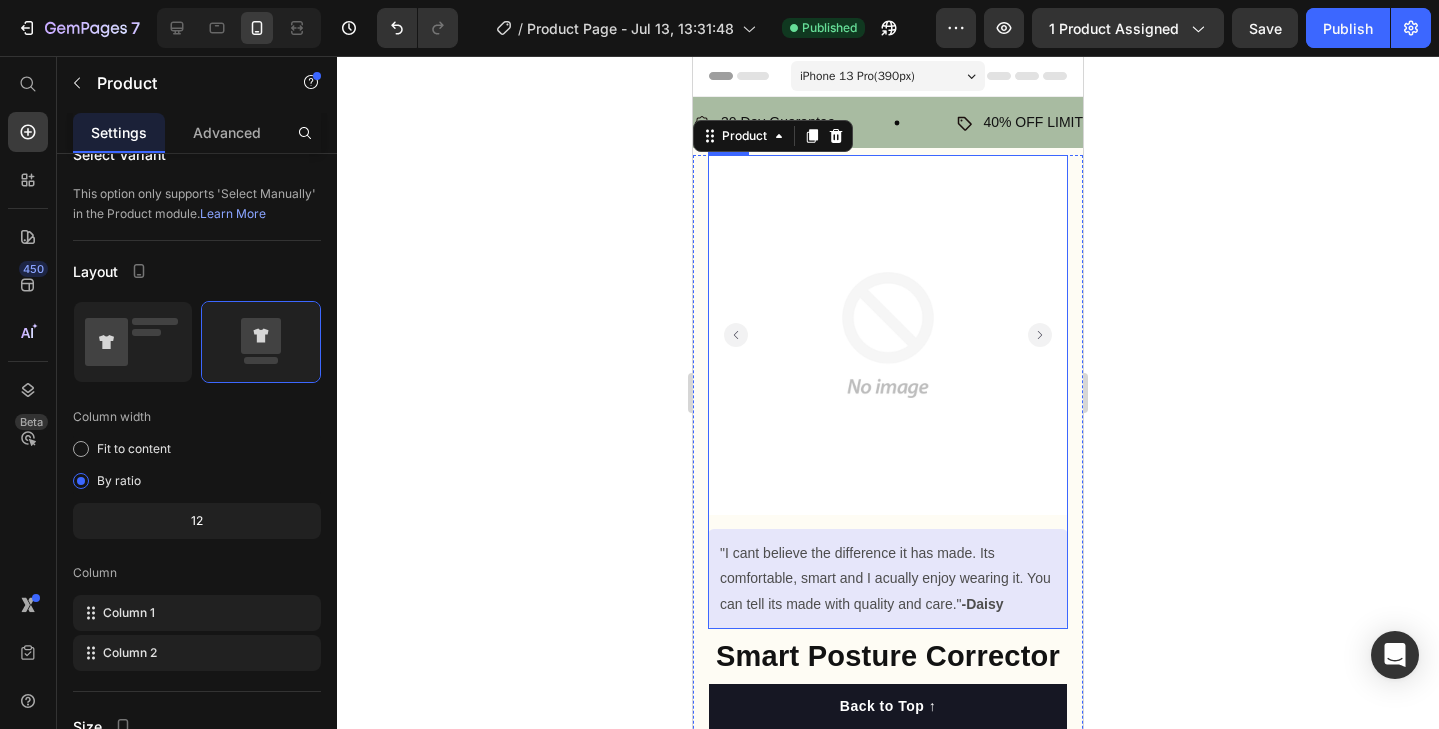 click on "Product Images "The transformation in my dog's overall health since switching to this food has been remarkable. Their coat is shinier, their energy levels have increased, and they seem happier than ever before." Text block -[NAME] Text block
Verified buyer Item list Row Row "I cant believe the difference it has made. Its comfortable, smart and I acually enjoy wearing it. You can tell its made with quality and care."  -[NAME] Text block Row" at bounding box center [888, 392] 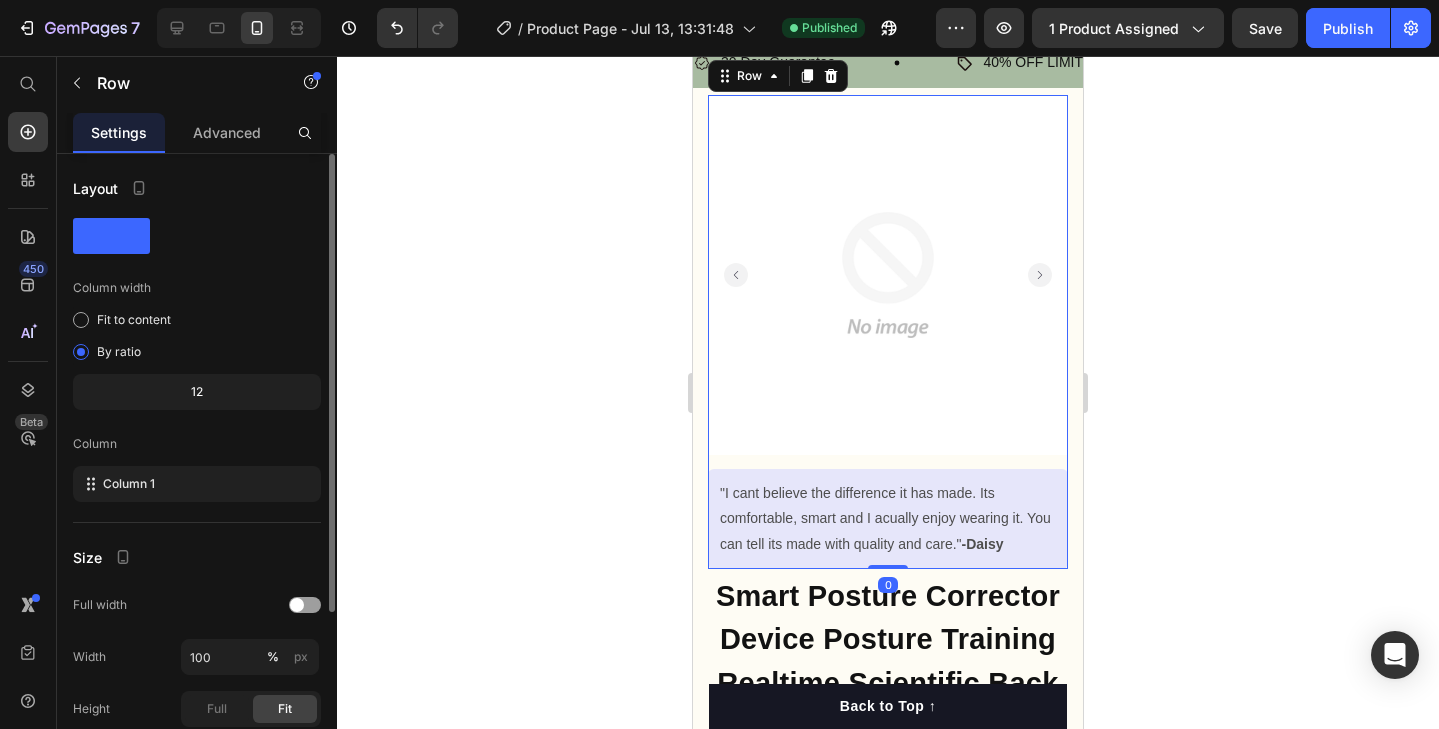 scroll, scrollTop: 96, scrollLeft: 0, axis: vertical 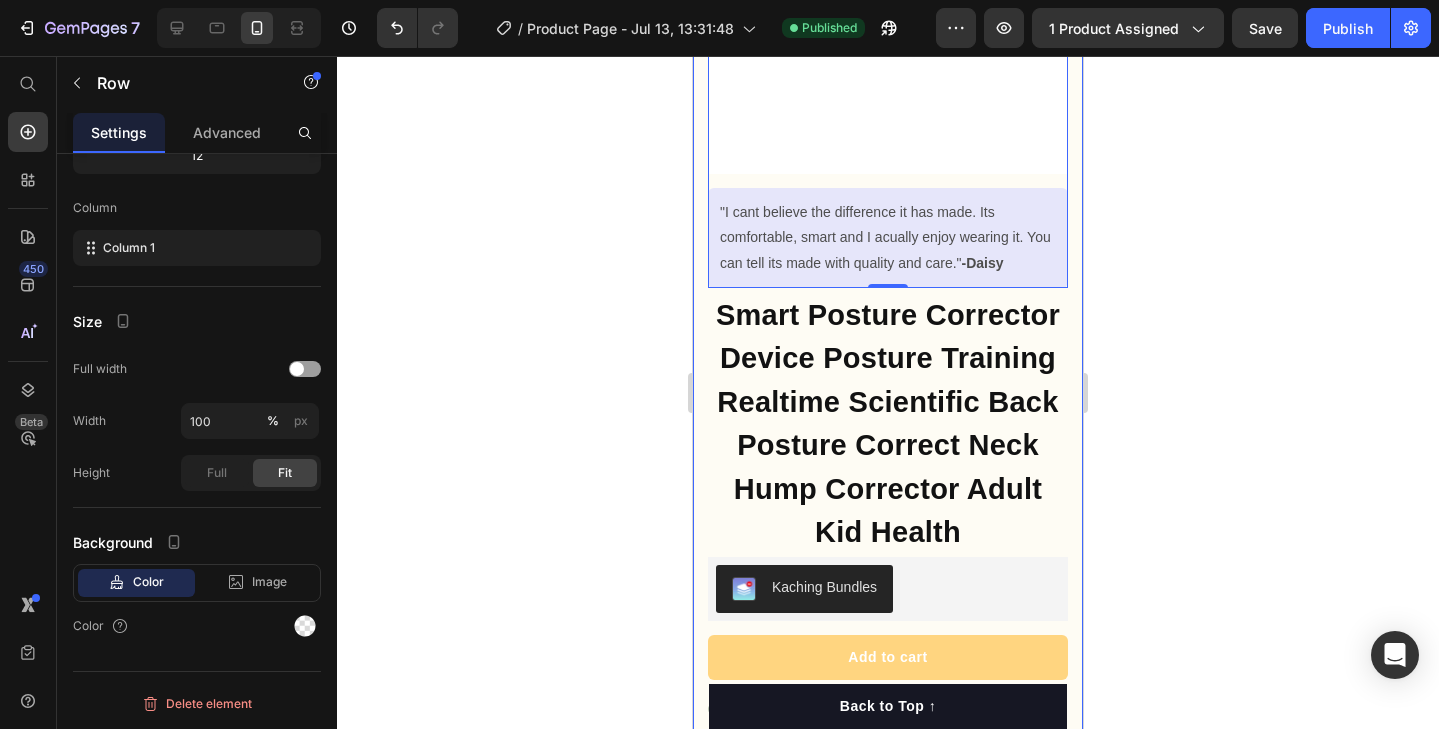 click on "Product Images "The transformation in my dog's overall health since switching to this food has been remarkable. Their coat is shinier, their energy levels have increased, and they seem happier than ever before." Text block -[NAME] Text block
Verified buyer Item list Row Row "I cant believe the difference it has made. Its comfortable, smart and I acually enjoy wearing it. You can tell its made with quality and care."  -[NAME] Text block Row Row   0 Smart Posture Corrector Device Posture Training Realtime Scientific Back Posture Correct Neck Hump Corrector Adult Kid Health Product Title Perfect for sensitive tummies Supercharge immunity System Bursting with protein, vitamins, and minerals Supports strong muscles, increases bone strength Item list Kaching Bundles Kaching Bundles Add to cart Product Cart Button Real-Time Posture Correction Lightweight, Ergonomic Design You'll Forget Your Wearing Sleek Design That Fits Under Any Outfit Item list
Description" at bounding box center (888, 584) 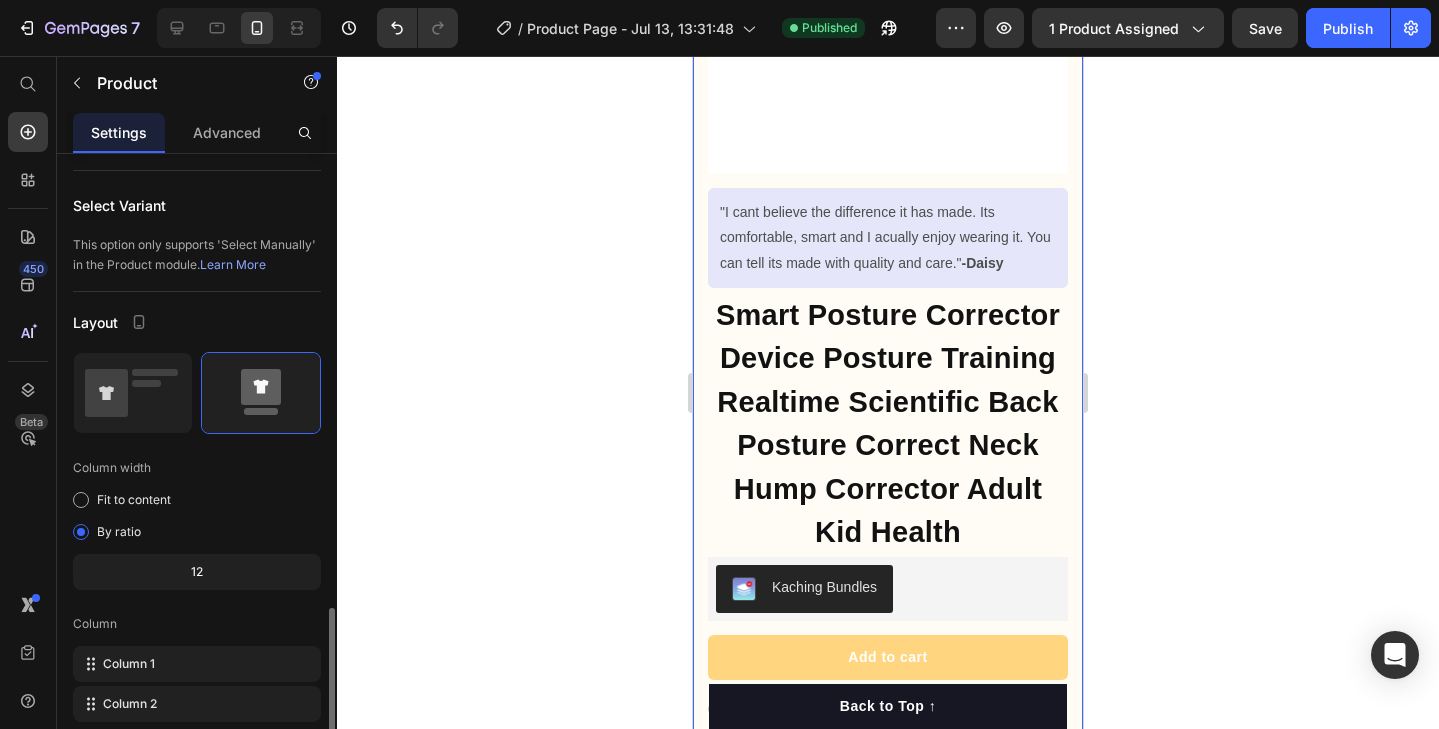 scroll, scrollTop: 655, scrollLeft: 0, axis: vertical 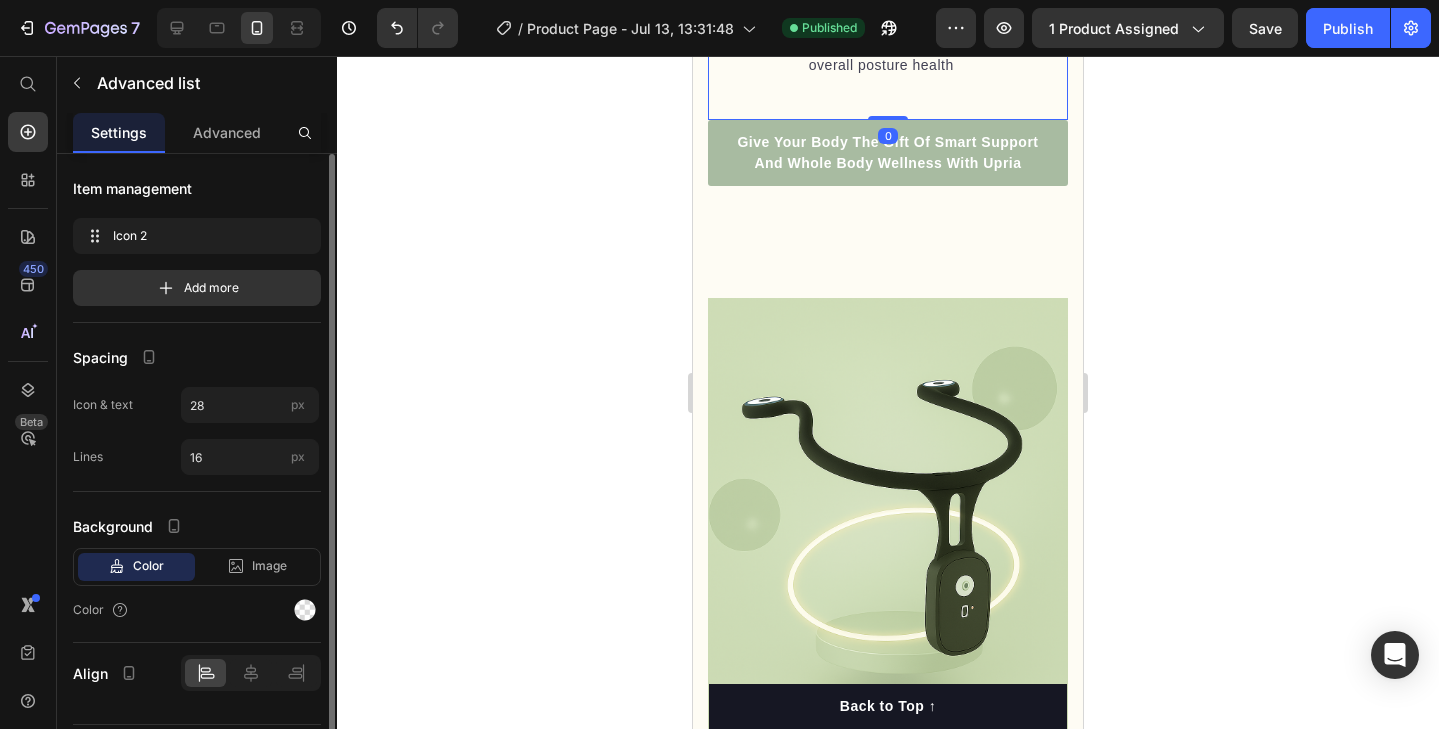 click on "92% Text block Upria's ergonomic design and adaptive support promote proper spinal allignment, contributing to improved comfort, mobility, and overall posture health Text block" at bounding box center (888, 44) 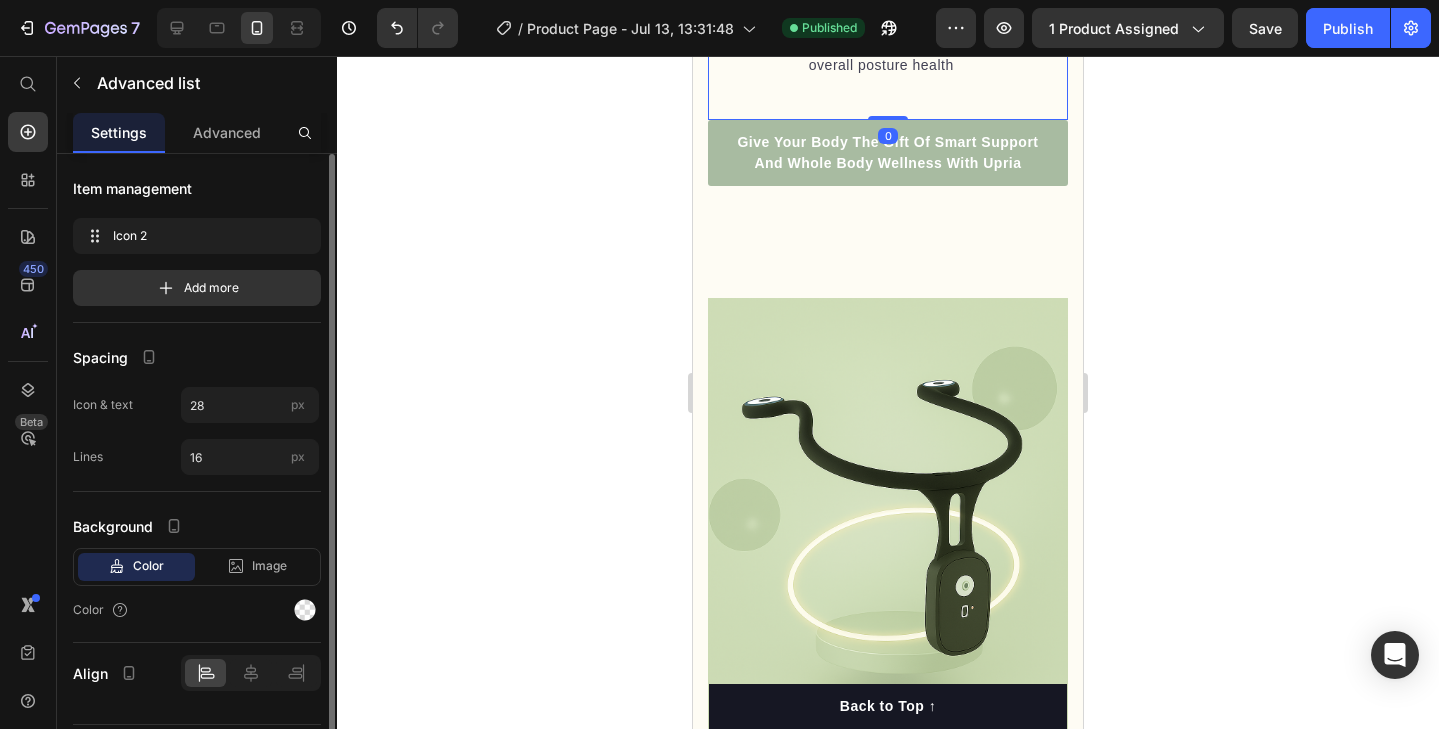 scroll, scrollTop: 53, scrollLeft: 0, axis: vertical 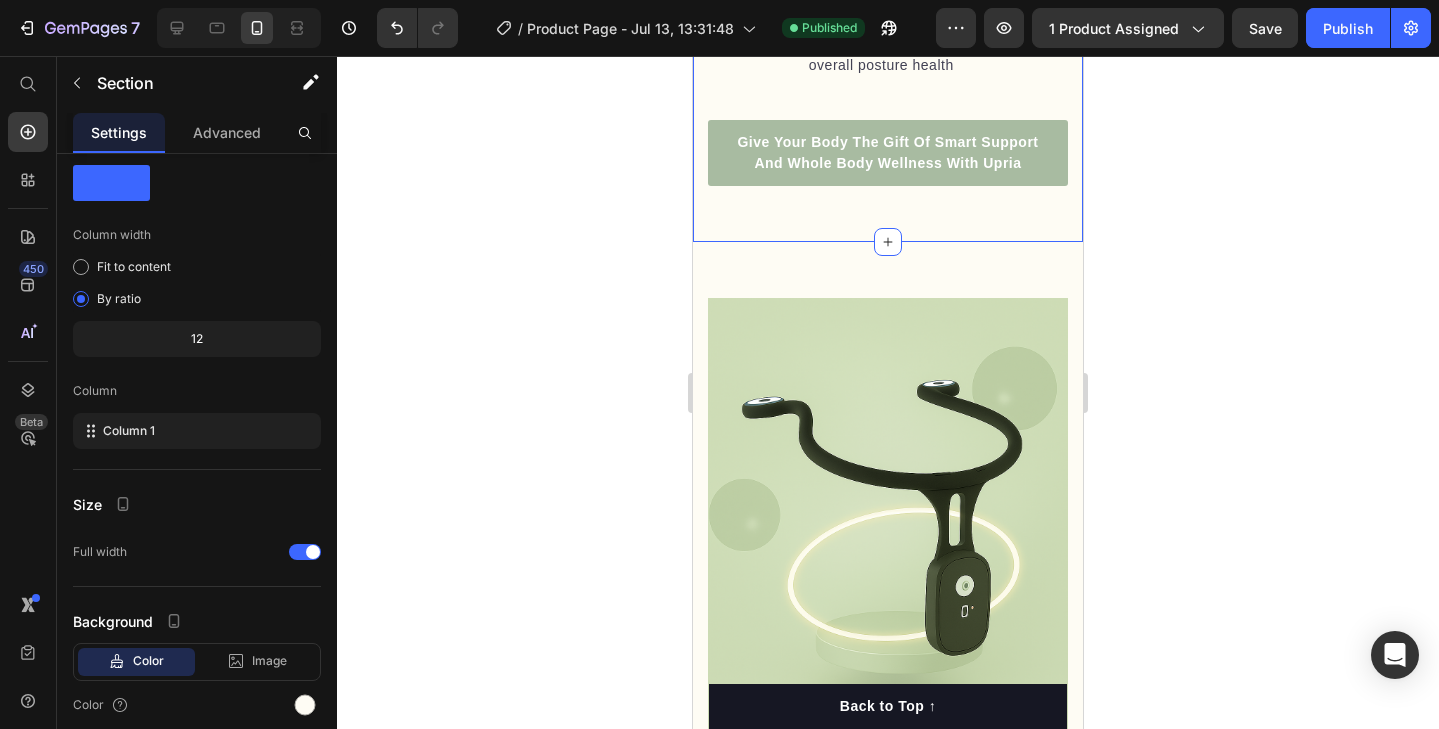 click on "No More Slouching And Backpain. Heading Invest into your future with Upria's smart posture technology. Where innovation meets wellness. Support your body with intelligent allignment and expierience the energy, confidence and comfort that come from standing tall and pain-free. Text block Key Points: Text block 97% Text block People choose Upria over other competitors because of its advanced technology, real health benefits and all-day comfort you can feel Text block Advanced list                Title Line 84% Text block Upria delivers superior posture support with smart sensor technology and presision feedback for optimal allignment and lasting results Text block Advanced list                Title Line 92% Text block Upria's ergonomic design and adaptive support promote proper spinal allignment, contributing to improved comfort, mobility, and overall posture health Text block Advanced list   0 Give Your Body The Gift Of Smart Support And Whole Body Wellness With Upria Button Row Image Image Row Section 2" at bounding box center [888, -205] 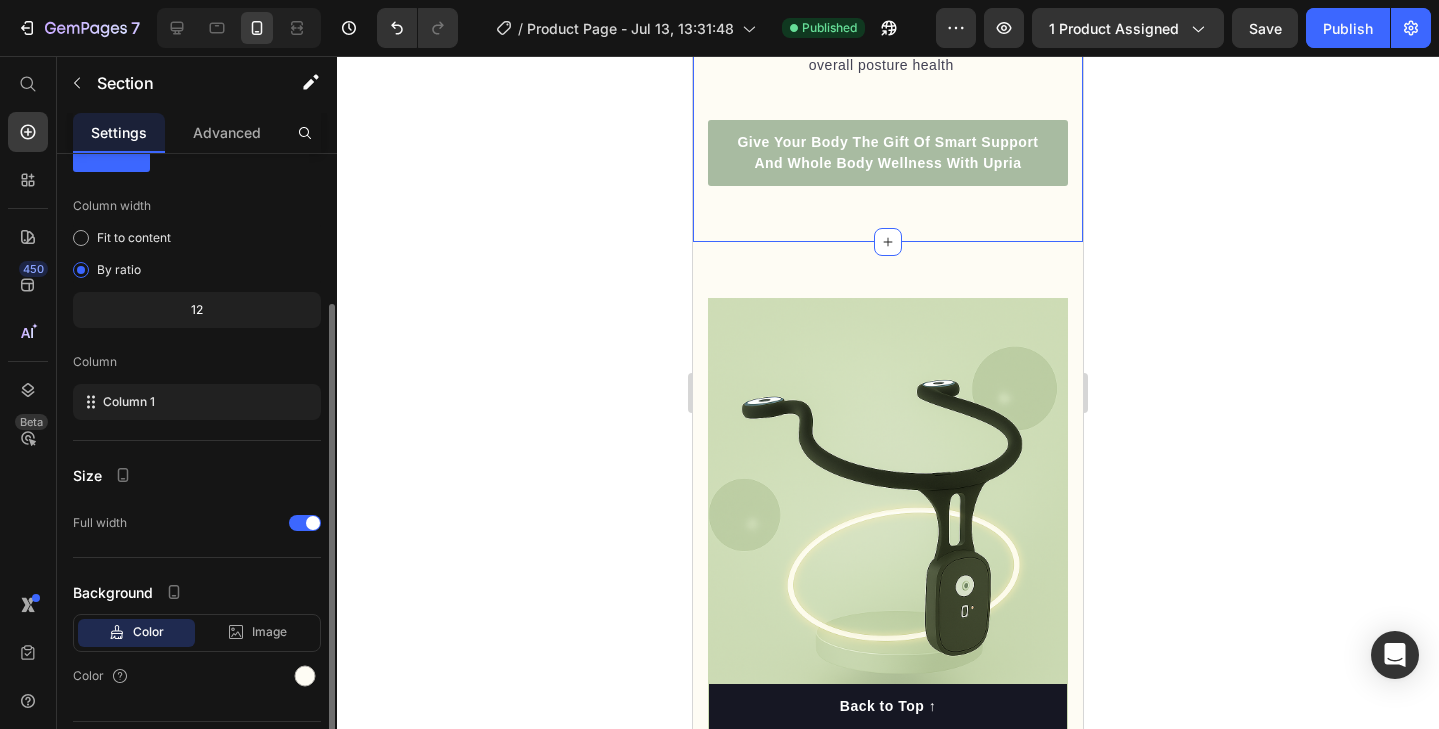 scroll, scrollTop: 0, scrollLeft: 0, axis: both 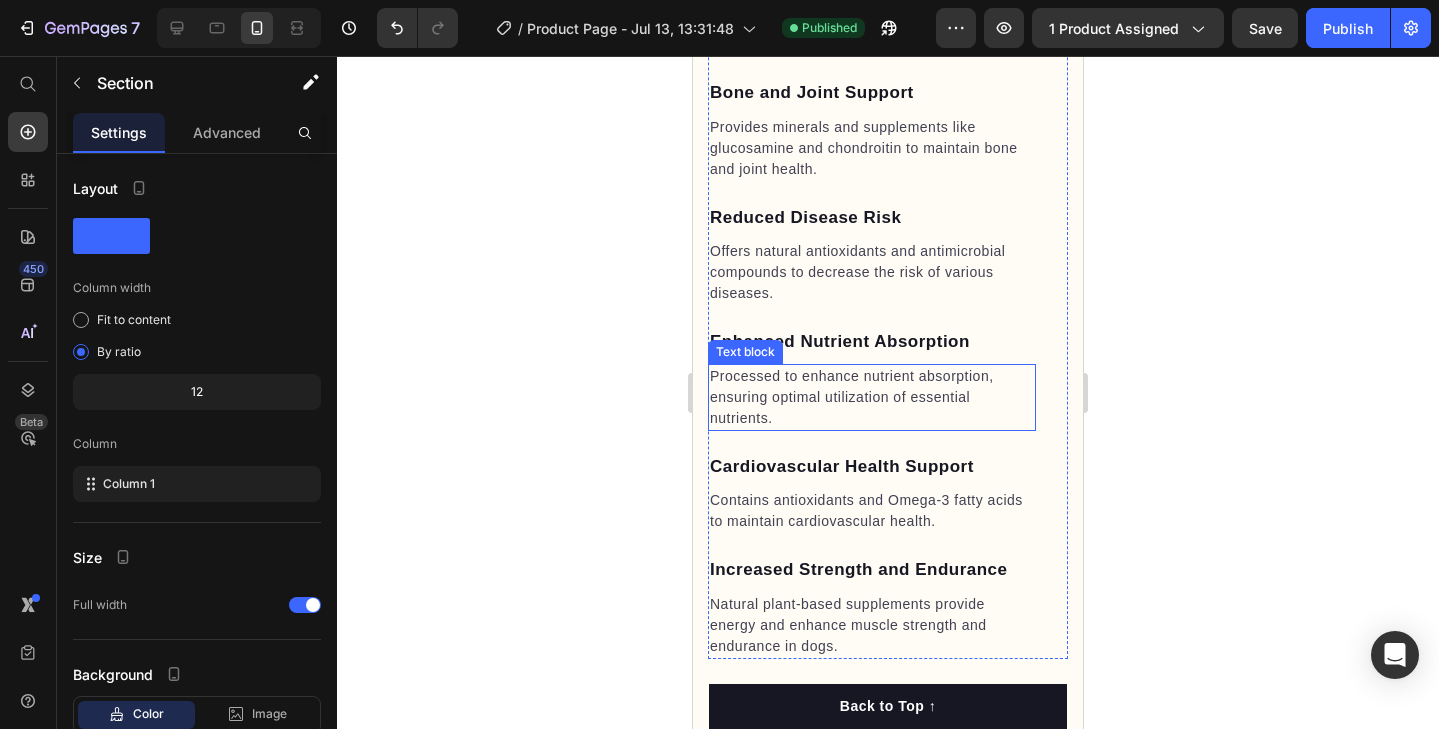 click on "Processed to enhance nutrient absorption, ensuring optimal utilization of essential nutrients." at bounding box center (872, 397) 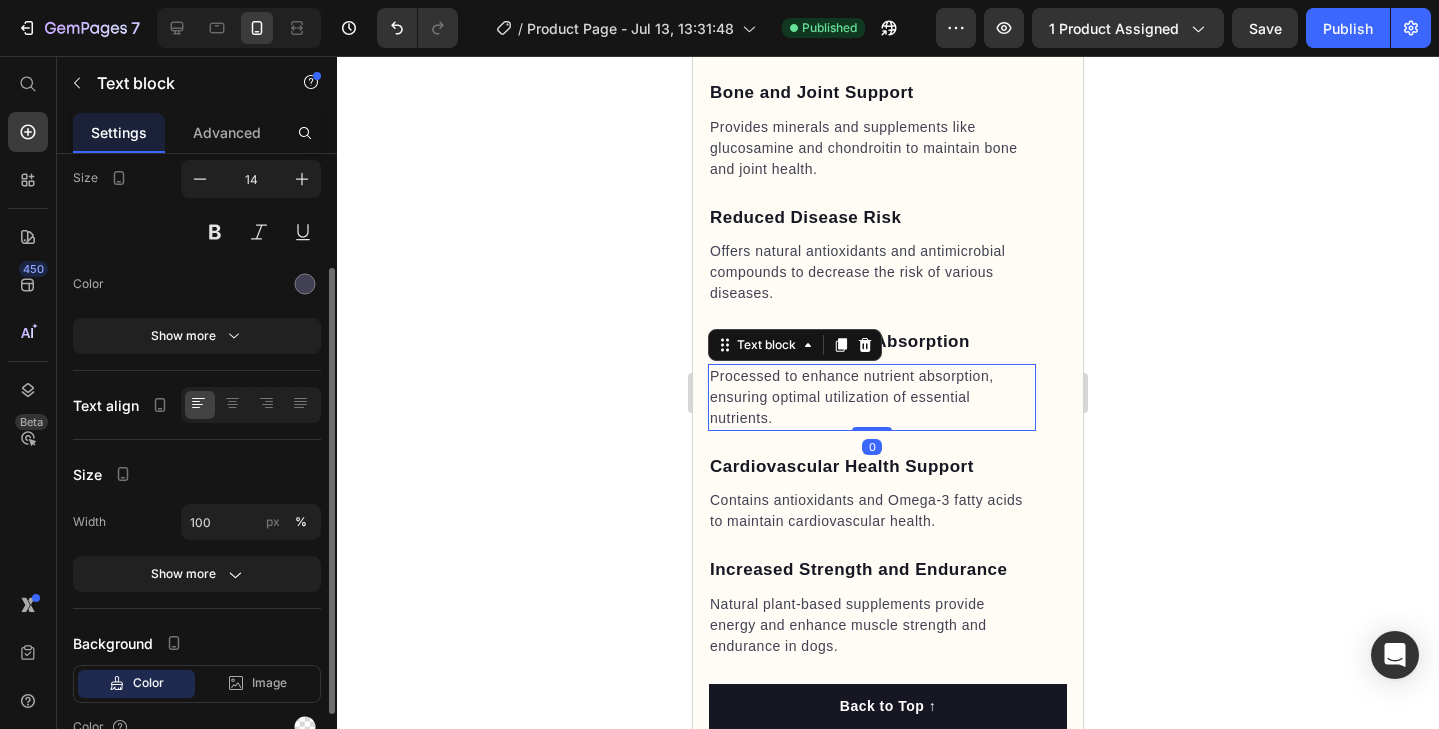 scroll, scrollTop: 263, scrollLeft: 0, axis: vertical 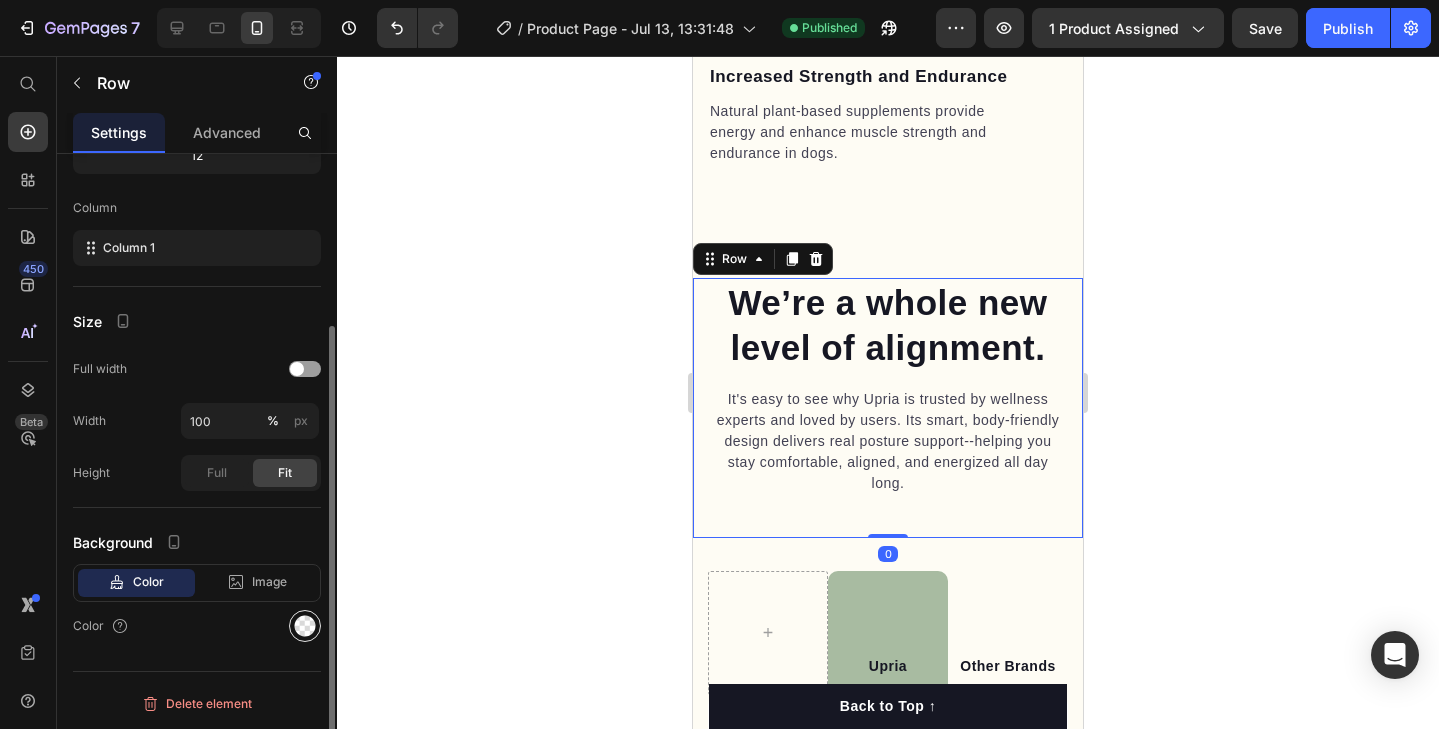 click at bounding box center (305, 626) 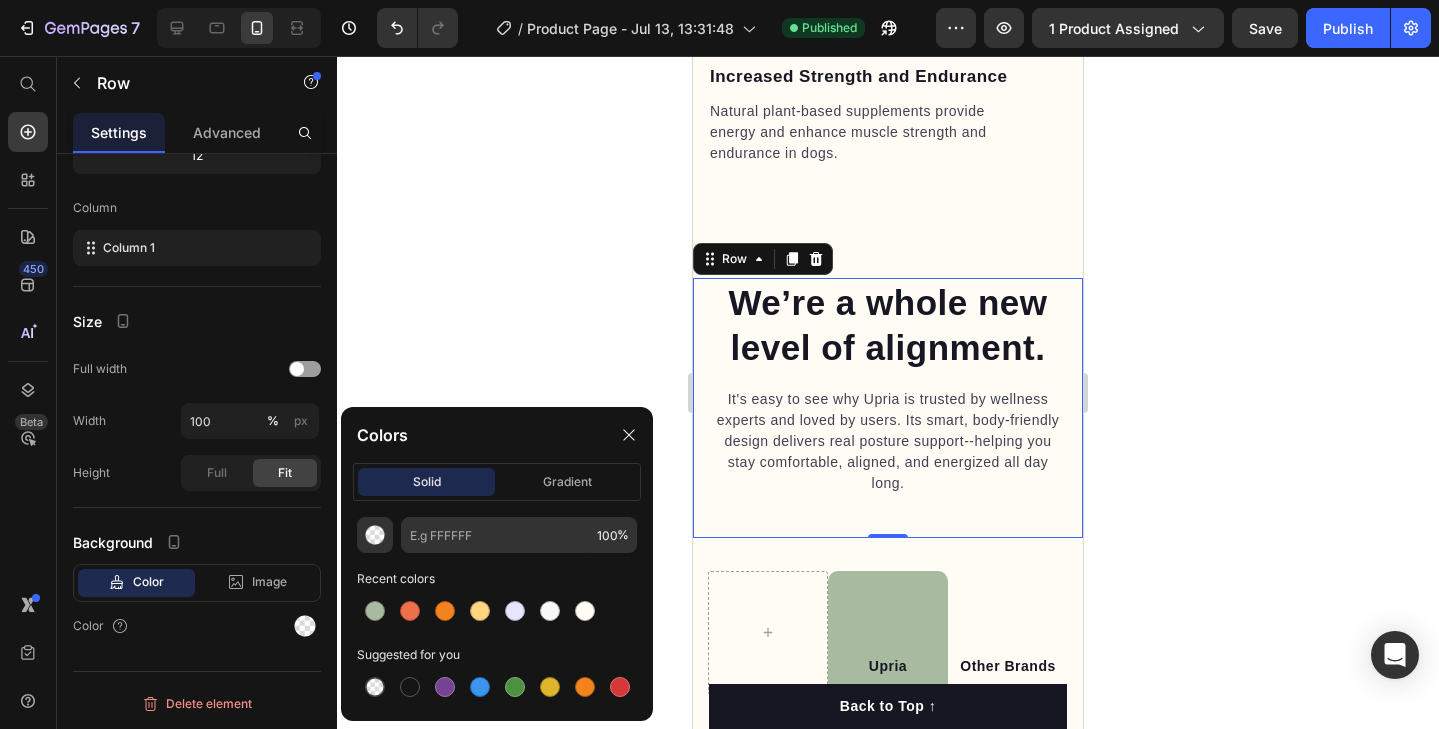 click 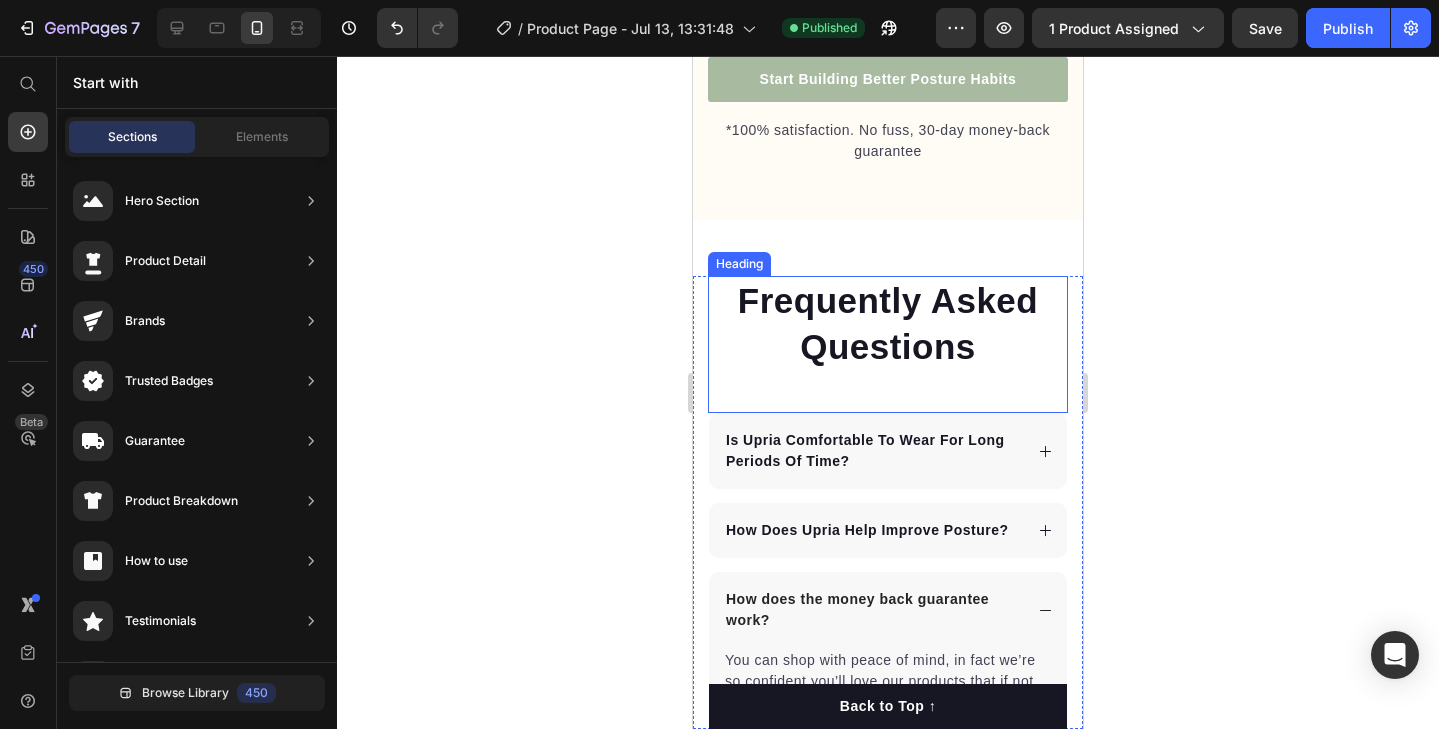 scroll, scrollTop: 5430, scrollLeft: 0, axis: vertical 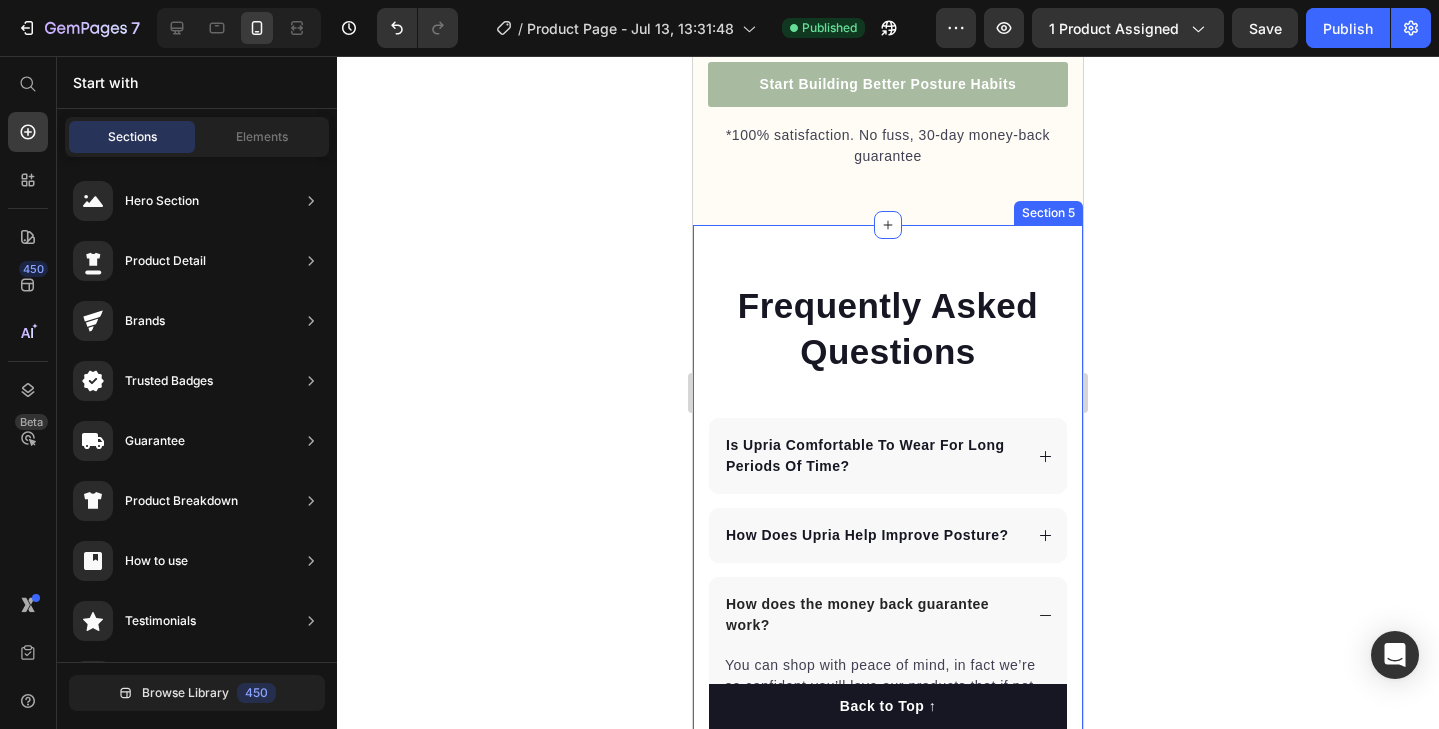 click on "Frequently Asked Questions Heading
Is Upria Comfortable To Wear For Long Periods Of Time?
How Does Upria Help Improve Posture?
How does the money back guarantee work? You can shop with peace of mind, in fact we’re so confident you’ll love our products that if not, we'll offer you a 30 day money back guarantee. Text block Accordion Row Section 5" at bounding box center (888, 507) 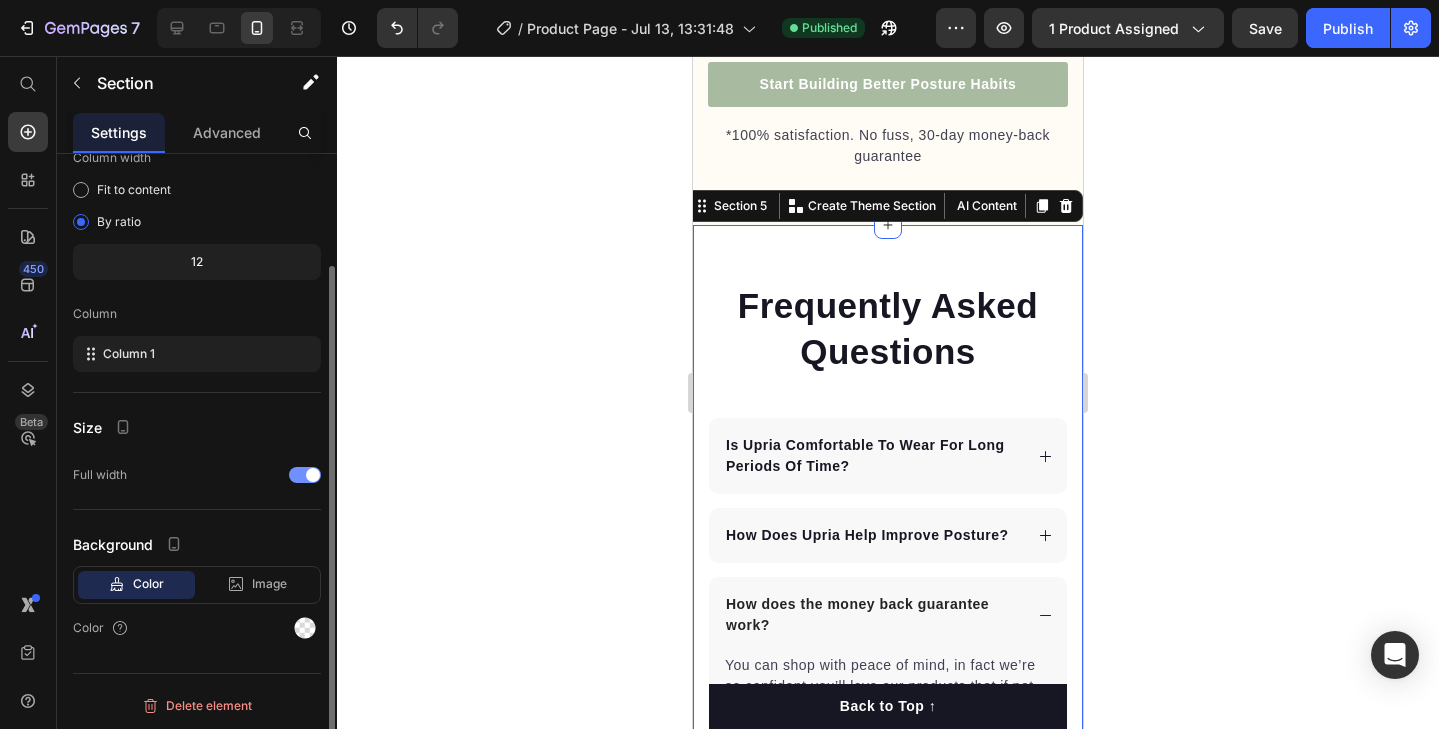 scroll, scrollTop: 132, scrollLeft: 0, axis: vertical 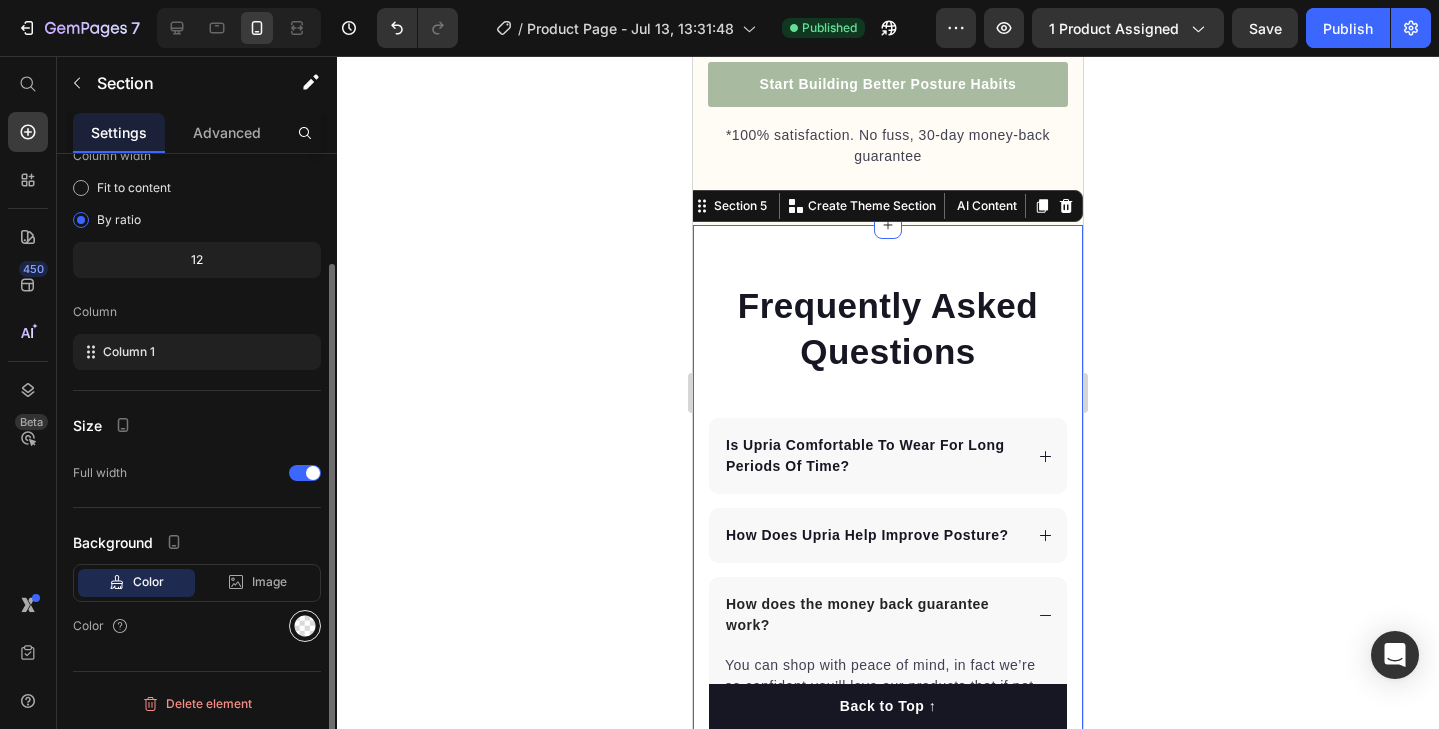 click at bounding box center [305, 626] 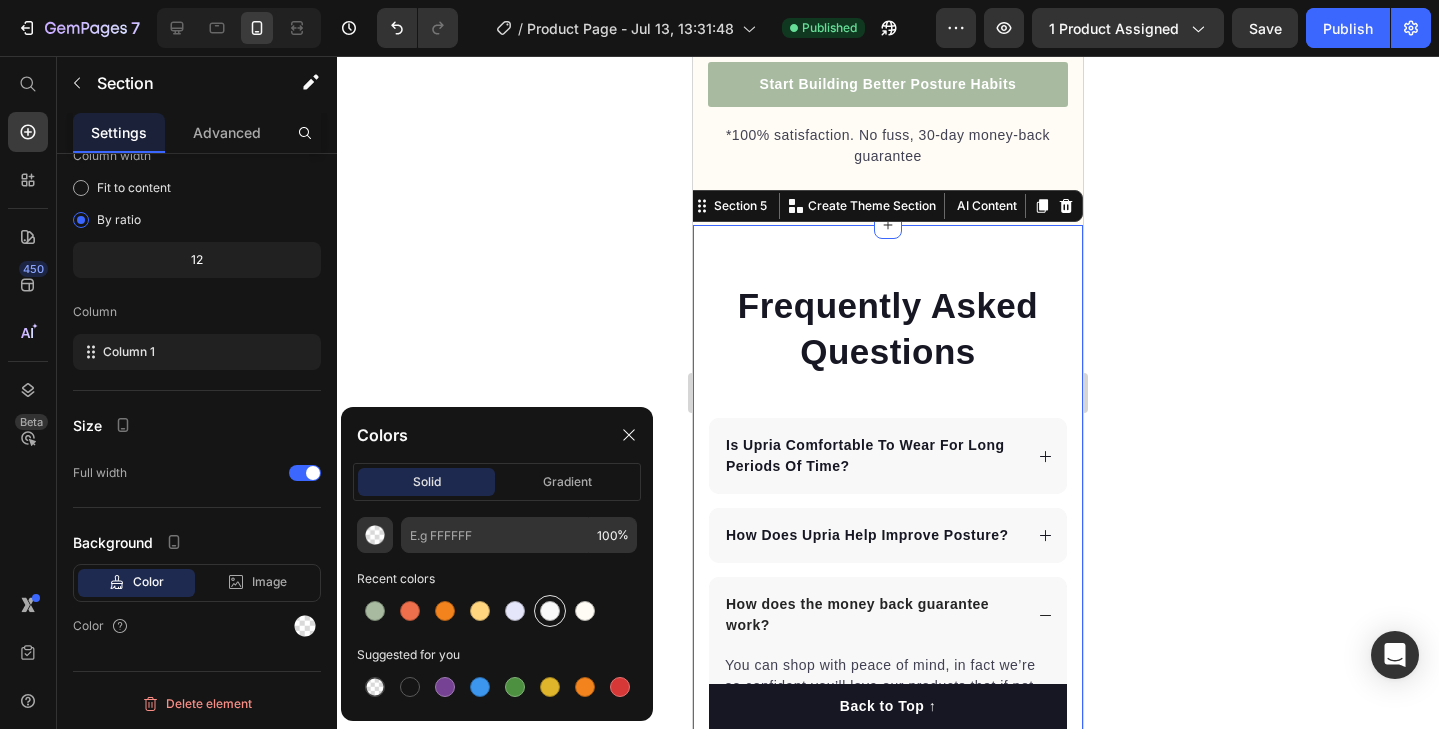 click at bounding box center [550, 611] 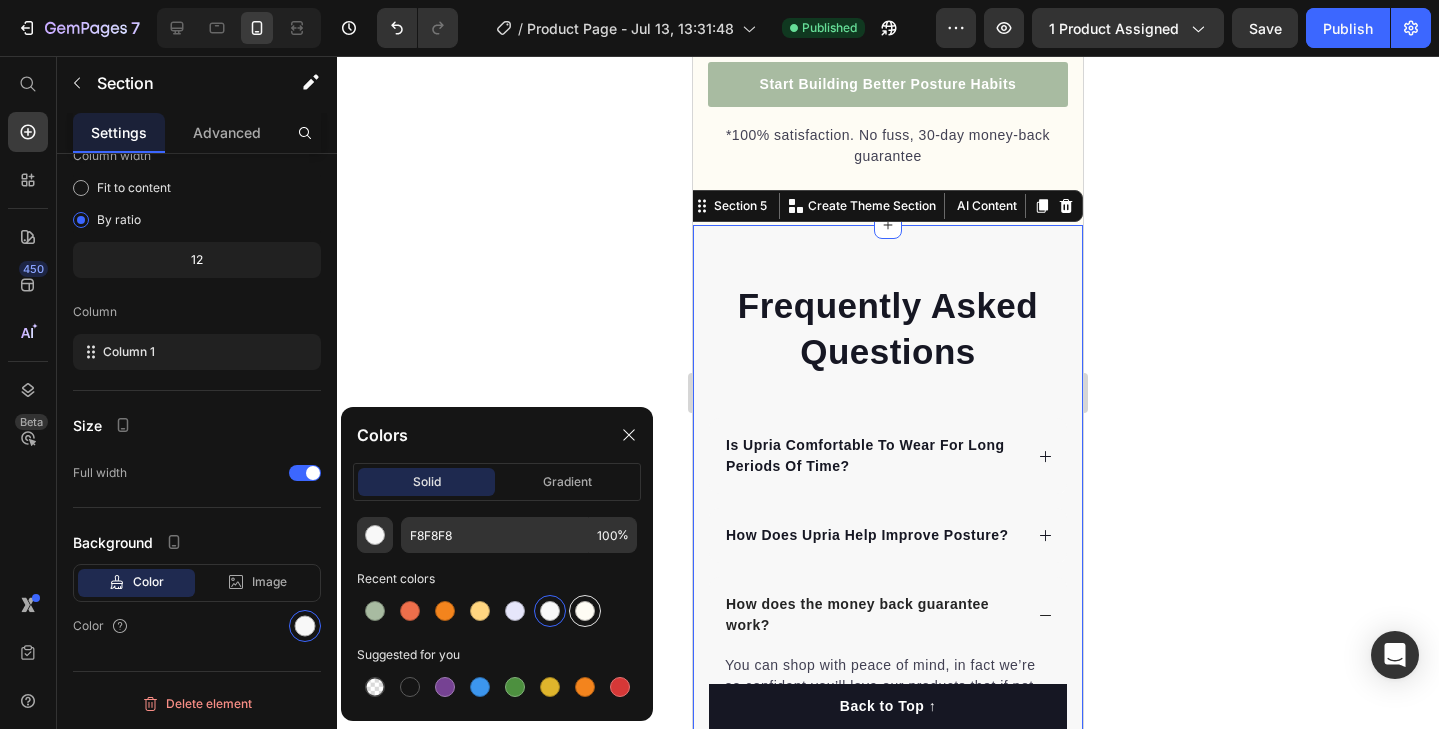click at bounding box center [585, 611] 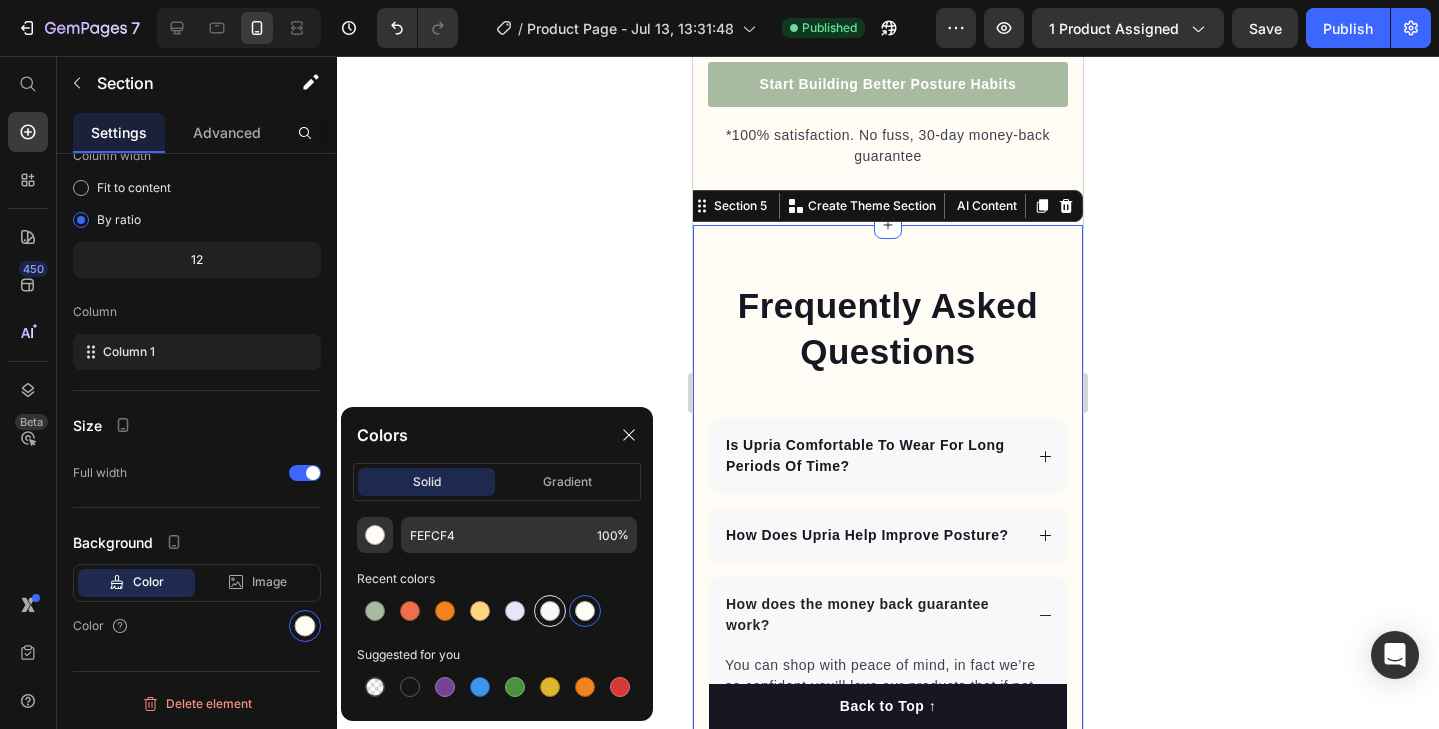click at bounding box center [550, 611] 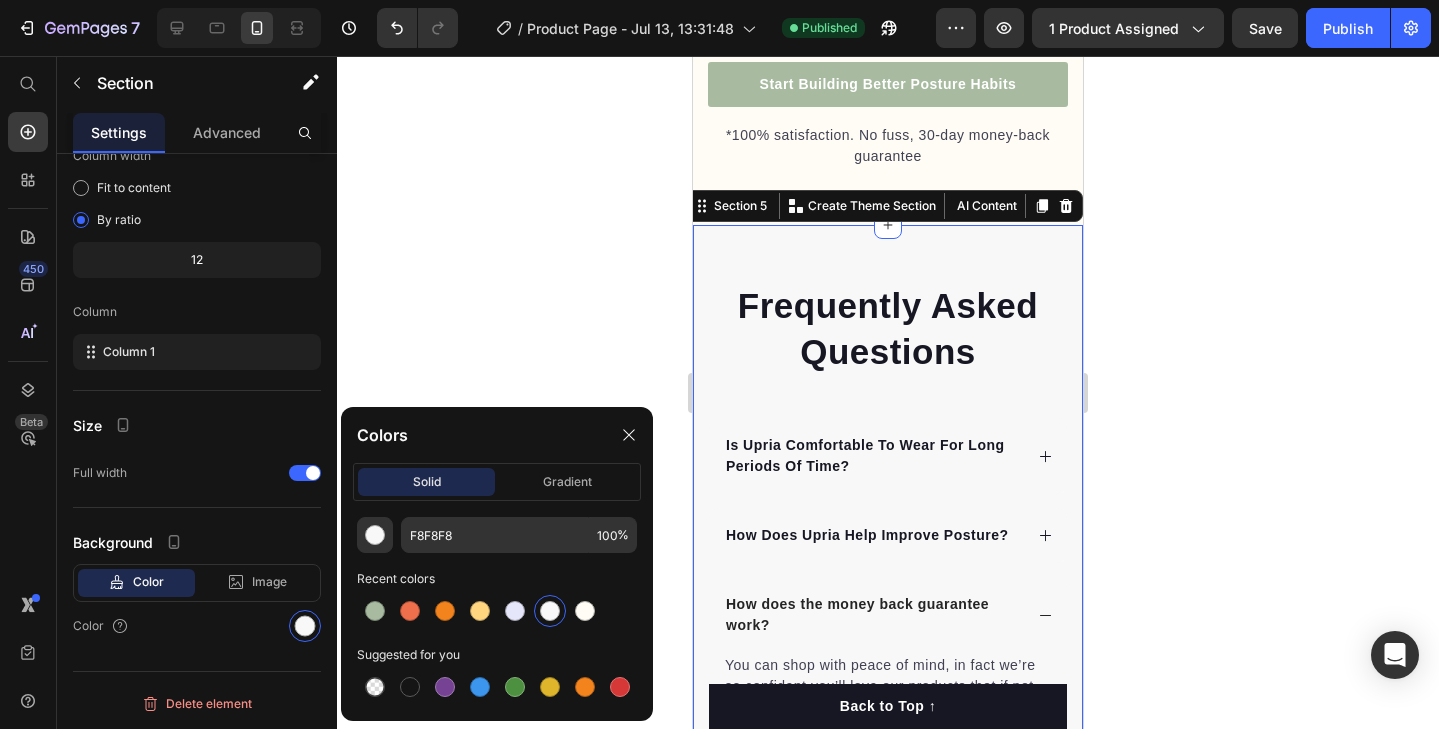 click 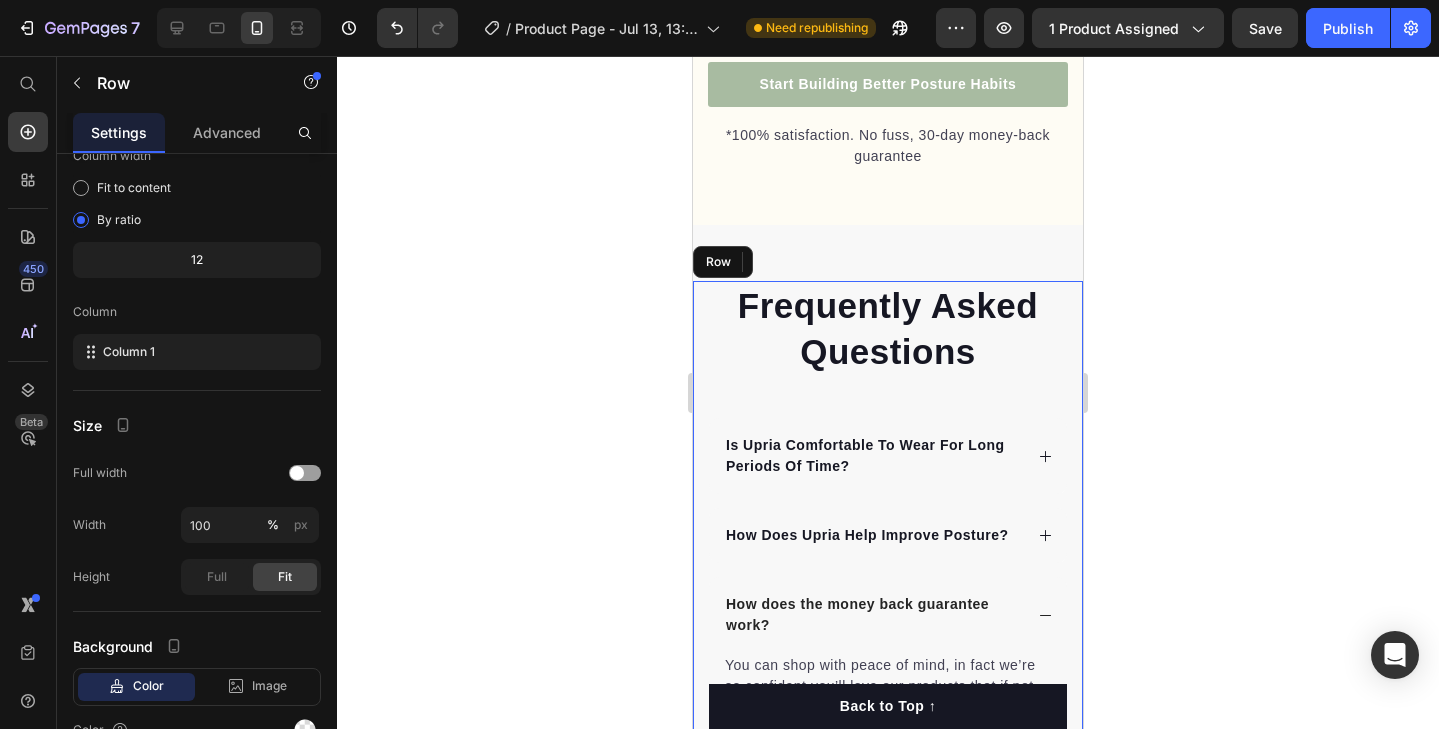 click on "Frequently Asked Questions Heading
Is Upria Comfortable To Wear For Long Periods Of Time?
How Does Upria Help Improve Posture?
How does the money back guarantee work? You can shop with peace of mind, in fact we’re so confident you’ll love our products that if not, we'll offer you a 30 day money back guarantee. Text block Accordion Row" at bounding box center [888, 507] 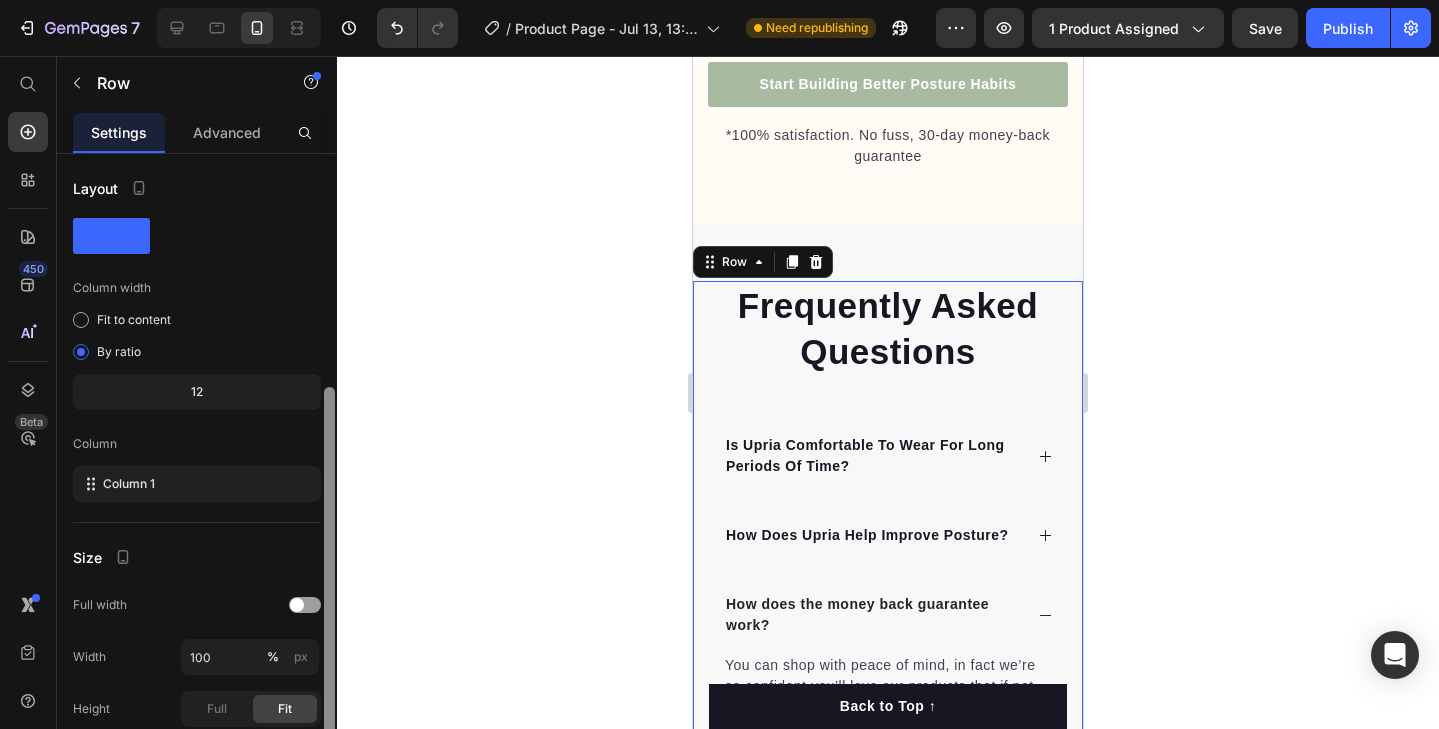 scroll, scrollTop: 236, scrollLeft: 0, axis: vertical 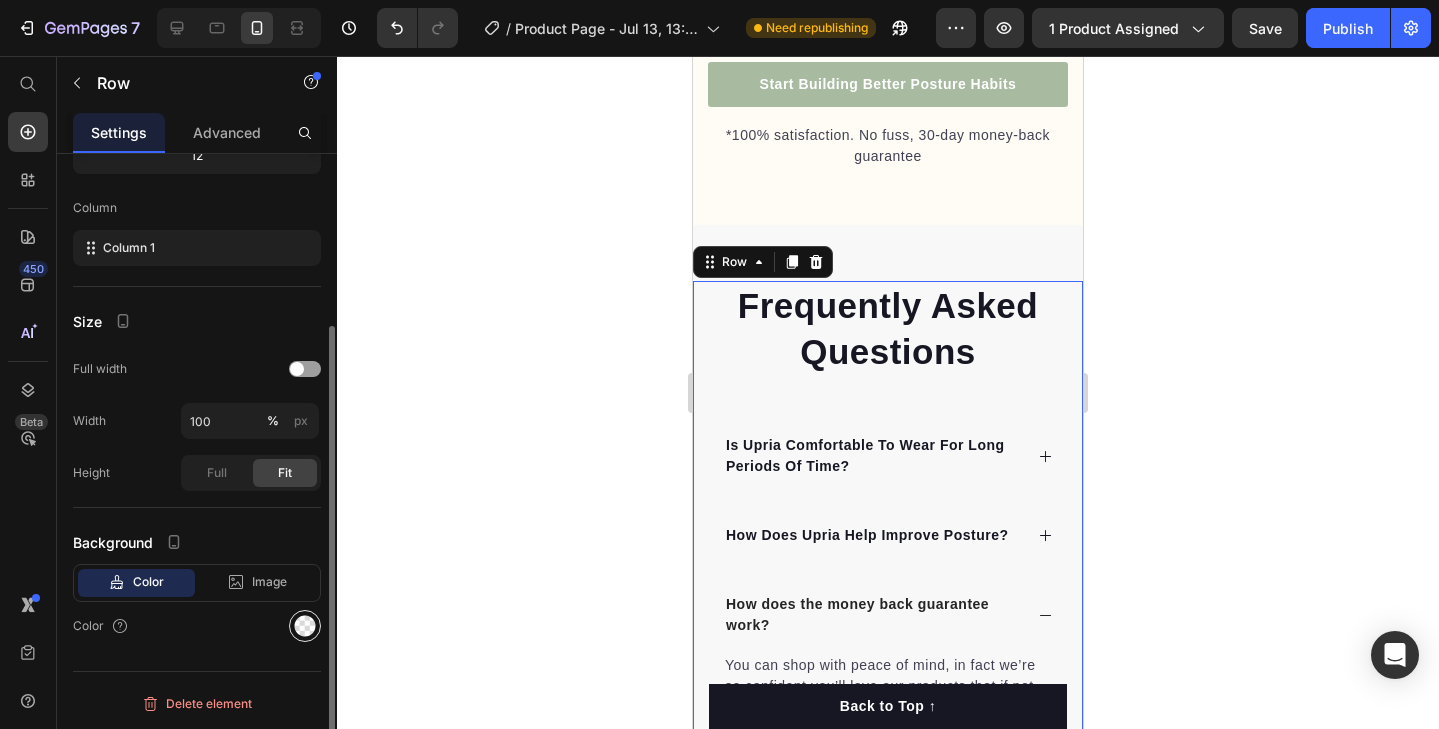 click at bounding box center (305, 626) 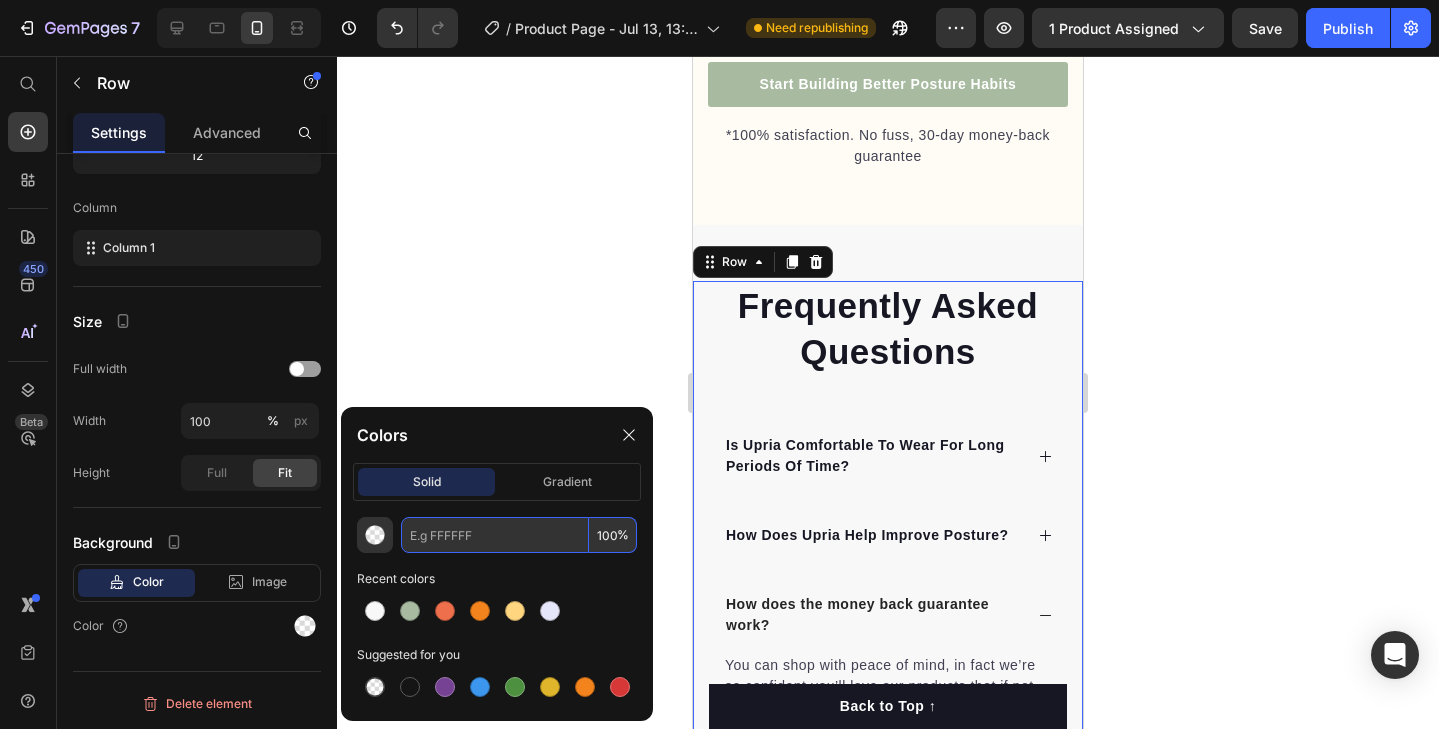 click at bounding box center [495, 535] 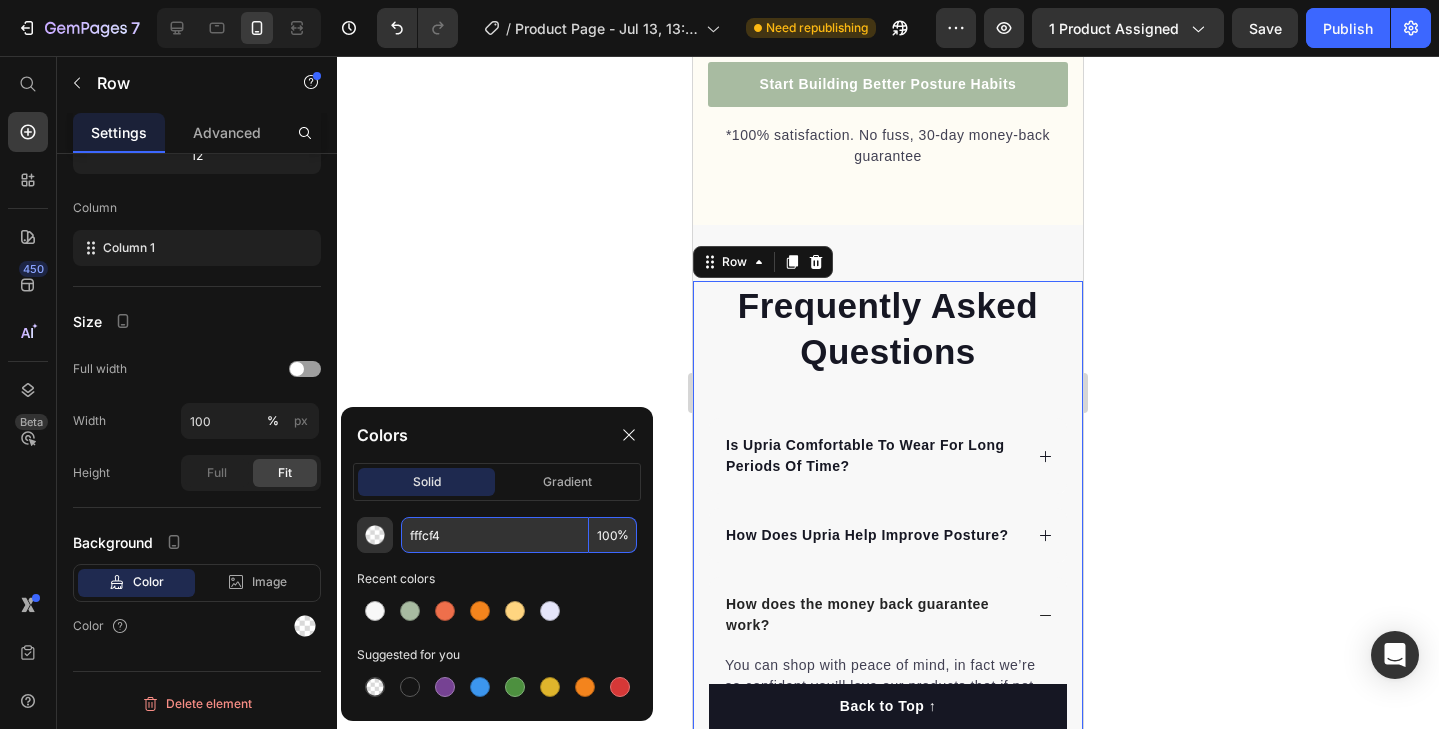 type on "FFFCF4" 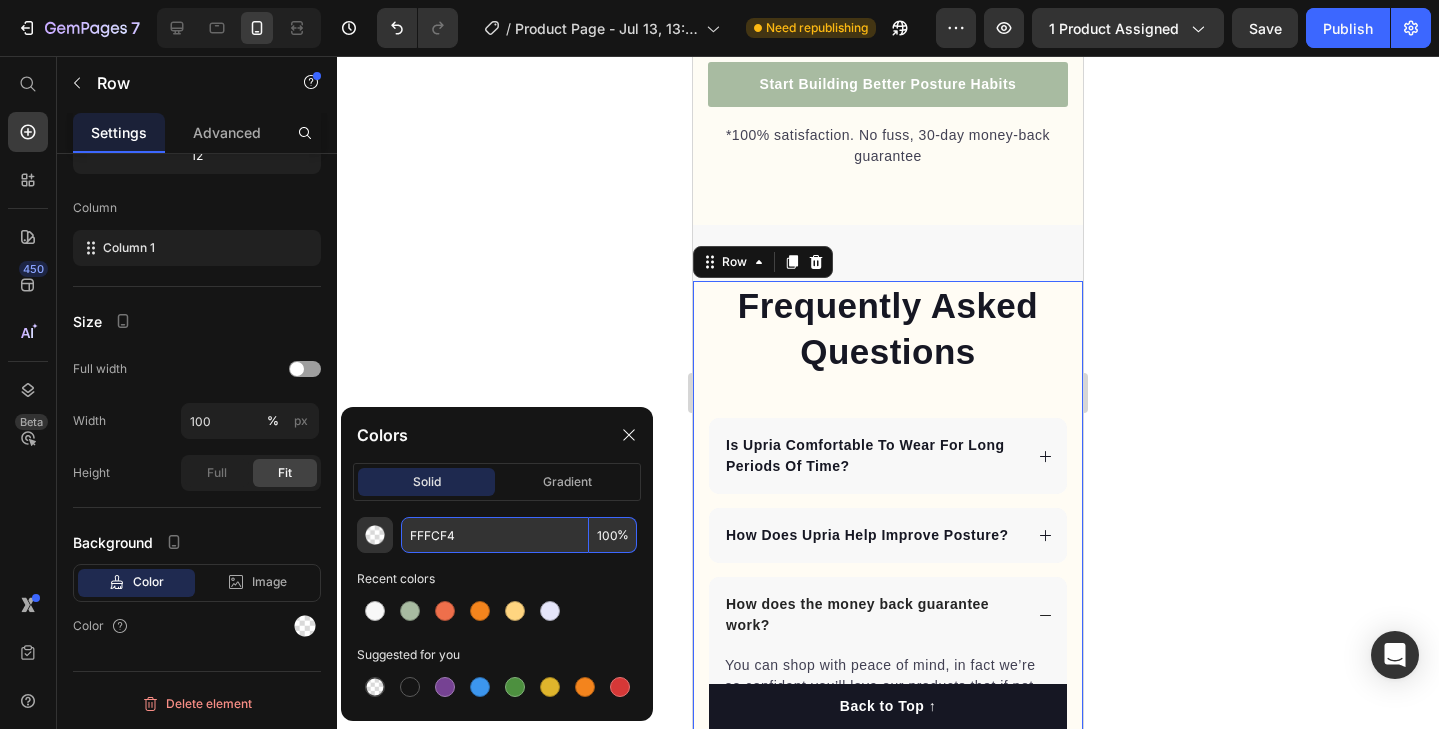 click 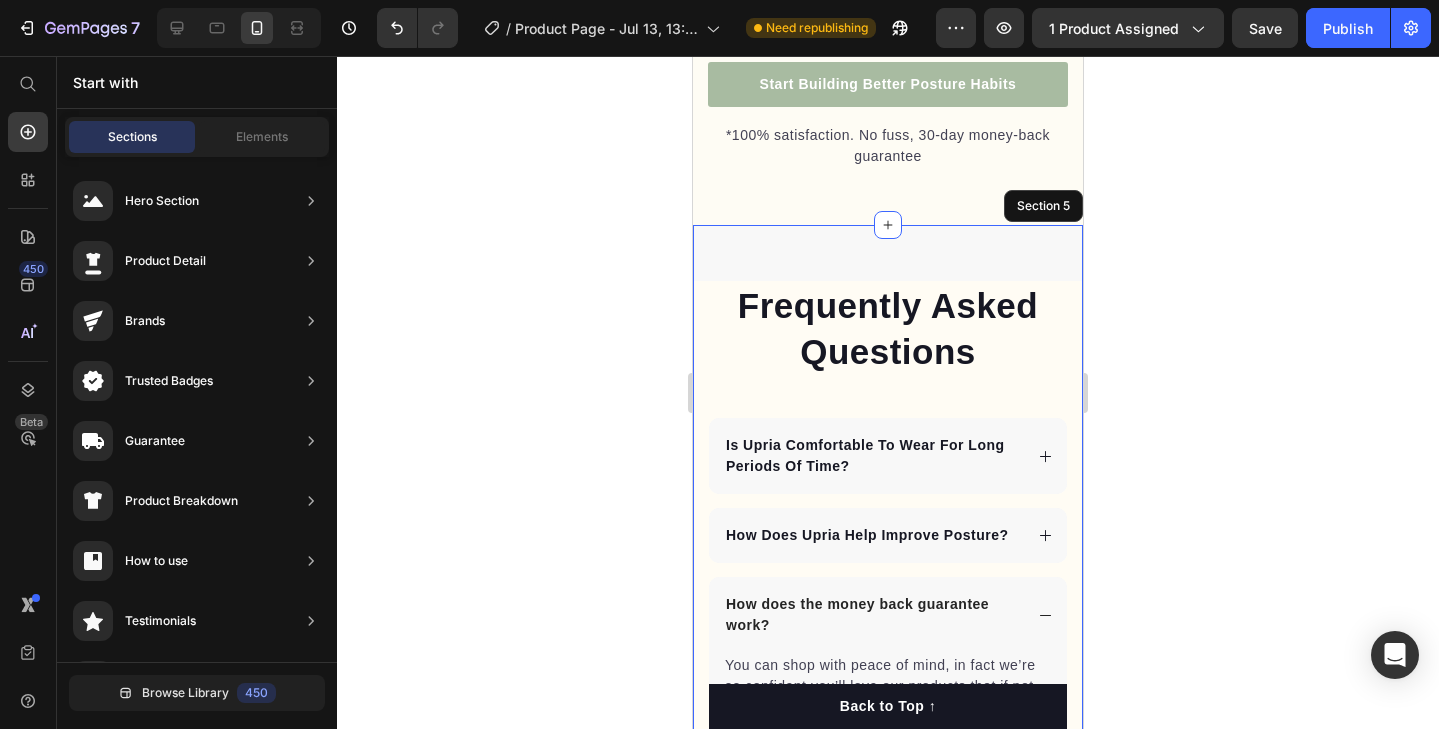 click on "Frequently Asked Questions Heading
Is Upria Comfortable To Wear For Long Periods Of Time?
How Does Upria Help Improve Posture?
How does the money back guarantee work? You can shop with peace of mind, in fact we’re so confident you’ll love our products that if not, we'll offer you a 30 day money back guarantee. Text block Accordion Row Section 5" at bounding box center (888, 507) 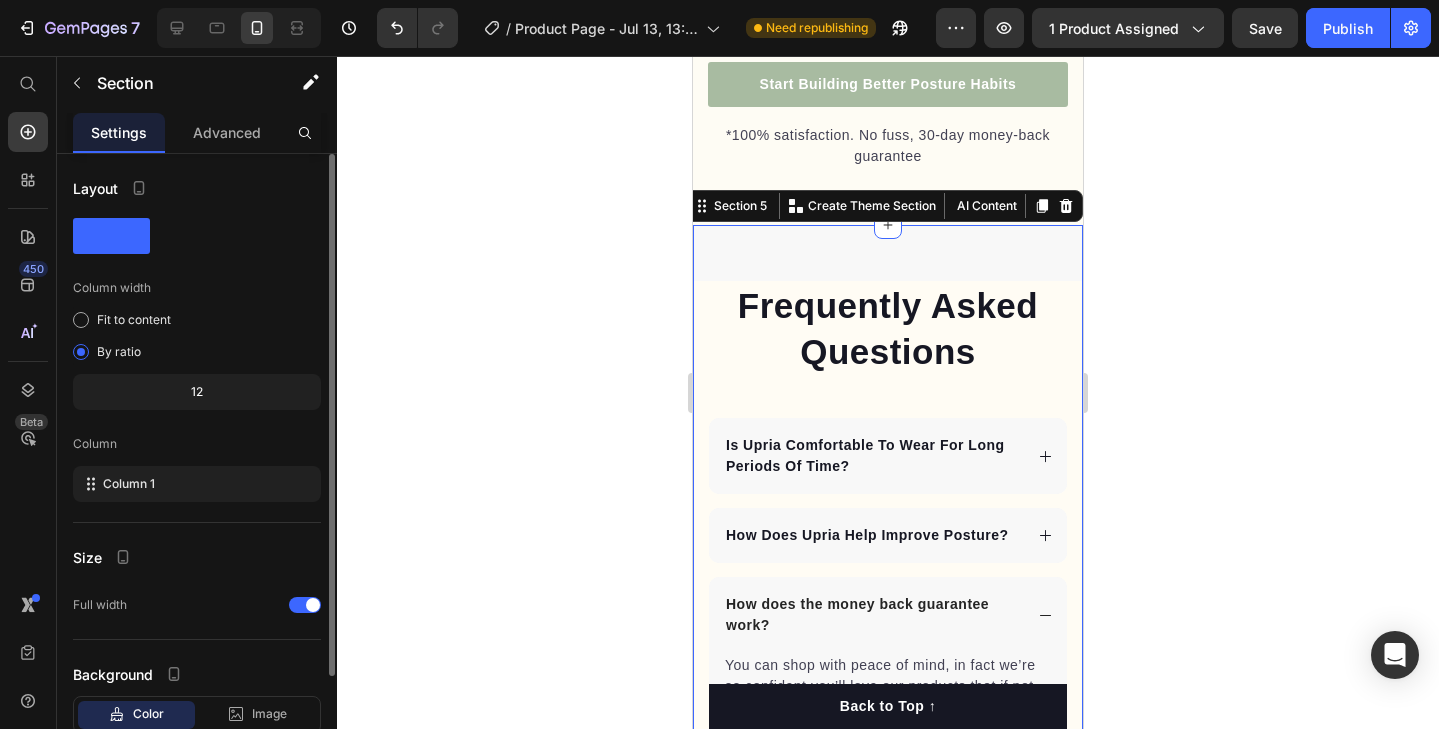 scroll, scrollTop: 132, scrollLeft: 0, axis: vertical 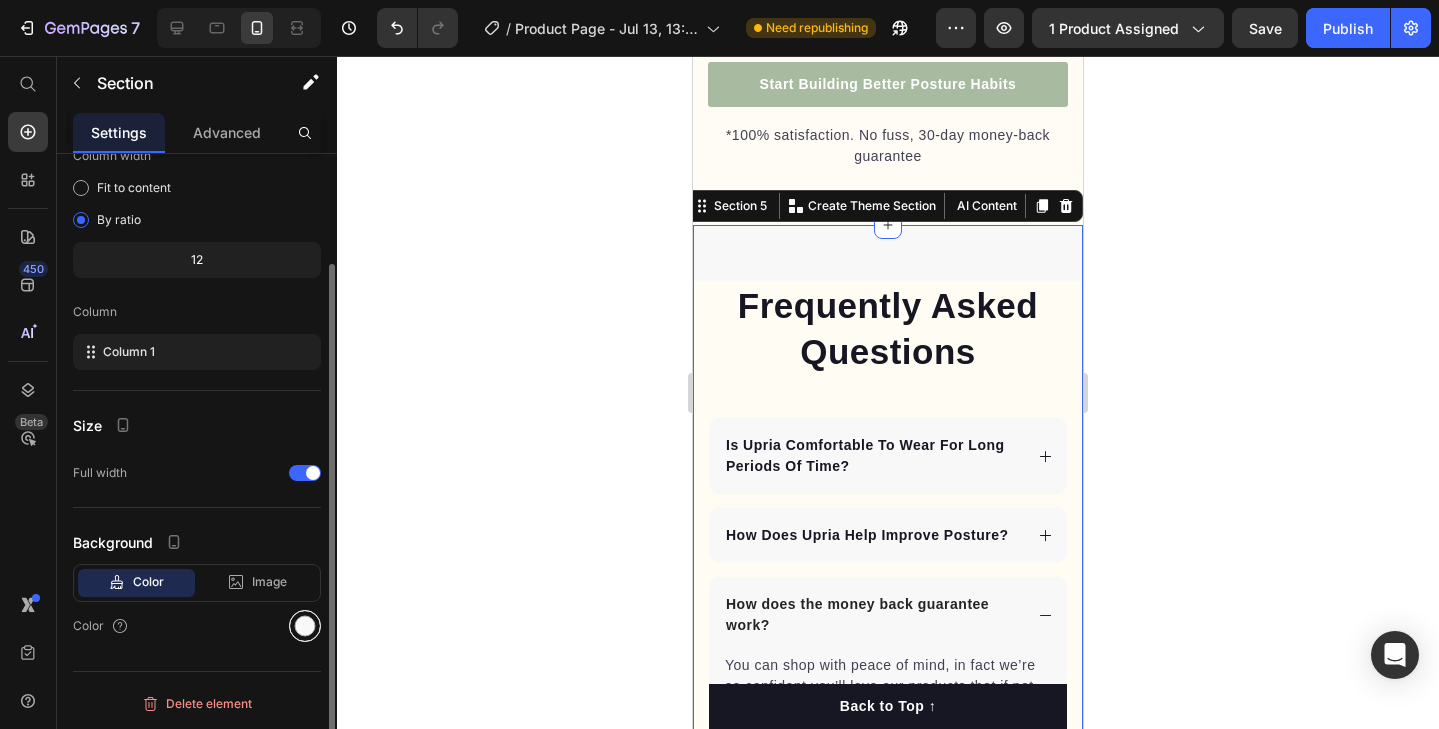 click at bounding box center (305, 626) 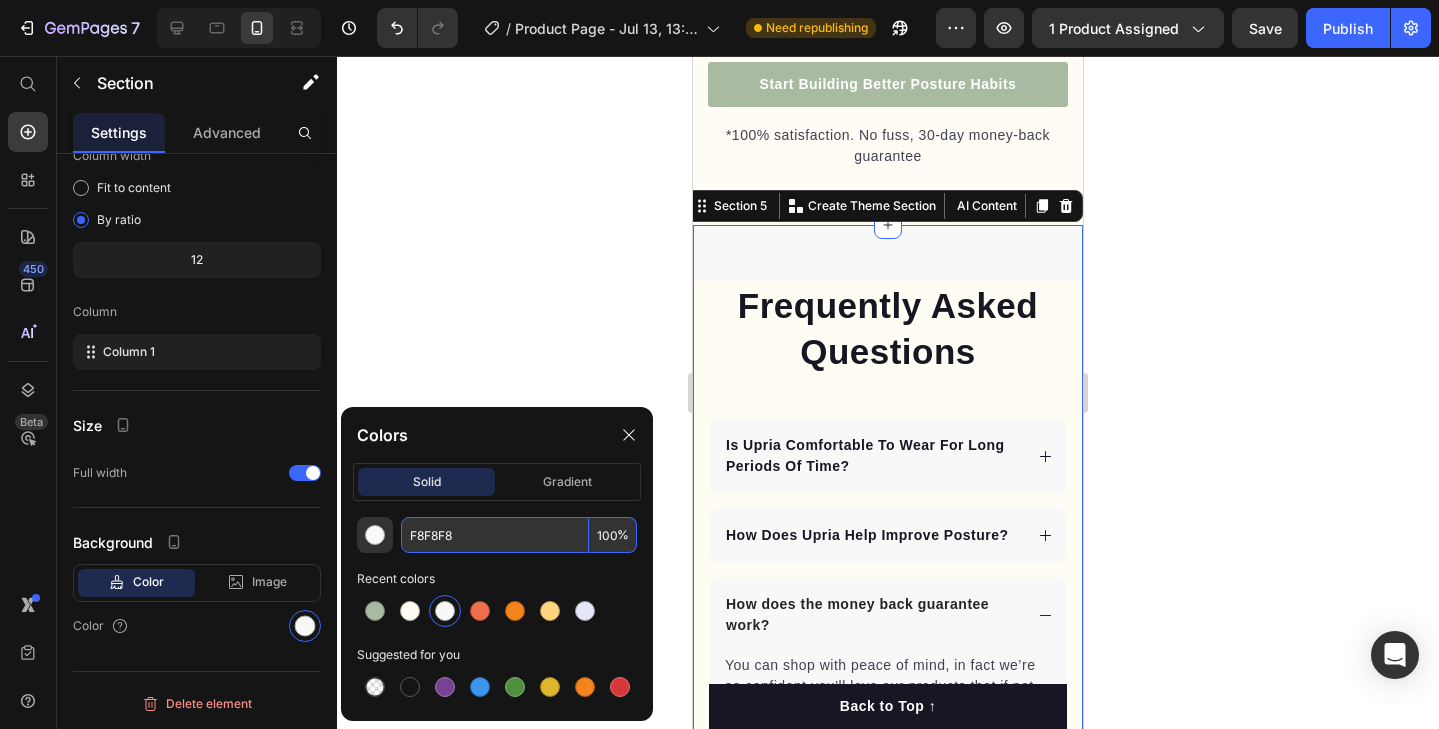click on "F8F8F8" at bounding box center (495, 535) 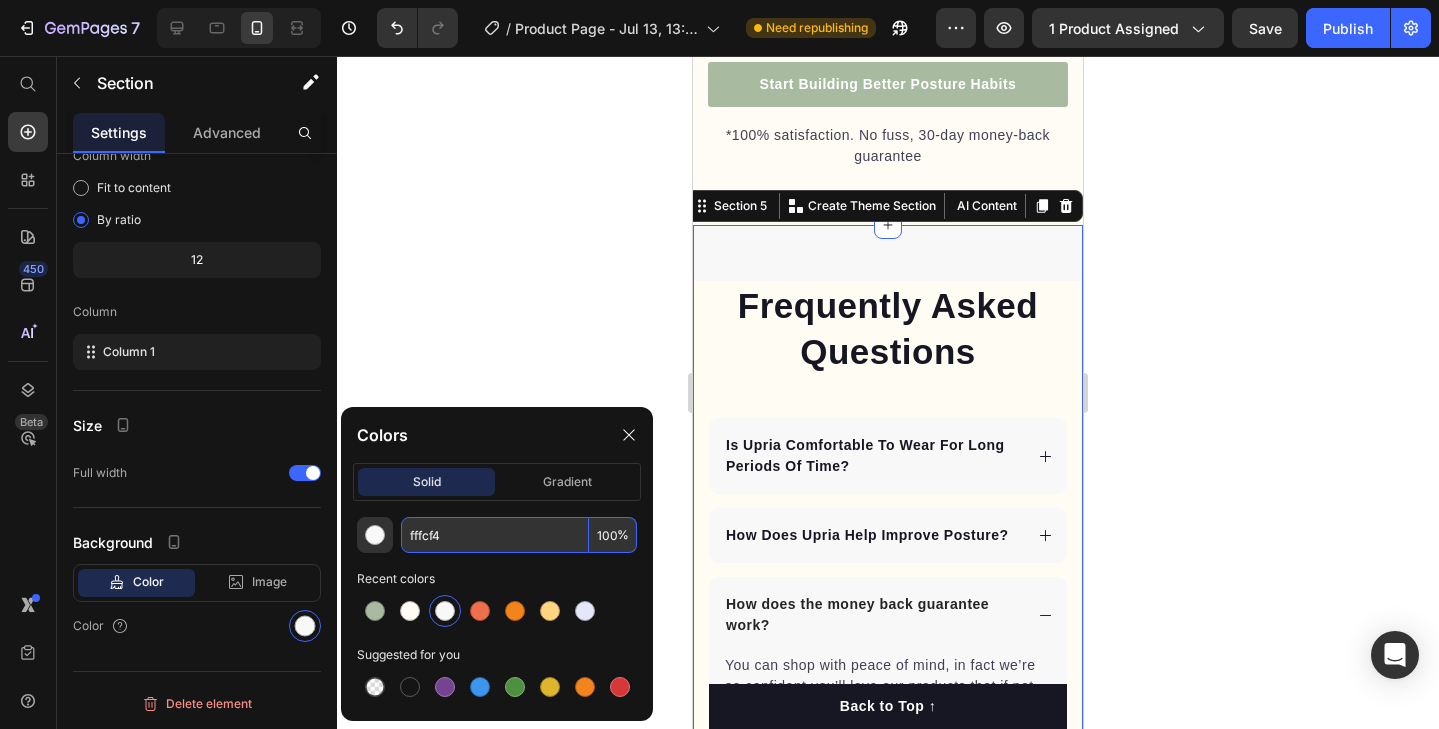 type on "FFFCF4" 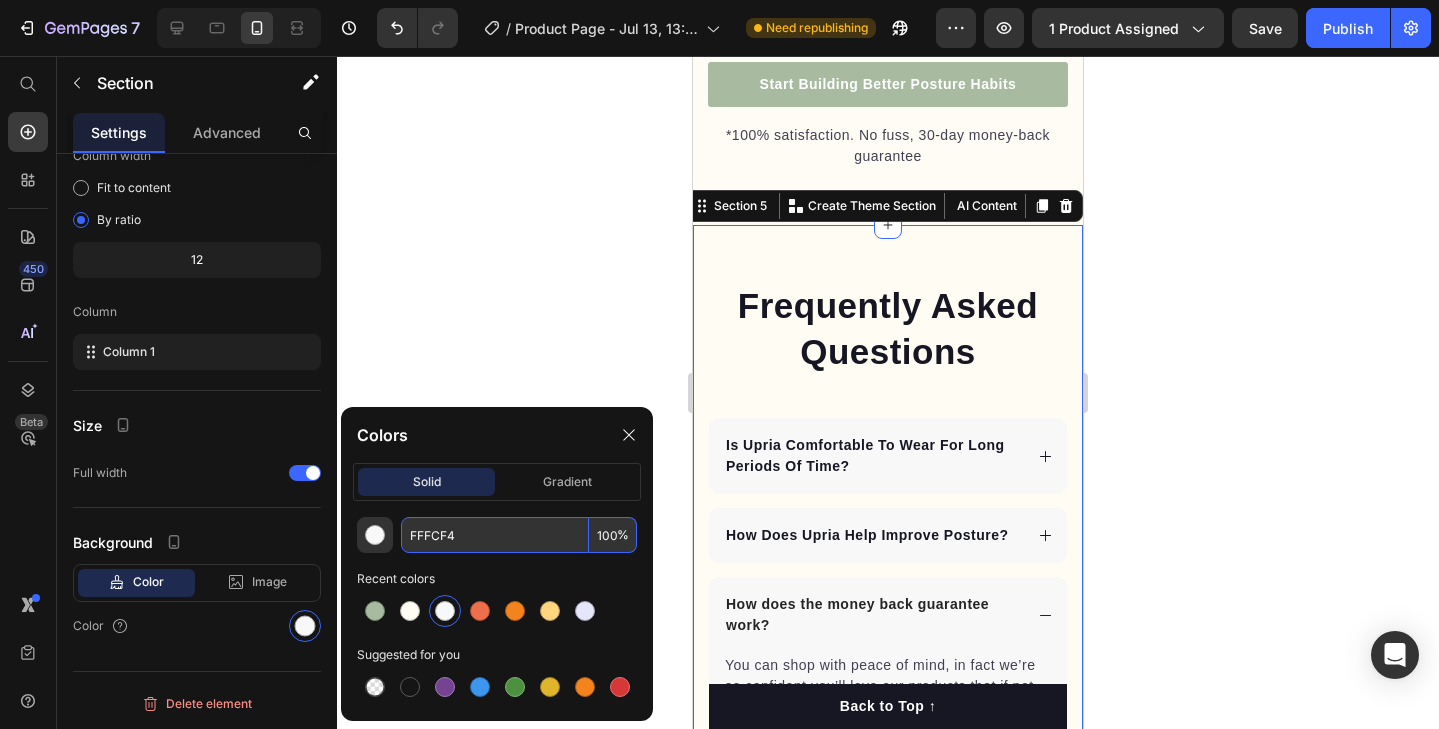click 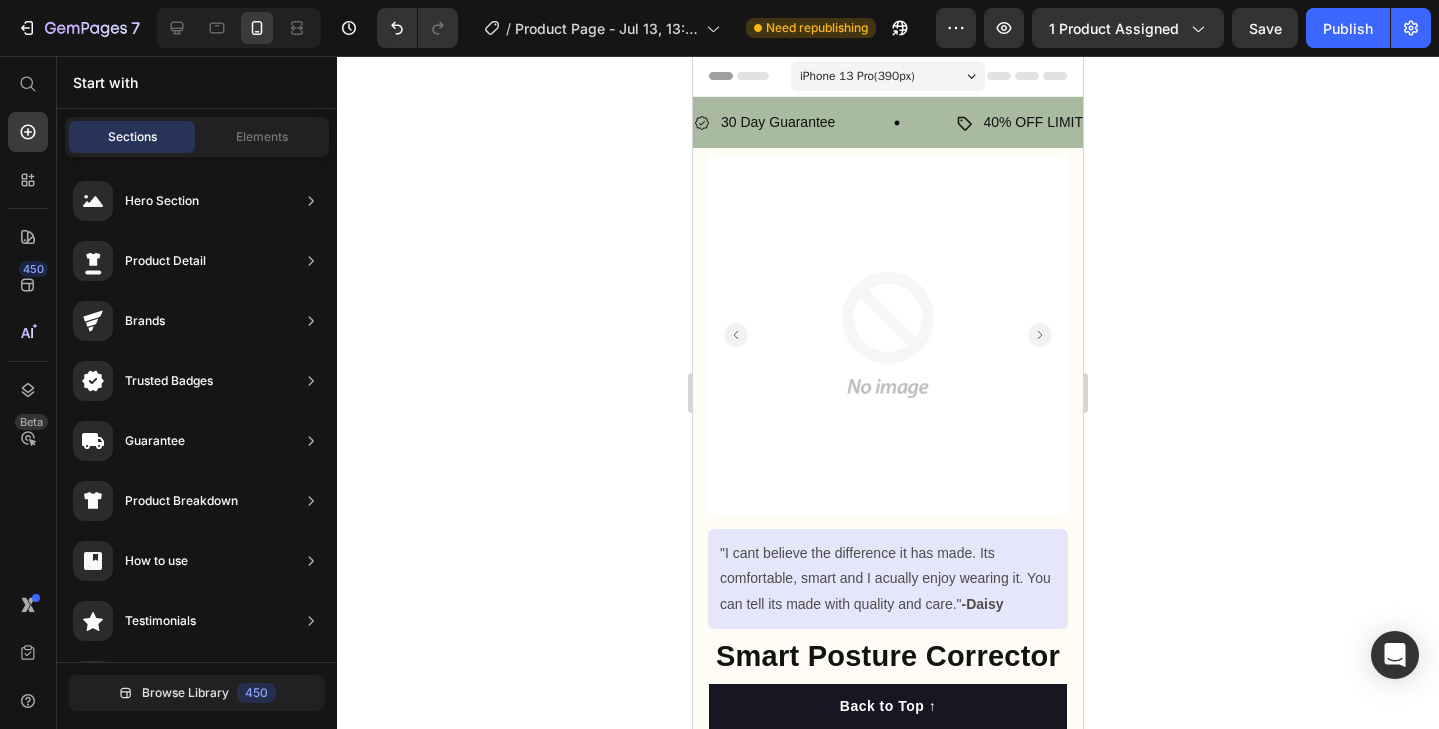scroll, scrollTop: 0, scrollLeft: 0, axis: both 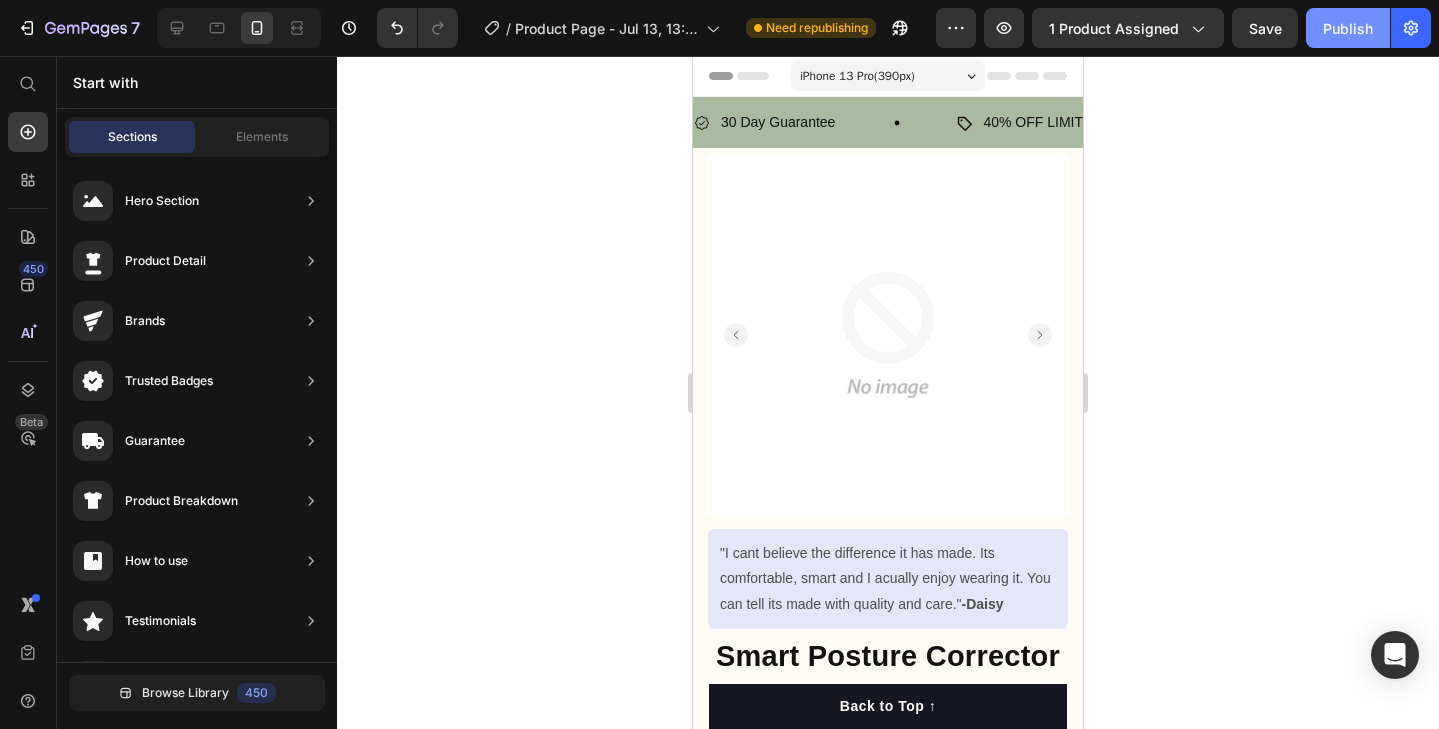 click on "Publish" 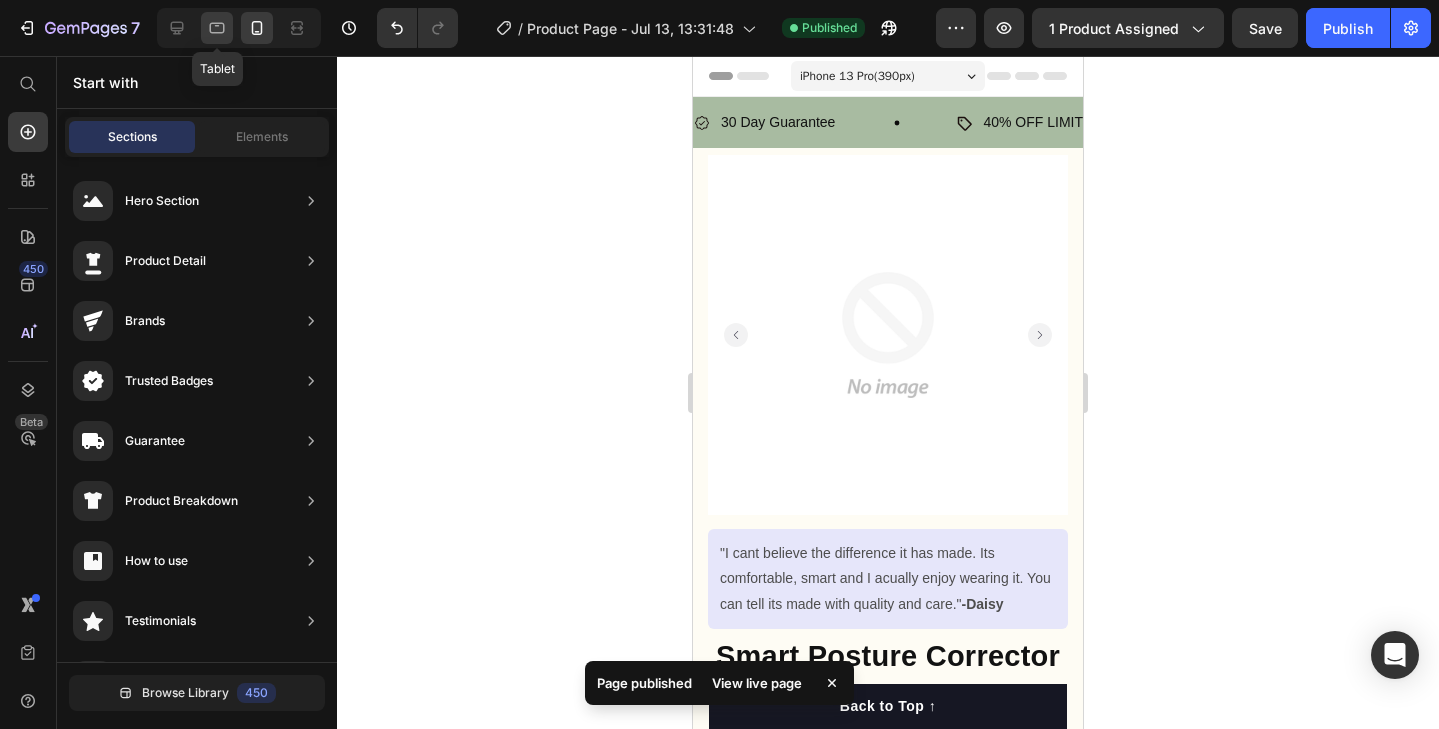 click 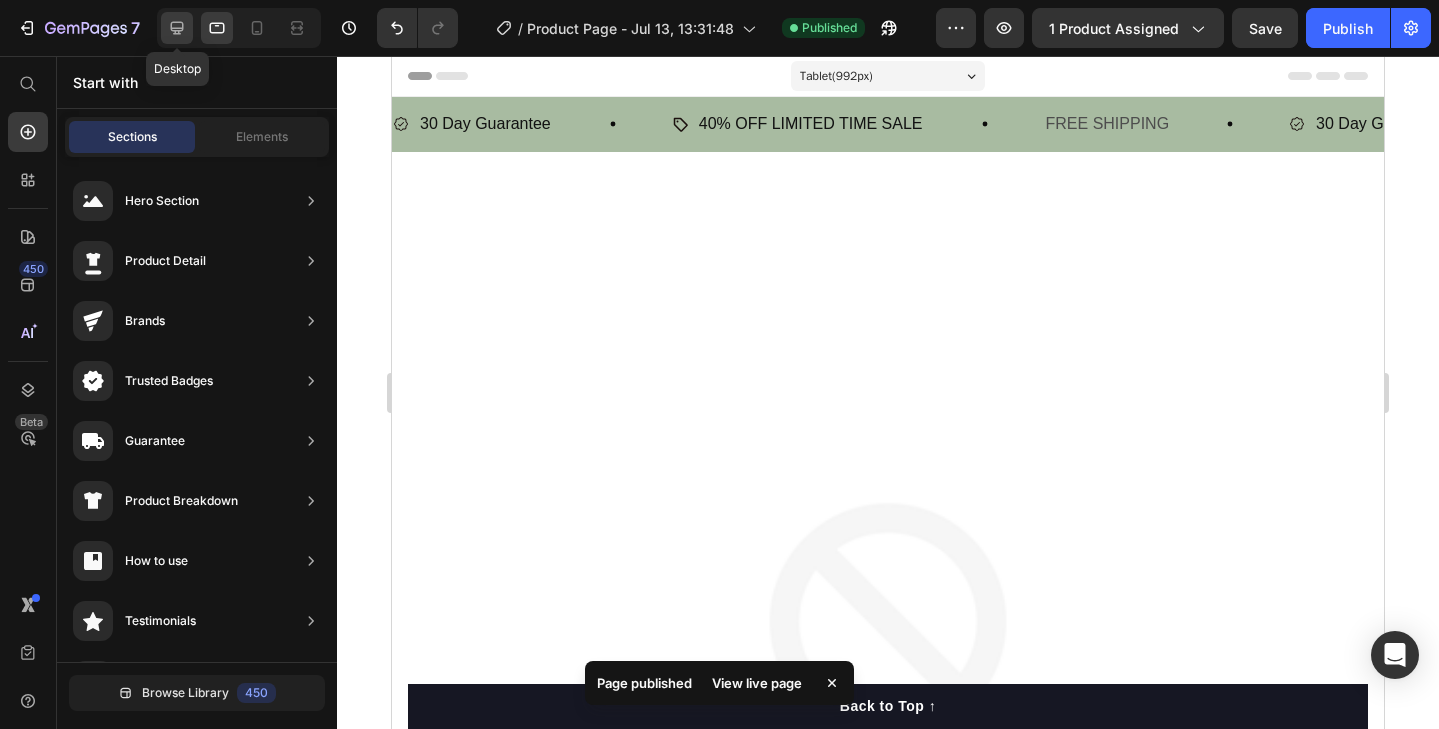 click 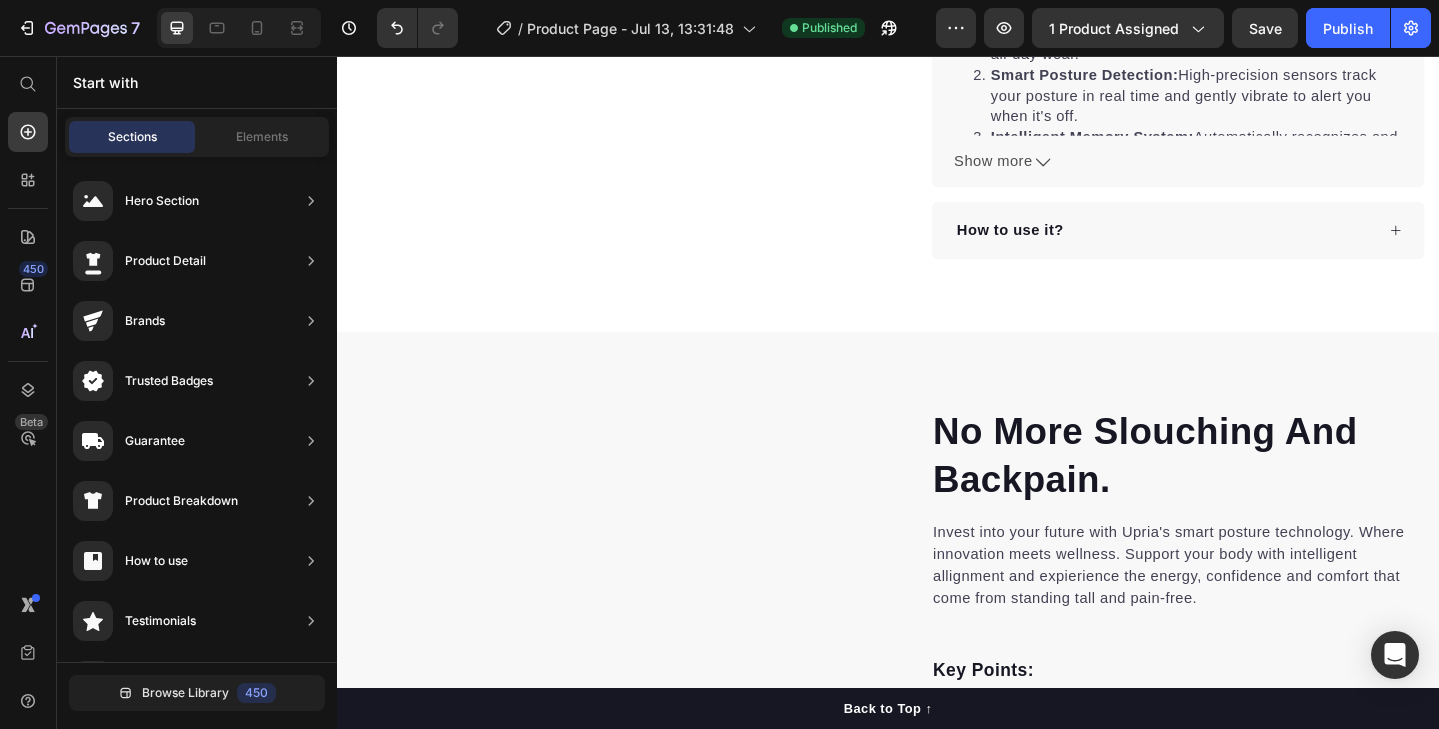 scroll, scrollTop: 1022, scrollLeft: 0, axis: vertical 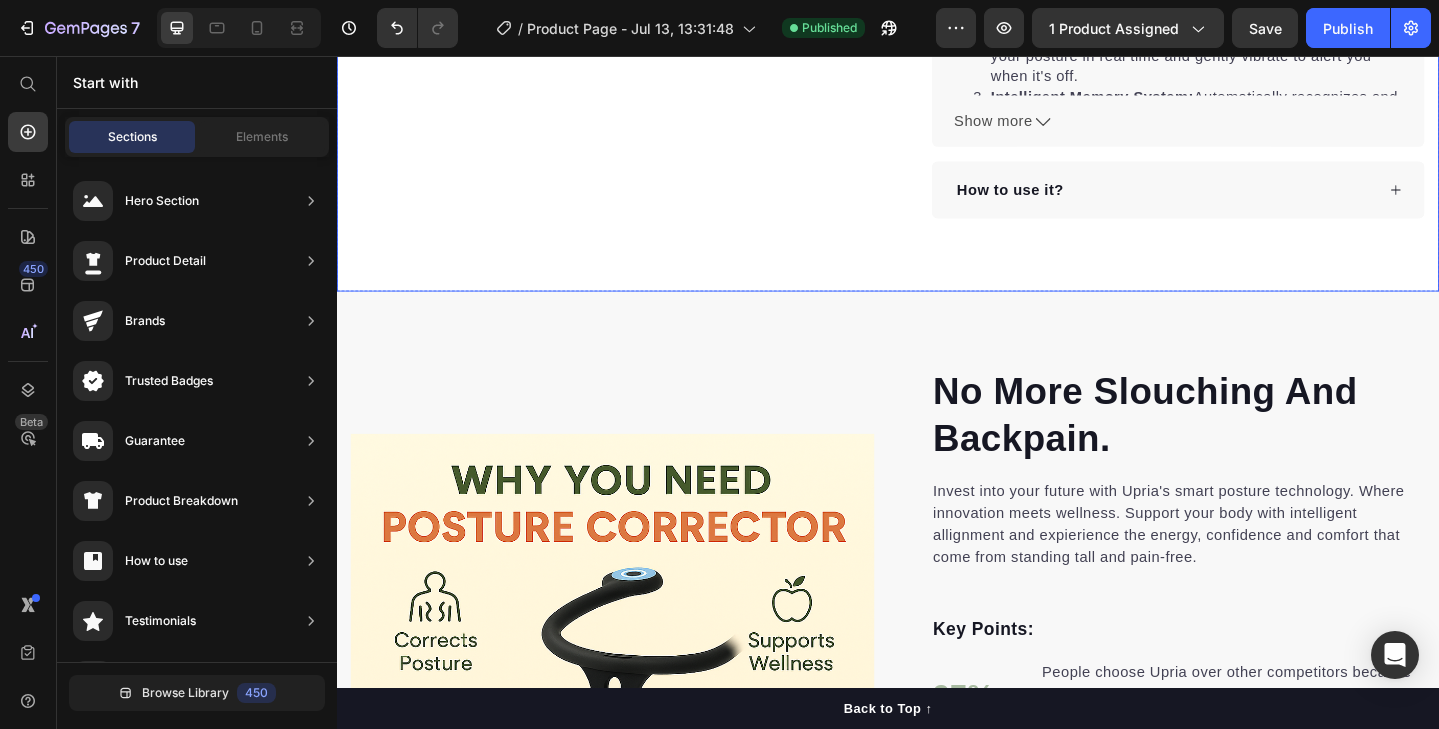 click on "Product Images "The transformation in my dog's overall health since switching to this food has been remarkable. Their coat is shinier, their energy levels have increased, and they seem happier than ever before." Text block -Daisy Text block
Verified buyer Item list Row Row "I cant believe the difference it has made. Its comfortable, smart and I acually enjoy wearing it. You can tell its made with quality and care."  -Daisy Text block Row Row Smart Posture Corrector Device Posture Training Realtime Scientific Back Posture Correct Neck Hump Corrector Adult Kid Health Product Title Perfect for sensitive tummies Supercharge immunity System Bursting with protein, vitamins, and minerals Supports strong muscles, increases bone strength Item list Kaching Bundles Kaching Bundles Add to cart Product Cart Button Real-Time Posture Correction Lightweight, Ergonomic Design You'll Forget Your Wearing Sleek Design That Fits Under Any Outfit Item list
Description" at bounding box center (937, -276) 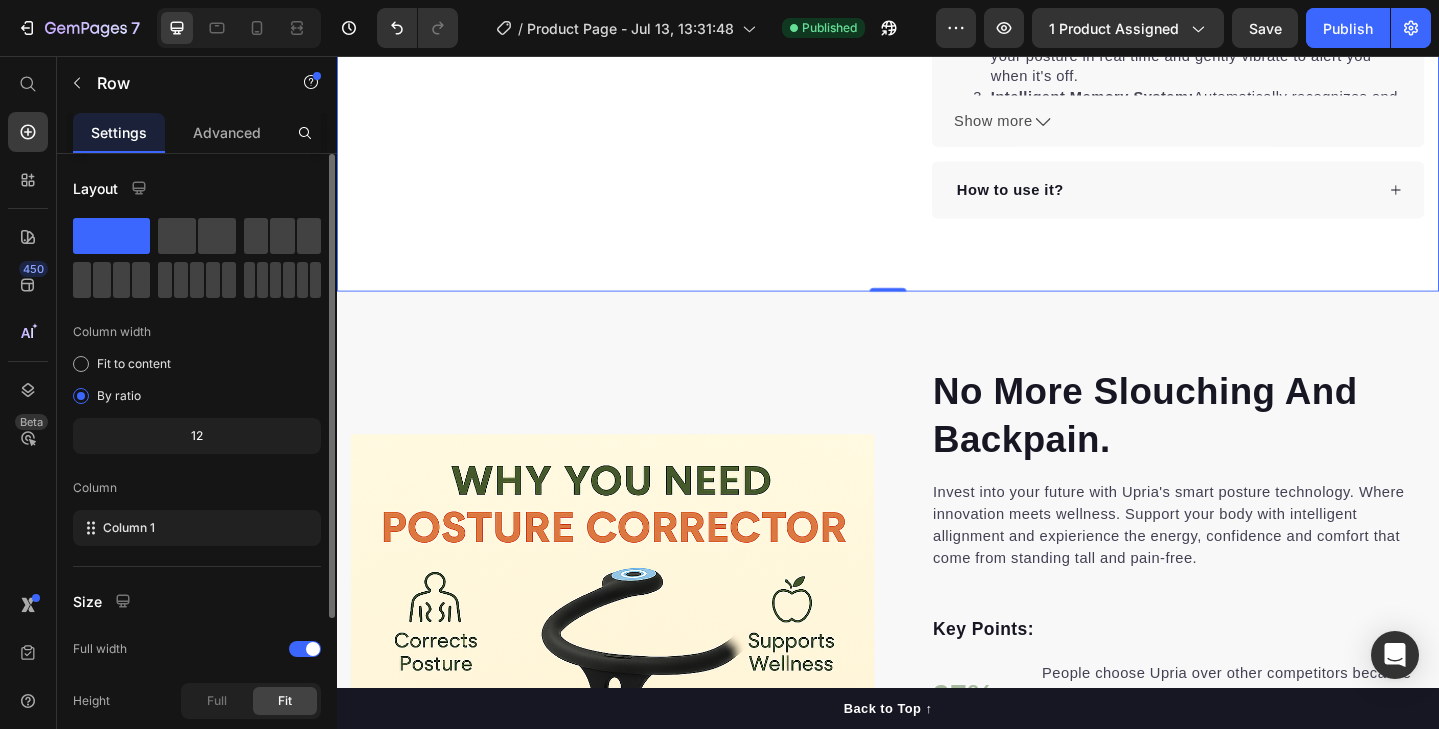 scroll, scrollTop: 228, scrollLeft: 0, axis: vertical 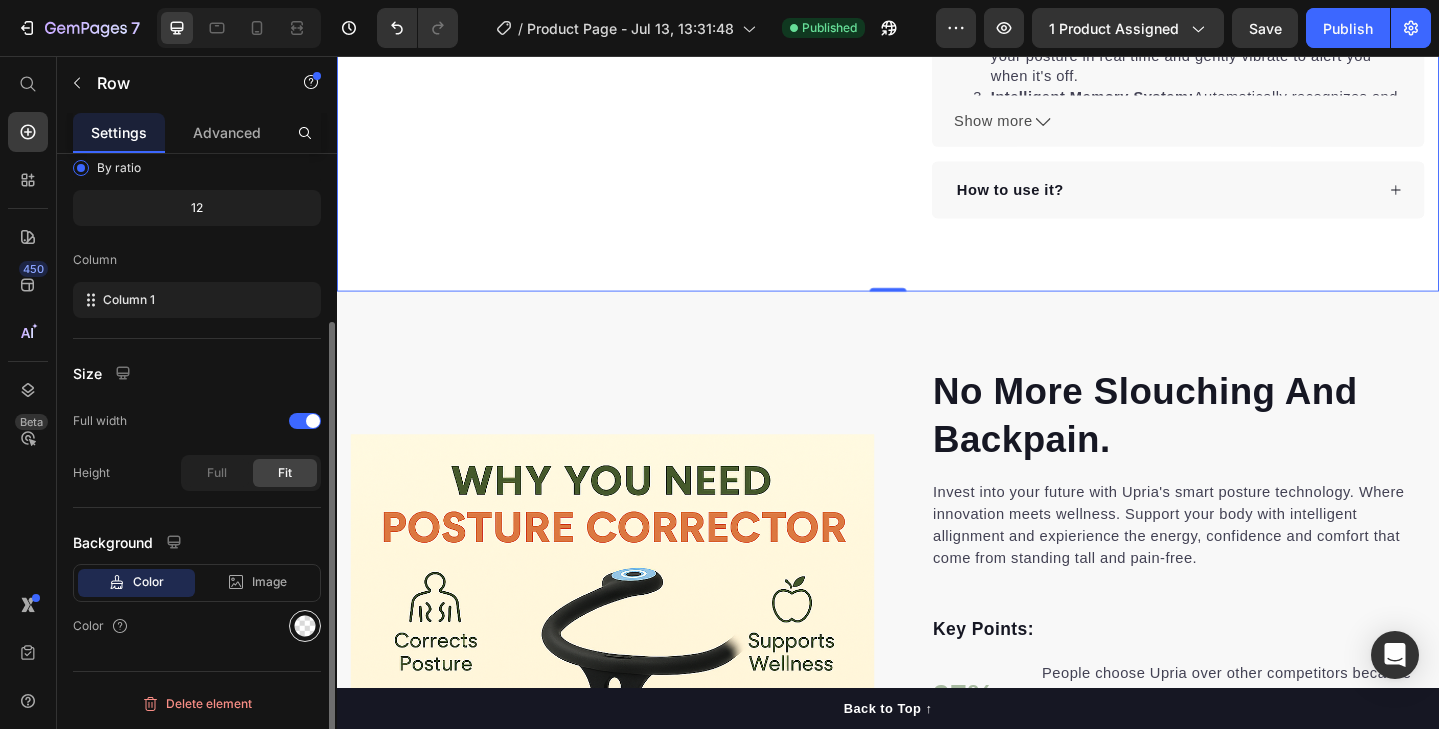 click at bounding box center (305, 626) 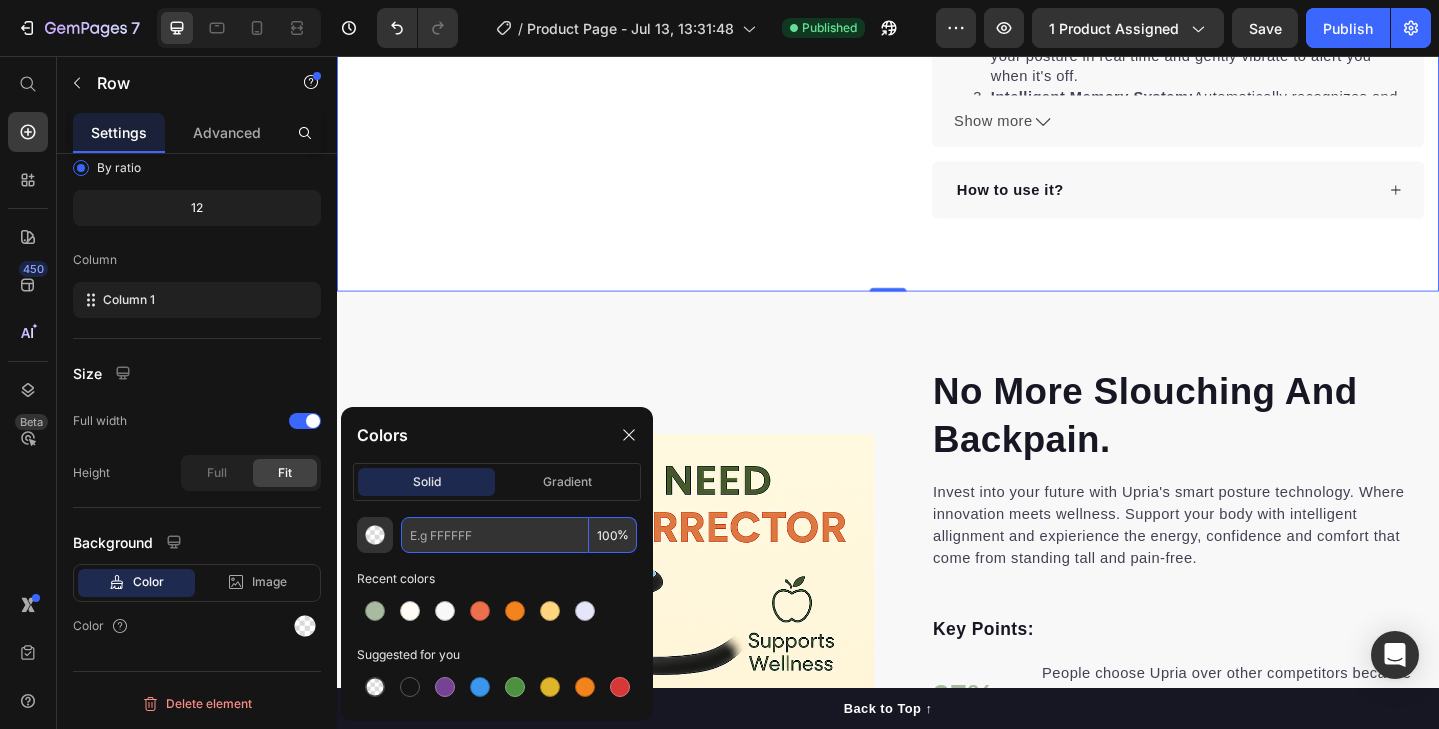 click at bounding box center [495, 535] 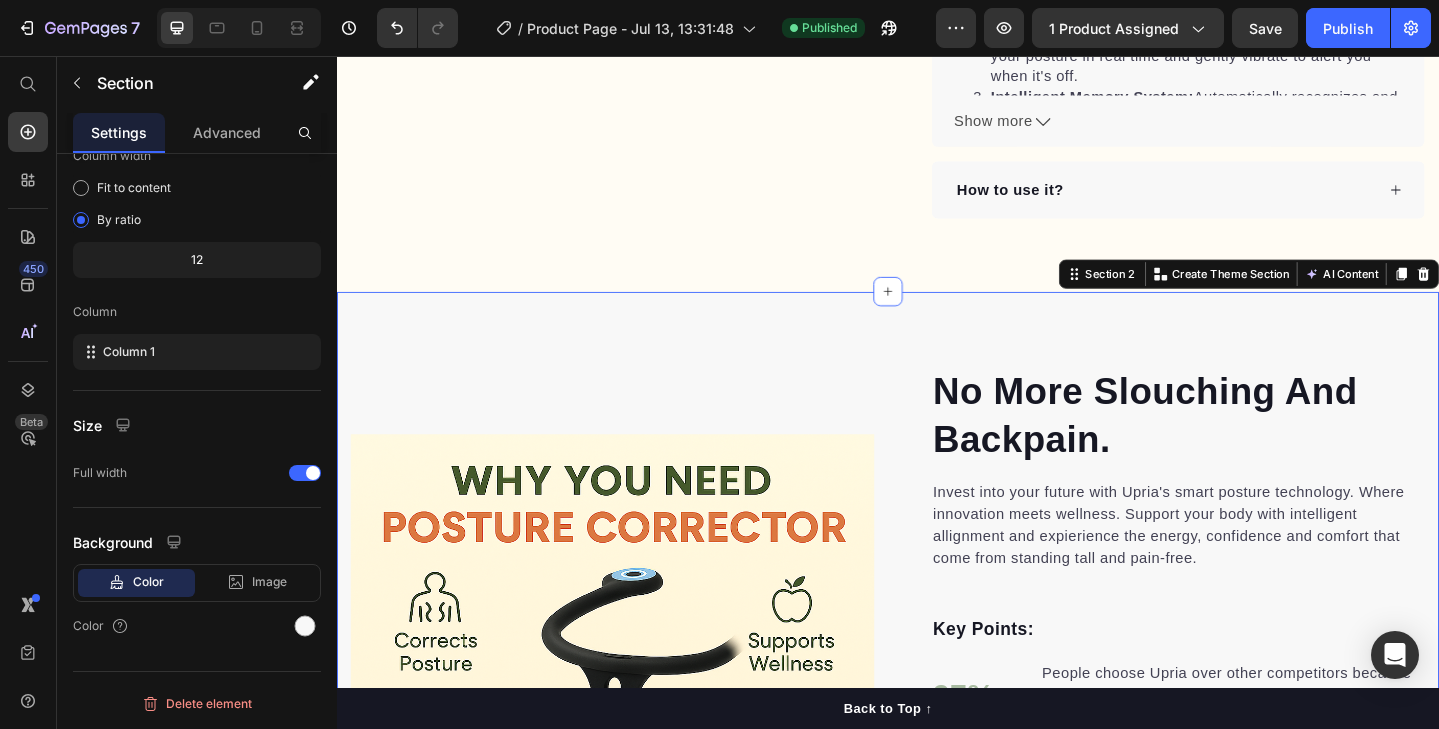 click on "No More Slouching And Backpain. Heading Invest into your future with Upria's smart posture technology. Where innovation meets wellness. Support your body with intelligent allignment and expierience the energy, confidence and comfort that come from standing tall and pain-free. Text block Key Points: Text block 97% Text block People choose Upria over other competitors because of its advanced technology, real health benefits and all-day comfort you can feel Text block Advanced list                Title Line 84% Text block Upria delivers superior posture support with smart sensor technology and presision feedback for optimal allignment and lasting results Text block Advanced list                Title Line 92% Text block Upria's ergonomic design and adaptive support promote proper spinal allignment, contributing to improved comfort, mobility, and overall posture health Text block Advanced list Give Your Body The Gift Of Smart Support And Whole Body Wellness With Upria Button Row Image Image Row Section 2   Product" at bounding box center (937, 752) 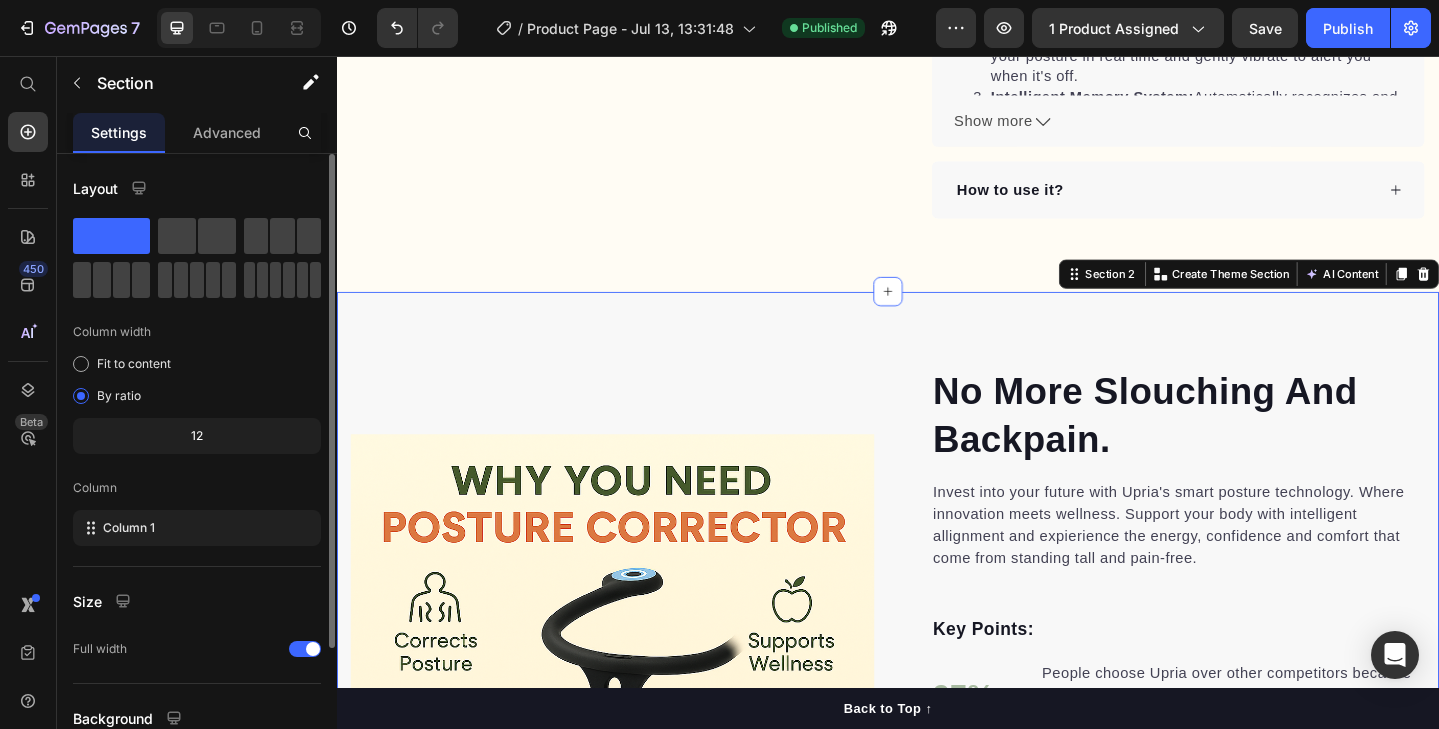 click on "No More Slouching And Backpain. Heading Invest into your future with Upria's smart posture technology. Where innovation meets wellness. Support your body with intelligent allignment and expierience the energy, confidence and comfort that come from standing tall and pain-free. Text block Key Points: Text block 97% Text block People choose Upria over other competitors because of its advanced technology, real health benefits and all-day comfort you can feel Text block Advanced list                Title Line 84% Text block Upria delivers superior posture support with smart sensor technology and presision feedback for optimal allignment and lasting results Text block Advanced list                Title Line 92% Text block Upria's ergonomic design and adaptive support promote proper spinal allignment, contributing to improved comfort, mobility, and overall posture health Text block Advanced list Give Your Body The Gift Of Smart Support And Whole Body Wellness With Upria Button Row Image Image Row Section 2   Product" at bounding box center (937, 752) 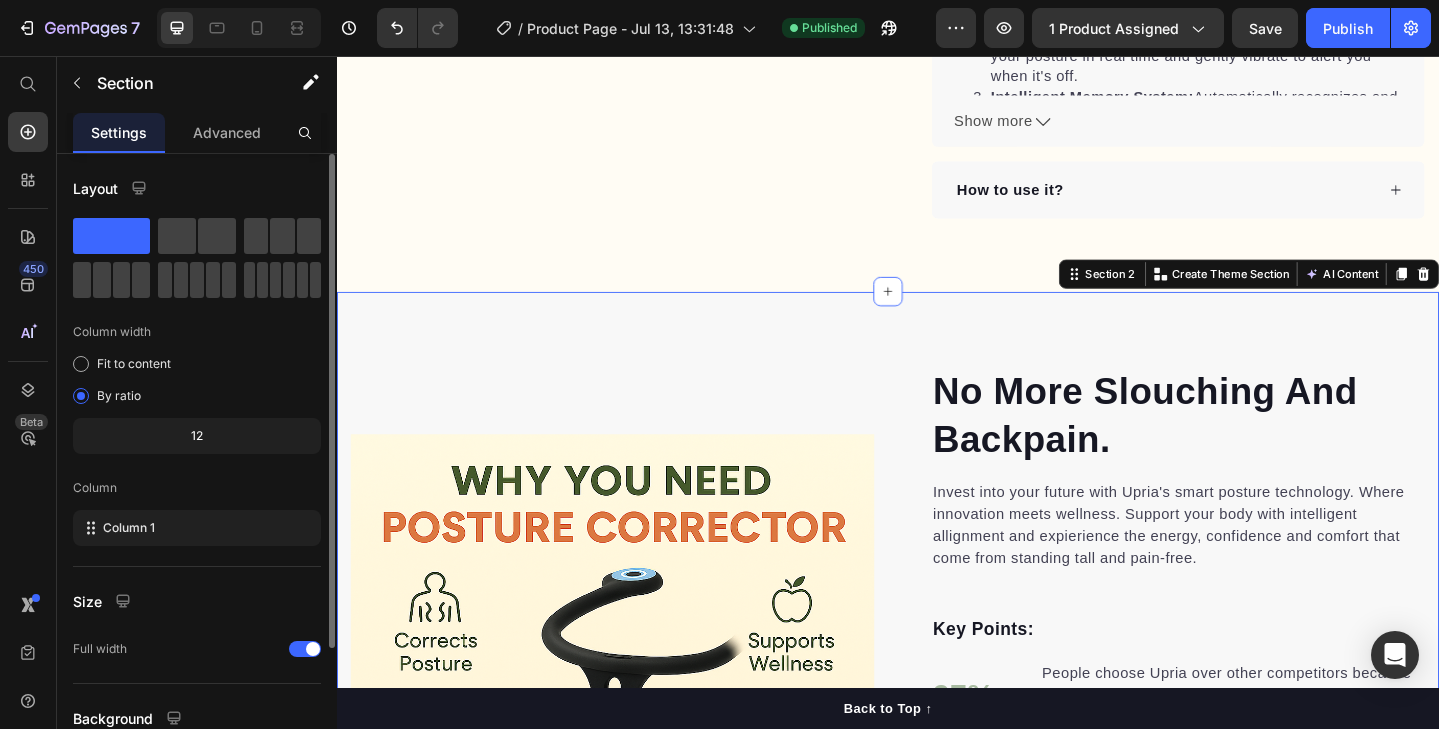 scroll, scrollTop: 176, scrollLeft: 0, axis: vertical 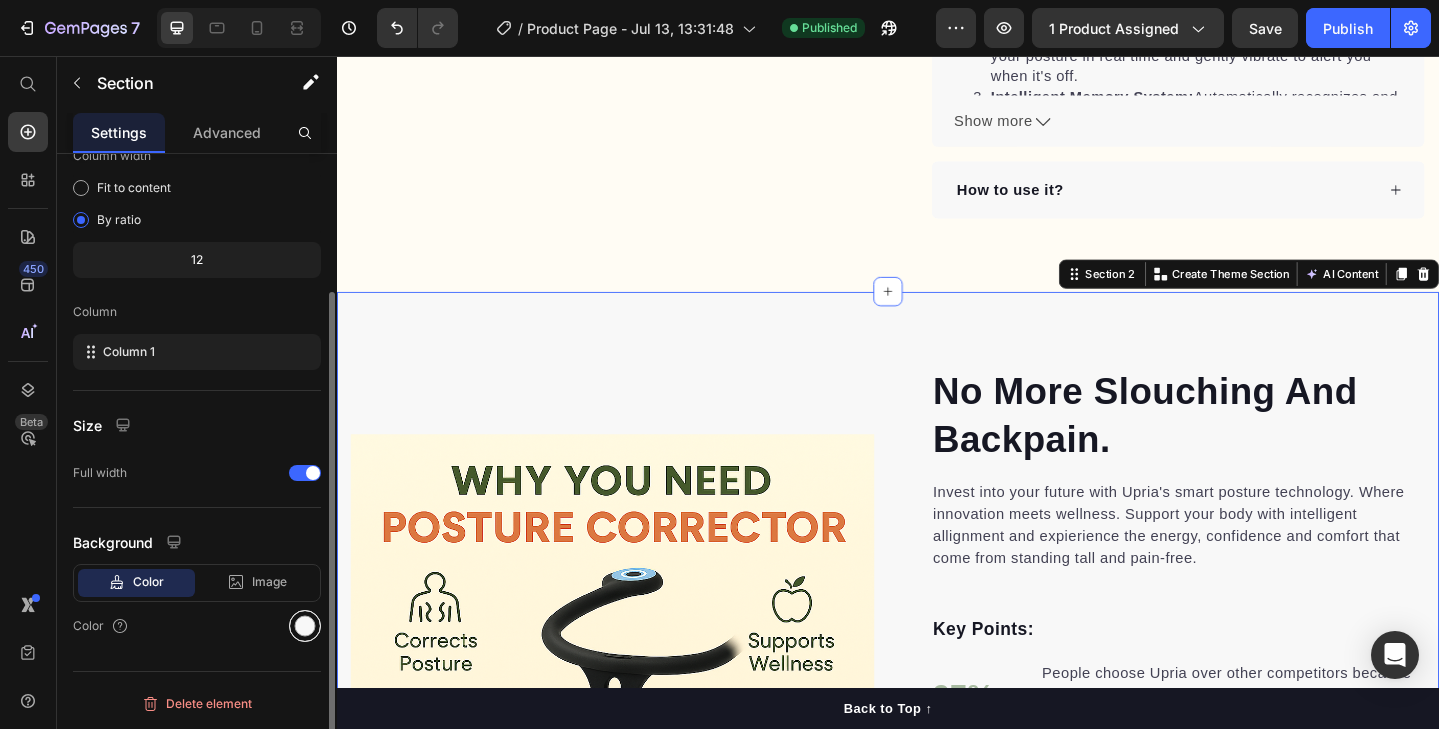 click at bounding box center (305, 626) 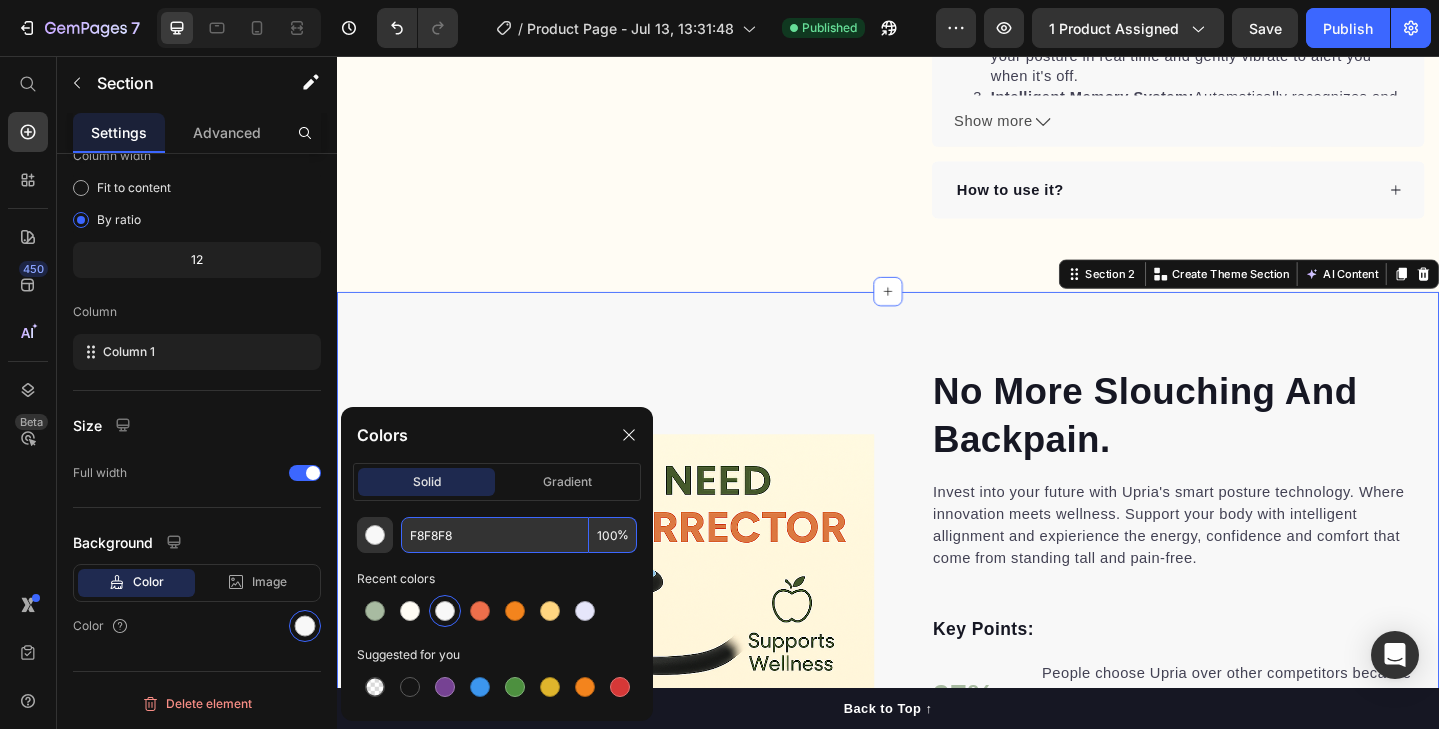 click on "F8F8F8" at bounding box center (495, 535) 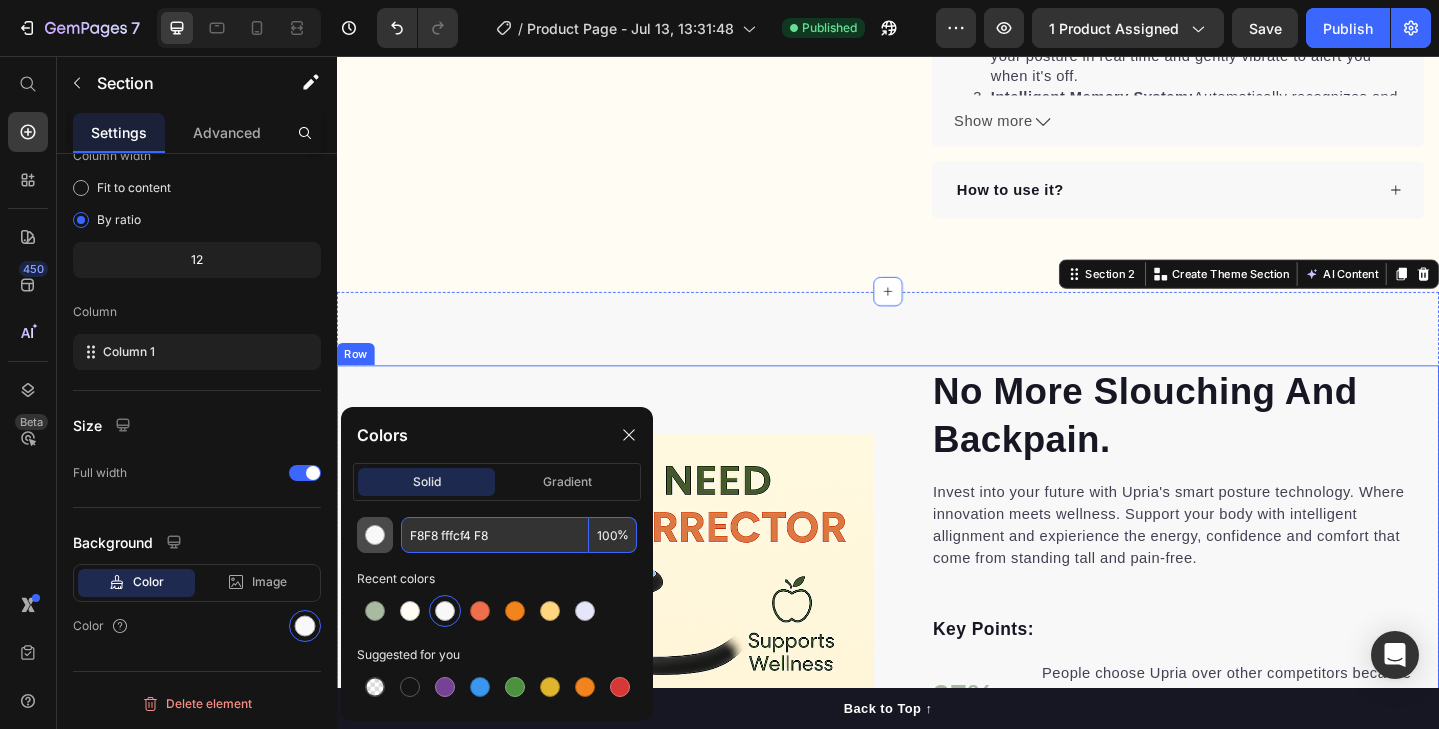 drag, startPoint x: 508, startPoint y: 523, endPoint x: 362, endPoint y: 521, distance: 146.0137 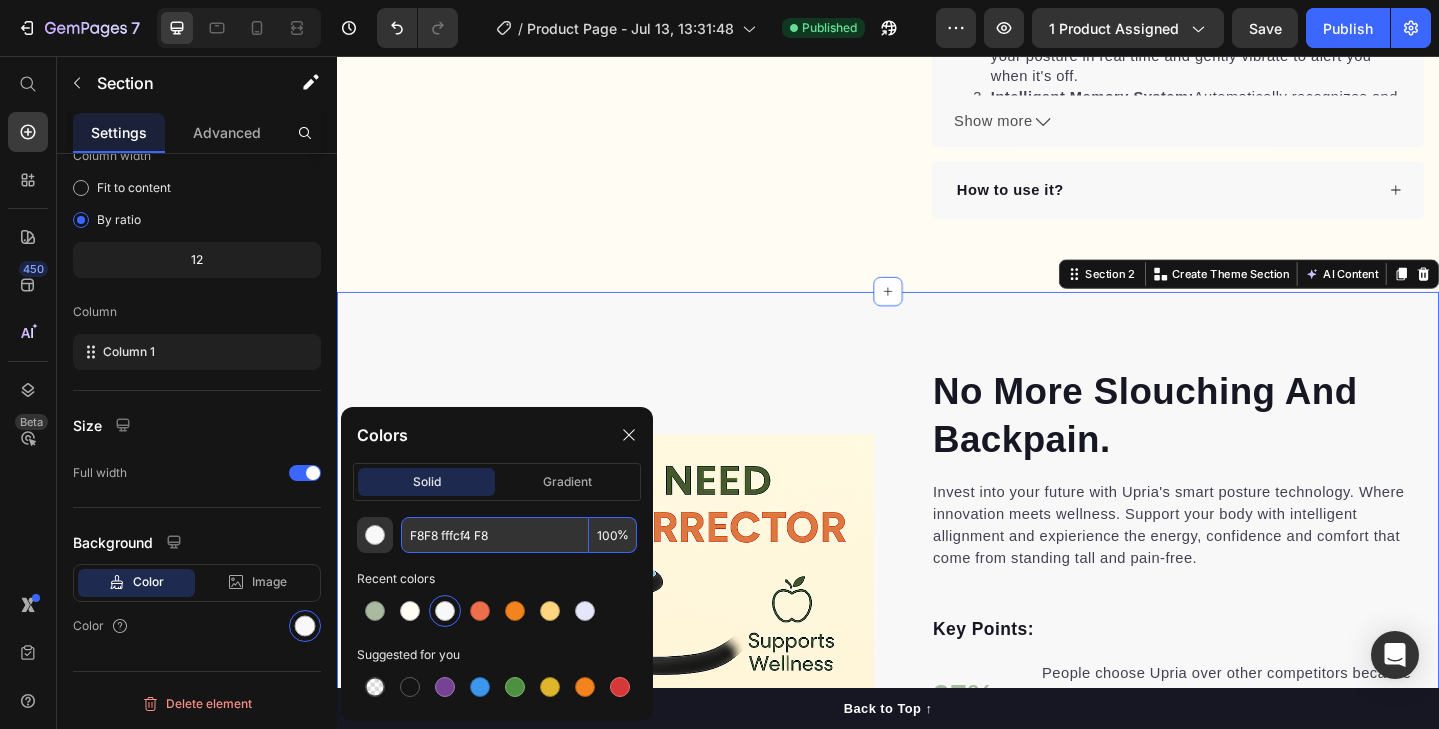 drag, startPoint x: 509, startPoint y: 524, endPoint x: 446, endPoint y: 524, distance: 63 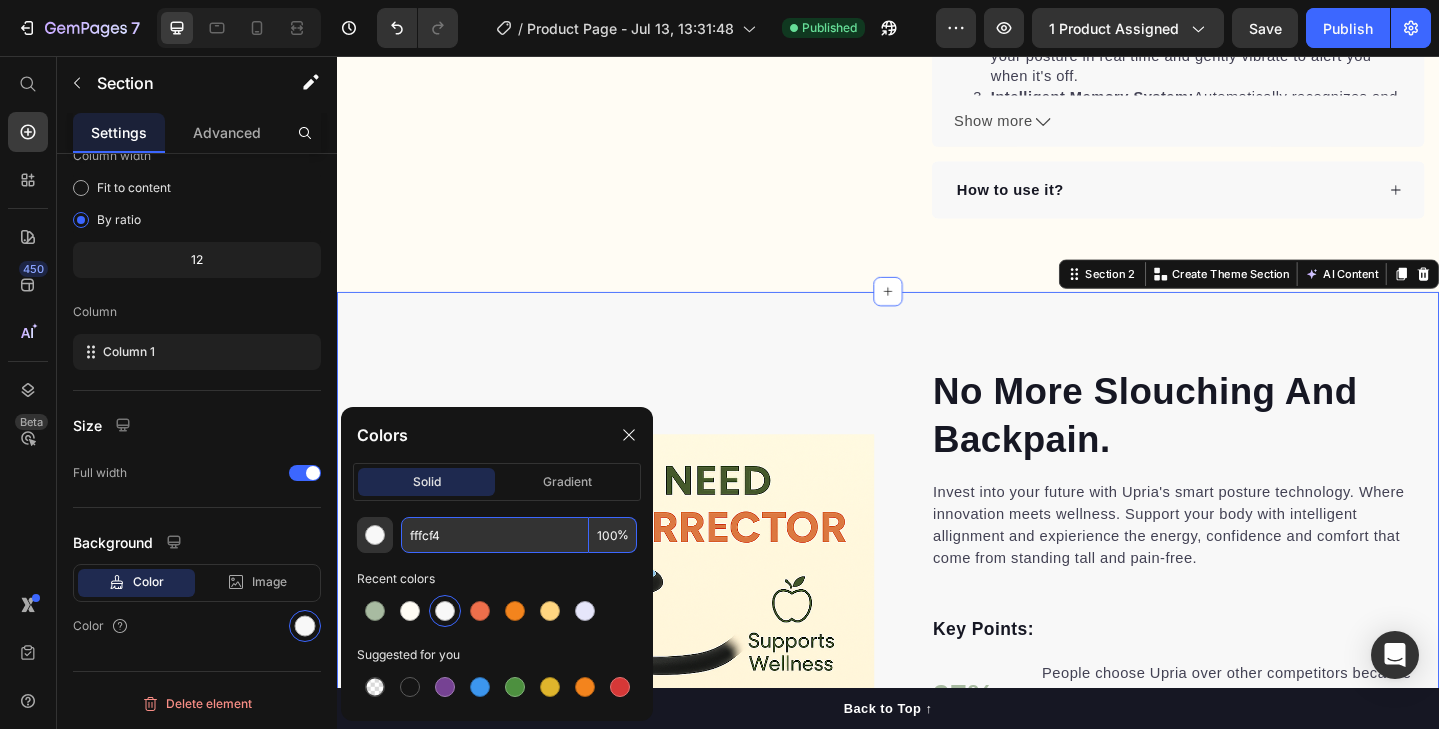 type on "FFFCF4" 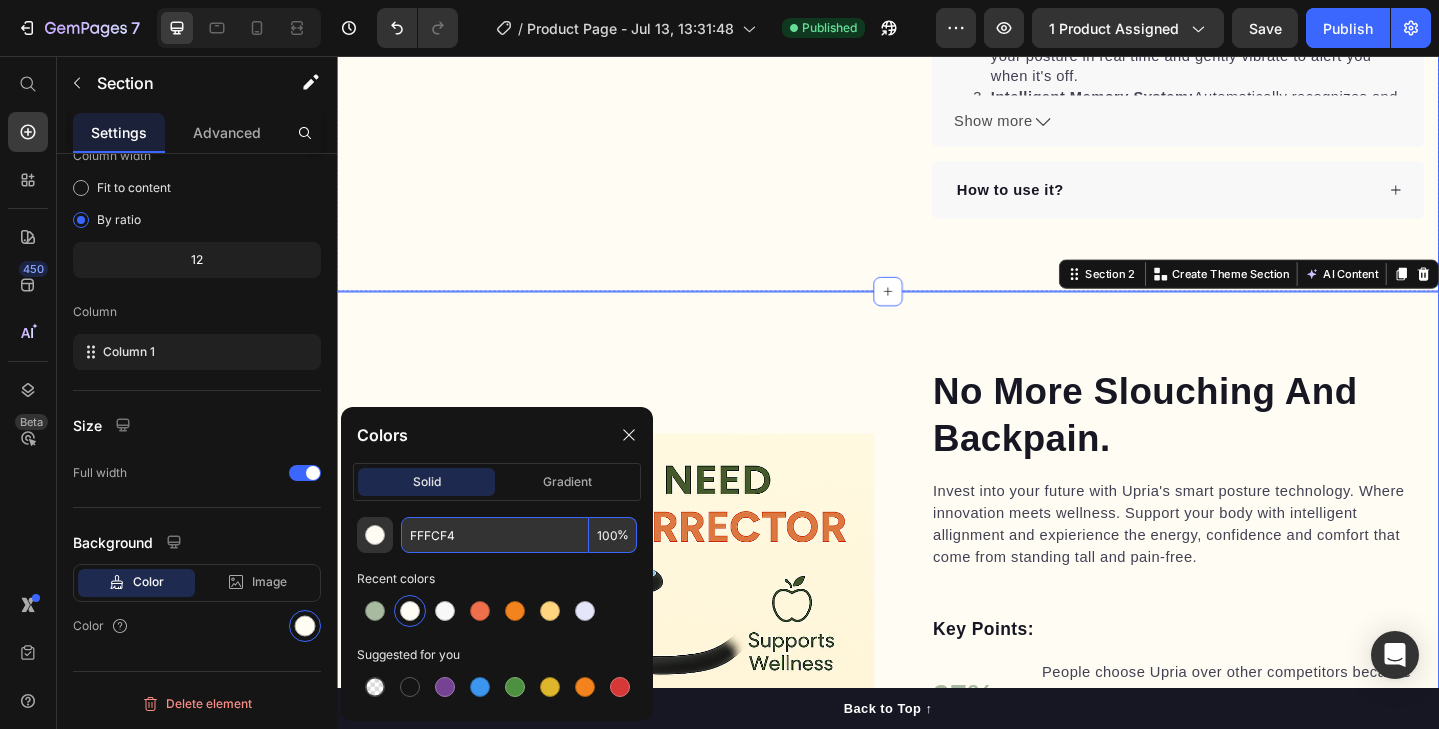 click on "Product Images "The transformation in my dog's overall health since switching to this food has been remarkable. Their coat is shinier, their energy levels have increased, and they seem happier than ever before." Text block -Daisy Text block
Verified buyer Item list Row Row "I cant believe the difference it has made. Its comfortable, smart and I acually enjoy wearing it. You can tell its made with quality and care."  -Daisy Text block Row Row Smart Posture Corrector Device Posture Training Realtime Scientific Back Posture Correct Neck Hump Corrector Adult Kid Health Product Title Perfect for sensitive tummies Supercharge immunity System Bursting with protein, vitamins, and minerals Supports strong muscles, increases bone strength Item list Kaching Bundles Kaching Bundles Add to cart Product Cart Button Real-Time Posture Correction Lightweight, Ergonomic Design You'll Forget Your Wearing Sleek Design That Fits Under Any Outfit Item list
Description" at bounding box center (937, -276) 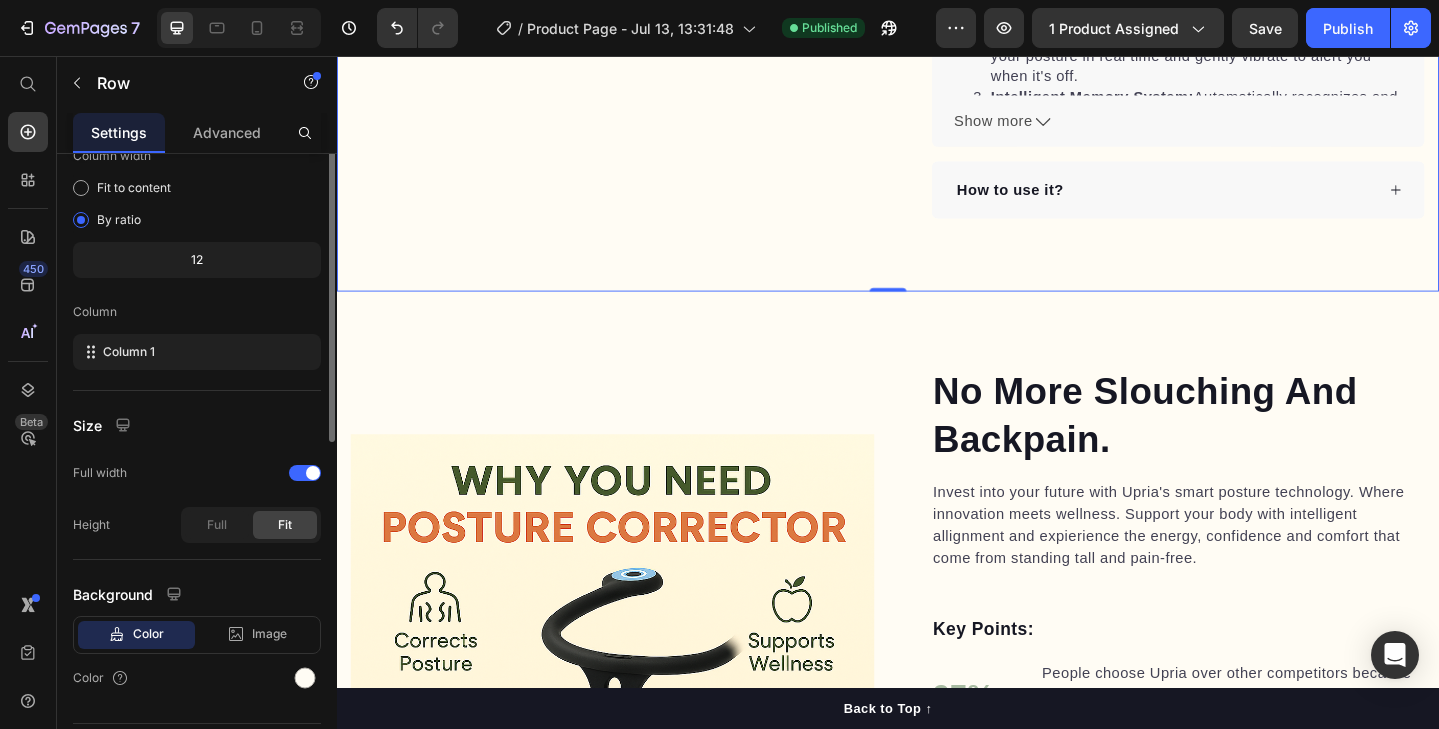 scroll, scrollTop: 0, scrollLeft: 0, axis: both 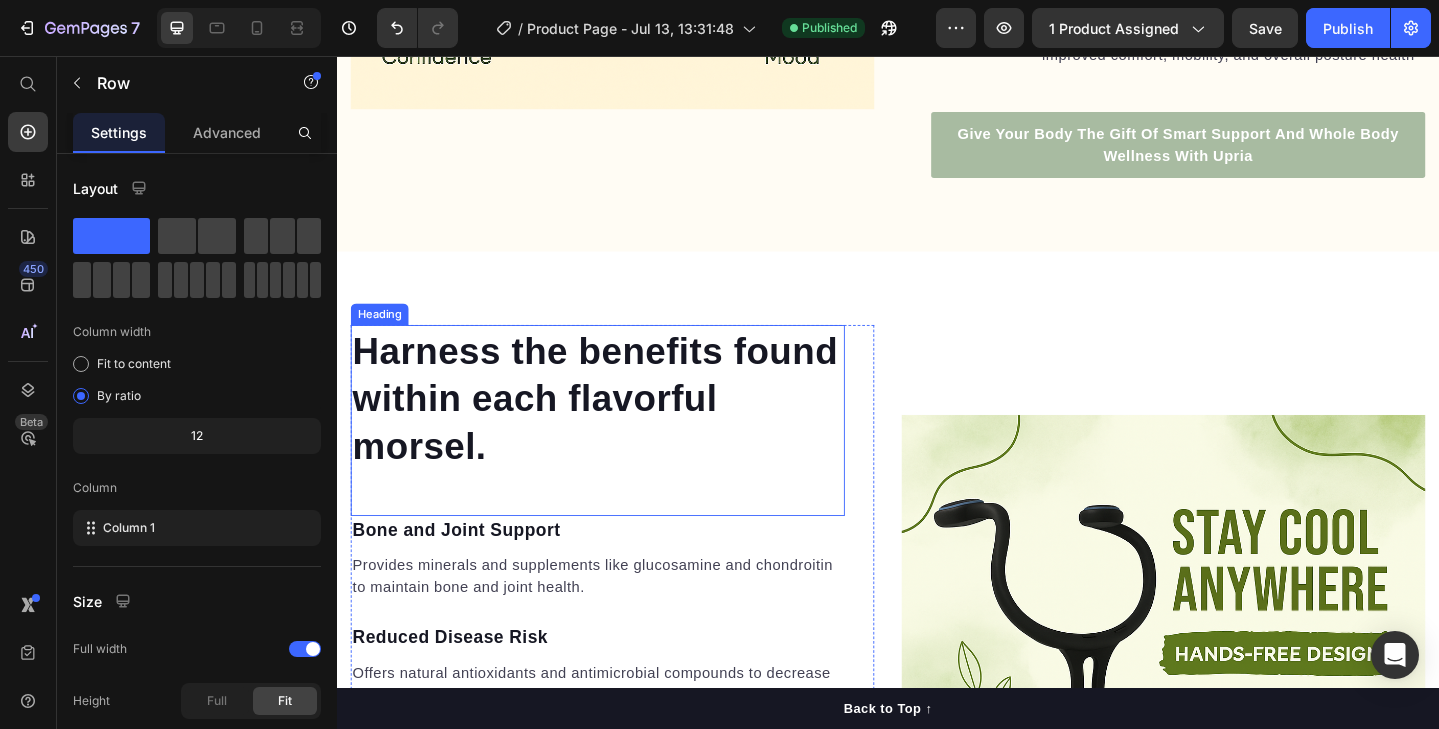 click on "Harness the benefits found within each flavorful morsel. Heading Bone and Joint Support Text block Provides minerals and supplements like glucosamine and chondroitin to maintain bone and joint health. Text block Reduced Disease Risk Text block Offers natural antioxidants and antimicrobial compounds to decrease the risk of various diseases. Text block Enhanced Nutrient Absorption Text block Processed to enhance nutrient absorption, ensuring optimal utilization of essential nutrients. Text block Cardiovascular Health Support Text block Contains antioxidants and Omega-3 fatty acids to maintain cardiovascular health. Text block Increased Strength and Endurance Text block Natural plant-based supplements provide energy and enhance muscle strength and endurance in dogs. Text block Row Image Row Section 3" at bounding box center [937, 732] 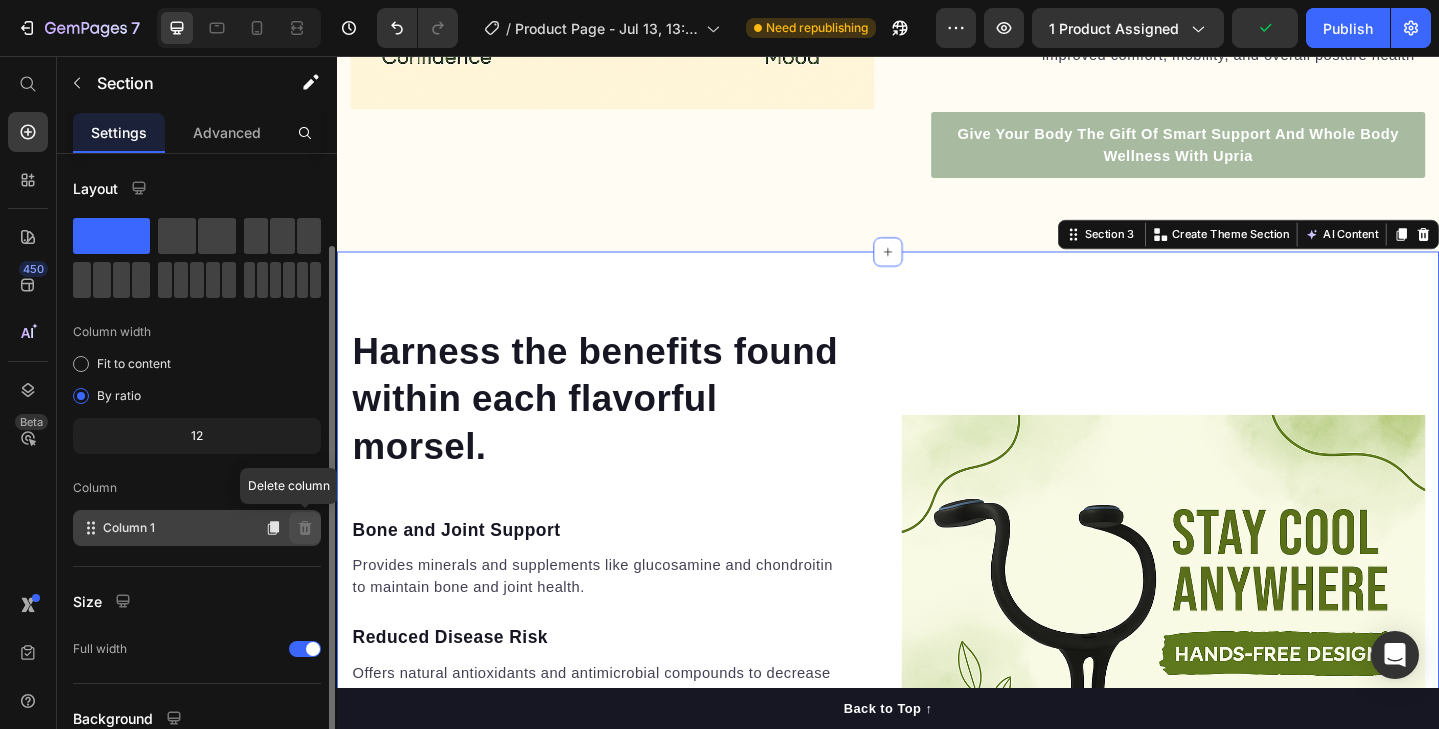 scroll, scrollTop: 176, scrollLeft: 0, axis: vertical 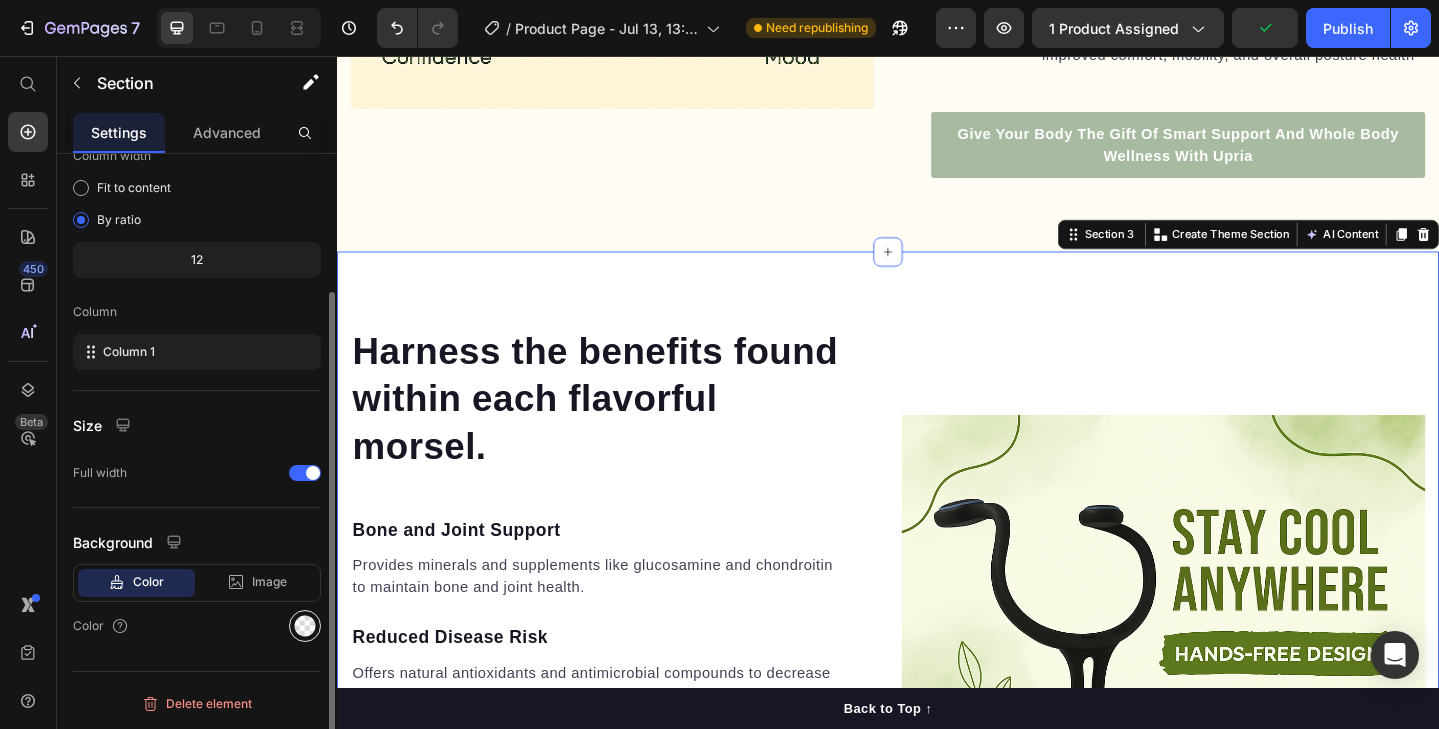 click at bounding box center (305, 626) 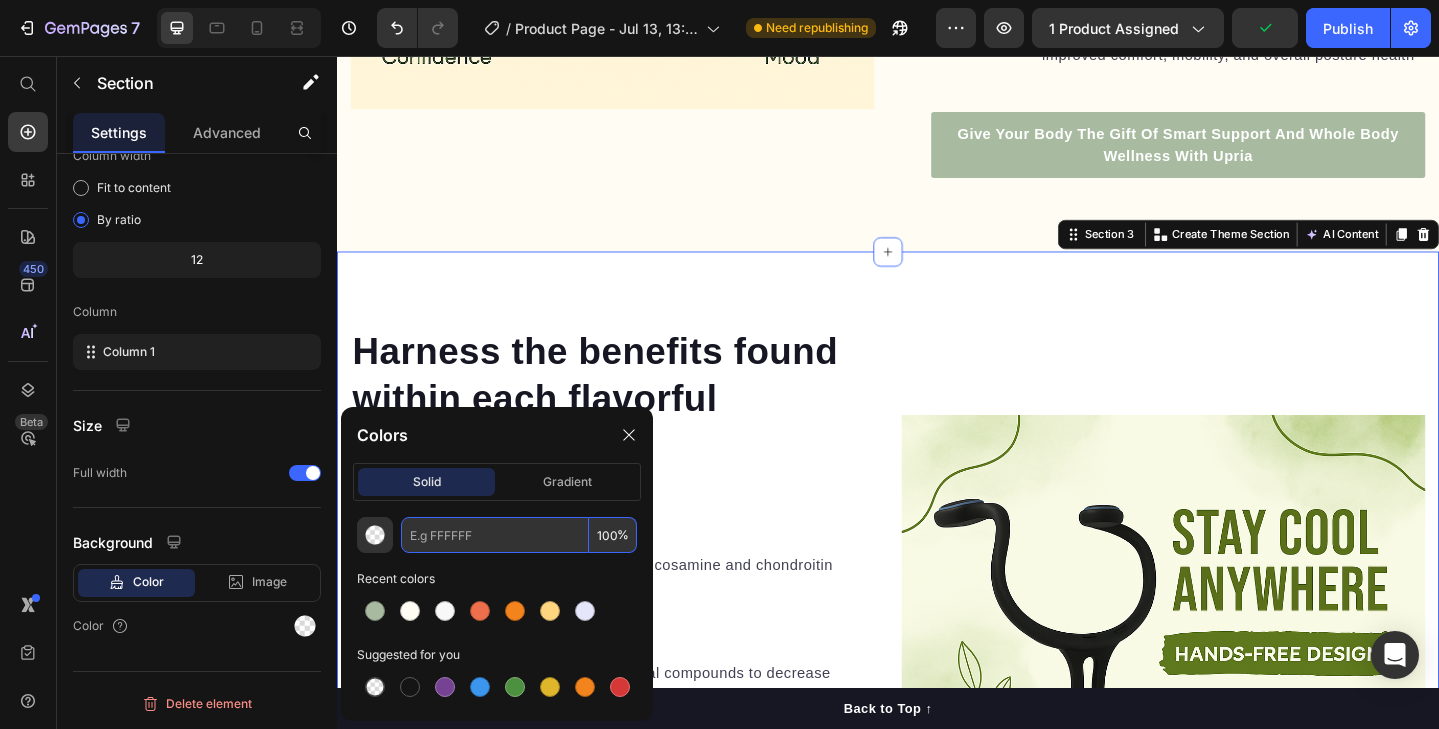 click at bounding box center [495, 535] 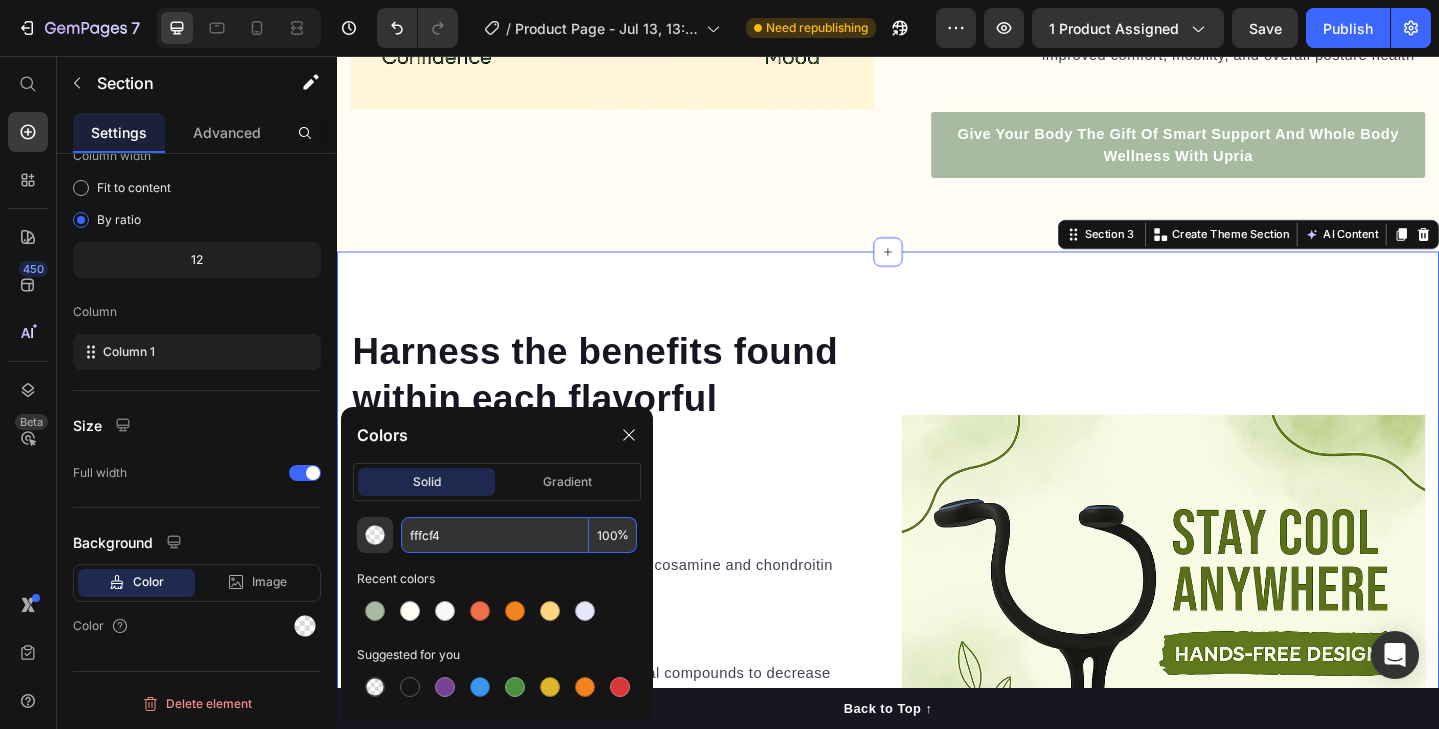 type on "FFFCF4" 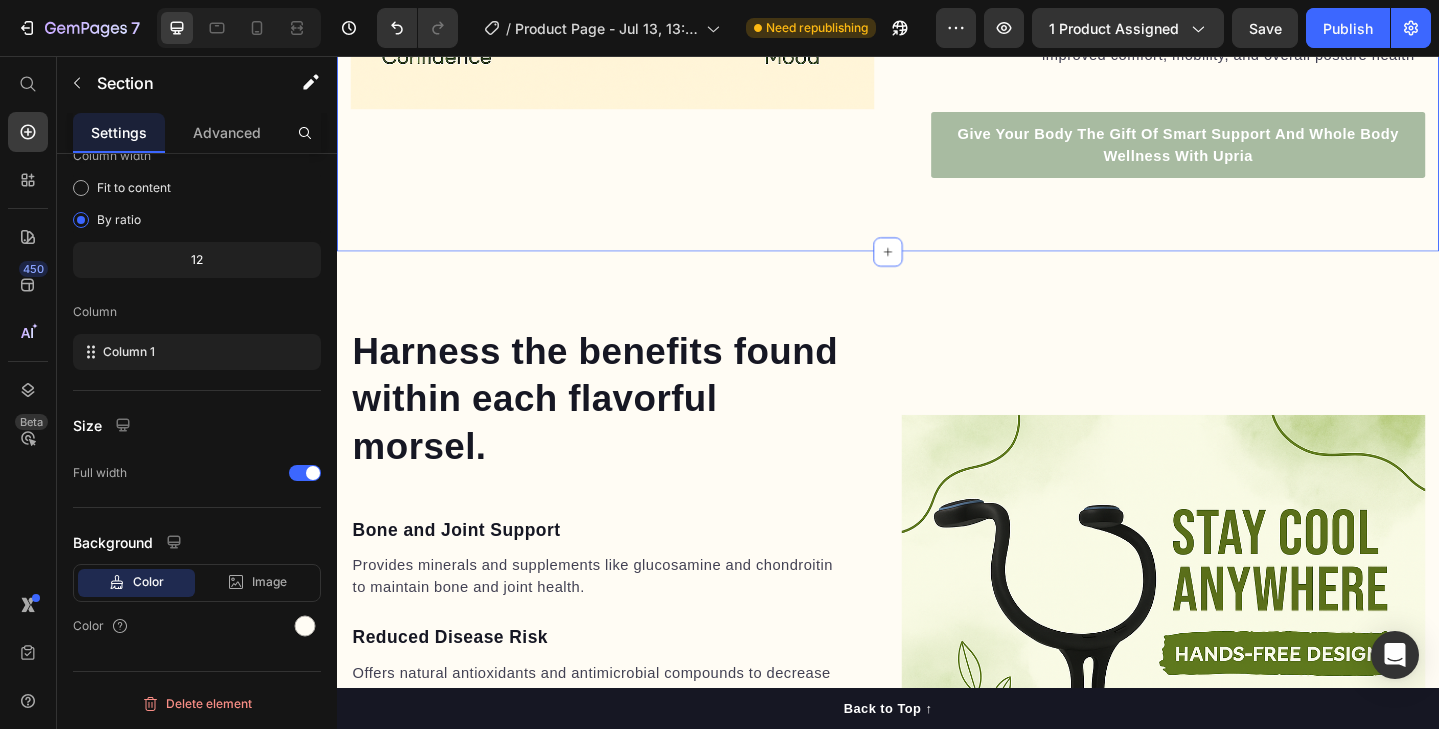 click on "No More Slouching And Backpain. Heading Invest into your future with Upria's smart posture technology. Where innovation meets wellness. Support your body with intelligent allignment and expierience the energy, confidence and comfort that come from standing tall and pain-free. Text block Key Points: Text block 97% Text block People choose Upria over other competitors because of its advanced technology, real health benefits and all-day comfort you can feel Text block Advanced list                Title Line 84% Text block Upria delivers superior posture support with smart sensor technology and presision feedback for optimal allignment and lasting results Text block Advanced list                Title Line 92% Text block Upria's ergonomic design and adaptive support promote proper spinal allignment, contributing to improved comfort, mobility, and overall posture health Text block Advanced list Give Your Body The Gift Of Smart Support And Whole Body Wellness With Upria Button Row Image Image Row Section 2   Product" at bounding box center [937, -171] 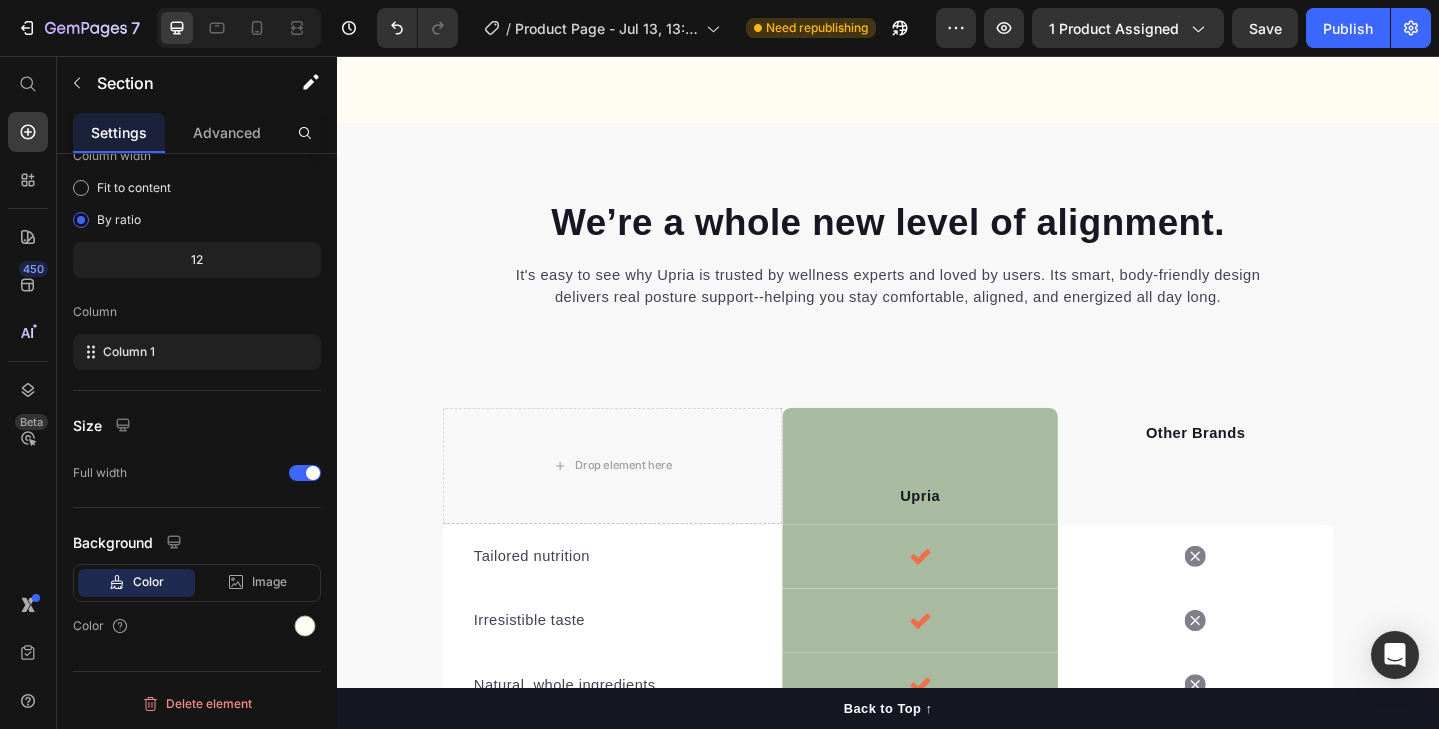 scroll, scrollTop: 3018, scrollLeft: 0, axis: vertical 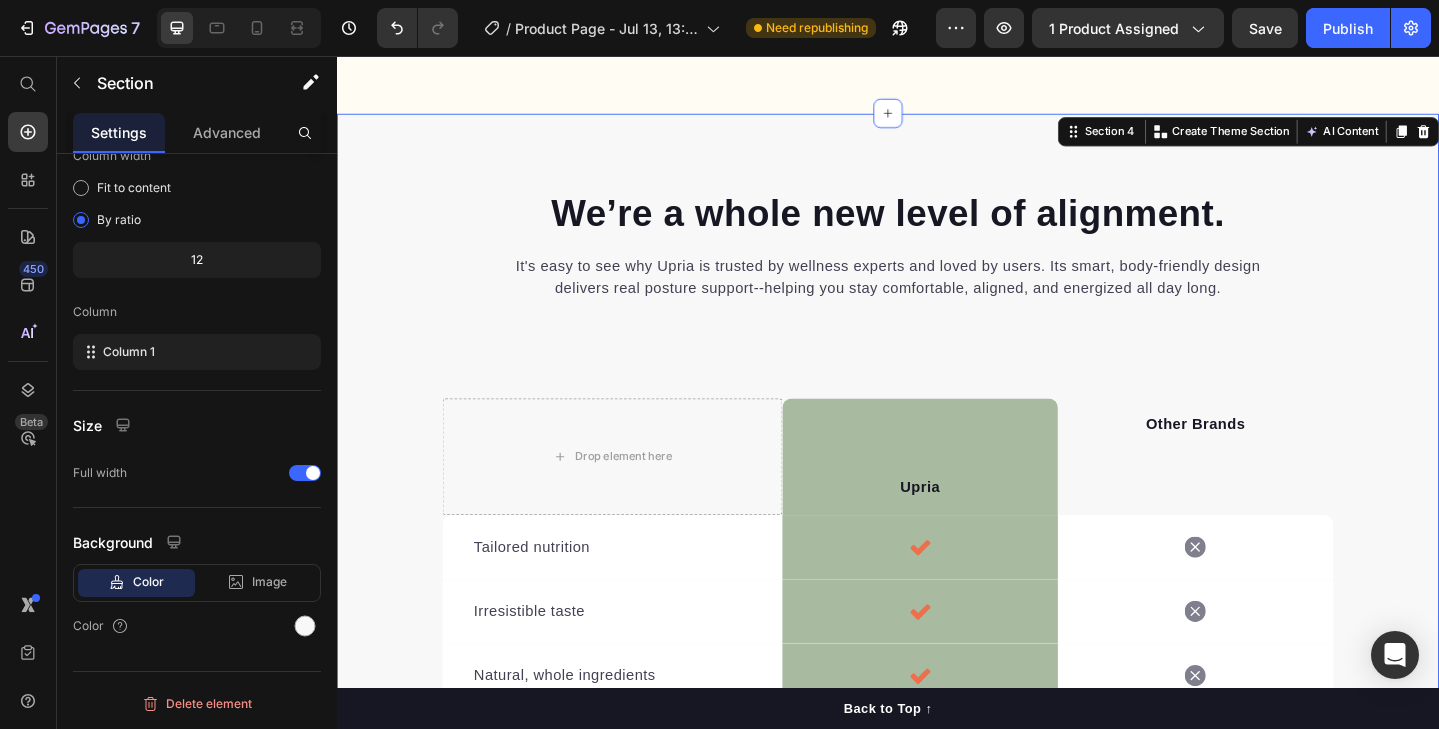 click on "We’re a whole new level of alignment. Heading It's easy to see why Upria is trusted by wellness experts and loved by users. Its smart, body-friendly design delivers real posture support--helping you stay comfortable, aligned, and energized all day long. Text block Row
Drop element here Upria Text block Row Other Brands Text block Row Tailored nutrition Text block
Icon Row
Icon Row Irresistible taste Text block
Icon Row
Icon Row Natural, whole ingredients Text block
Icon Row
Icon Row Optimal palatability Text block
Icon Row
Icon Row Pet-loving formulation Text block
Icon Row
Icon Row High digestibility Text block
Icon Row
Icon Row Row Start Building Better Posture Habits Button *100% satisfaction. No fuss, 30-day money-back guarantee Text block Row" at bounding box center (937, 657) 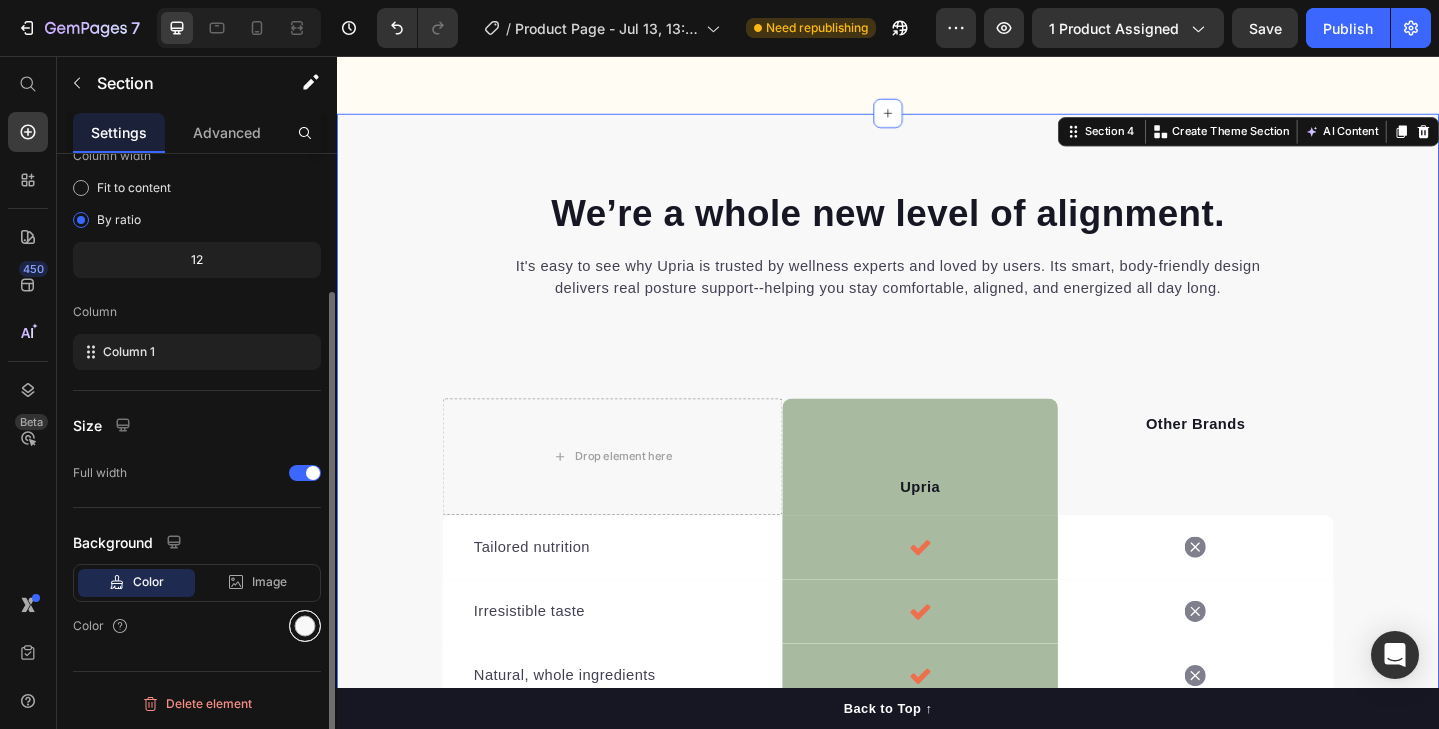 click at bounding box center (305, 626) 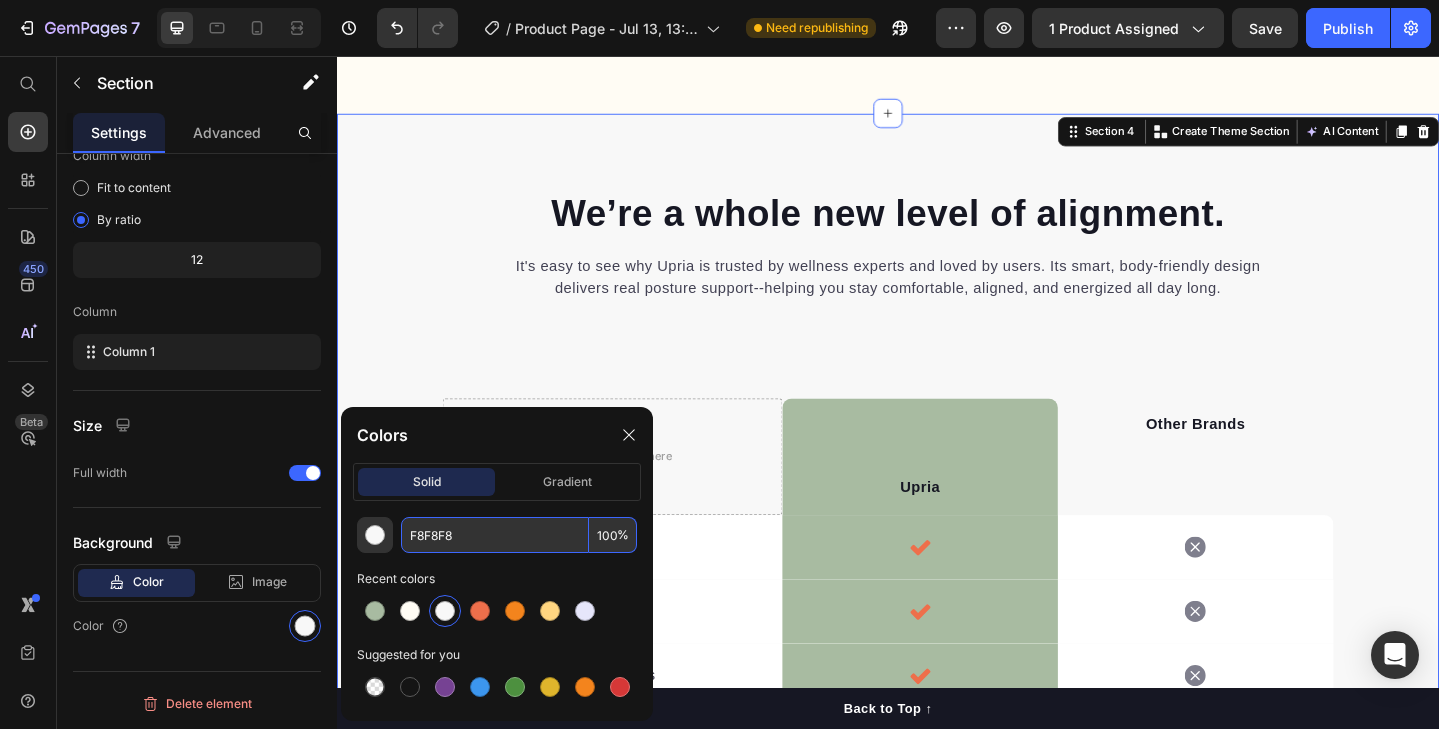 click on "F8F8F8" at bounding box center [495, 535] 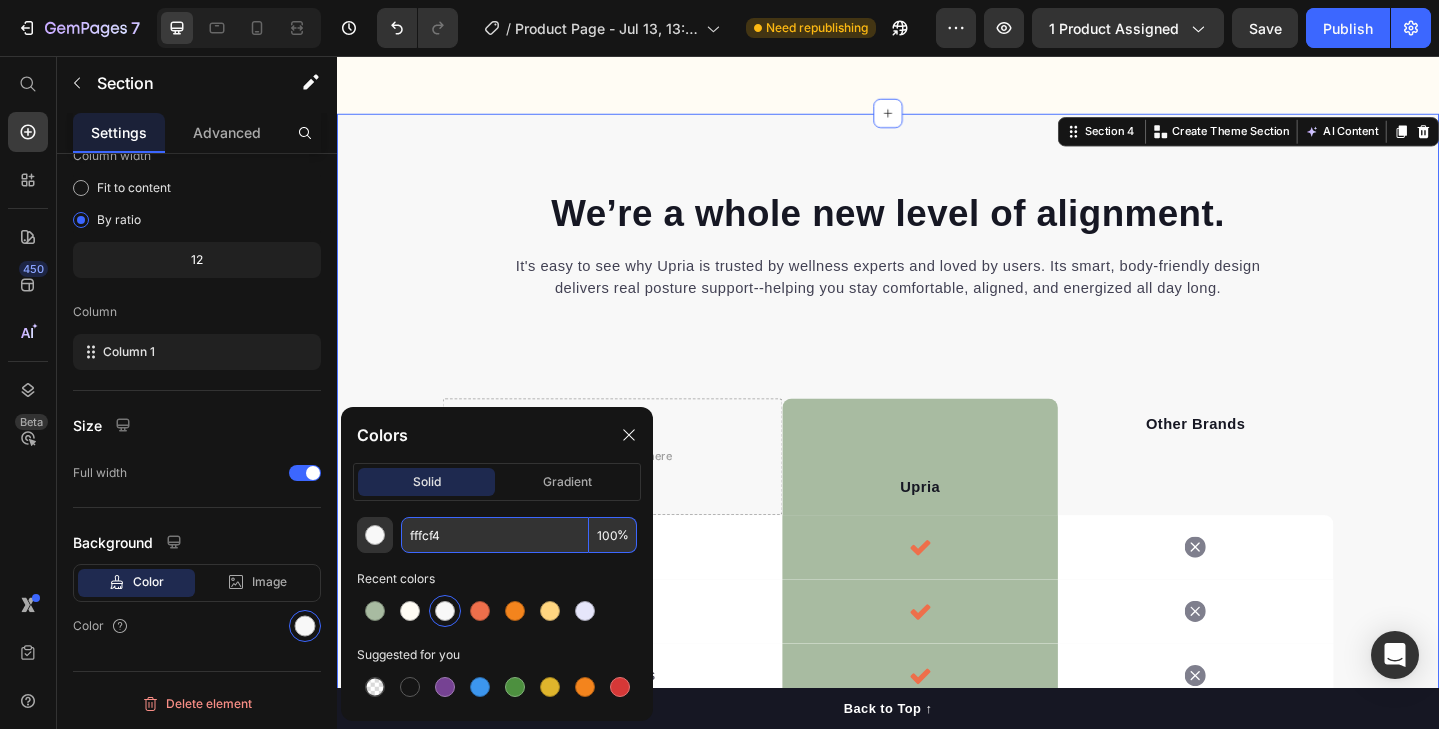 type on "FFFCF4" 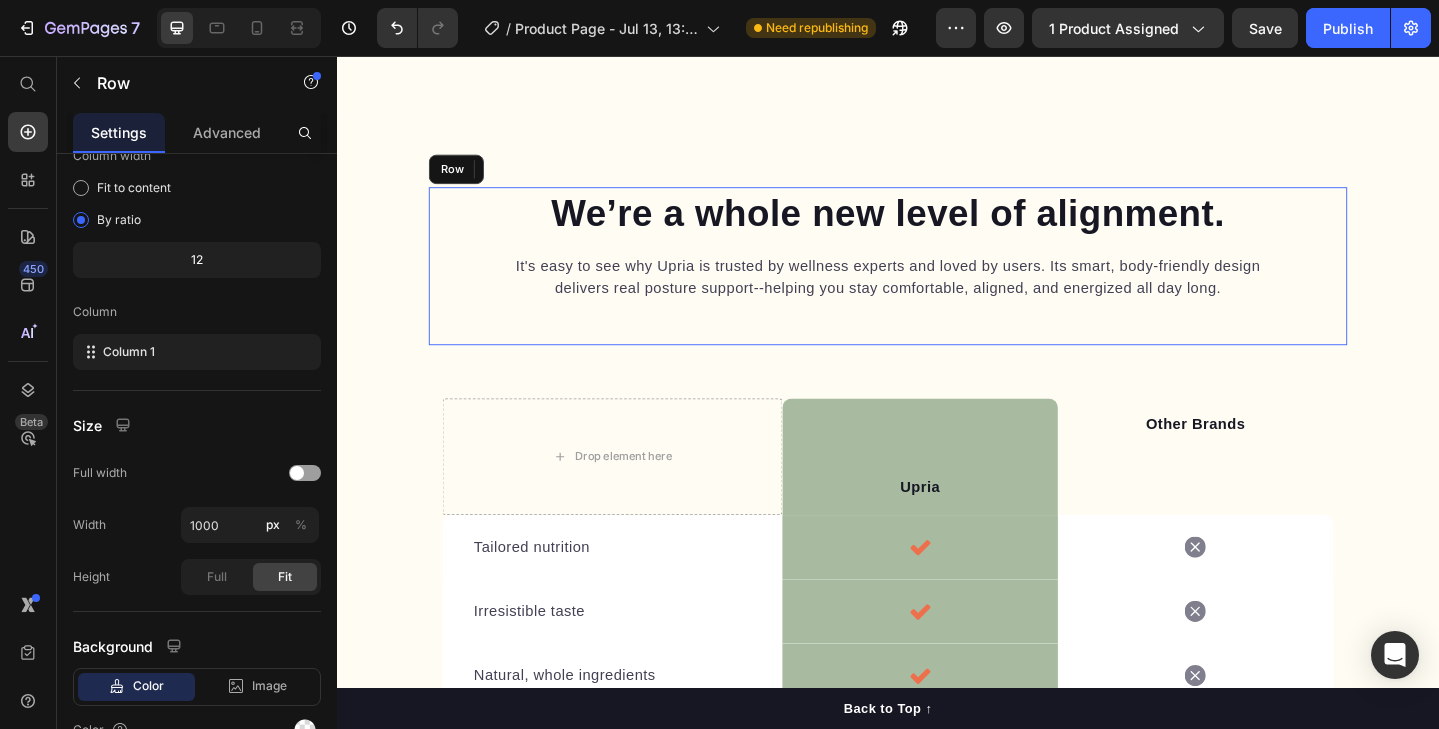 click on "We’re a whole new level of alignment. Heading It's easy to see why Upria is trusted by wellness experts and loved by users. Its smart, body-friendly design delivers real posture support--helping you stay comfortable, aligned, and energized all day long. Text block Row" at bounding box center [937, 285] 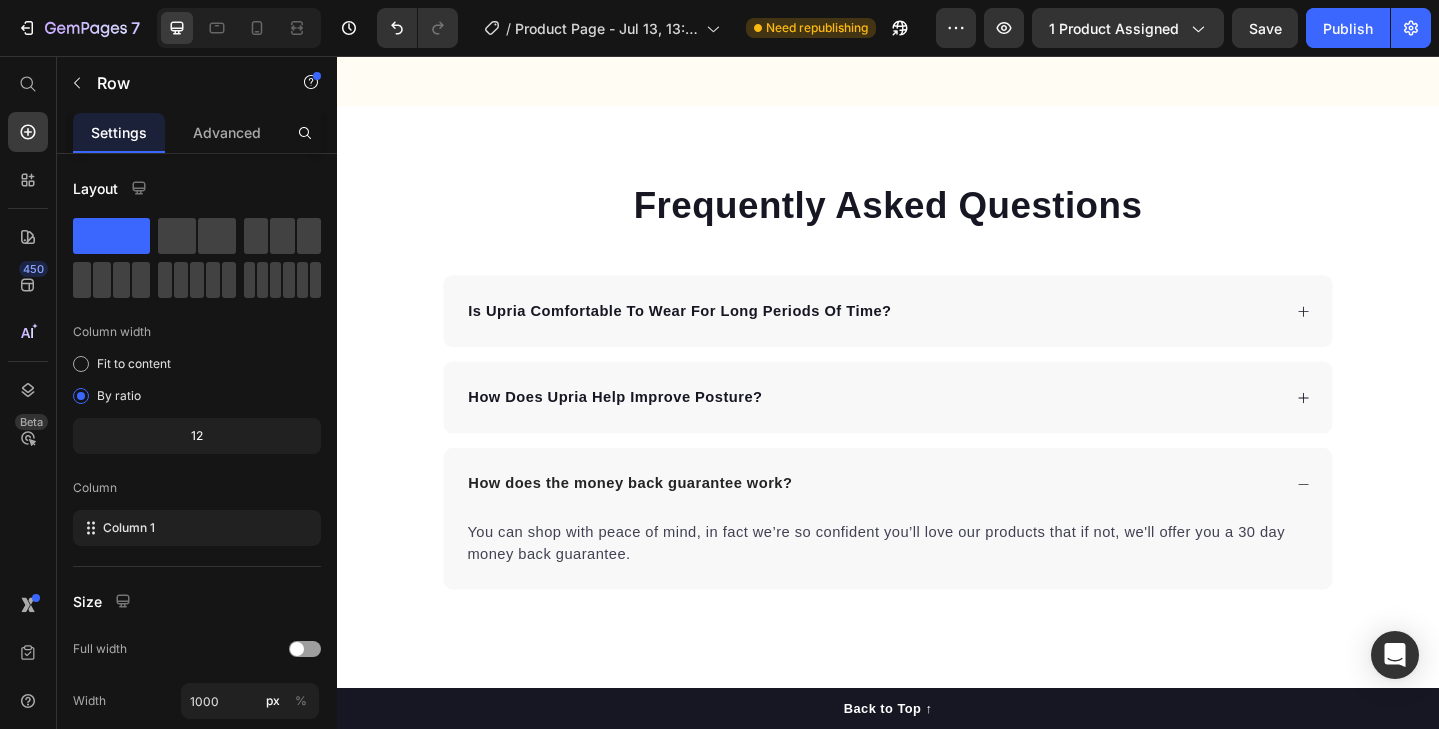 scroll, scrollTop: 4116, scrollLeft: 0, axis: vertical 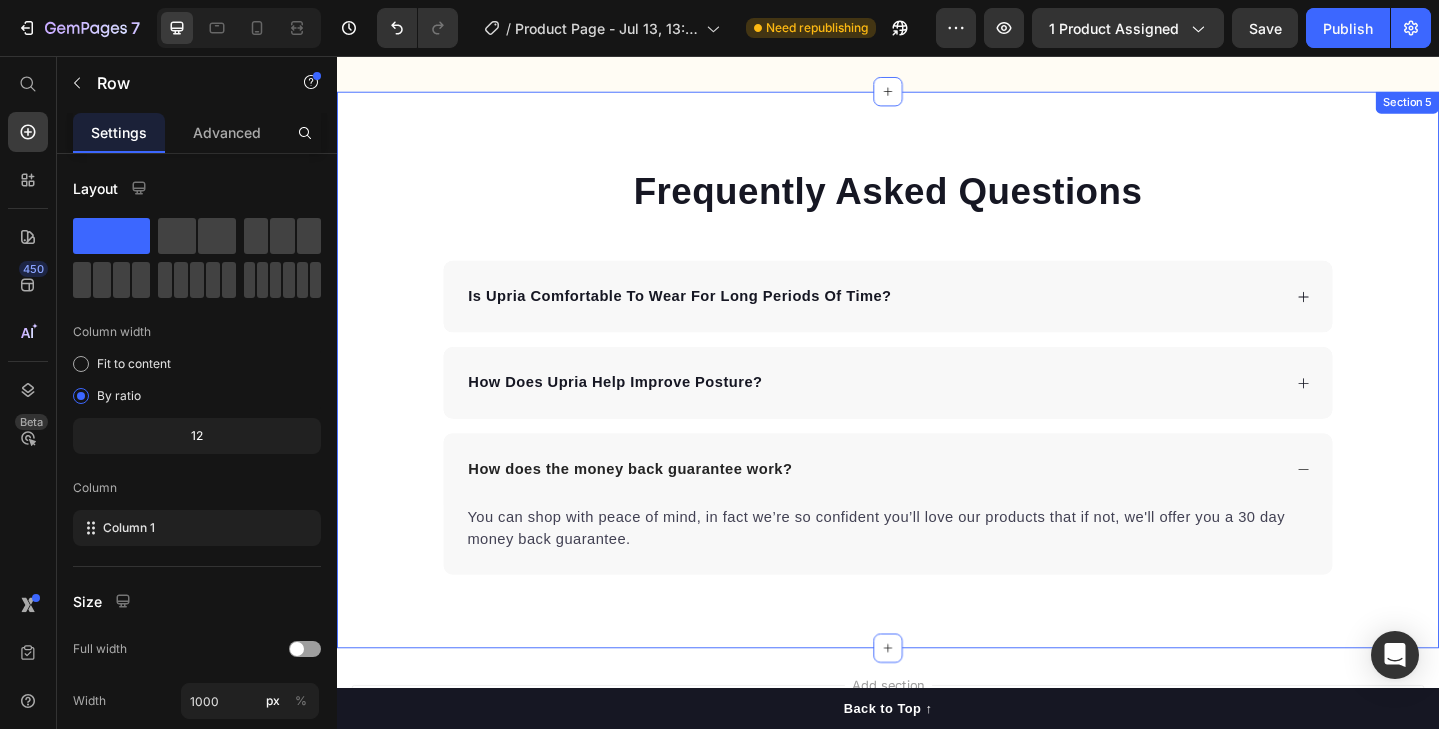 click on "Frequently Asked Questions Heading
Is Upria Comfortable To Wear For Long Periods Of Time?
How Does Upria Help Improve Posture?
How does the money back guarantee work? You can shop with peace of mind, in fact we’re so confident you’ll love our products that if not, we'll offer you a 30 day money back guarantee. Text block Accordion Row" at bounding box center (937, 398) 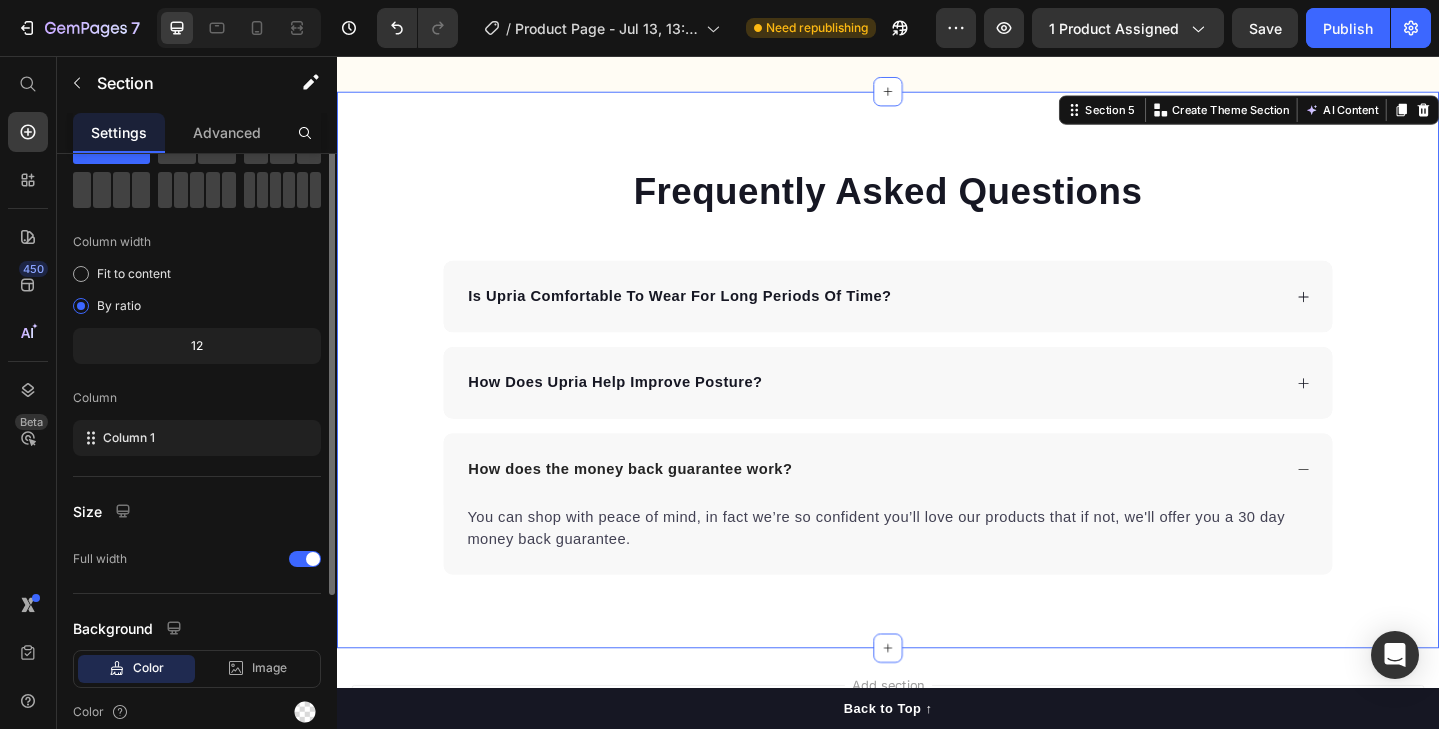 scroll, scrollTop: 176, scrollLeft: 0, axis: vertical 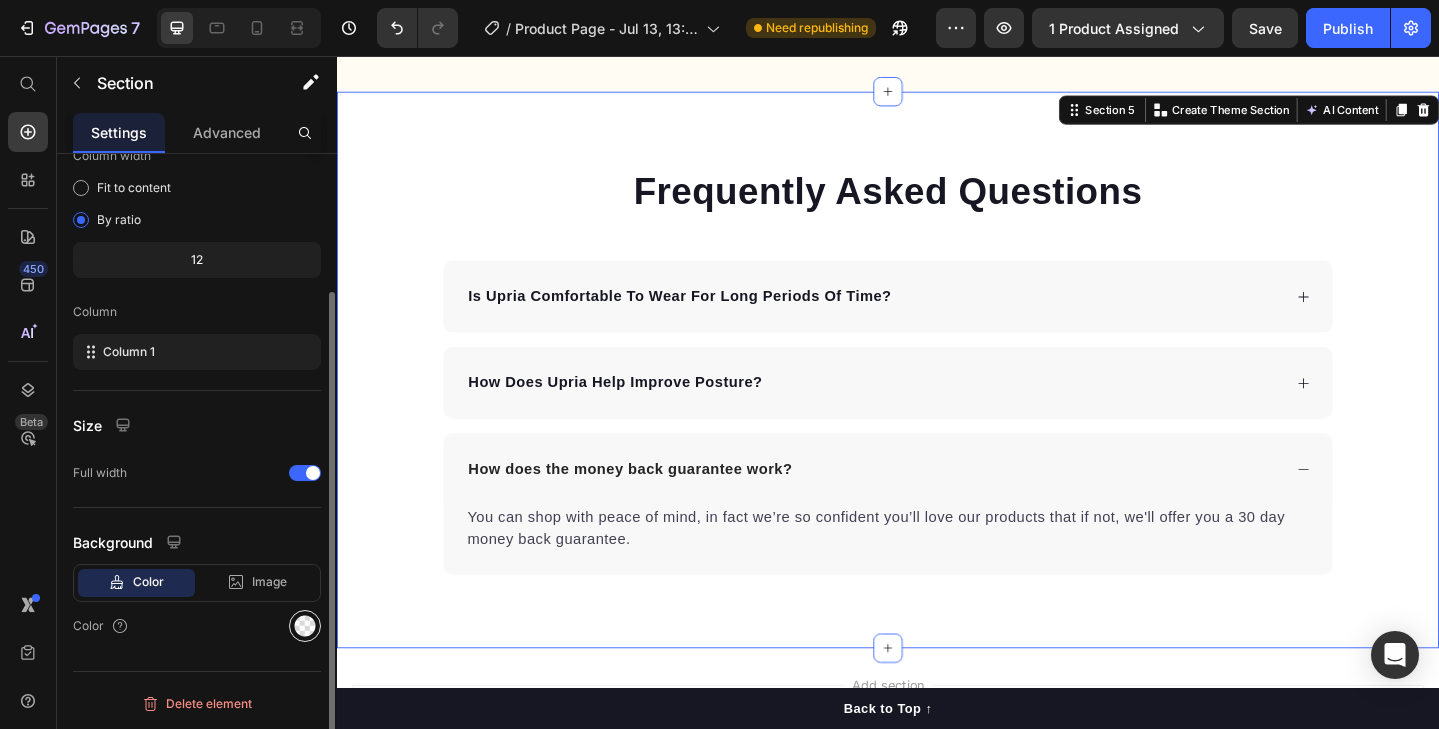 click at bounding box center [305, 626] 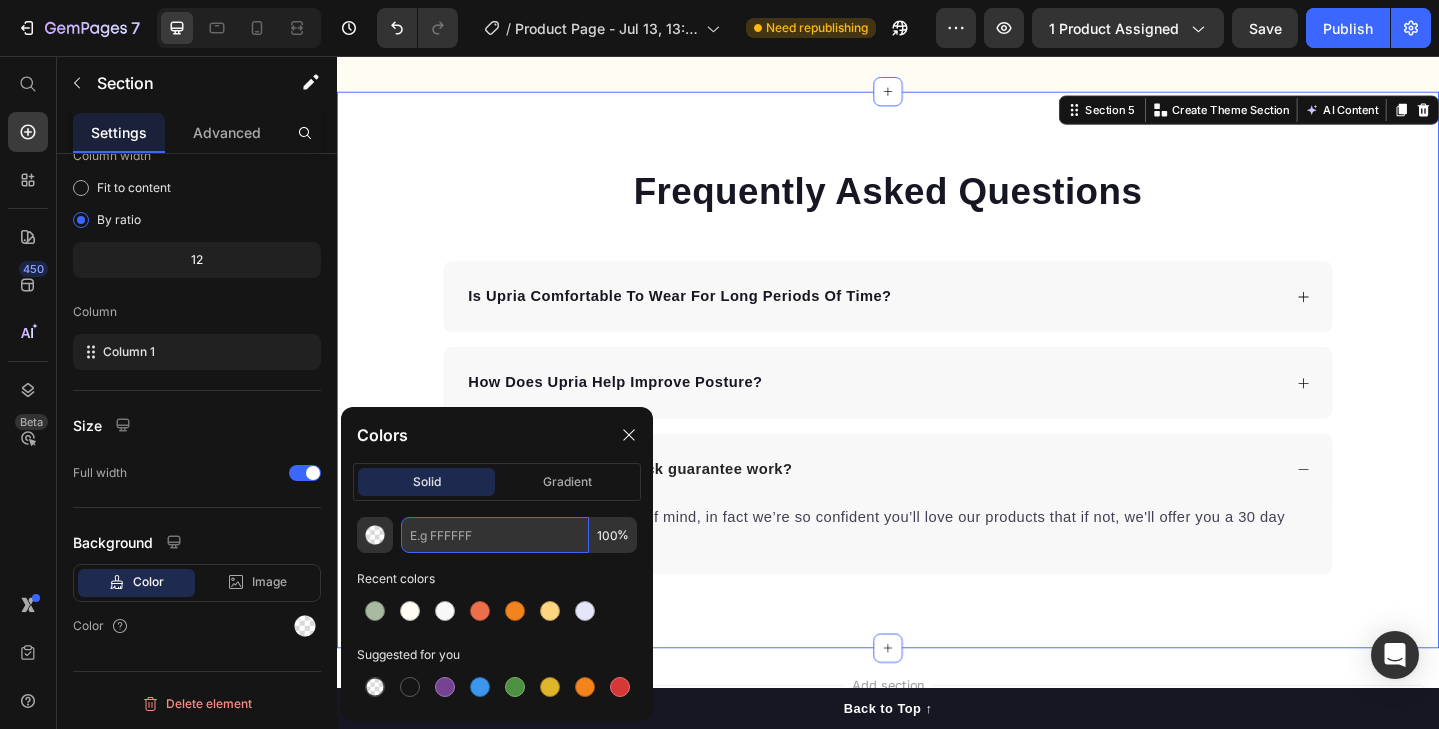 click at bounding box center [495, 535] 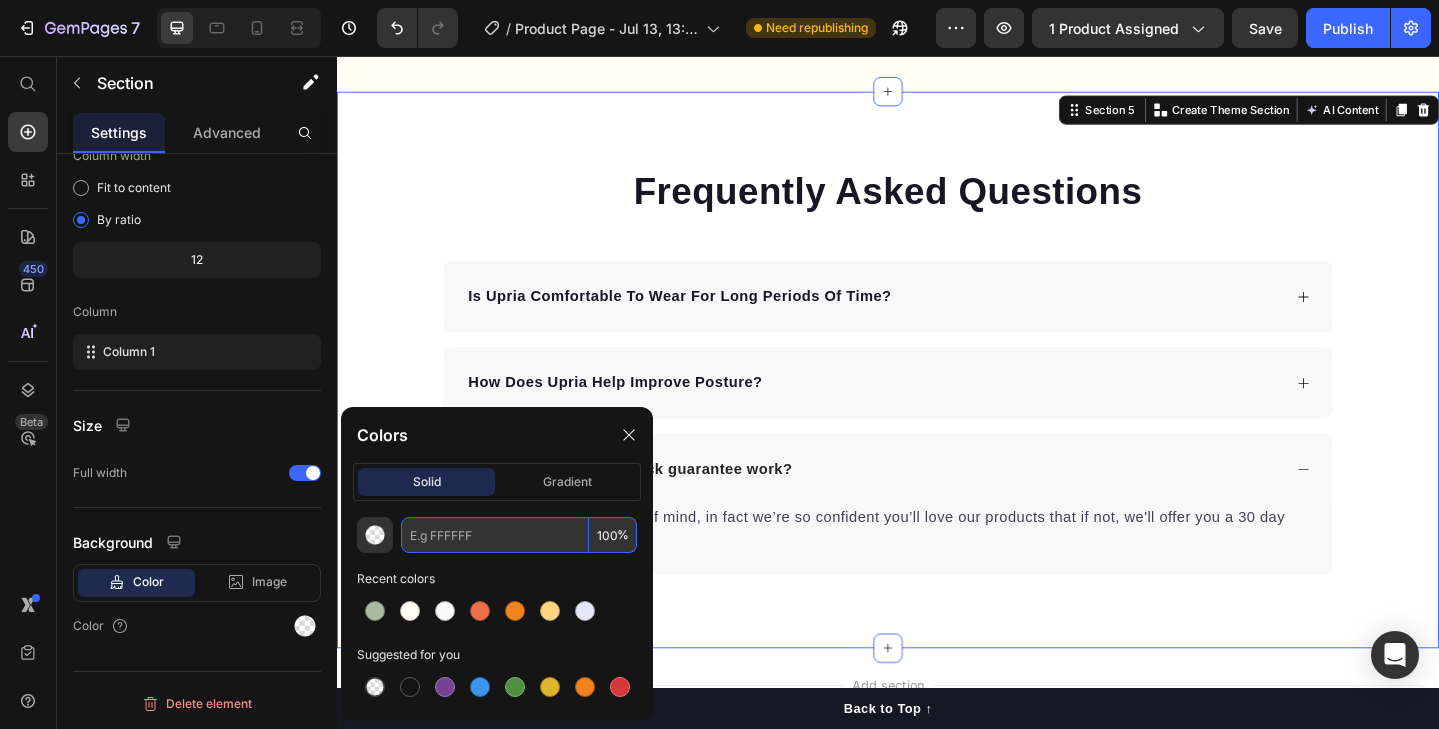 paste on "fffcf4" 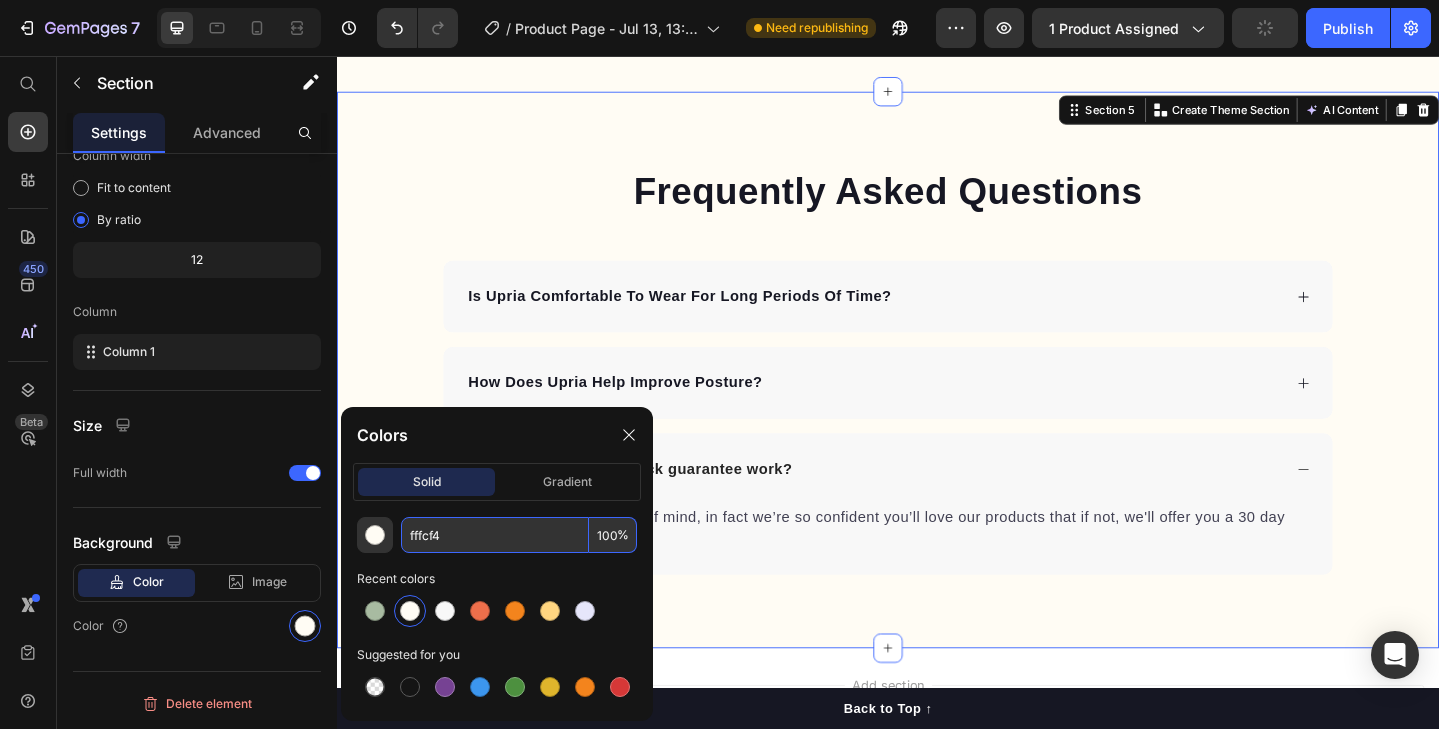 type on "FFFCF4" 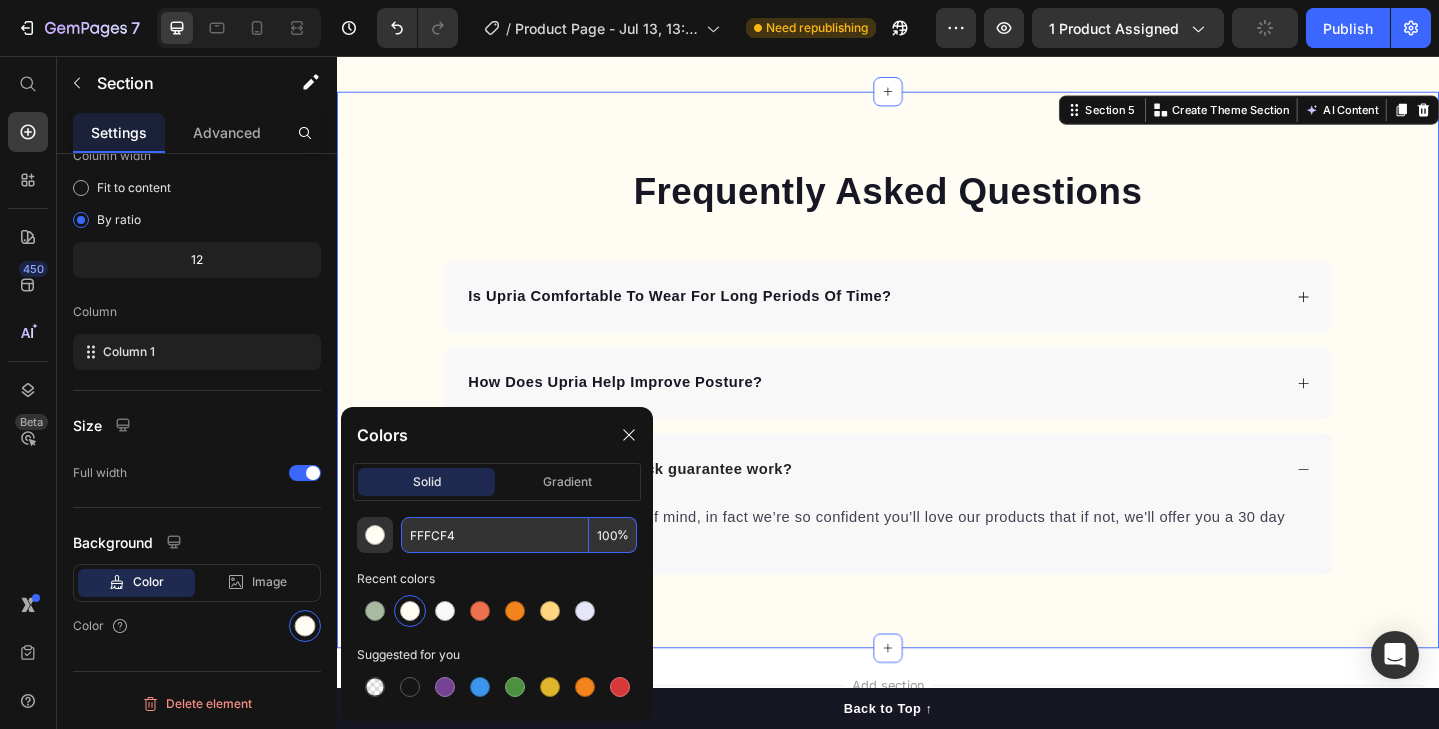 click on "Frequently Asked Questions Heading
Is Upria Comfortable To Wear For Long Periods Of Time?
How Does Upria Help Improve Posture?
How does the money back guarantee work? You can shop with peace of mind, in fact we’re so confident you’ll love our products that if not, we'll offer you a 30 day money back guarantee. Text block Accordion Row" at bounding box center [937, 398] 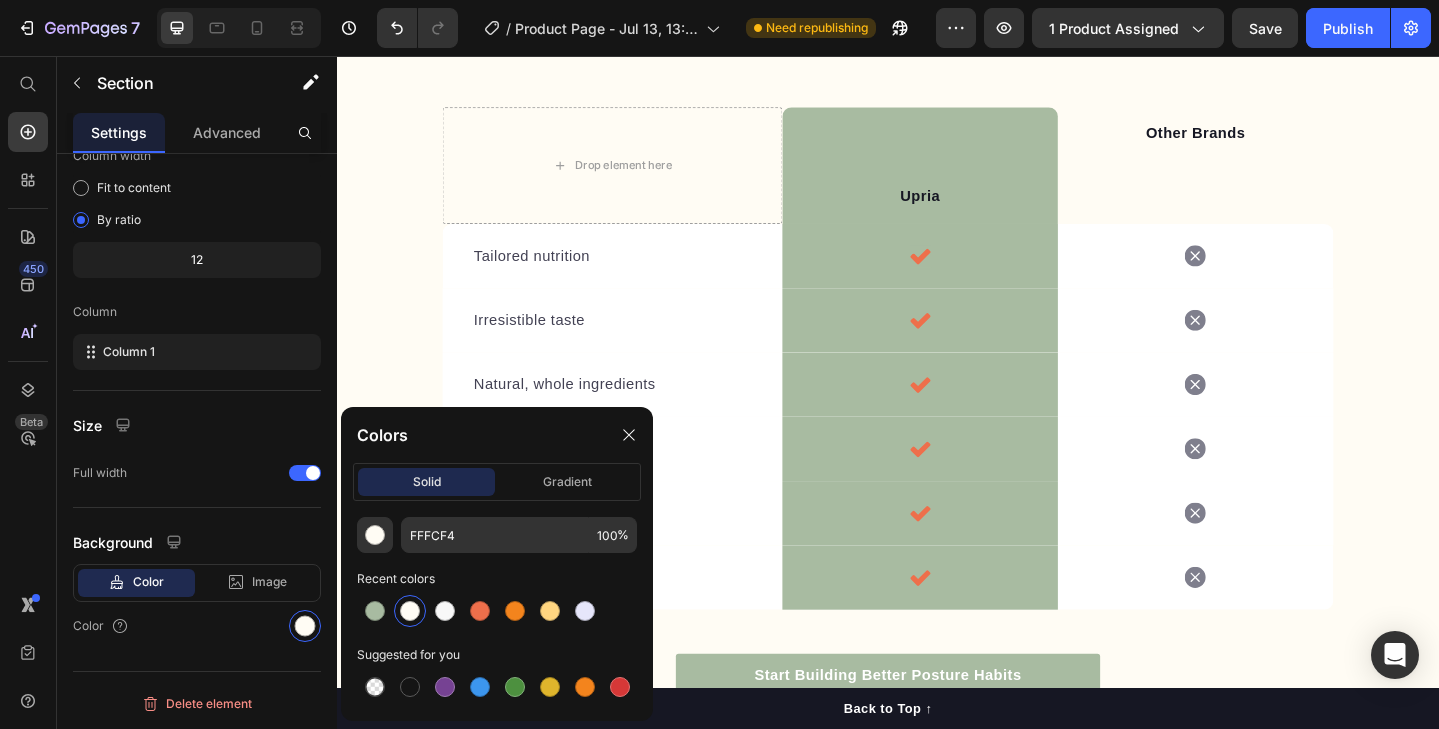 scroll, scrollTop: 2725, scrollLeft: 0, axis: vertical 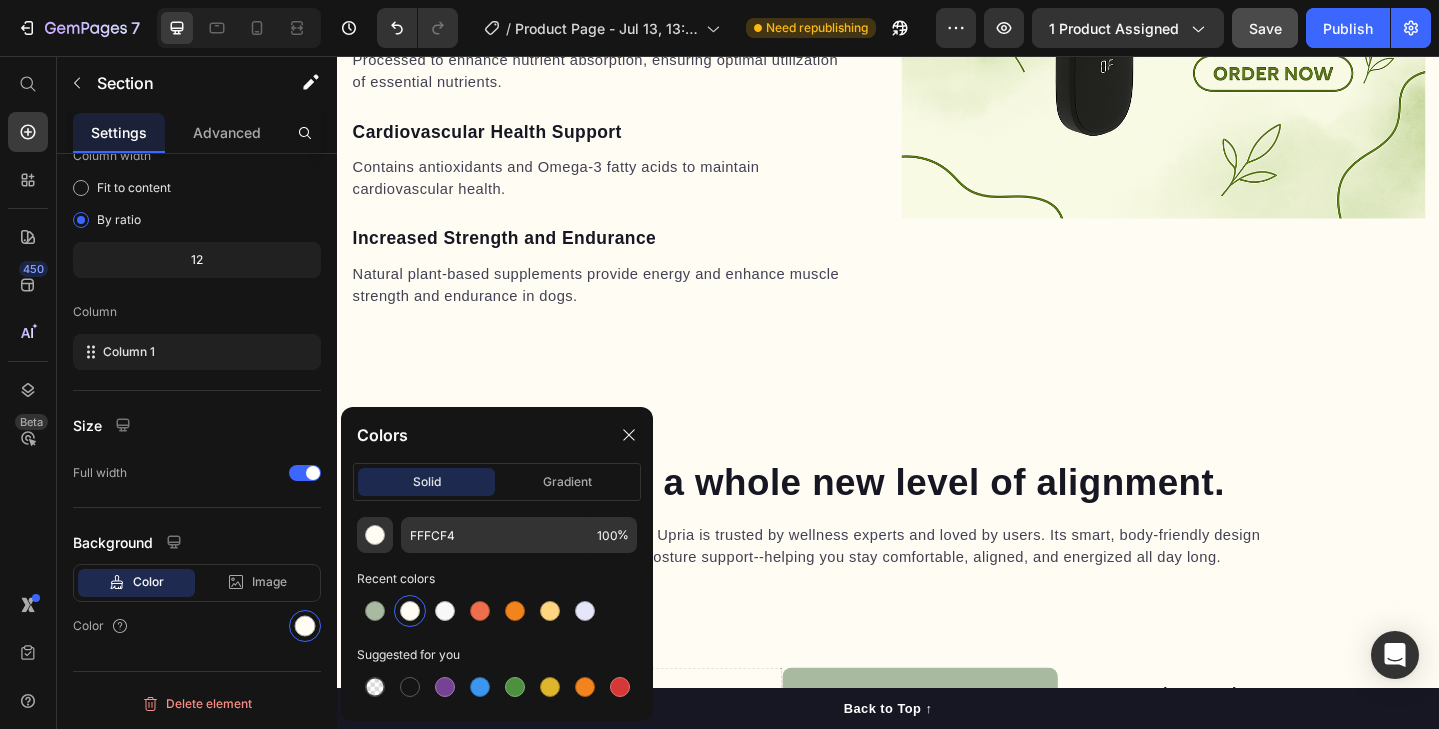 click on "Save" at bounding box center (1265, 28) 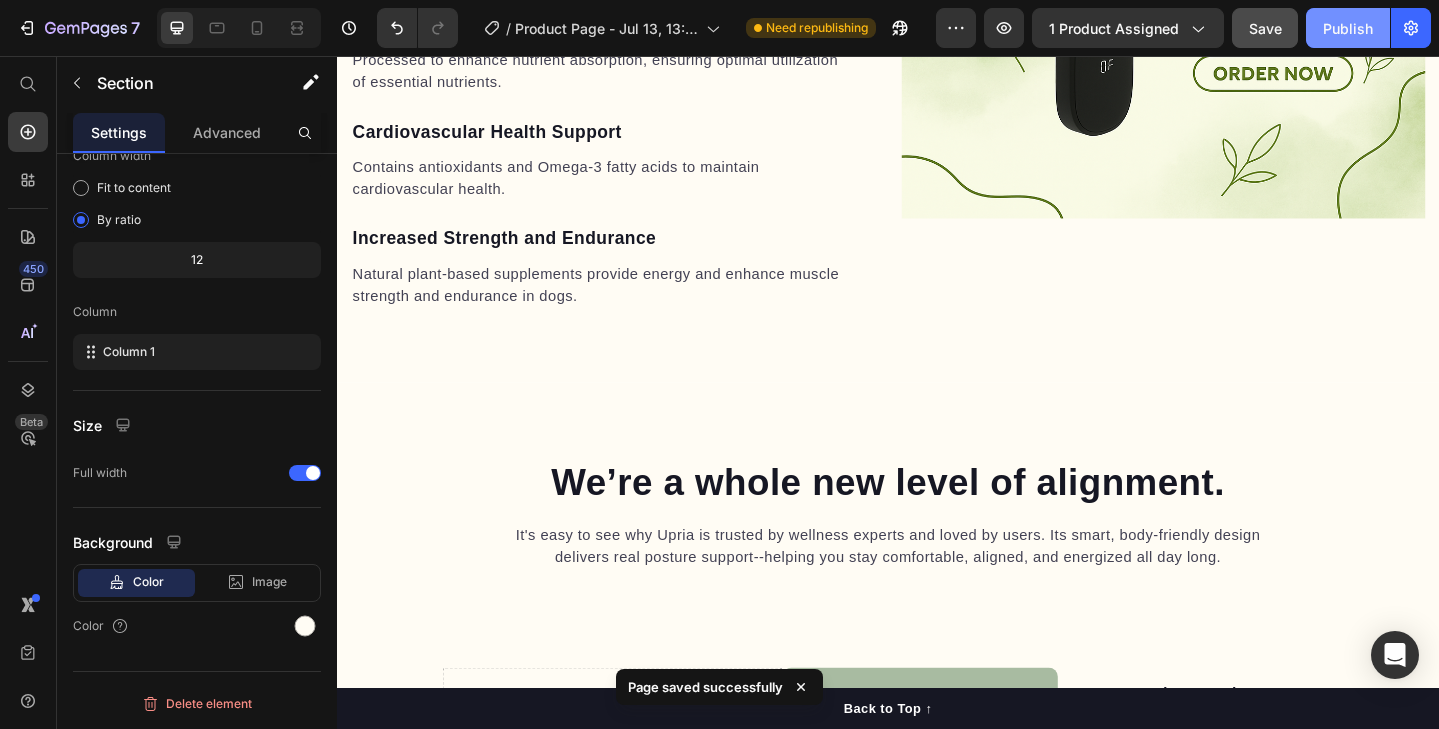 click on "Publish" at bounding box center [1348, 28] 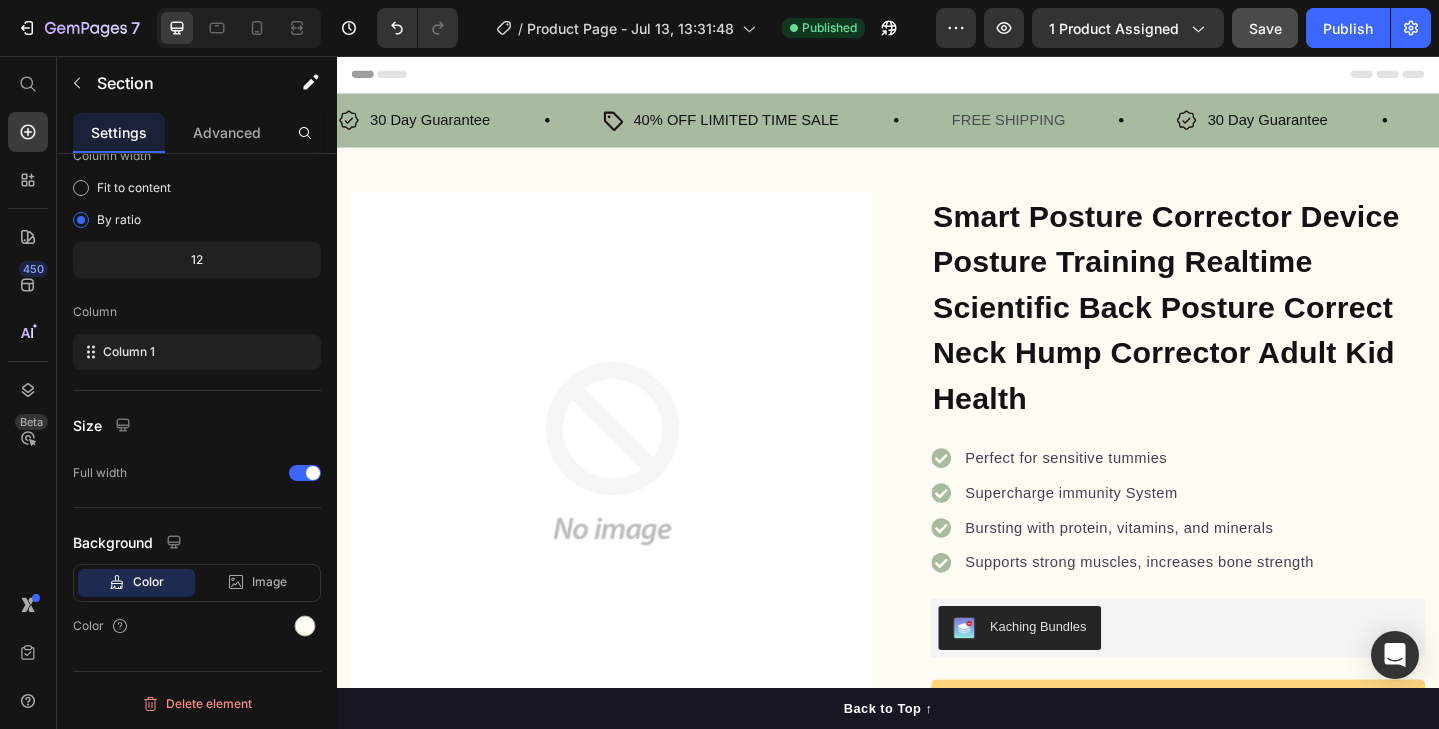 scroll, scrollTop: 0, scrollLeft: 0, axis: both 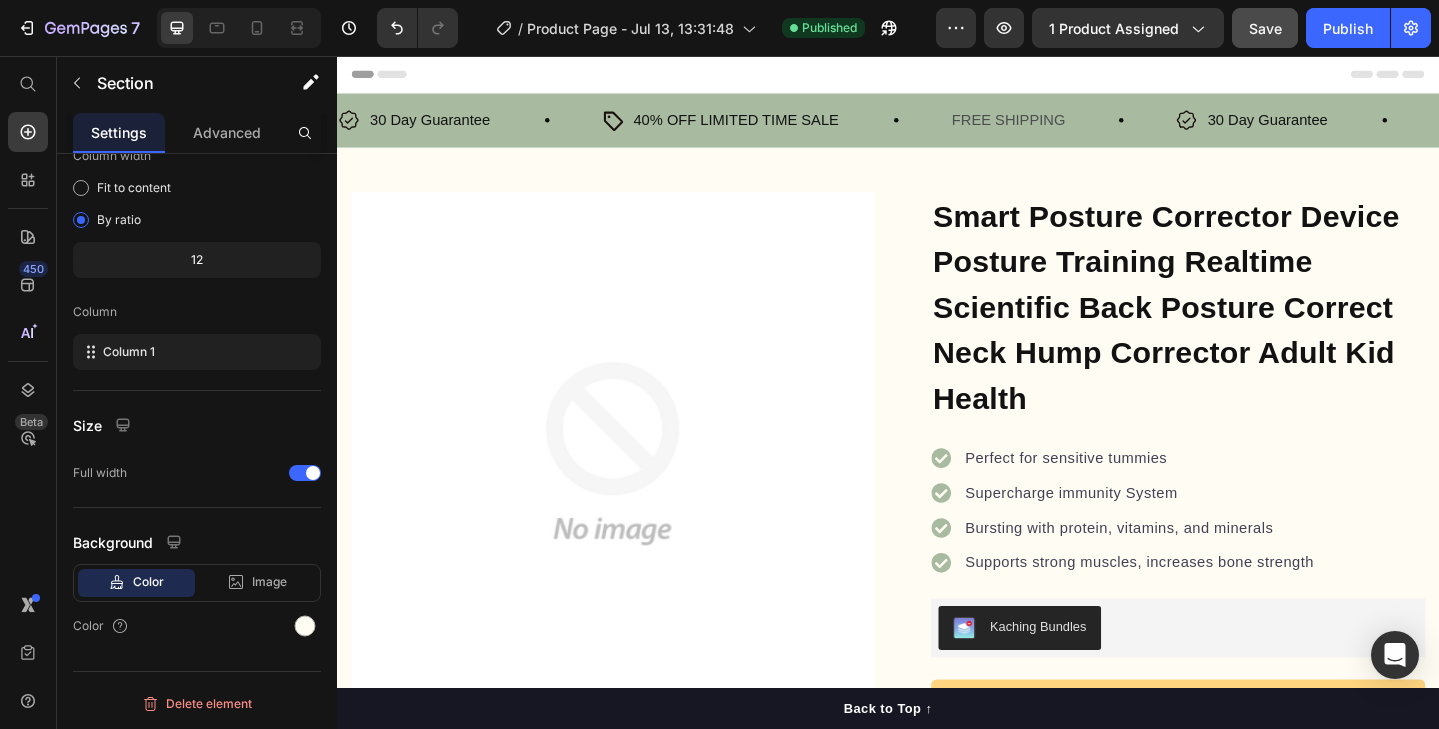 click on "Header" at bounding box center [937, 76] 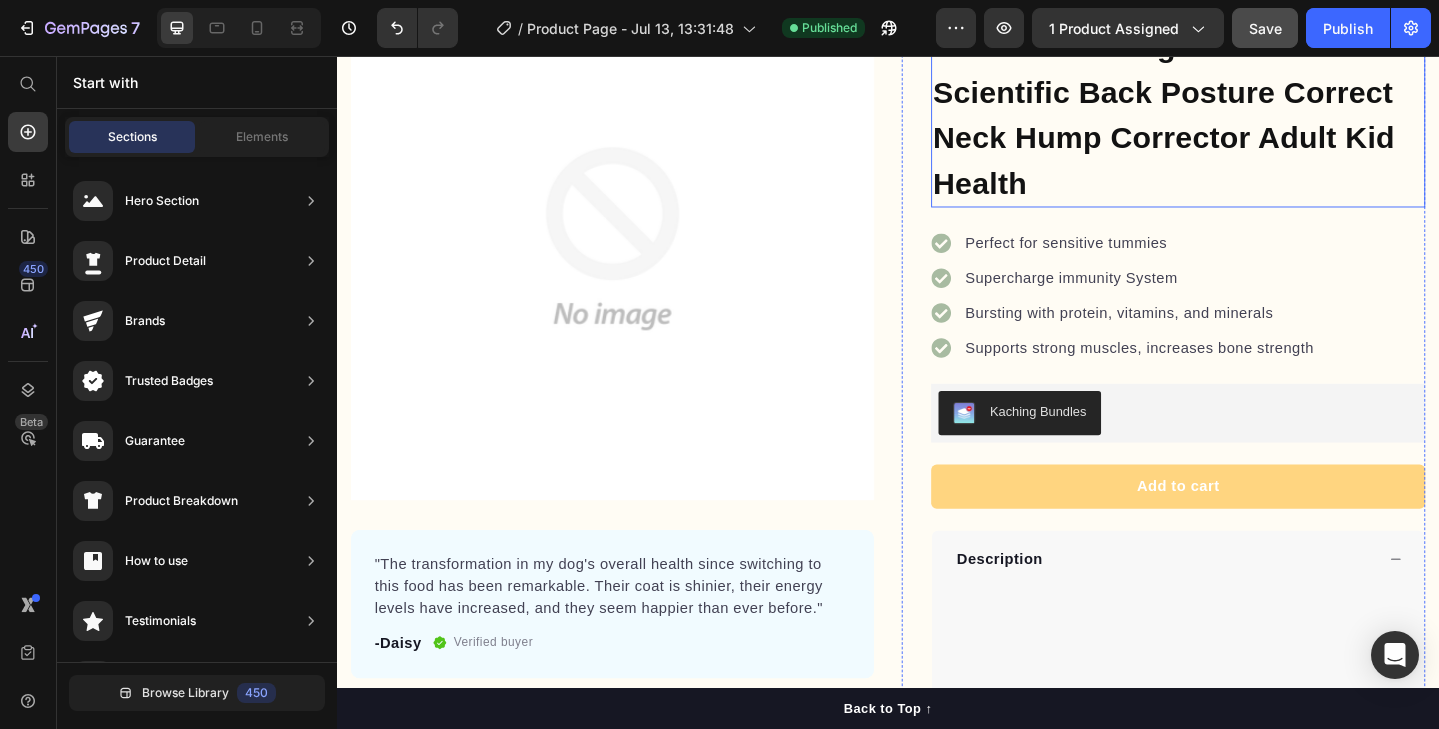 scroll, scrollTop: 244, scrollLeft: 0, axis: vertical 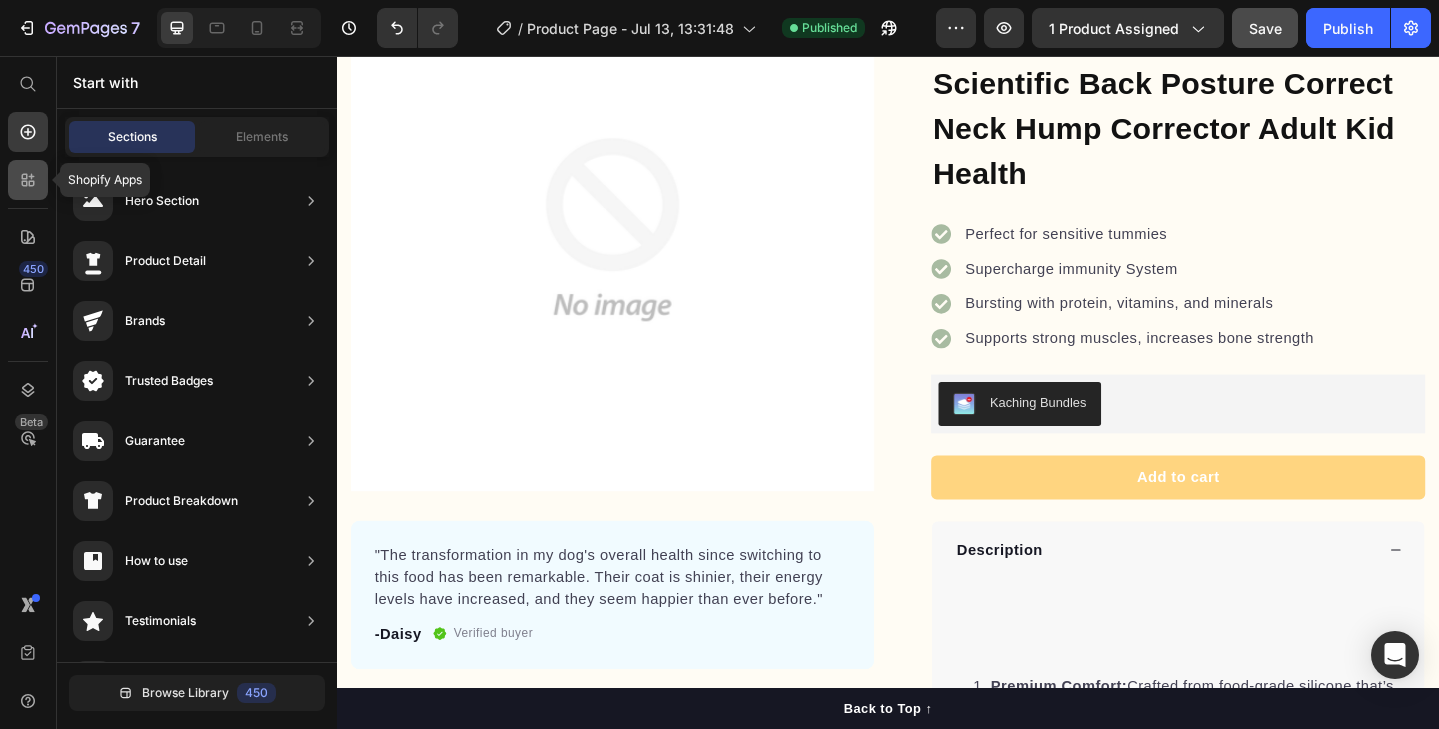 click 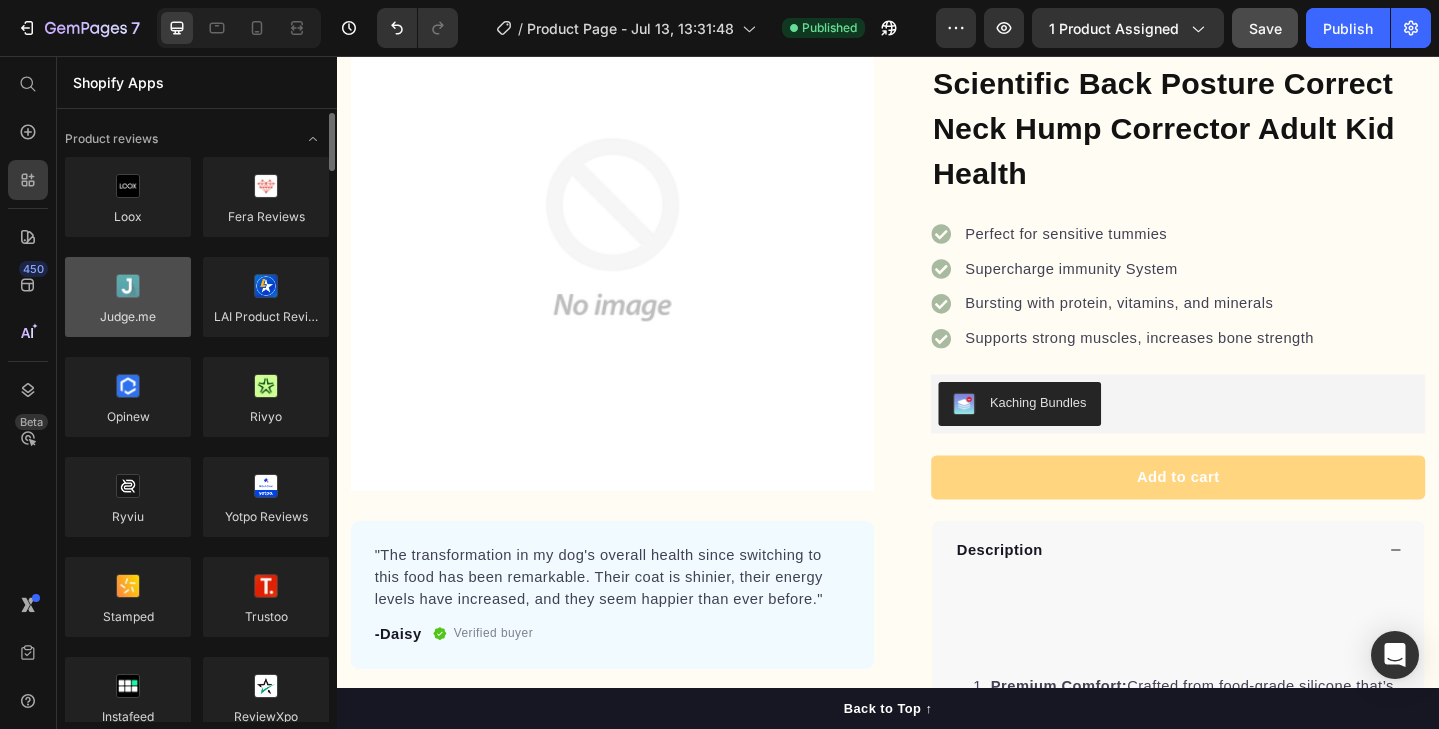 click at bounding box center (128, 297) 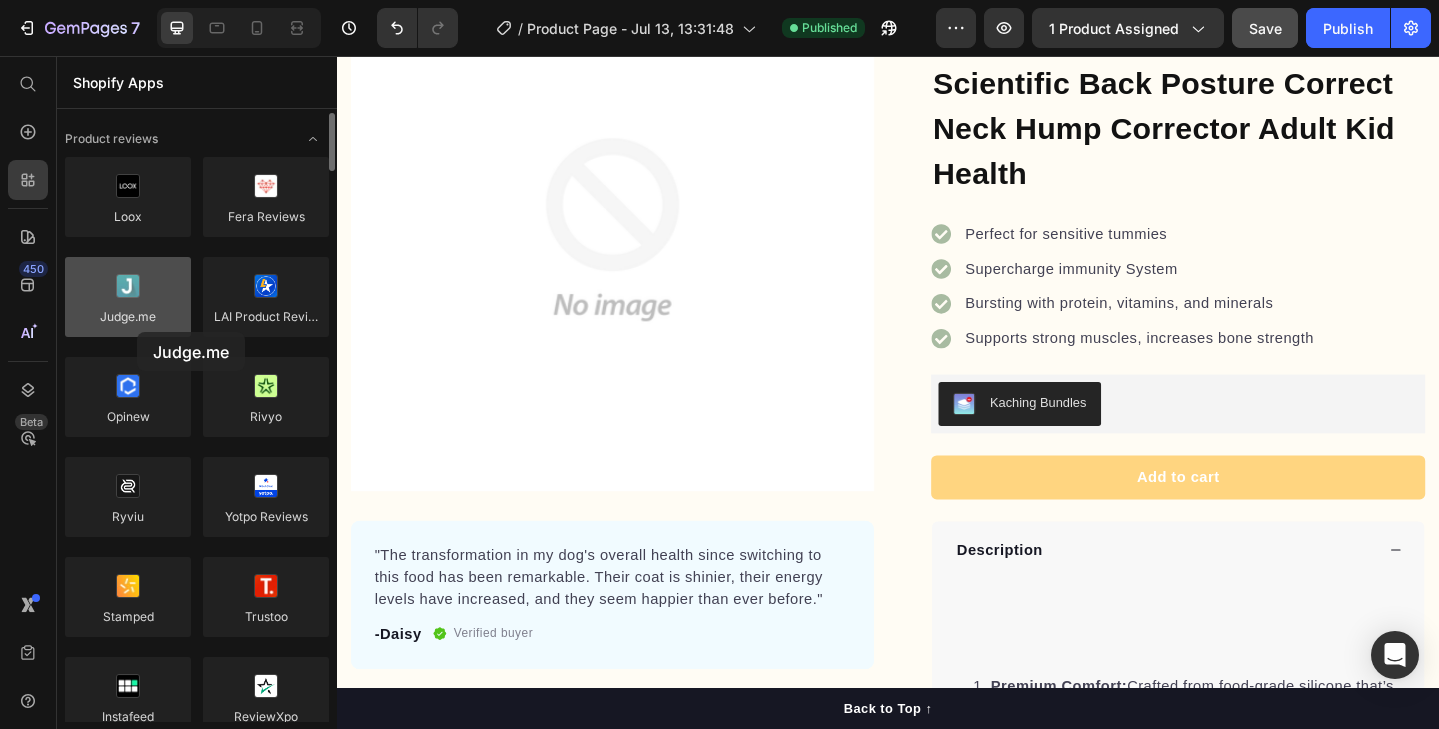 click at bounding box center [128, 297] 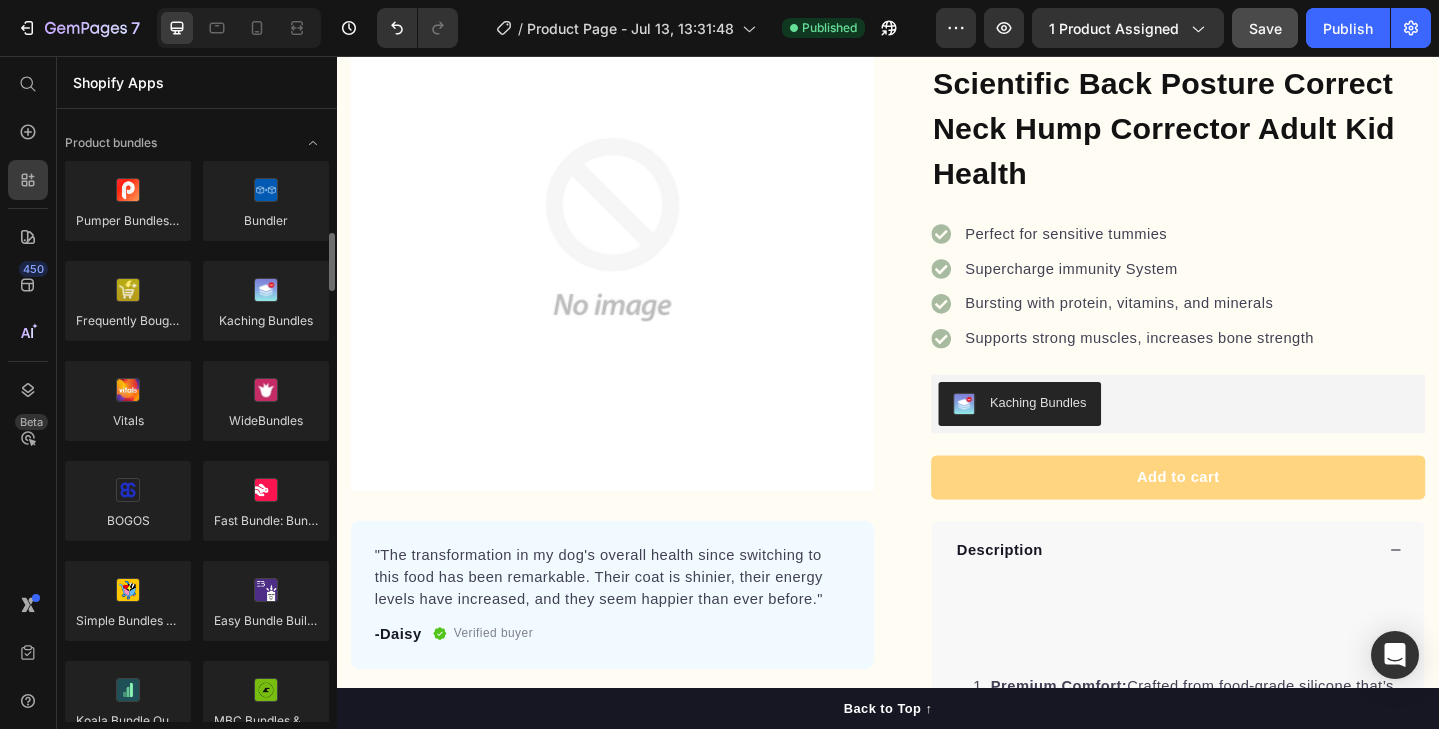 scroll, scrollTop: 1381, scrollLeft: 0, axis: vertical 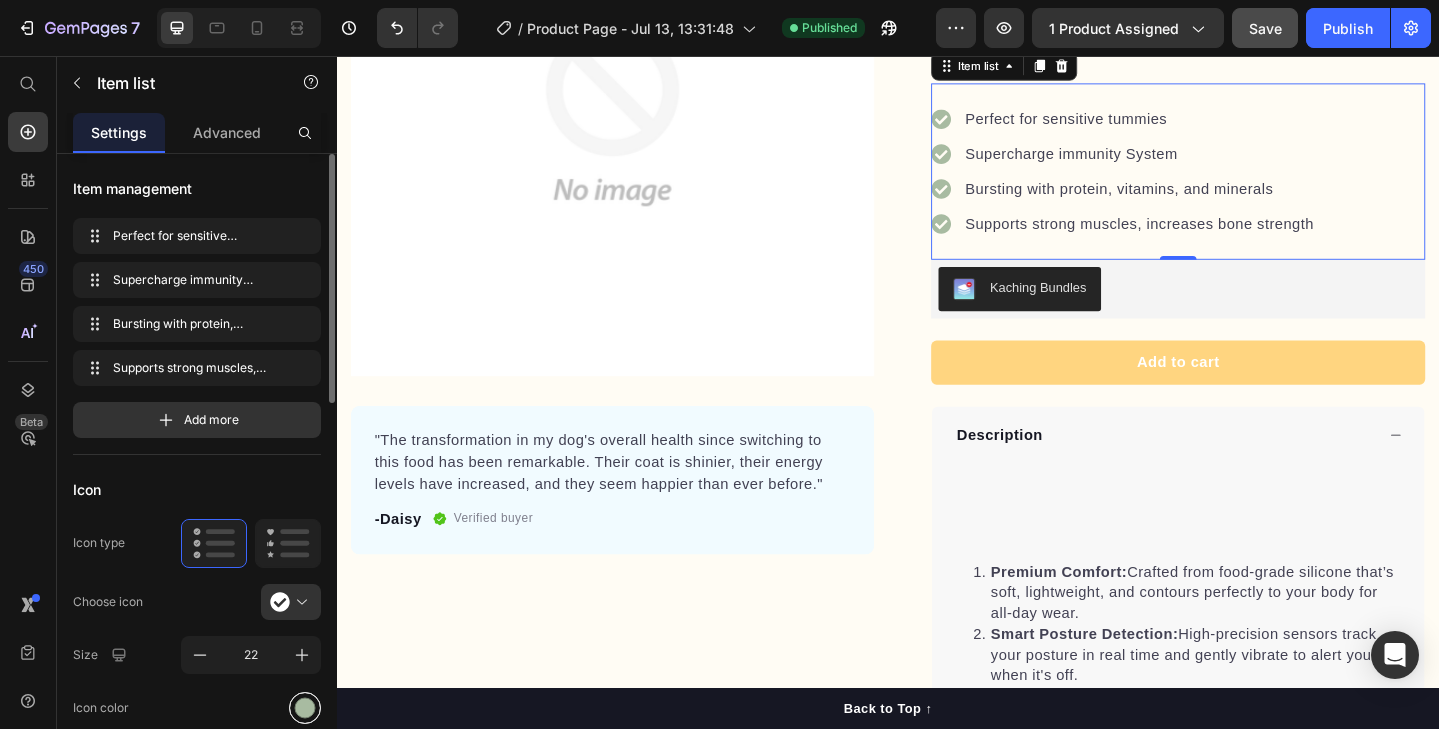 click at bounding box center (305, 707) 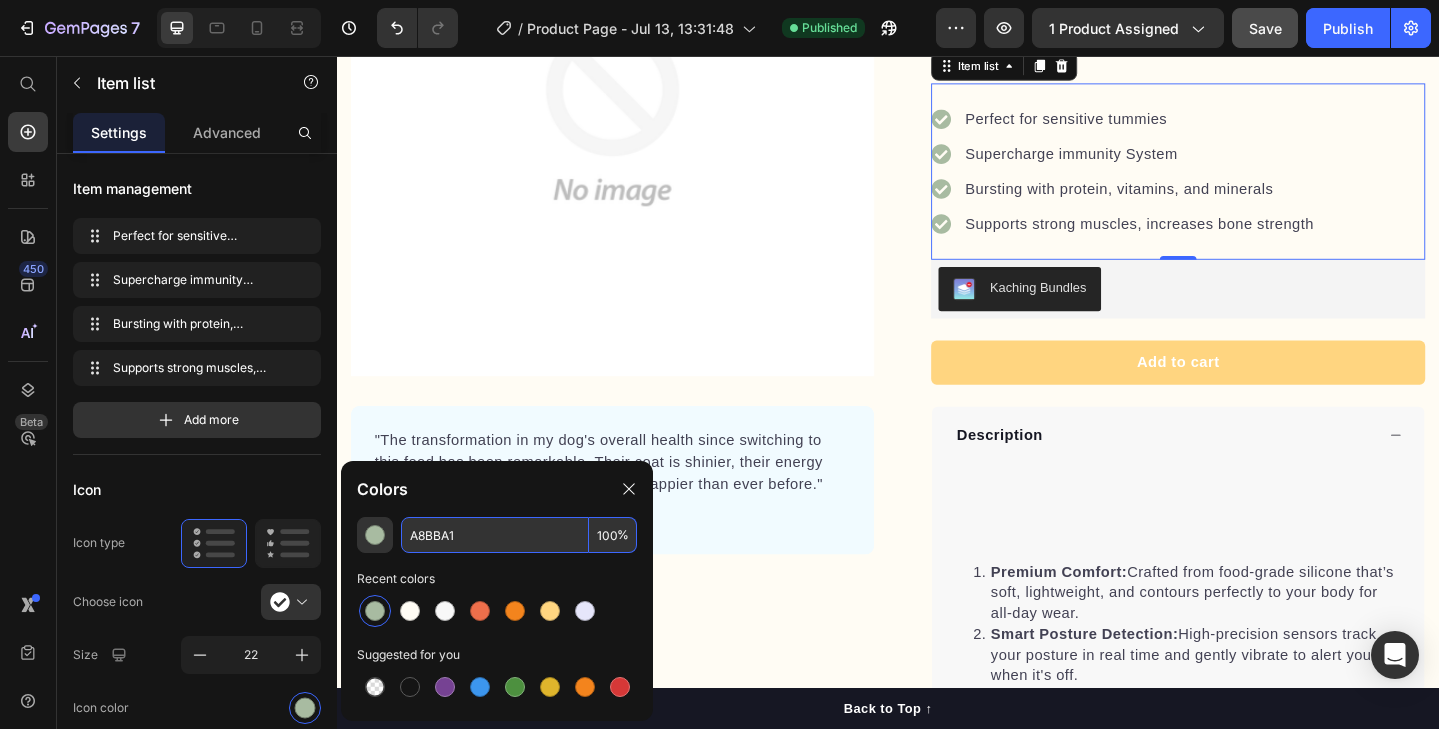 click on "A8BBA1" at bounding box center (495, 535) 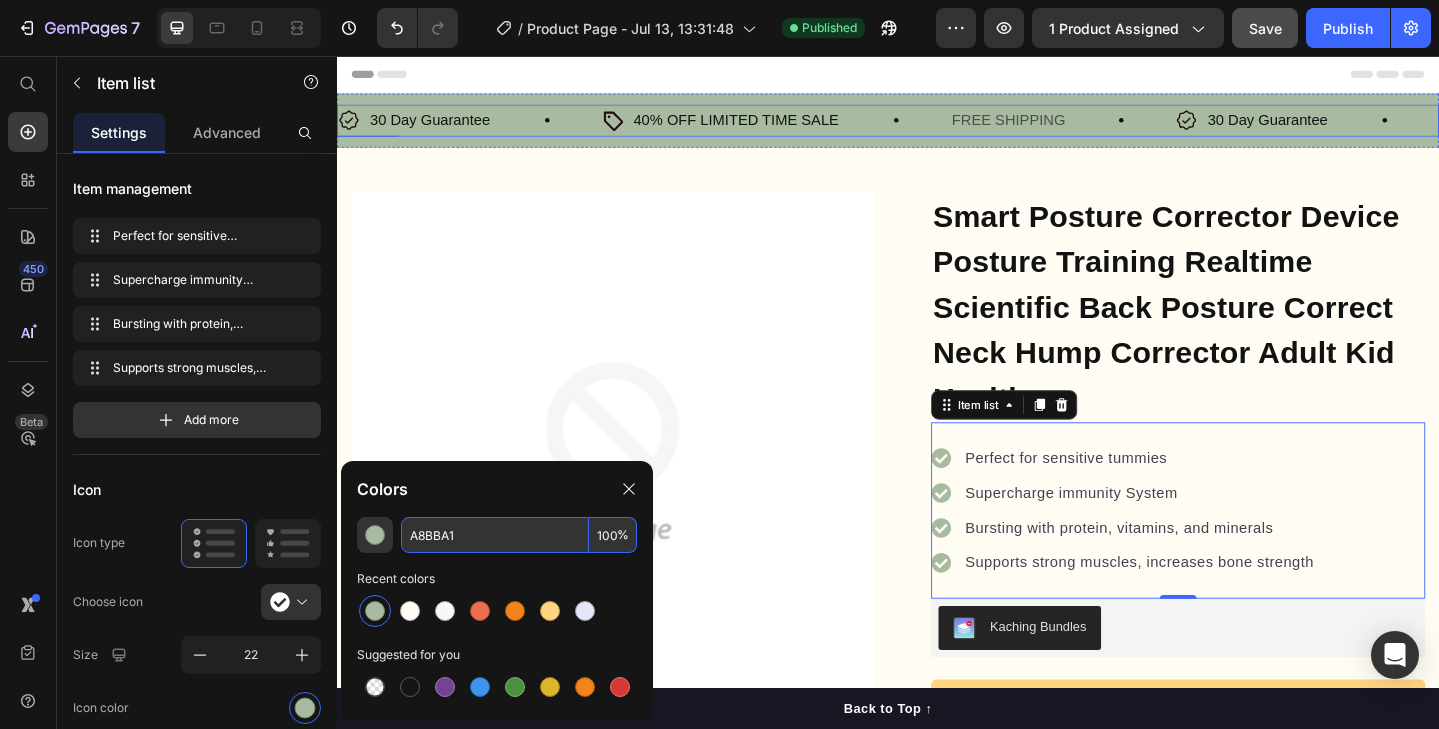 scroll, scrollTop: 0, scrollLeft: 0, axis: both 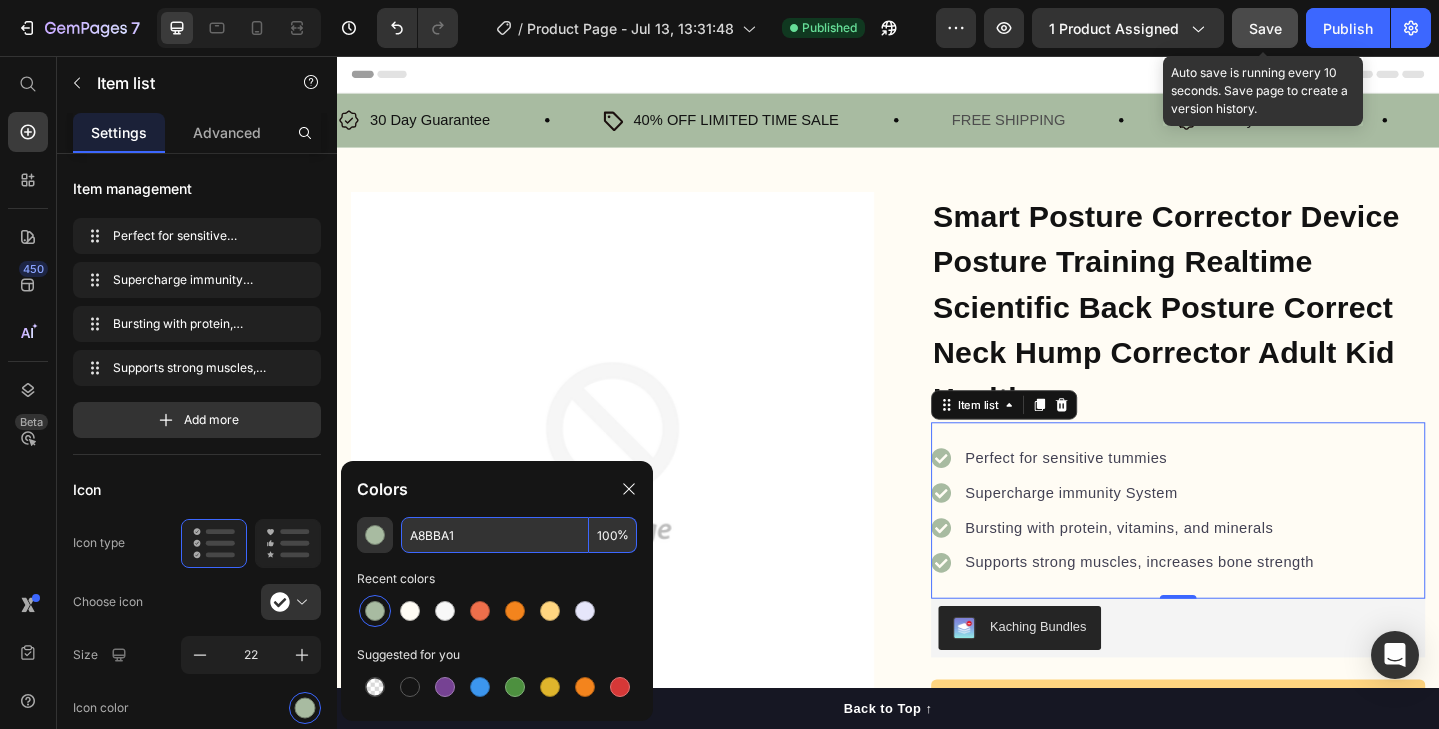 click on "Save" at bounding box center [1265, 28] 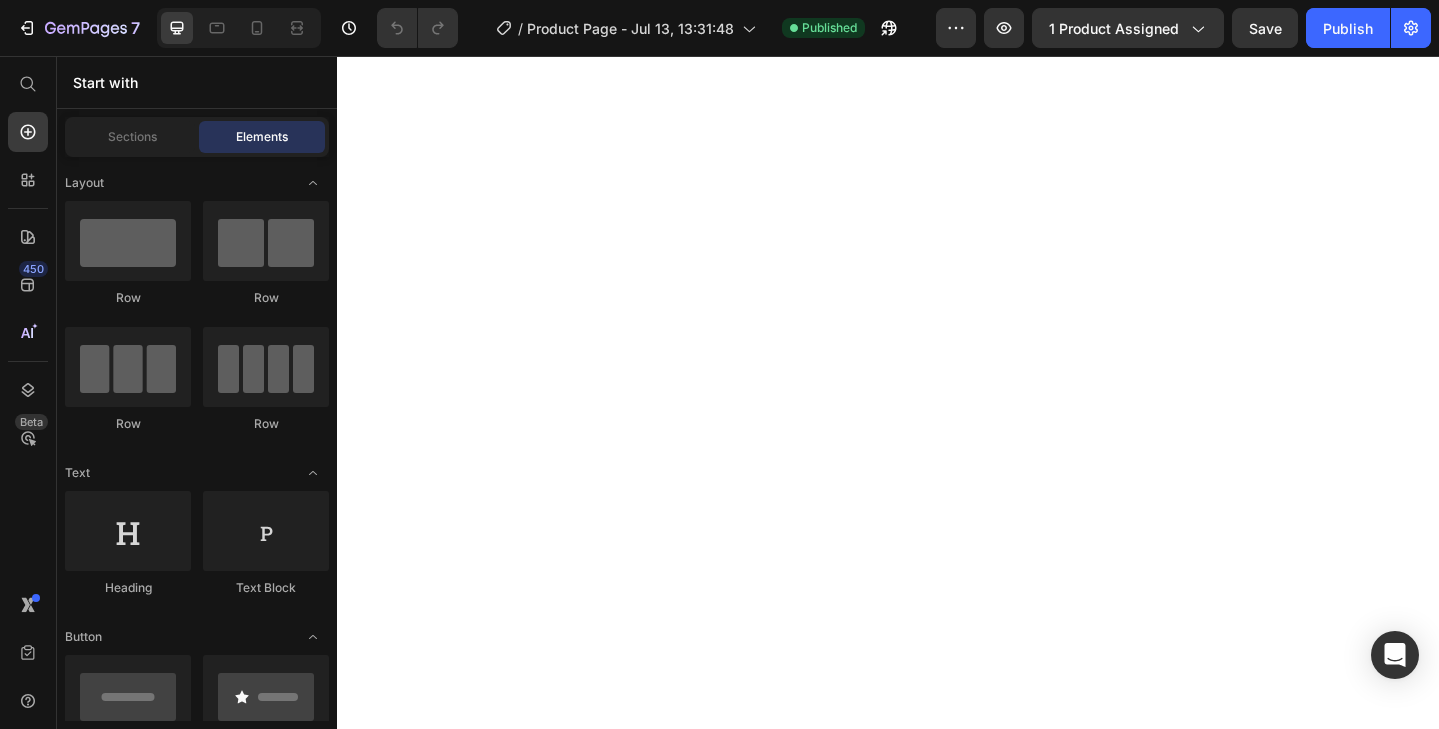 scroll, scrollTop: 0, scrollLeft: 0, axis: both 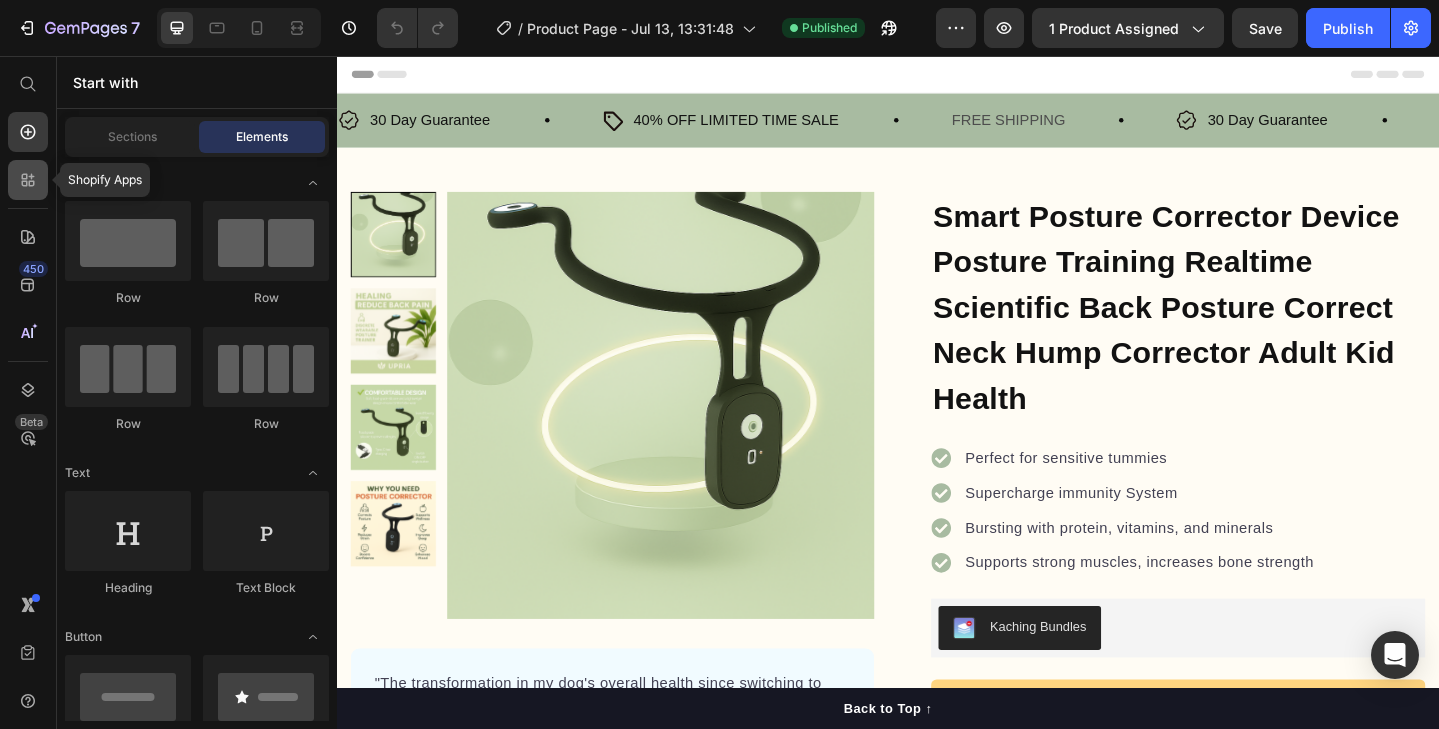 click 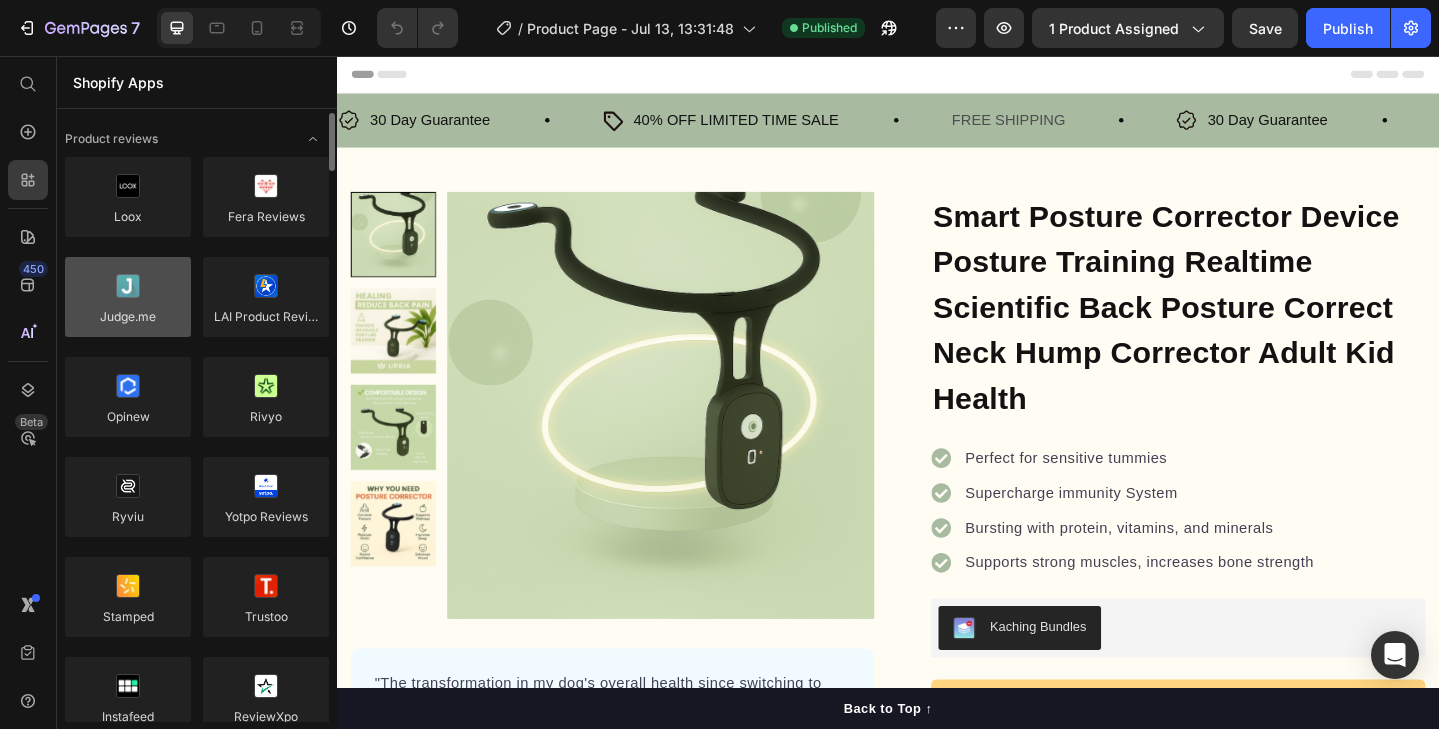 click at bounding box center (128, 297) 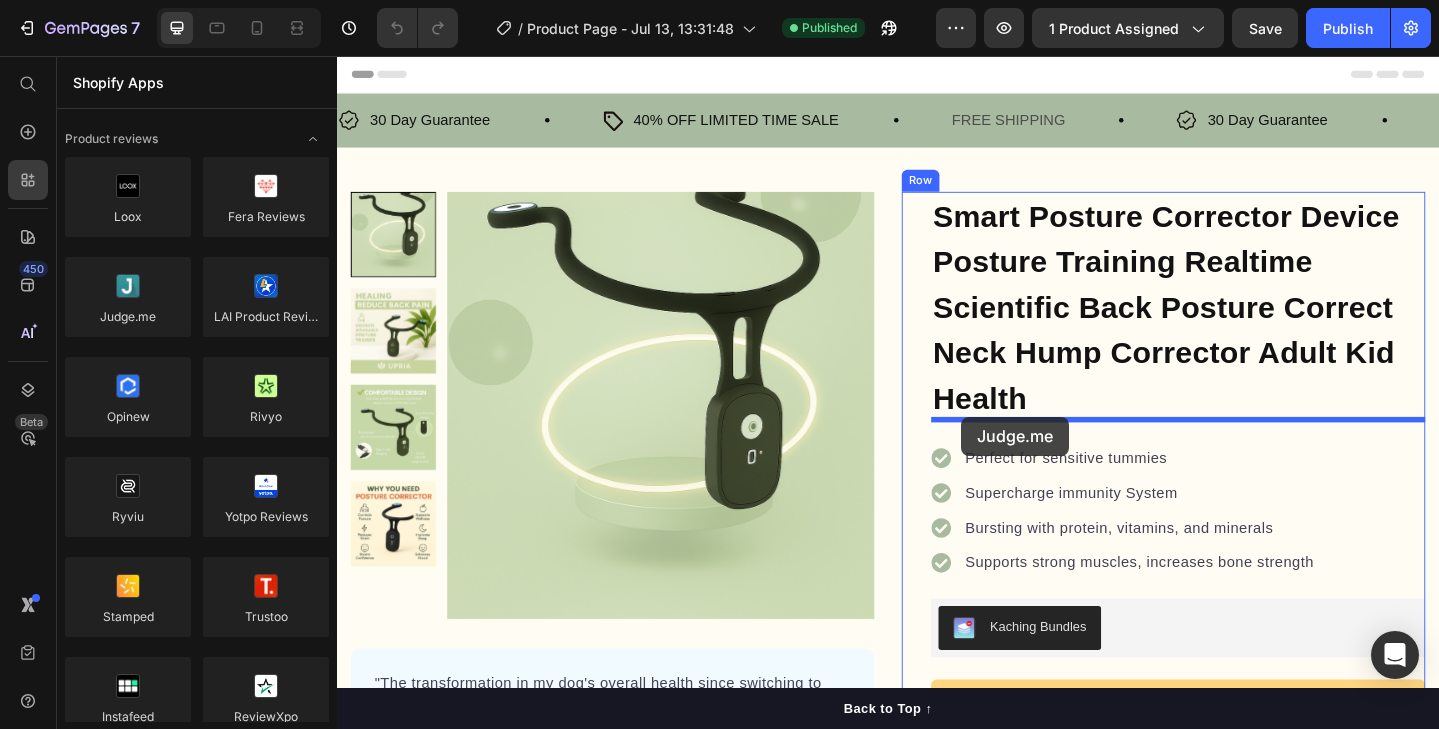 drag, startPoint x: 486, startPoint y: 374, endPoint x: 1016, endPoint y: 449, distance: 535.2803 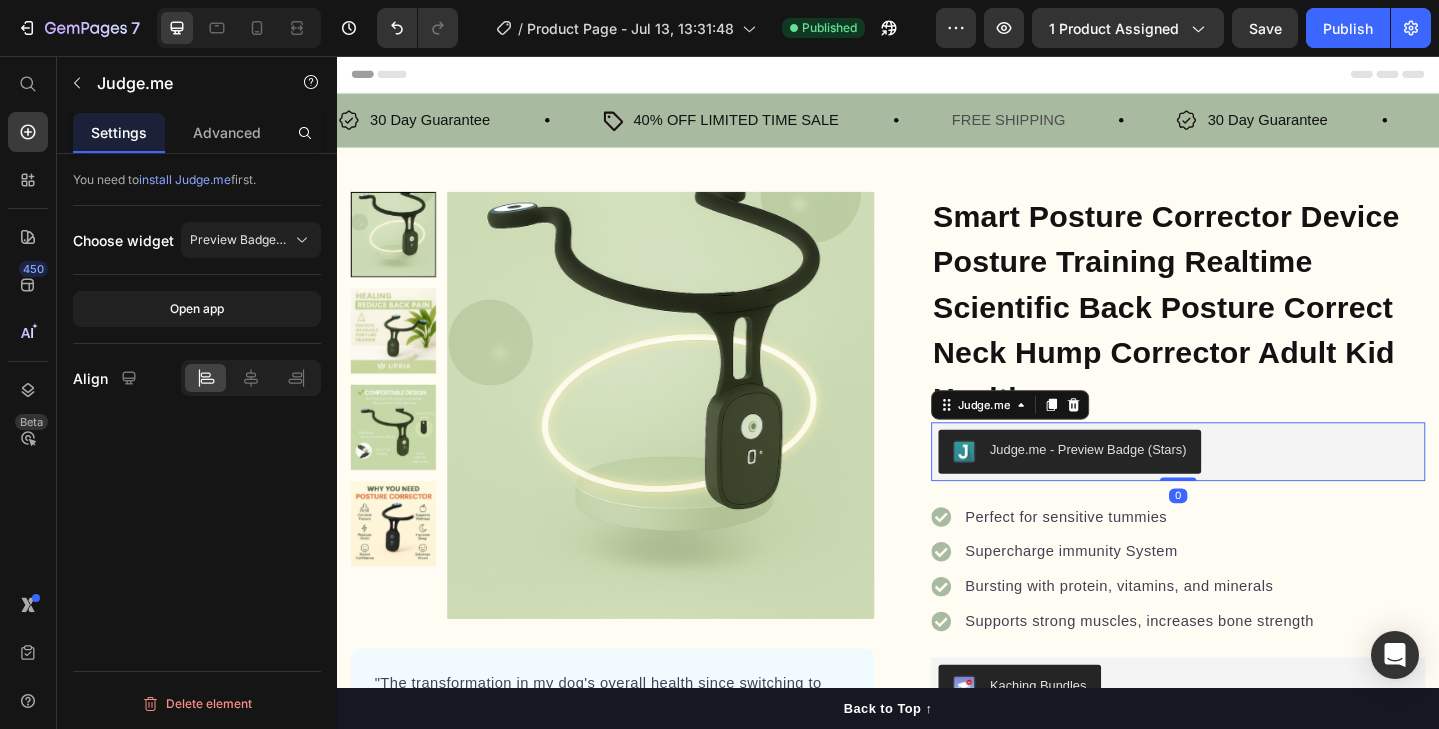 click on "Judge.me - Preview Badge (Stars)" at bounding box center (1155, 485) 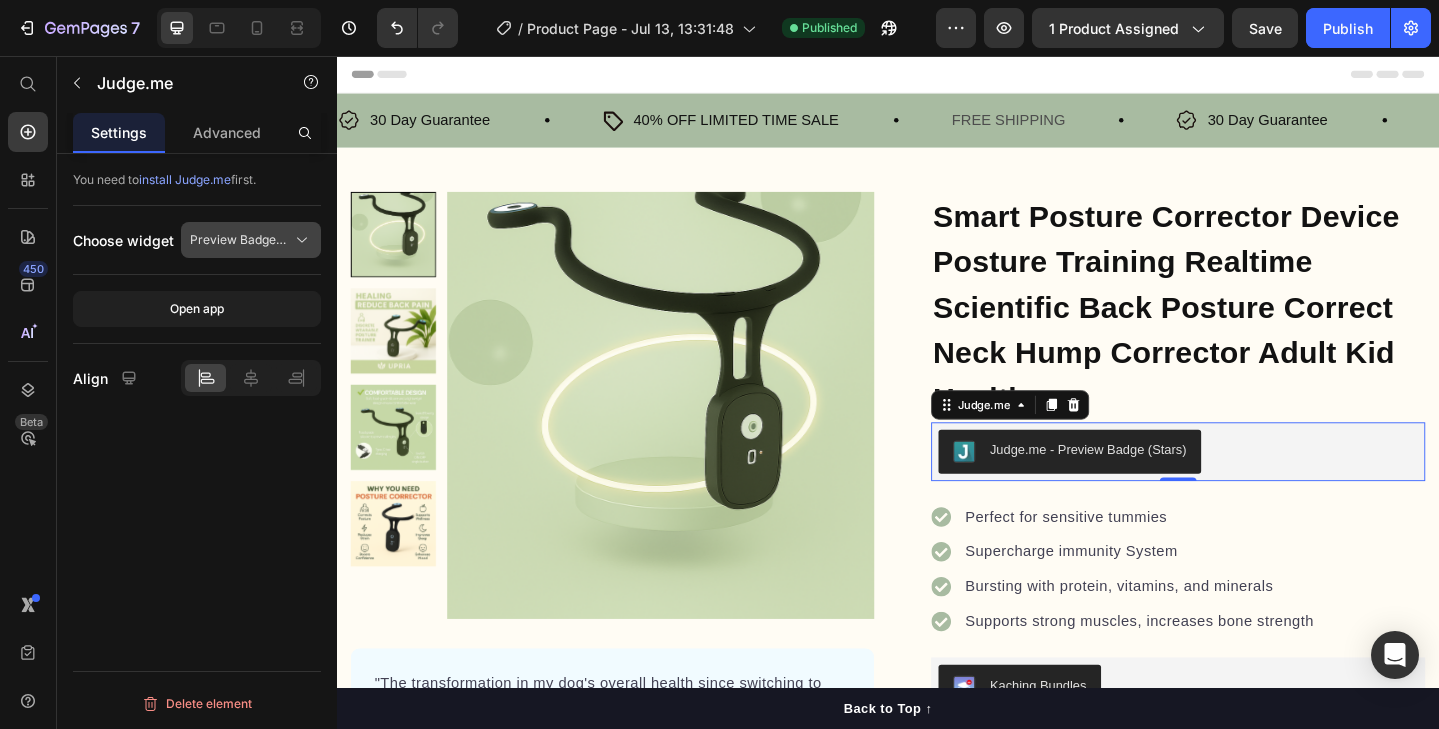 click on "Preview Badge (Stars)" at bounding box center (251, 240) 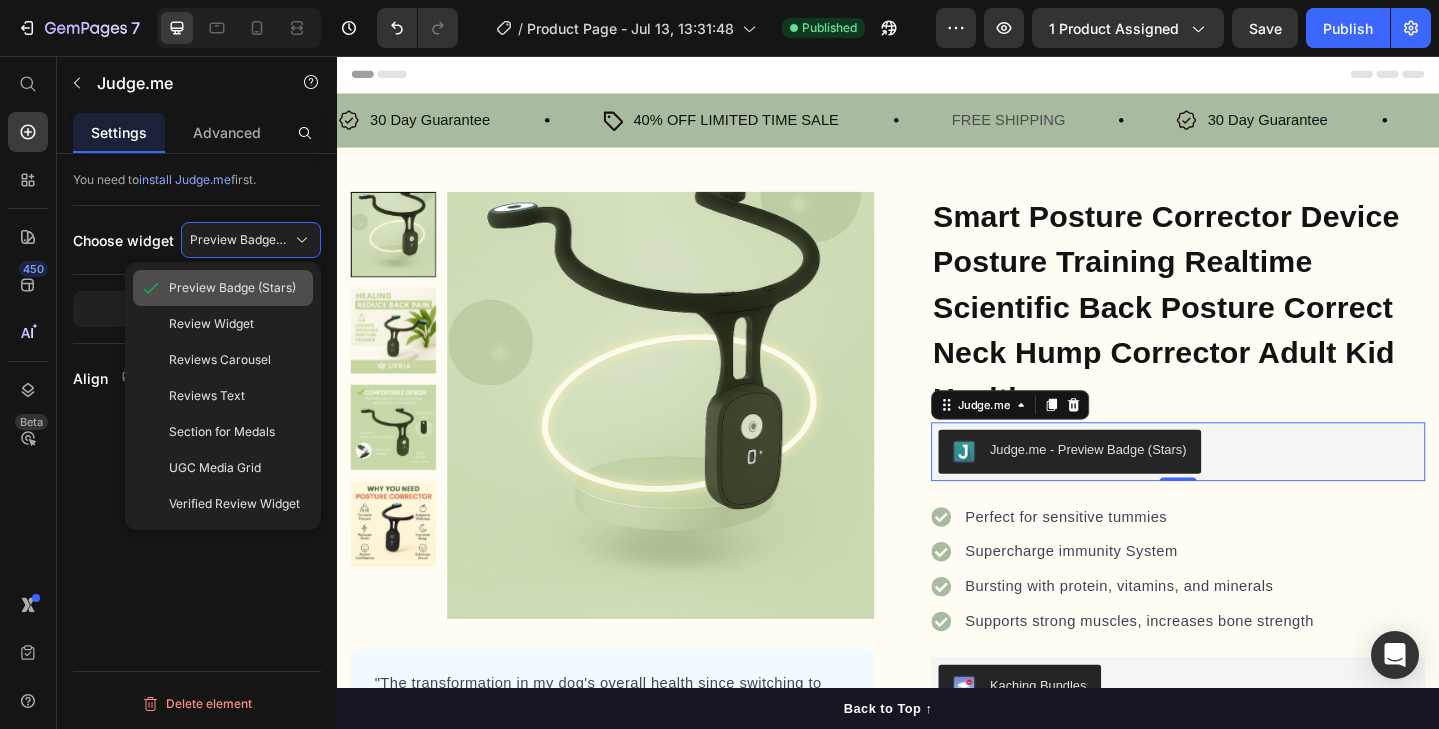 click on "Preview Badge (Stars)" at bounding box center (232, 288) 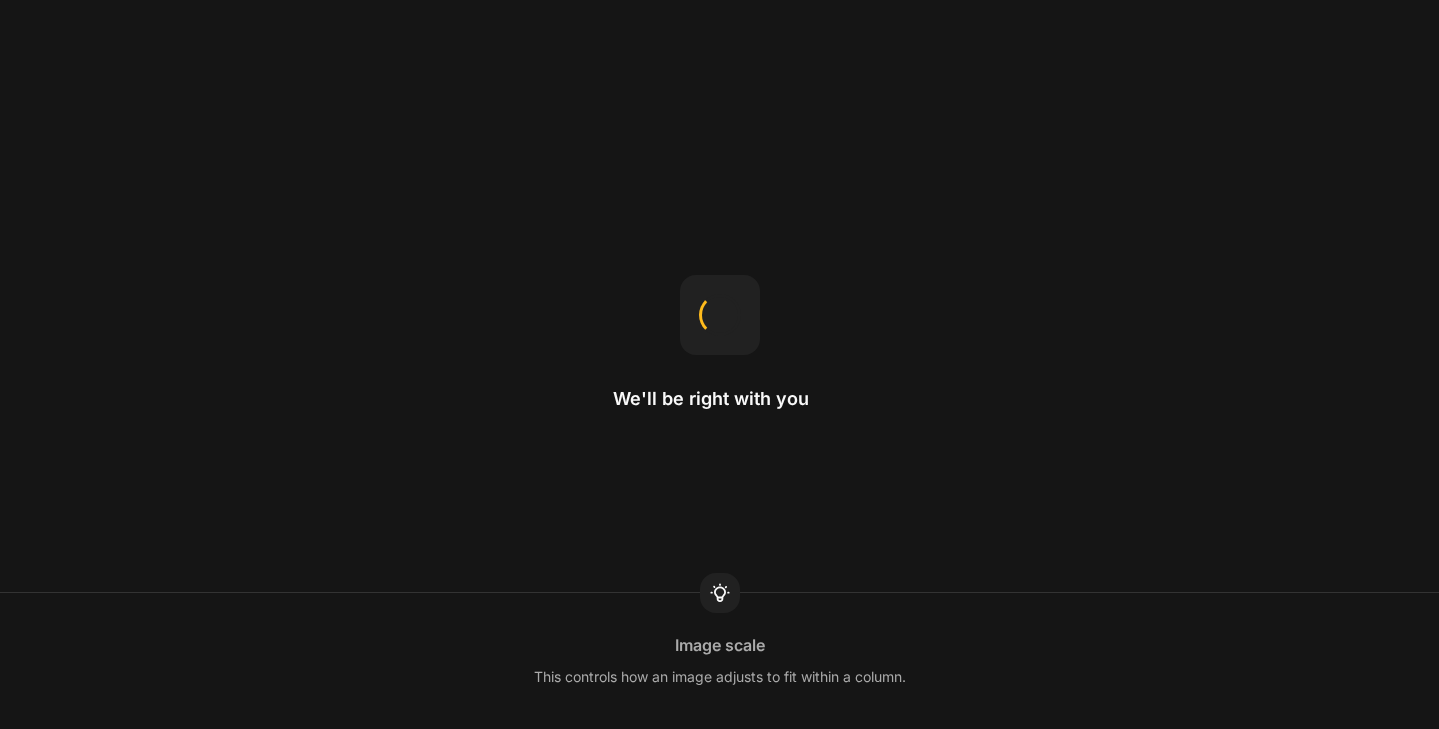 scroll, scrollTop: 0, scrollLeft: 0, axis: both 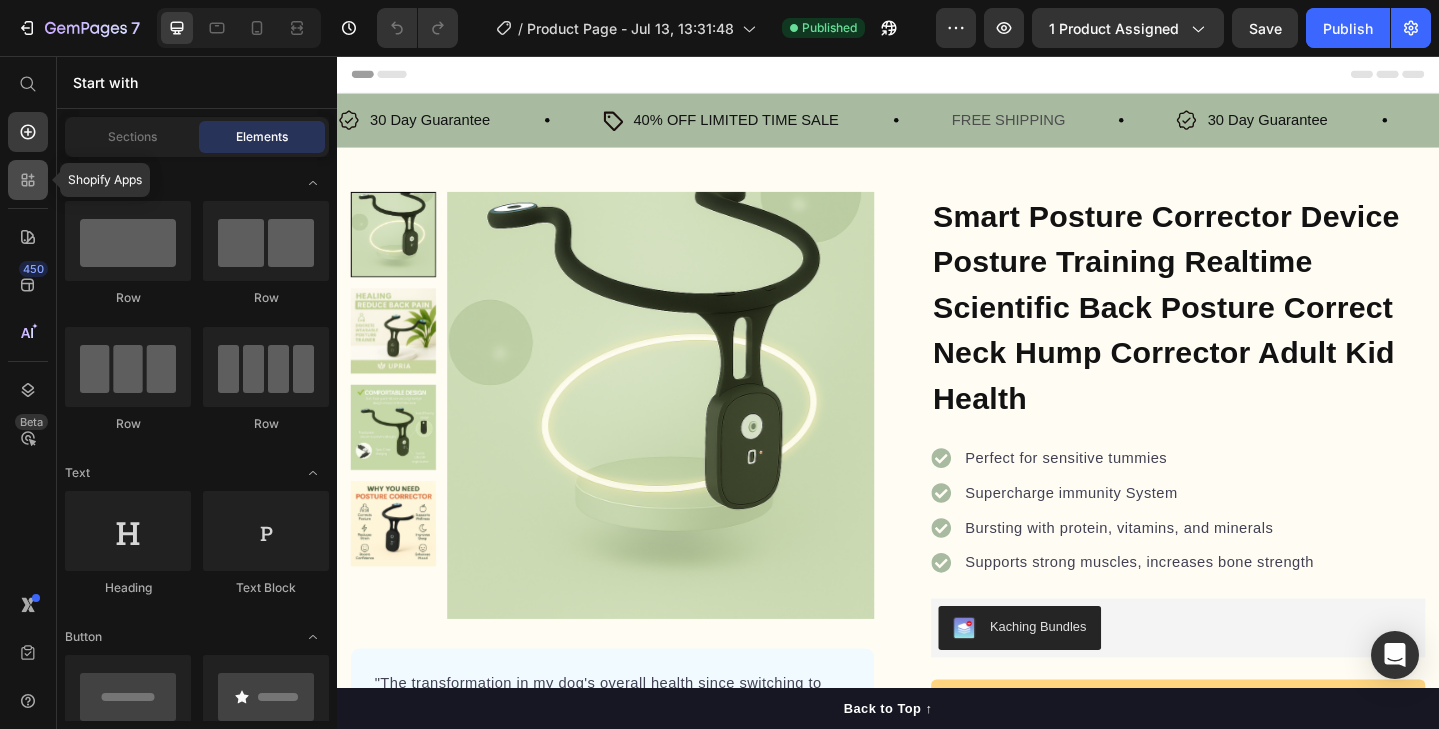 click 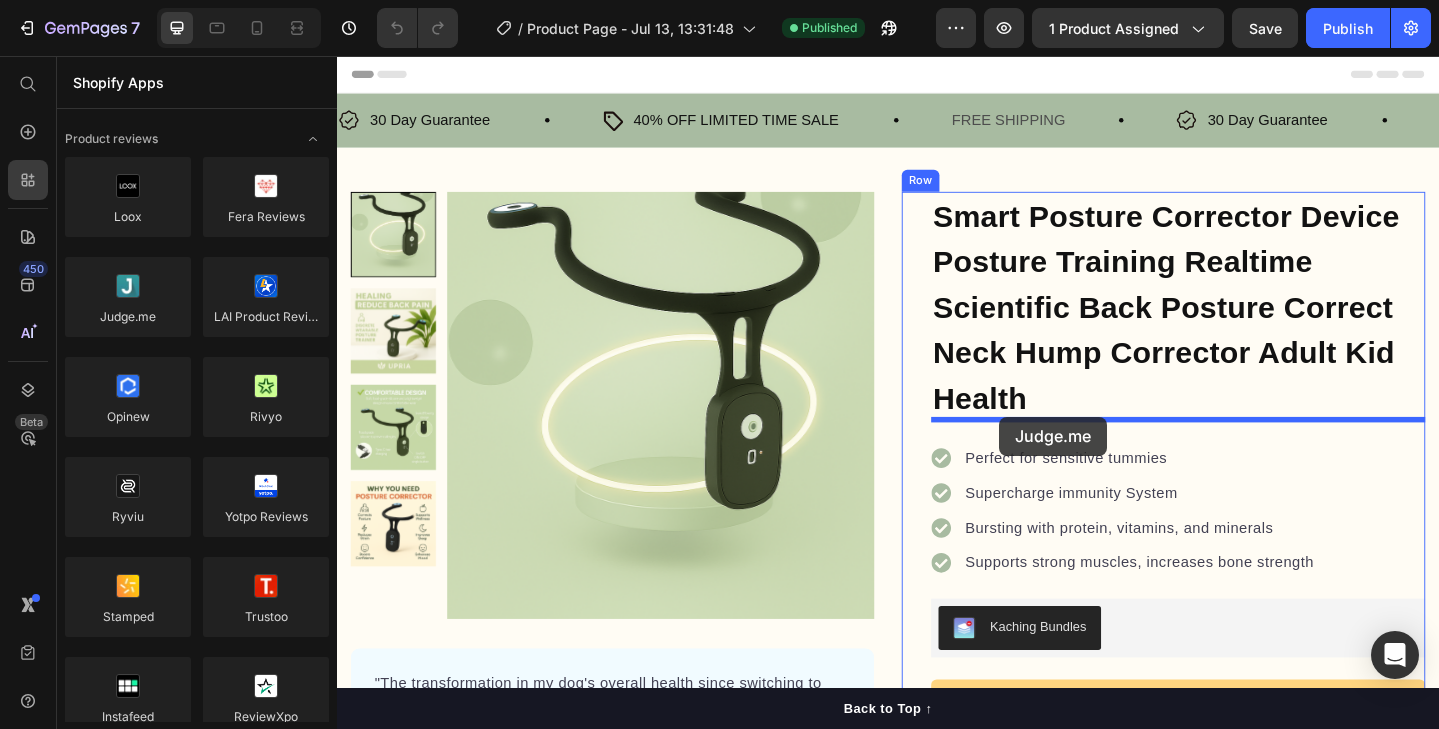 drag, startPoint x: 489, startPoint y: 362, endPoint x: 1058, endPoint y: 450, distance: 575.7647 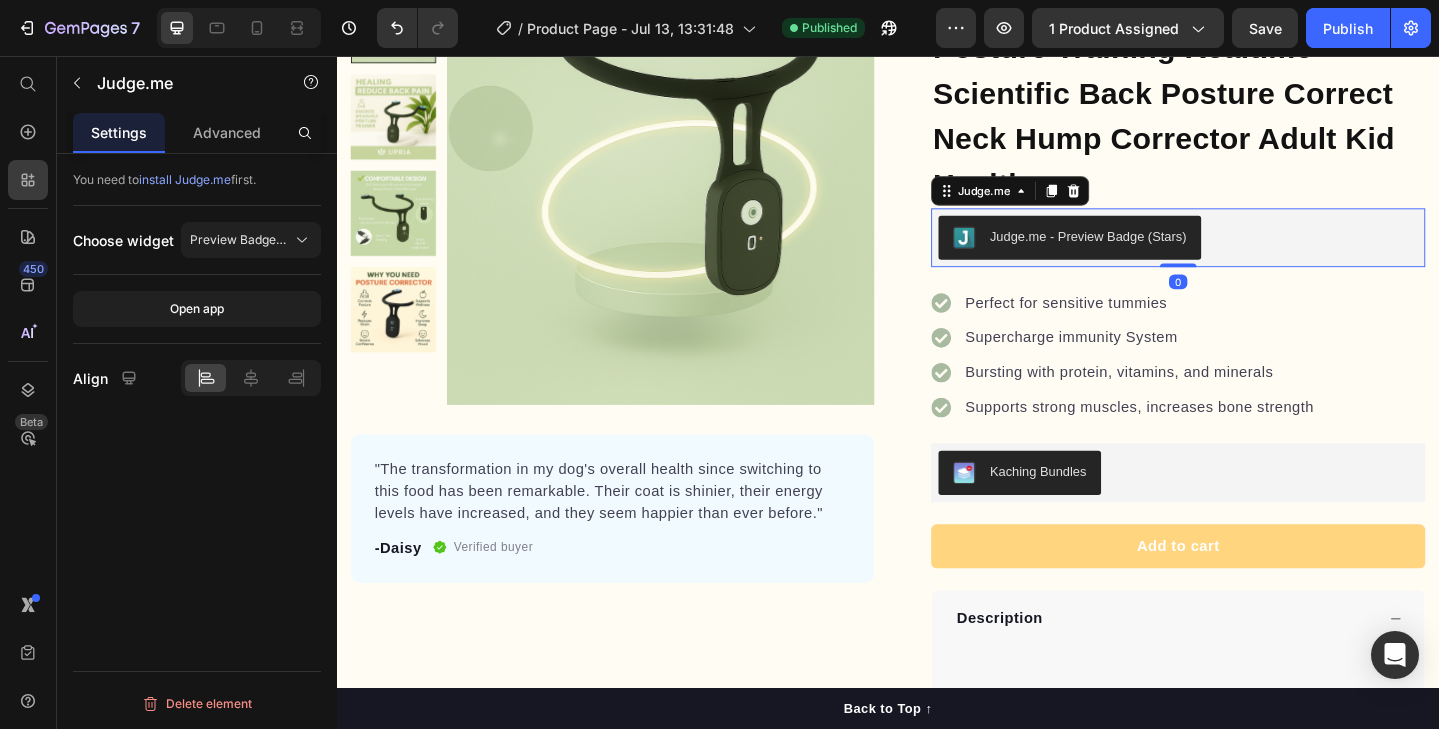 scroll, scrollTop: 251, scrollLeft: 0, axis: vertical 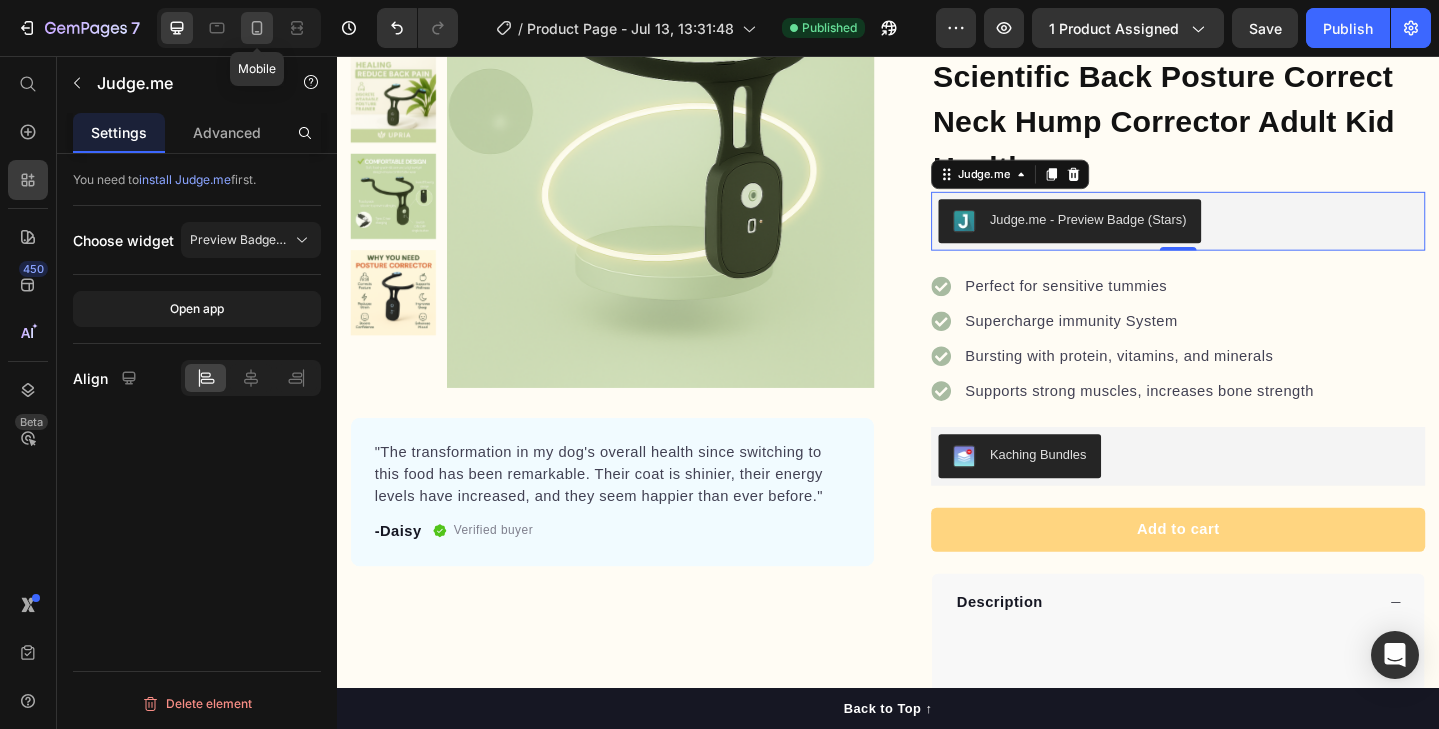 click 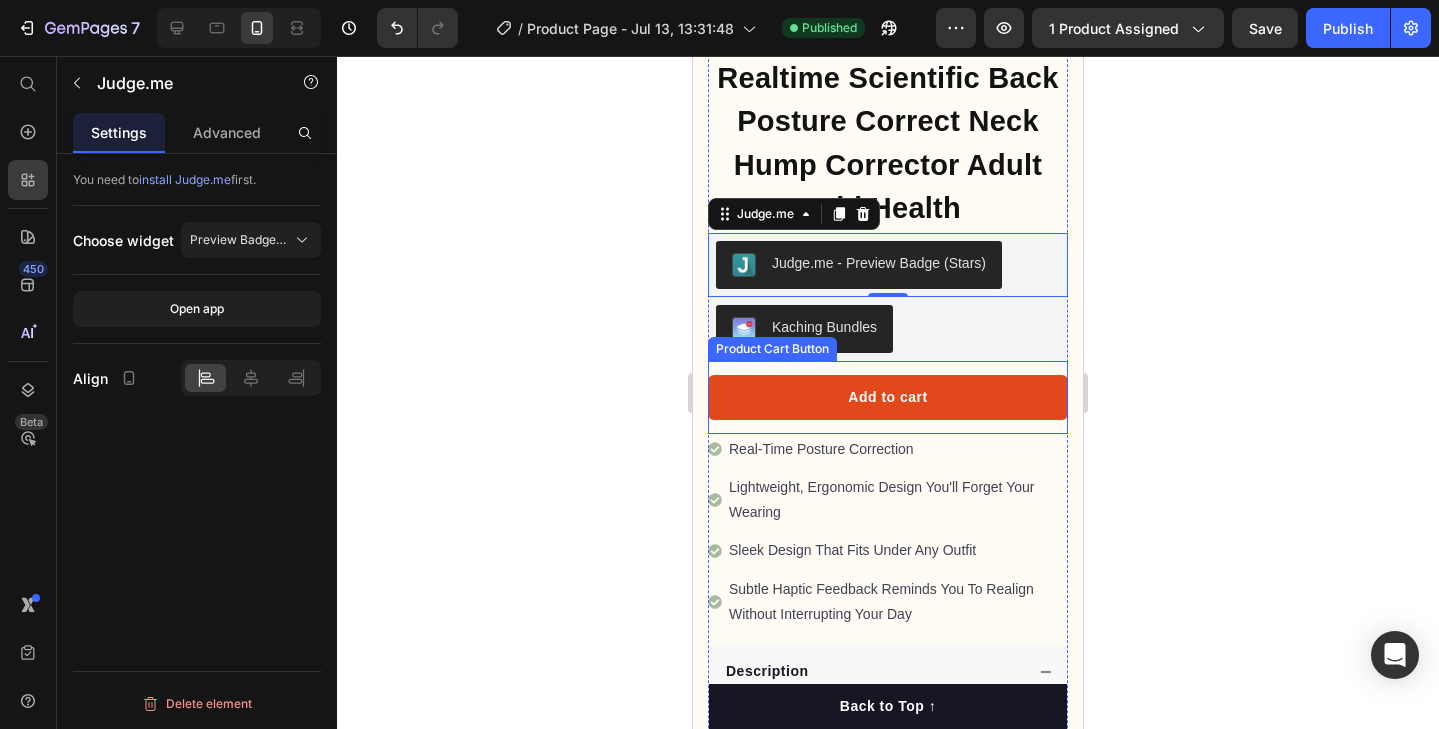 scroll, scrollTop: 736, scrollLeft: 0, axis: vertical 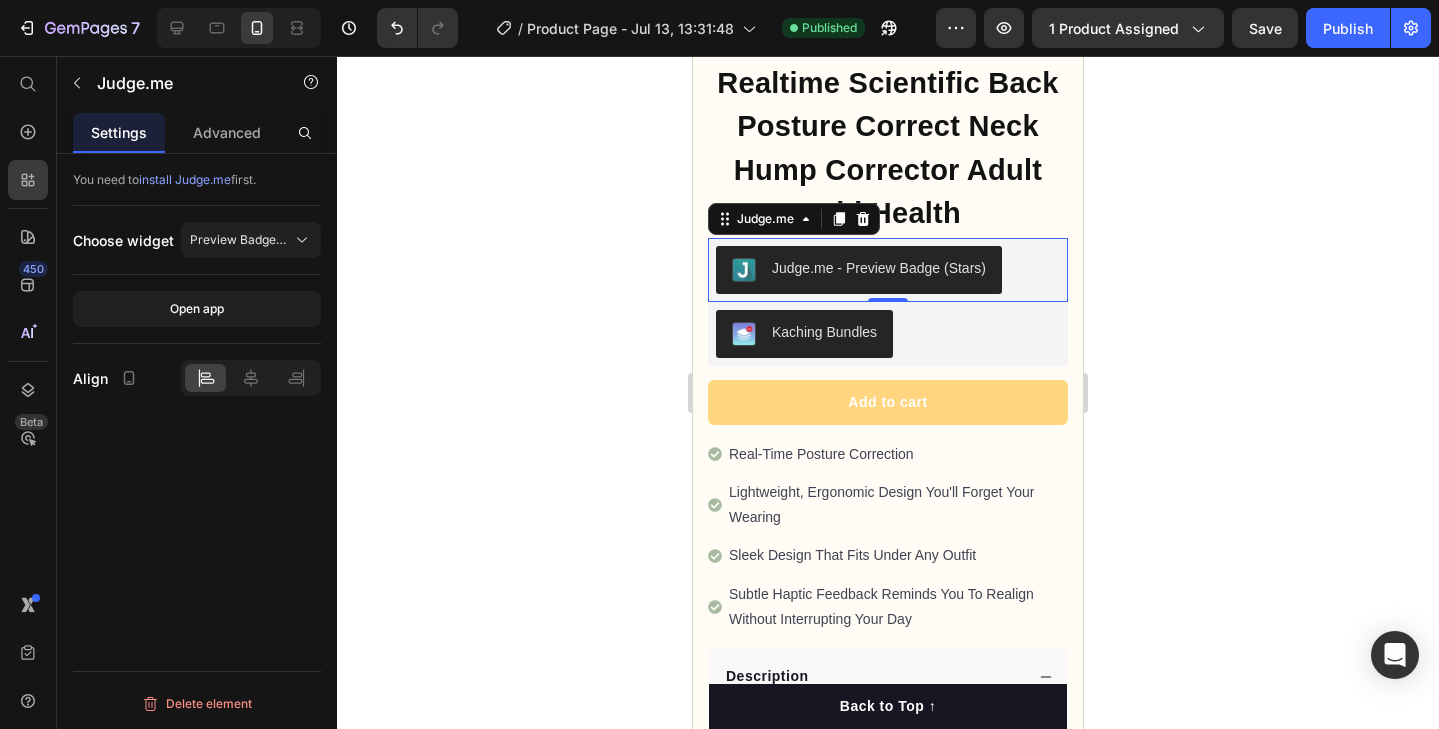 click on "install Judge.me" at bounding box center [185, 179] 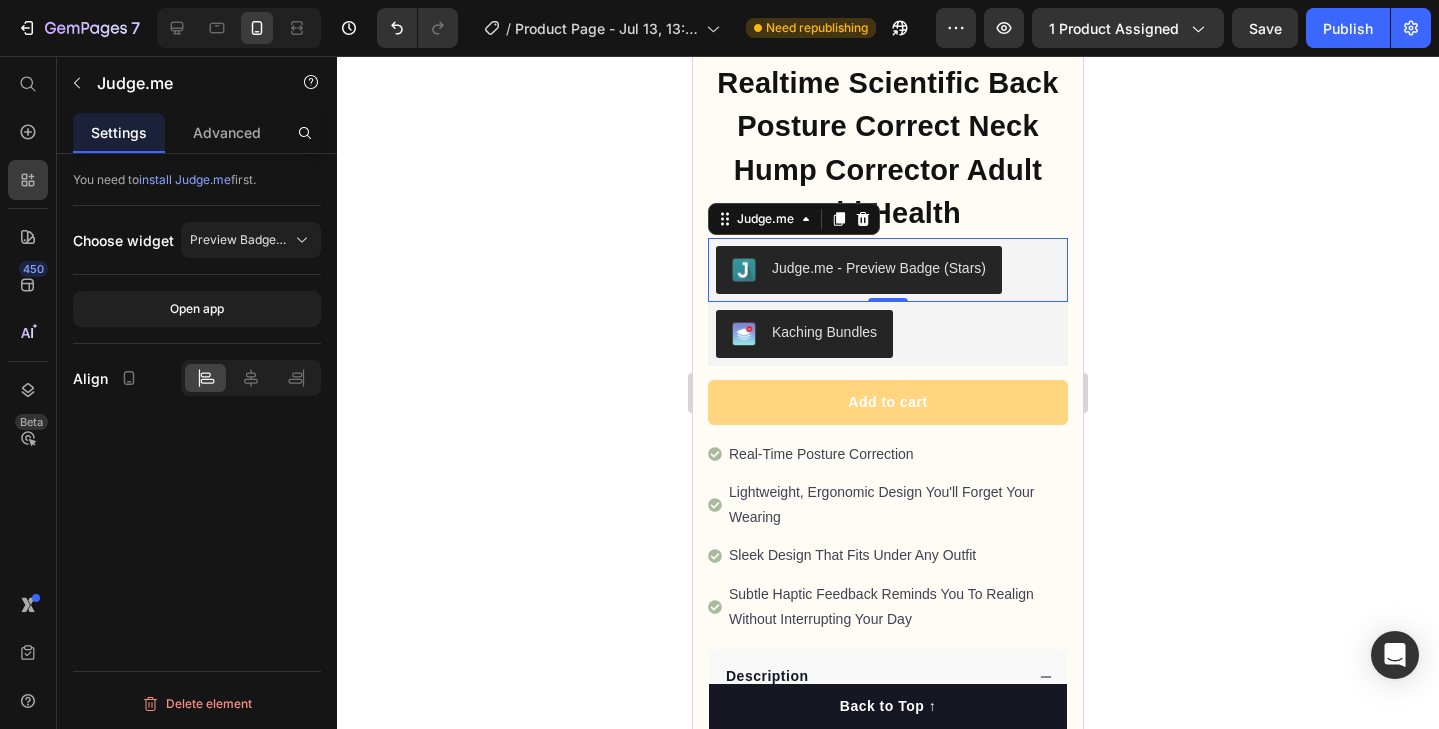 click on "Judge.me - Preview Badge (Stars)" at bounding box center [879, 268] 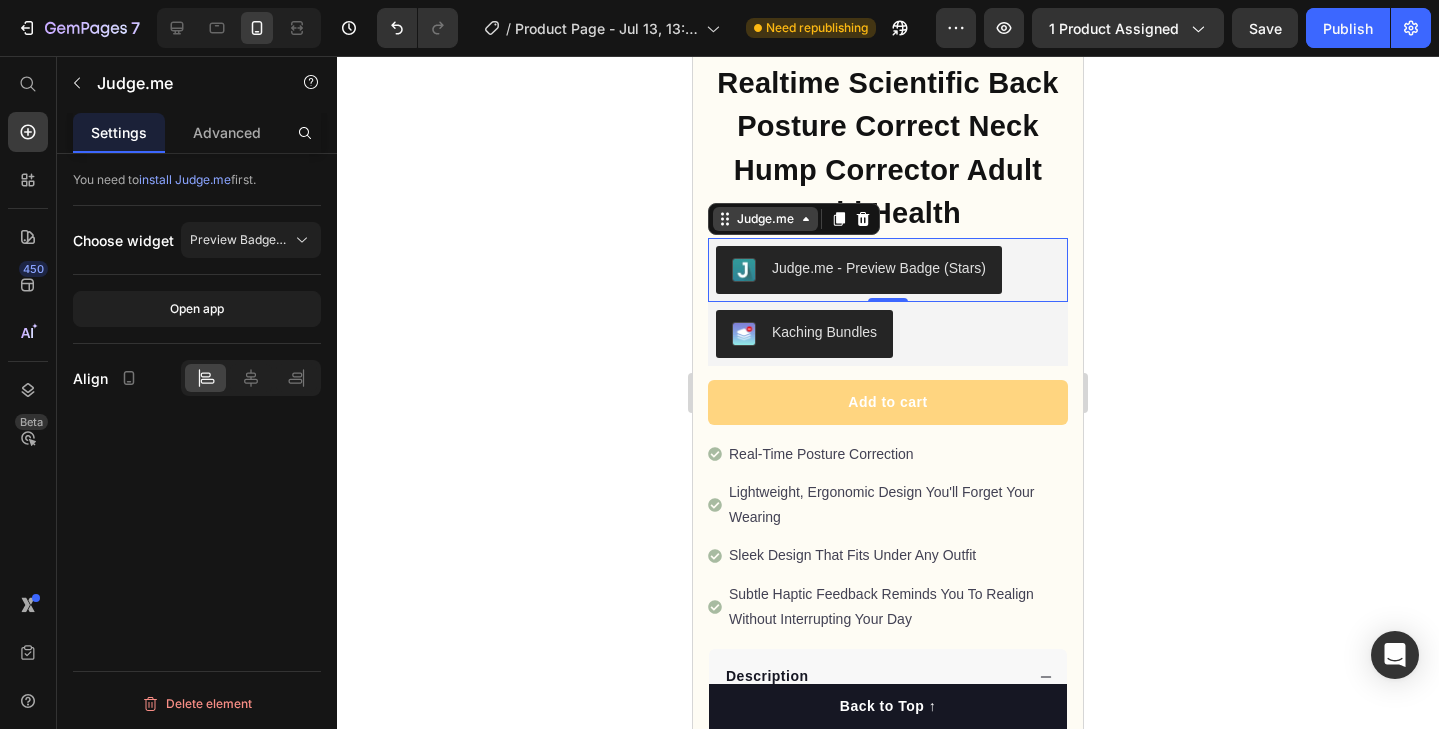 click on "Judge.me" at bounding box center (765, 219) 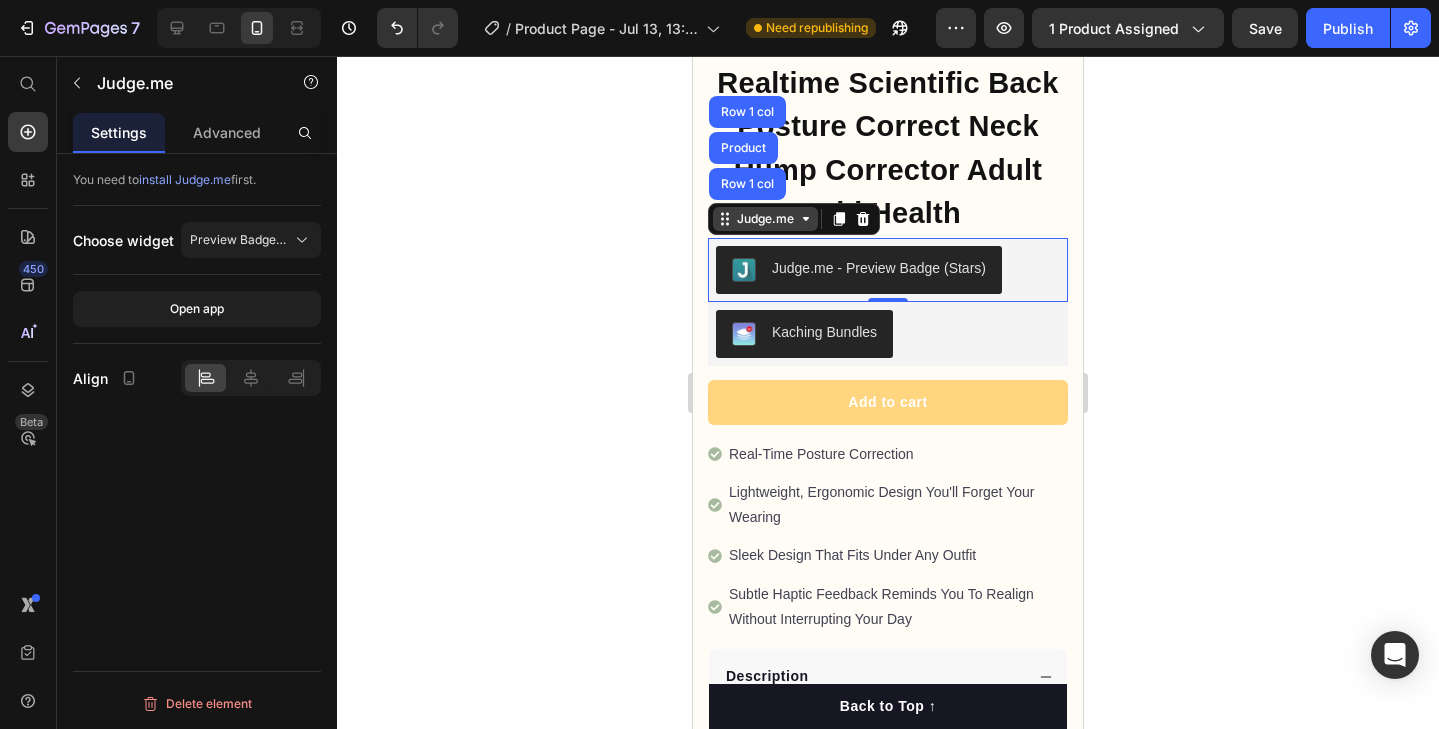 click on "Judge.me" at bounding box center [765, 219] 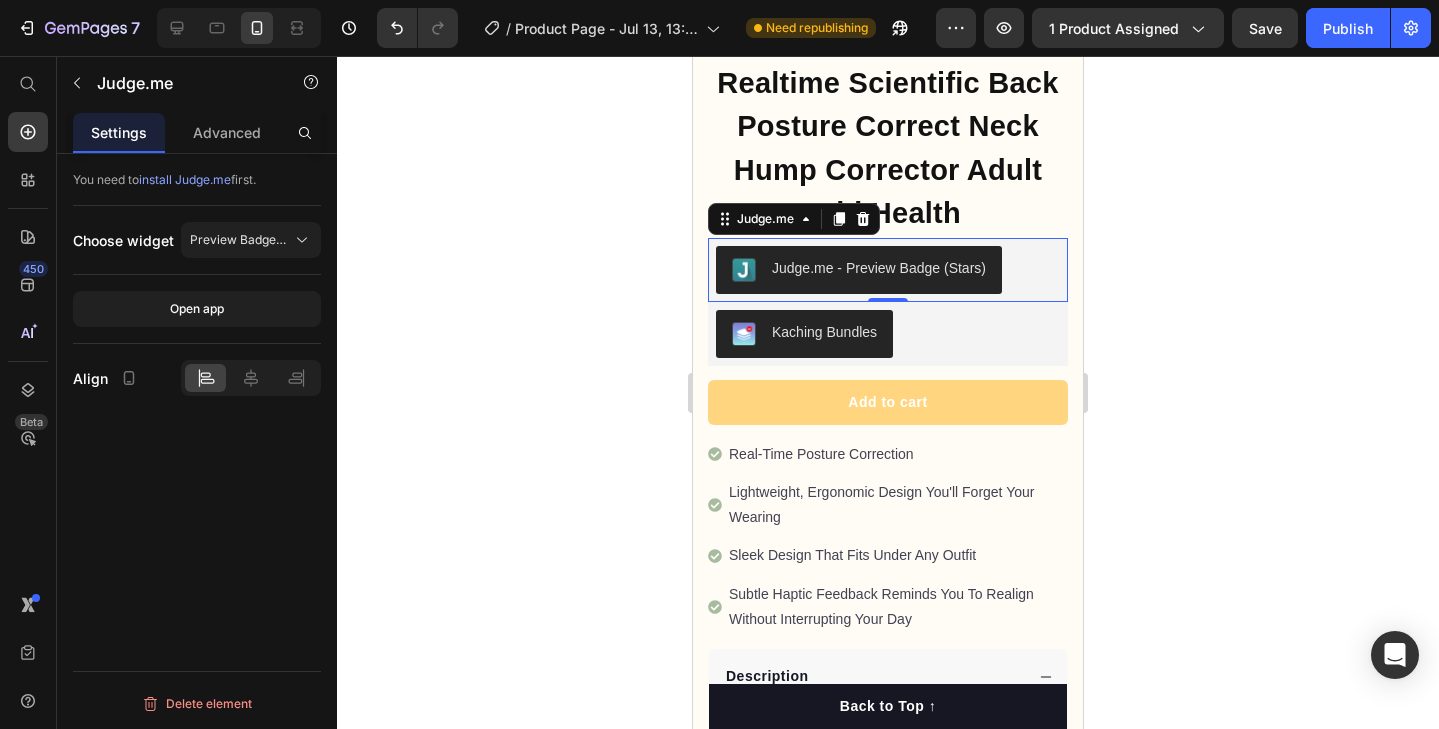 click on "Choose widget Preview Badge (Stars)" 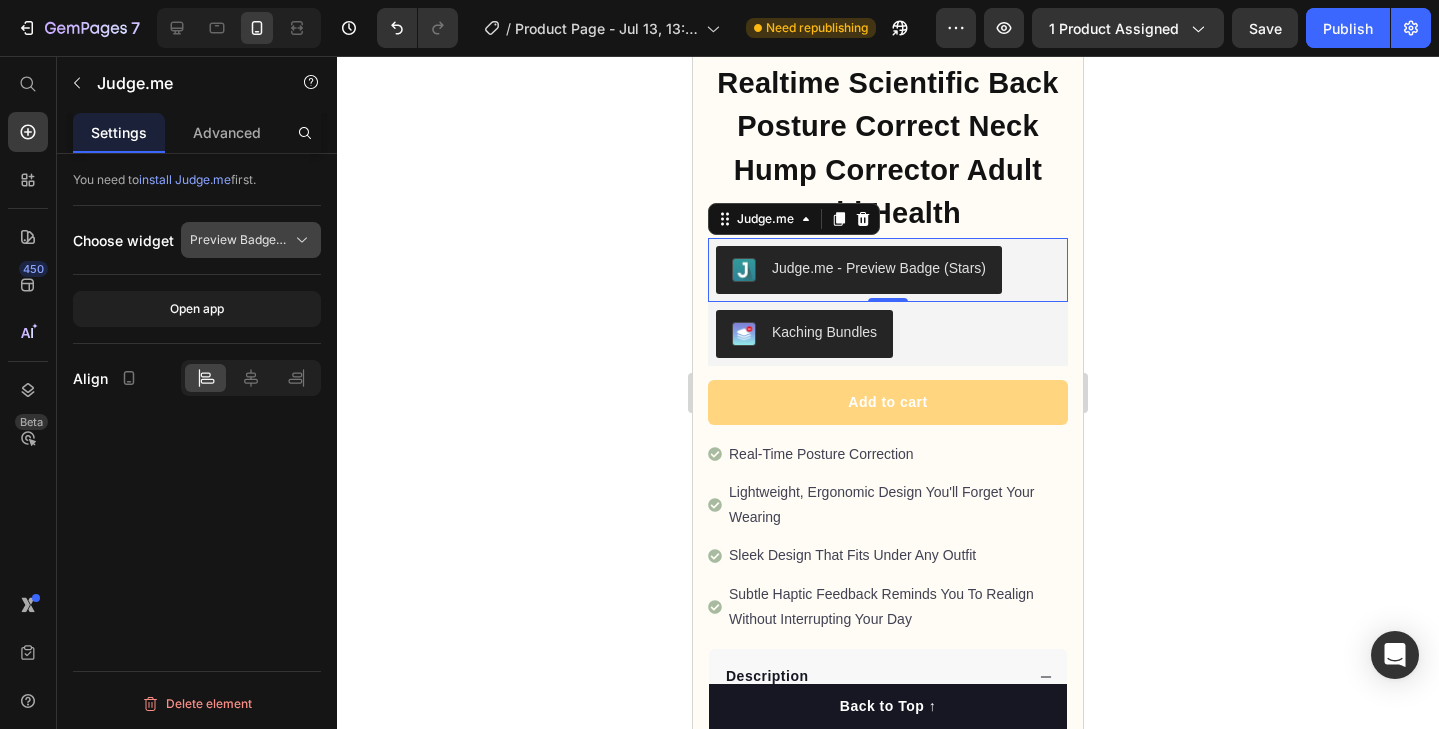 click on "Preview Badge (Stars)" at bounding box center (251, 240) 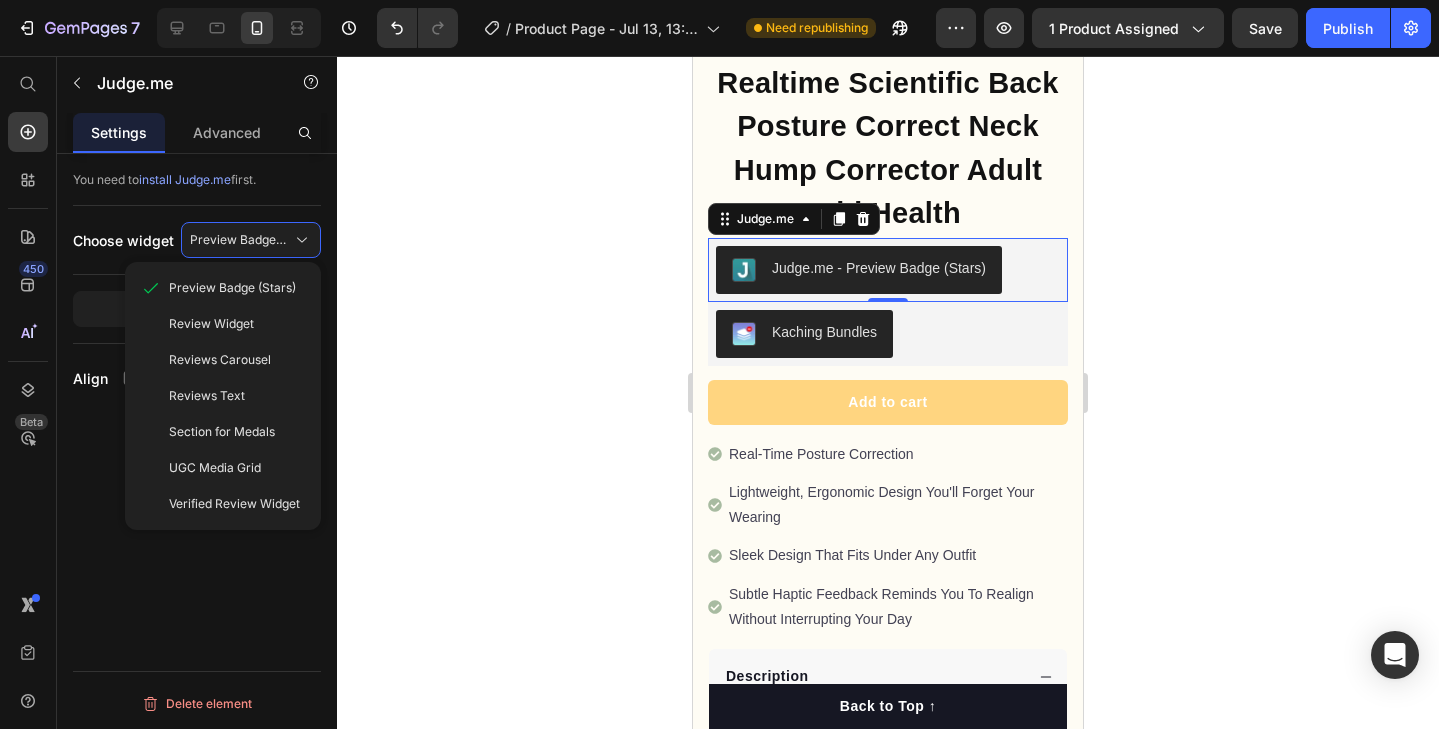 click on "You need to  install Judge.me  first.  Choose widget Preview Badge (Stars) Preview Badge (Stars) Review Widget Reviews Carousel Reviews Text Section for Medals UGC Media Grid Verified Review Widget  Open app  Align" at bounding box center (197, 299) 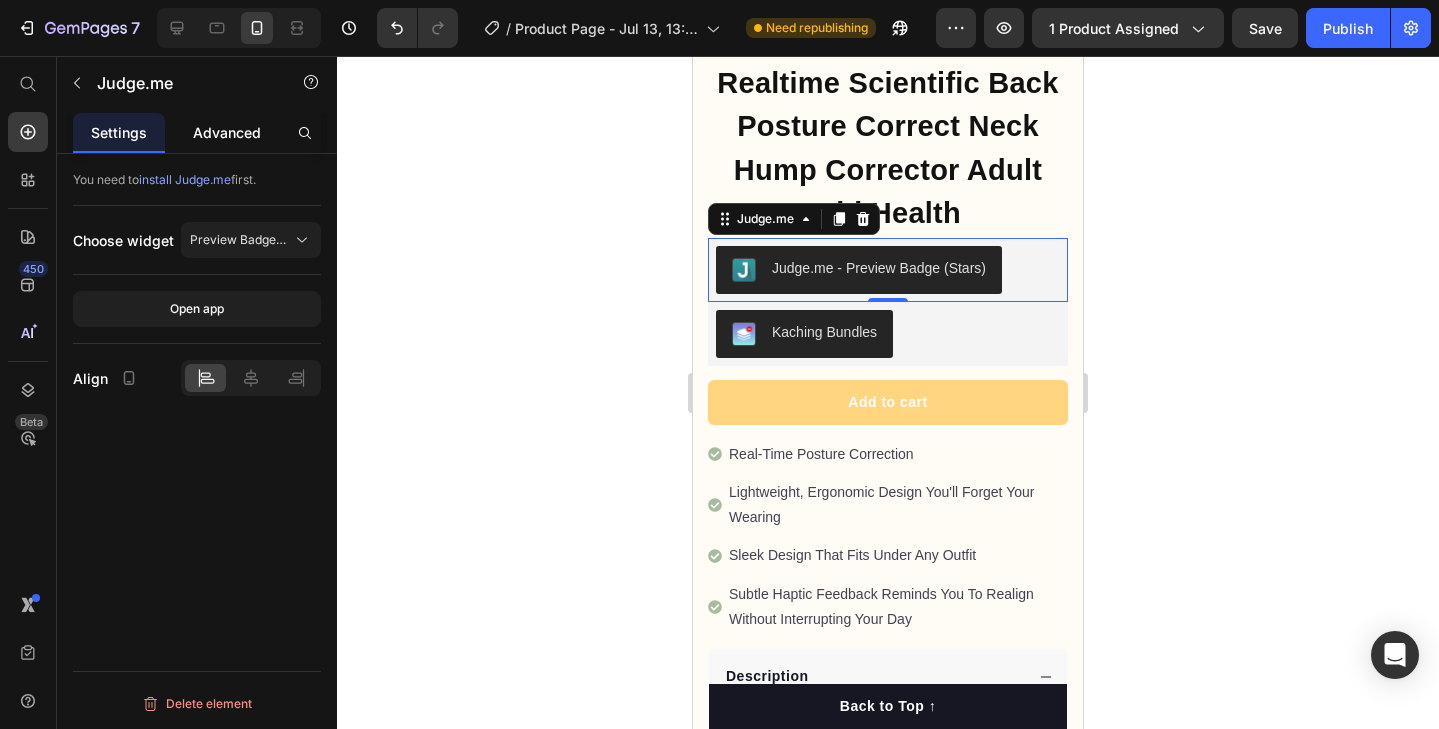 click on "Advanced" at bounding box center [227, 132] 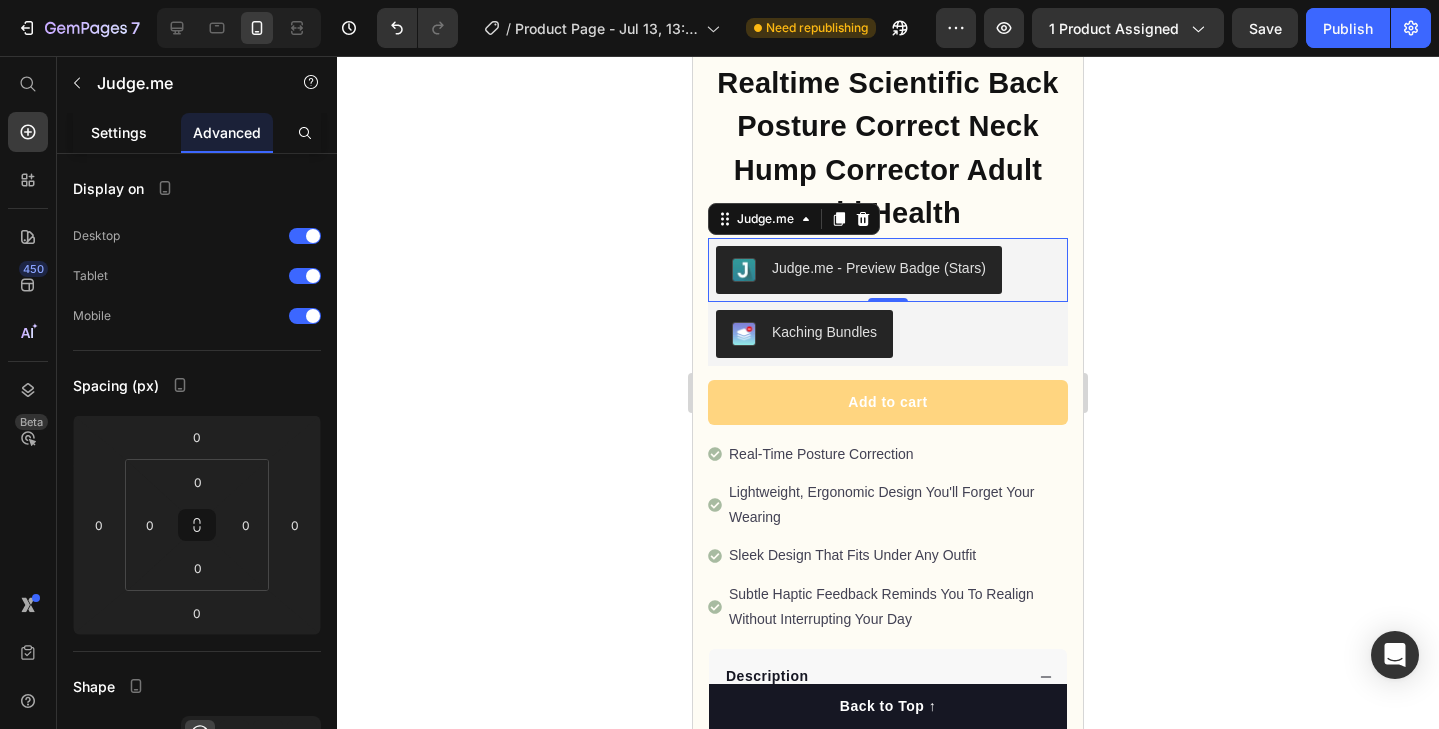 click on "Settings" at bounding box center (119, 132) 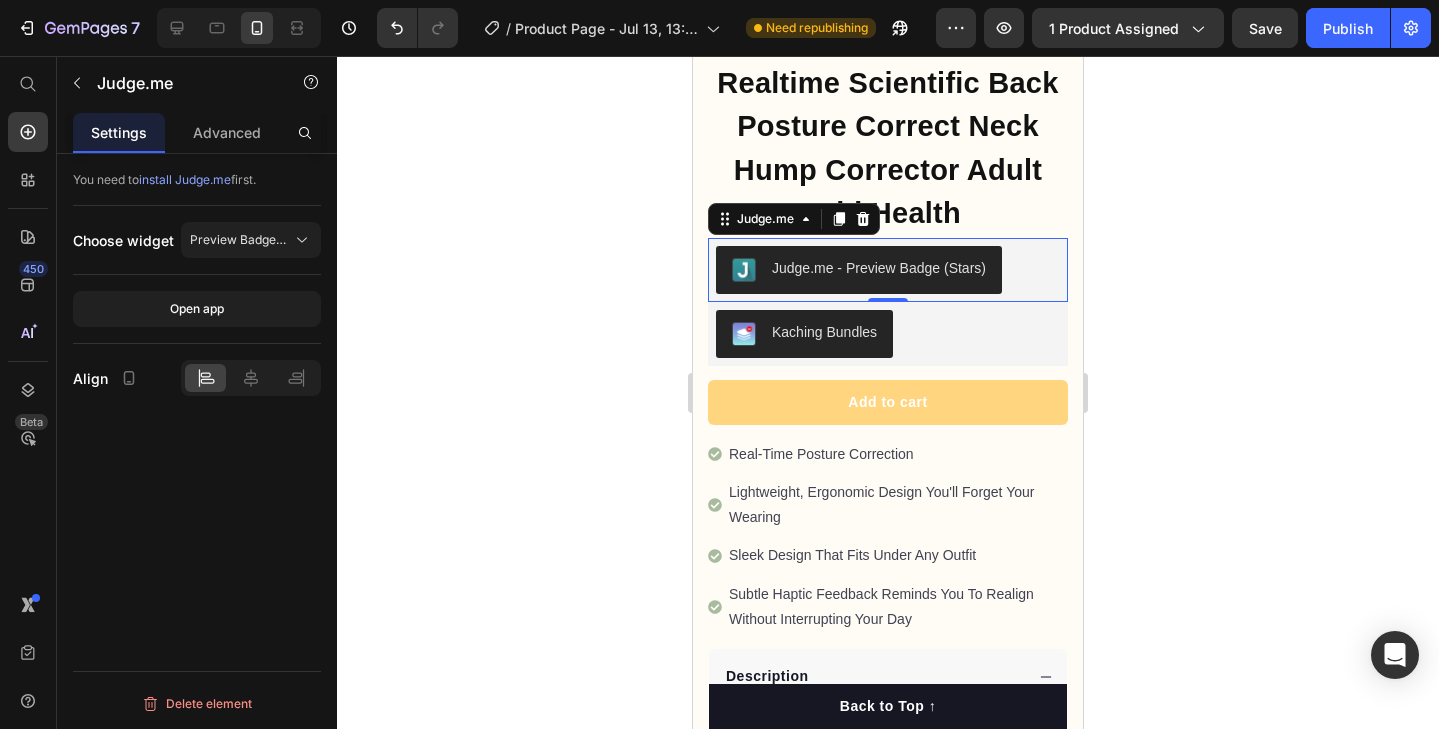 click on "install Judge.me" at bounding box center [185, 179] 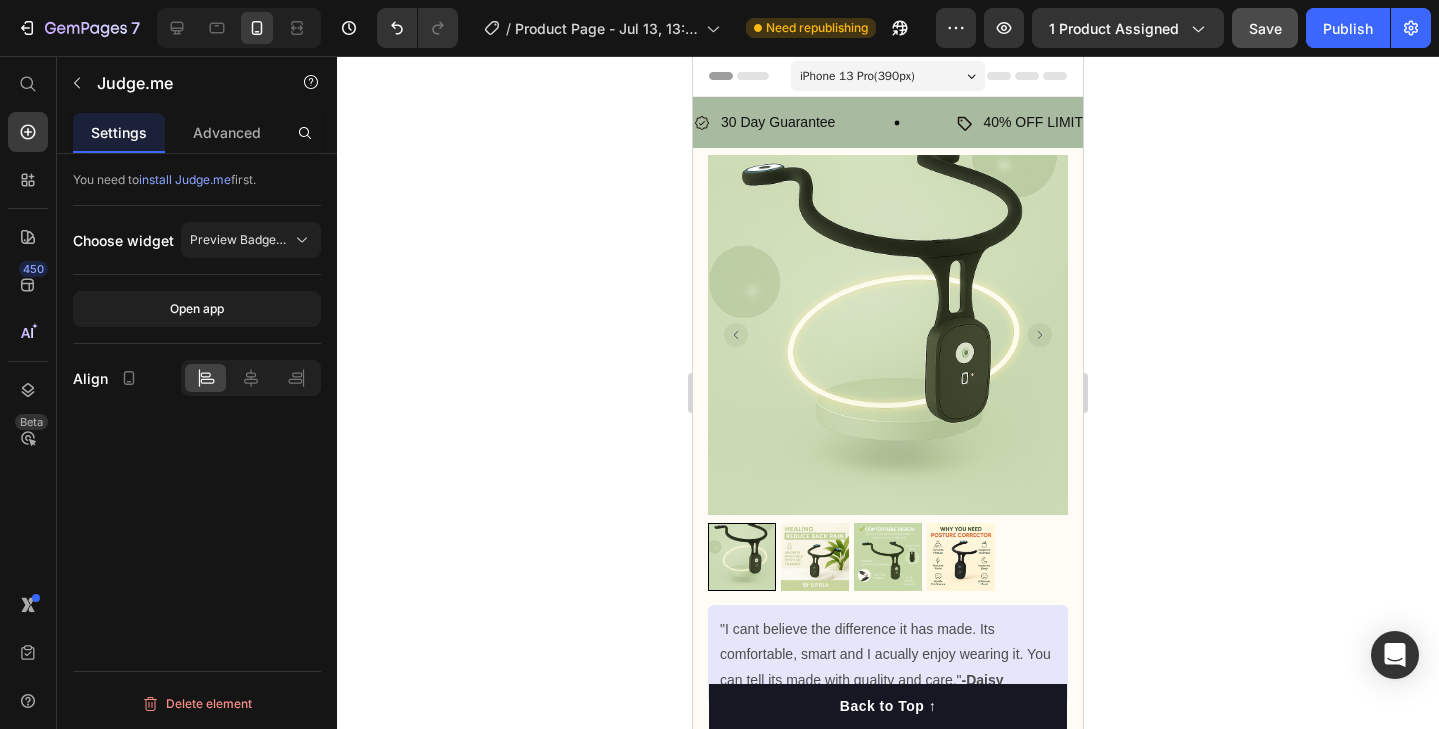 scroll, scrollTop: 0, scrollLeft: 0, axis: both 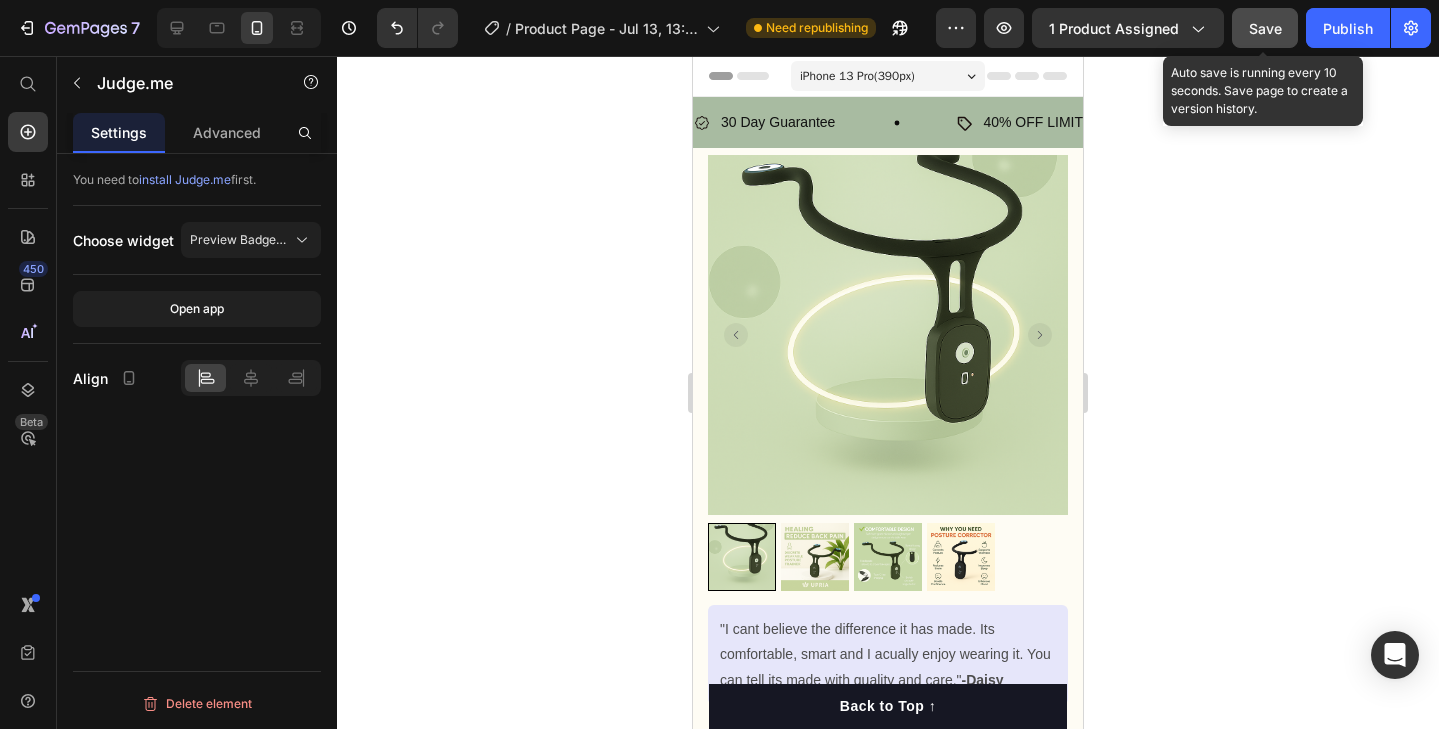 click on "Save" 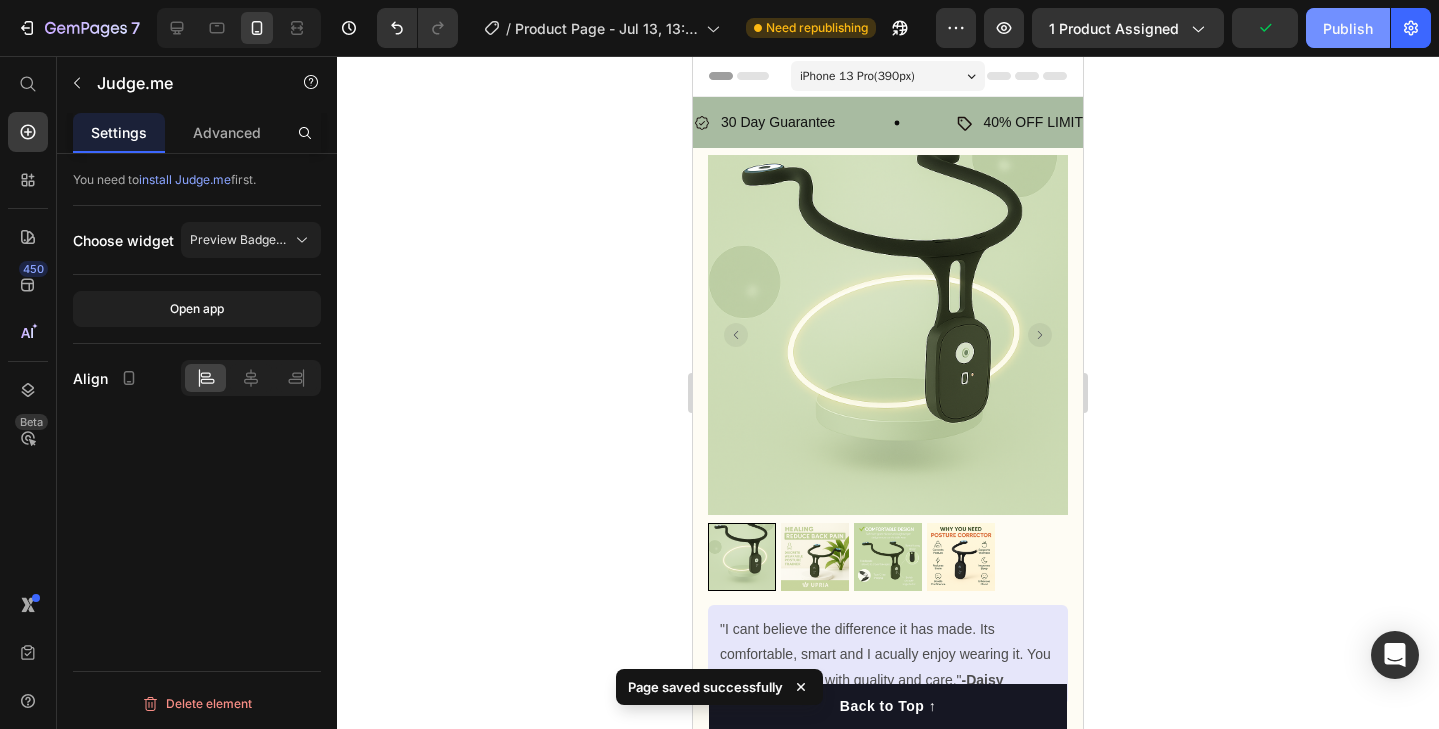 click on "Publish" at bounding box center [1348, 28] 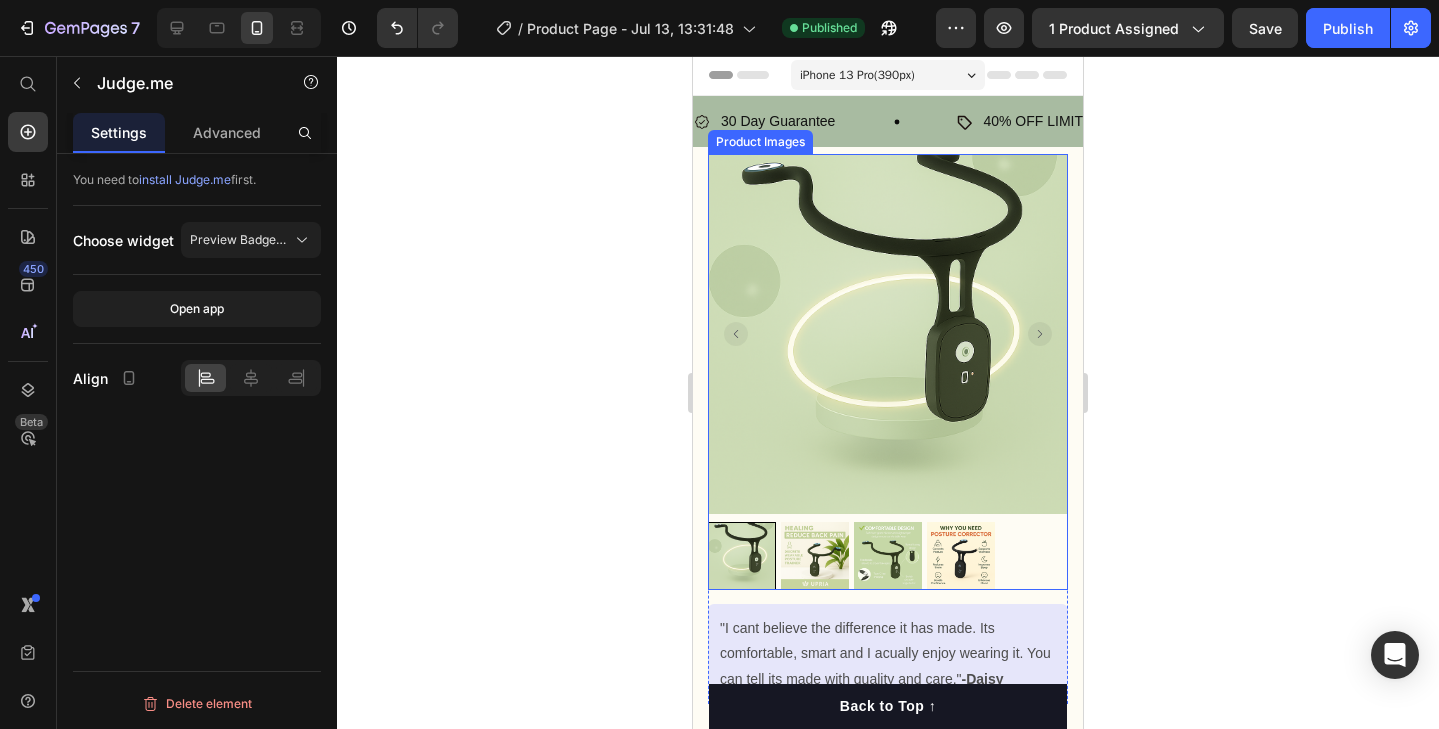 scroll, scrollTop: 41, scrollLeft: 0, axis: vertical 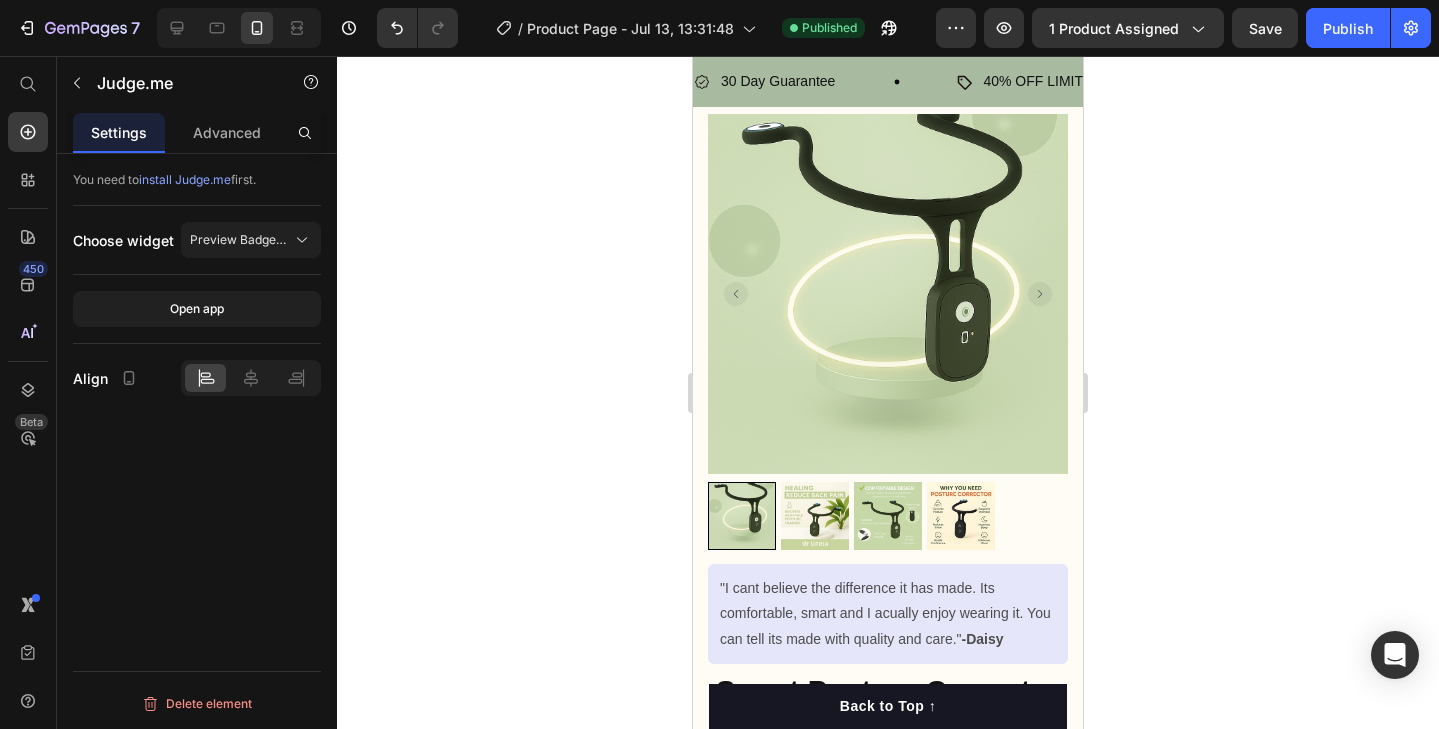 click on "7   /  Product Page - [DATE] [TIME] Published Preview 1 product assigned  Save   Publish" 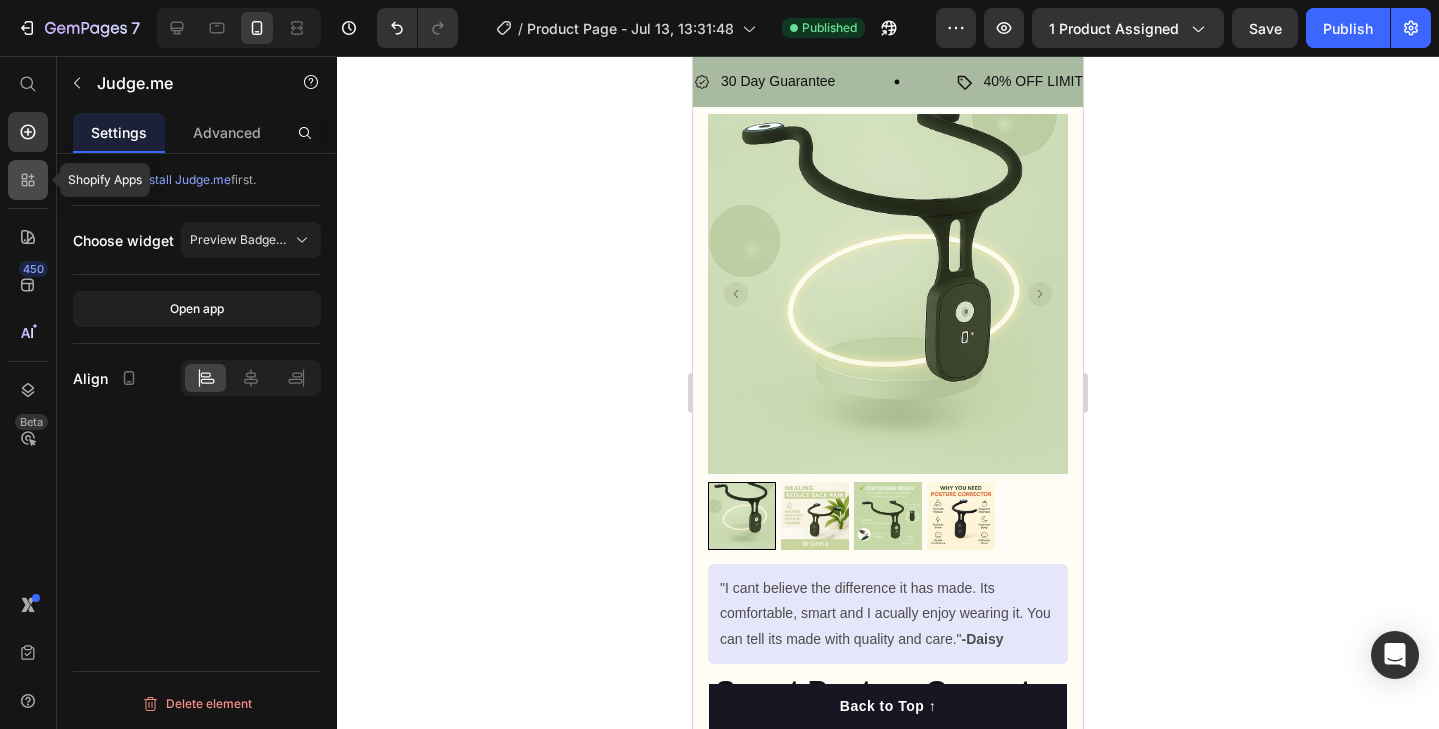 click 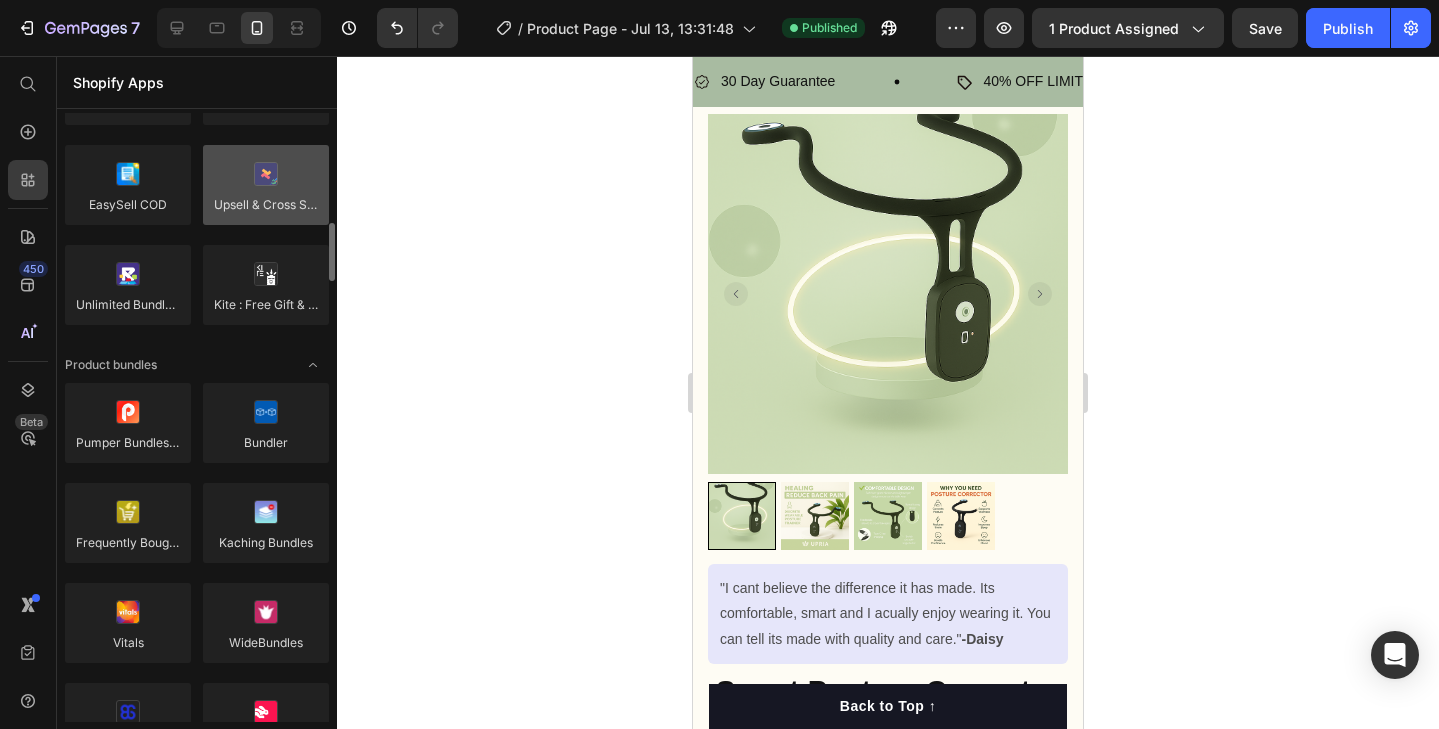 scroll, scrollTop: 1150, scrollLeft: 0, axis: vertical 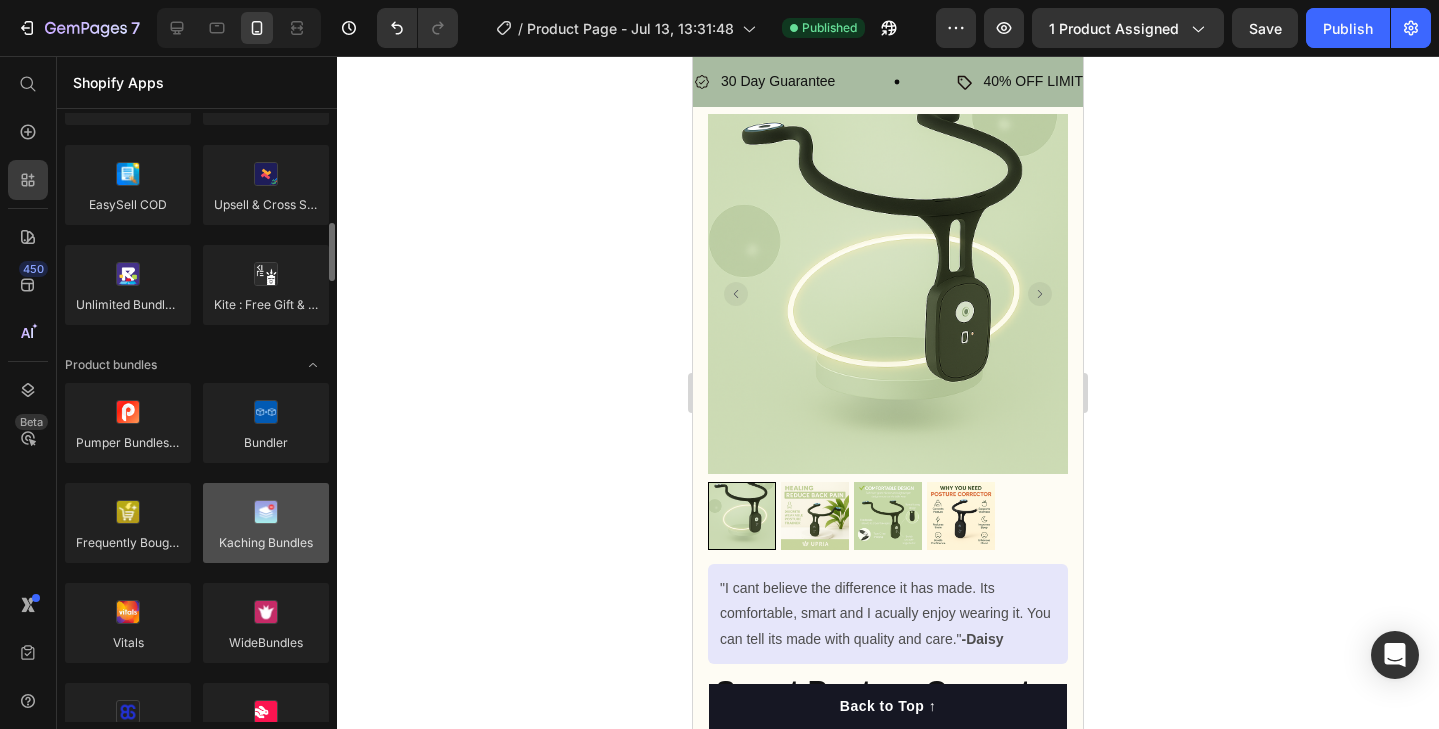 click at bounding box center [266, 523] 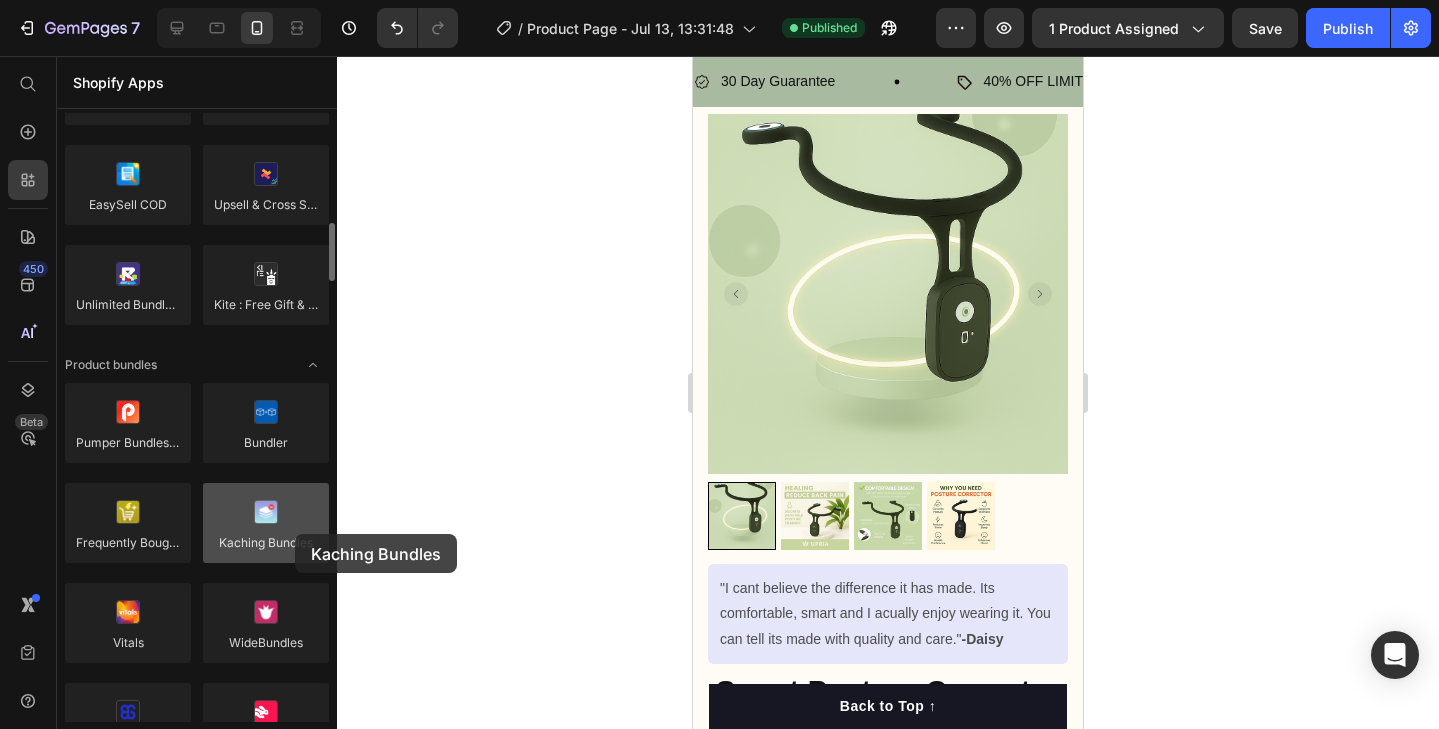 click at bounding box center [266, 523] 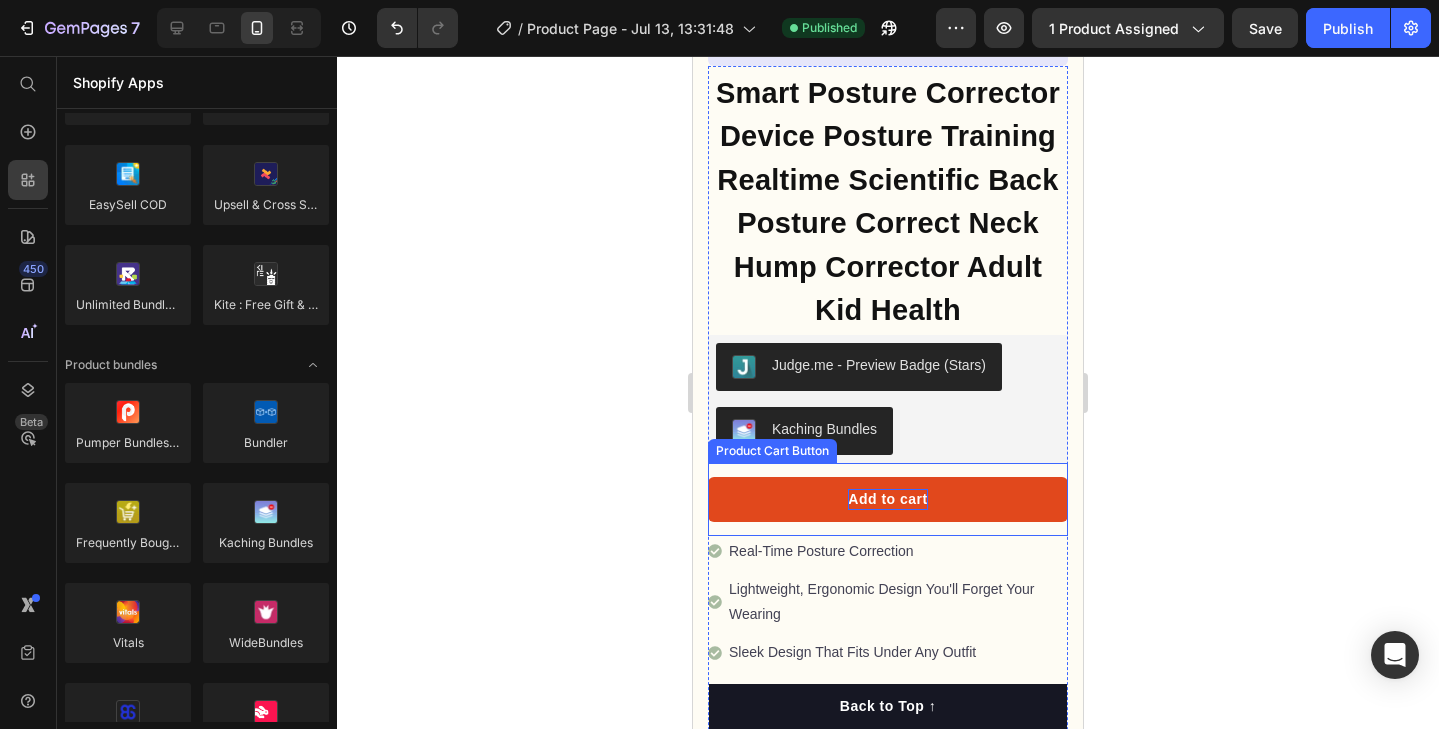 scroll, scrollTop: 637, scrollLeft: 0, axis: vertical 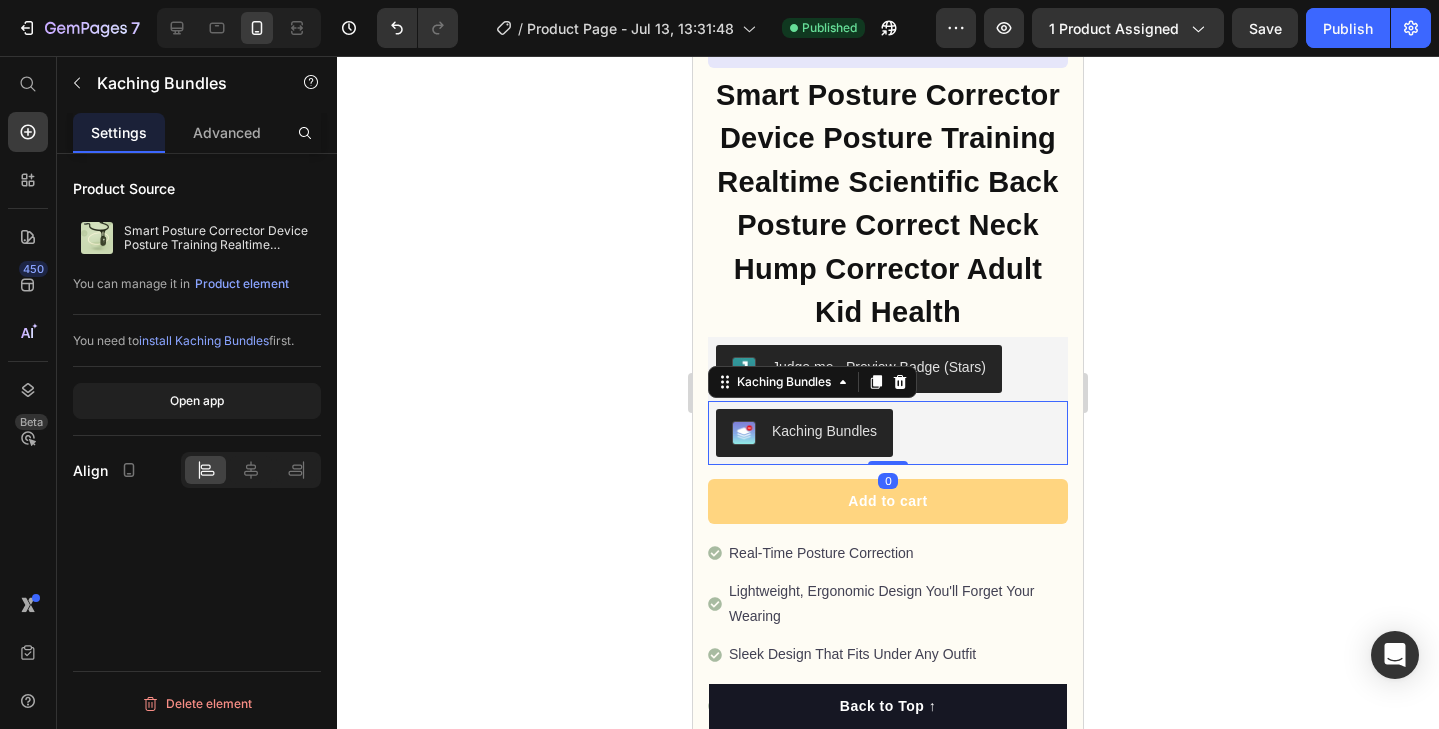 click on "install Kaching Bundles" at bounding box center (204, 340) 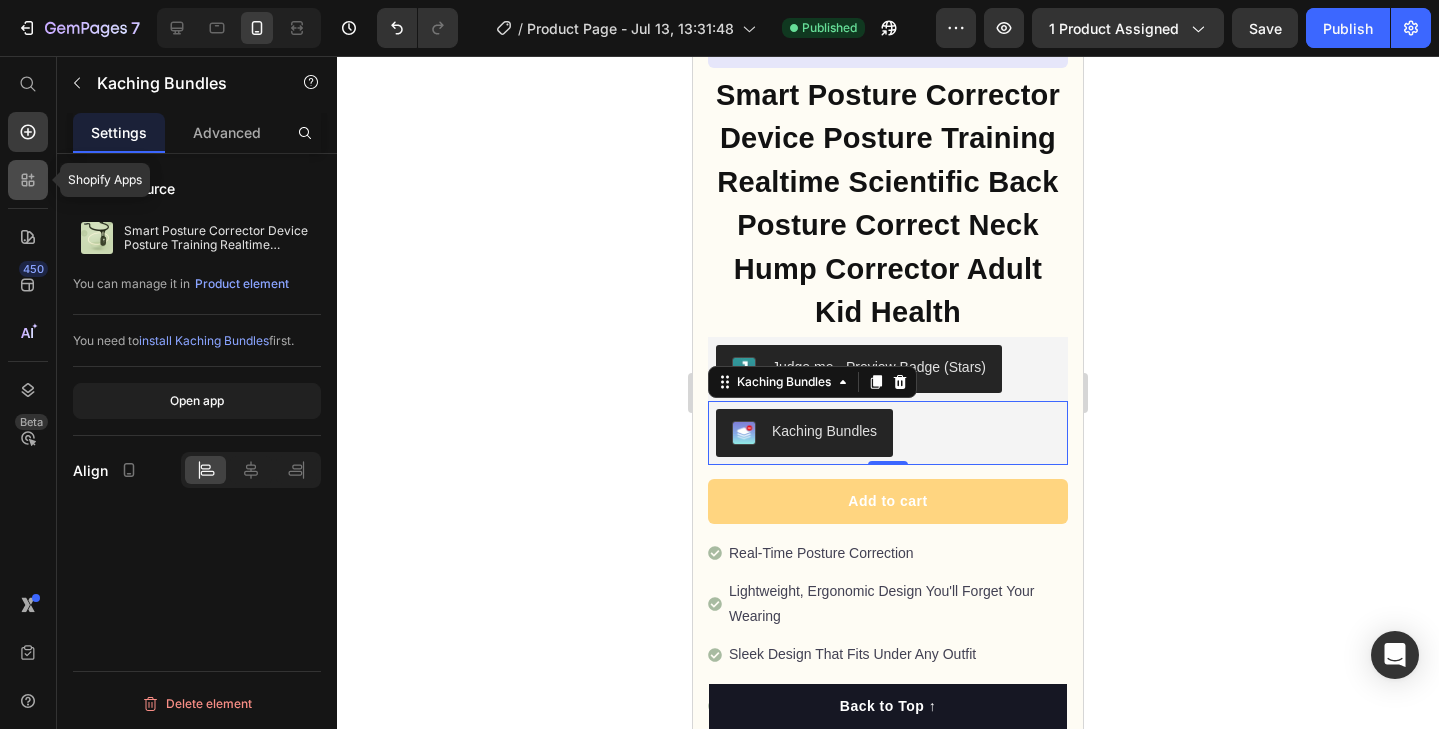 click 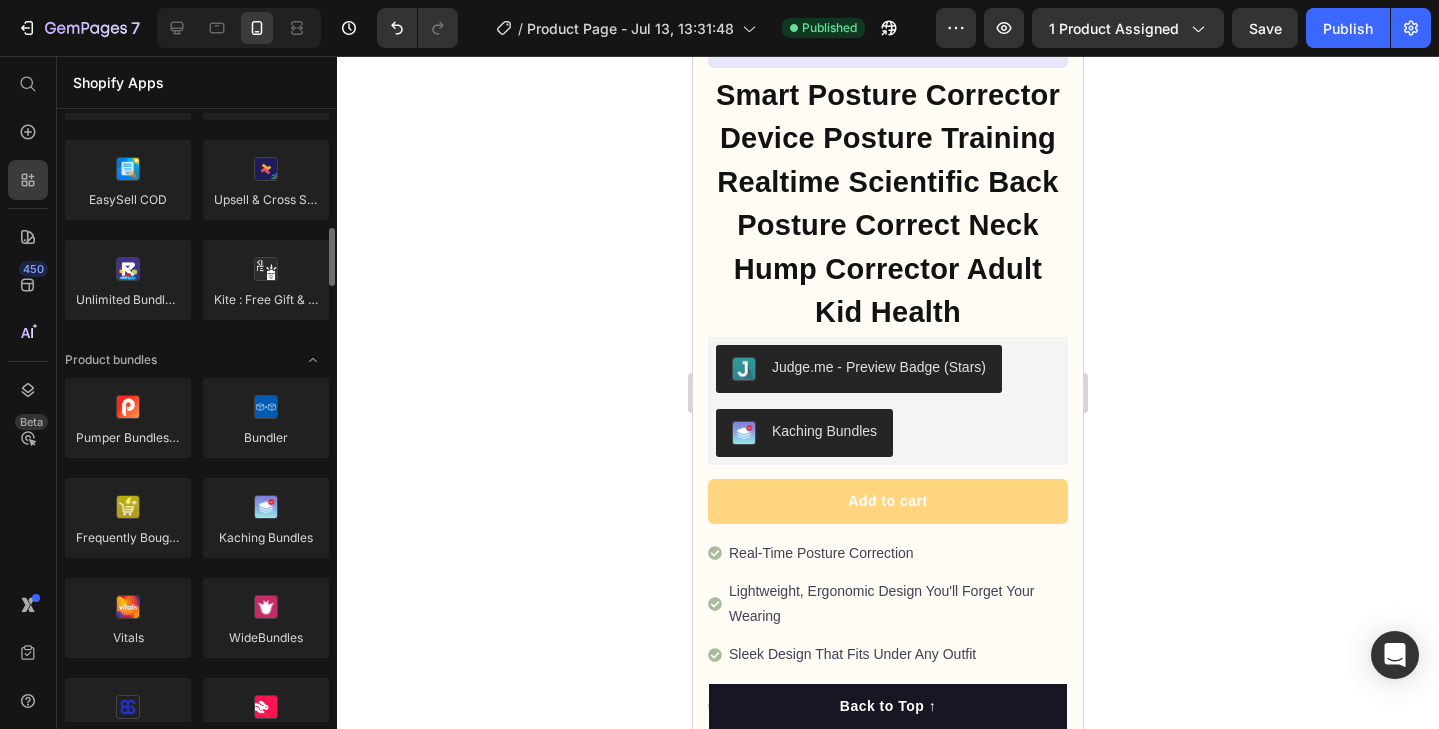 scroll, scrollTop: 1165, scrollLeft: 0, axis: vertical 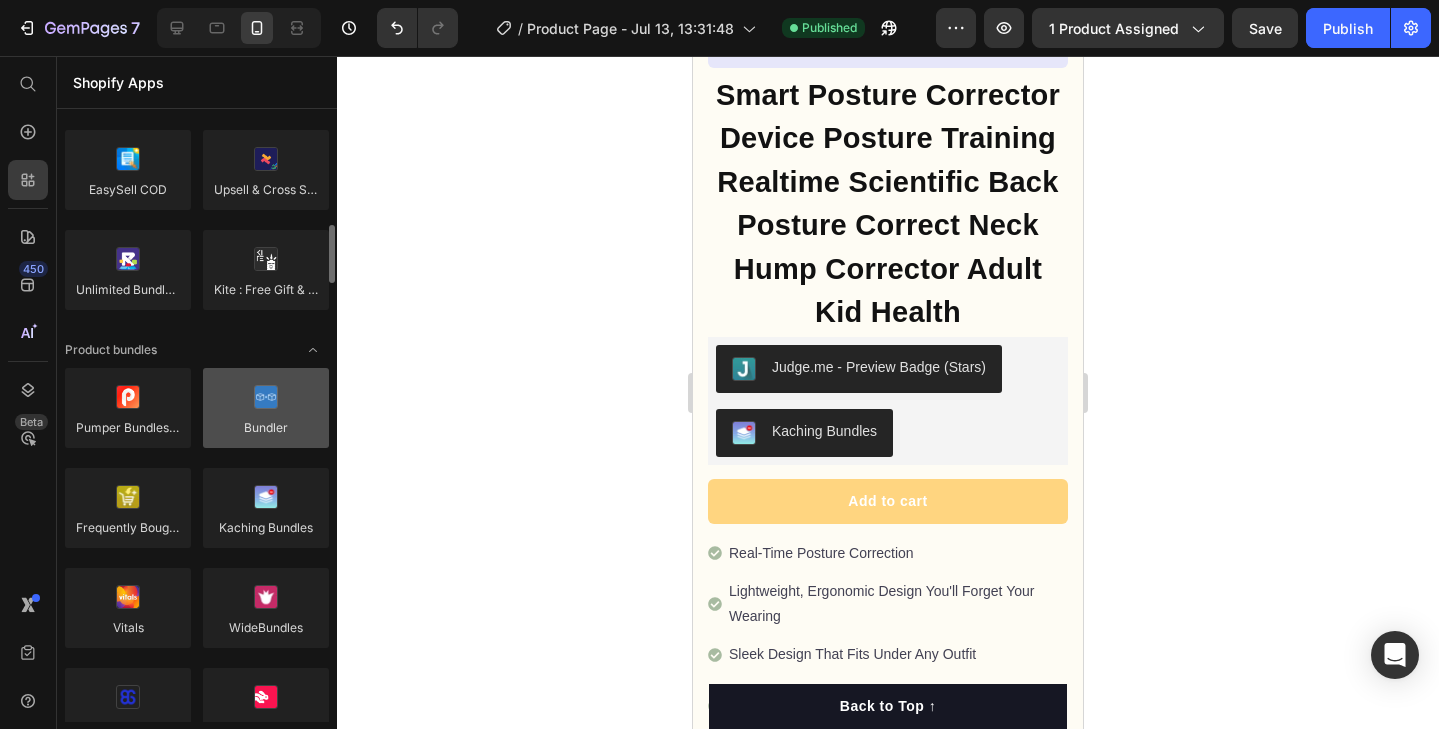 click at bounding box center (266, 408) 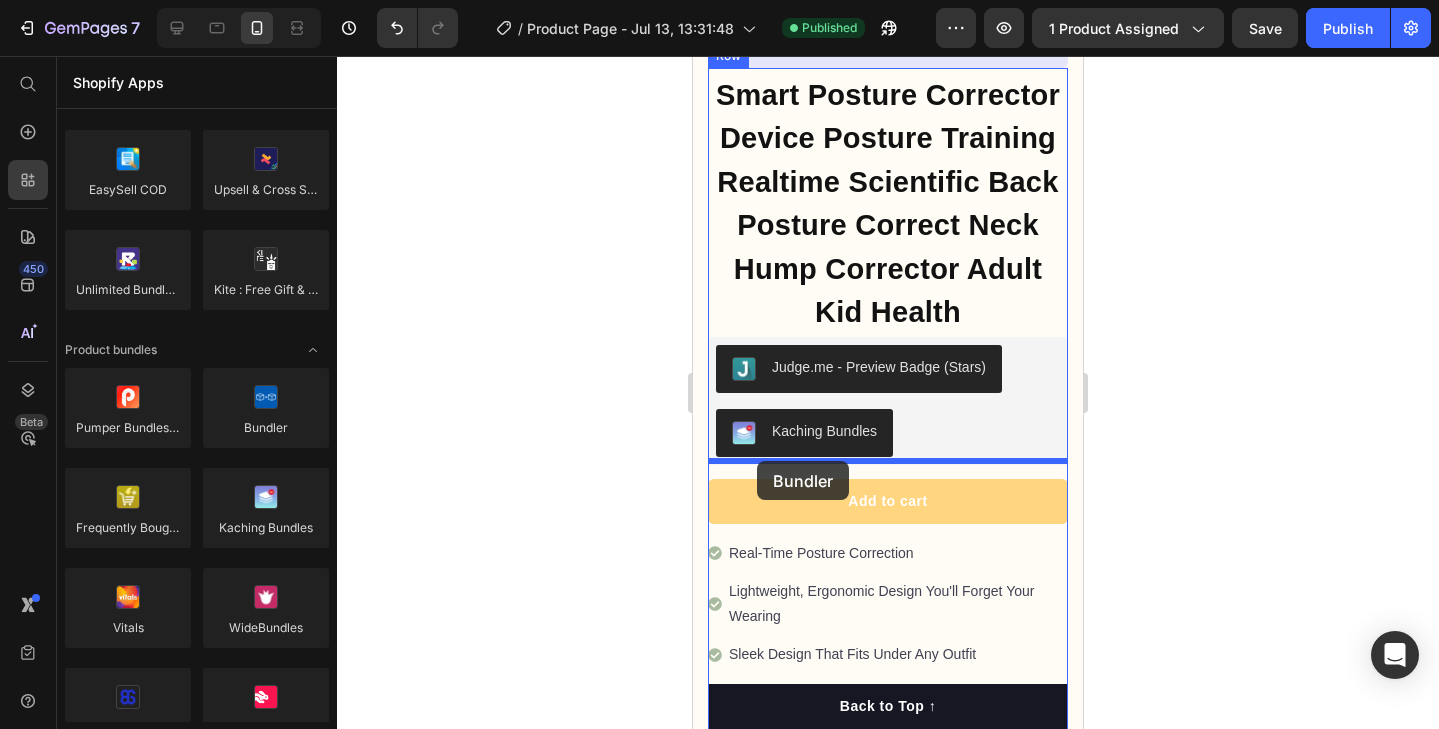 drag, startPoint x: 945, startPoint y: 478, endPoint x: 758, endPoint y: 461, distance: 187.77113 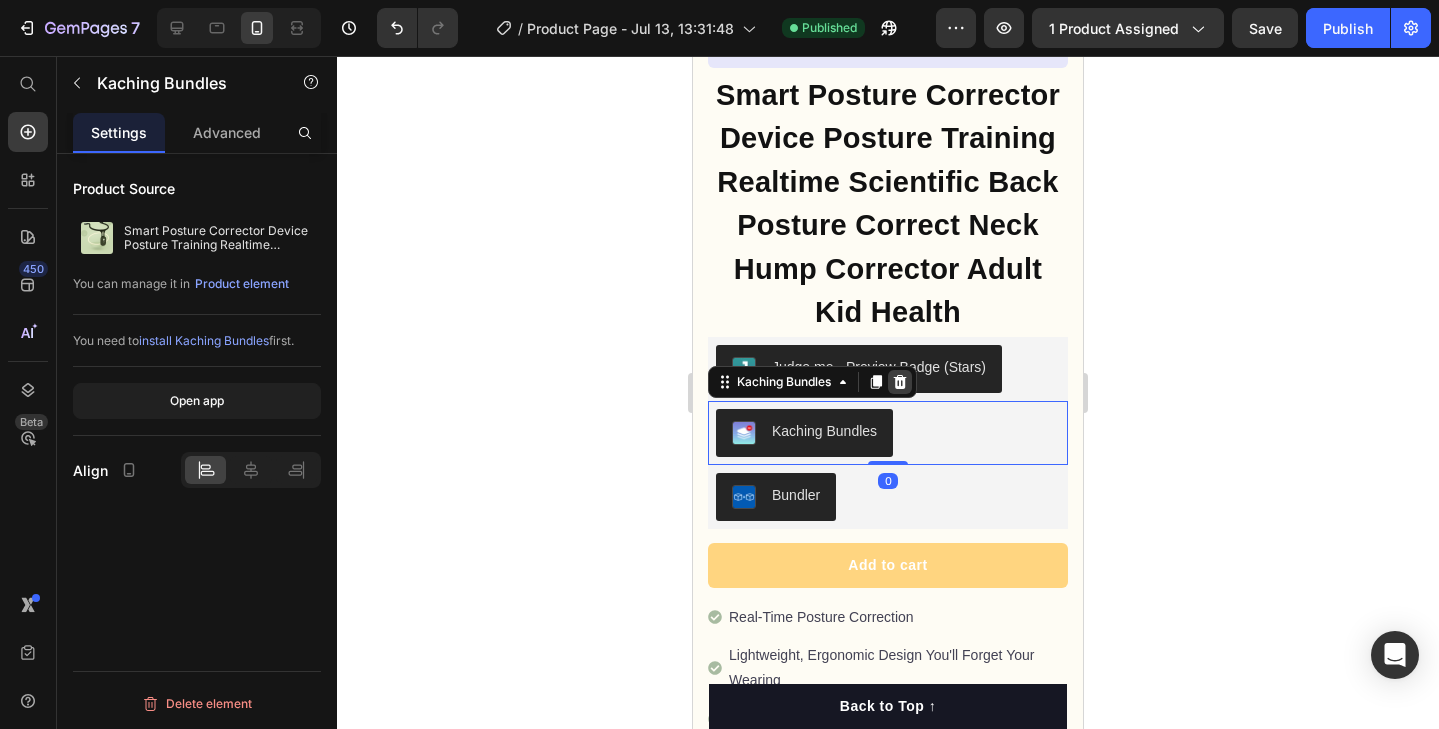 click 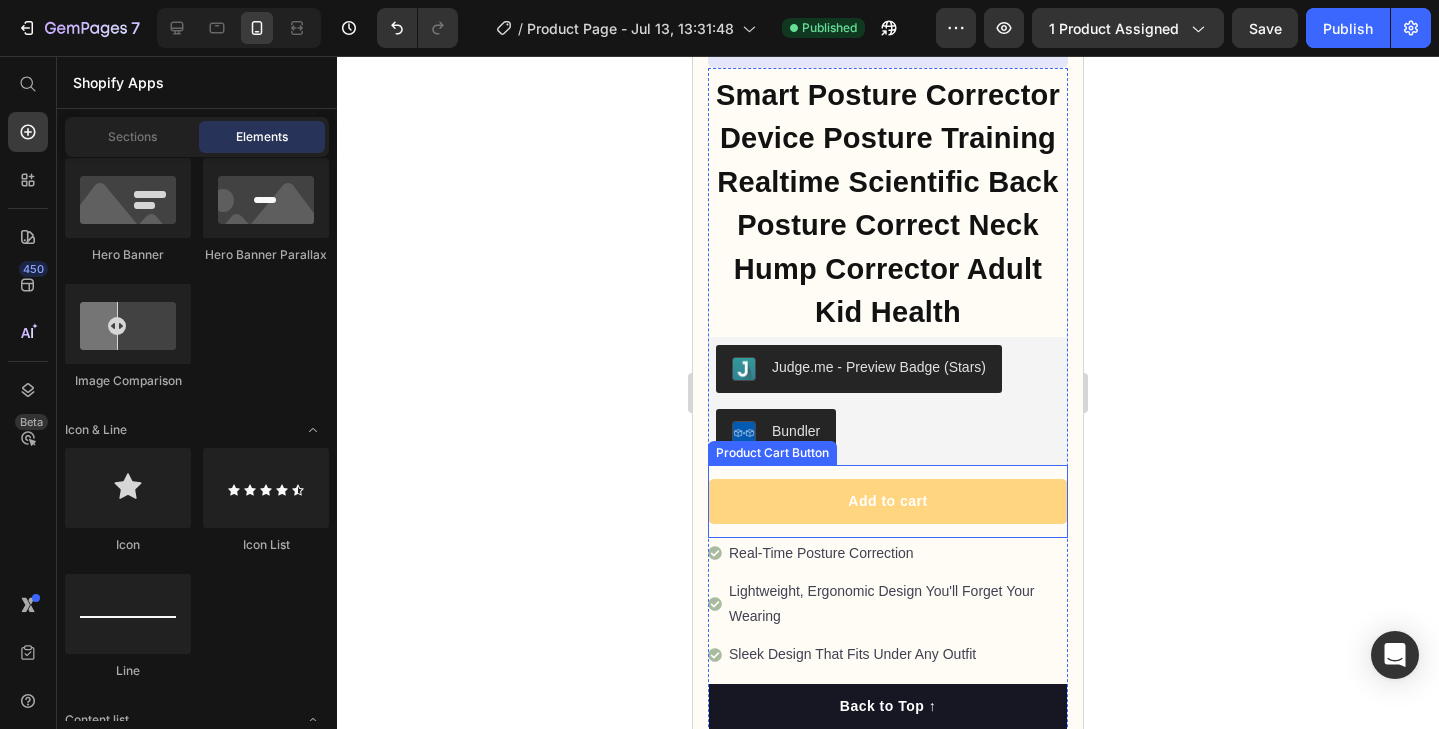click on "Bundler" at bounding box center (776, 433) 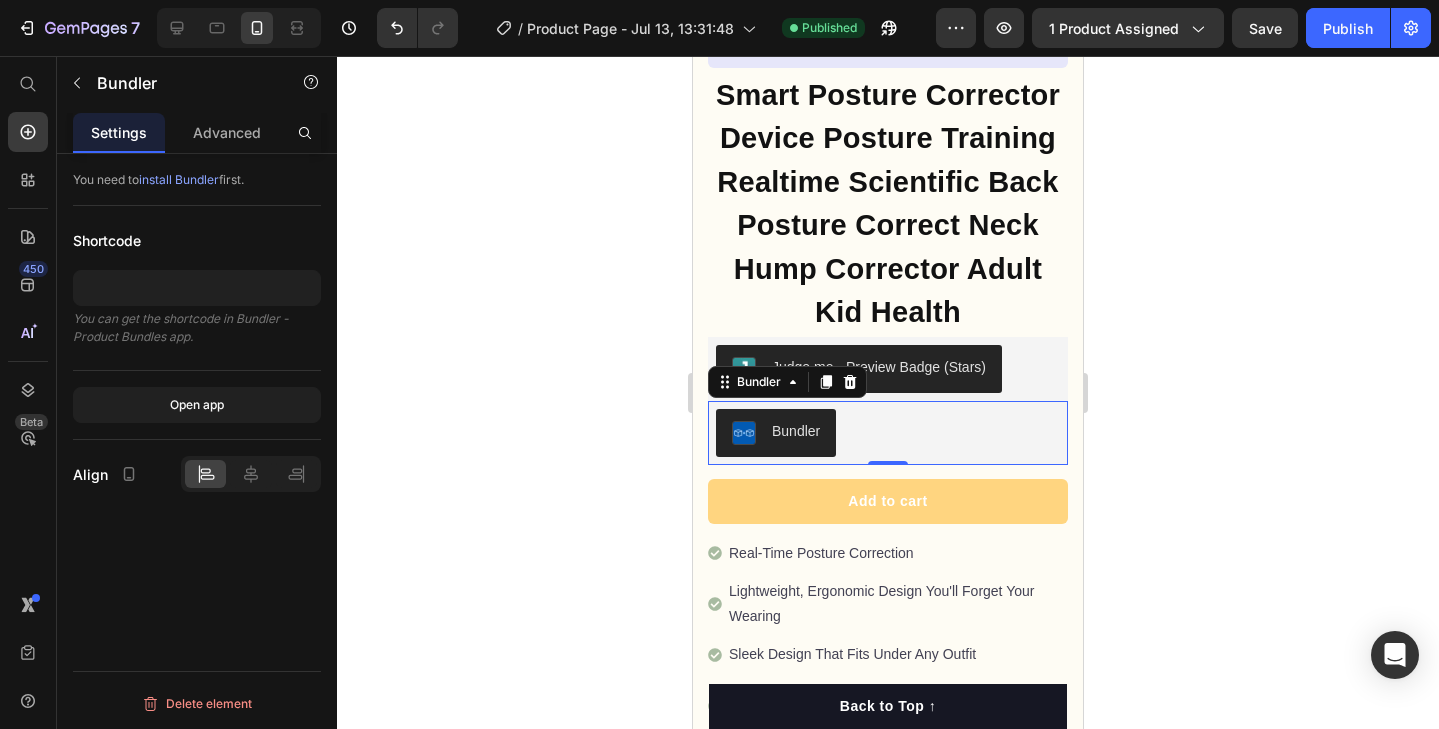 click on "install Bundler" at bounding box center (179, 179) 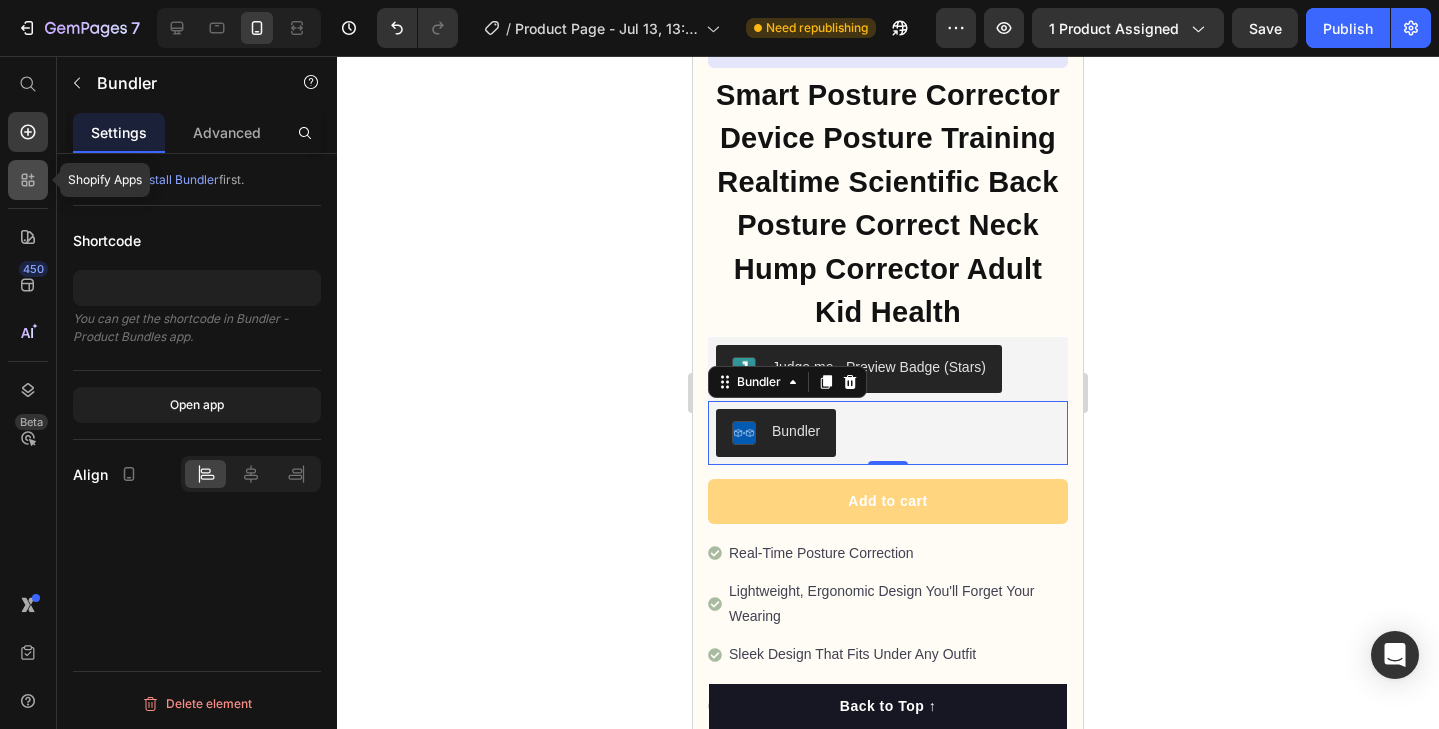 click 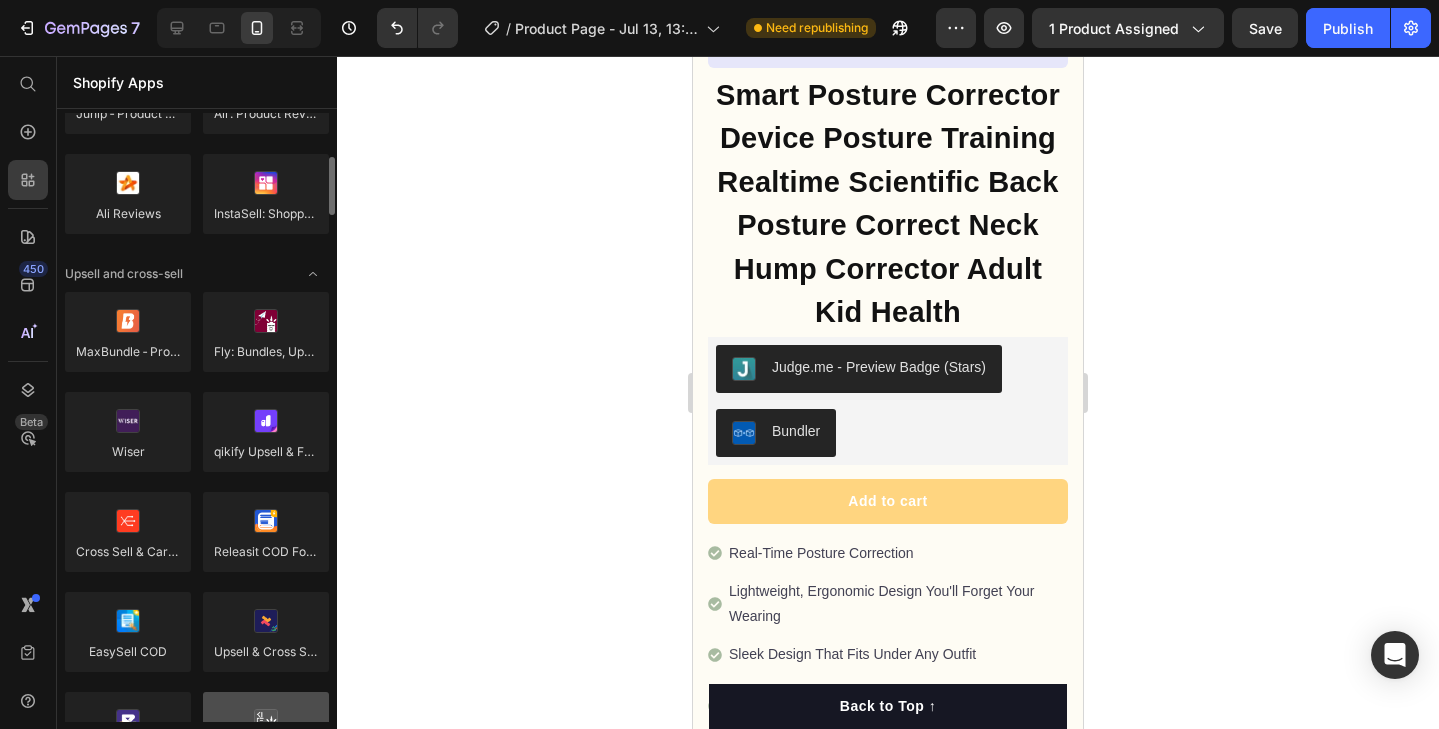scroll, scrollTop: 594, scrollLeft: 0, axis: vertical 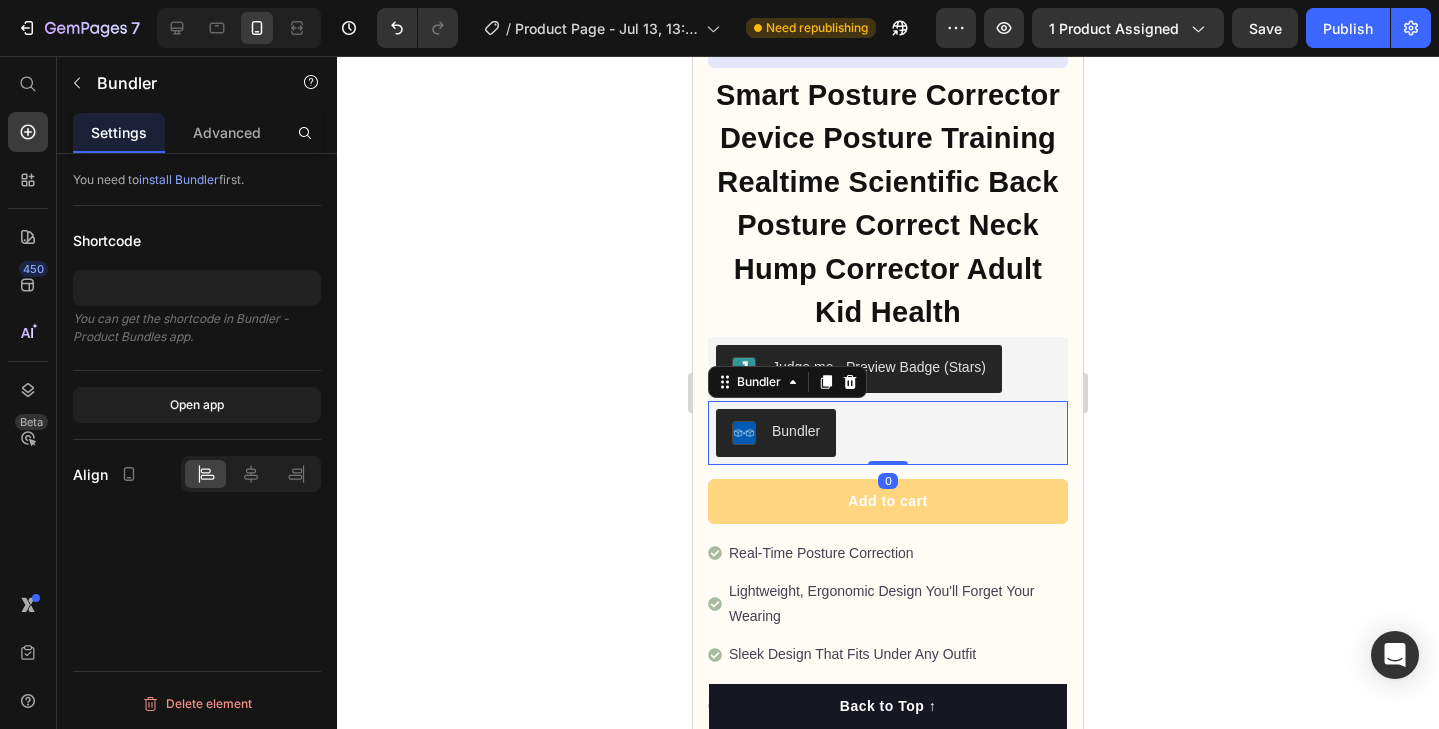 click on "Bundler" at bounding box center [796, 431] 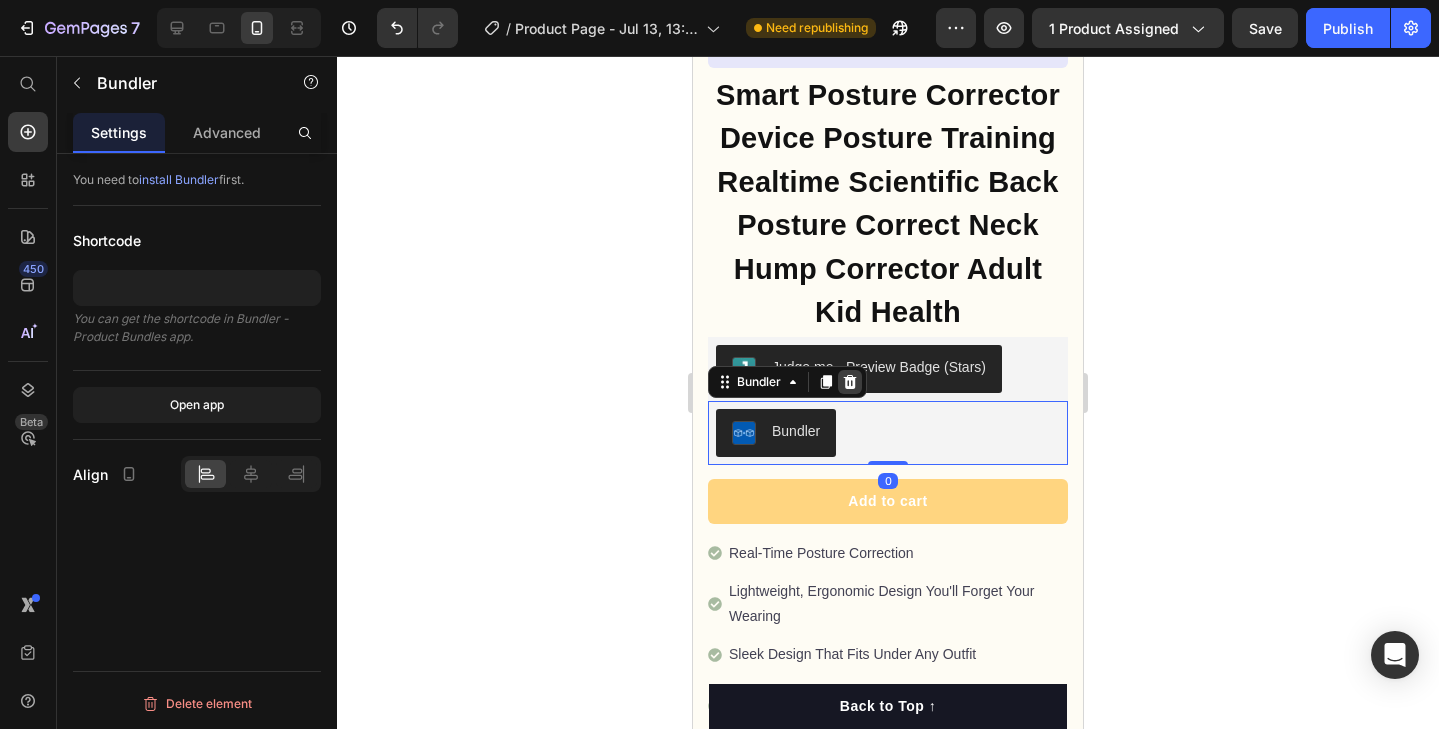 click 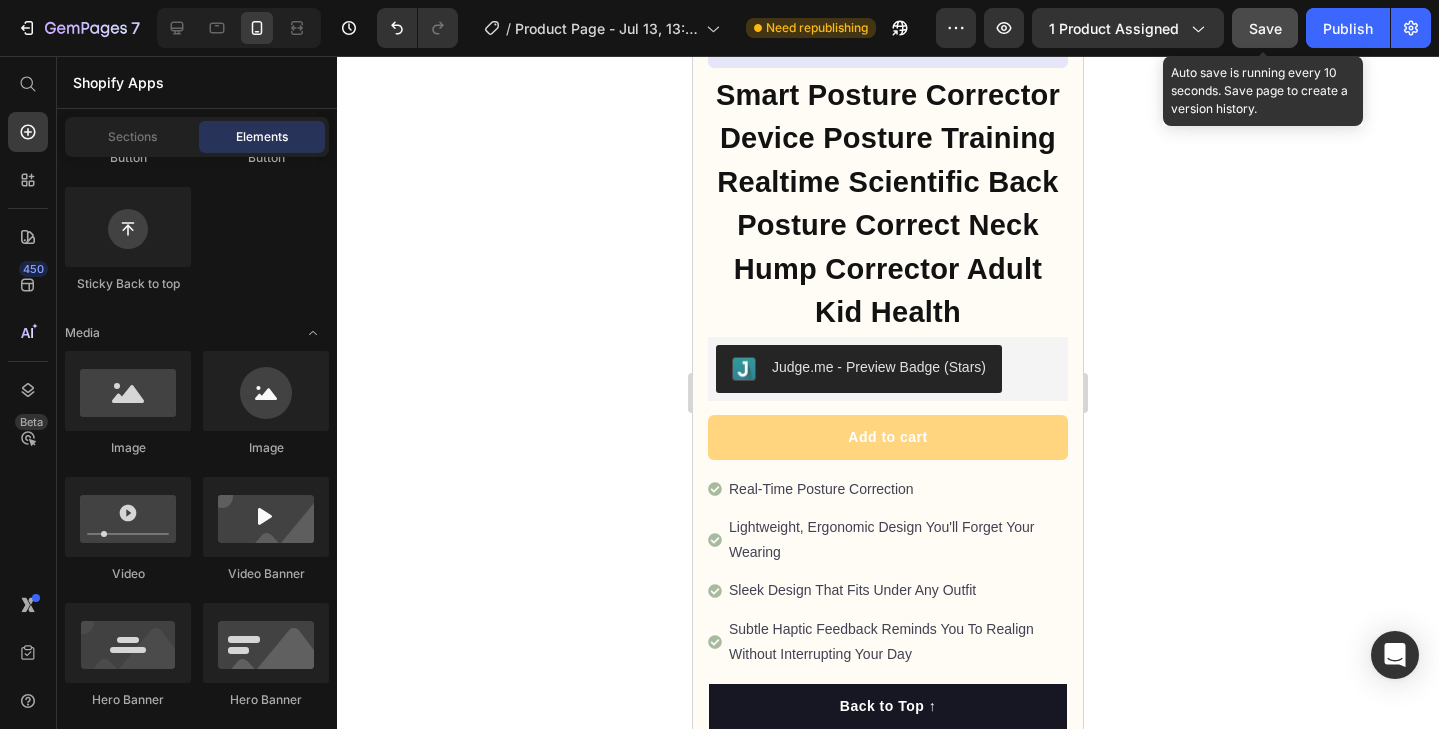 click on "Save" at bounding box center (1265, 28) 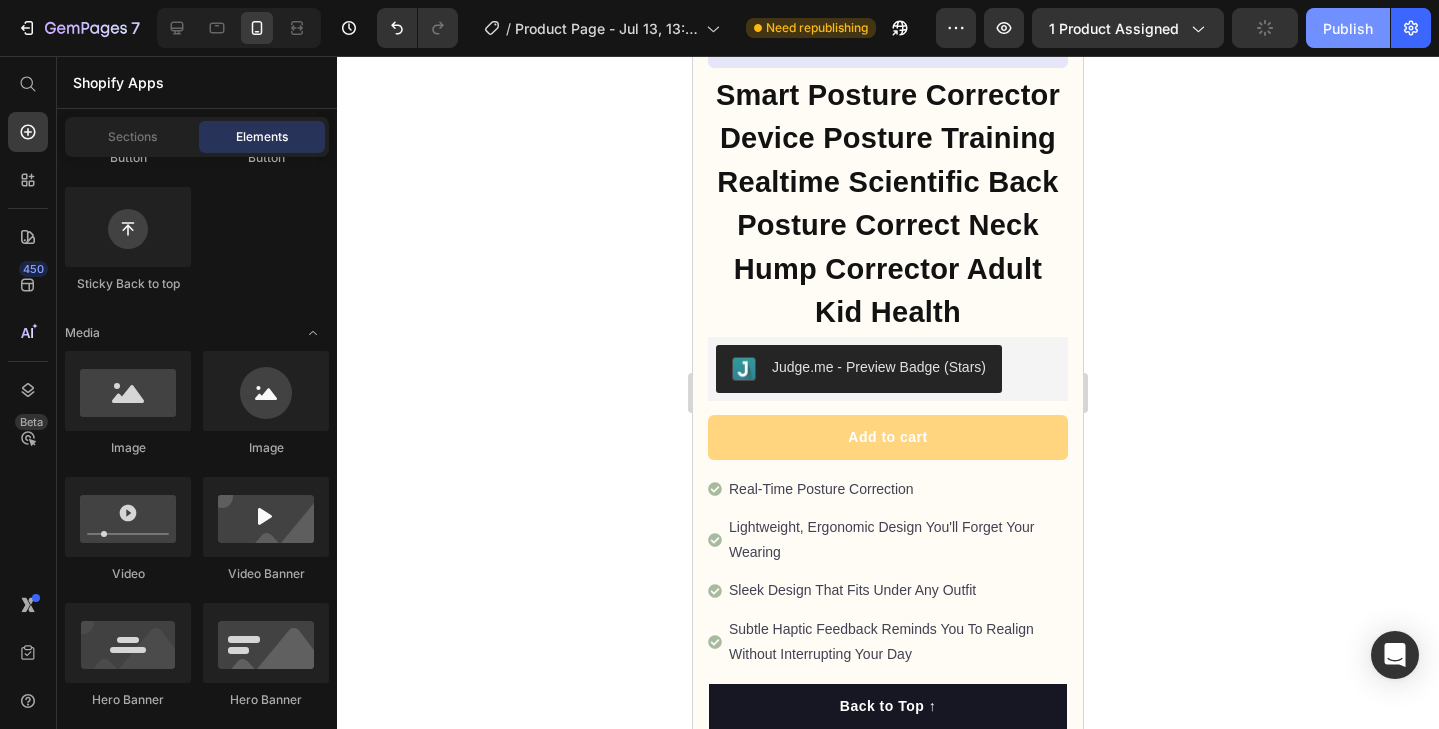 click on "Publish" at bounding box center (1348, 28) 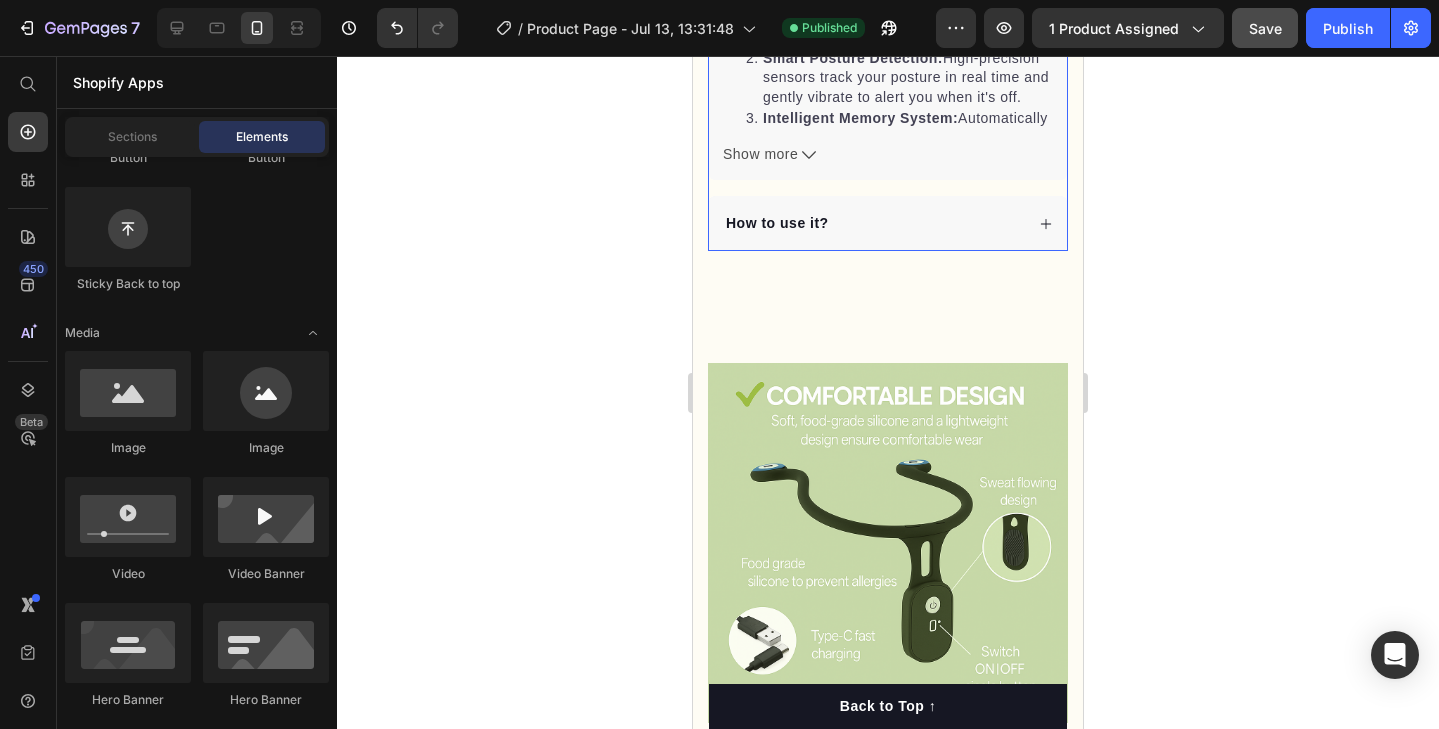 scroll, scrollTop: 1511, scrollLeft: 0, axis: vertical 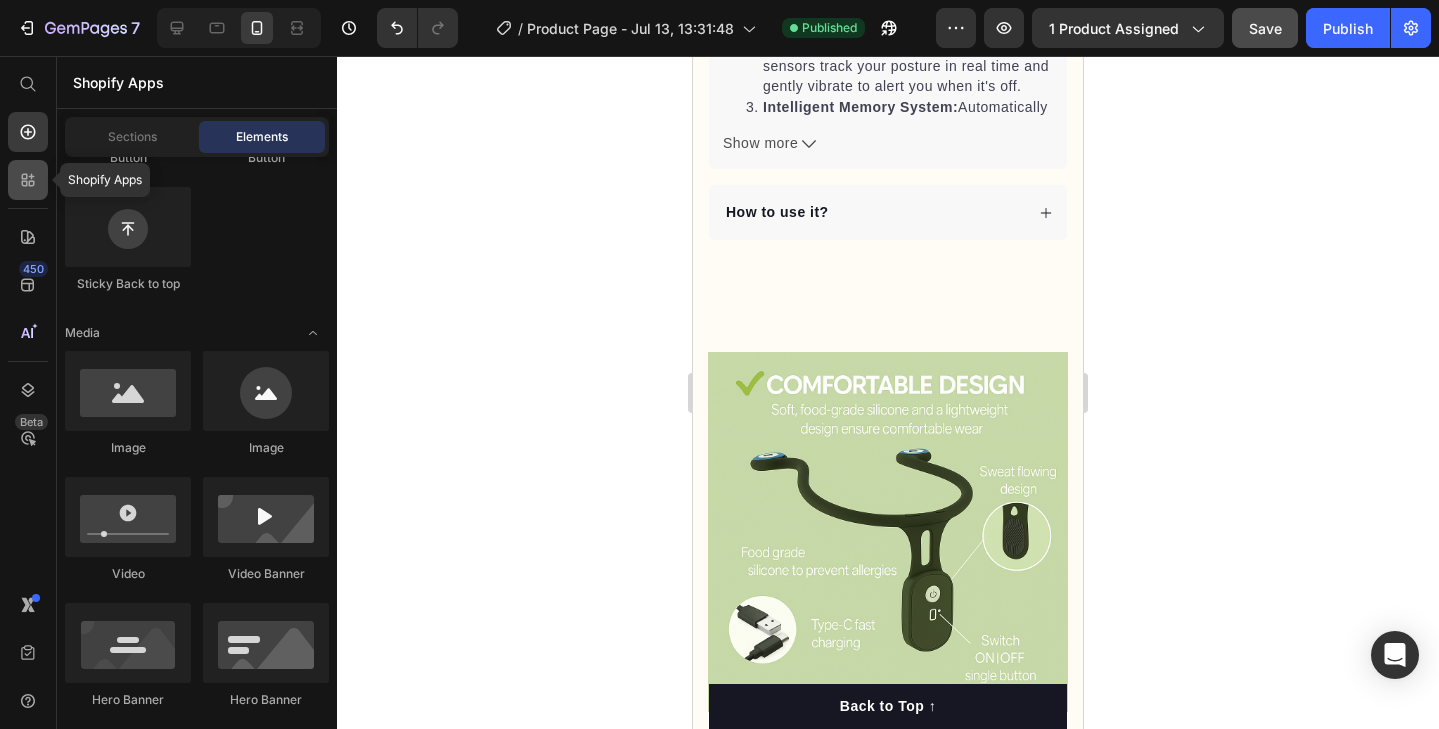 click 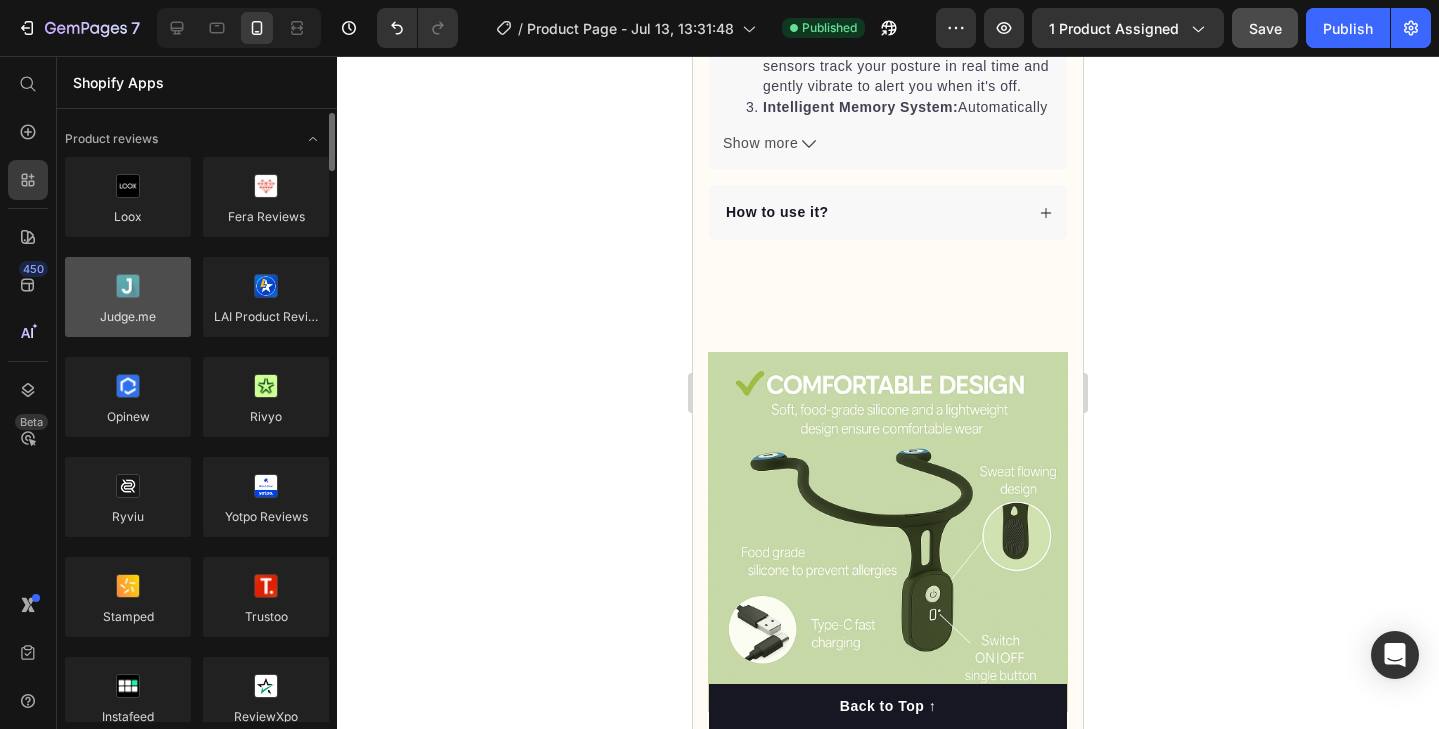 scroll, scrollTop: 0, scrollLeft: 0, axis: both 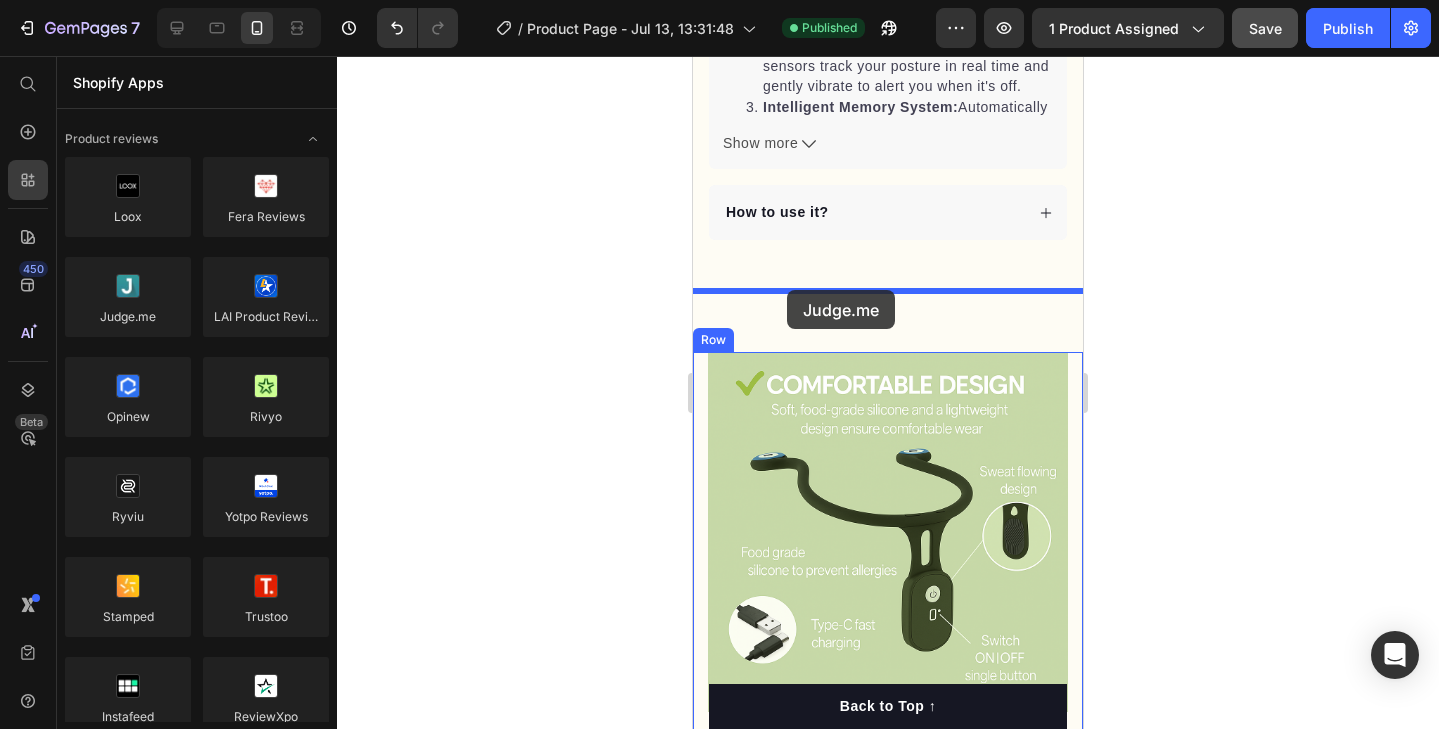 drag, startPoint x: 827, startPoint y: 356, endPoint x: 787, endPoint y: 290, distance: 77.175125 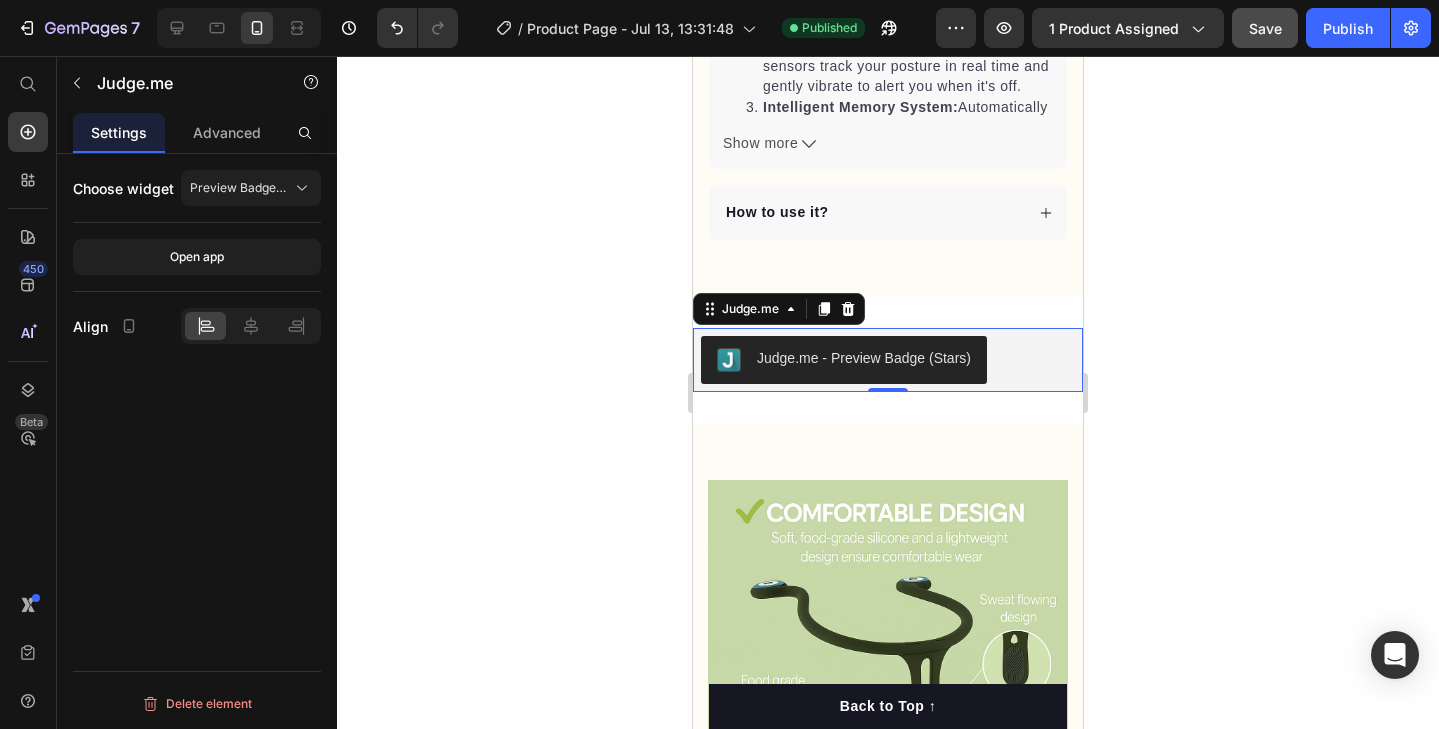 click on "Judge.me - Preview Badge (Stars)" at bounding box center (864, 358) 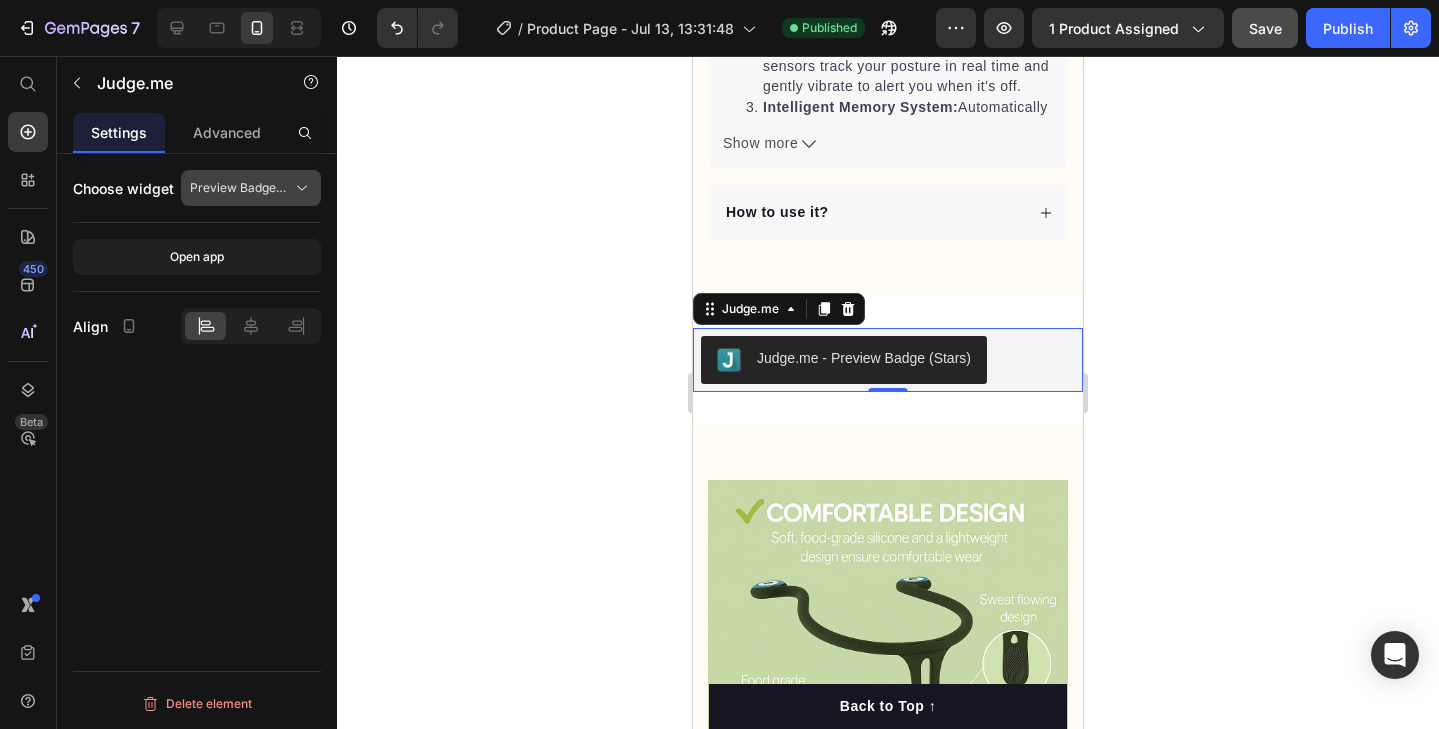 click on "Preview Badge (Stars)" at bounding box center (239, 188) 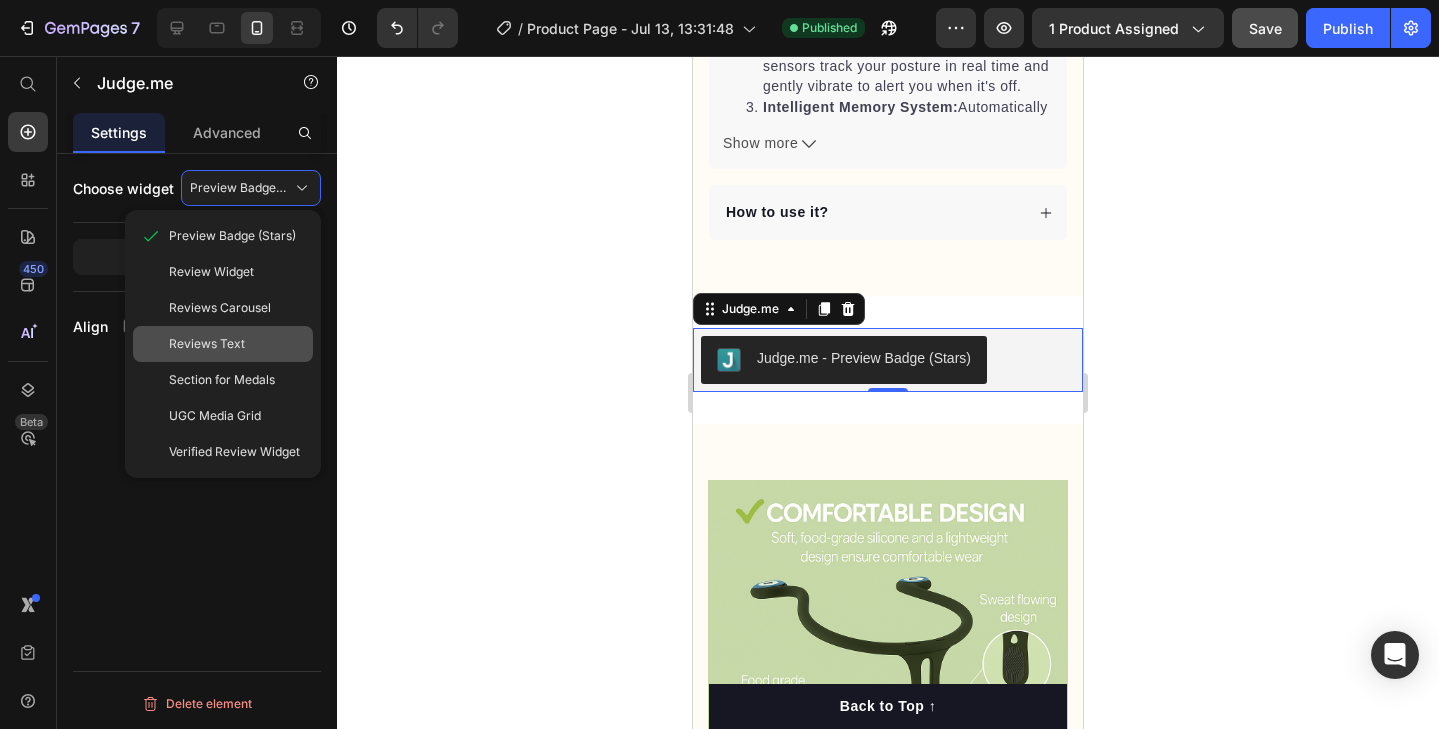 click on "Reviews Text" 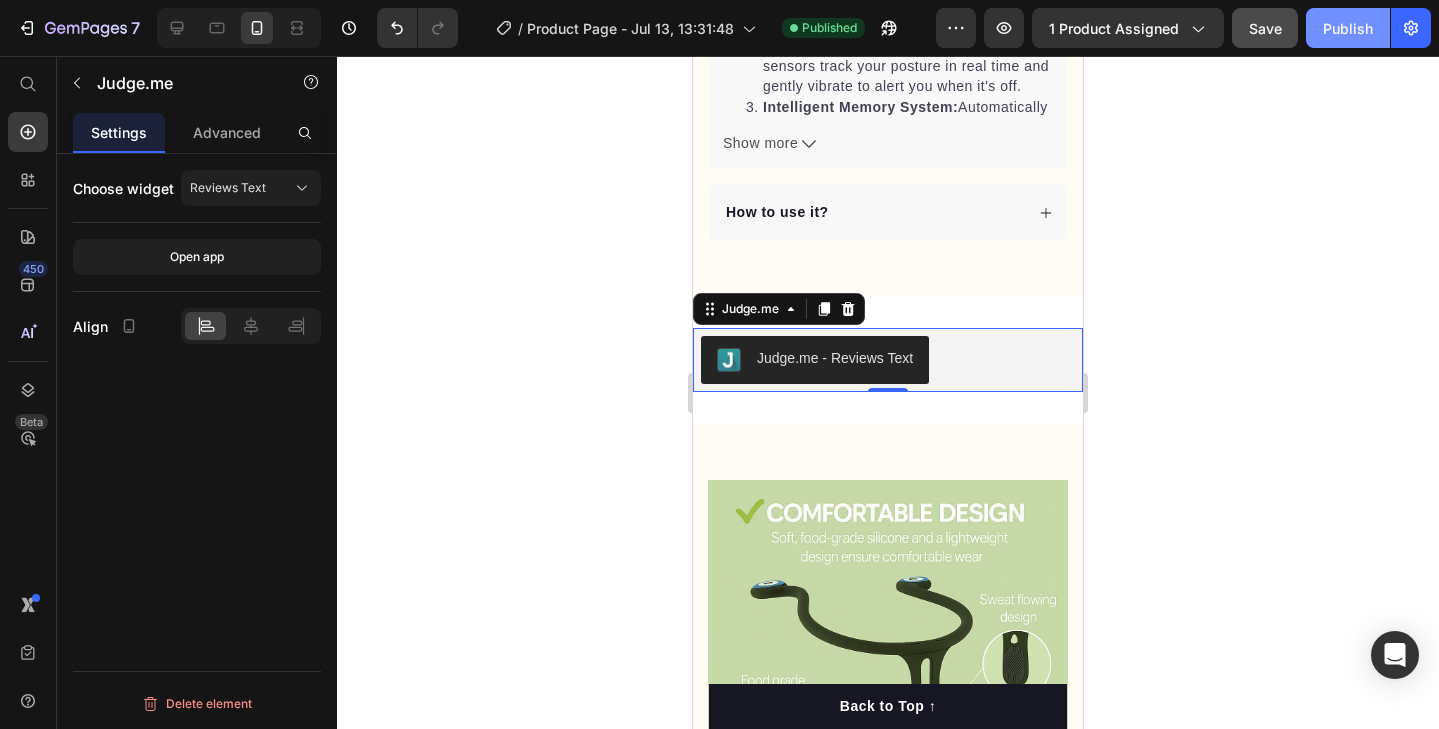 click on "Publish" at bounding box center [1348, 28] 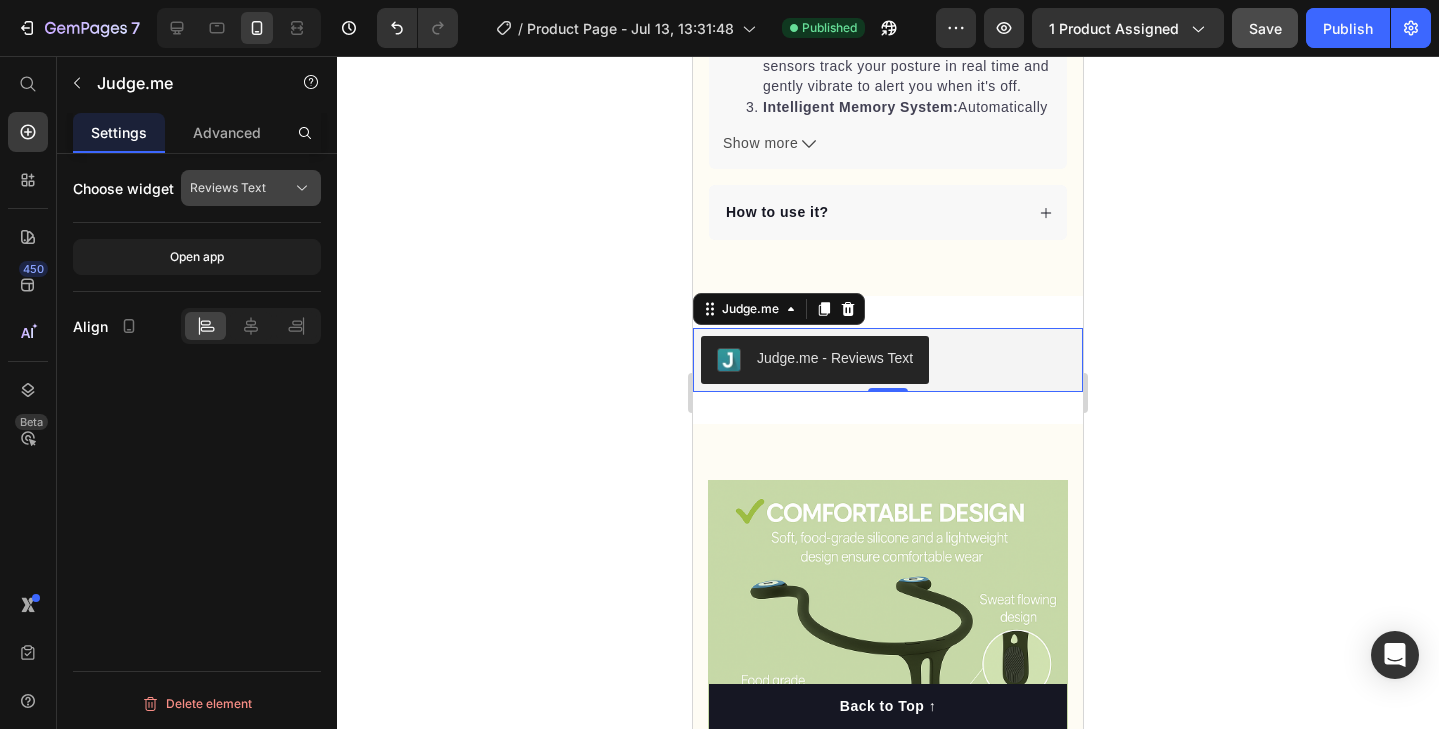 click on "Reviews Text" at bounding box center [251, 188] 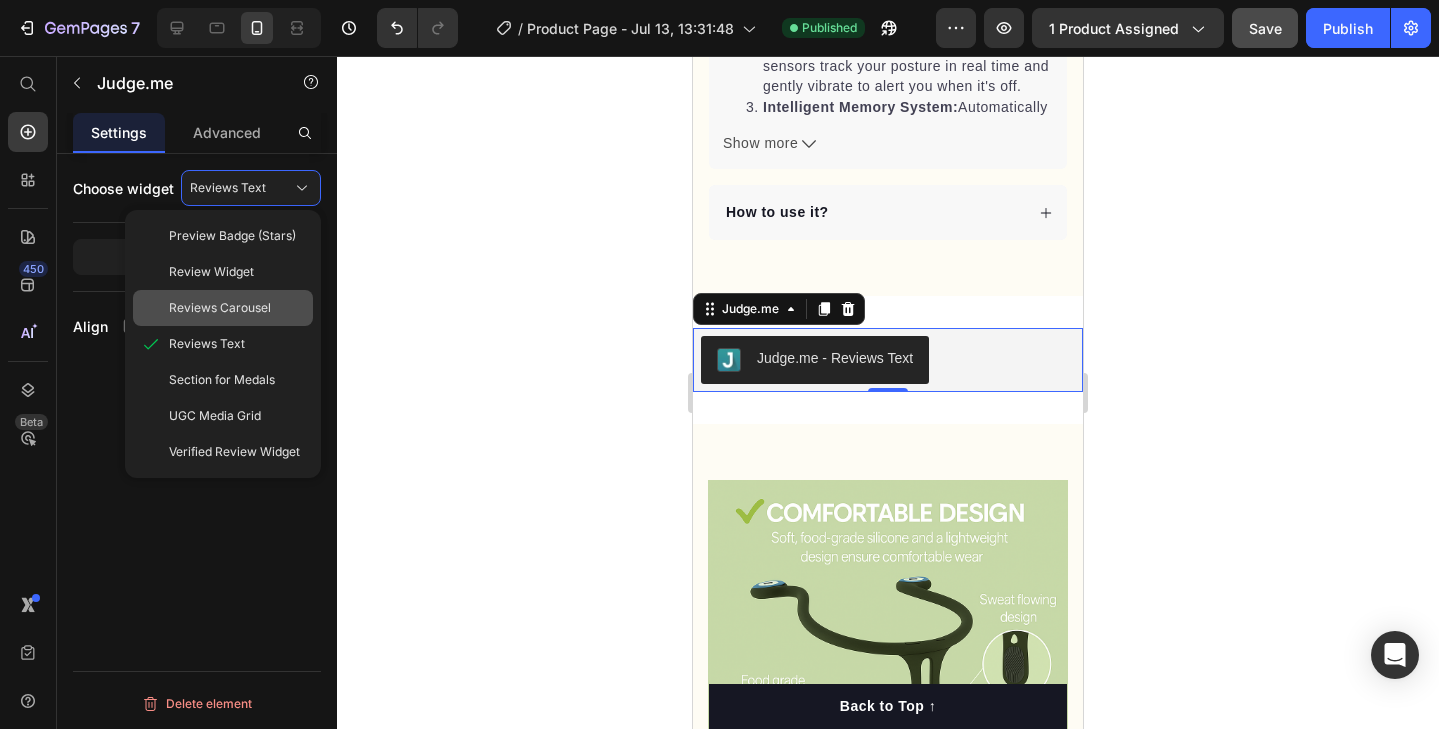 click on "Reviews Carousel" 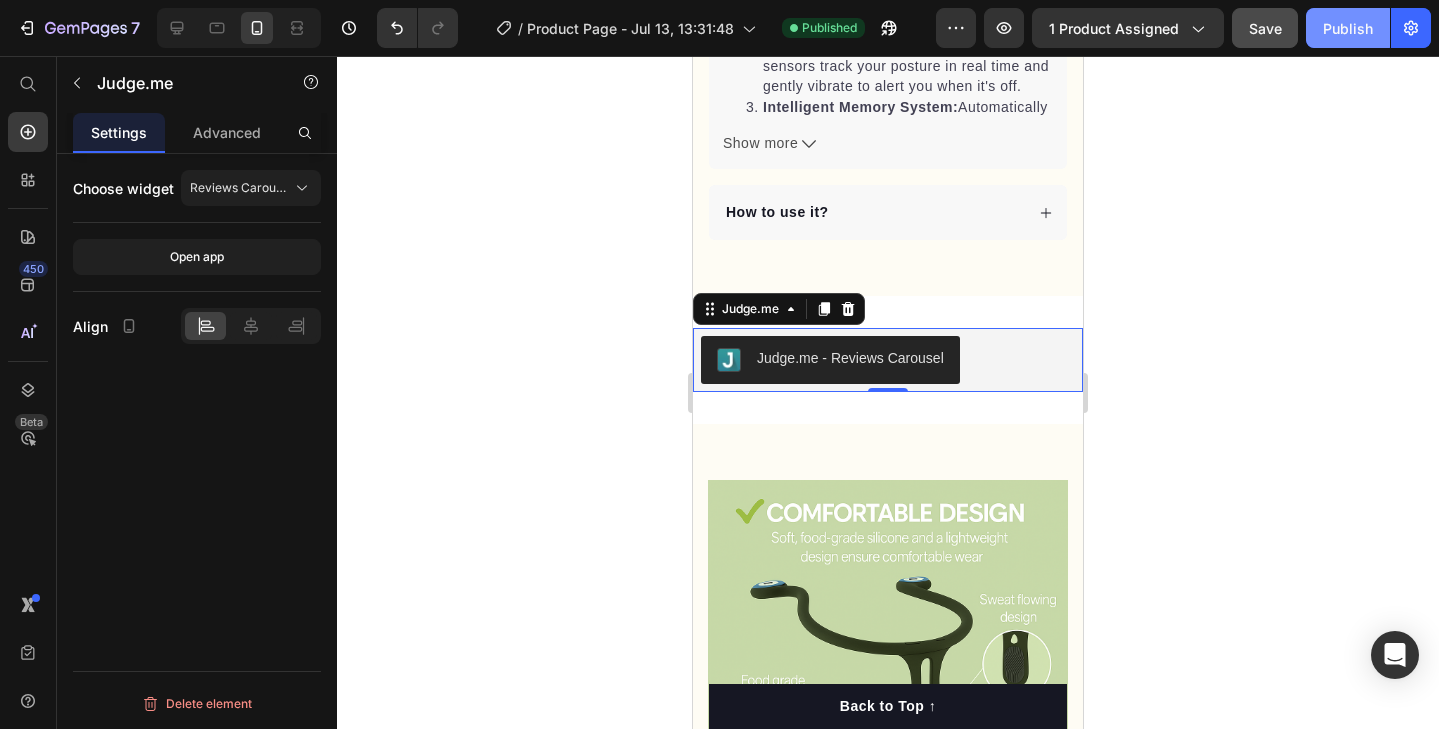 click on "Publish" 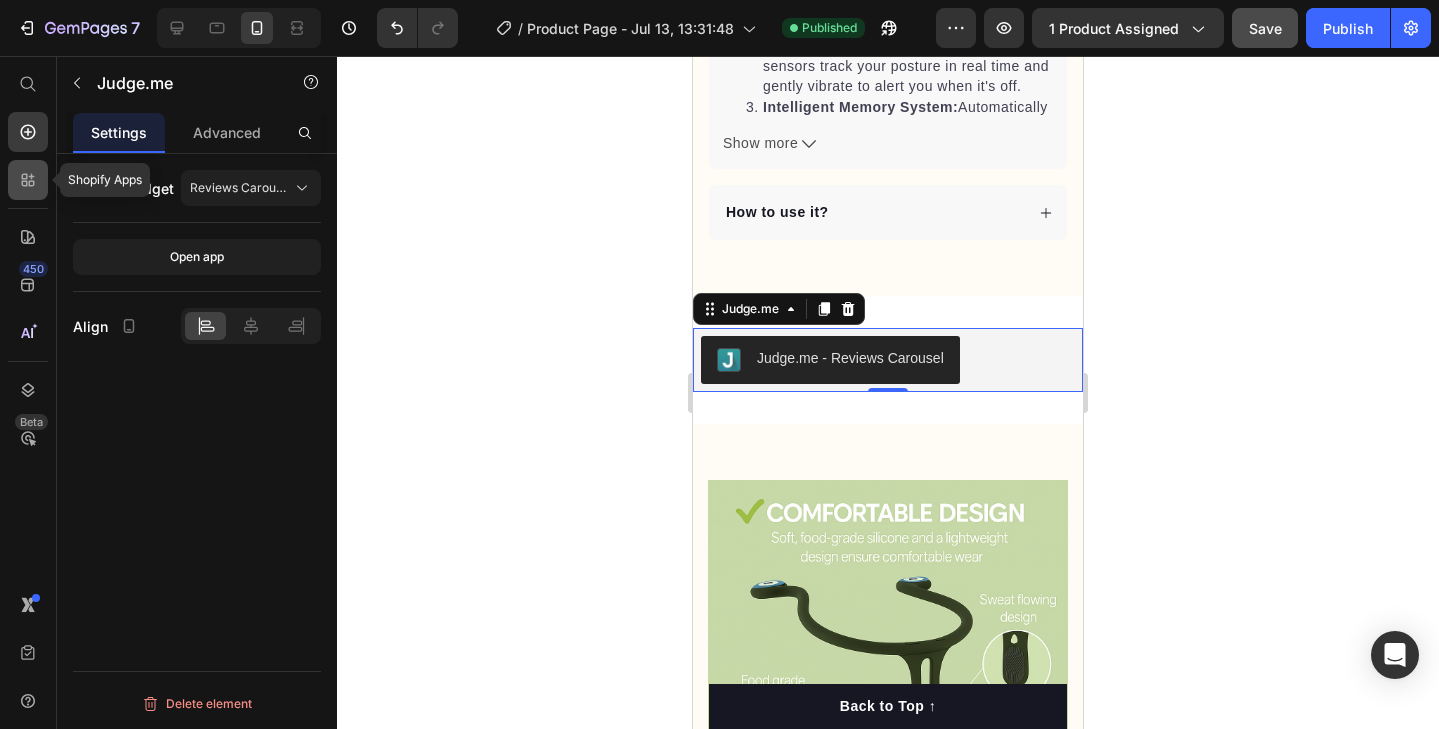 click 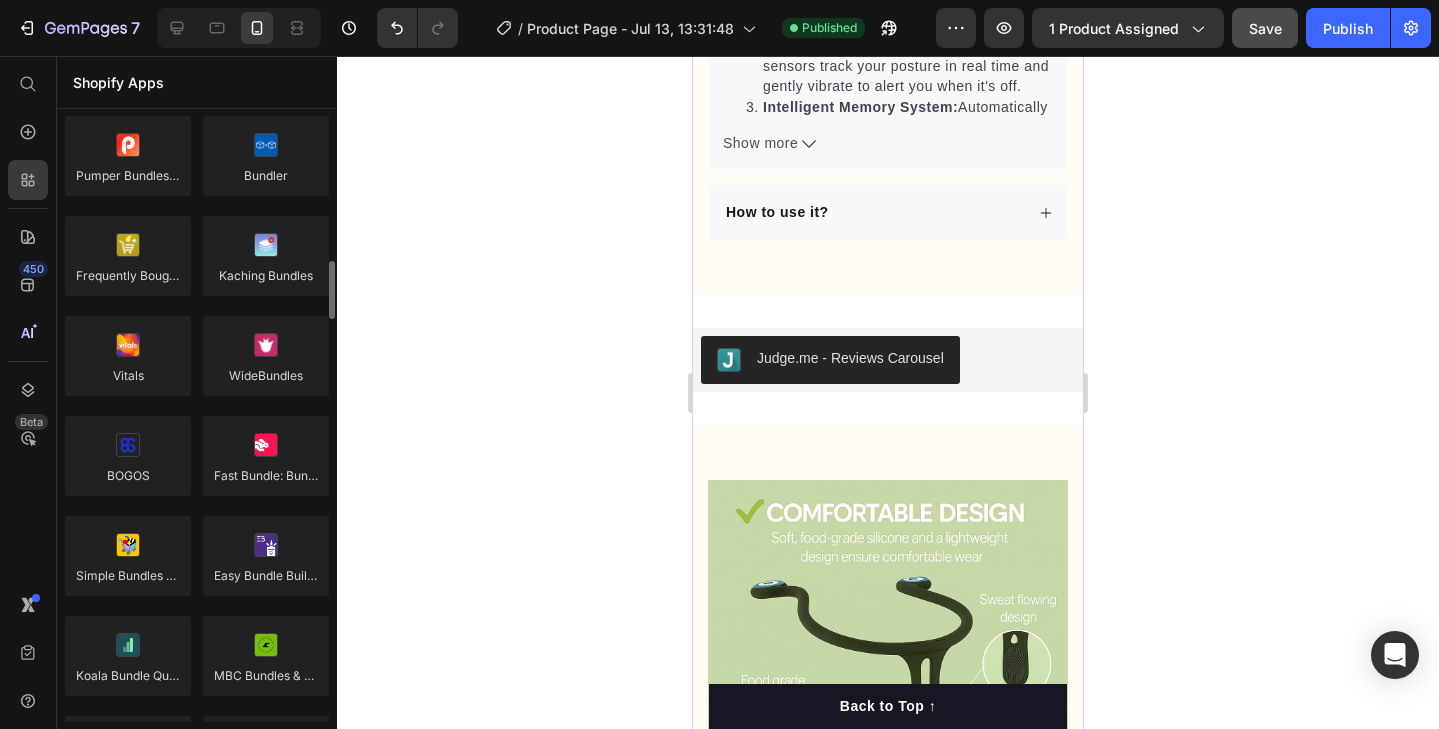 scroll, scrollTop: 1430, scrollLeft: 0, axis: vertical 